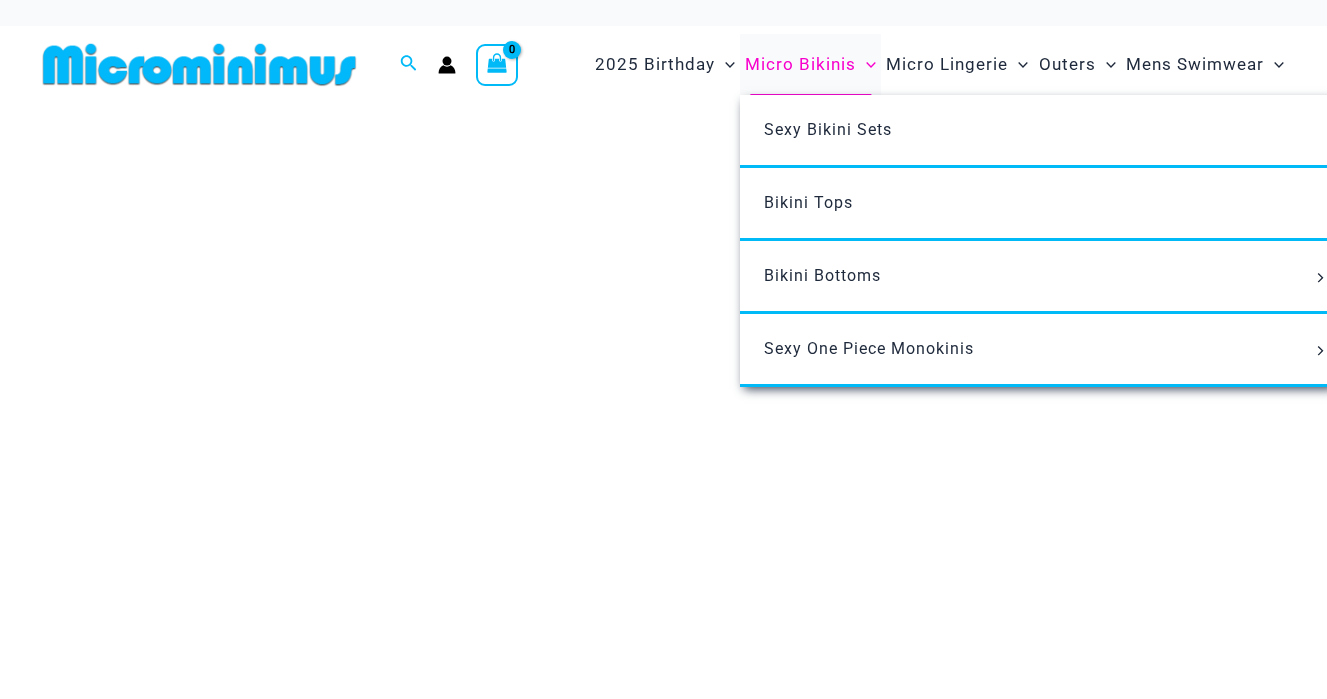 click on "Micro Bikinis" at bounding box center (800, 64) 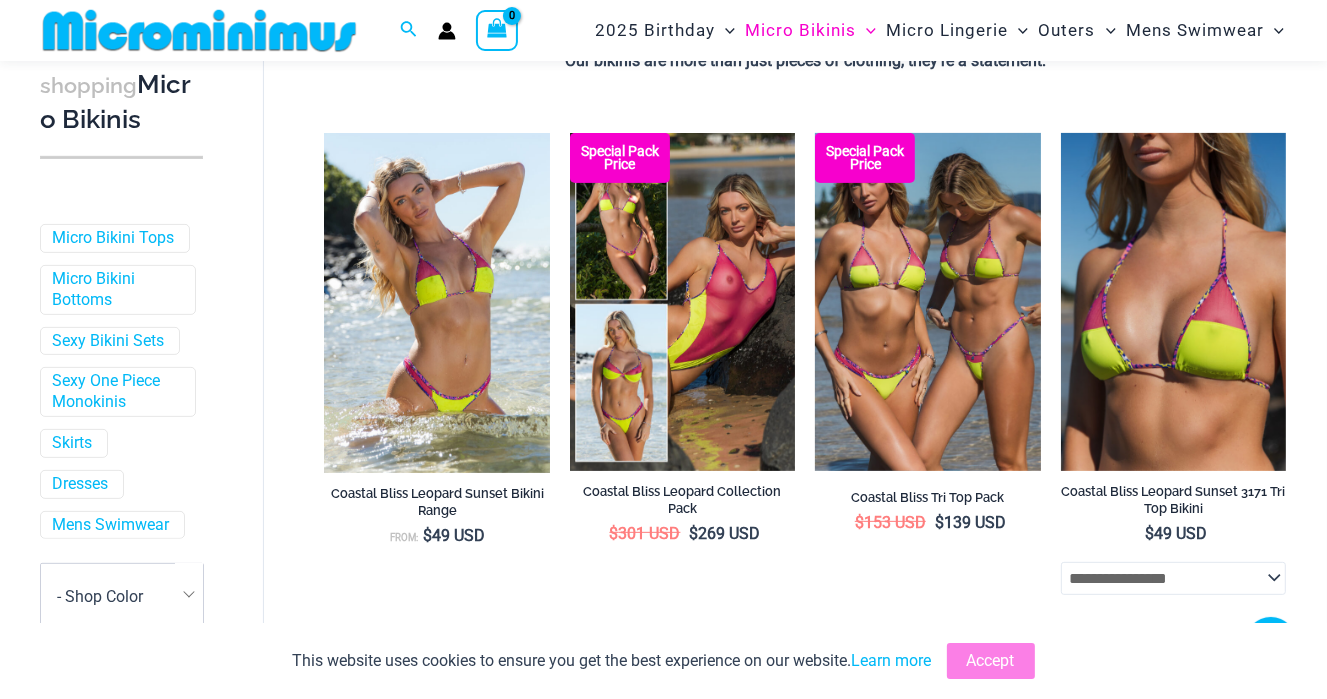 scroll, scrollTop: 800, scrollLeft: 0, axis: vertical 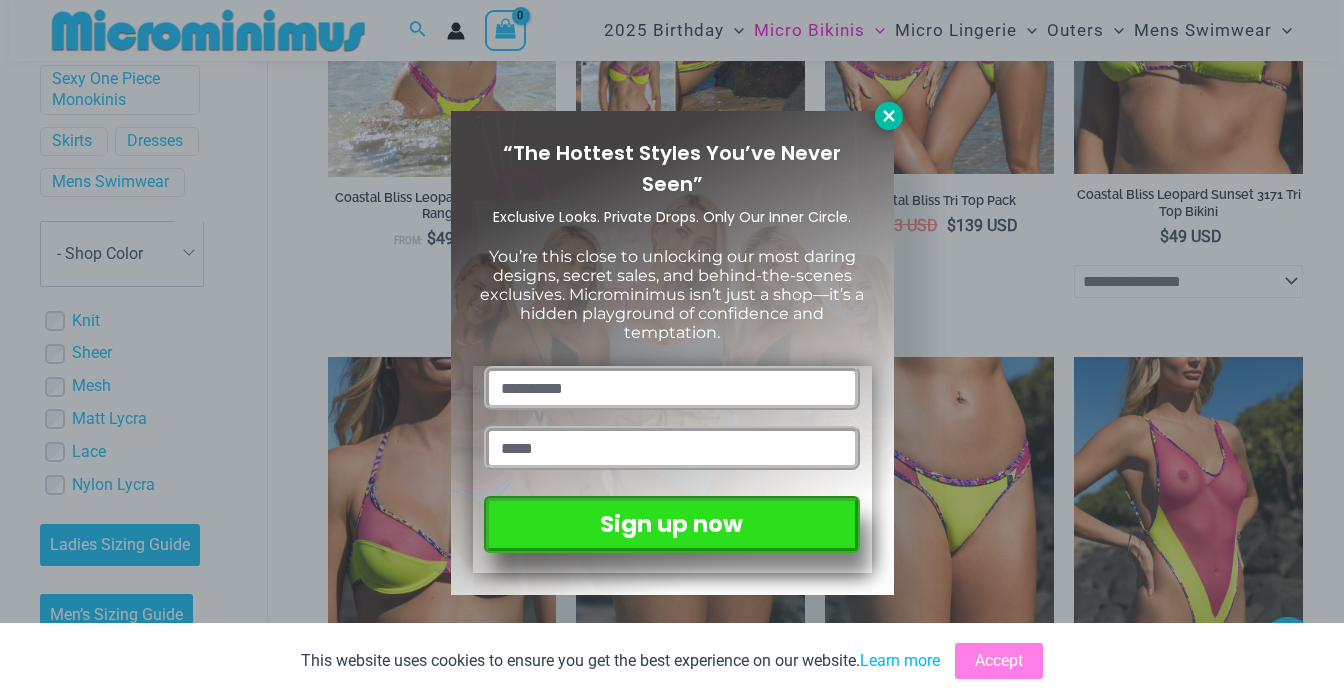 click 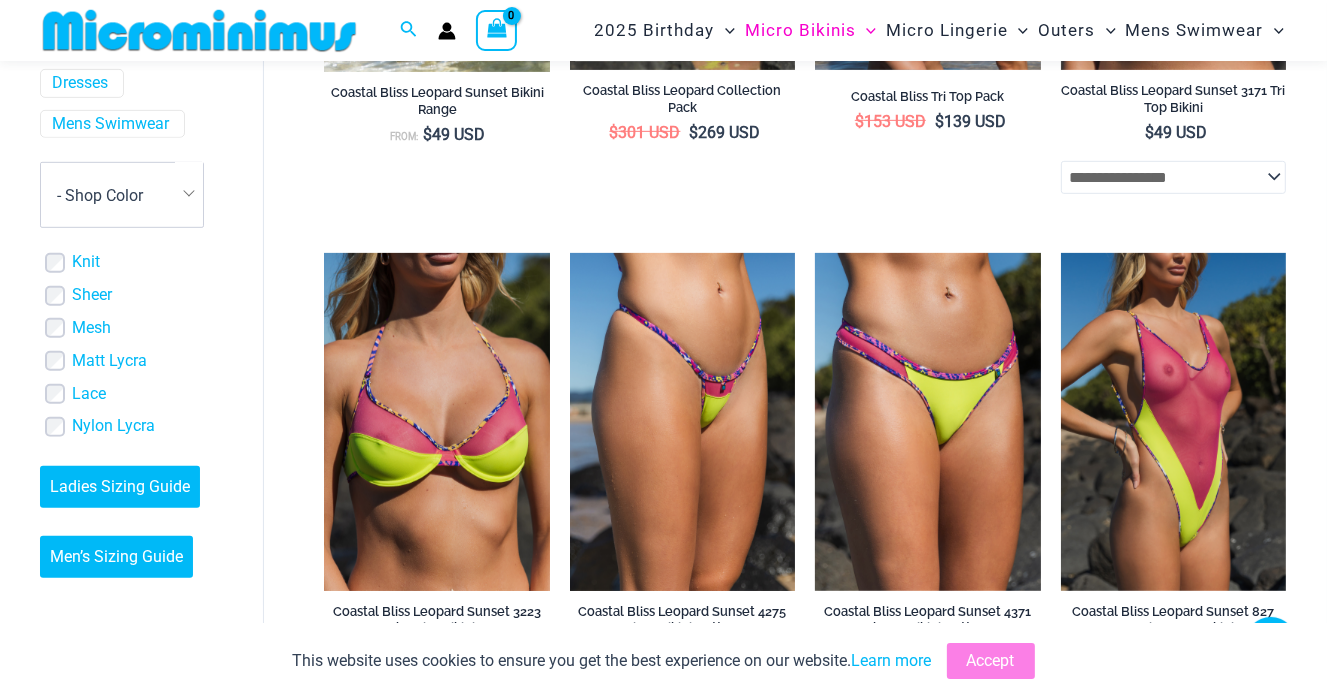 scroll, scrollTop: 900, scrollLeft: 0, axis: vertical 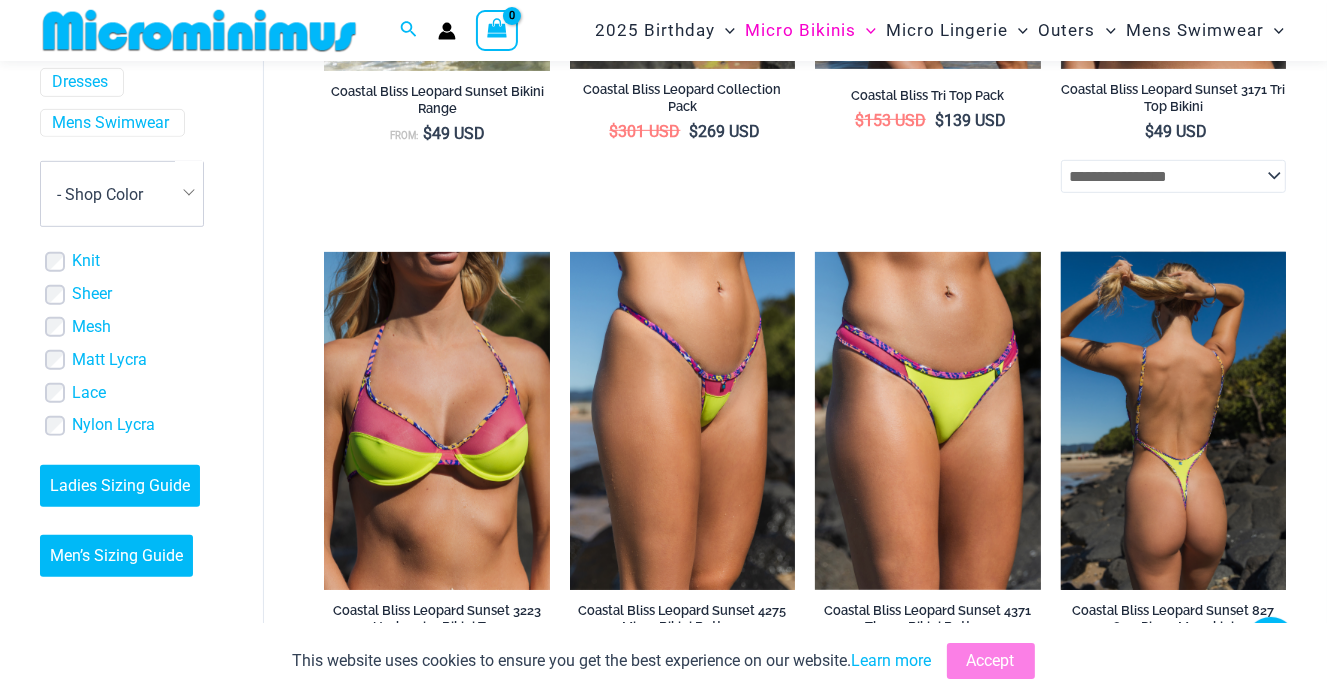 click at bounding box center [1173, 421] 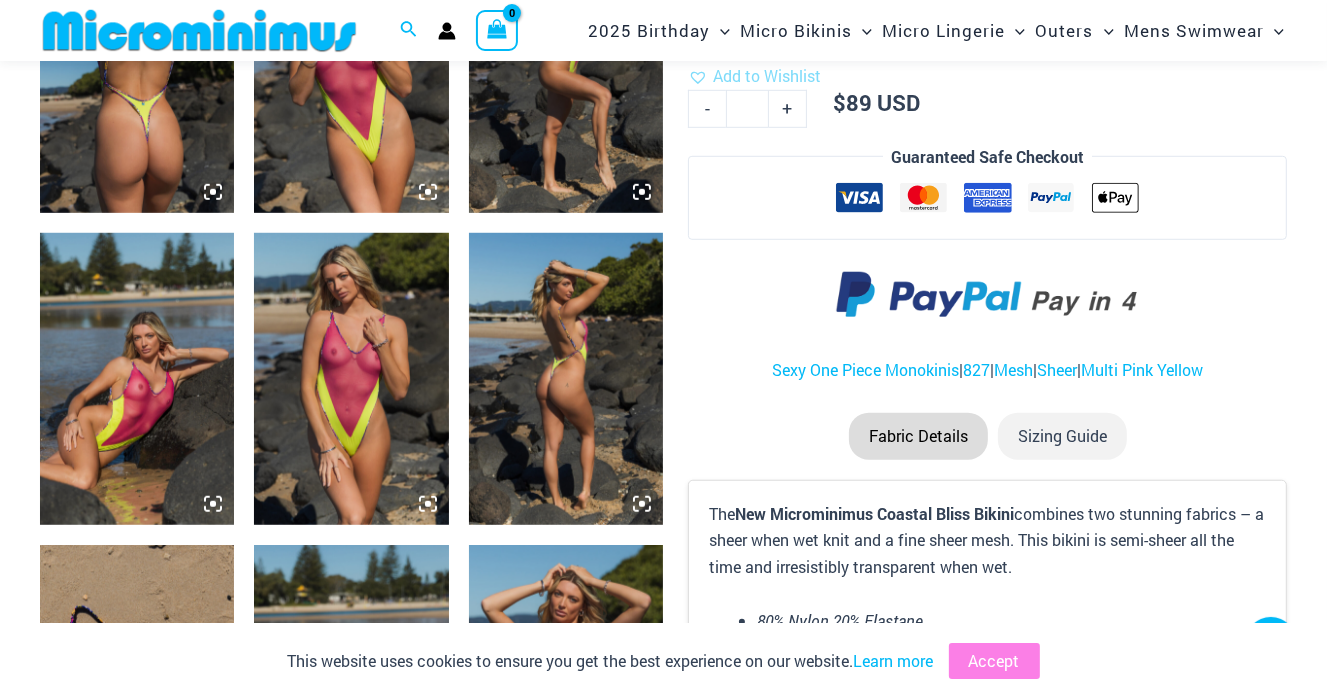 scroll, scrollTop: 790, scrollLeft: 0, axis: vertical 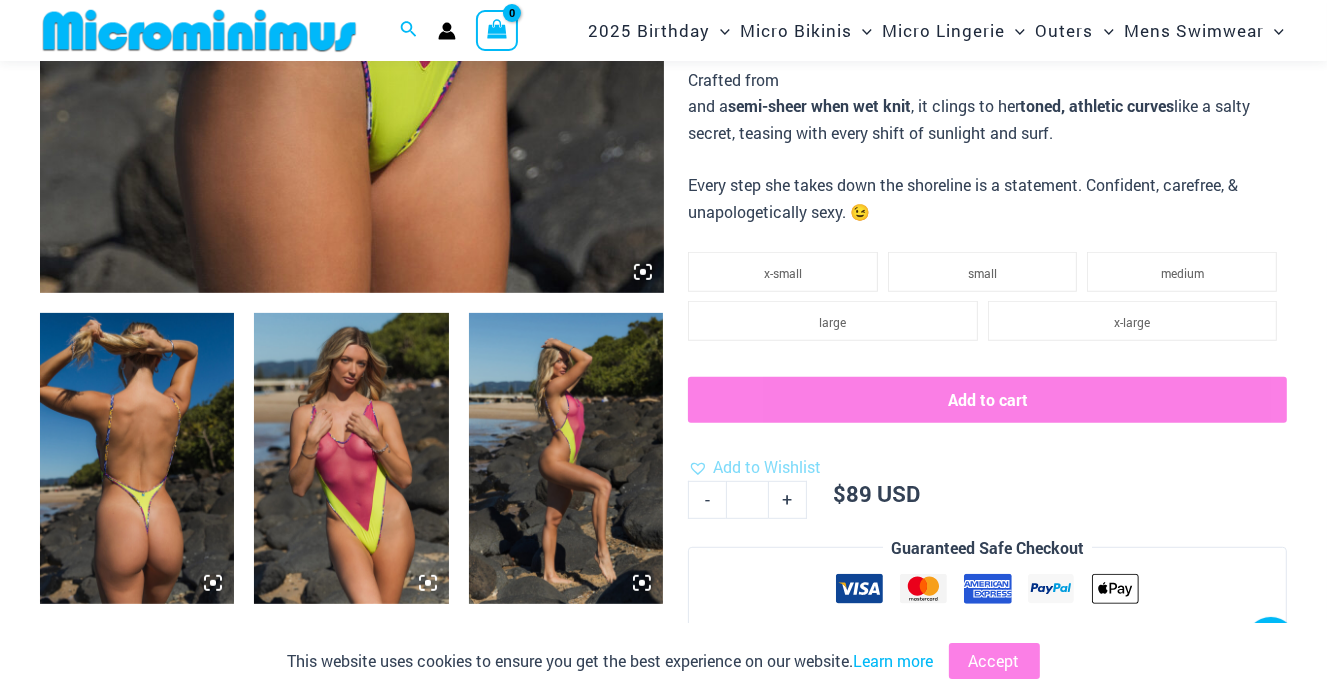 click 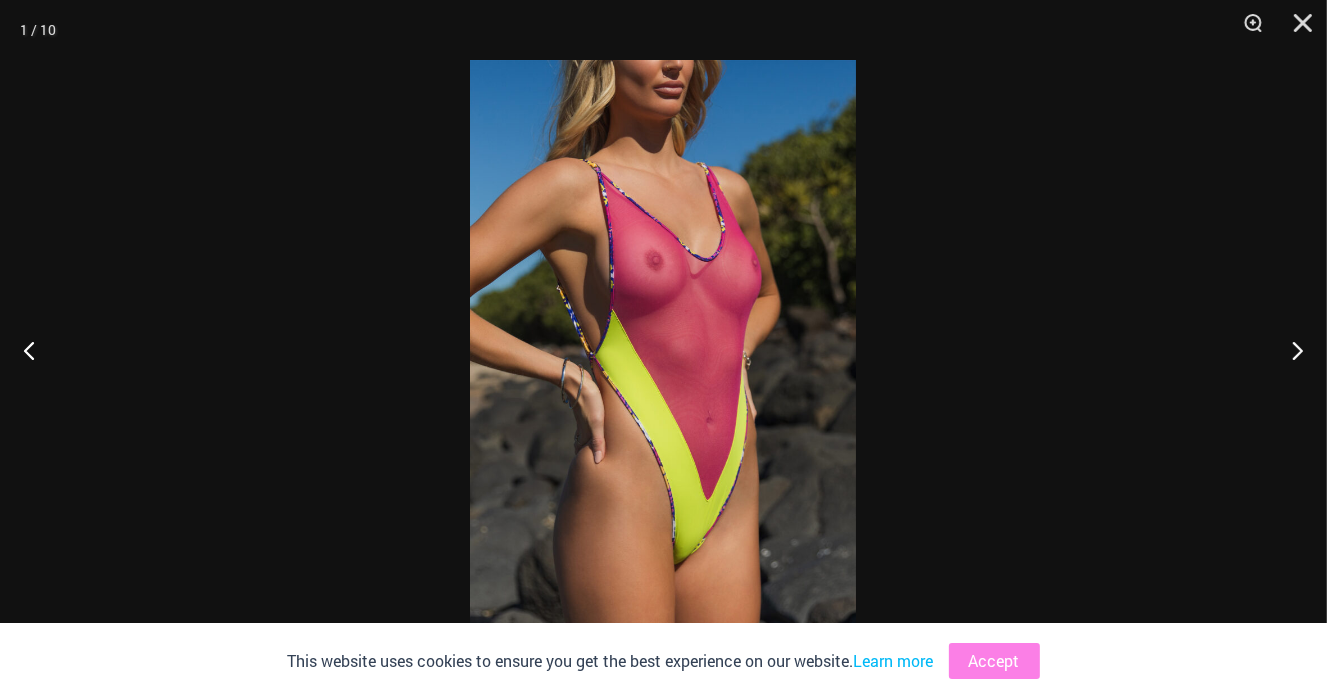 click at bounding box center (663, 349) 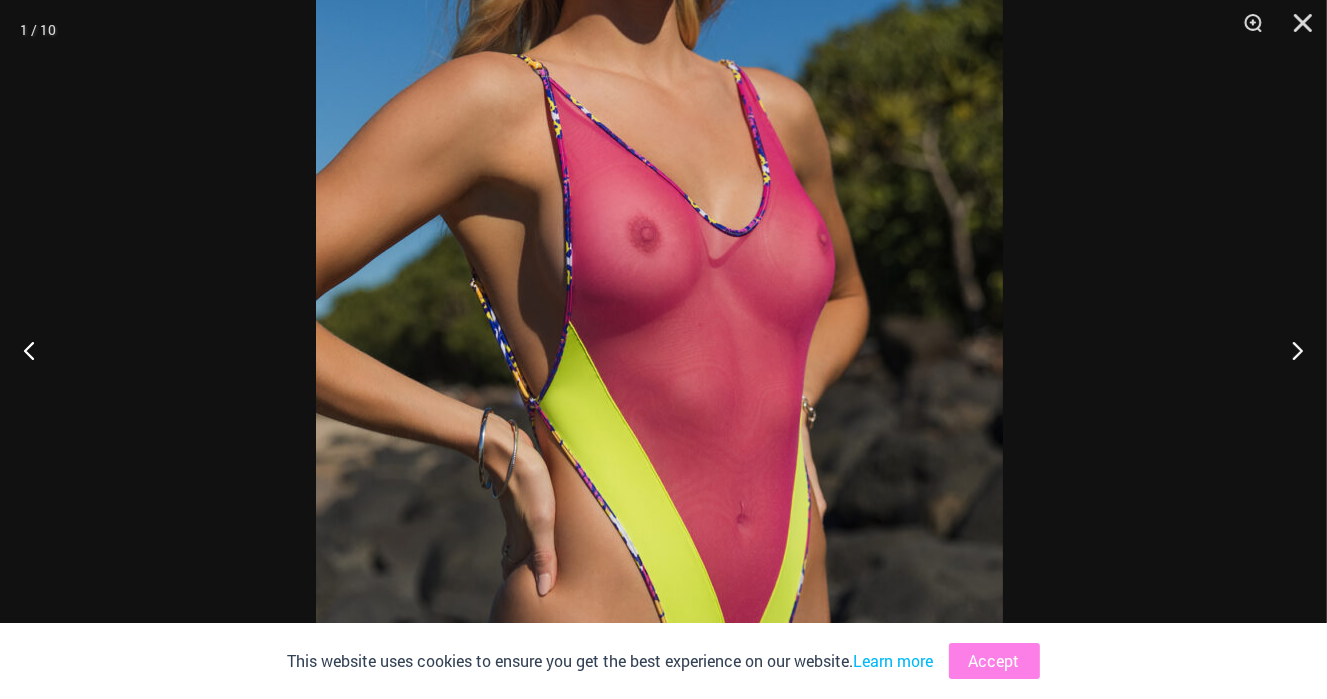 click at bounding box center (659, 393) 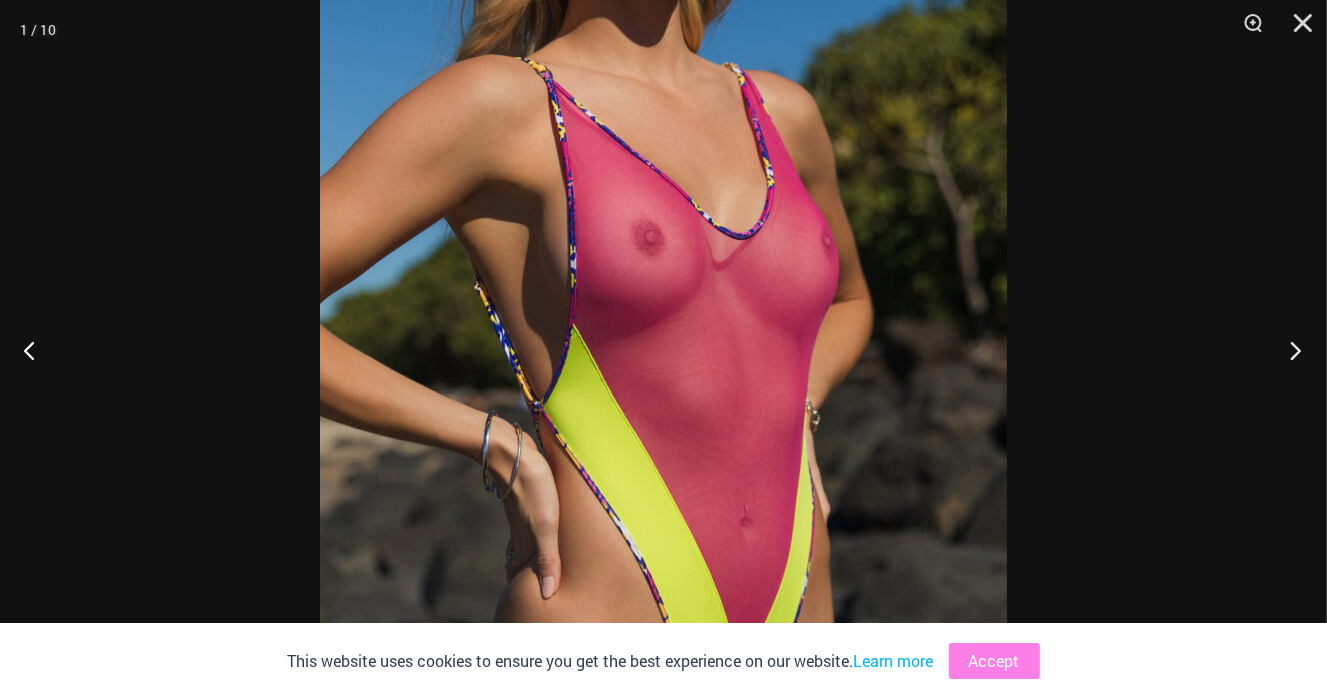 click at bounding box center (1289, 350) 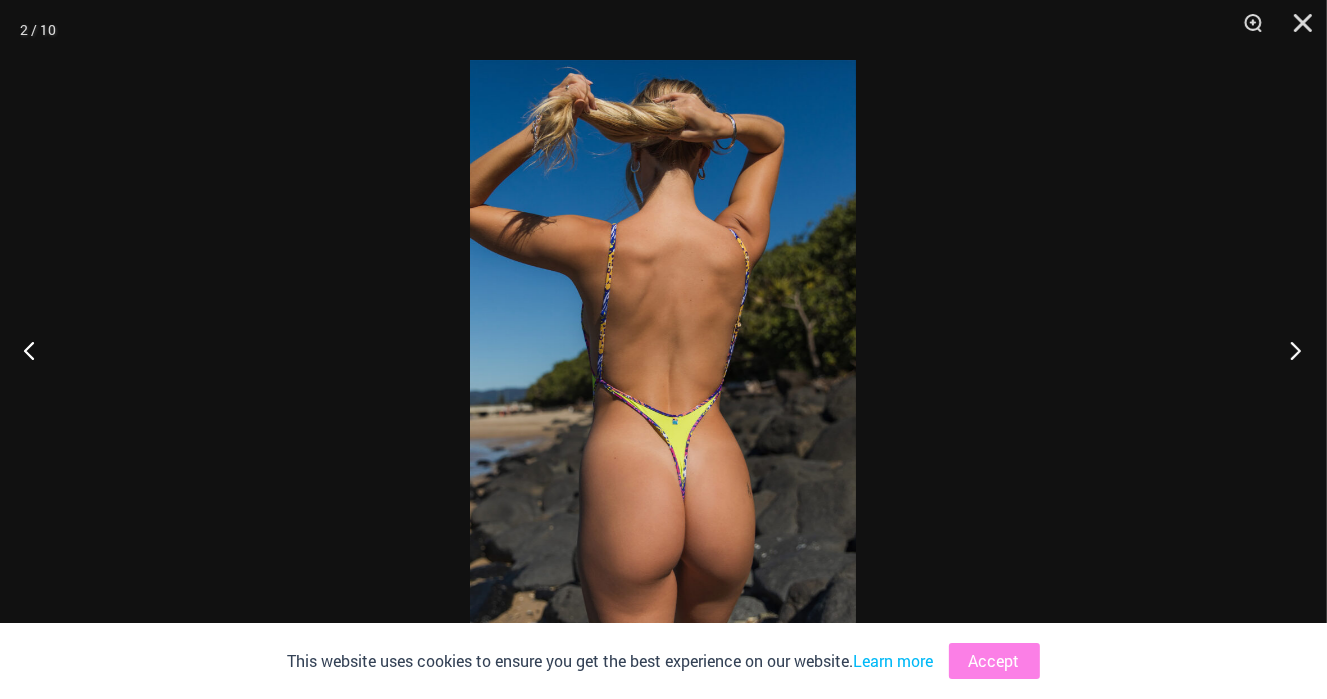 click at bounding box center [1289, 350] 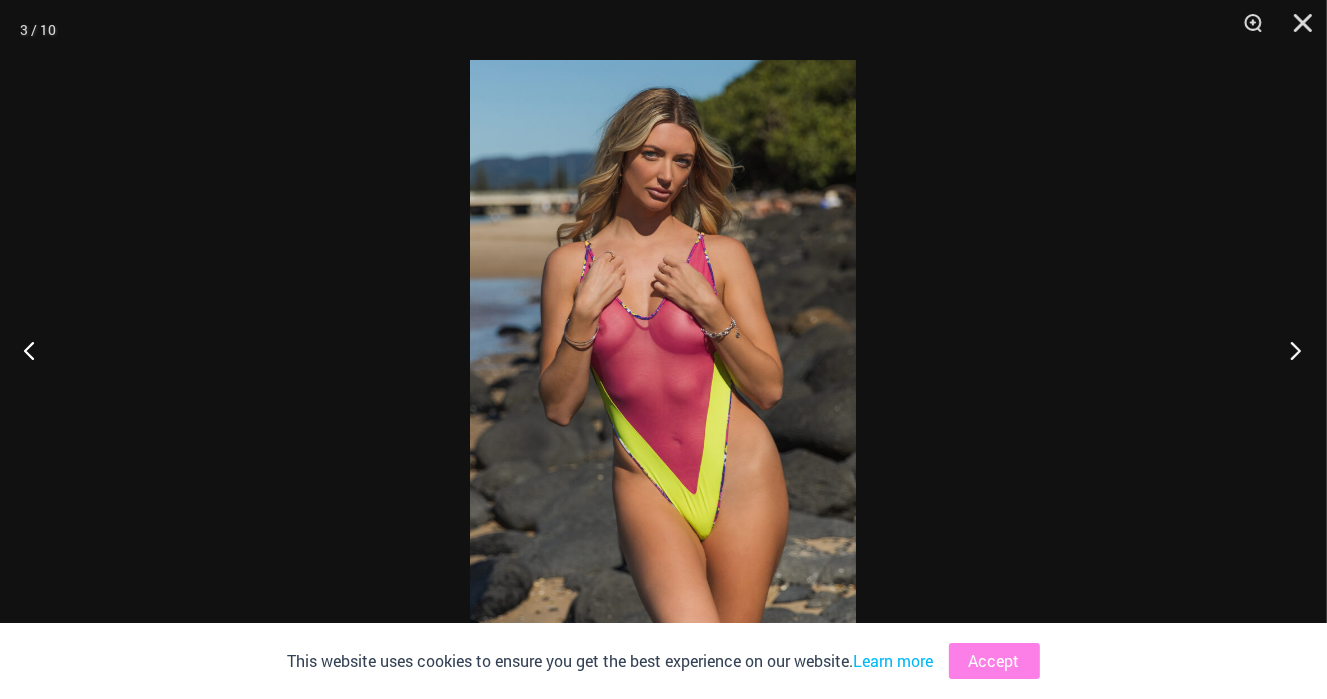 click at bounding box center (1289, 350) 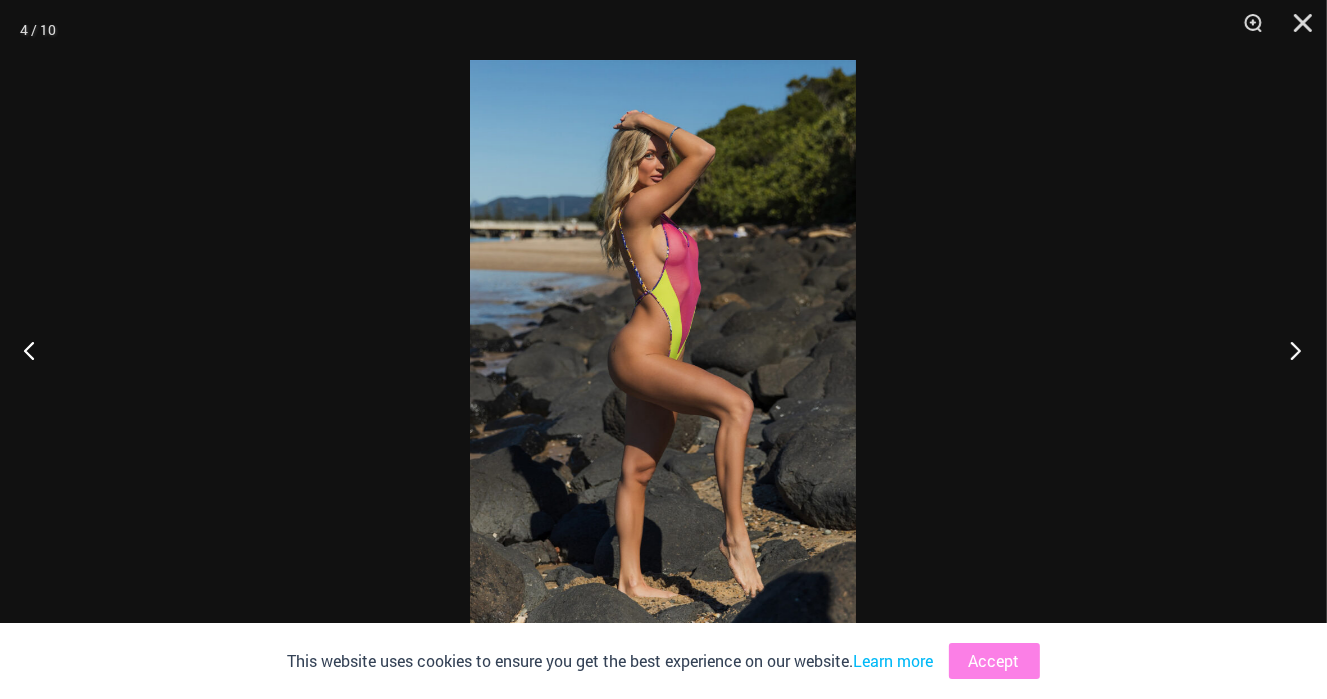 click at bounding box center (1289, 350) 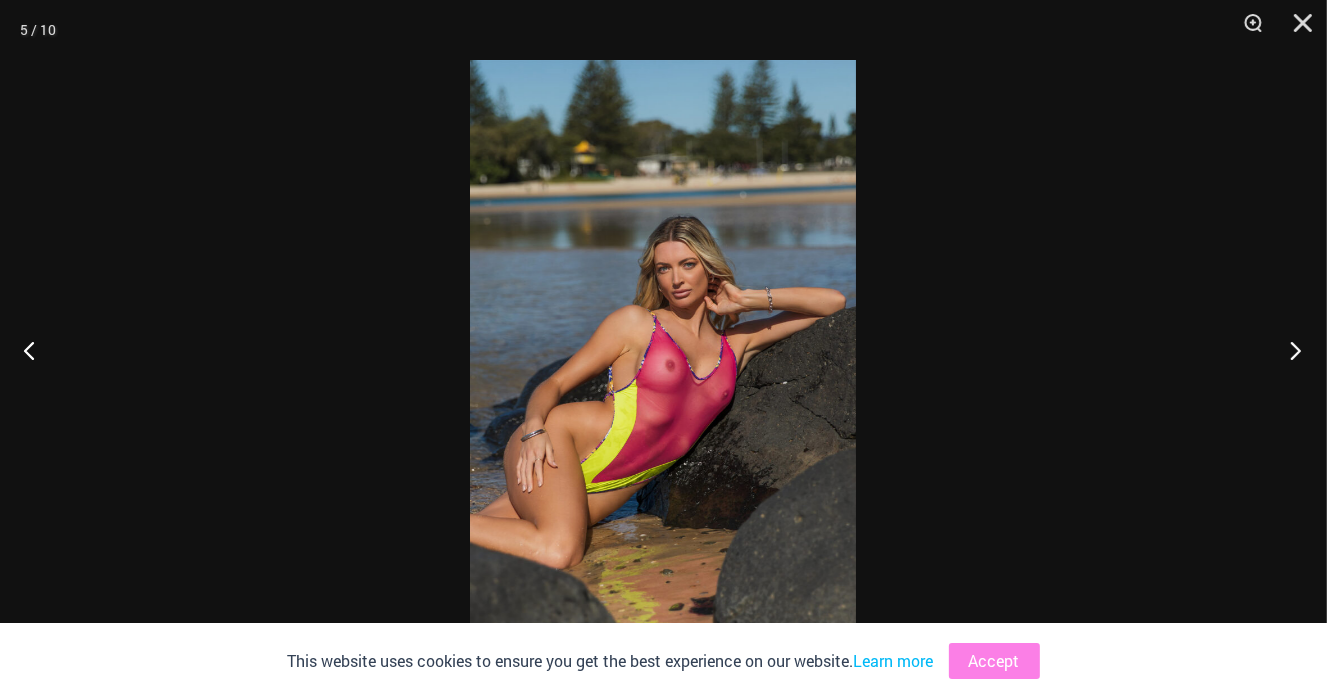 click at bounding box center [1289, 350] 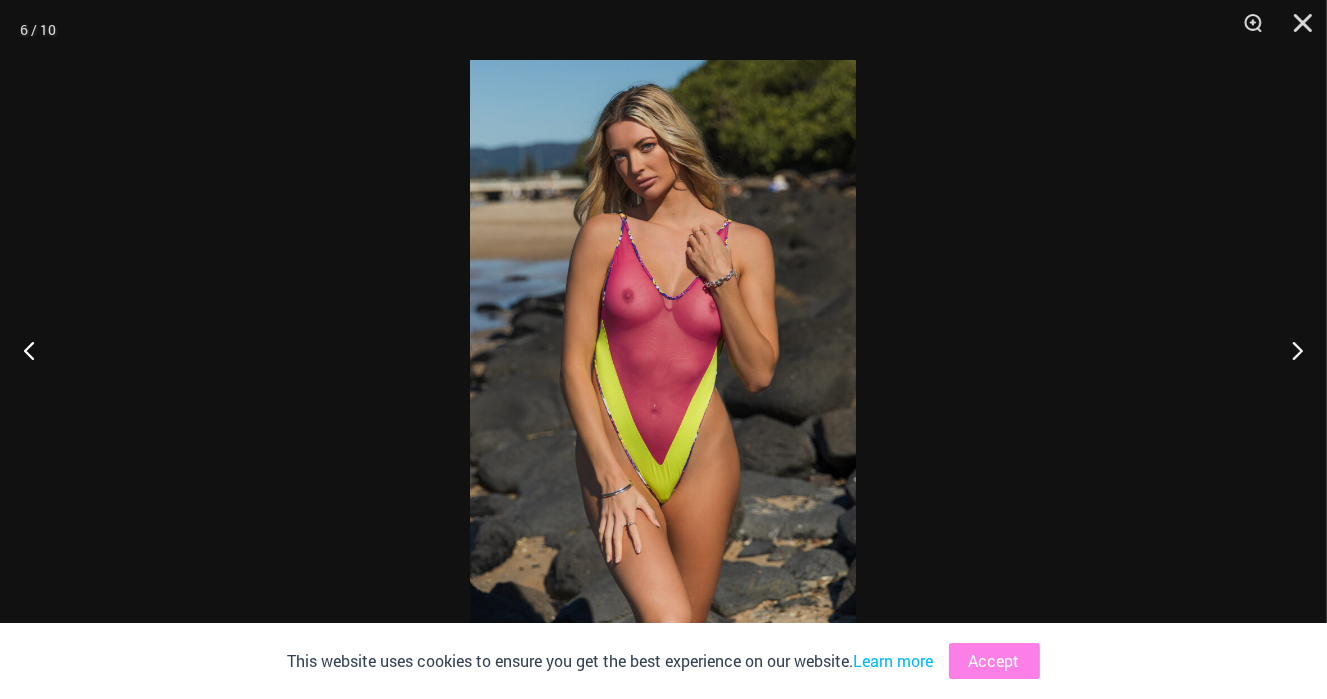 click at bounding box center (663, 349) 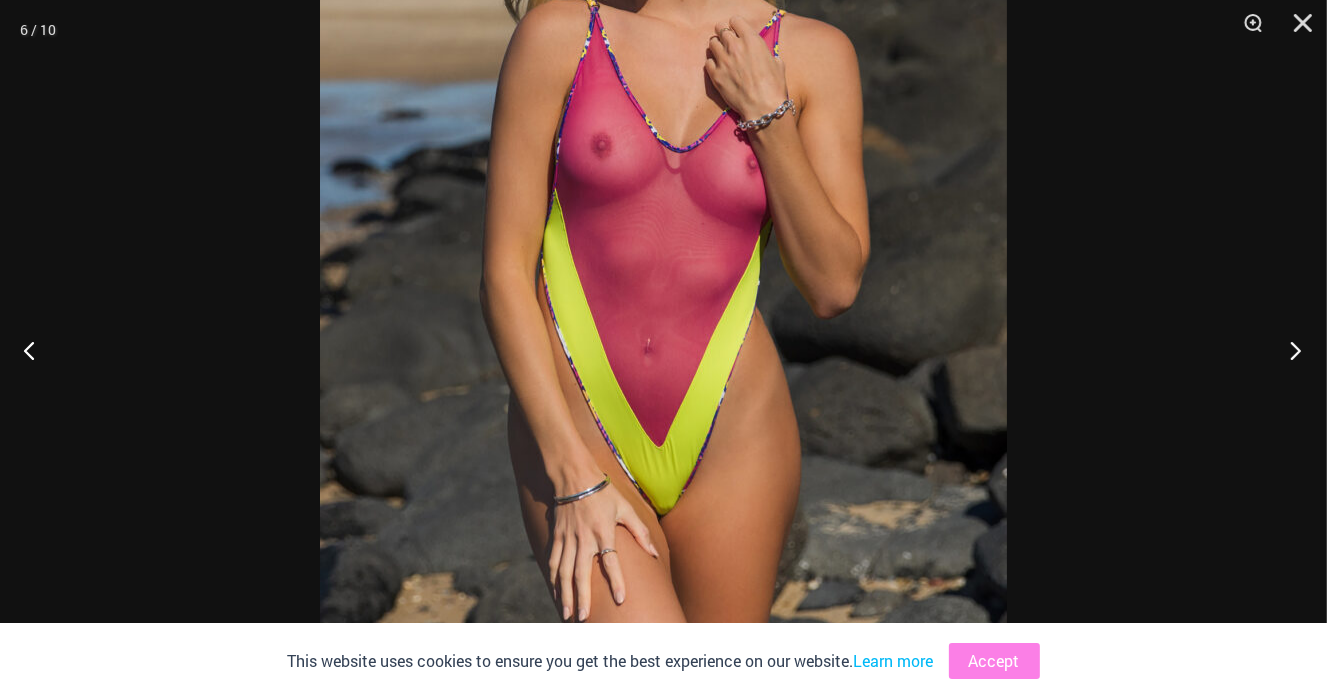 click at bounding box center [1289, 350] 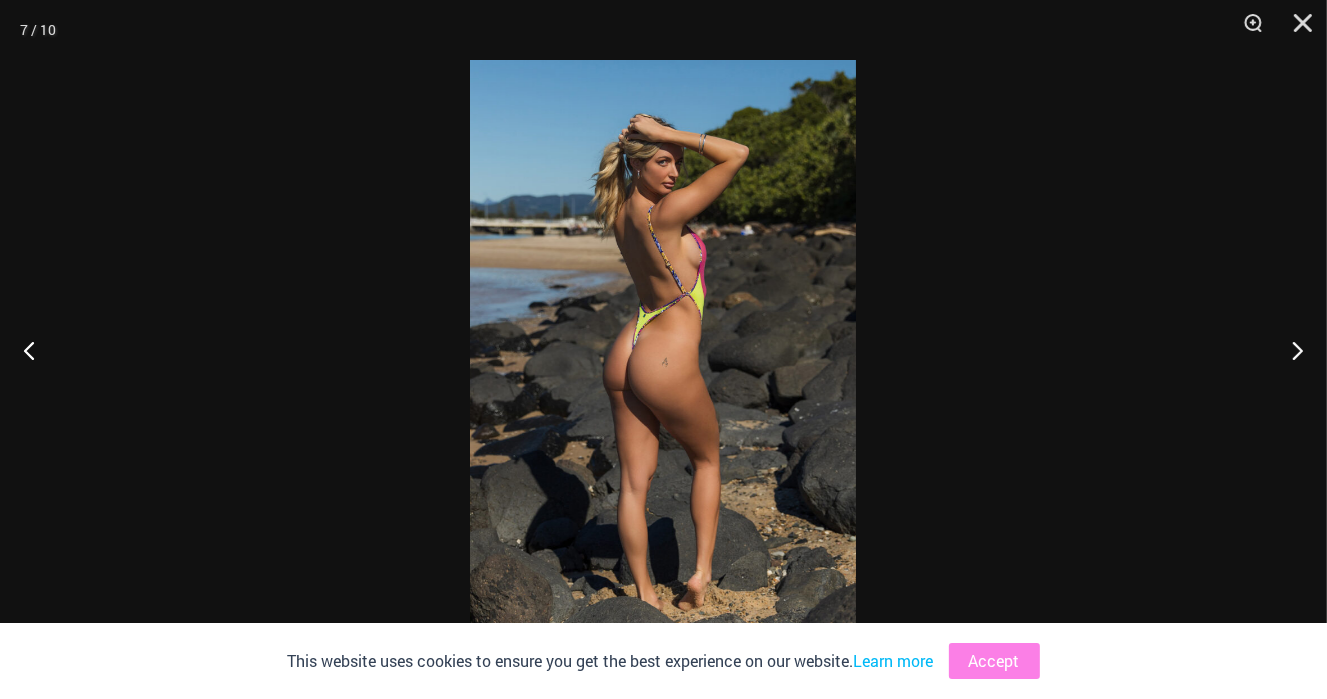 click at bounding box center [663, 349] 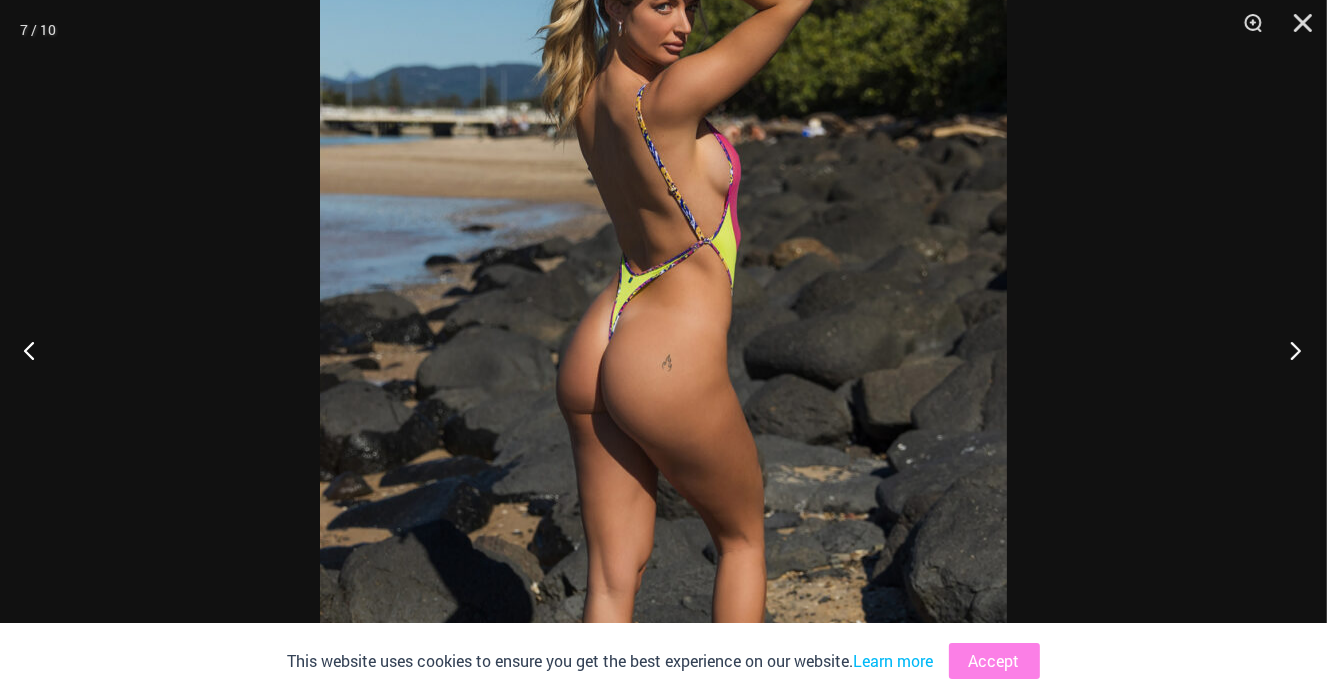 click at bounding box center (1289, 350) 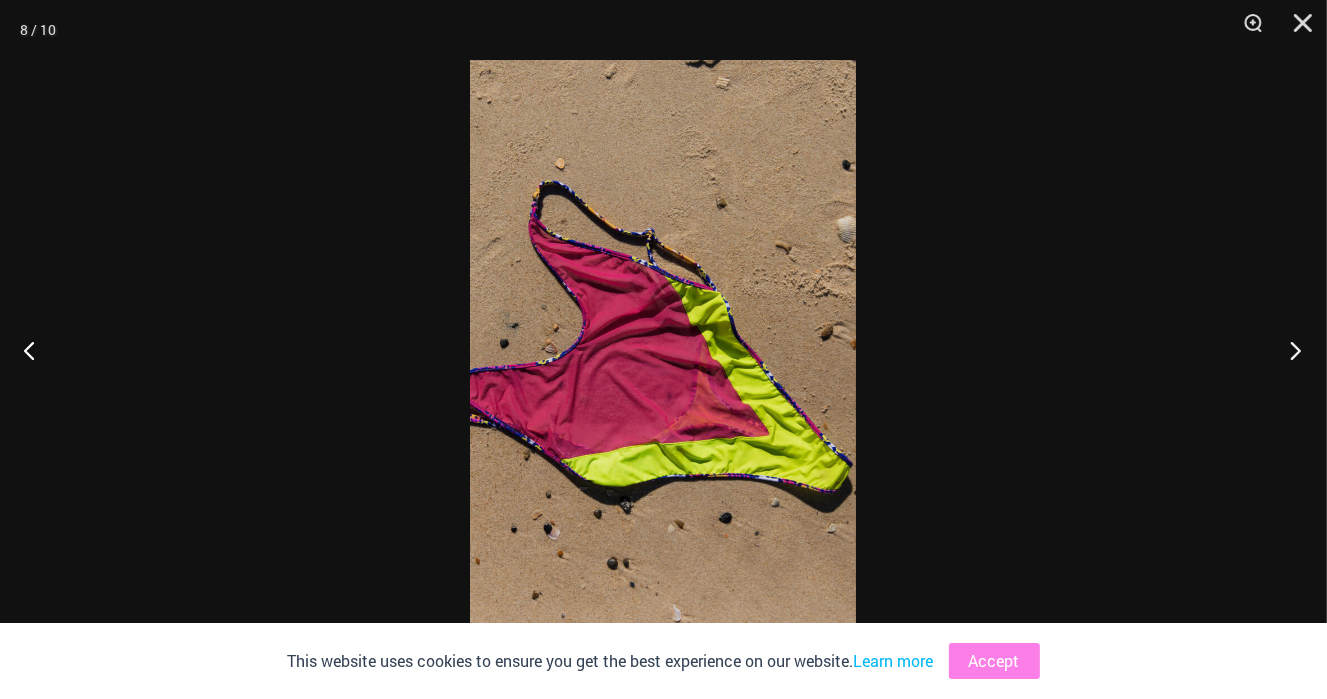 click at bounding box center [1289, 350] 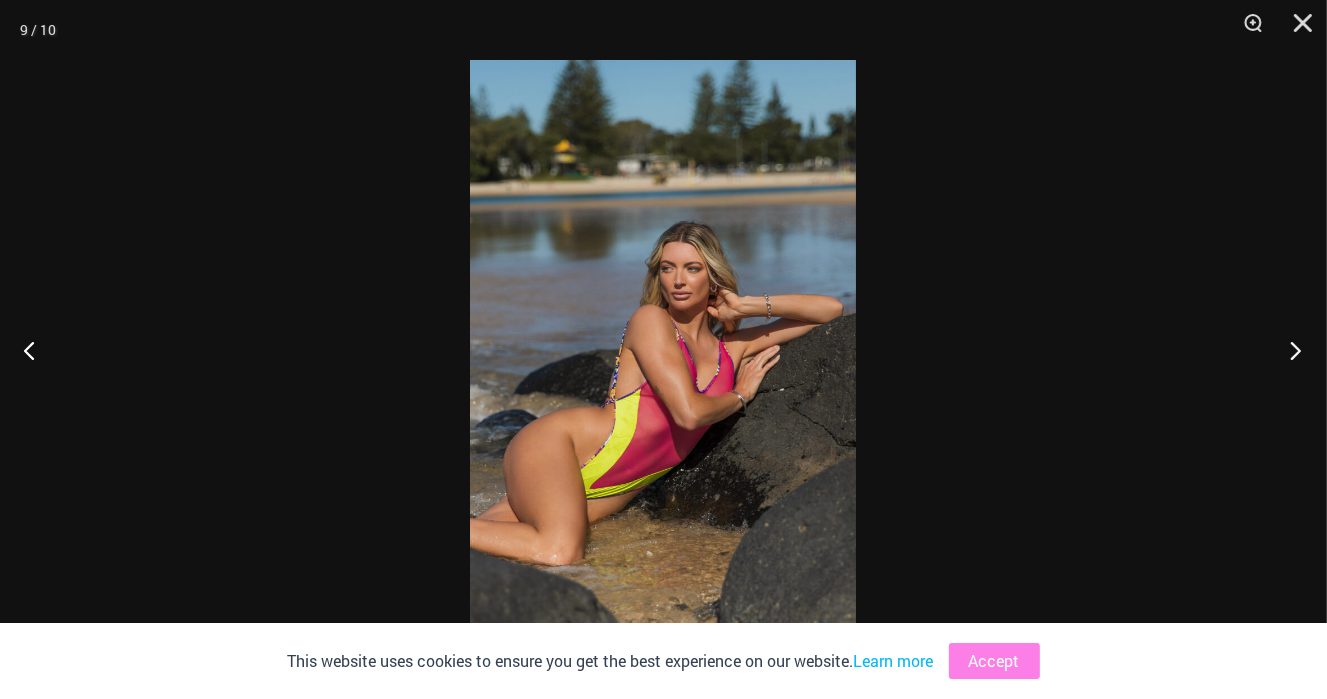 click at bounding box center (1289, 350) 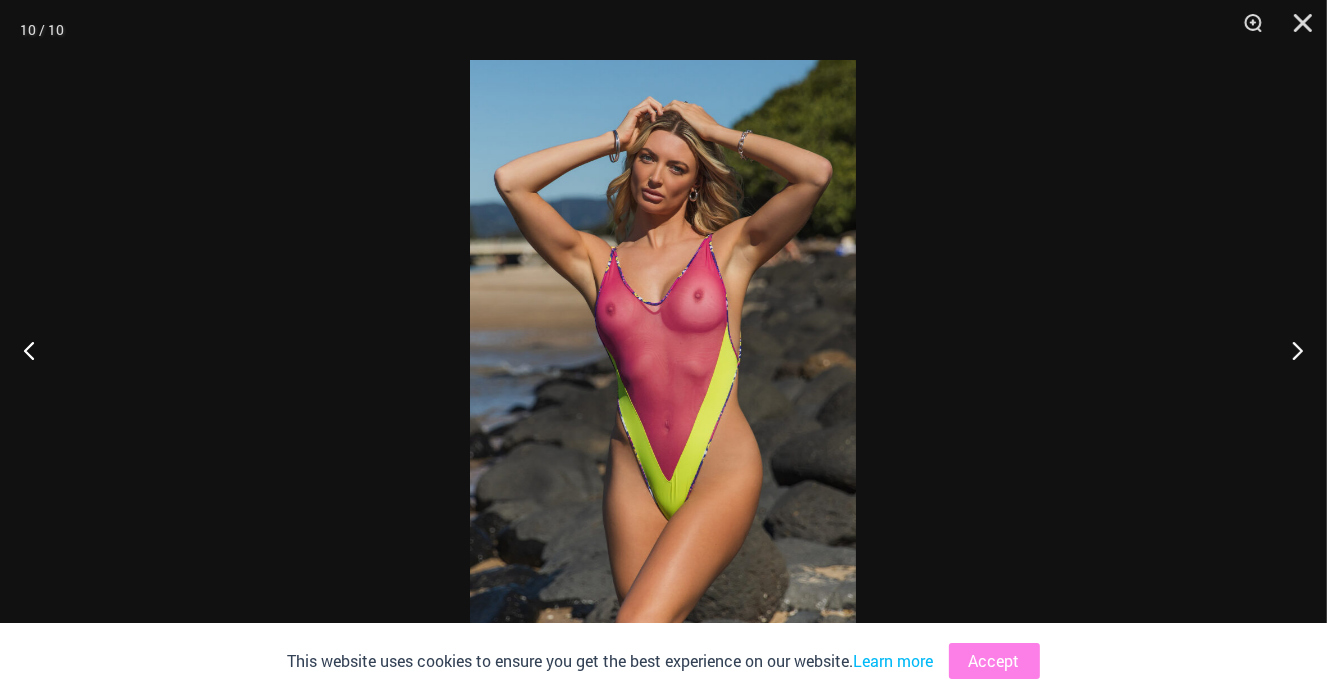 click at bounding box center (663, 349) 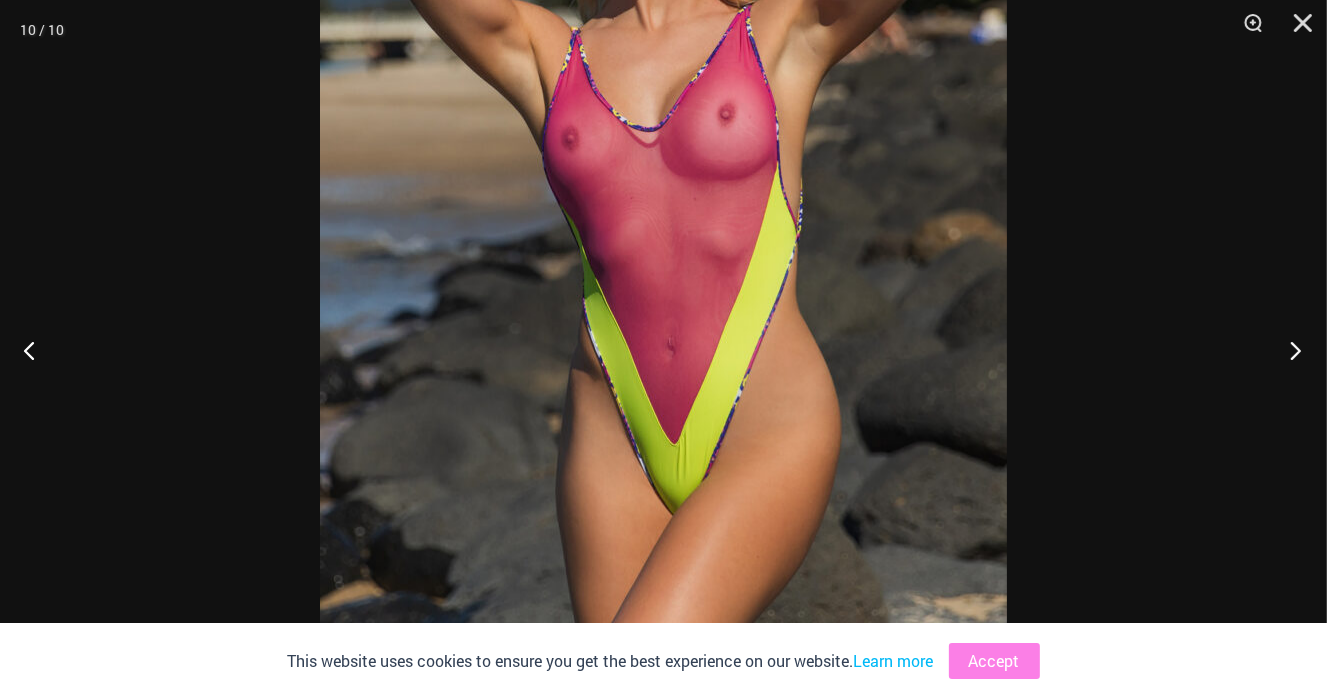 click at bounding box center [1289, 350] 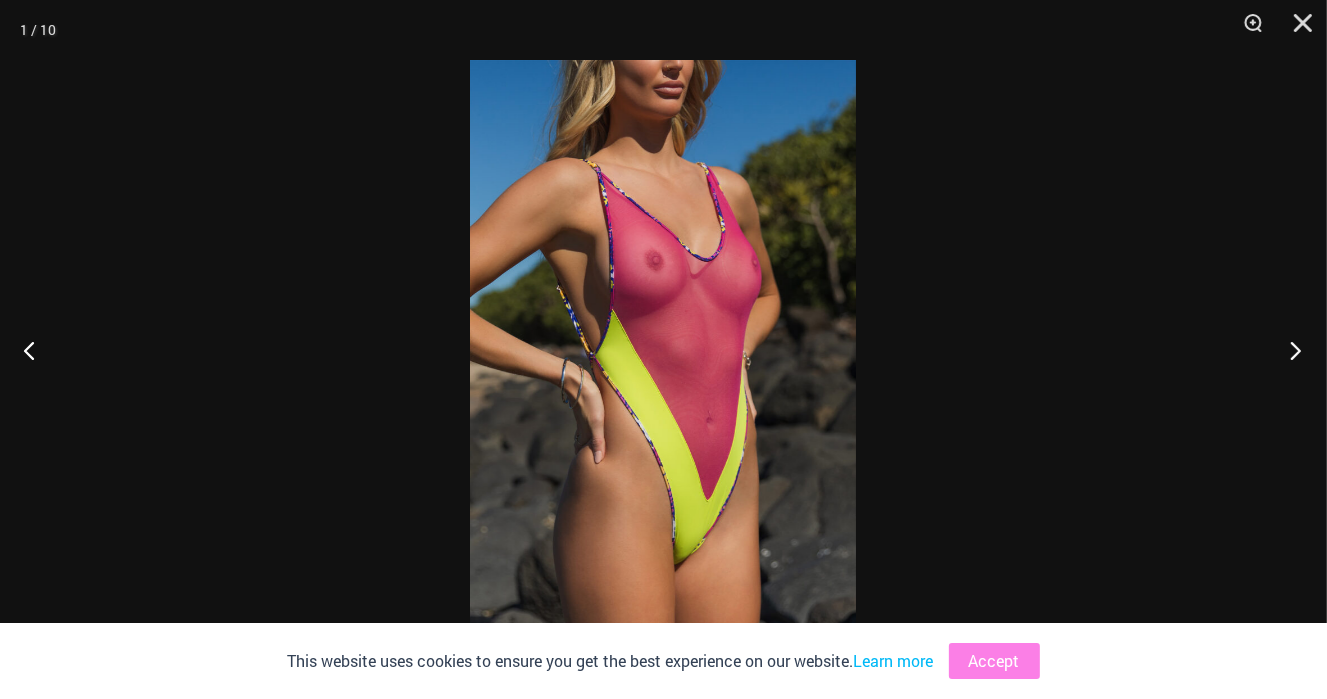 click at bounding box center (1289, 350) 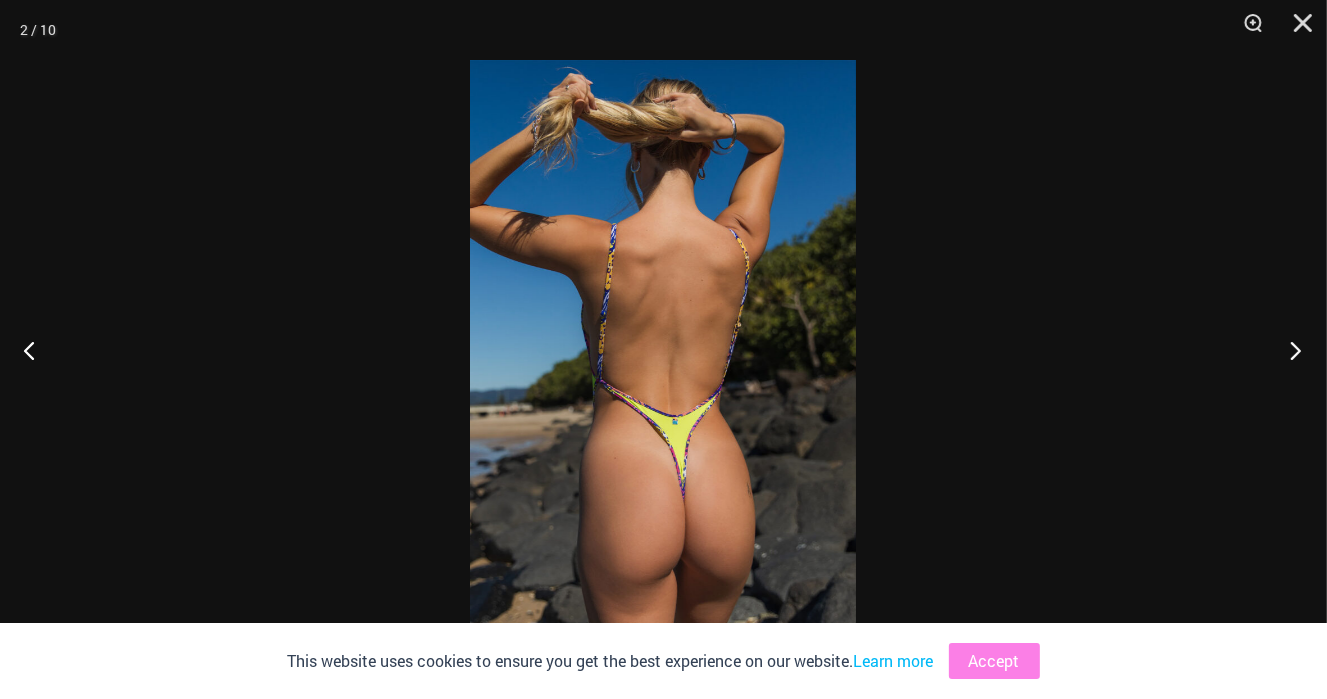 click at bounding box center (1289, 350) 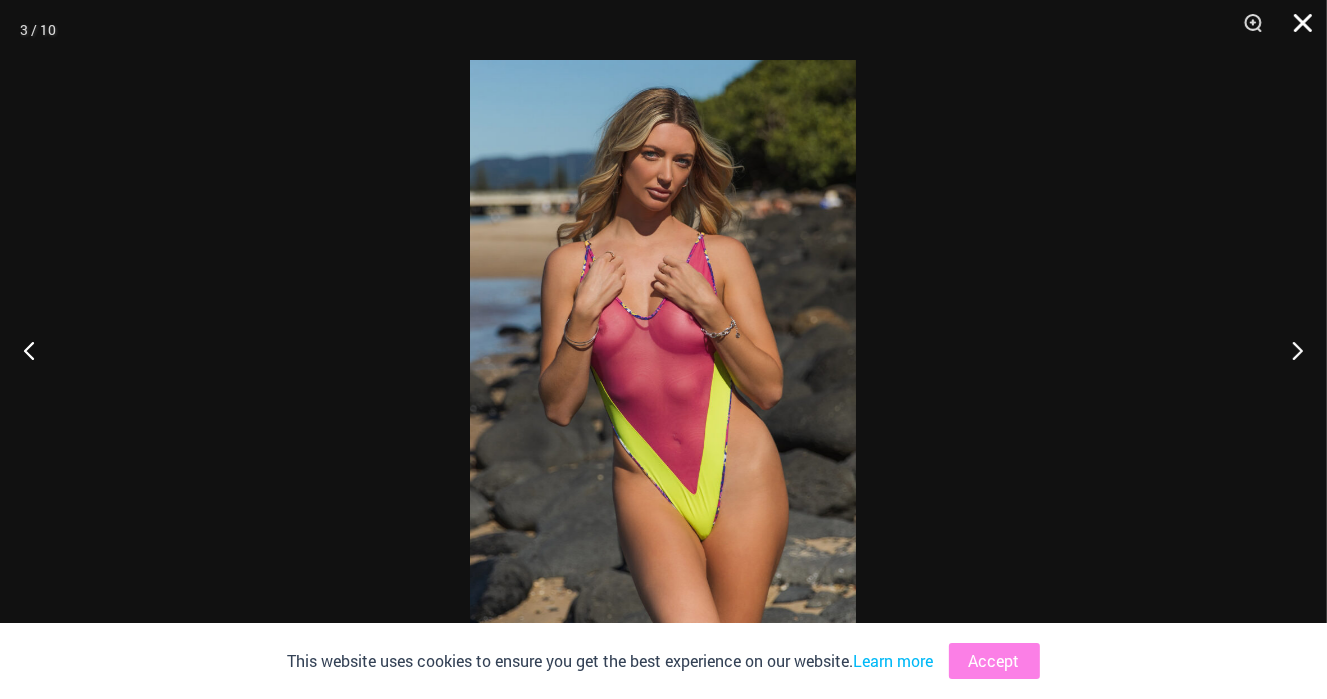 click at bounding box center [1296, 30] 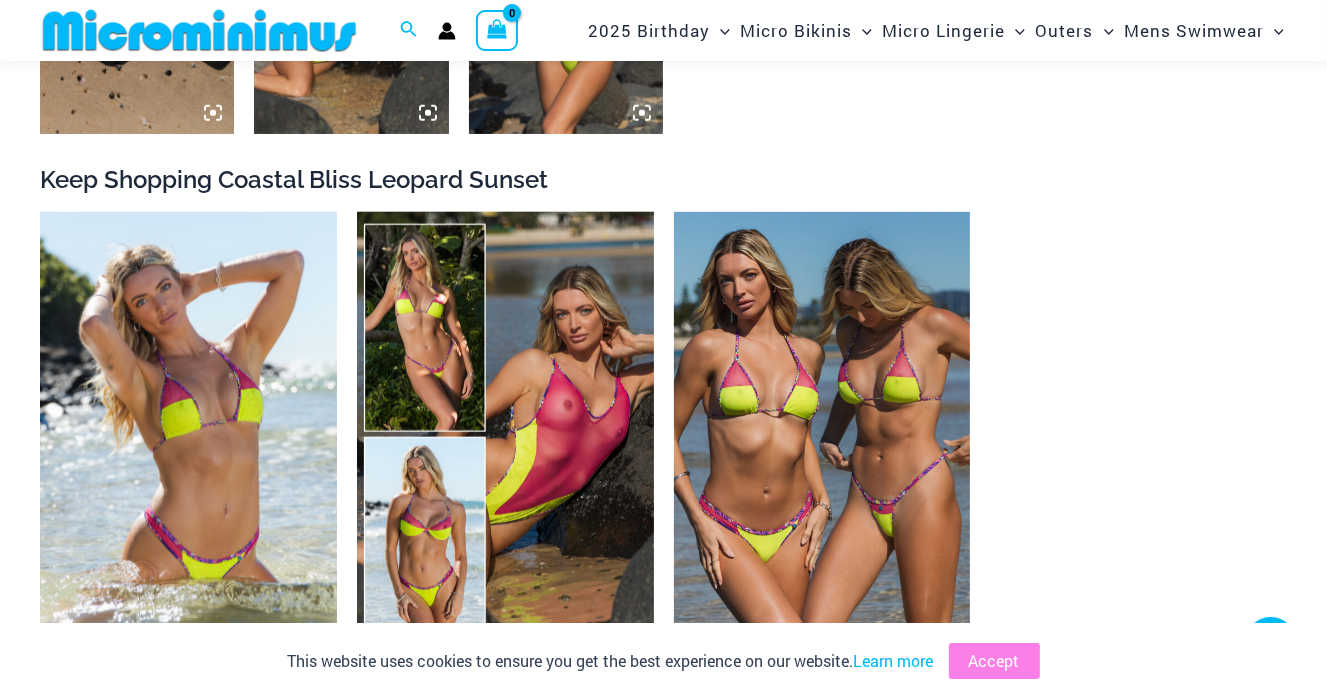 scroll, scrollTop: 1984, scrollLeft: 0, axis: vertical 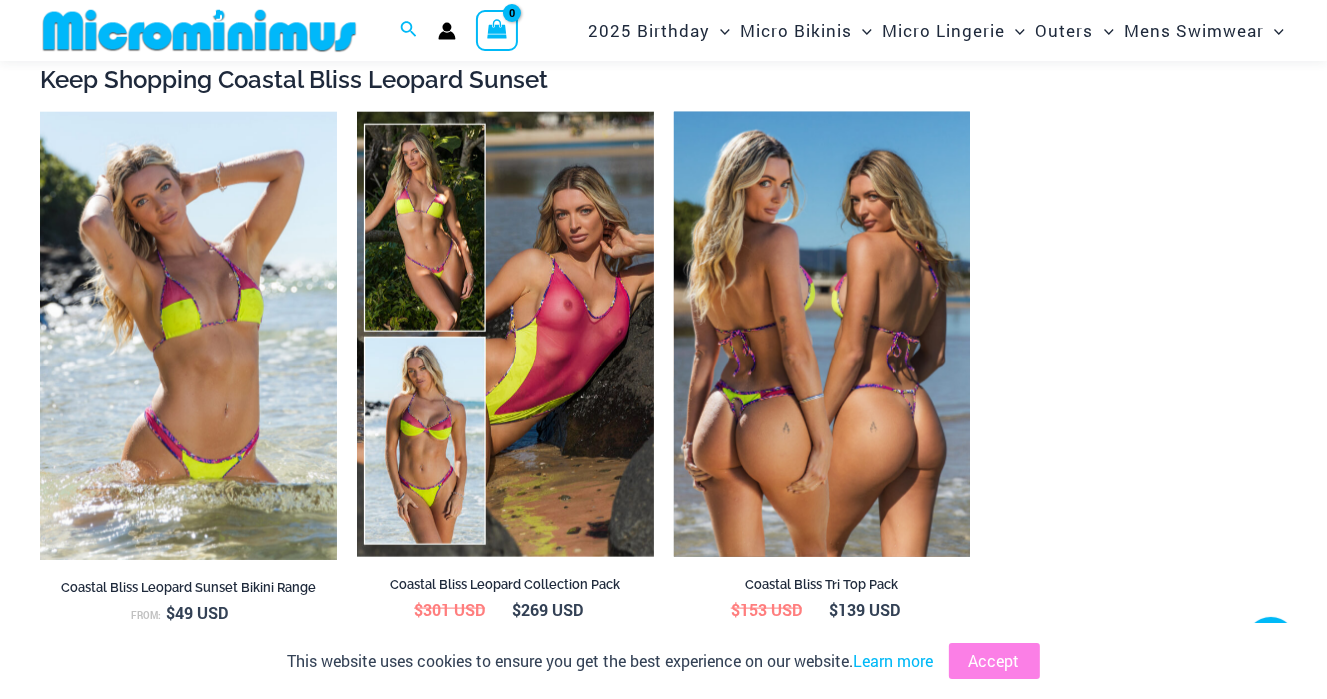 click at bounding box center (822, 334) 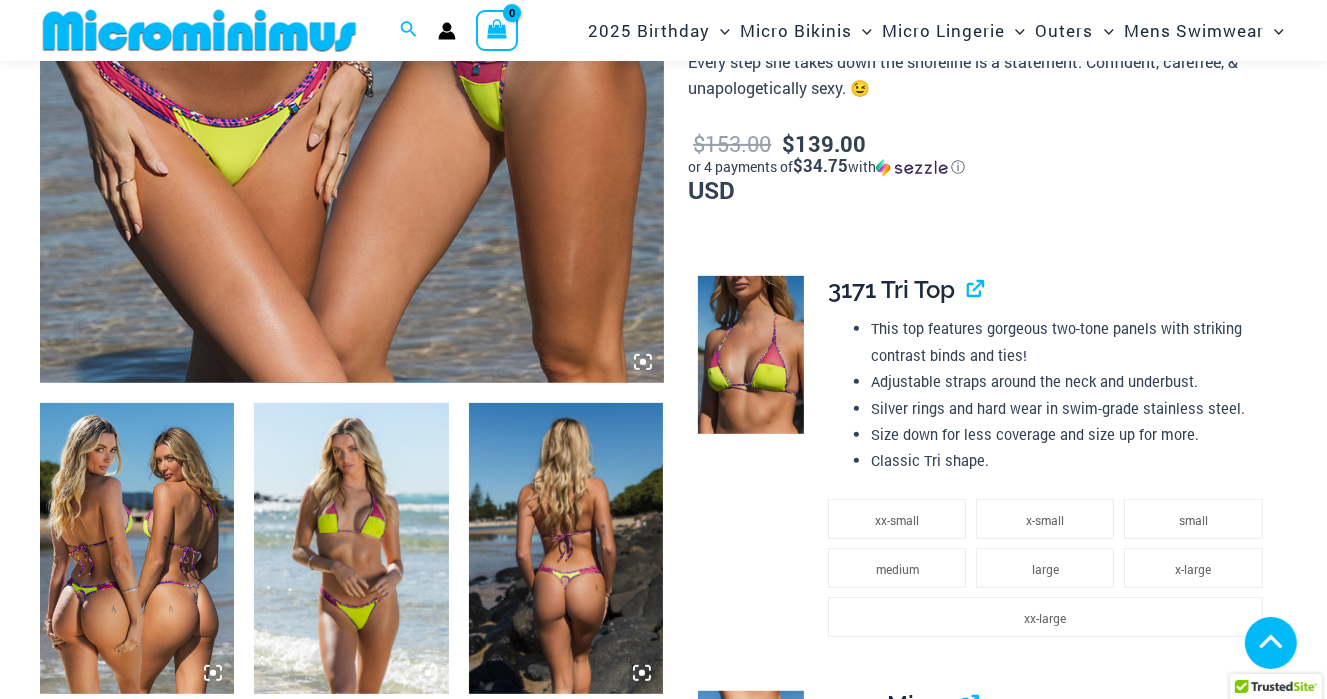 scroll, scrollTop: 1100, scrollLeft: 0, axis: vertical 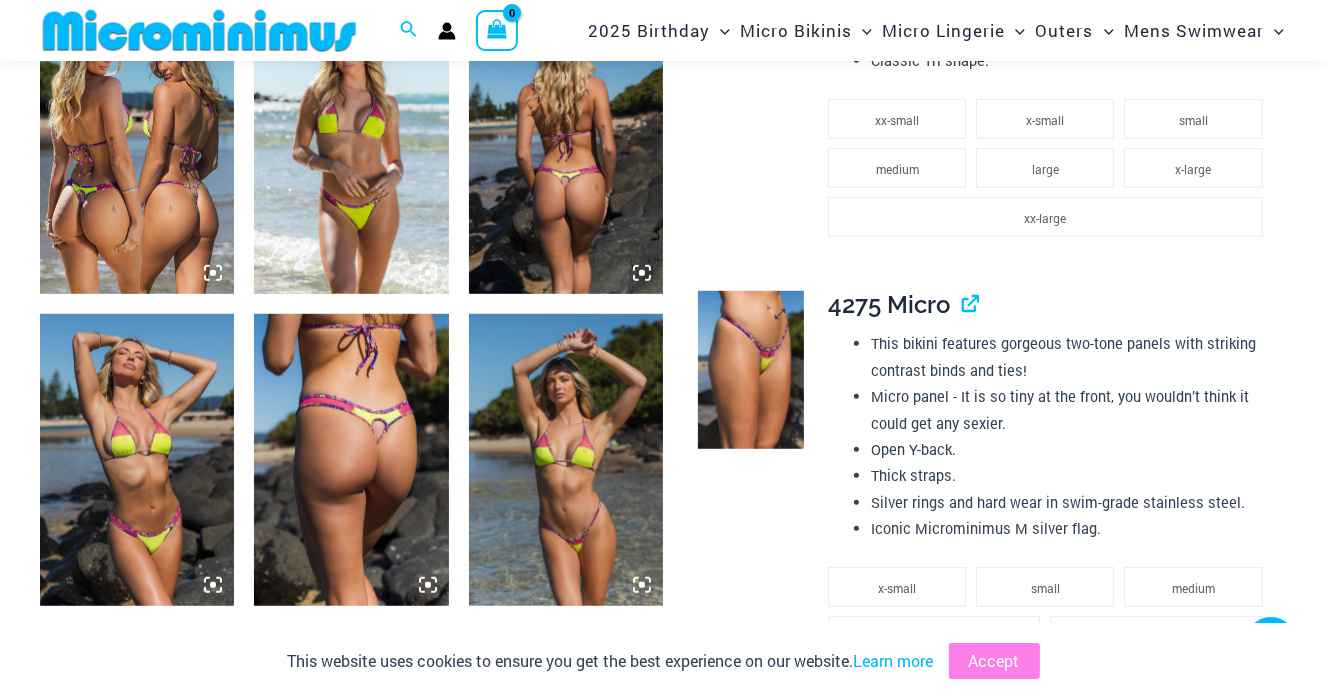 click at bounding box center (750, 370) 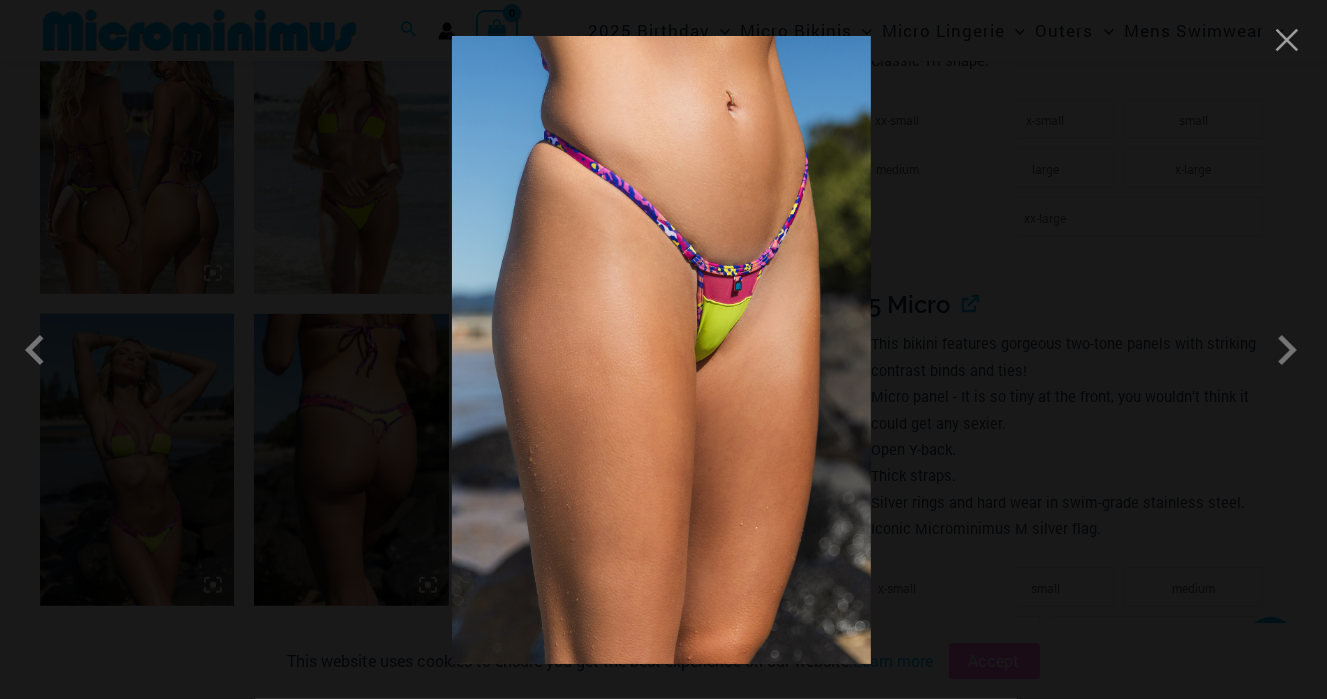 click at bounding box center [661, 350] 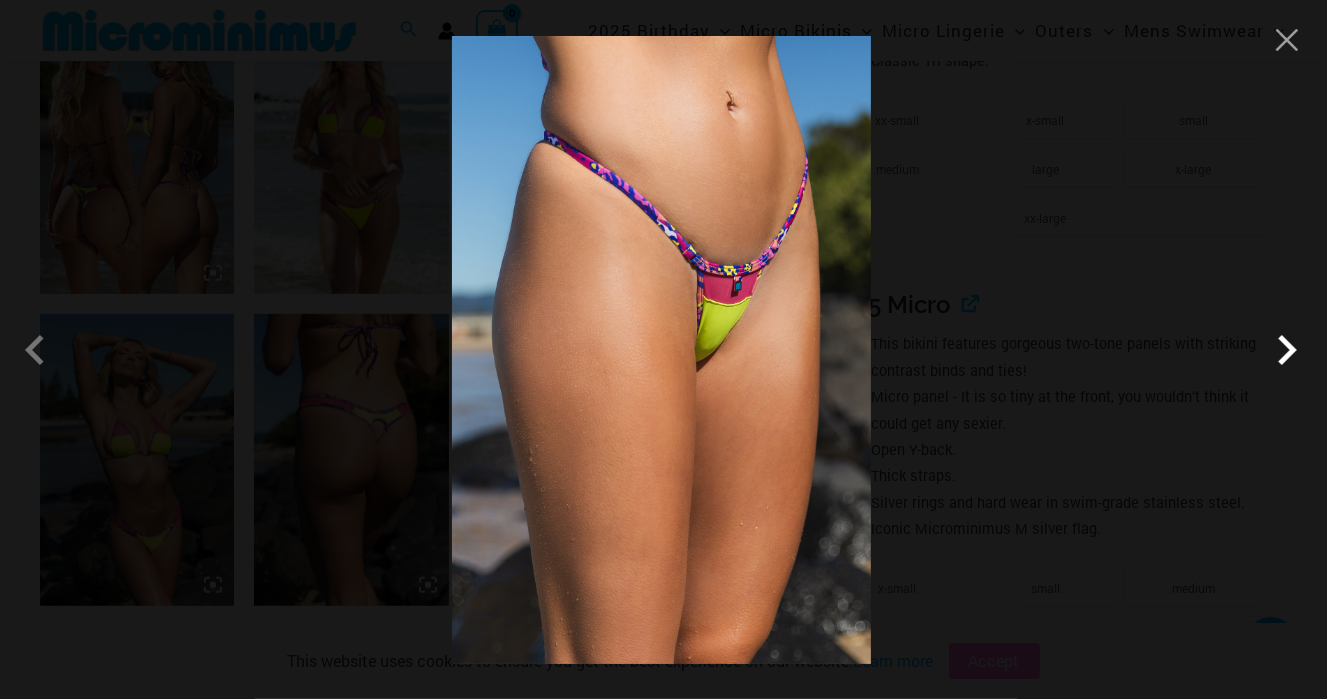 click at bounding box center (1287, 350) 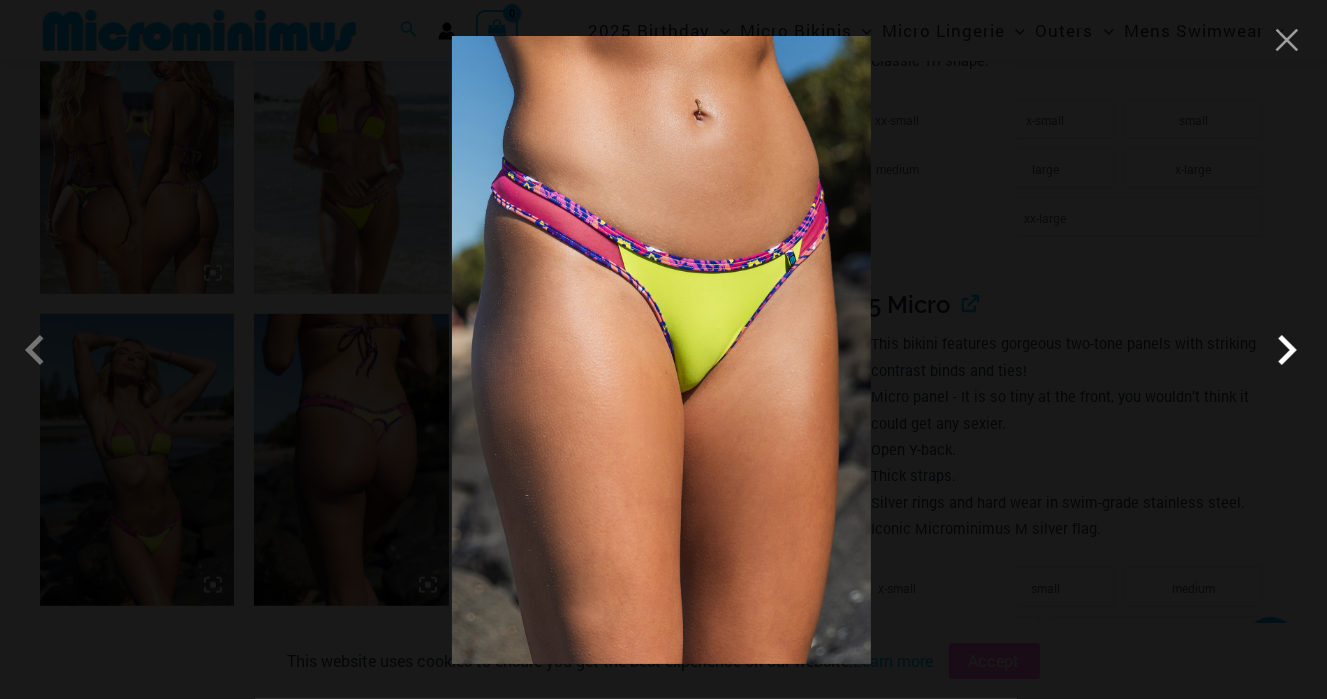 click at bounding box center [1287, 350] 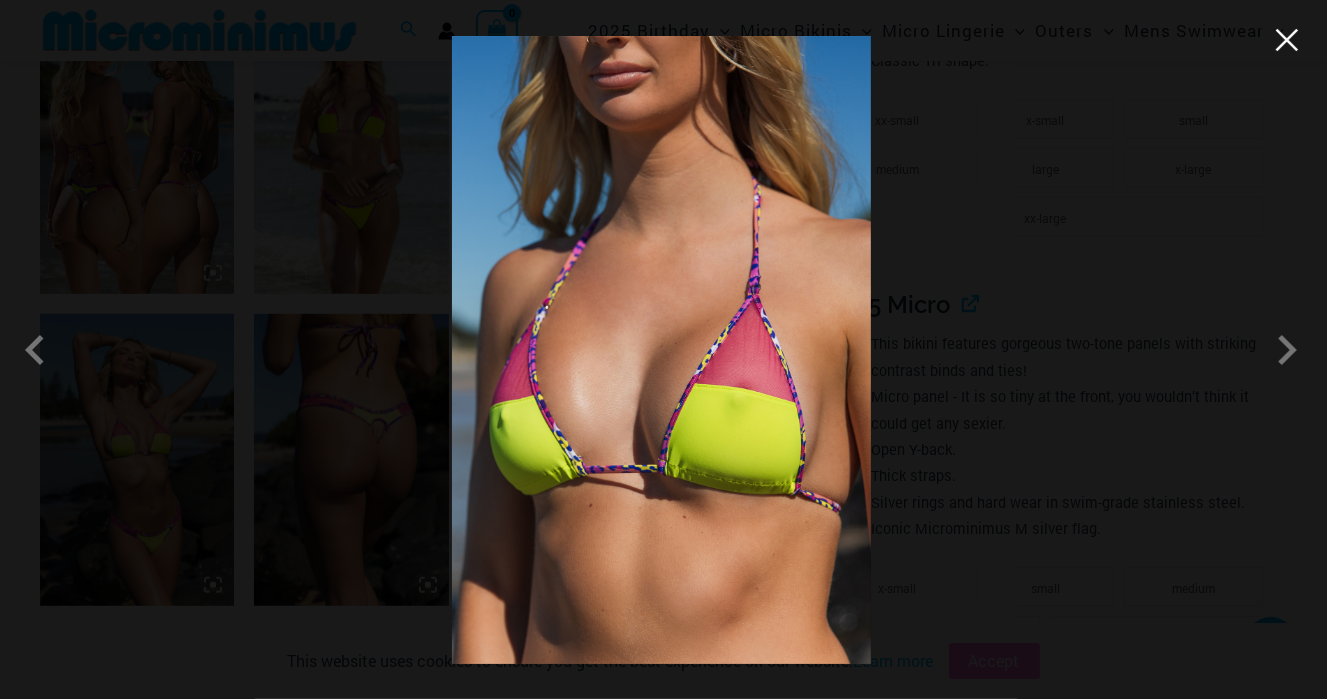 click at bounding box center (1287, 40) 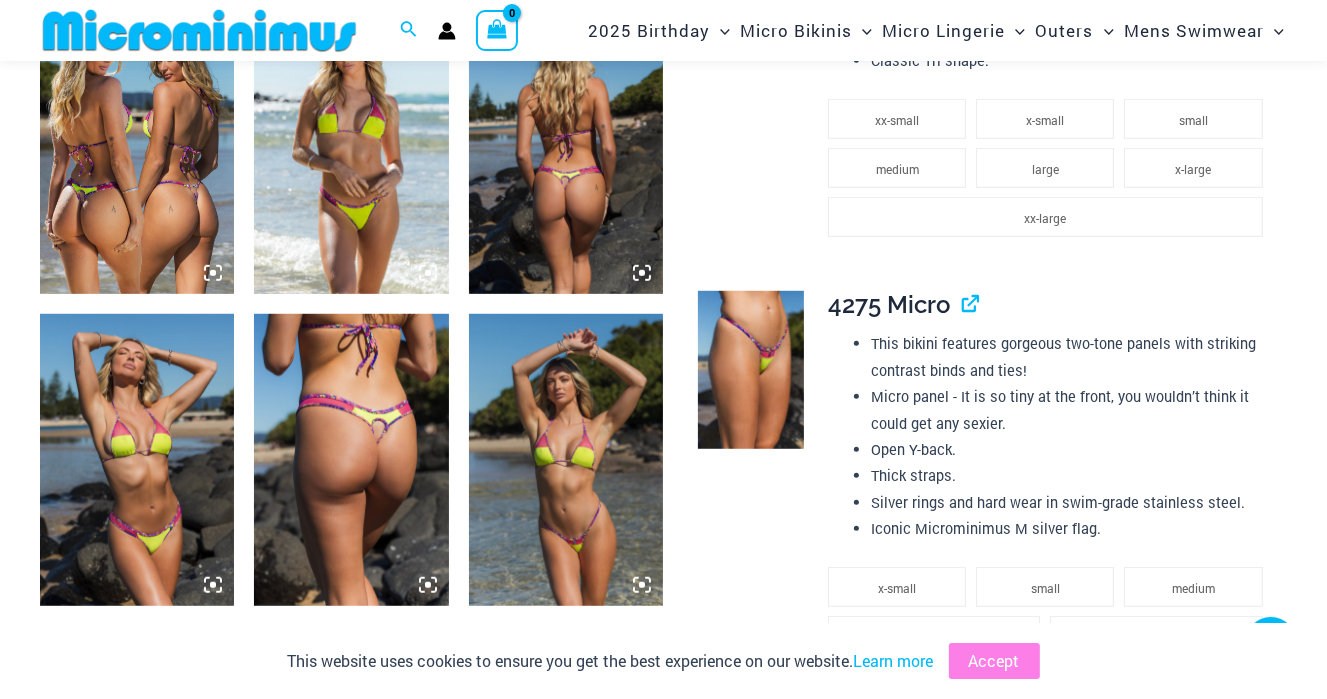 click at bounding box center (351, 149) 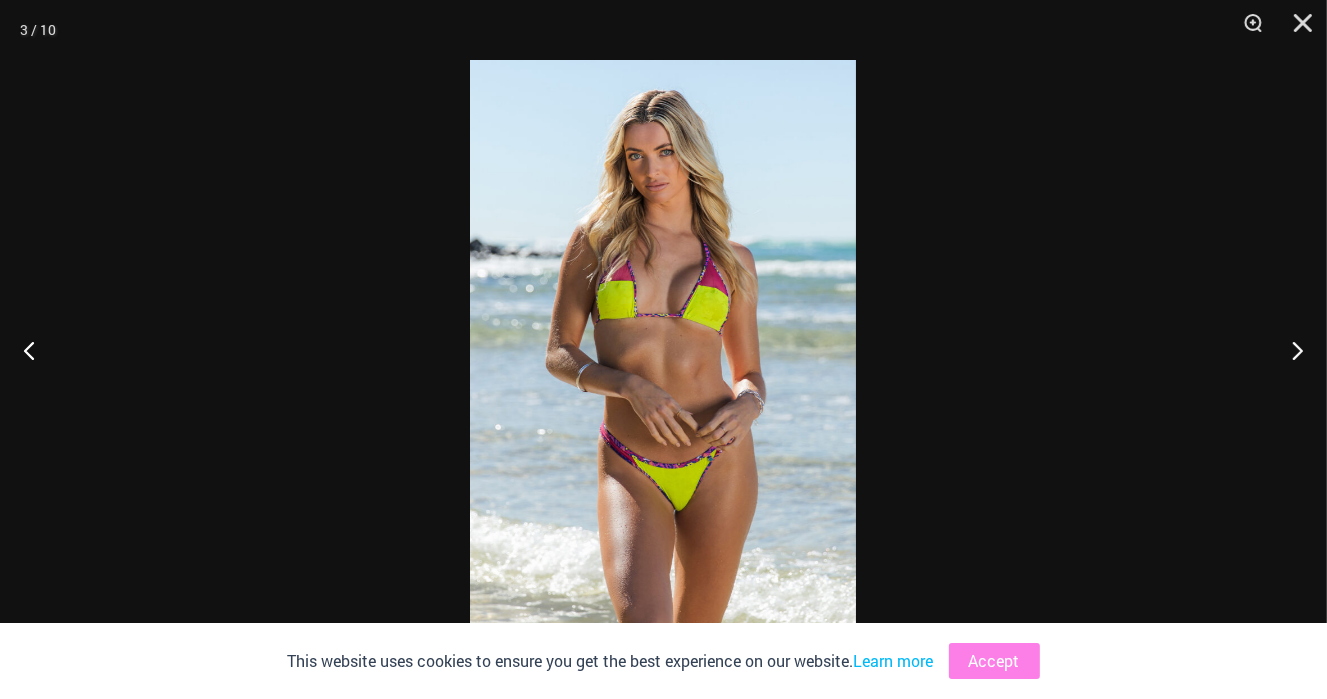 click at bounding box center [663, 349] 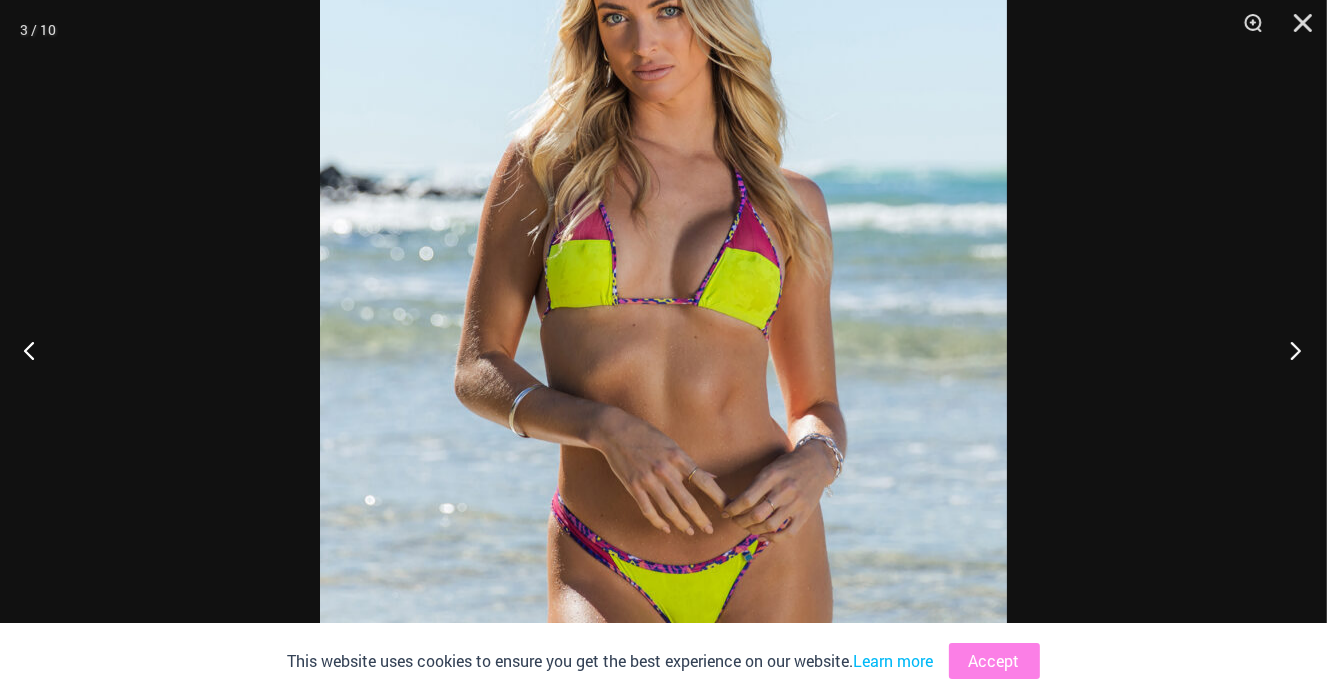 click at bounding box center (1289, 350) 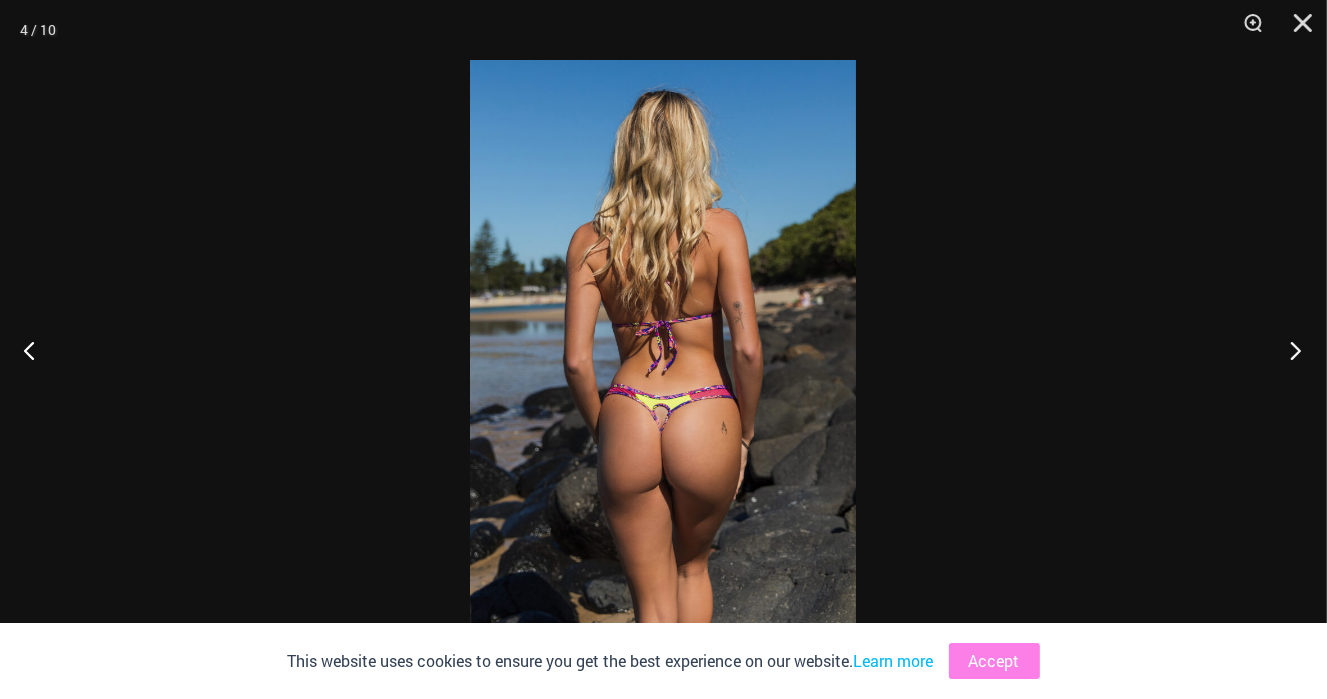 click at bounding box center [1289, 350] 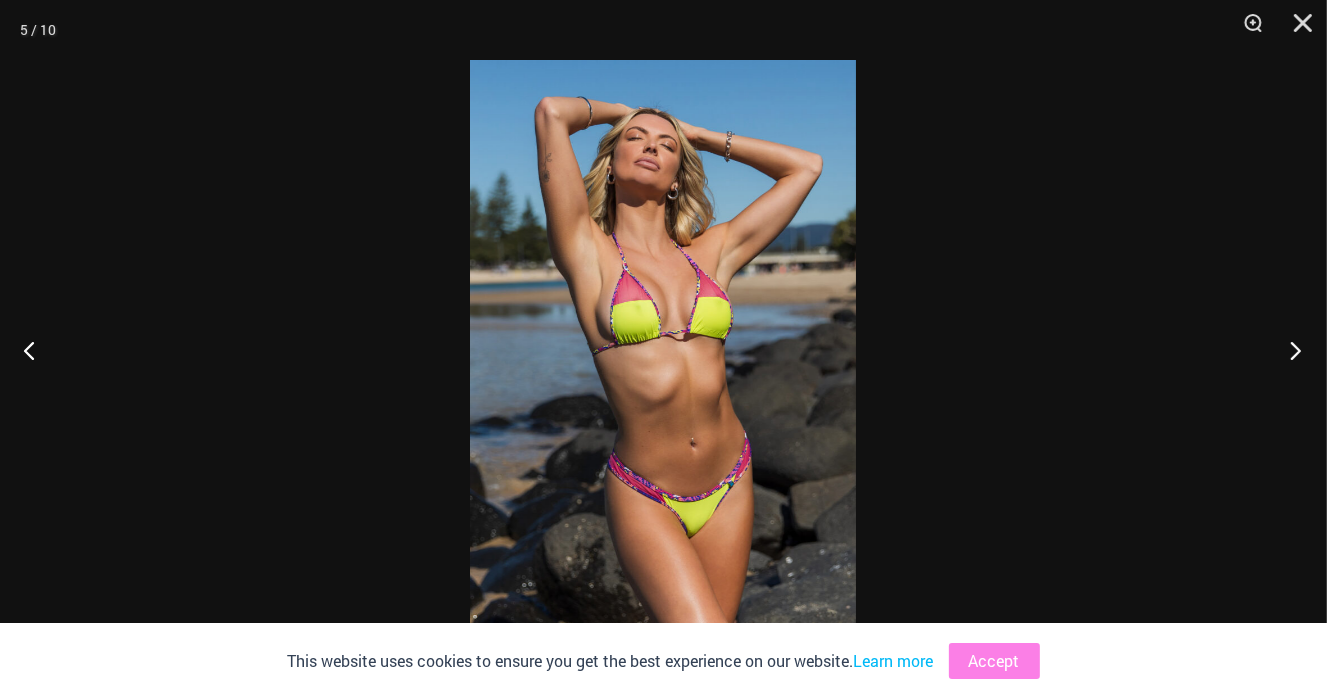 click at bounding box center (1289, 350) 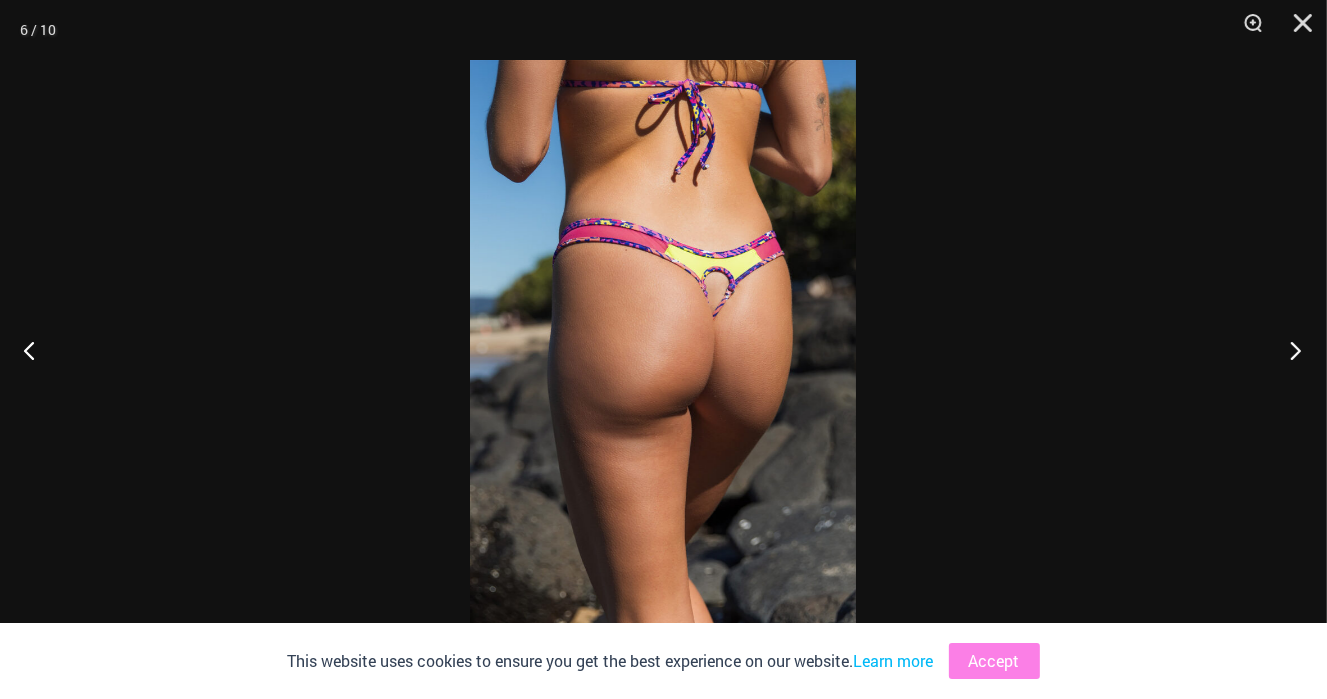 click at bounding box center (1289, 350) 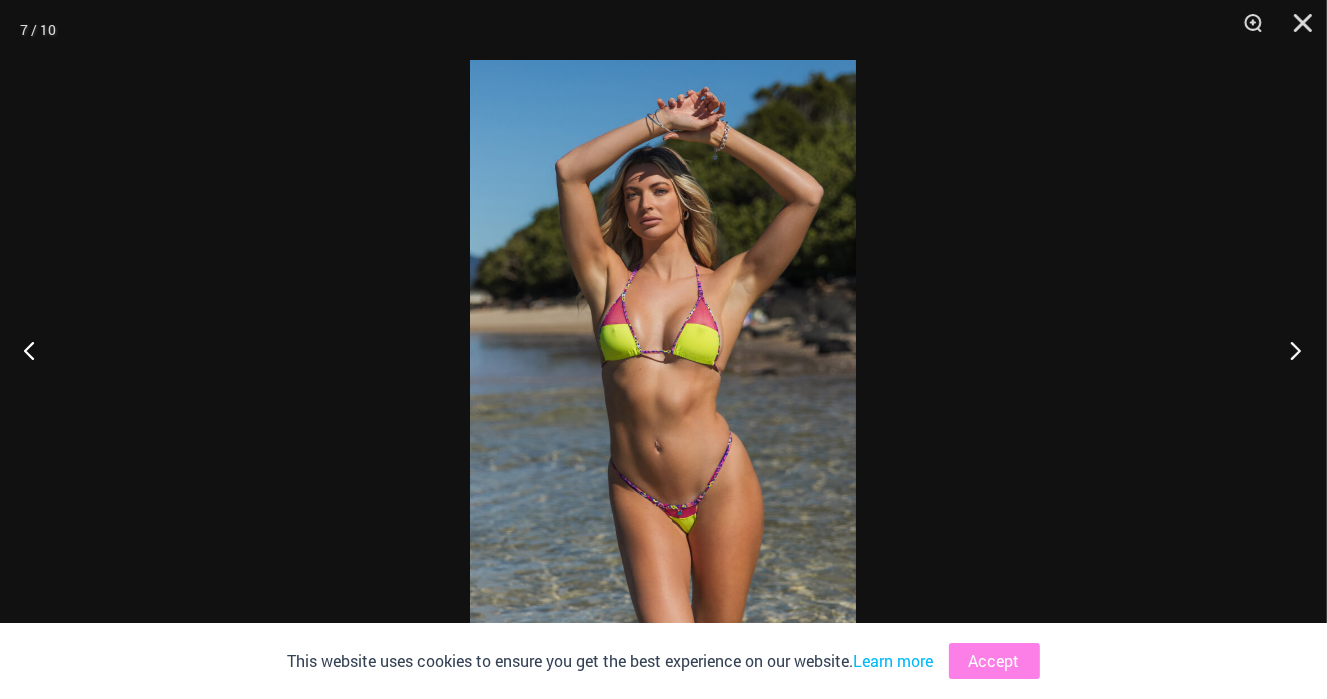 click at bounding box center (1289, 350) 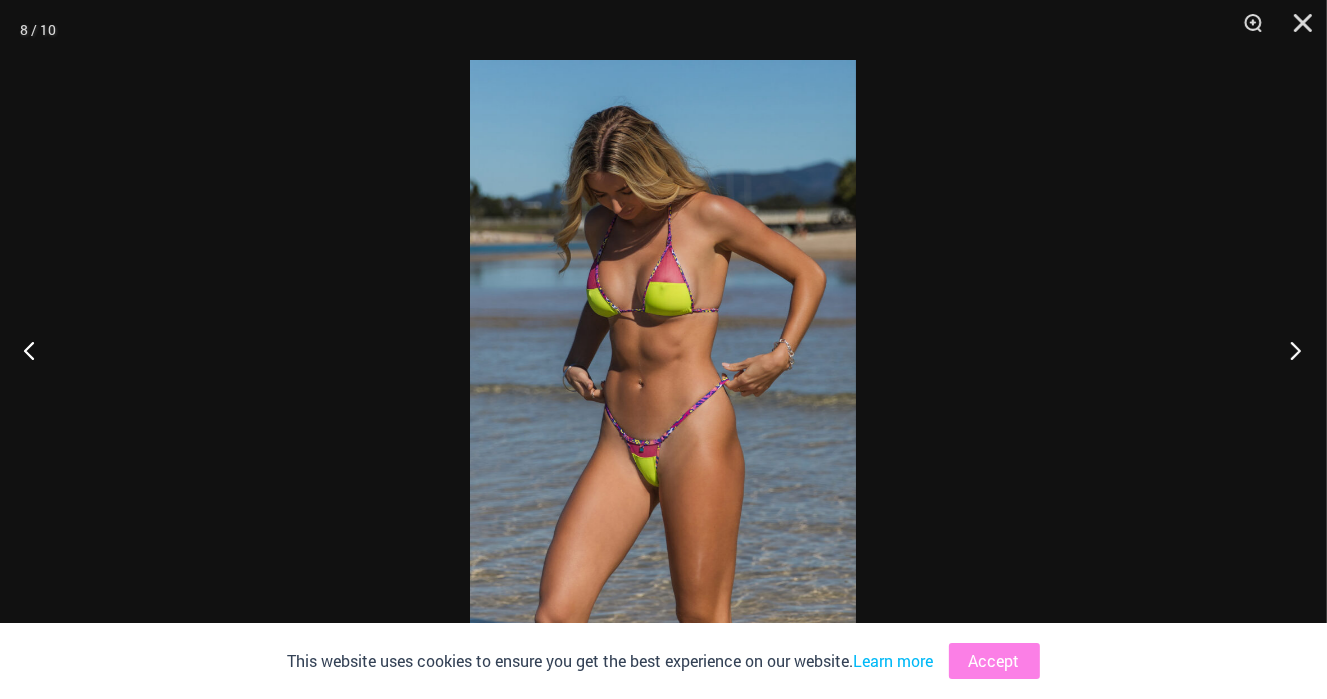 click at bounding box center [1289, 350] 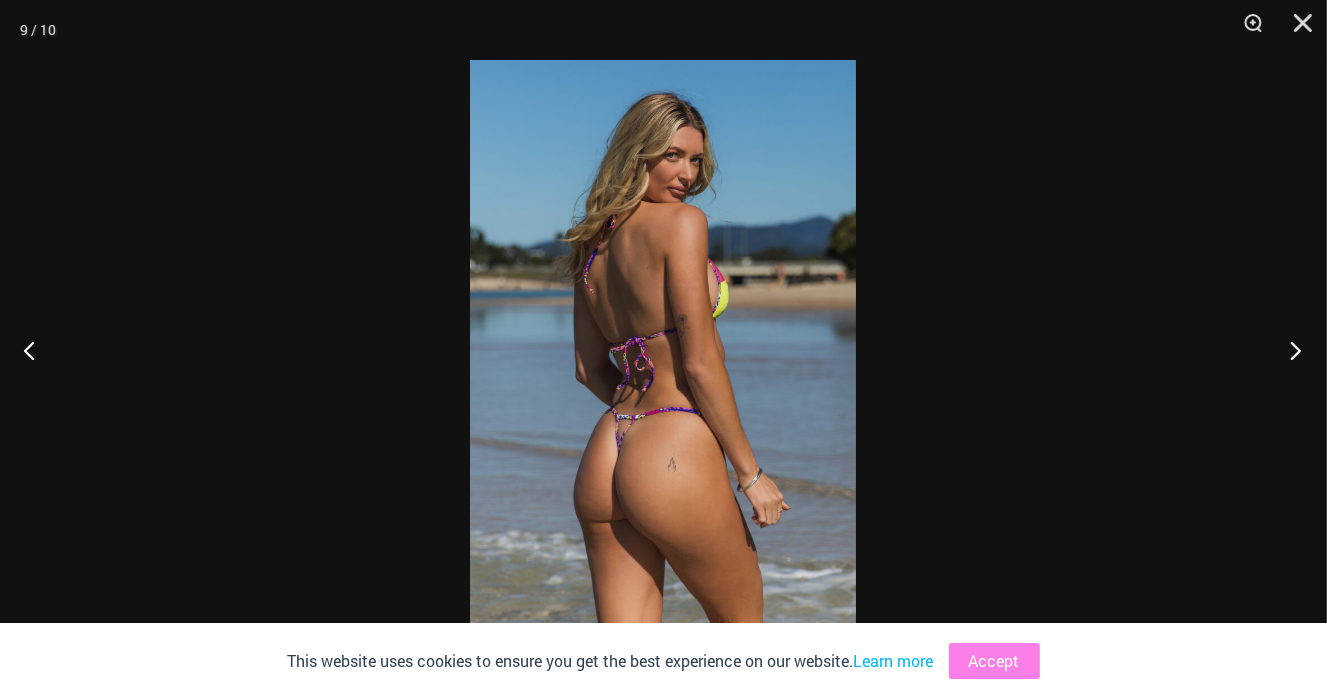 click at bounding box center [1289, 350] 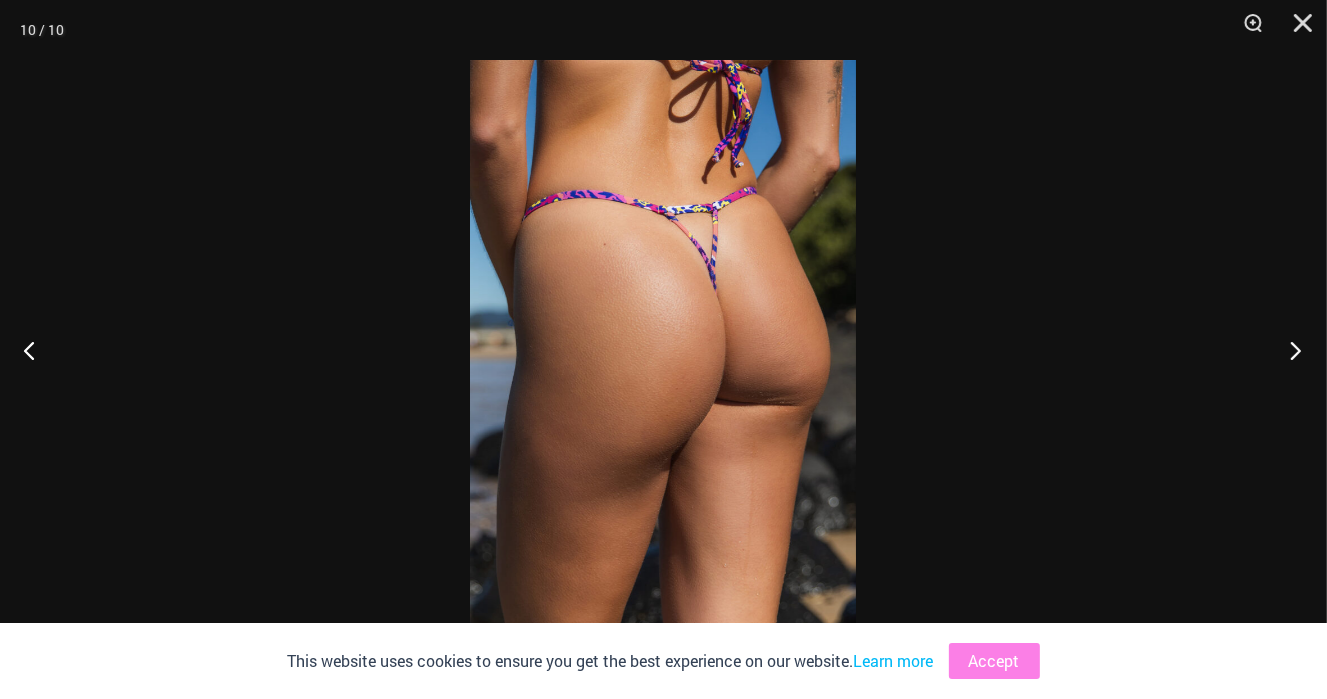 click at bounding box center (1289, 350) 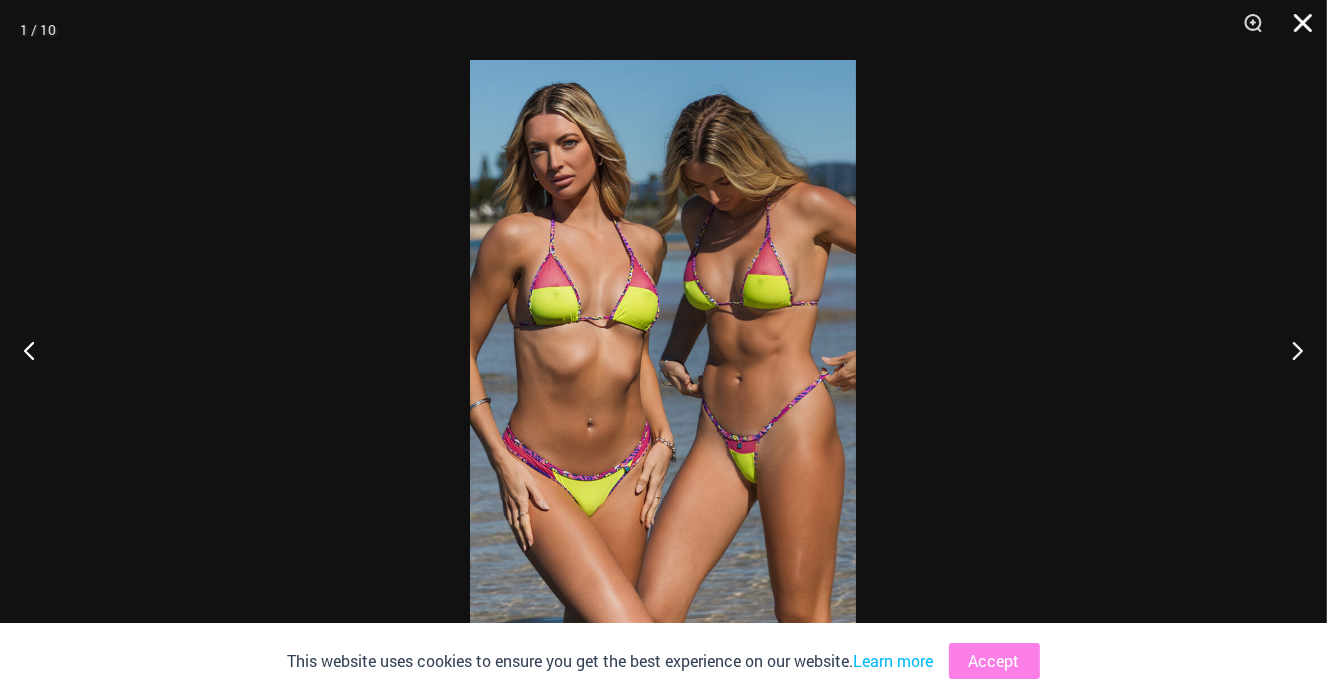 click at bounding box center [1296, 30] 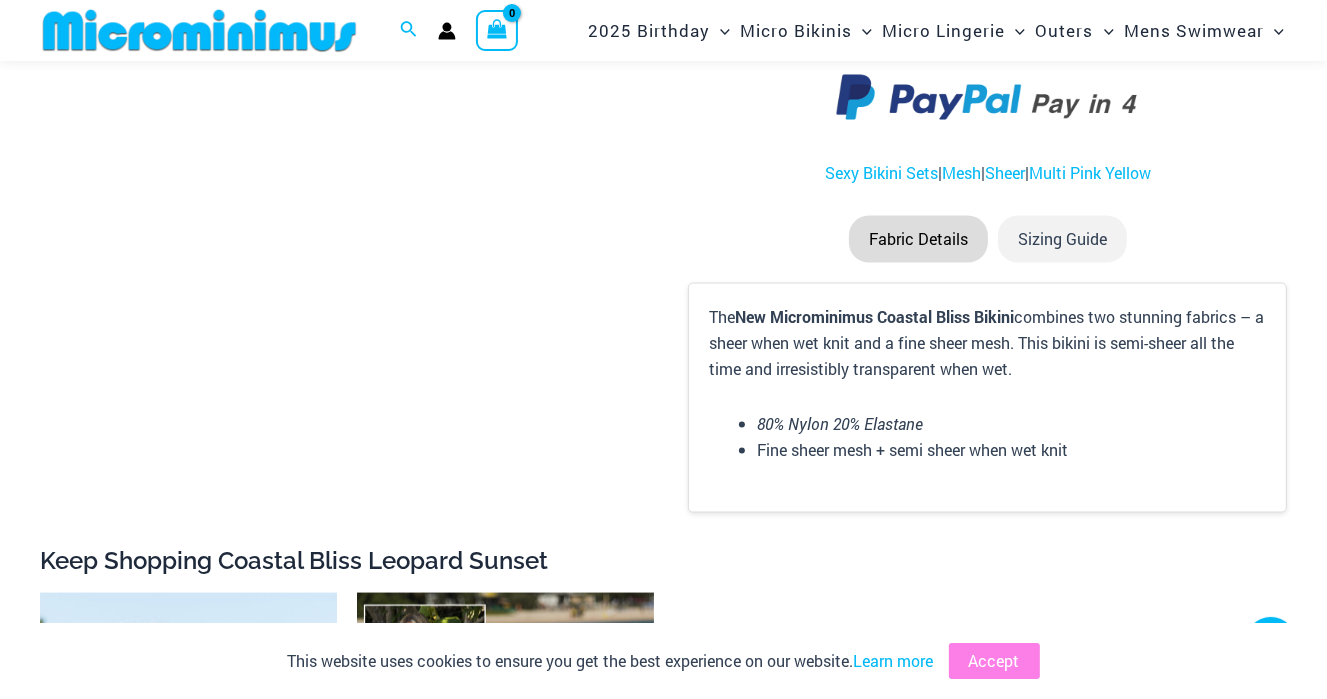 scroll, scrollTop: 3000, scrollLeft: 0, axis: vertical 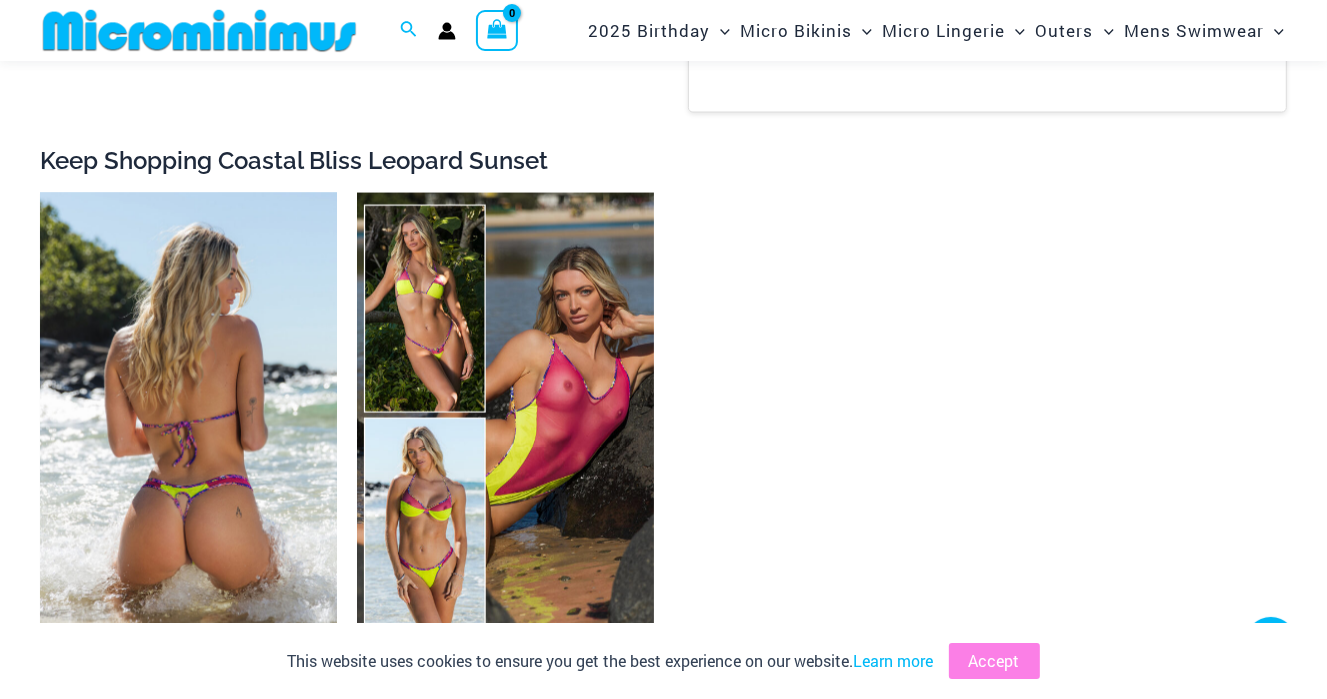 click at bounding box center (188, 417) 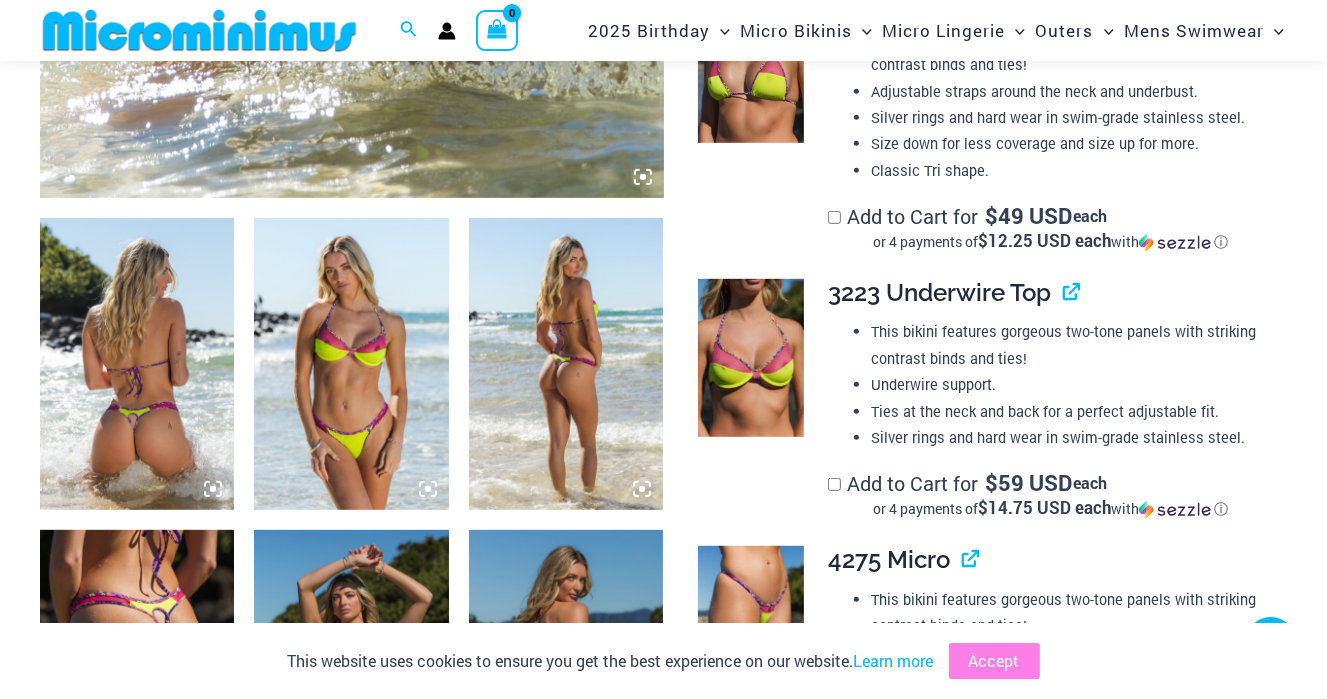 scroll, scrollTop: 684, scrollLeft: 0, axis: vertical 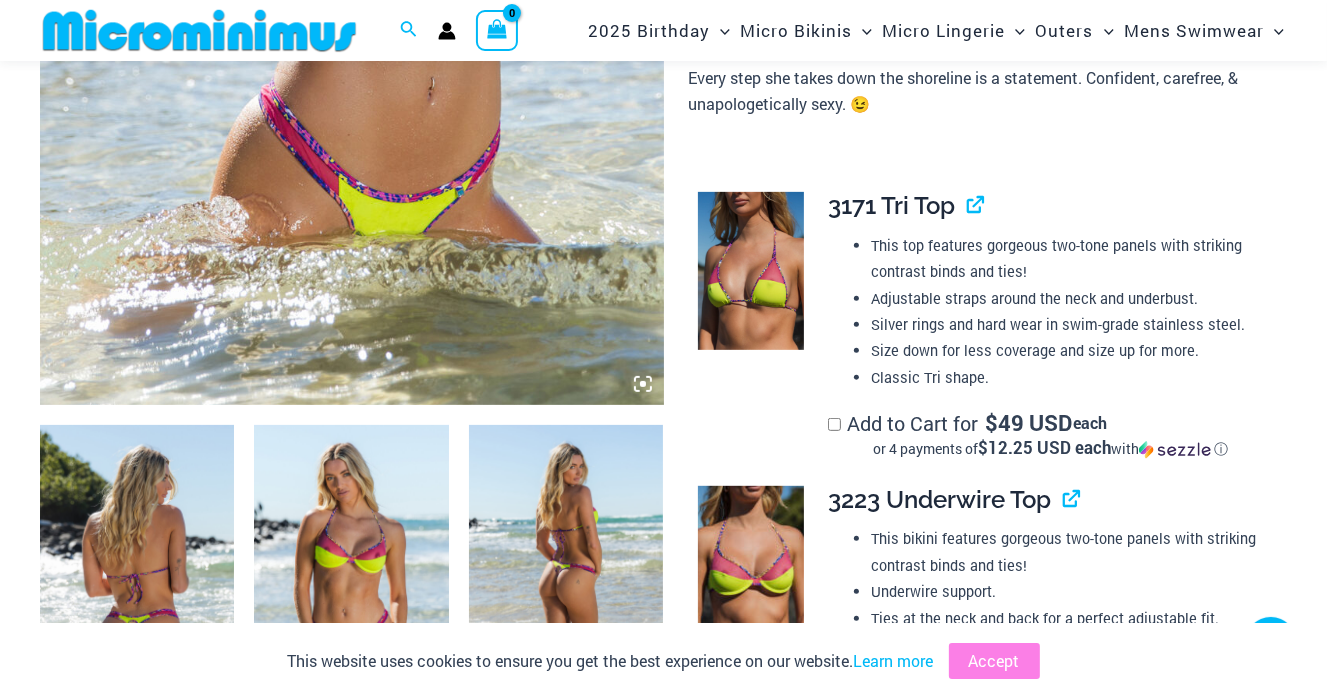 click 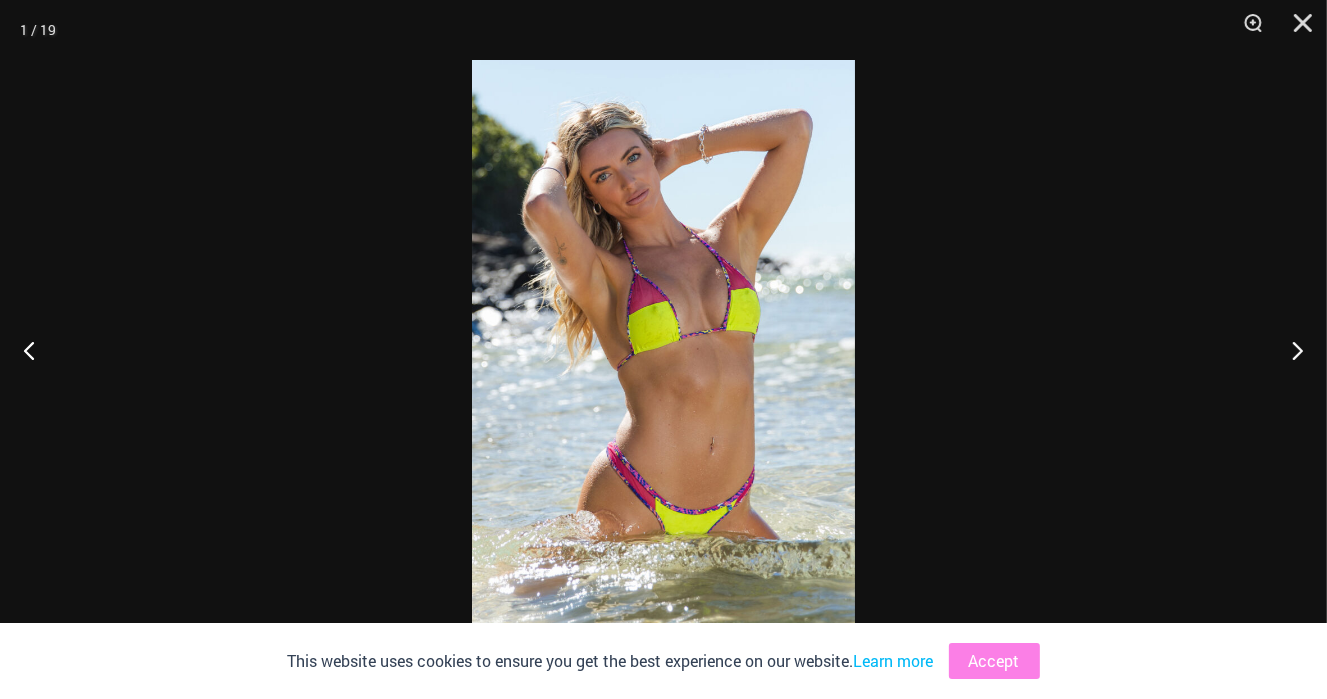 click at bounding box center [663, 349] 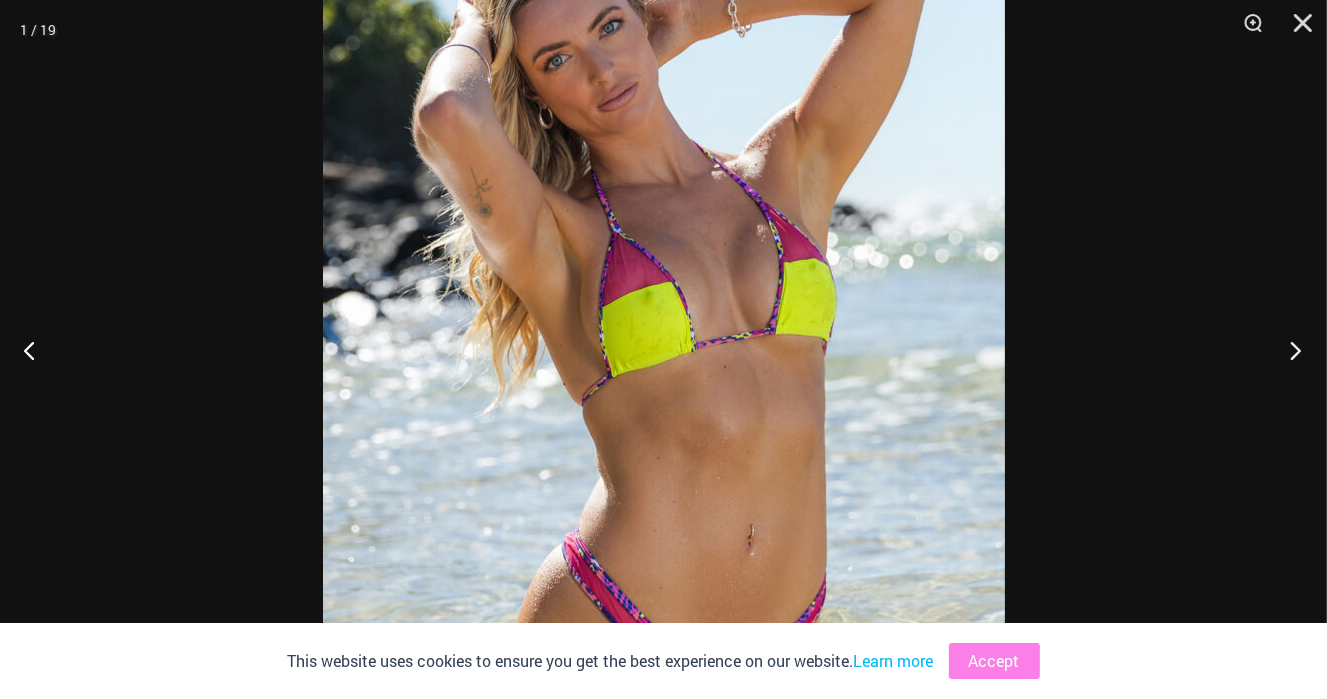 click at bounding box center [1289, 350] 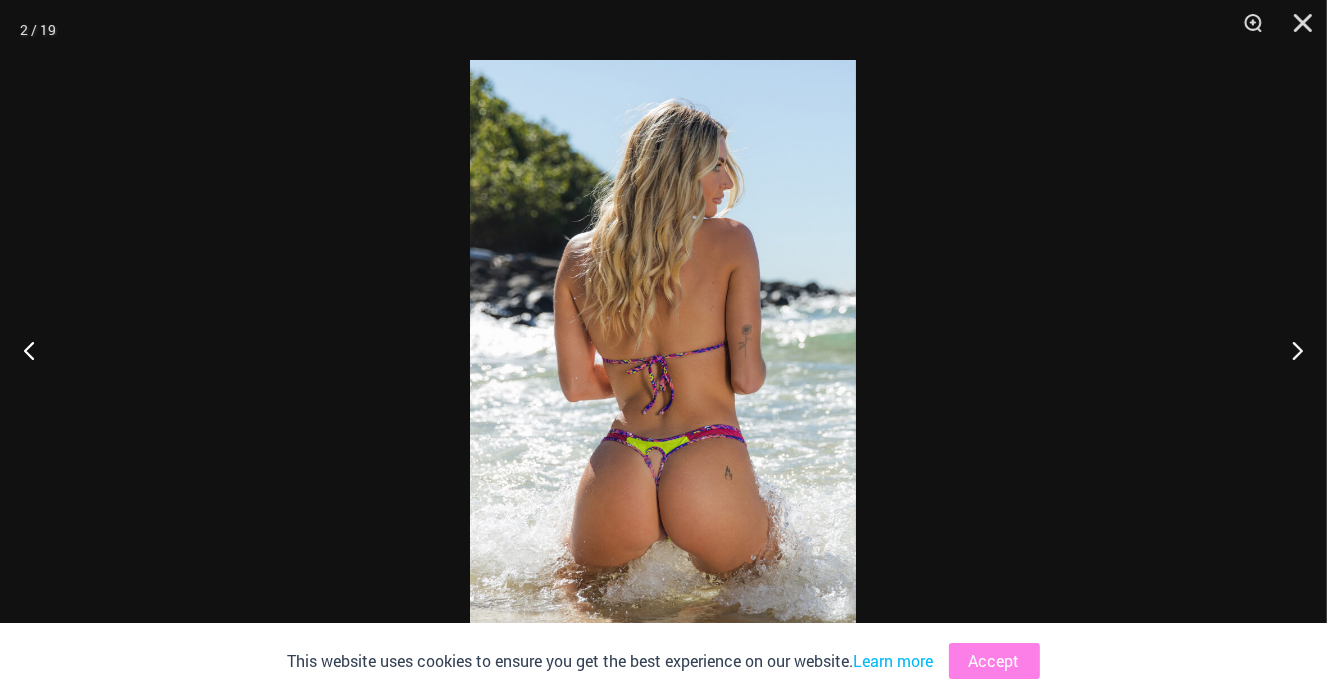 click at bounding box center [663, 349] 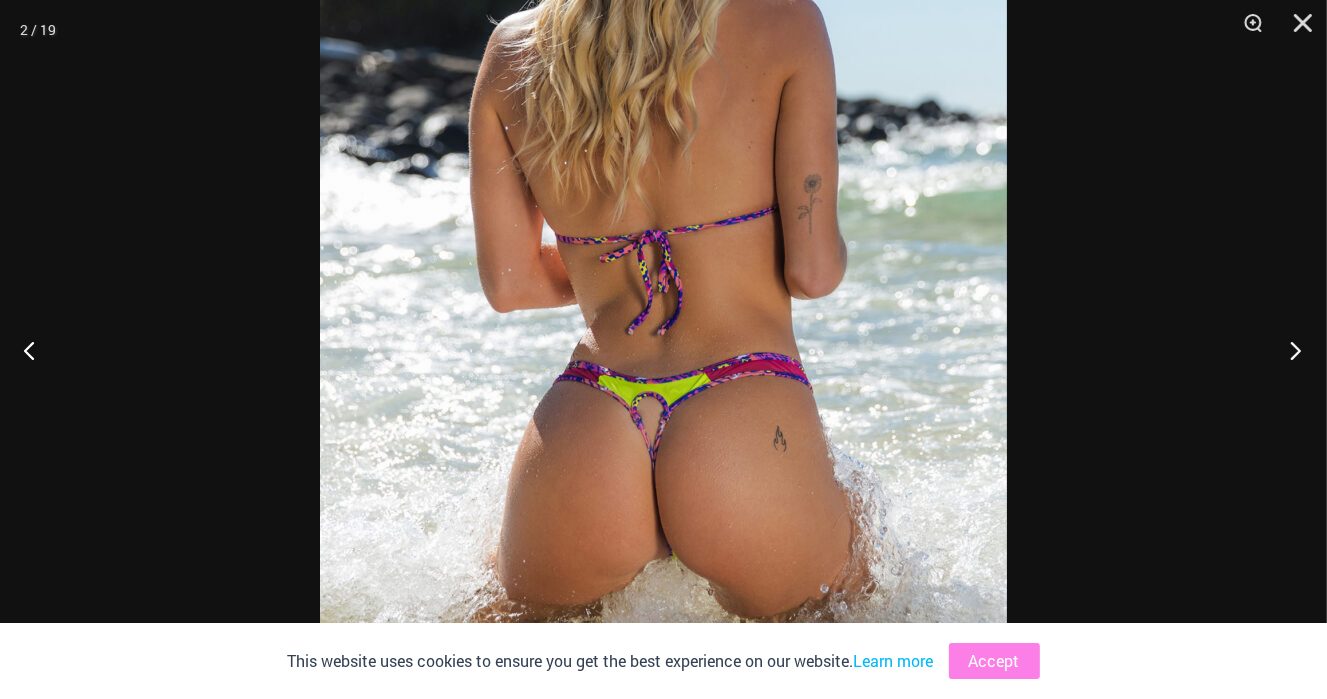 click at bounding box center [1289, 350] 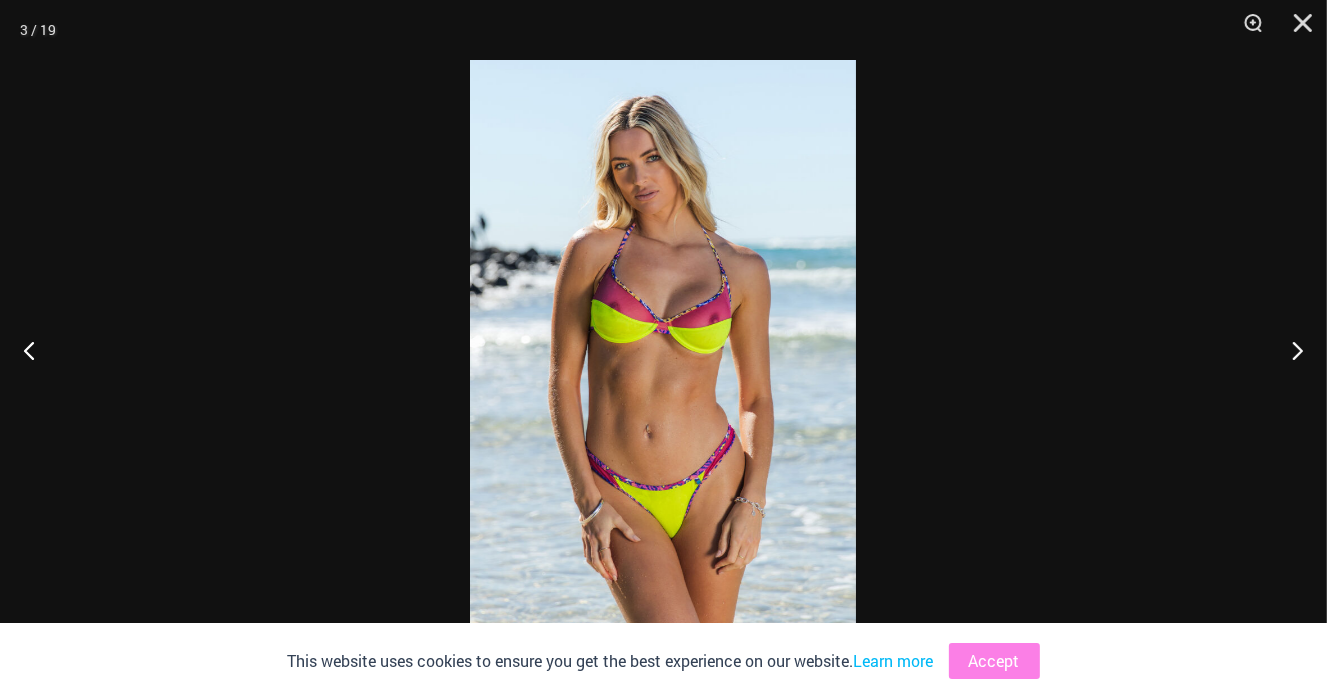 click at bounding box center (663, 349) 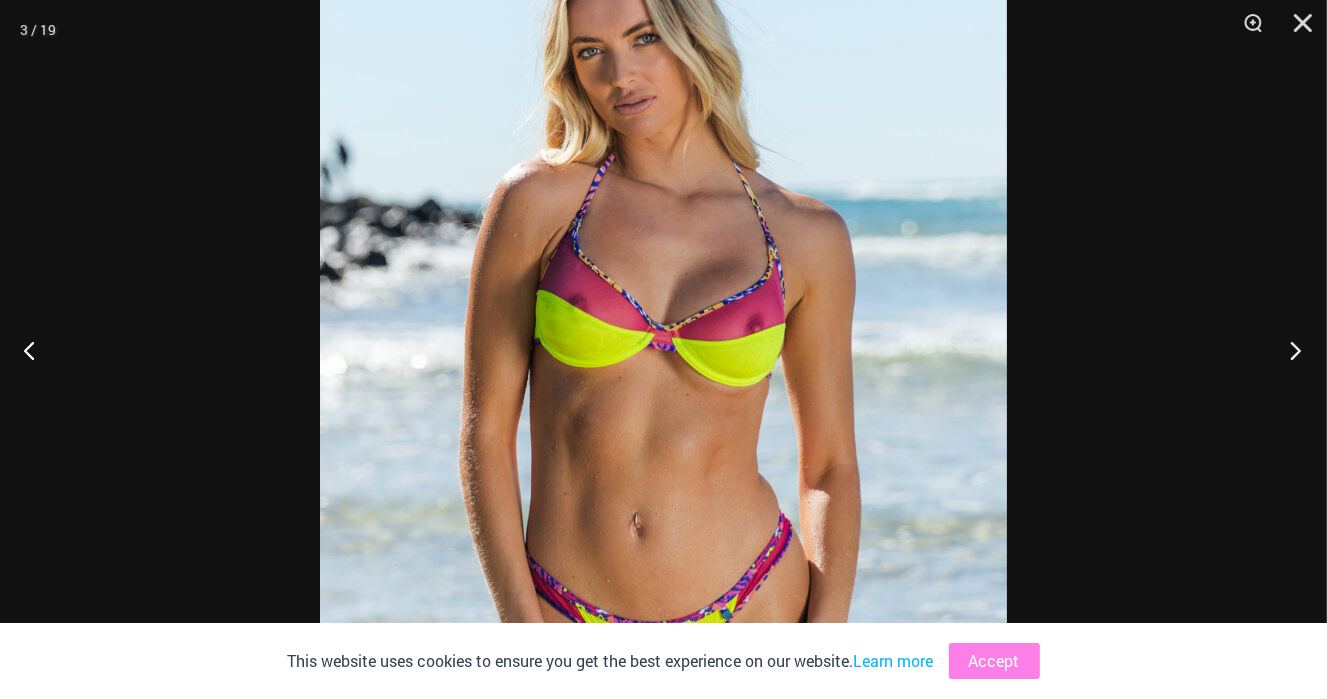 click at bounding box center (1289, 350) 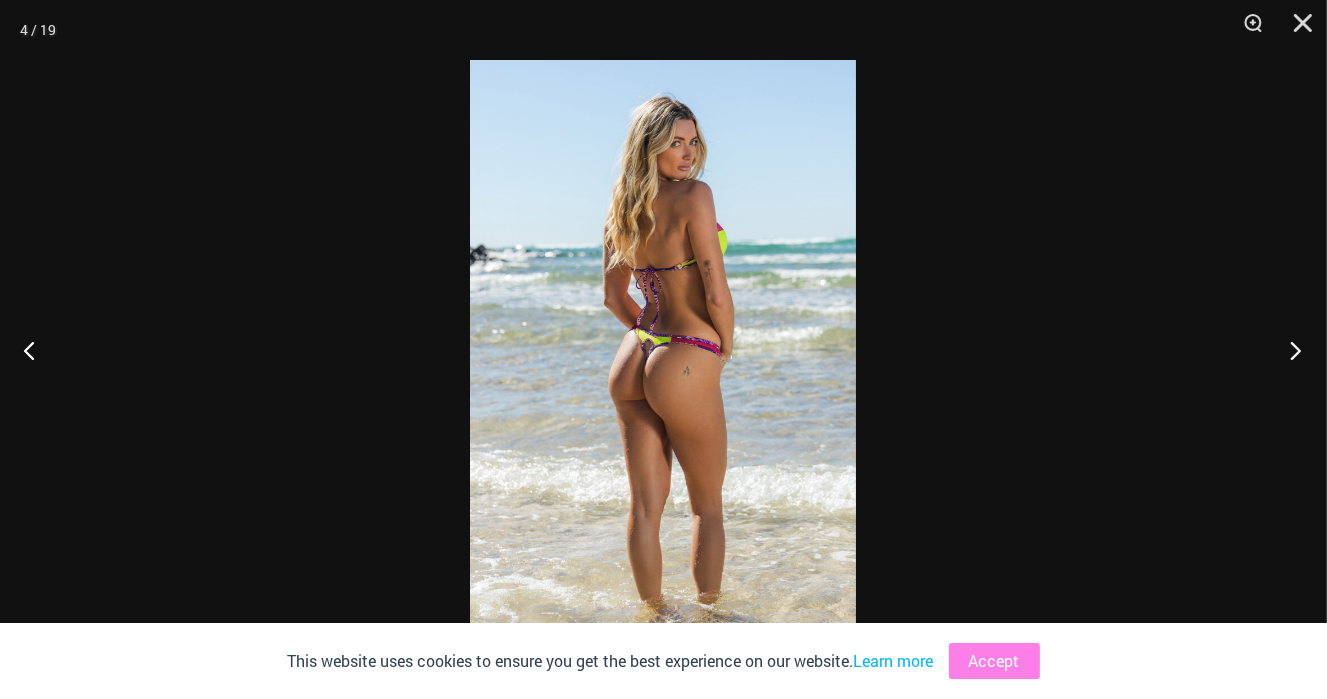 click at bounding box center (1289, 350) 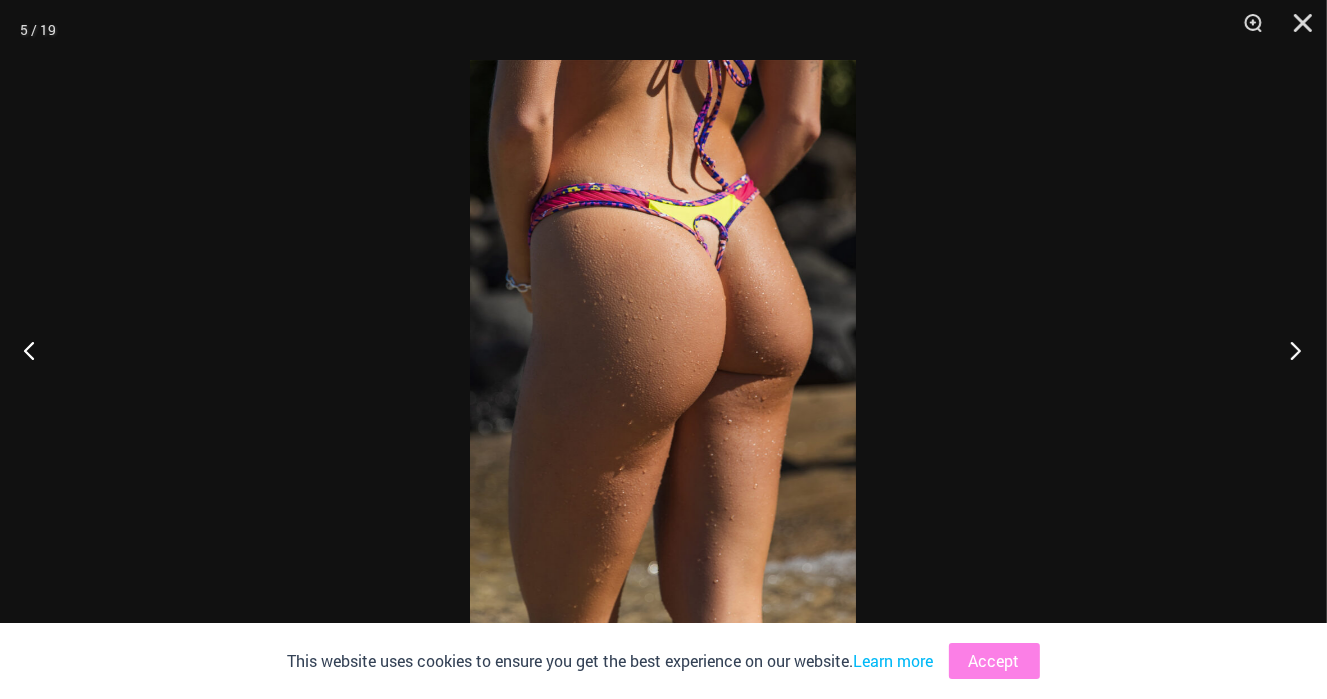 click at bounding box center (1289, 350) 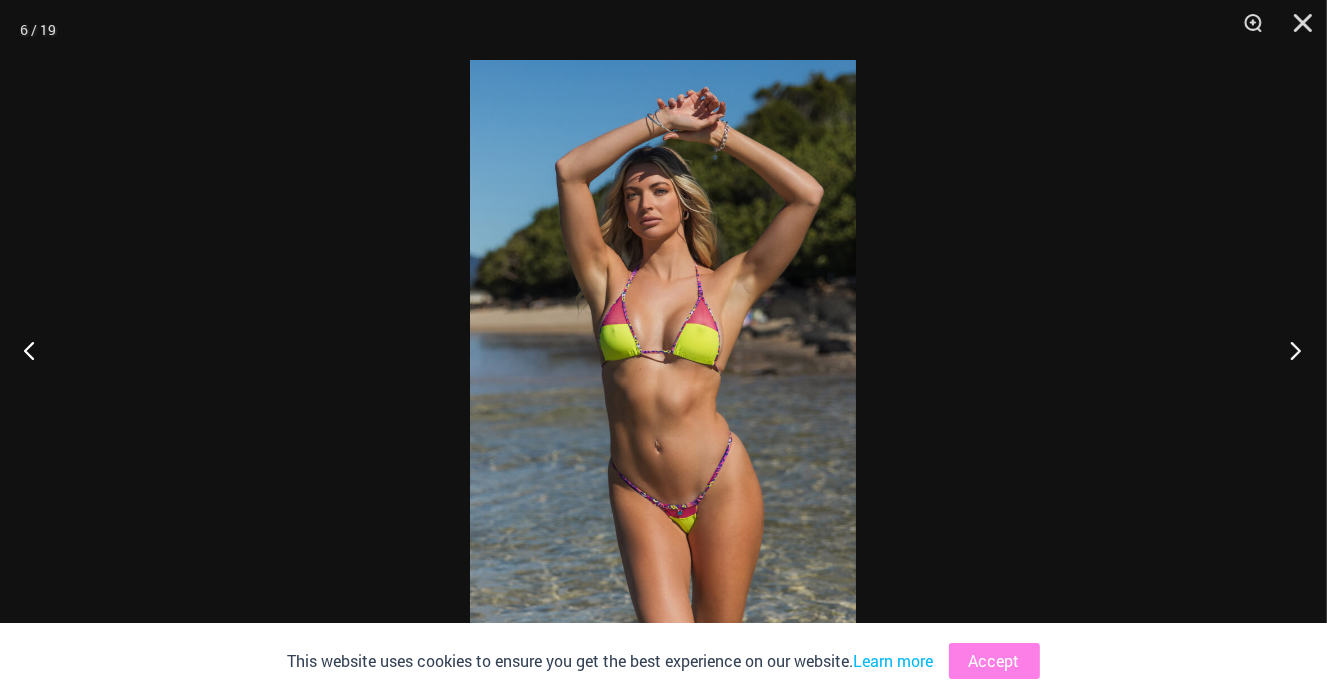 click at bounding box center [1289, 350] 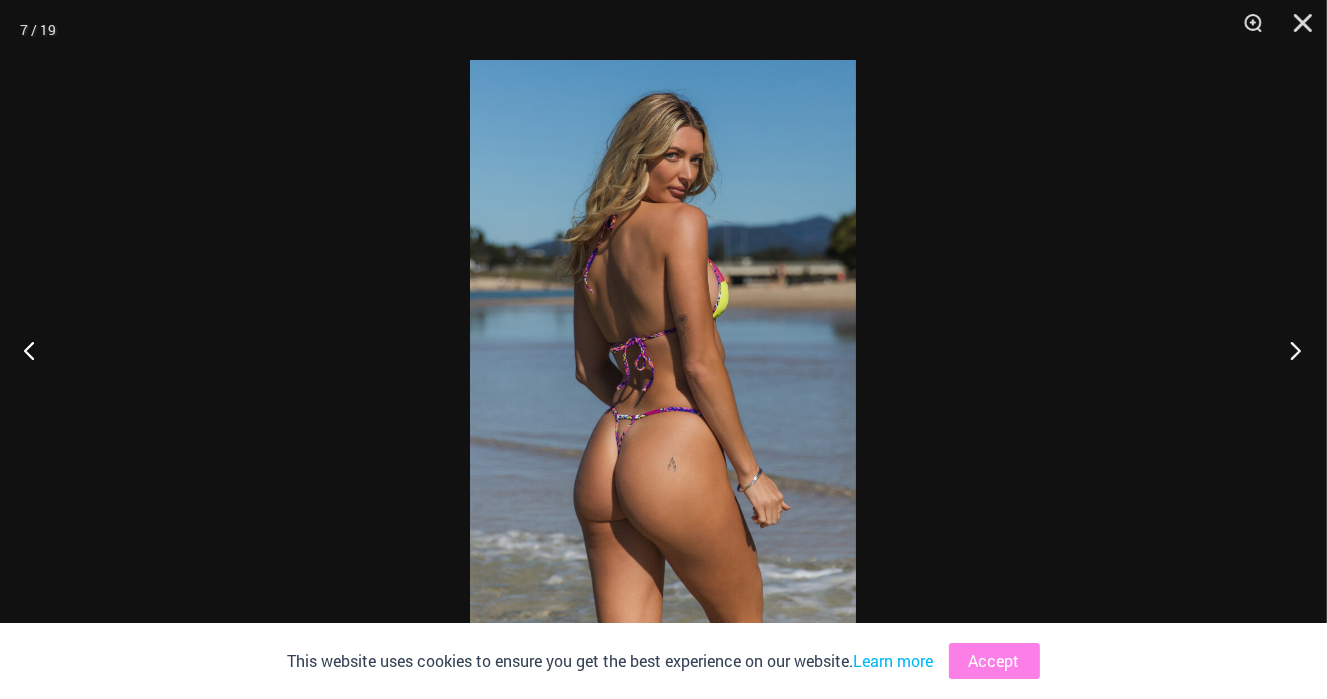 click at bounding box center [1289, 350] 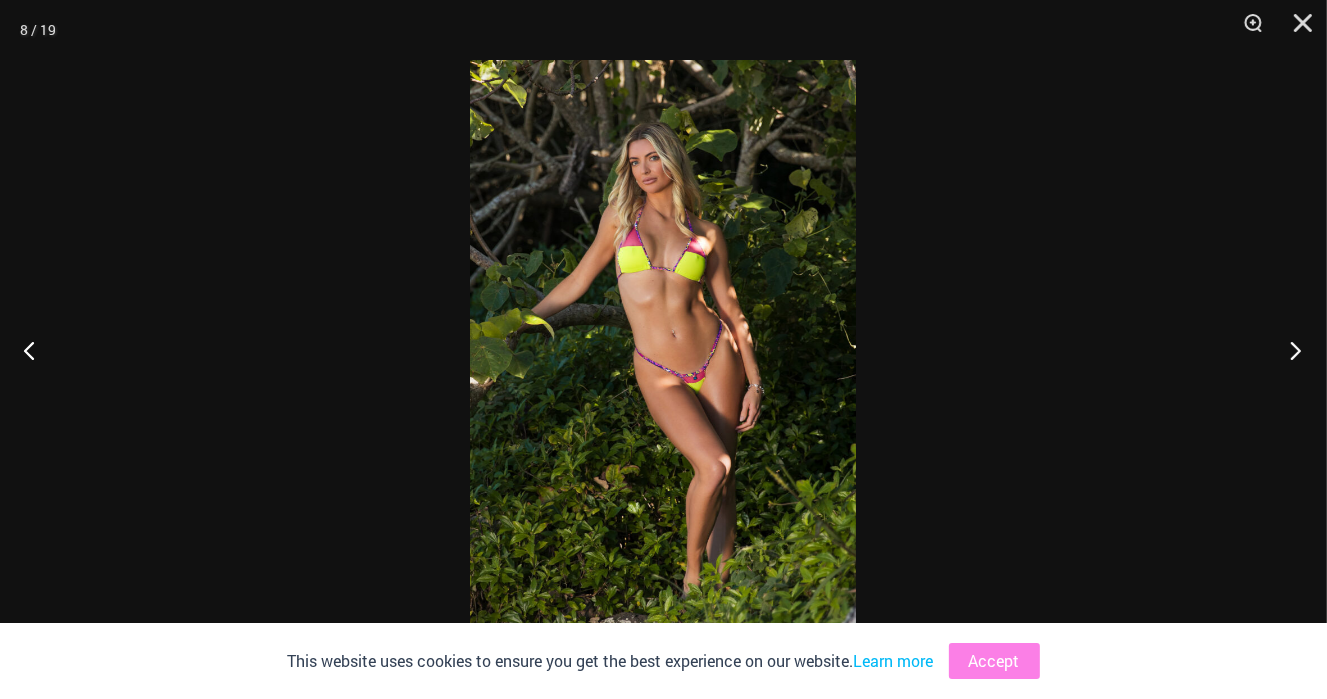 click at bounding box center [1289, 350] 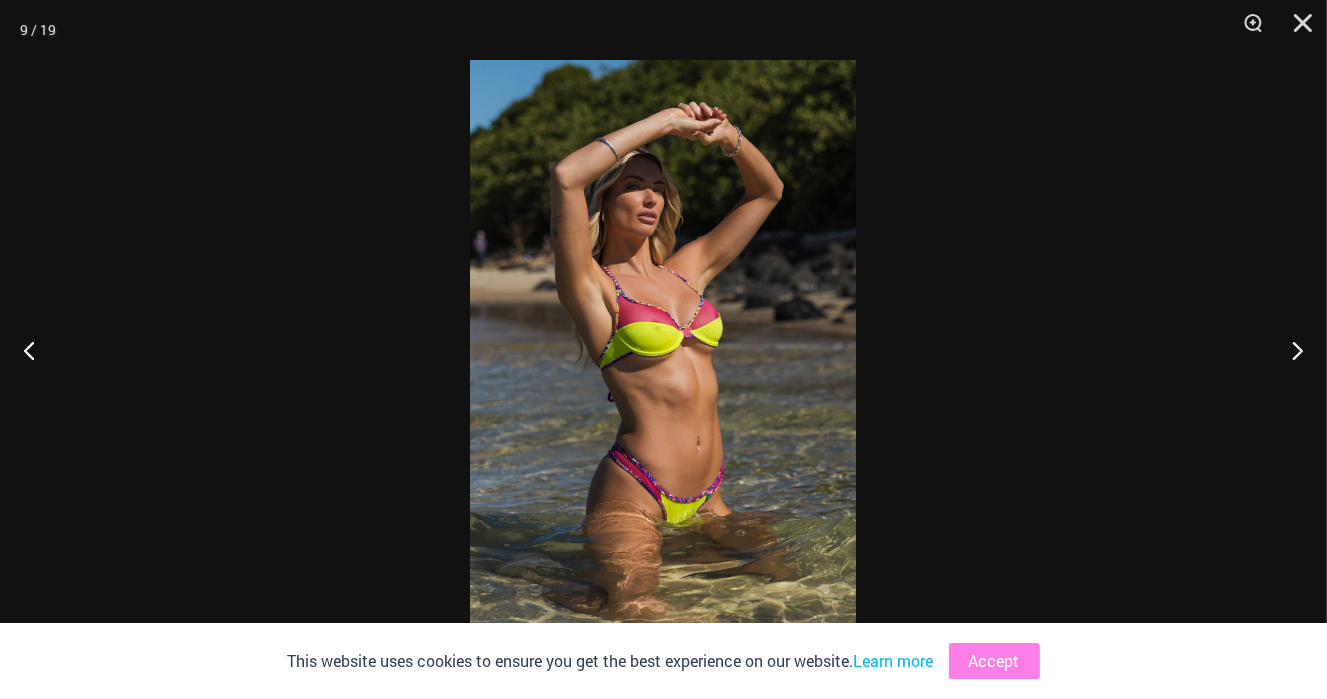 click at bounding box center (663, 349) 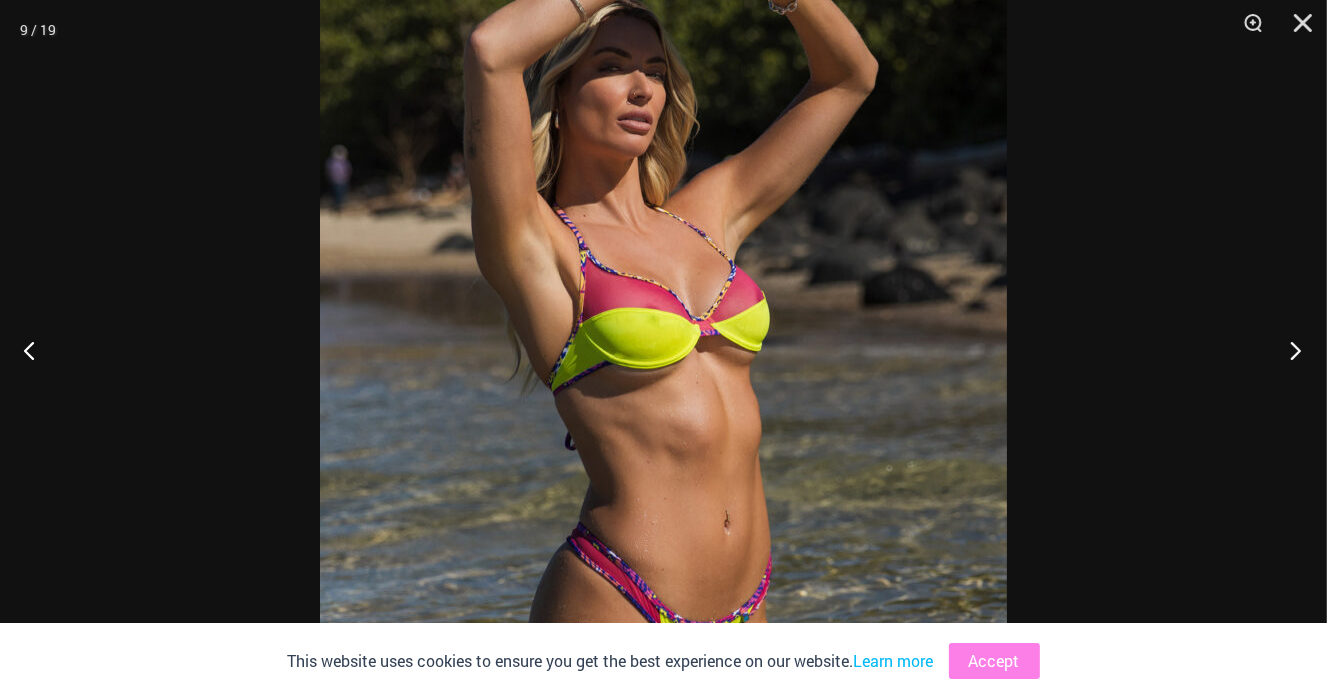 click at bounding box center [1289, 350] 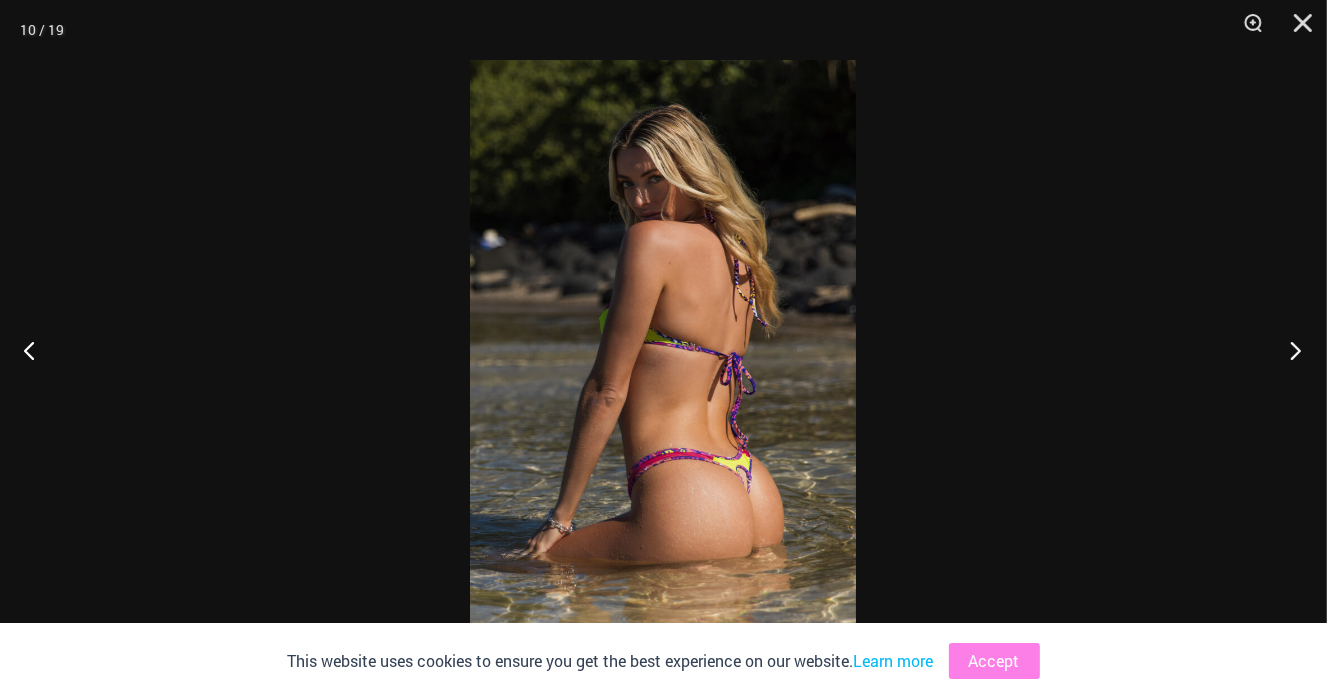 click at bounding box center [1289, 350] 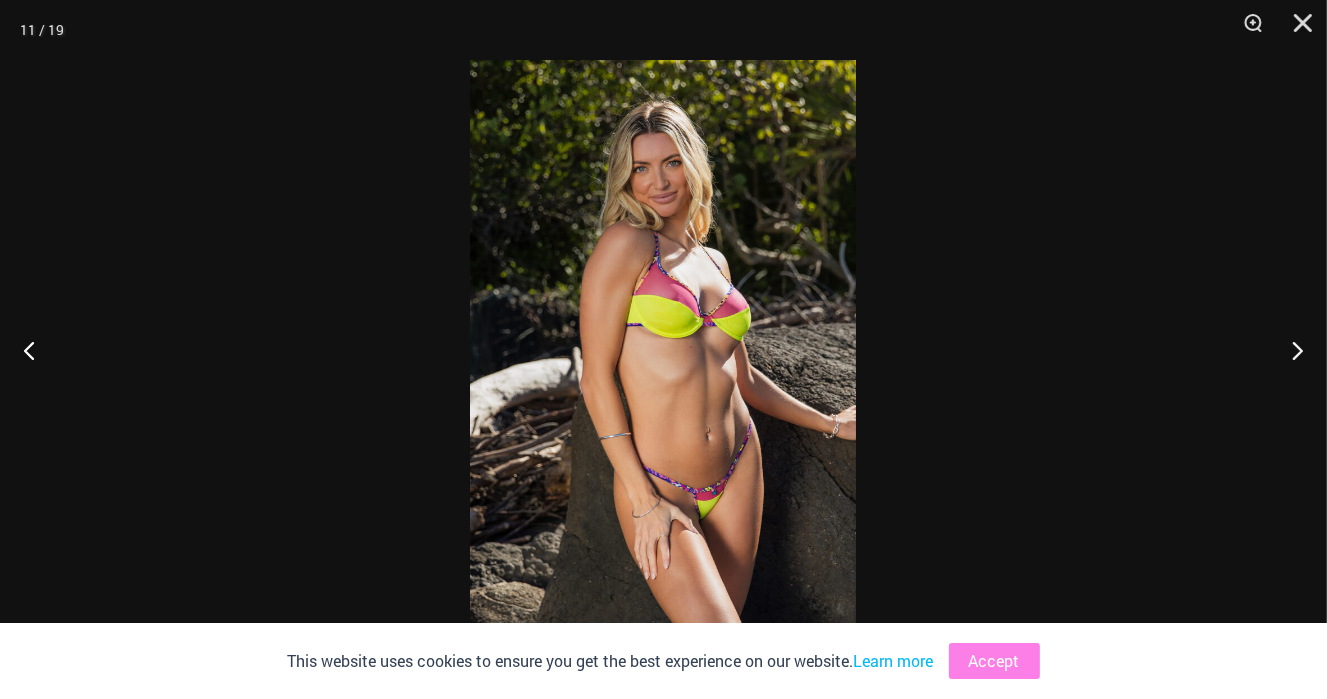 click at bounding box center (663, 349) 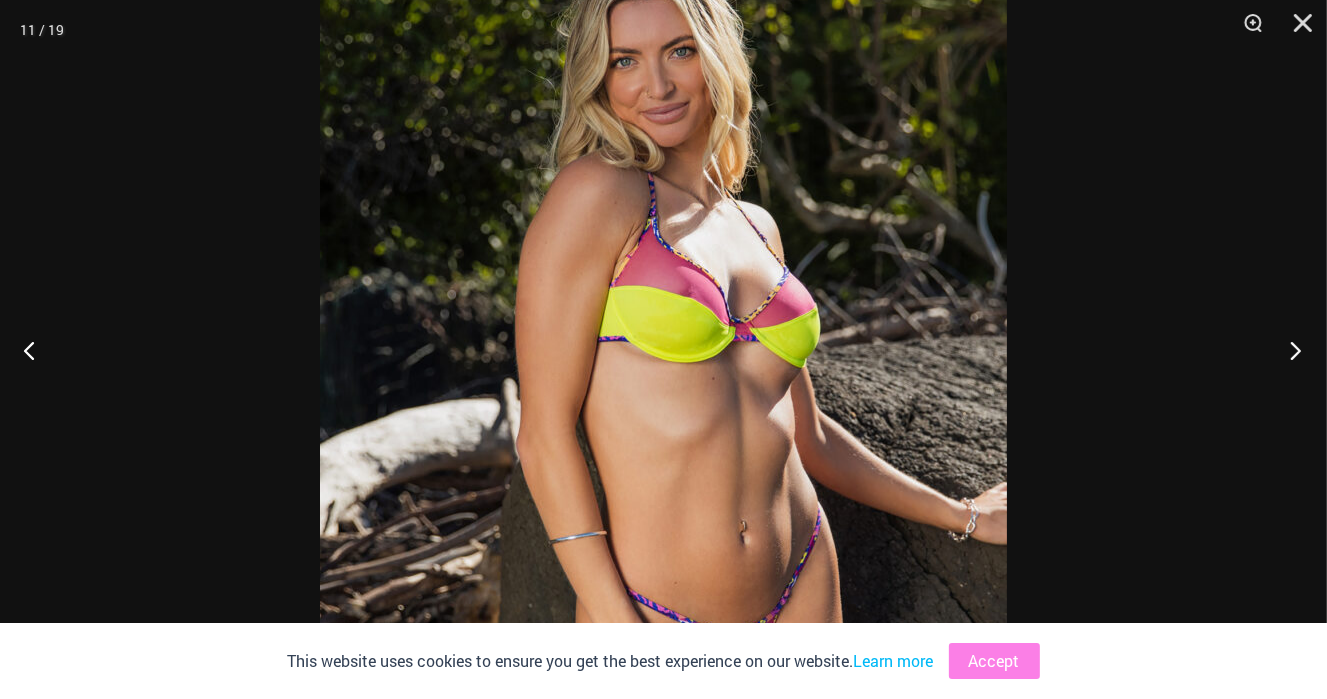 click at bounding box center (1289, 350) 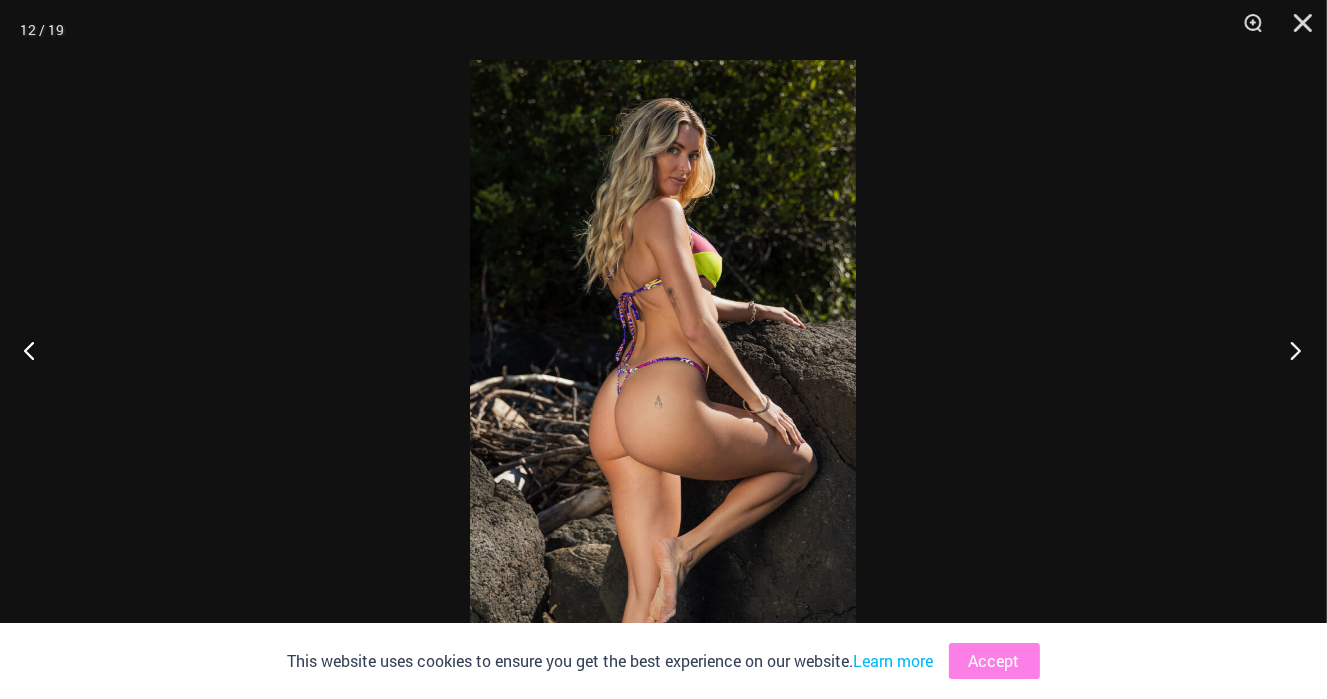 click at bounding box center [1289, 350] 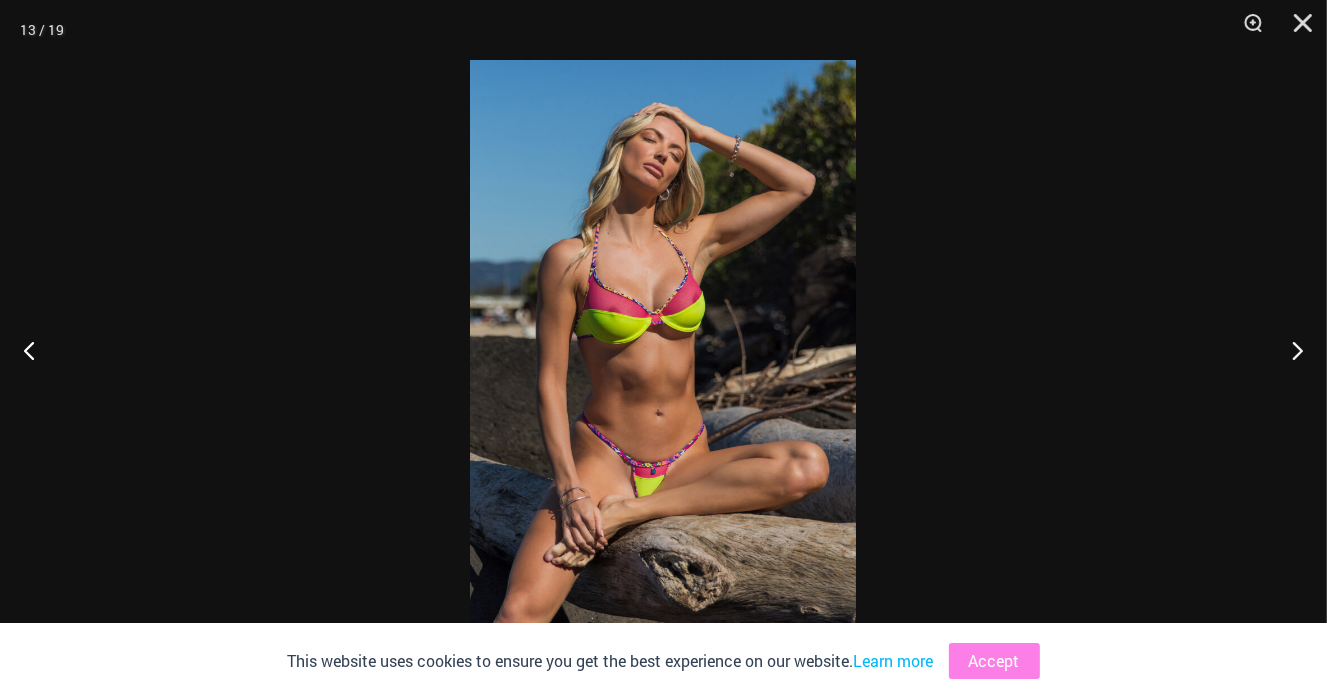 click at bounding box center [663, 349] 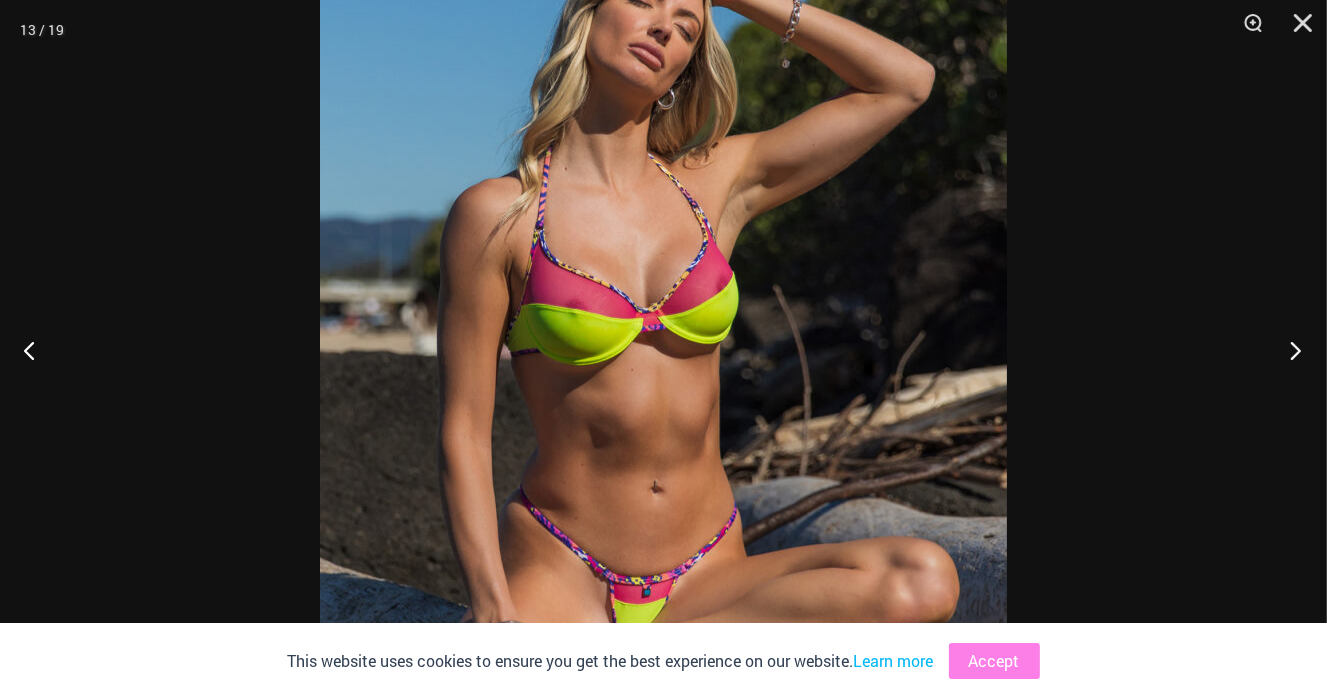 click at bounding box center (1289, 350) 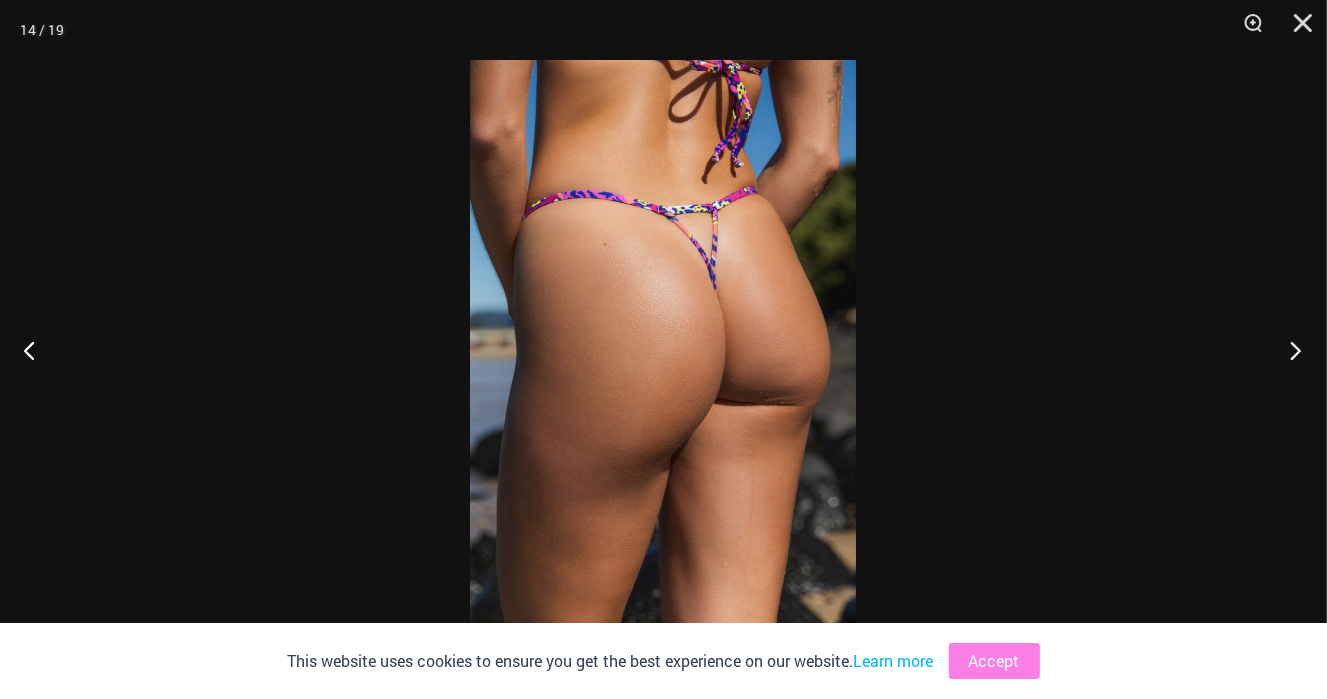 click at bounding box center [1289, 350] 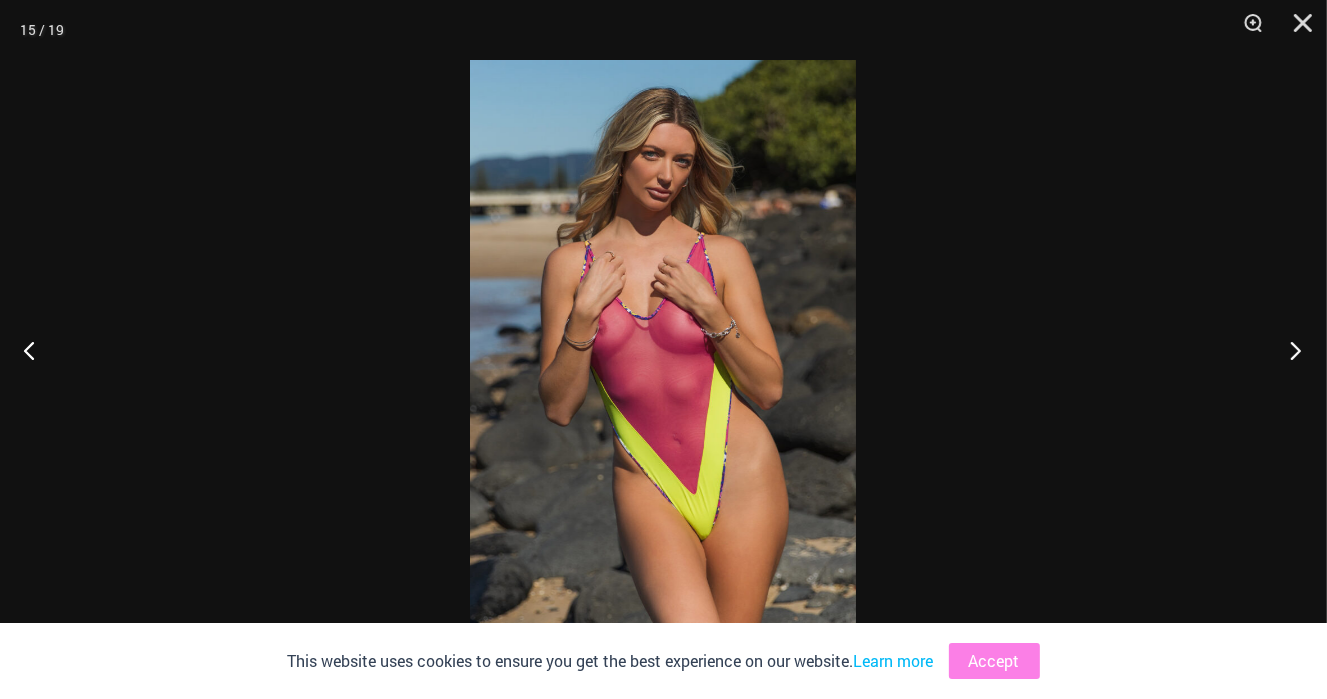 click at bounding box center (1289, 350) 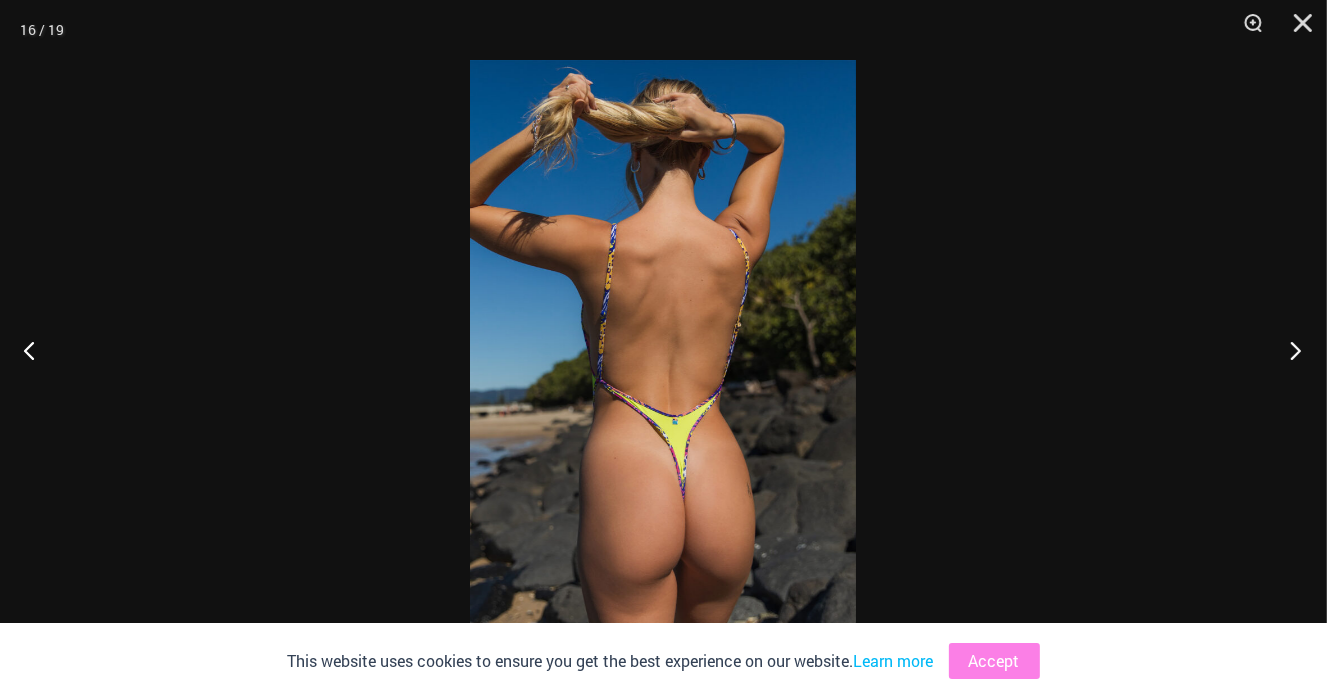click at bounding box center (1289, 350) 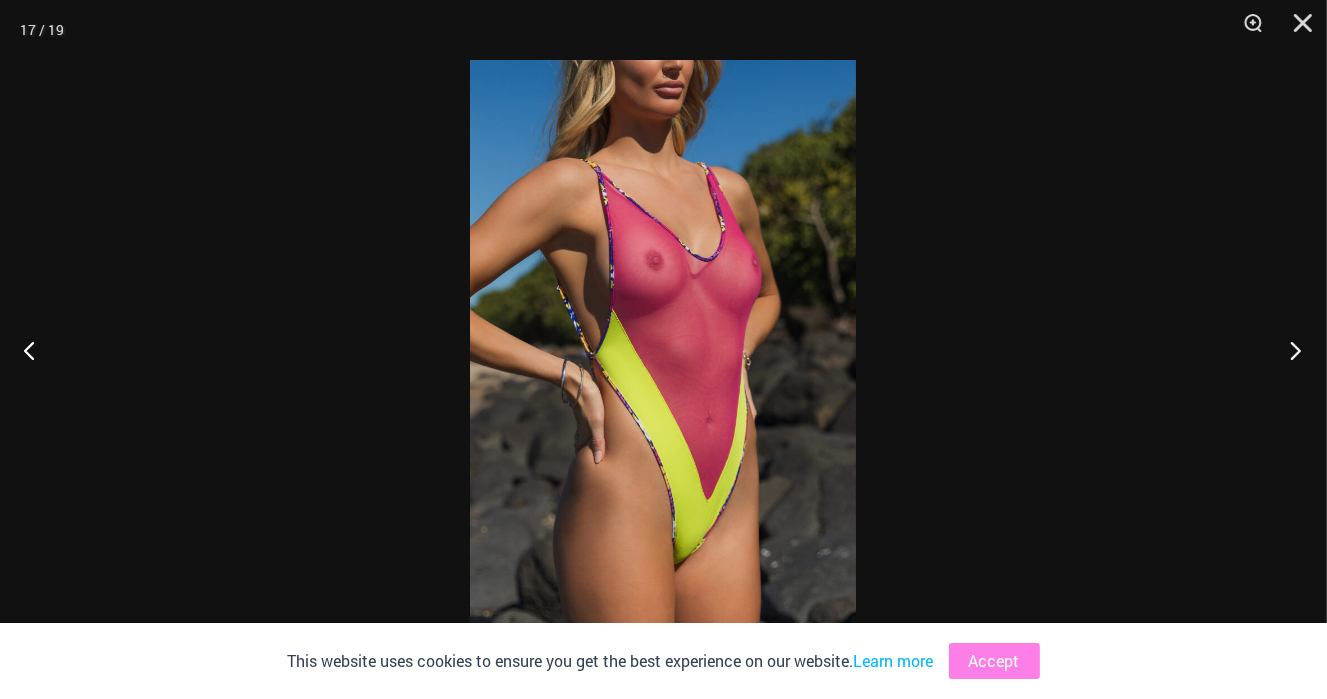 click at bounding box center (1289, 350) 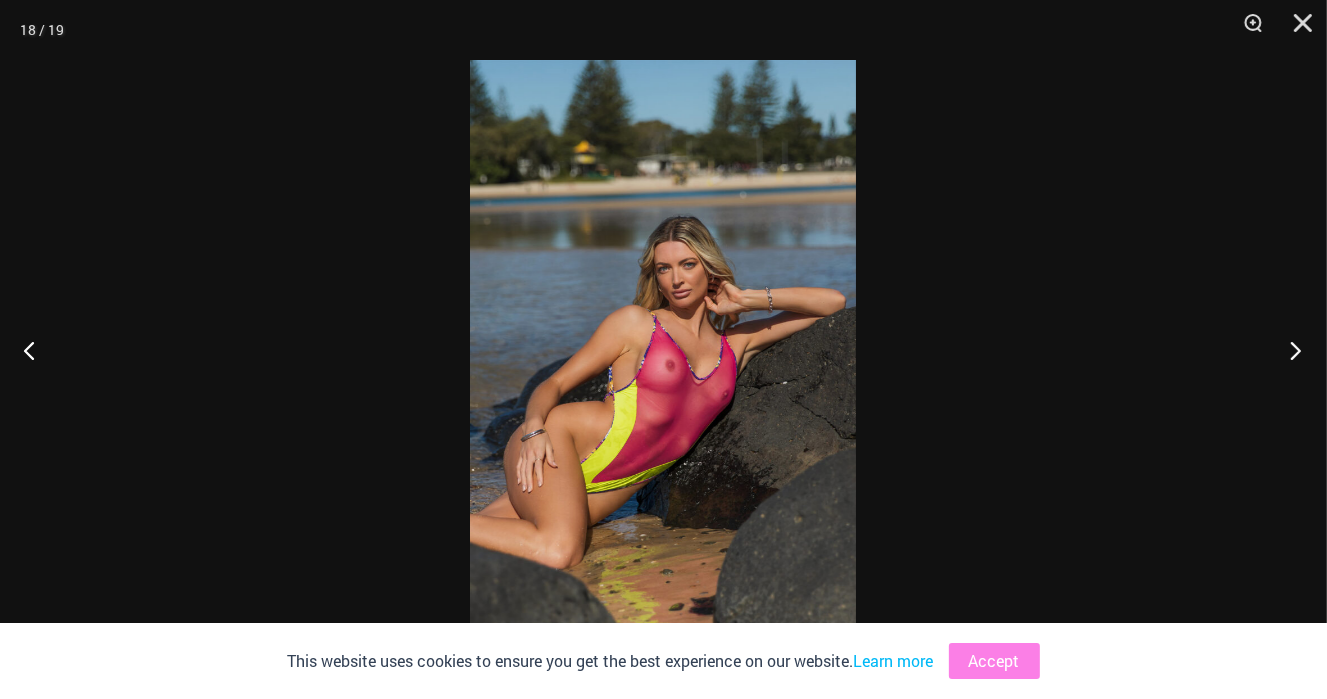 click at bounding box center [1289, 350] 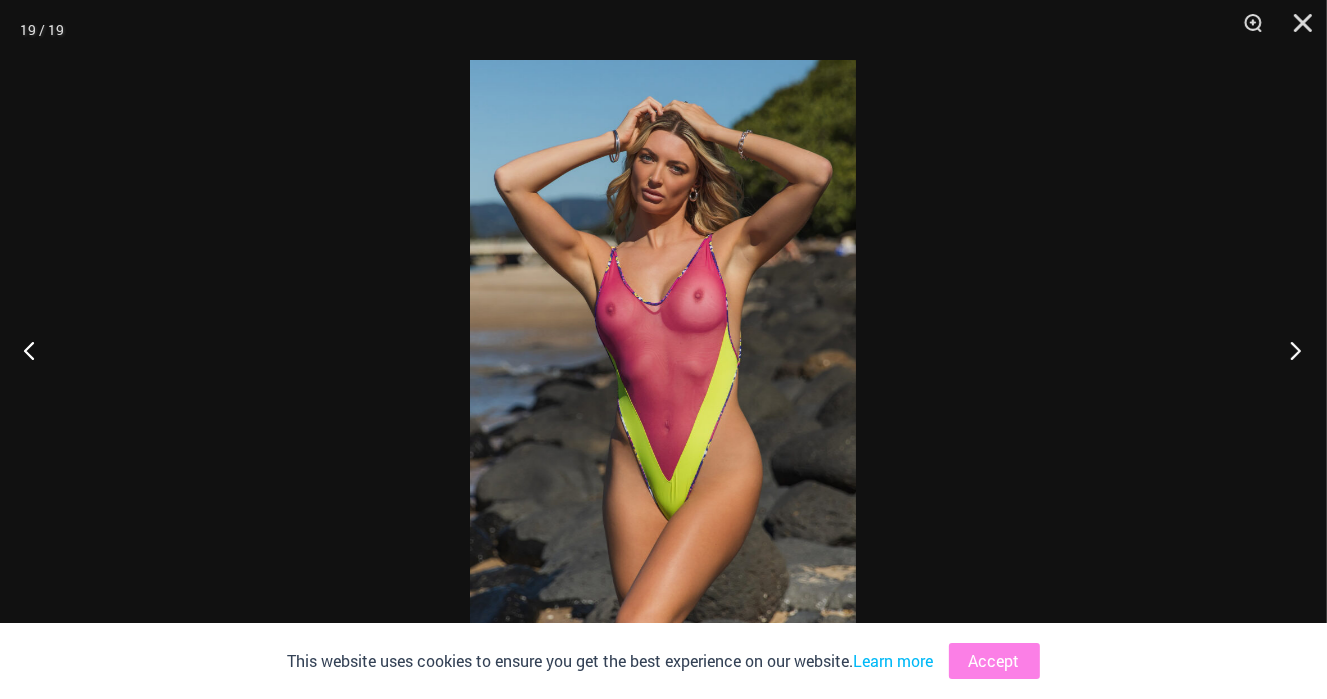 click at bounding box center [1289, 350] 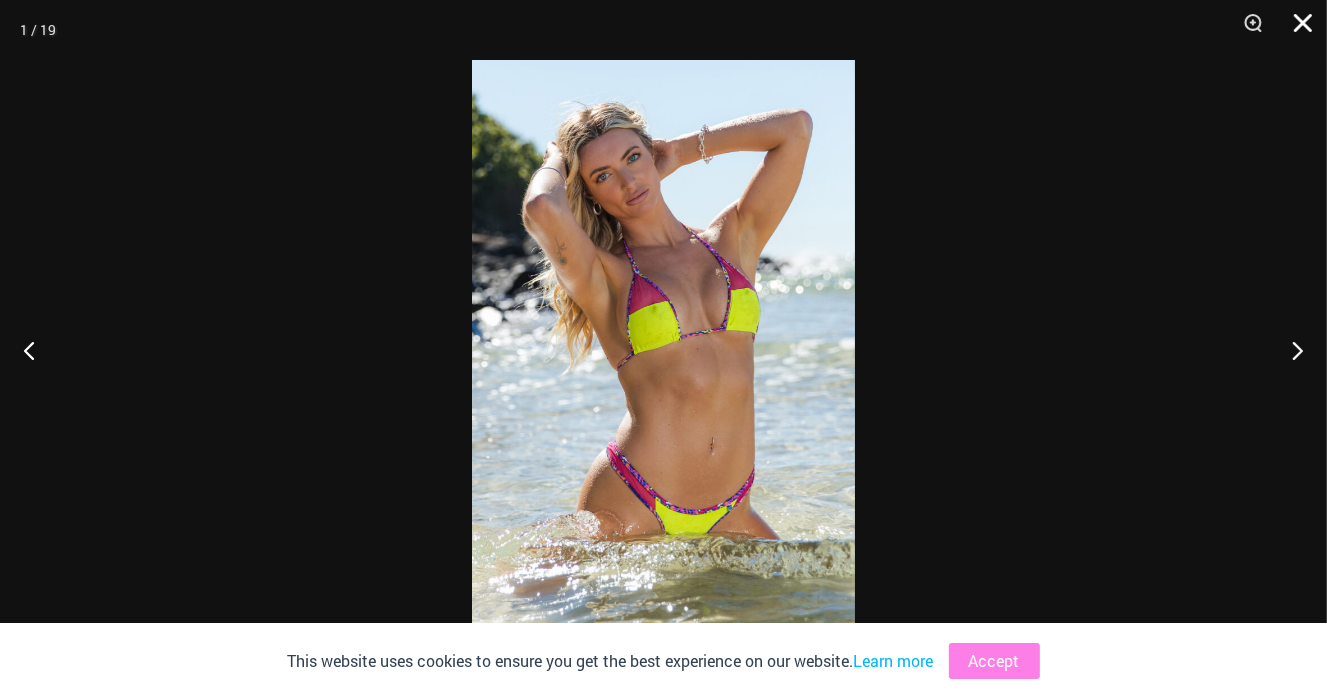 click at bounding box center (1296, 30) 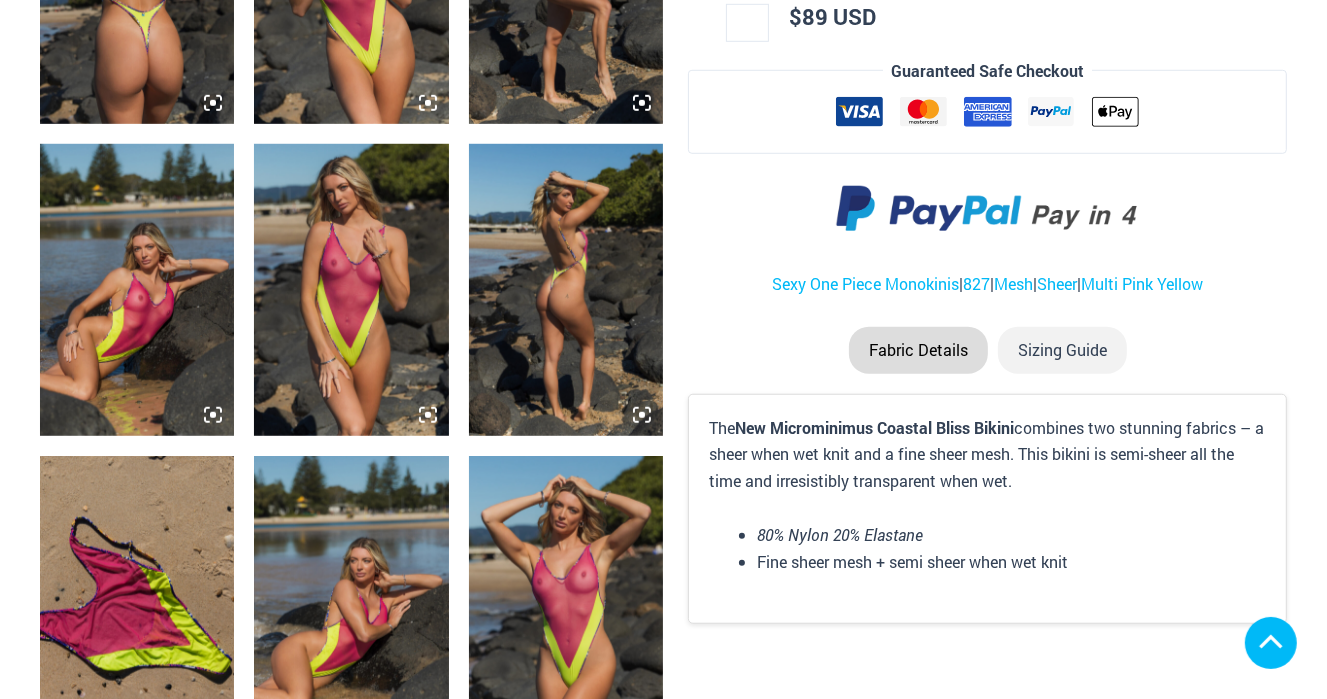 scroll, scrollTop: 1284, scrollLeft: 0, axis: vertical 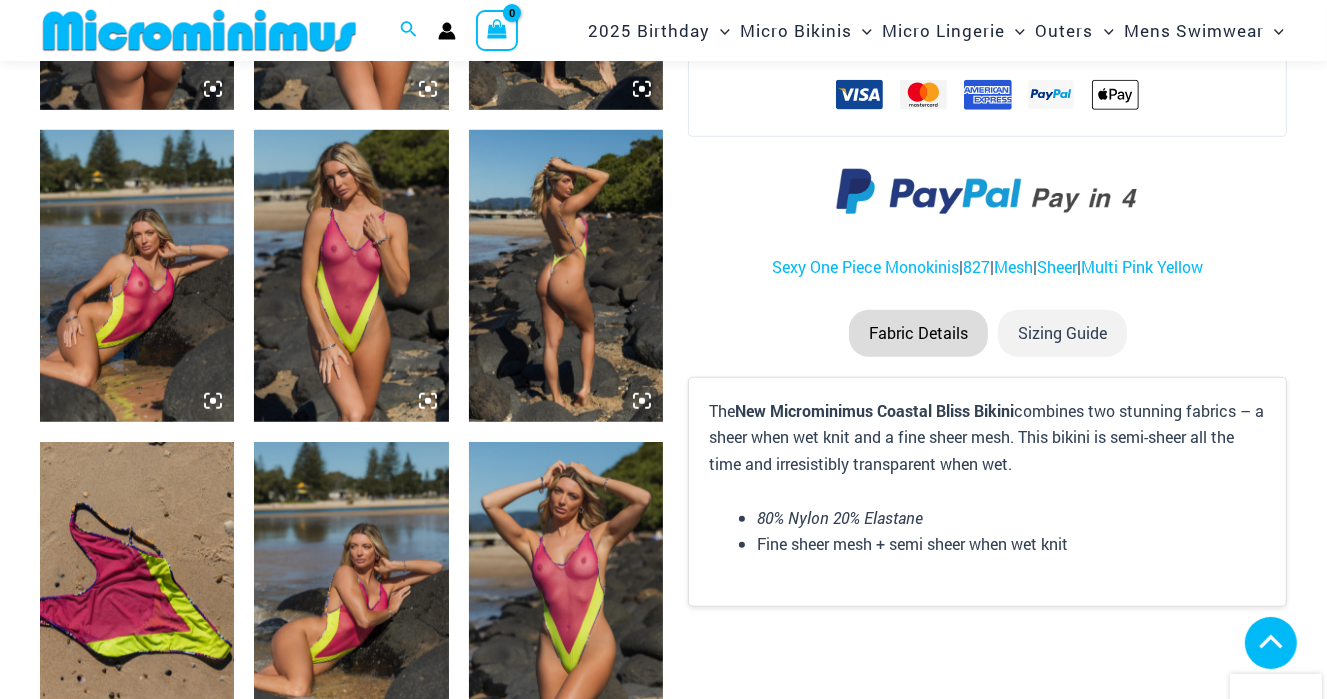 select 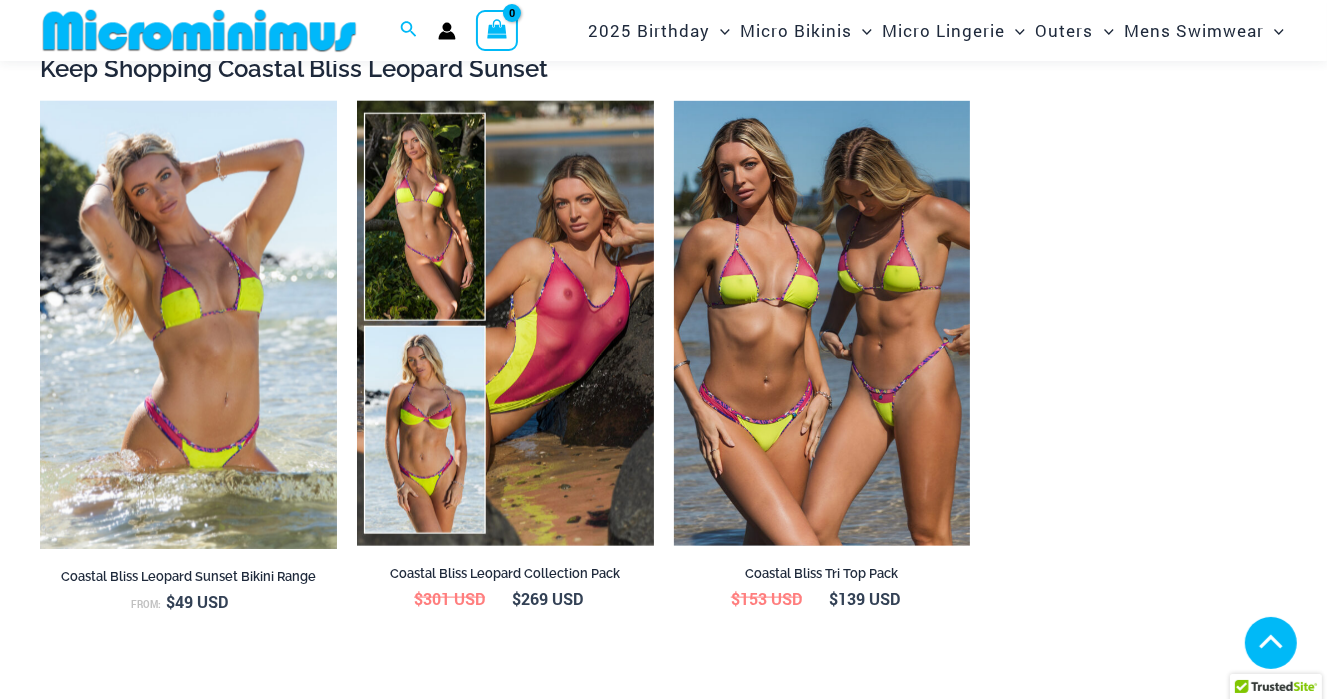 scroll, scrollTop: 2568, scrollLeft: 0, axis: vertical 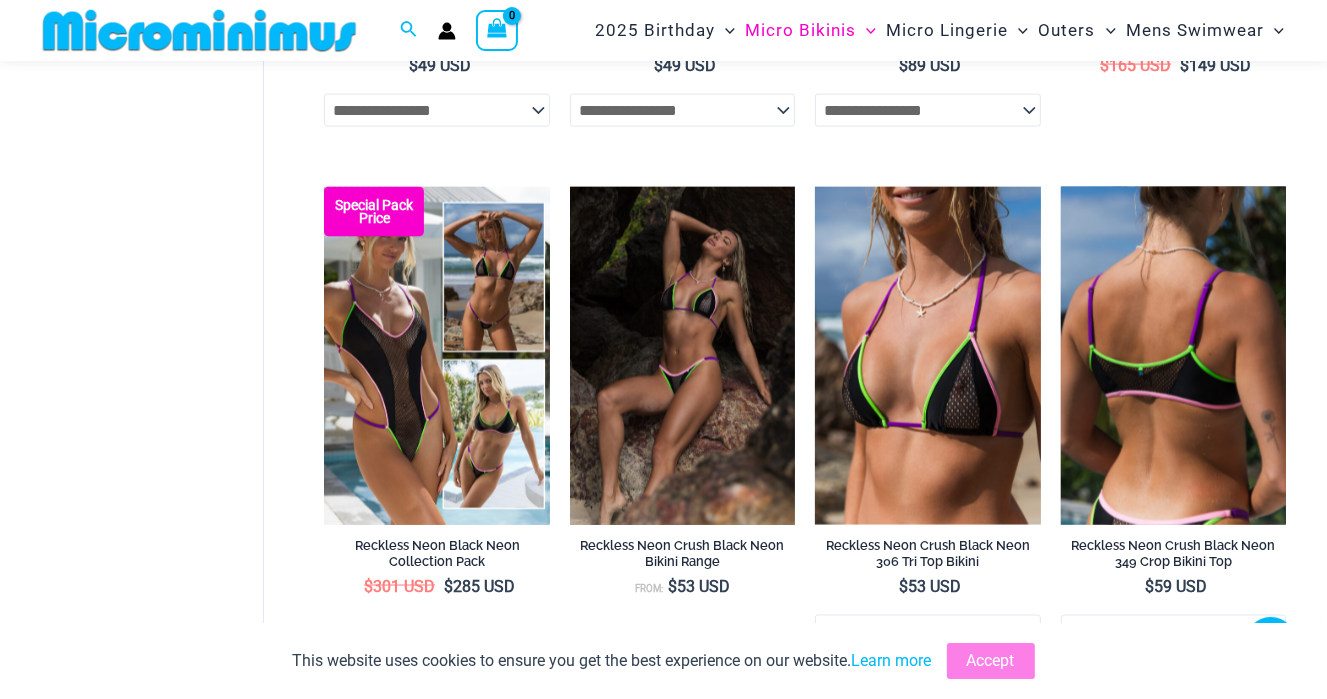 click at bounding box center (1173, 356) 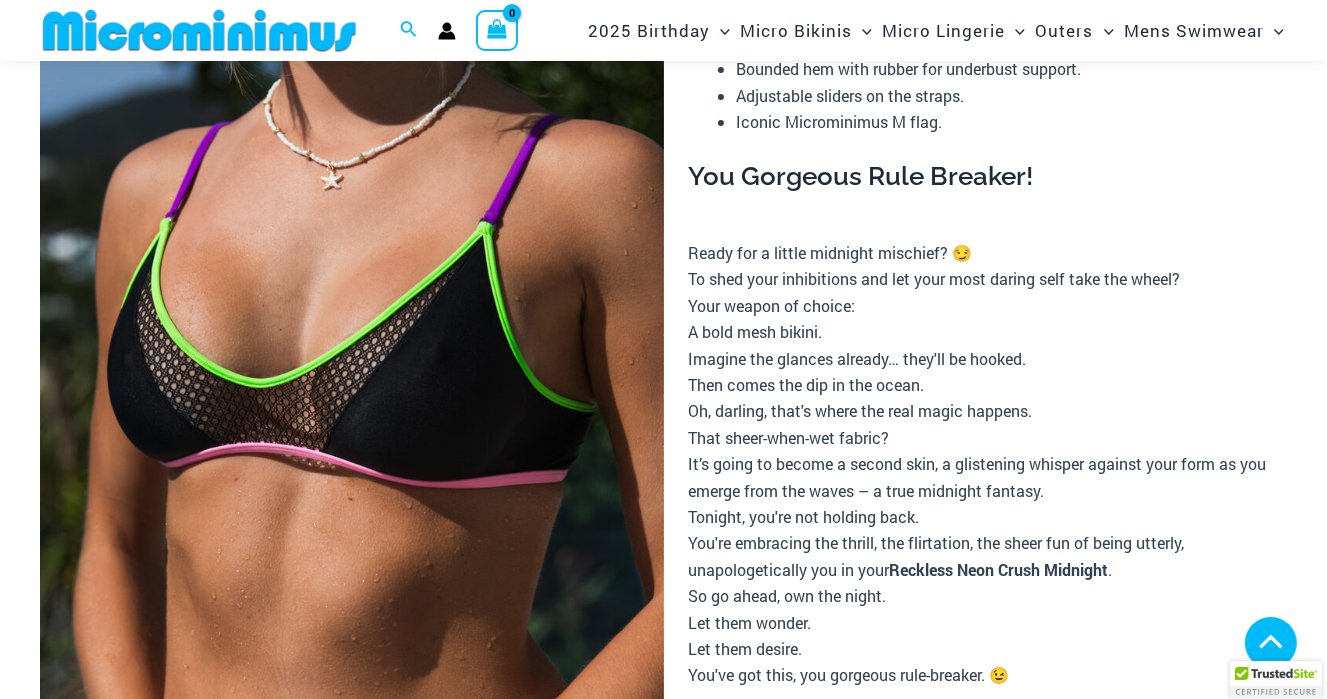 scroll, scrollTop: 1084, scrollLeft: 0, axis: vertical 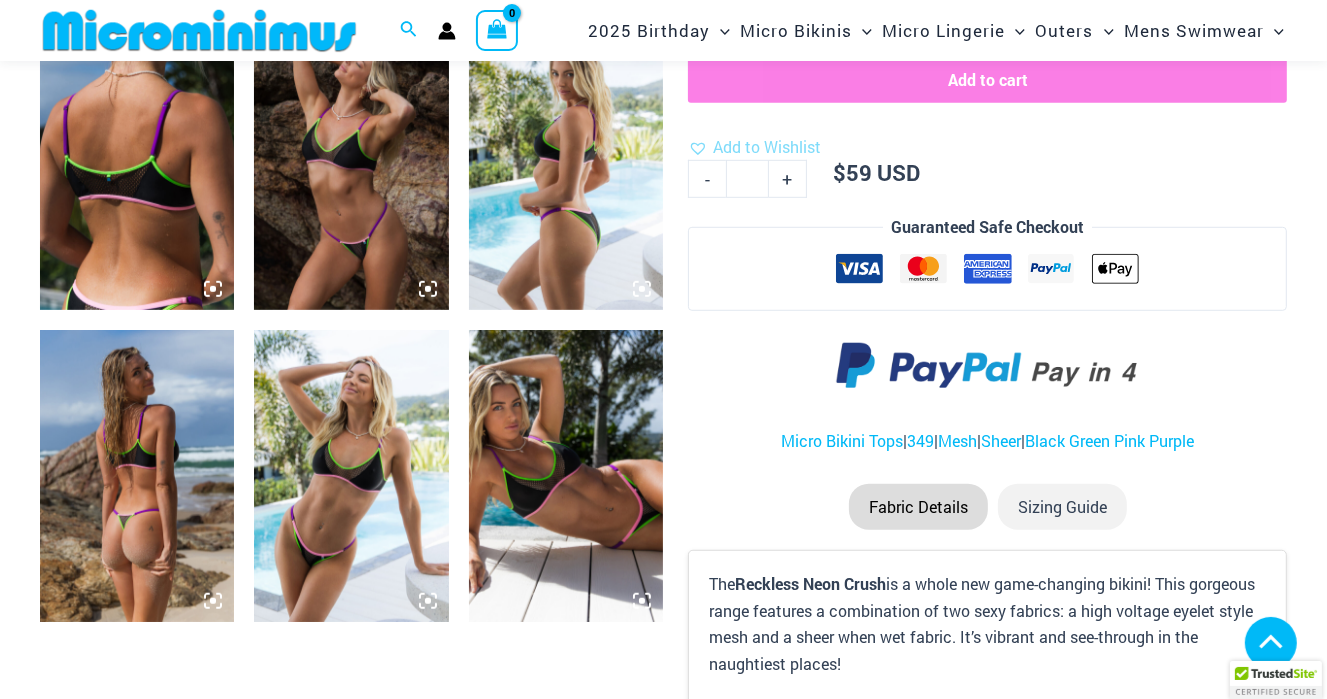 click 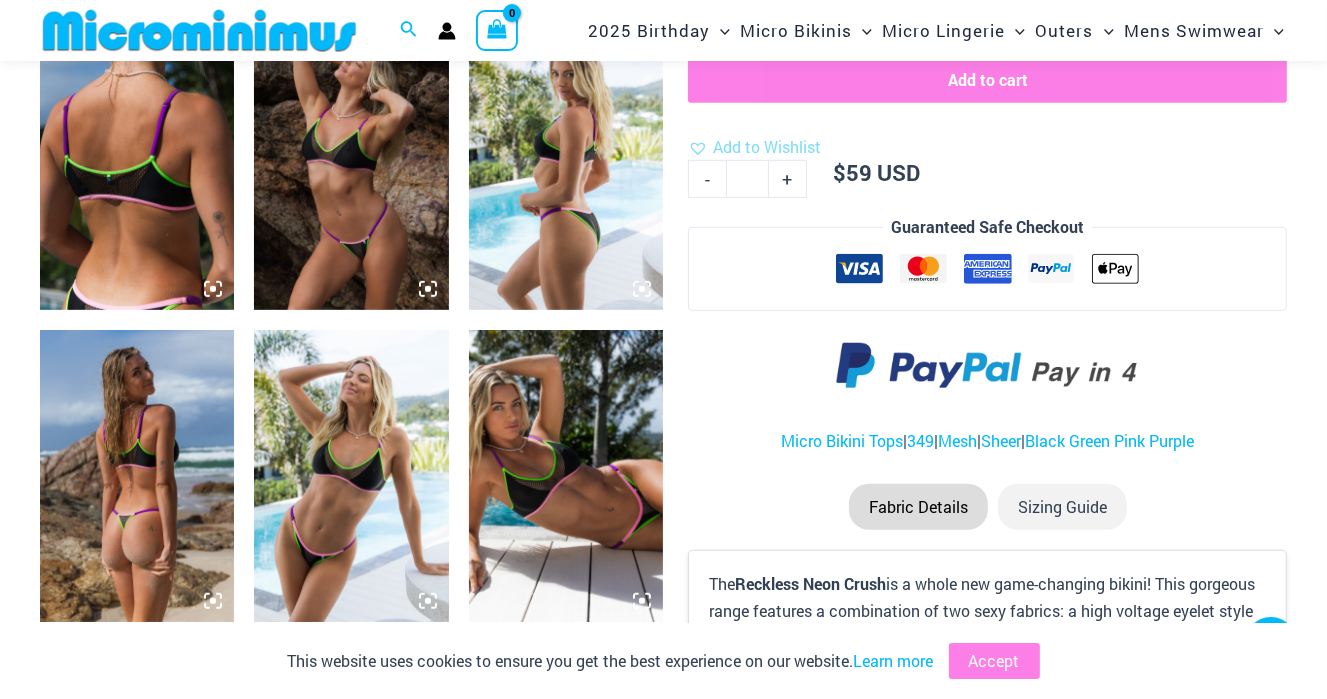 click 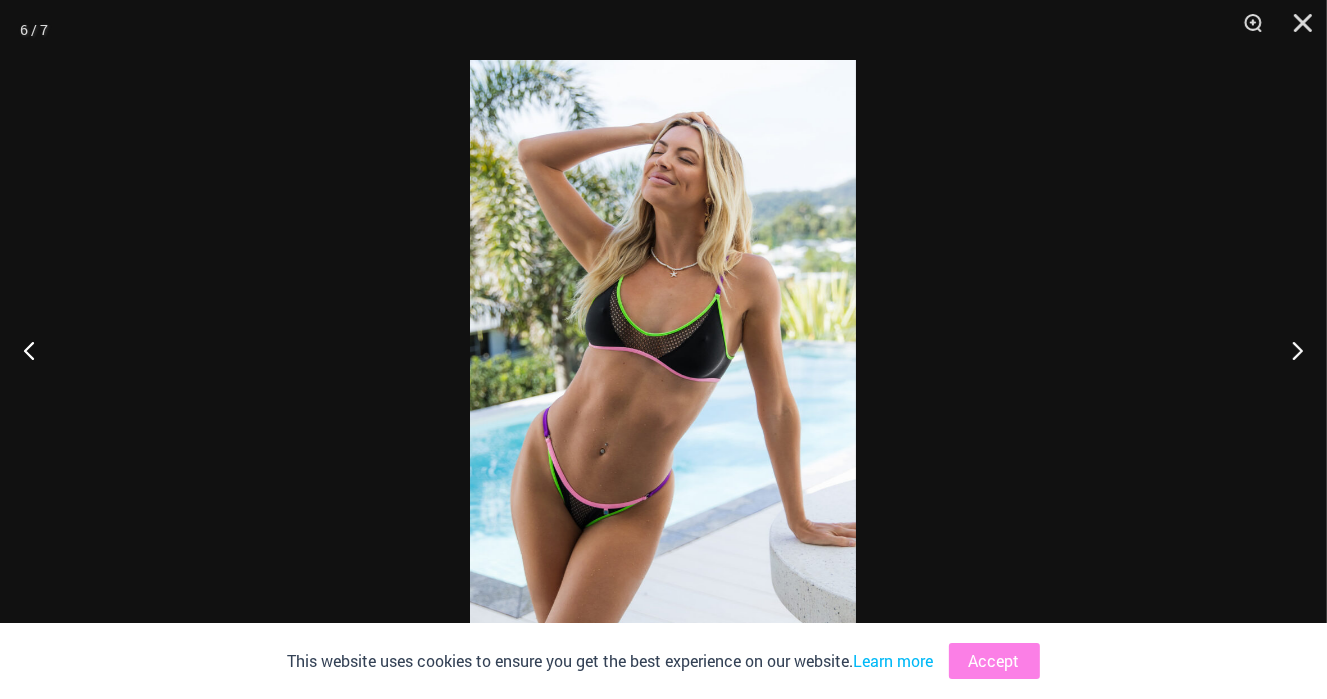 click at bounding box center (663, 349) 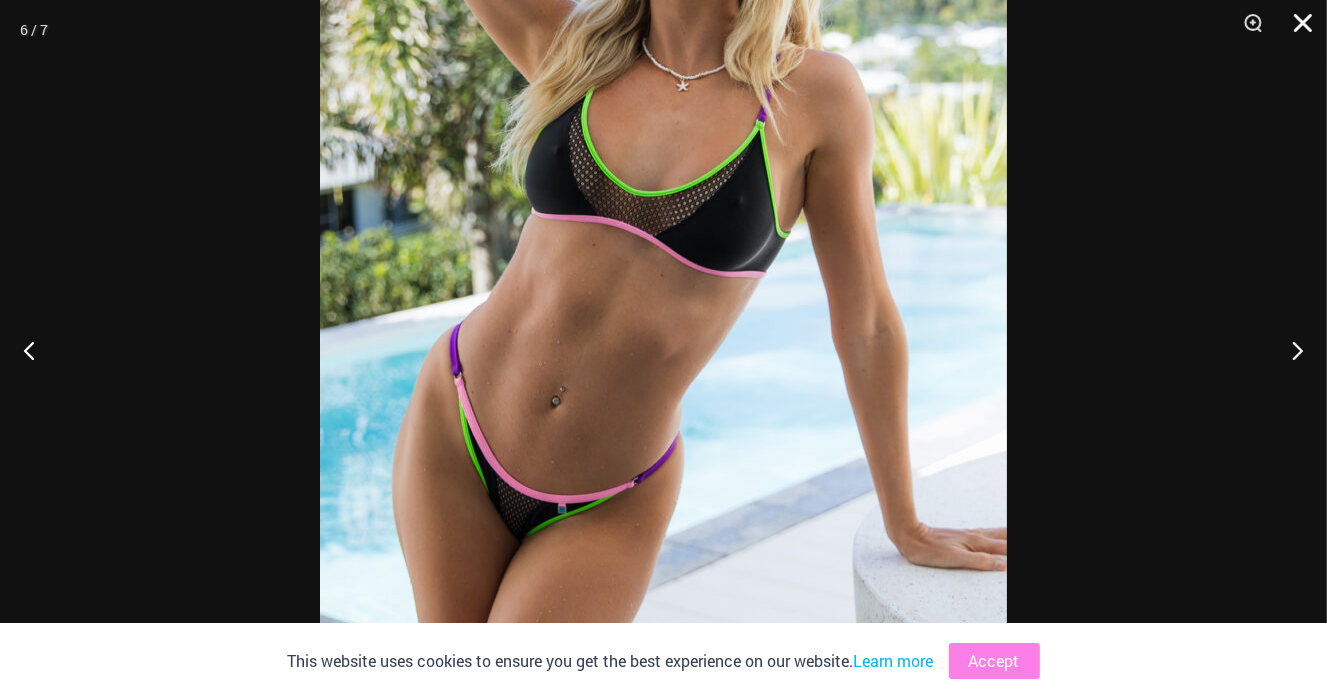 click at bounding box center (1296, 30) 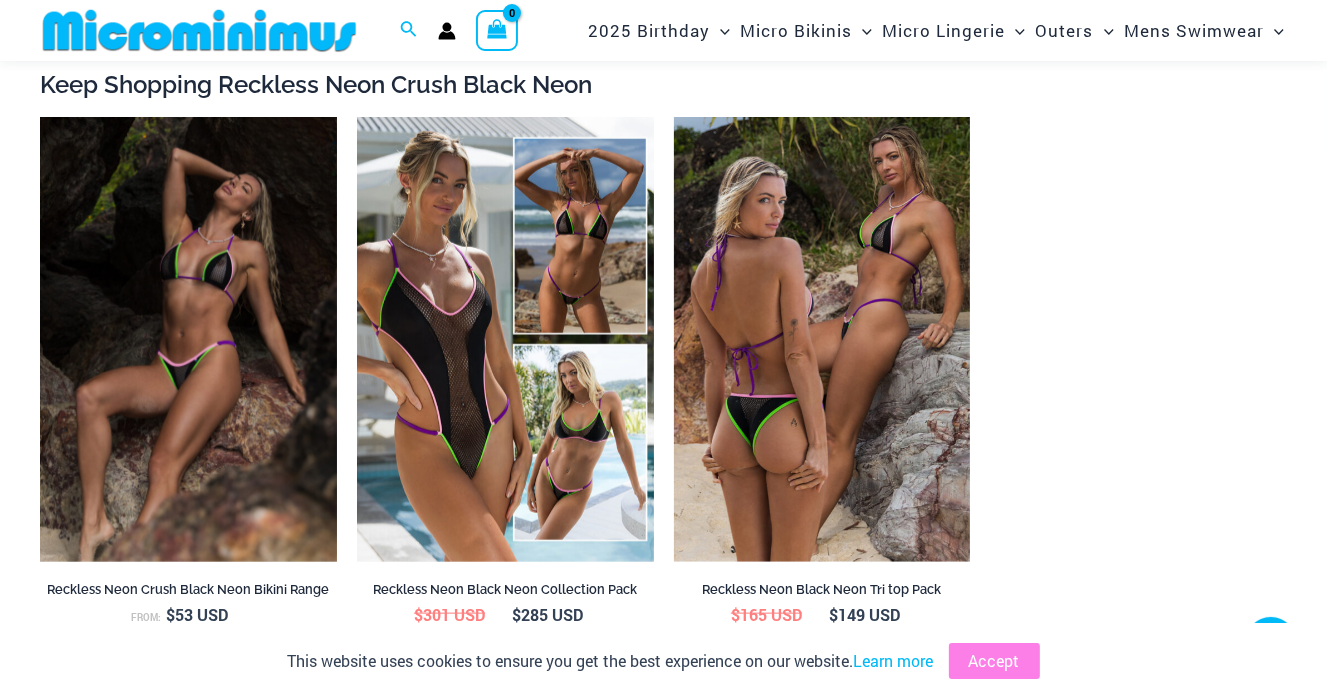 scroll, scrollTop: 1884, scrollLeft: 0, axis: vertical 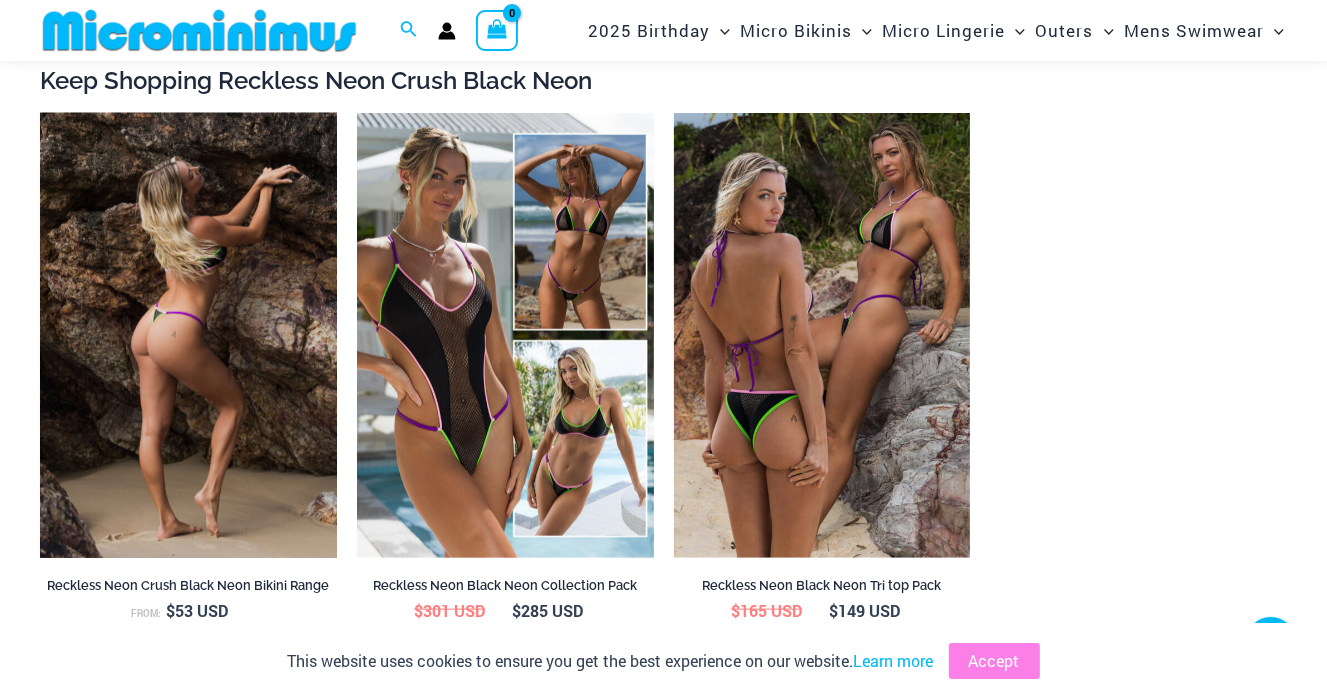 click at bounding box center [188, 335] 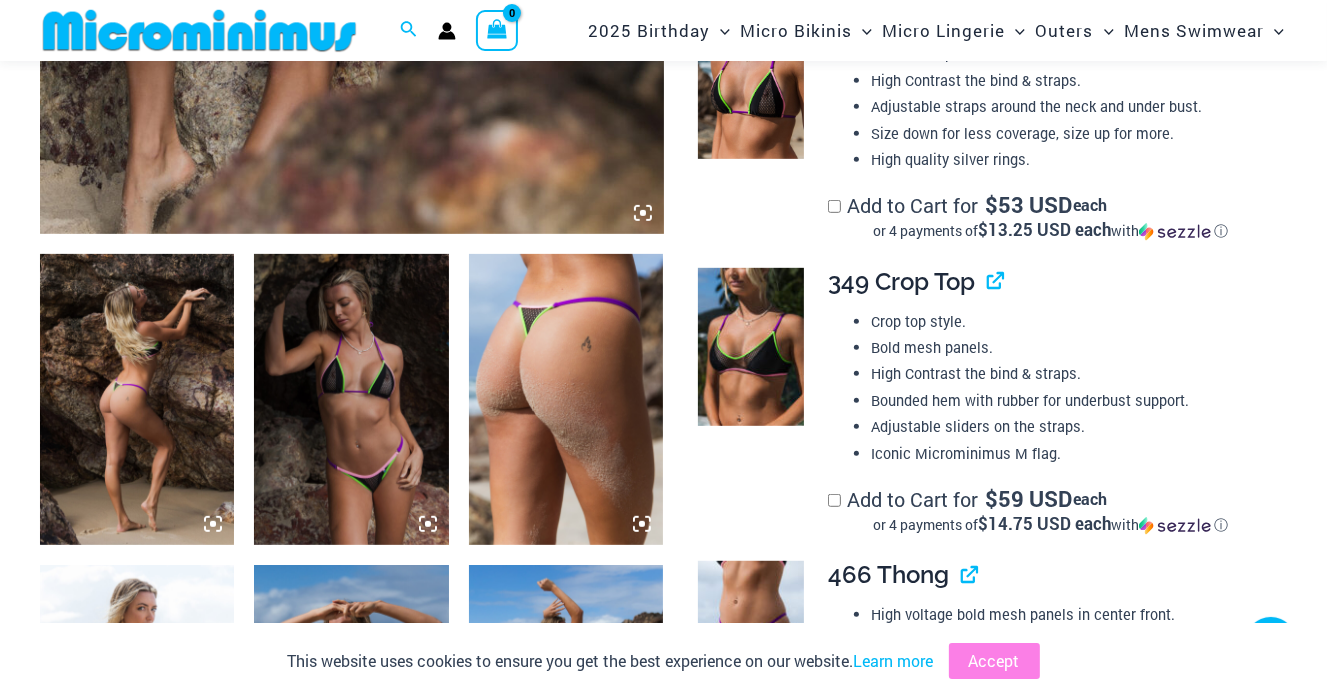 scroll, scrollTop: 884, scrollLeft: 0, axis: vertical 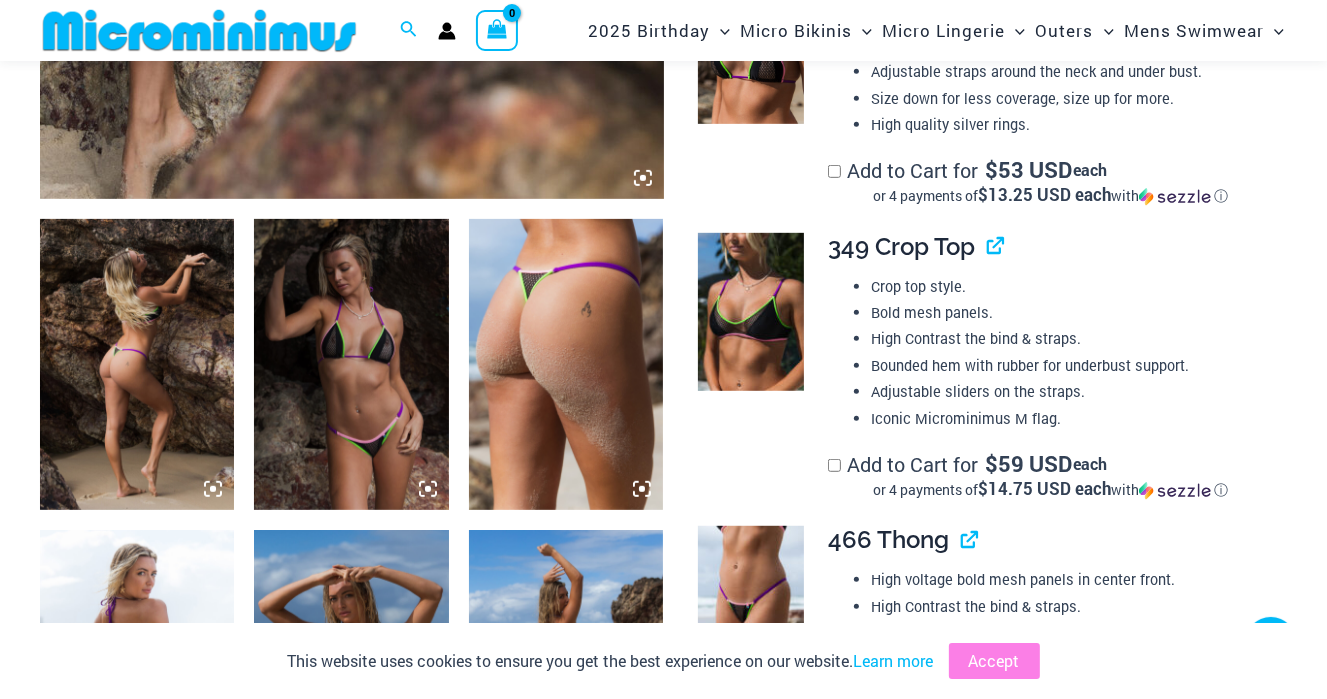 click at bounding box center [351, 365] 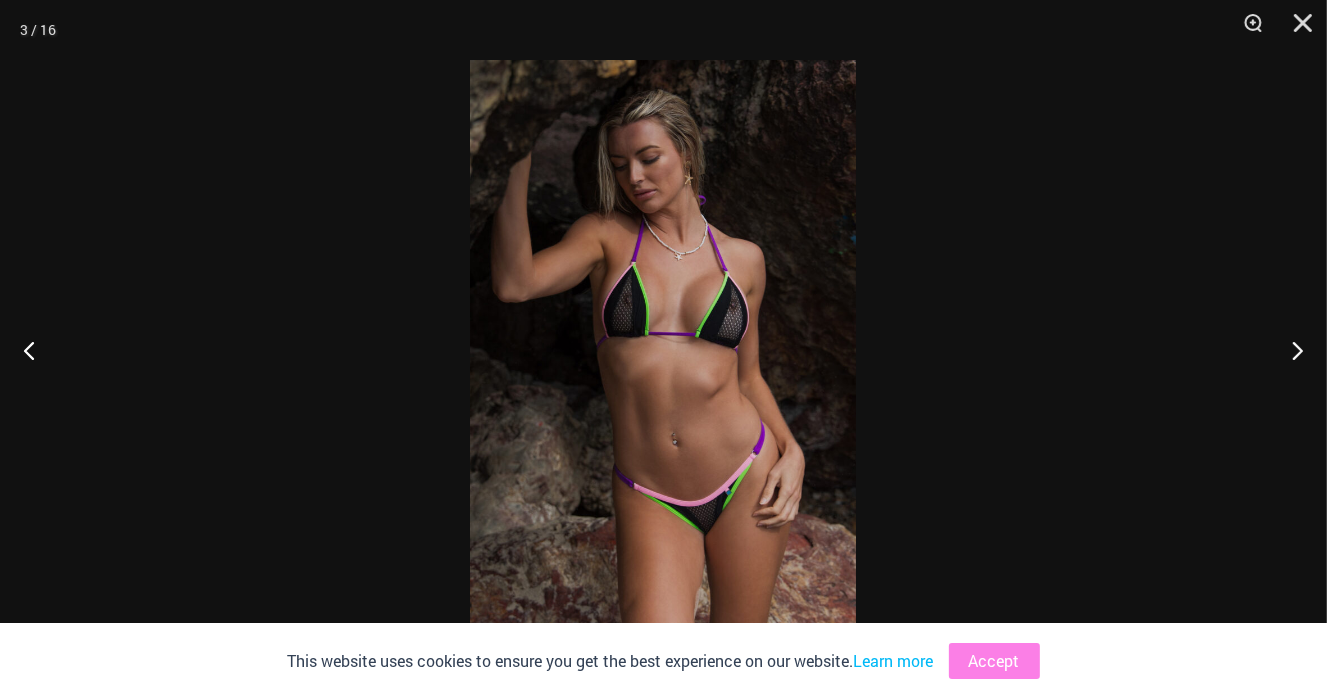 click at bounding box center (663, 349) 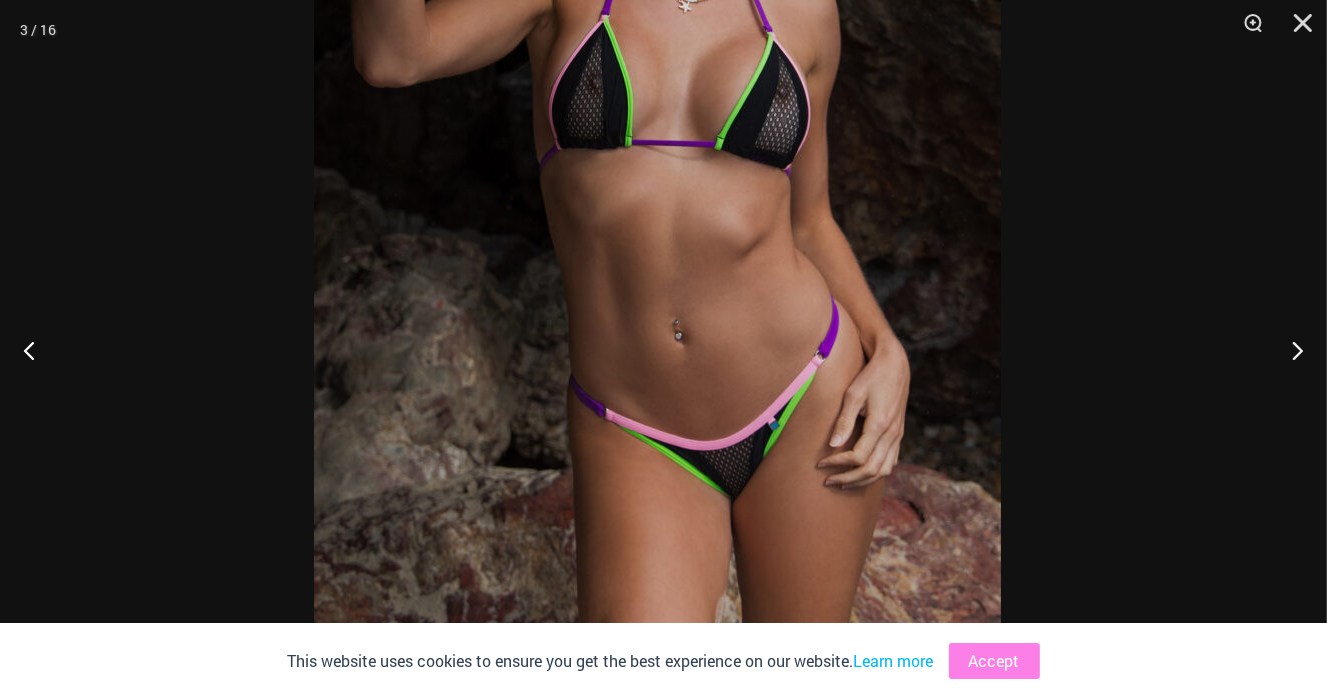 click at bounding box center [657, 171] 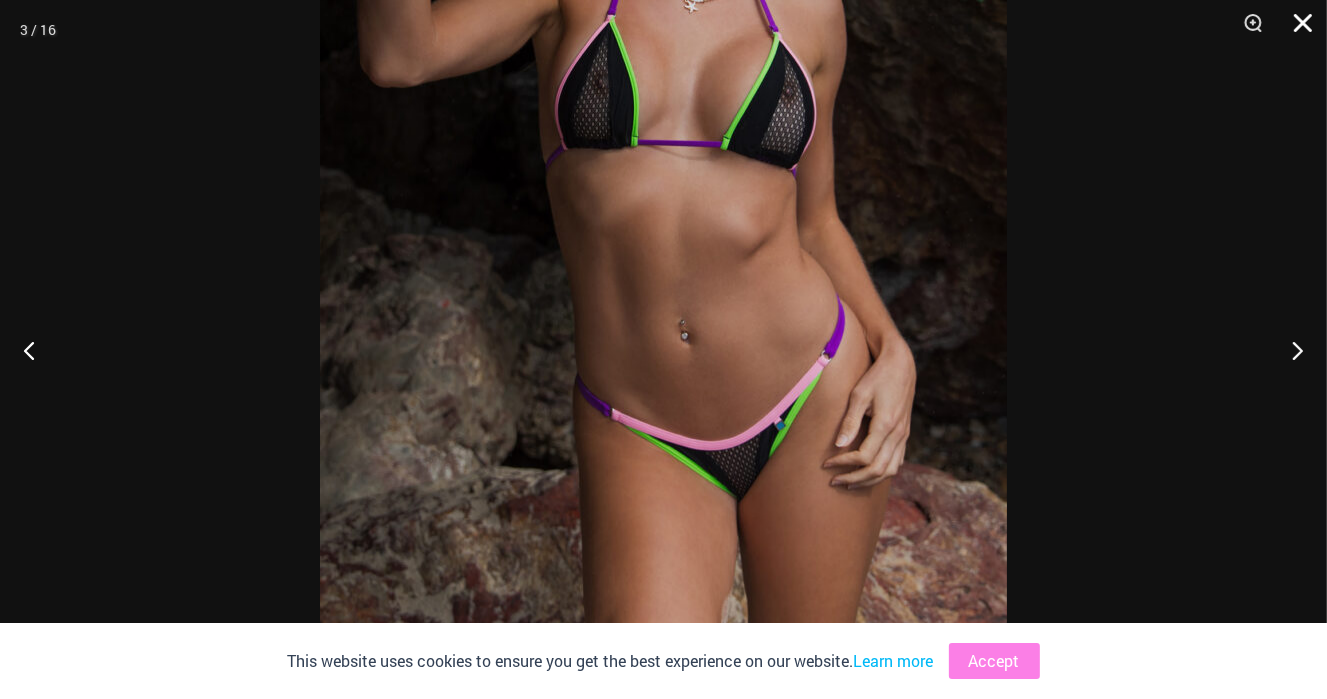 click at bounding box center [1296, 30] 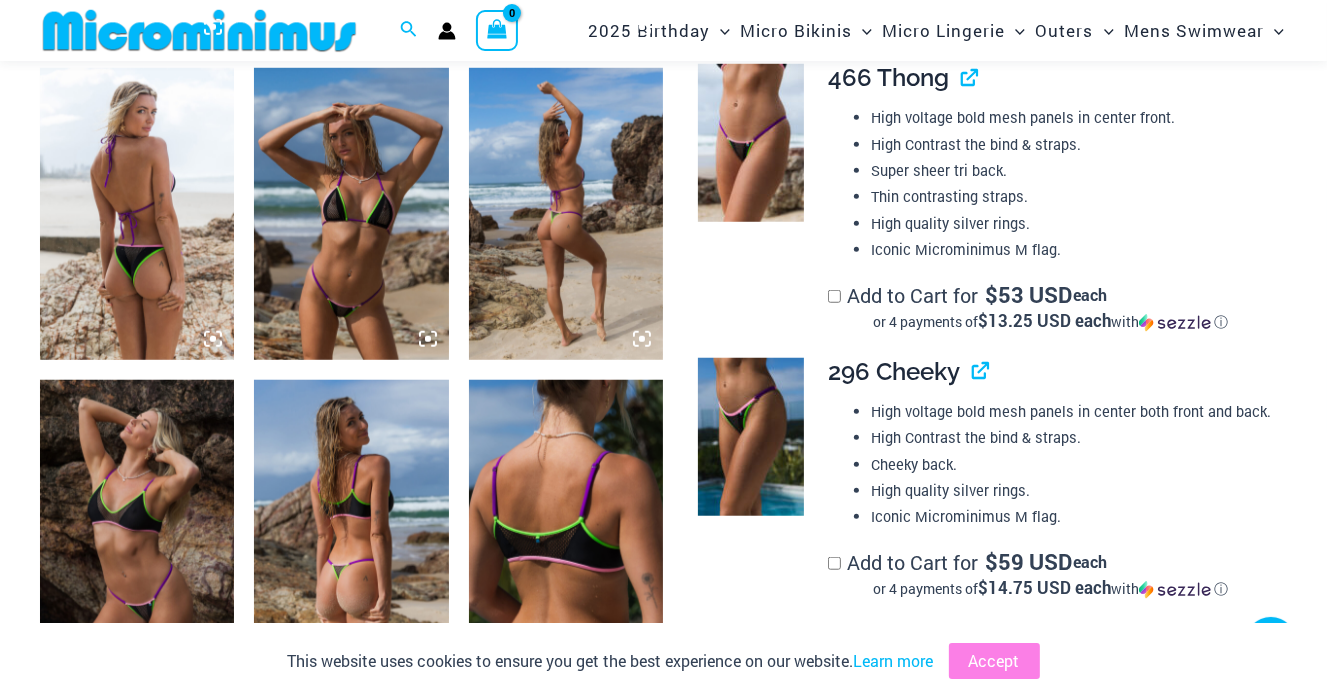 scroll, scrollTop: 1384, scrollLeft: 0, axis: vertical 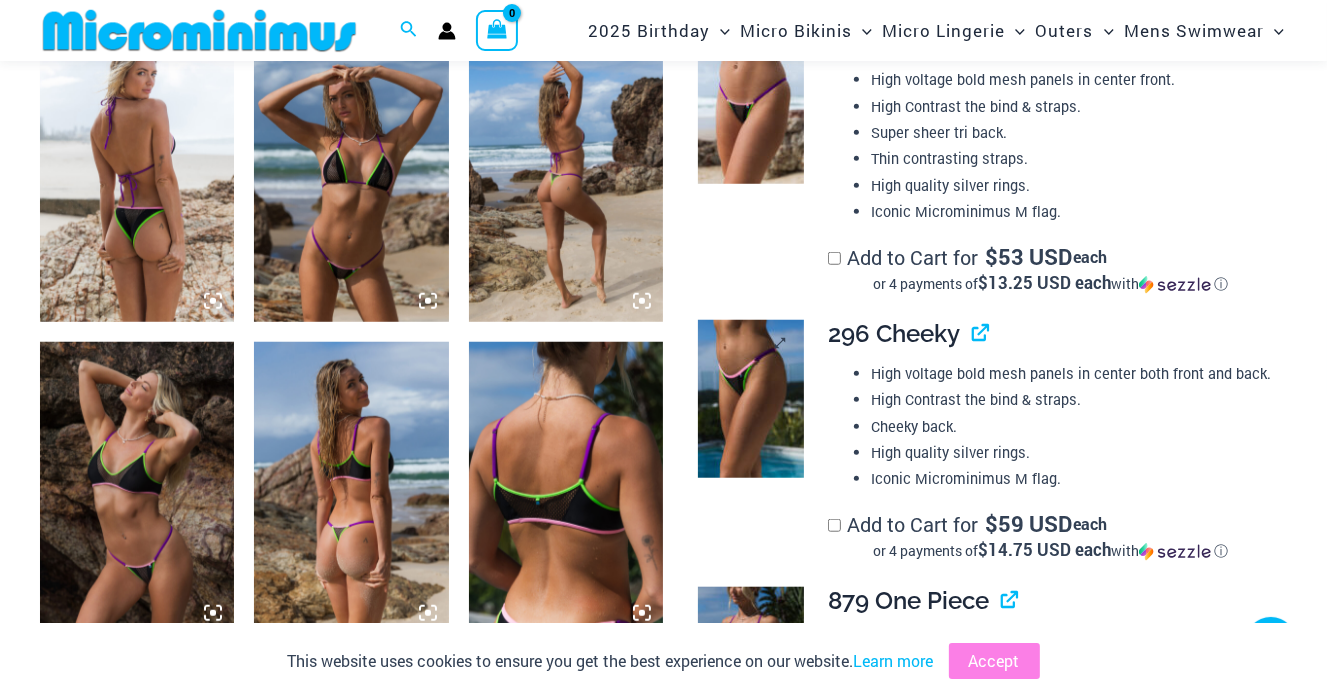 click at bounding box center (750, 399) 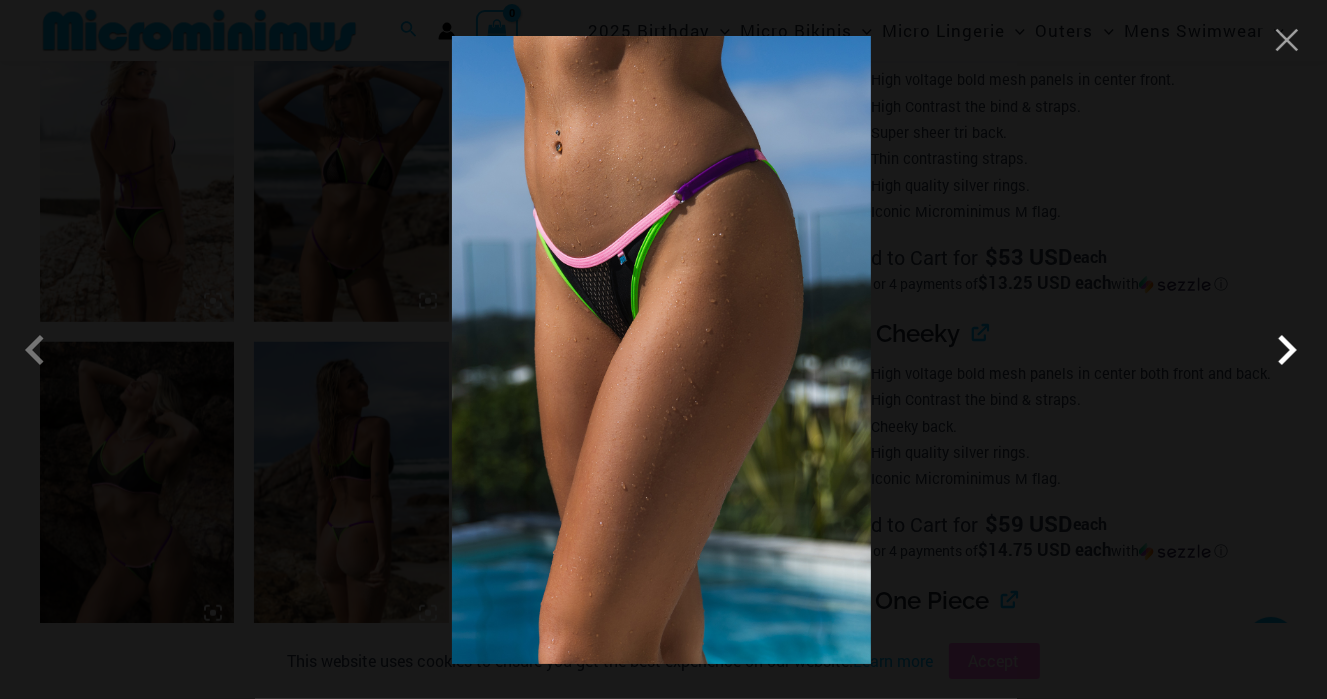click at bounding box center [1287, 350] 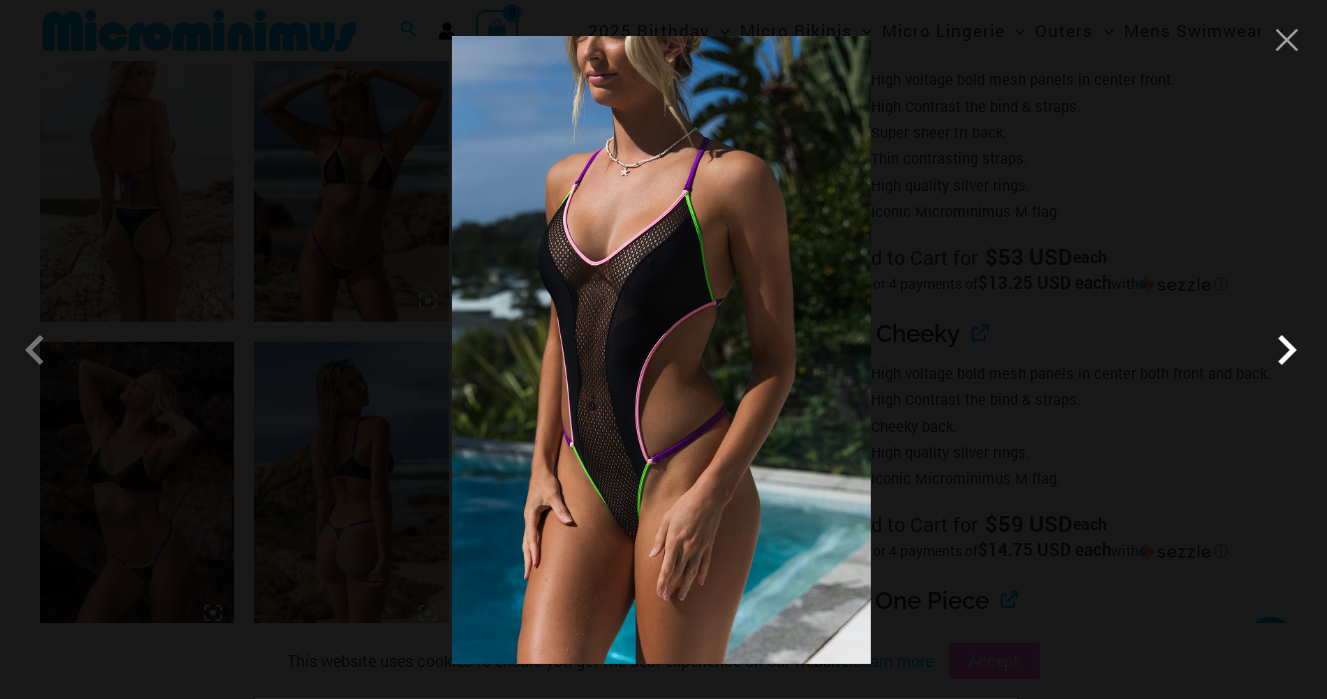 click at bounding box center (1287, 350) 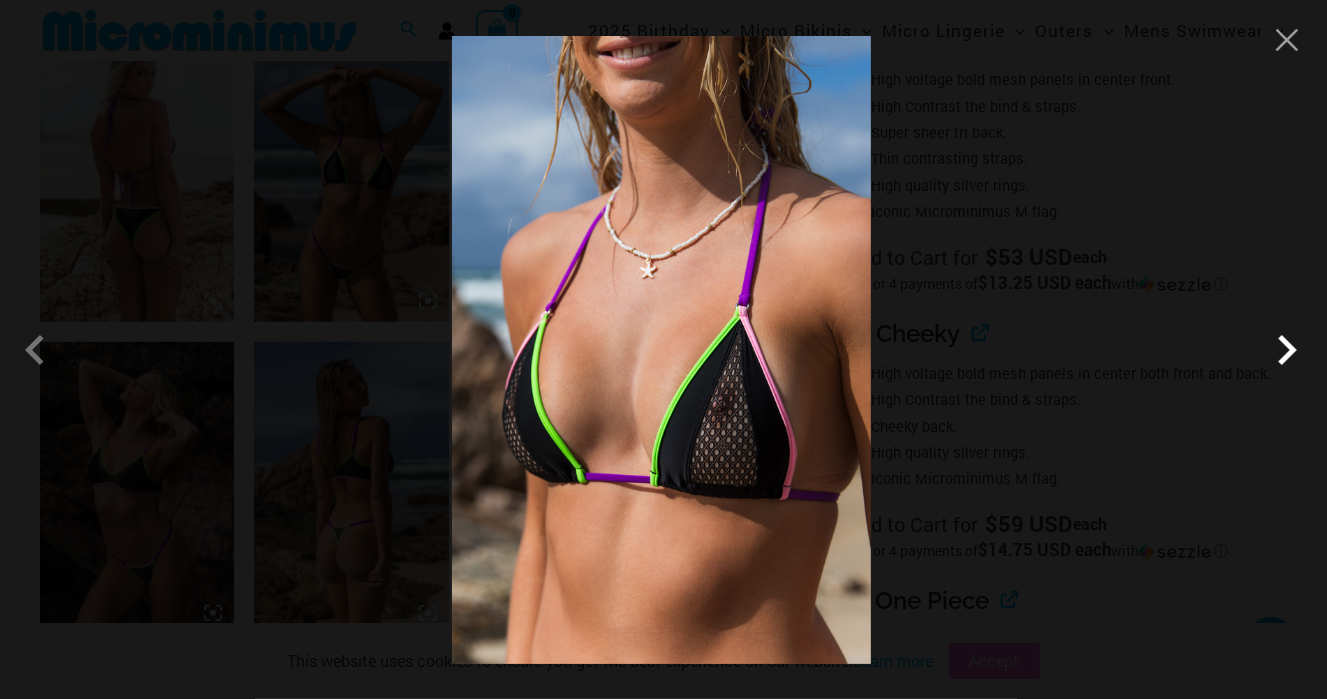click at bounding box center [1287, 350] 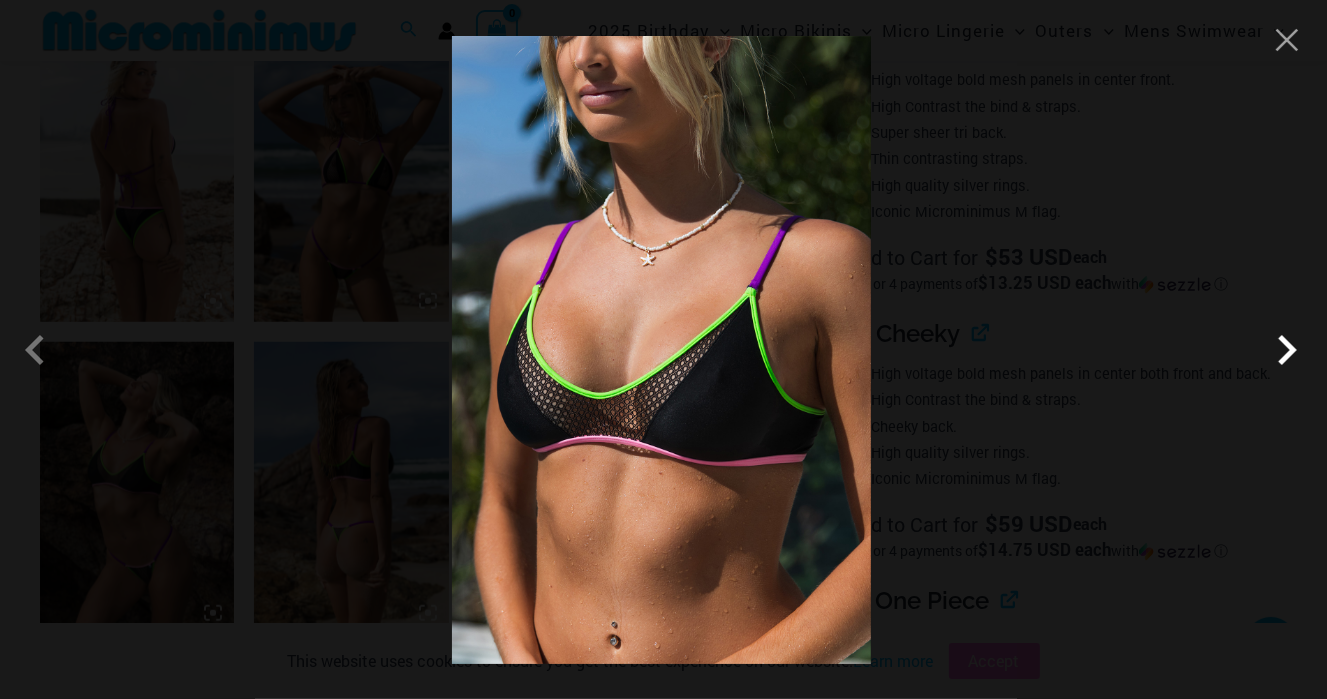 click at bounding box center [1287, 350] 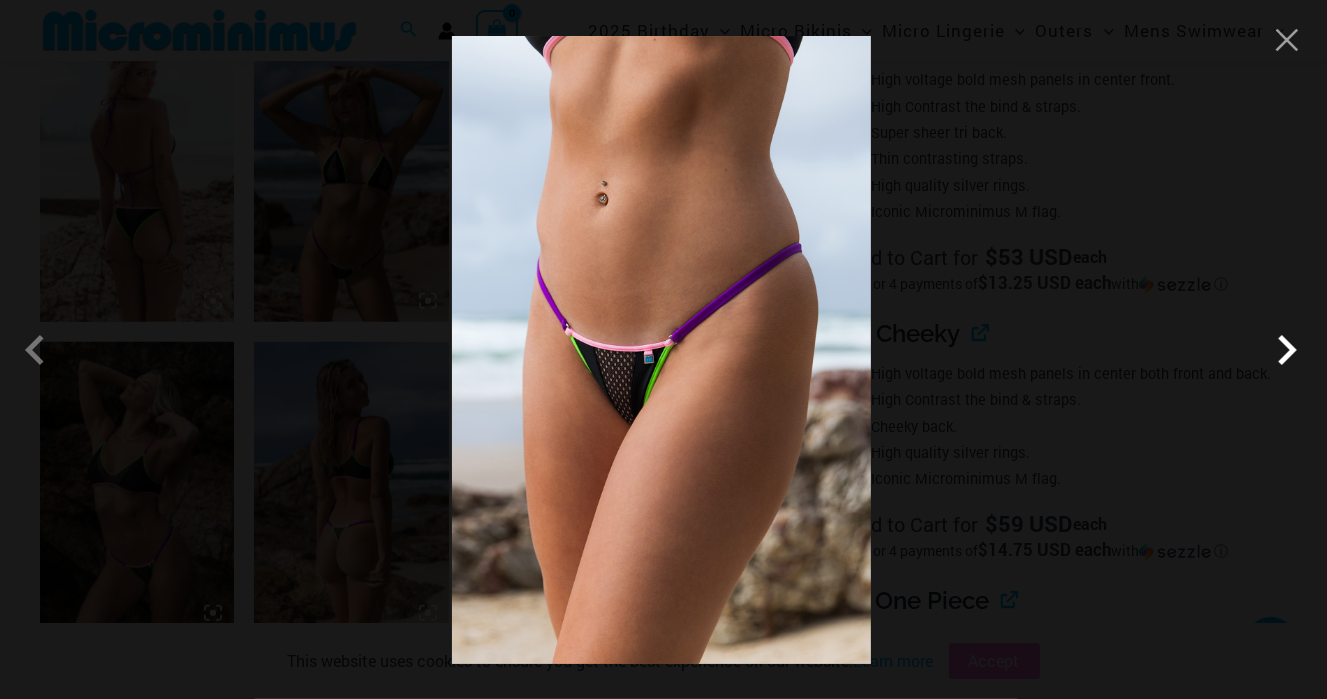 click at bounding box center (1287, 350) 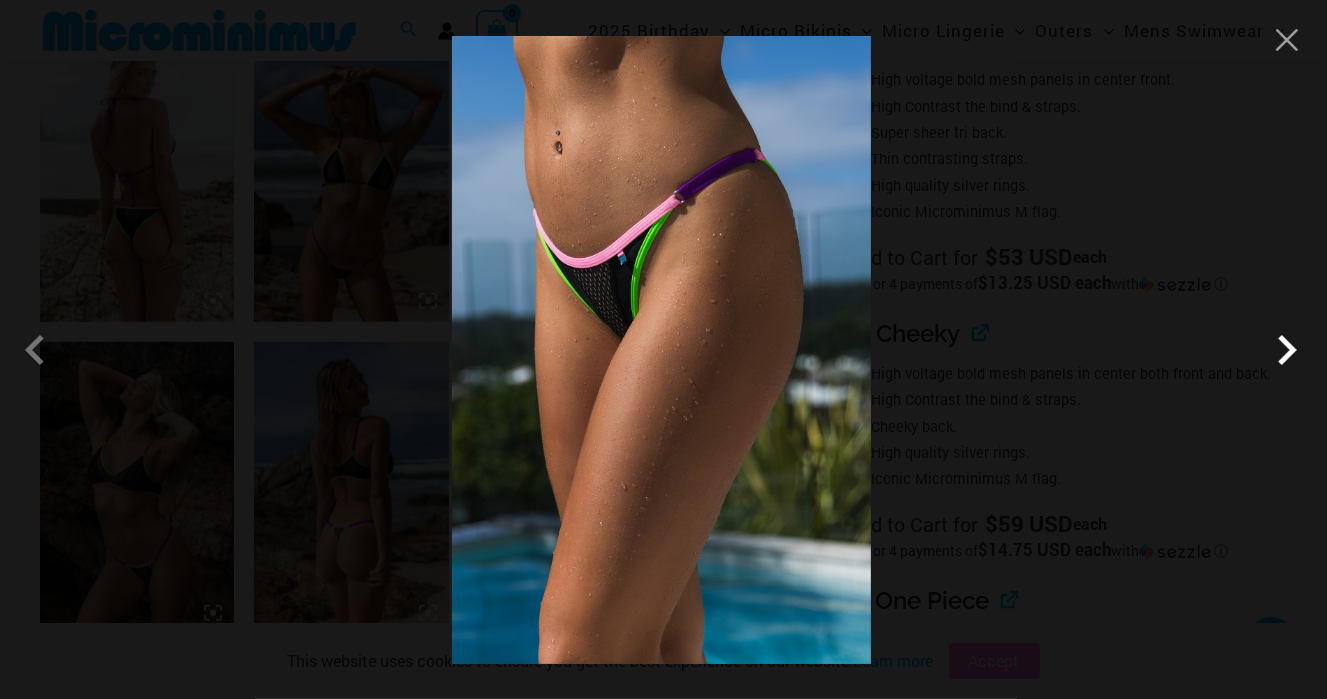 click at bounding box center (1287, 350) 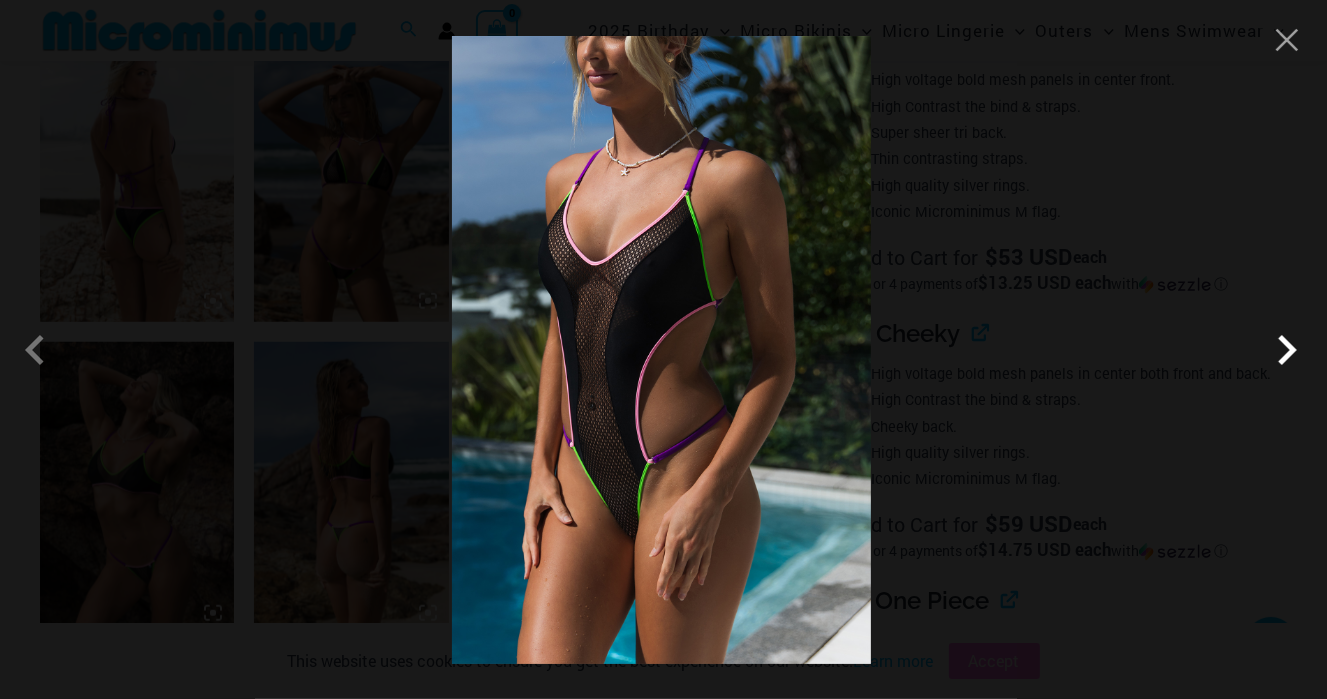 click at bounding box center (1287, 350) 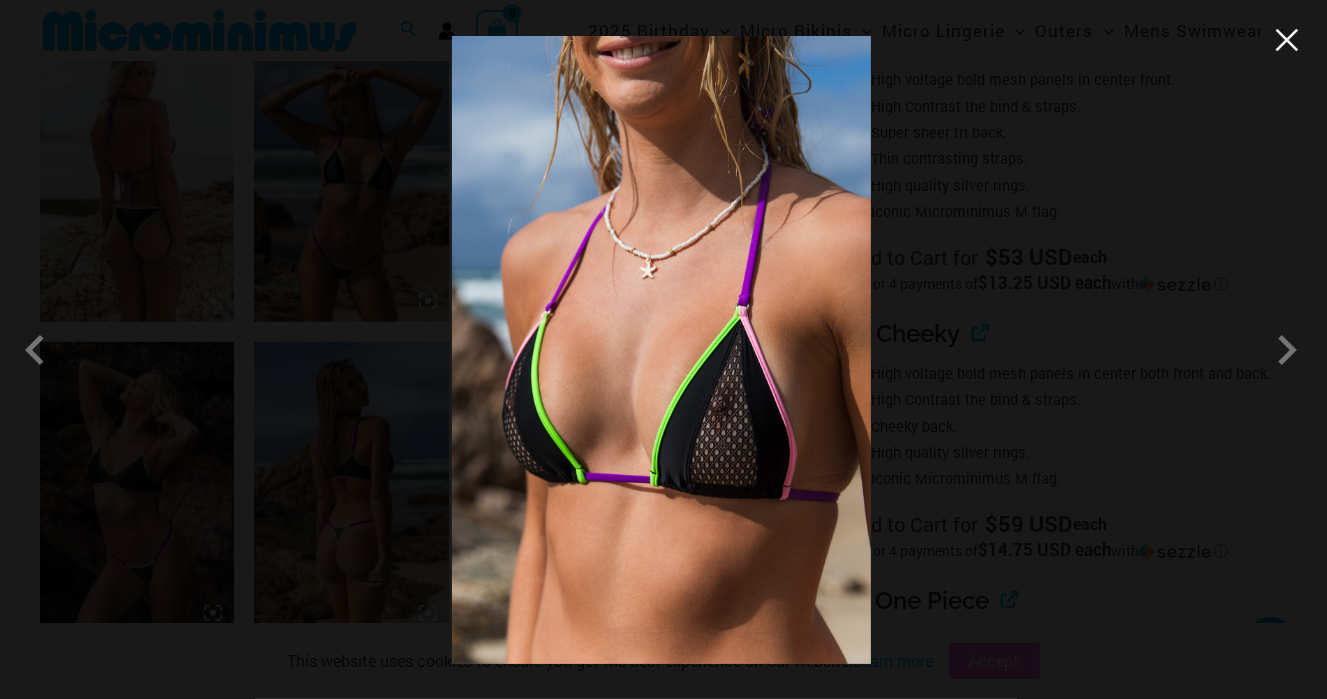 click at bounding box center (1287, 40) 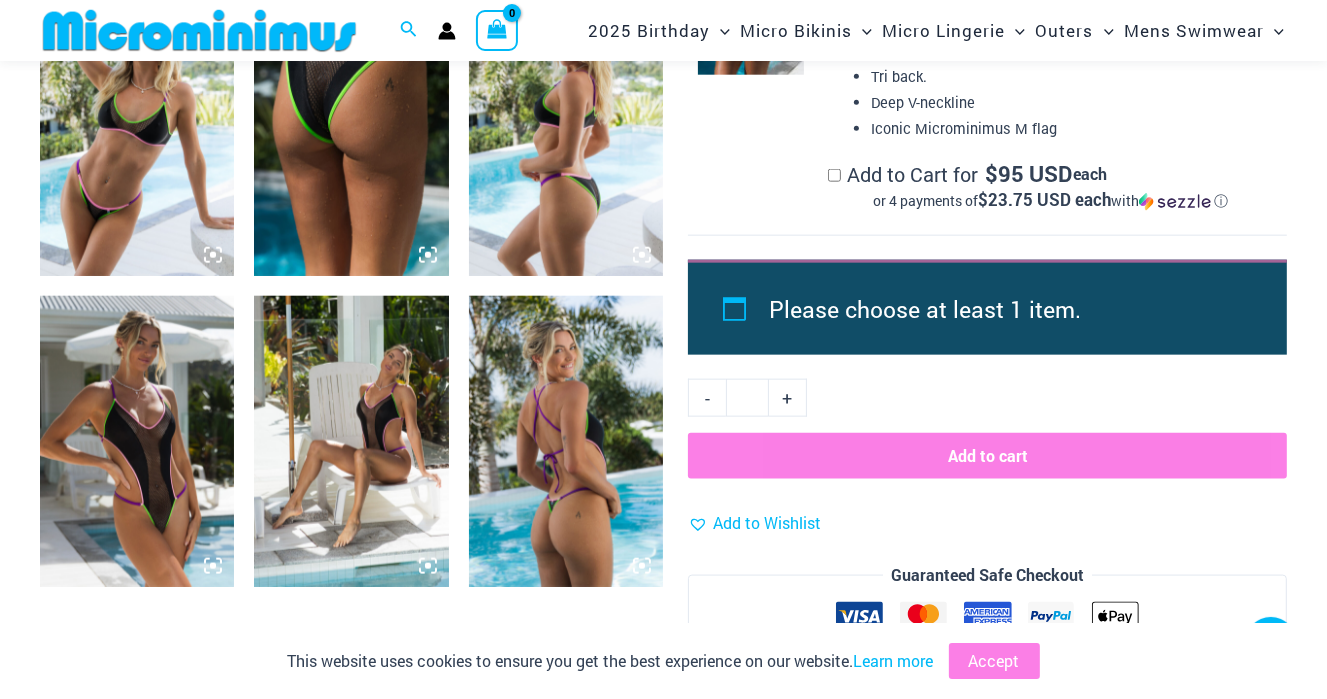 scroll, scrollTop: 2084, scrollLeft: 0, axis: vertical 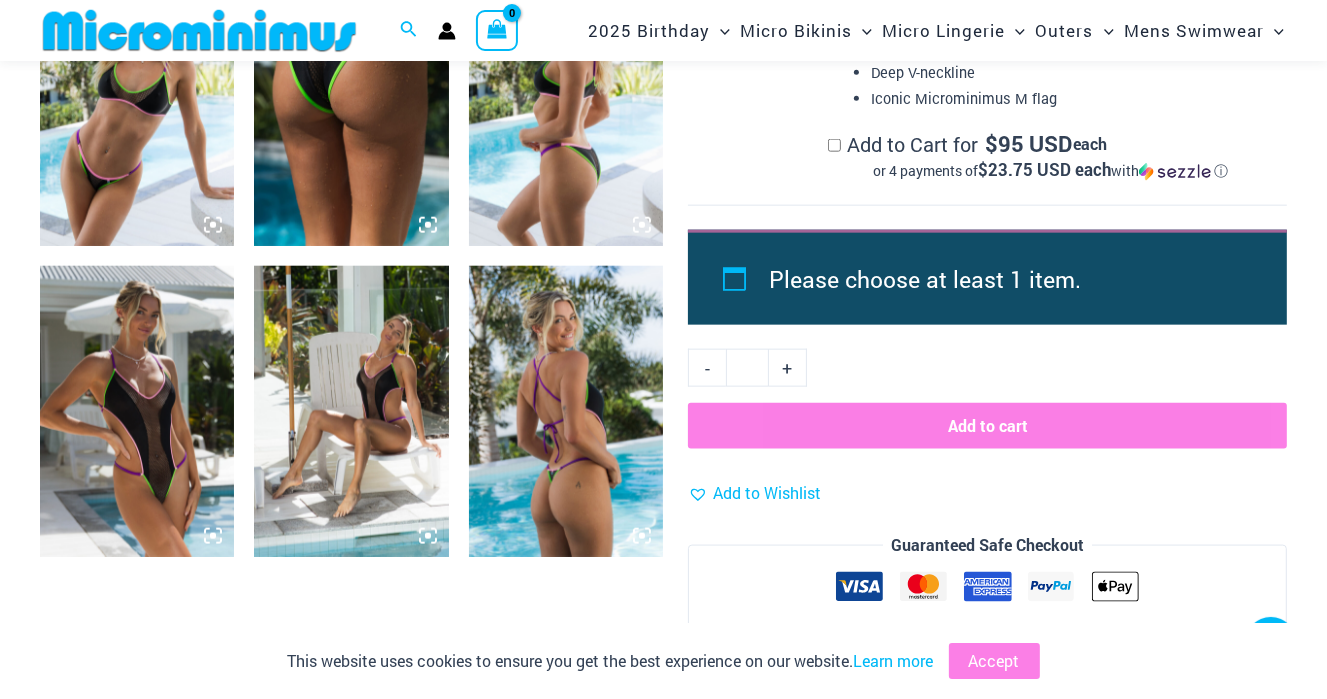click 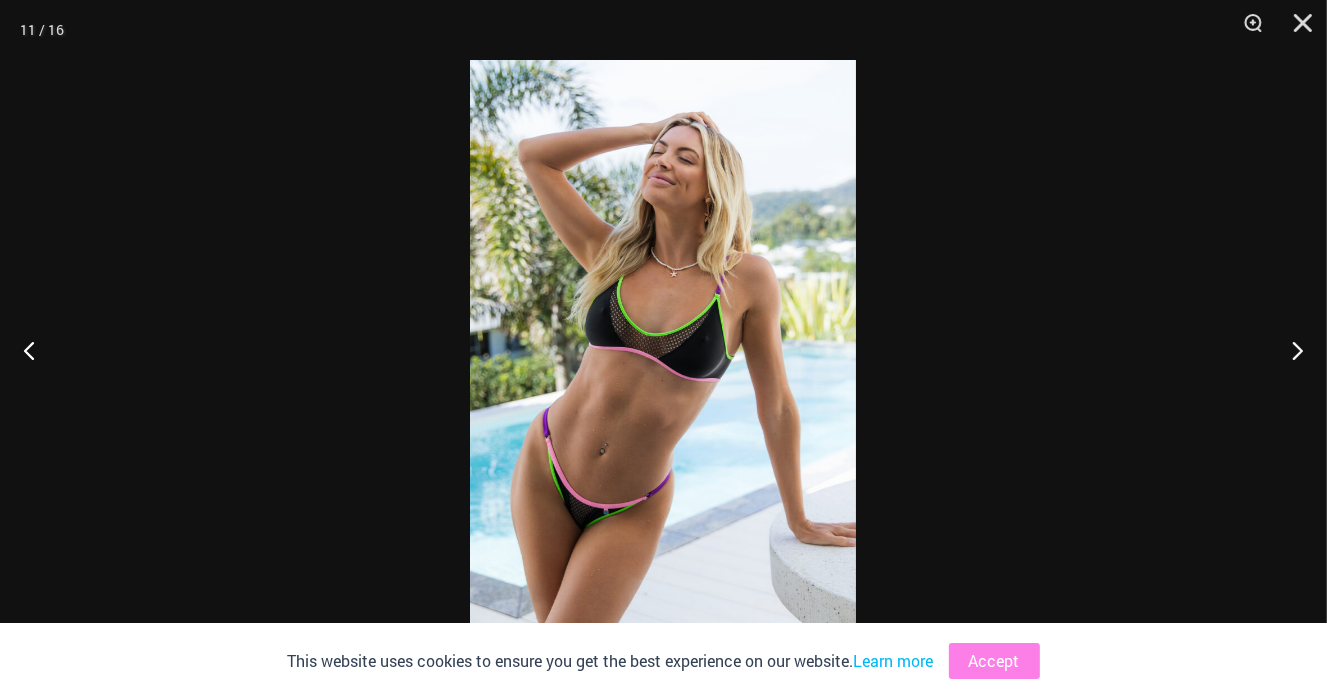 click at bounding box center (663, 349) 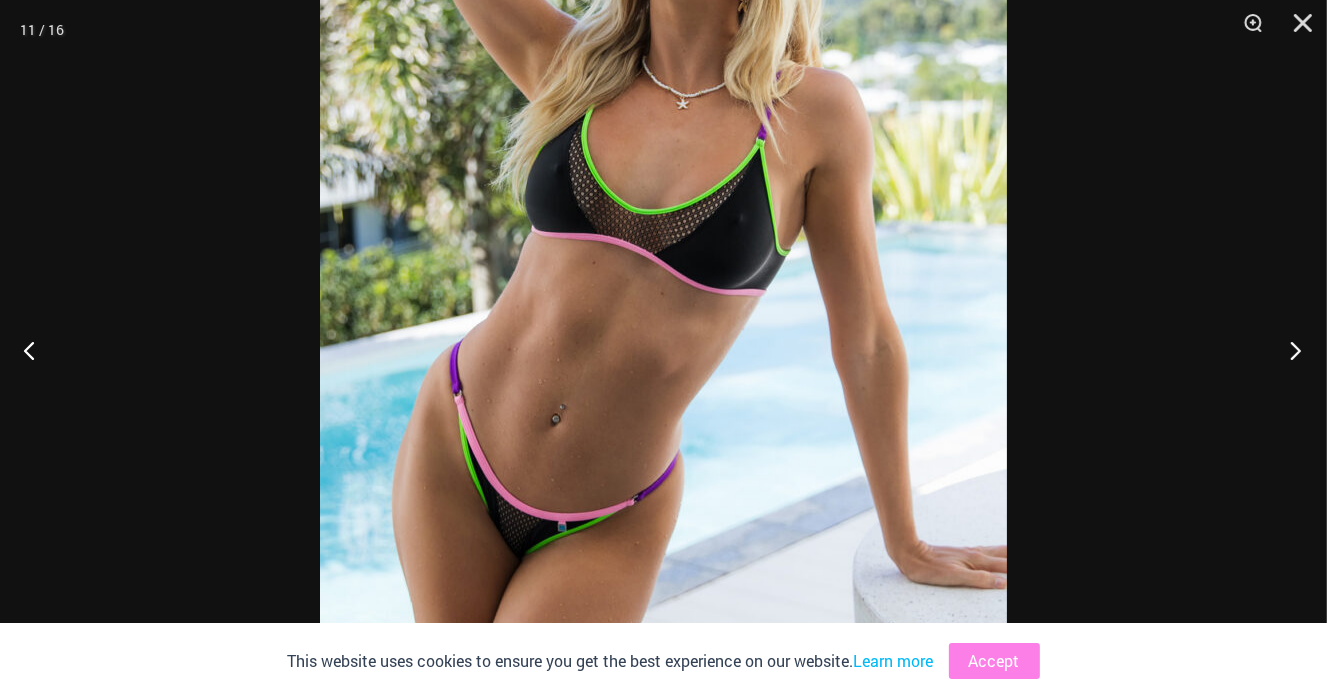 click at bounding box center [1289, 350] 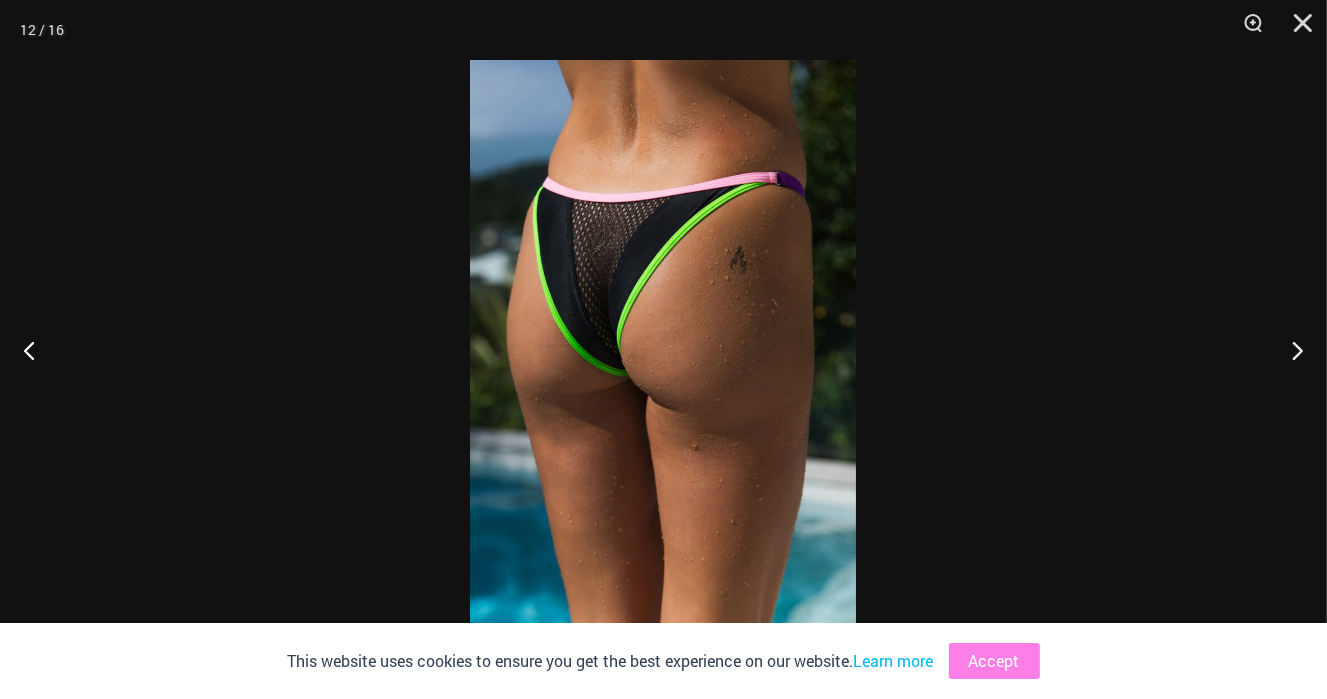 click at bounding box center (663, 349) 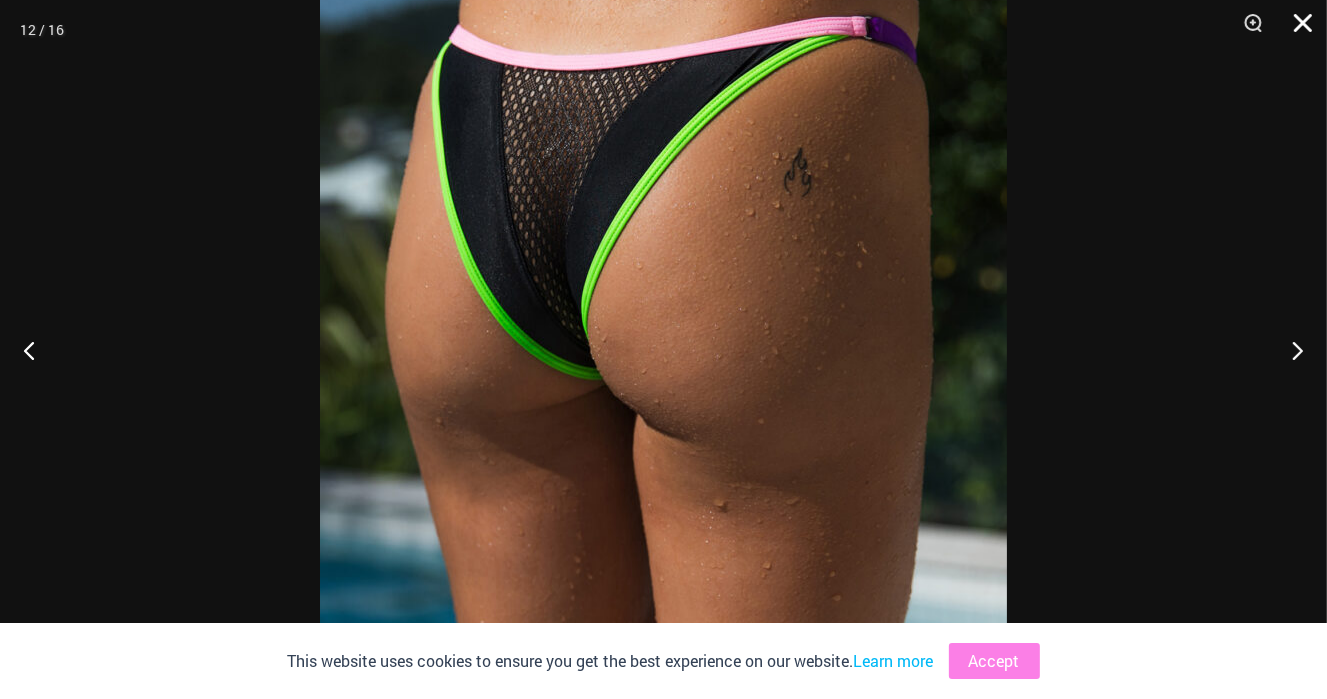click at bounding box center (1296, 30) 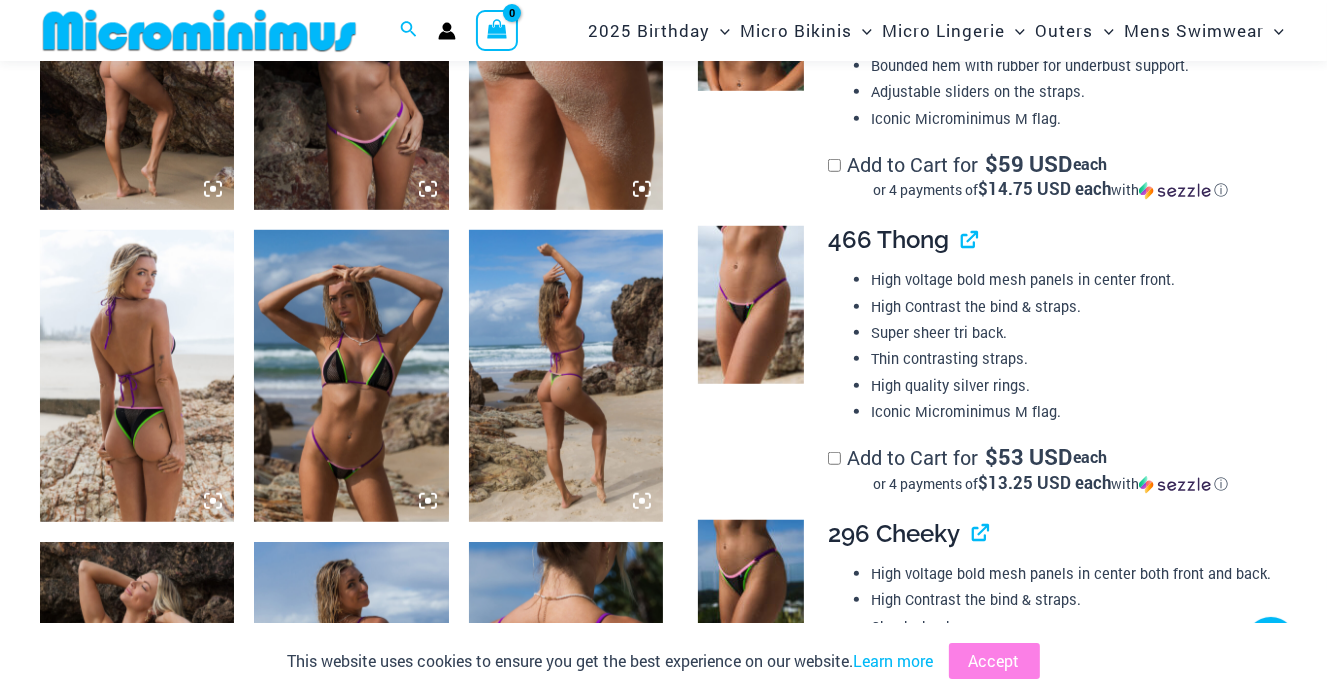 scroll, scrollTop: 1184, scrollLeft: 0, axis: vertical 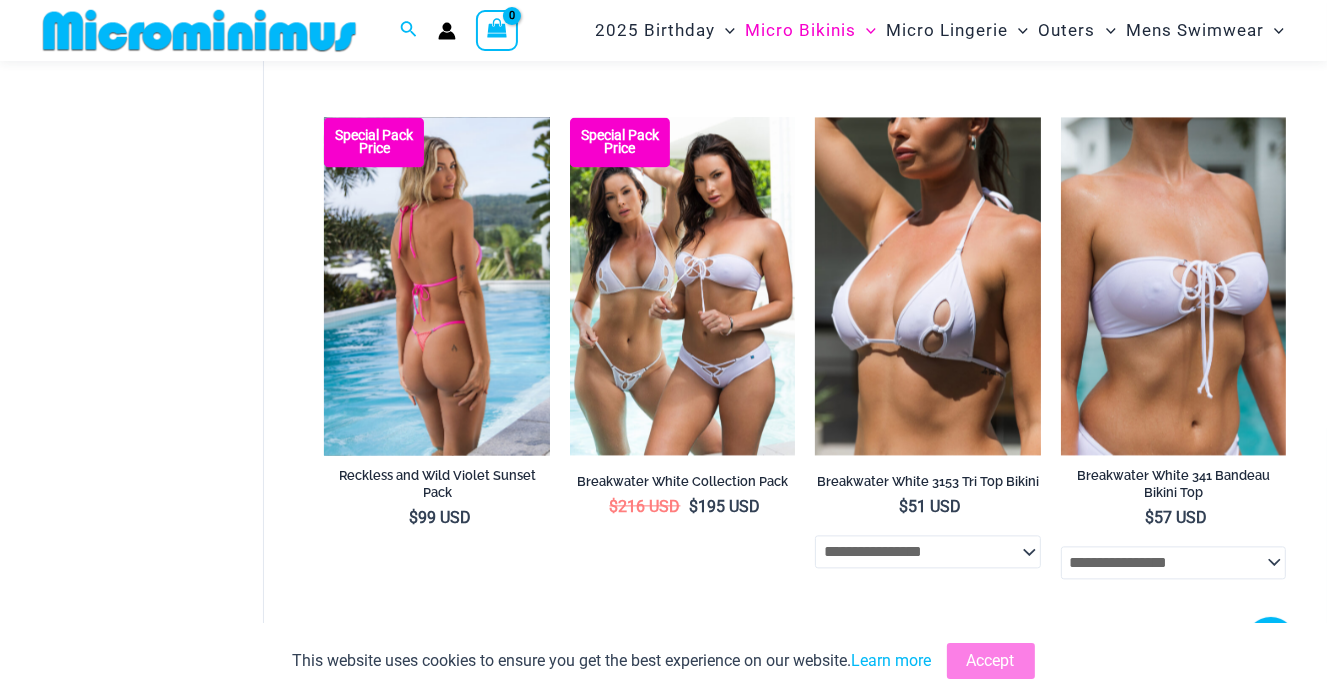 click at bounding box center (436, 286) 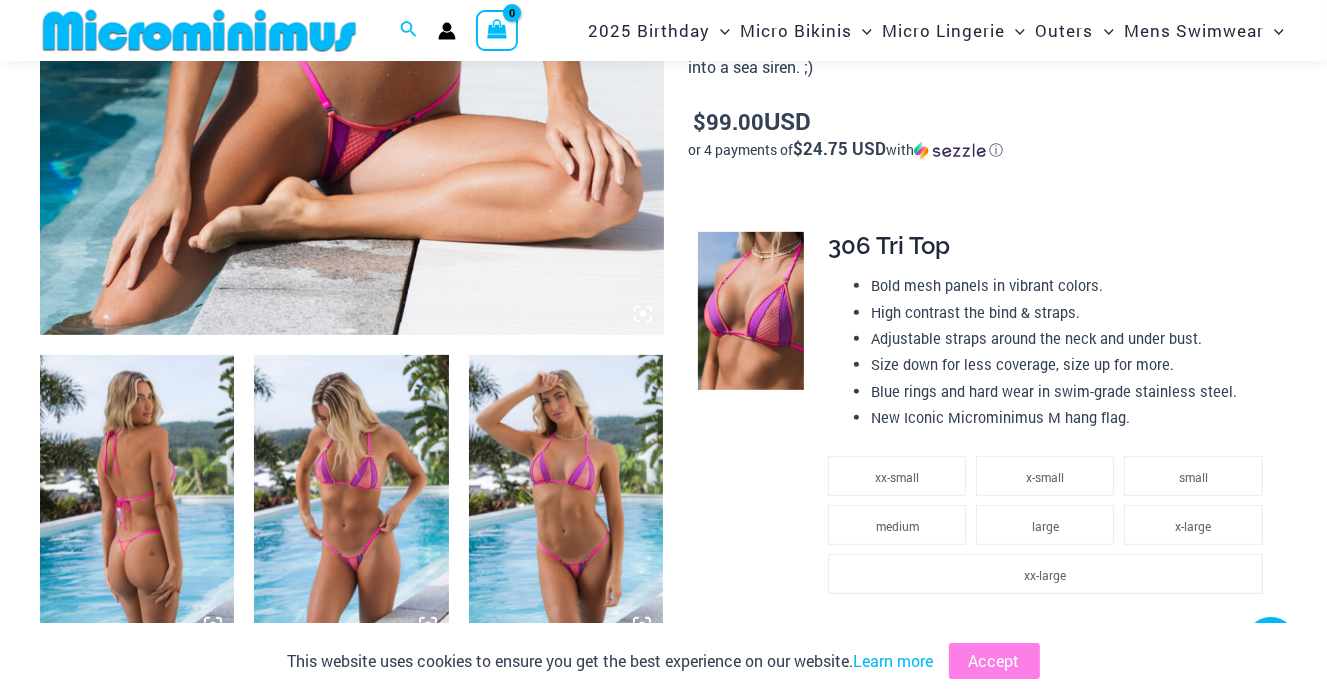 scroll, scrollTop: 784, scrollLeft: 0, axis: vertical 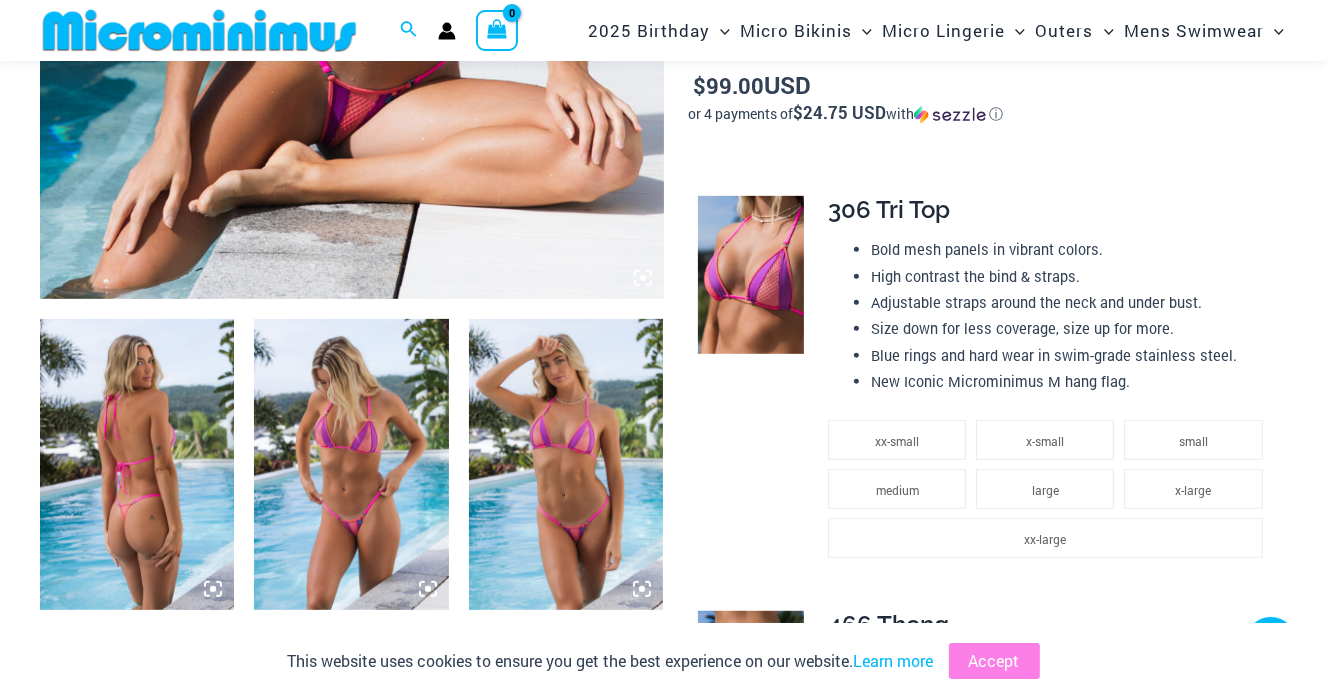 click at bounding box center [351, 465] 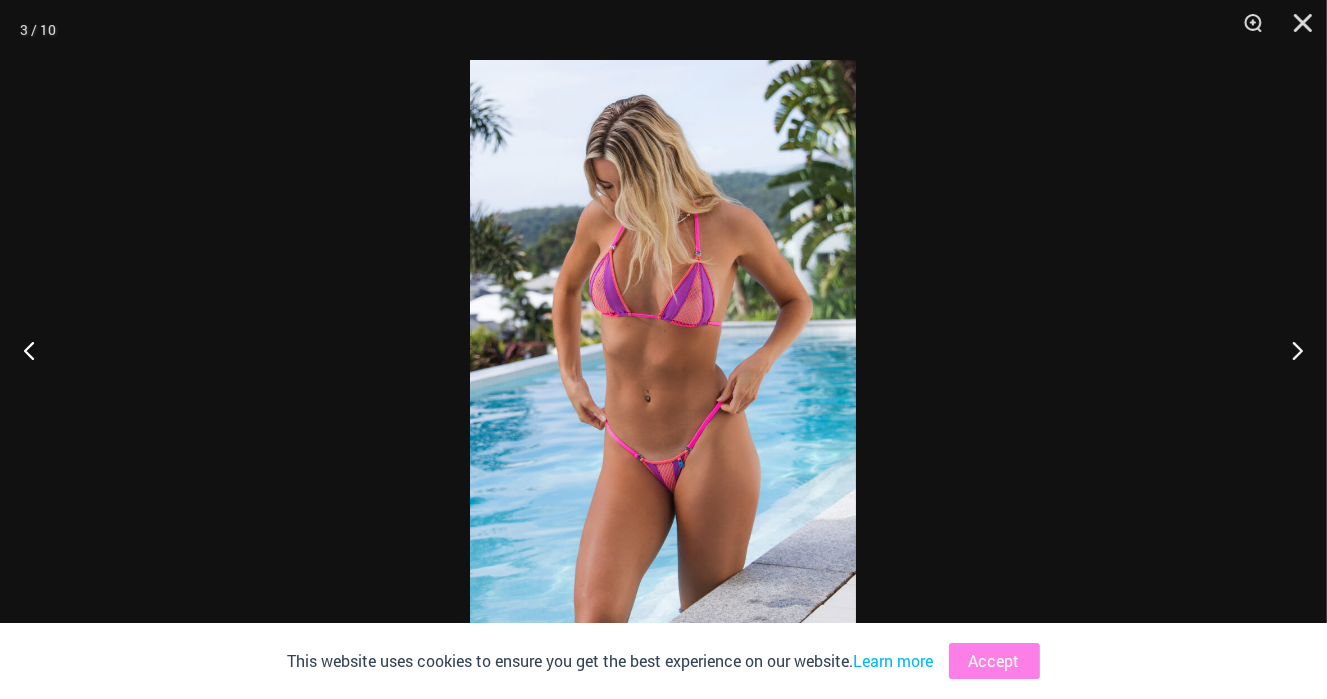 click at bounding box center (663, 349) 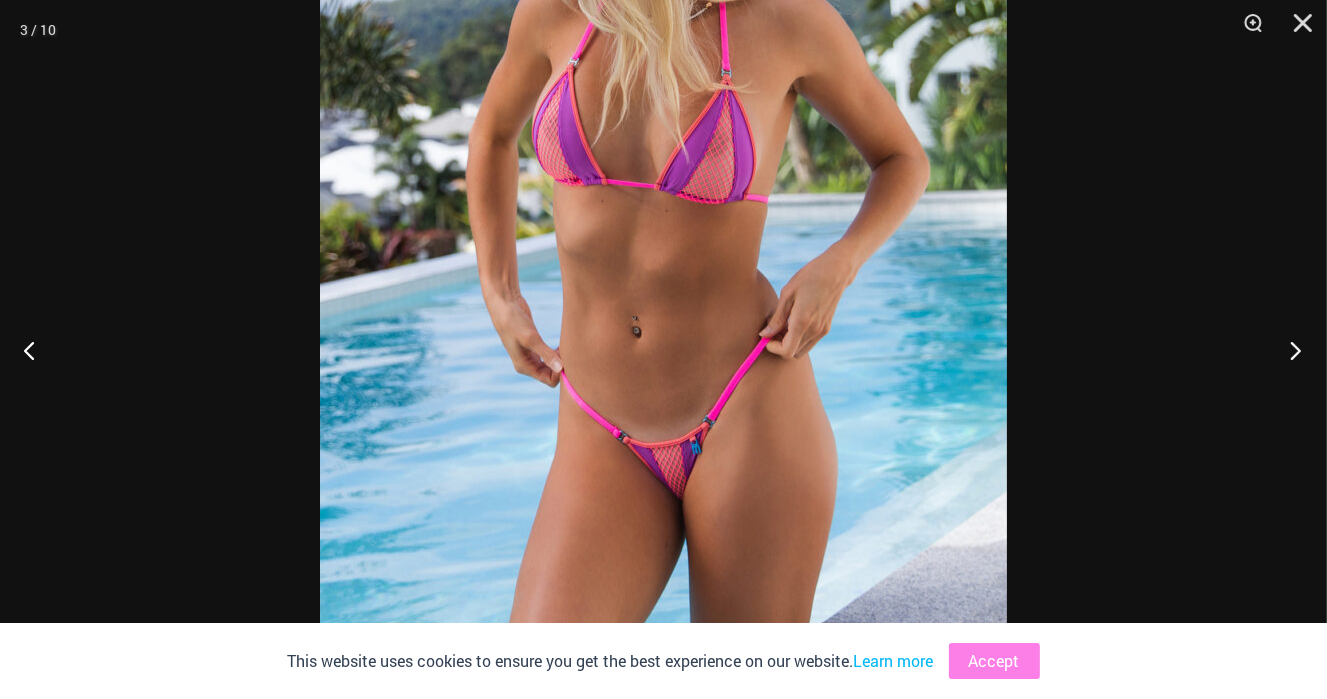 click at bounding box center (1289, 350) 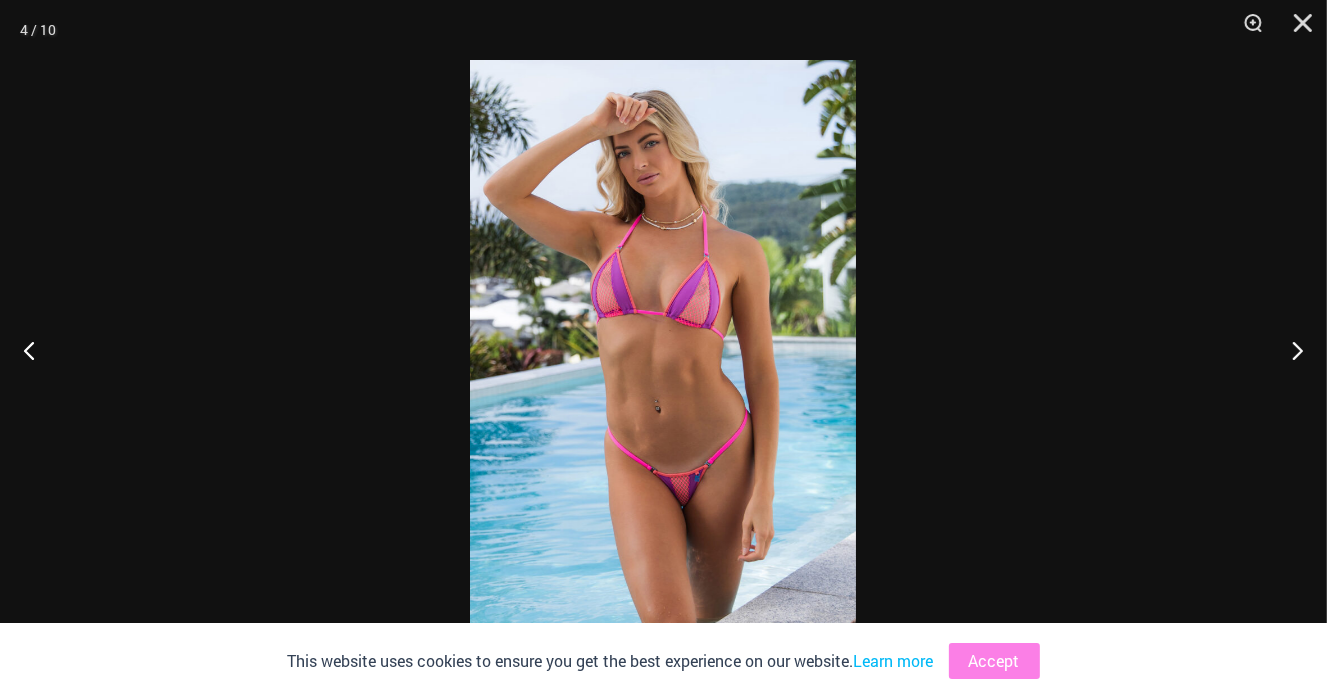 click at bounding box center [663, 349] 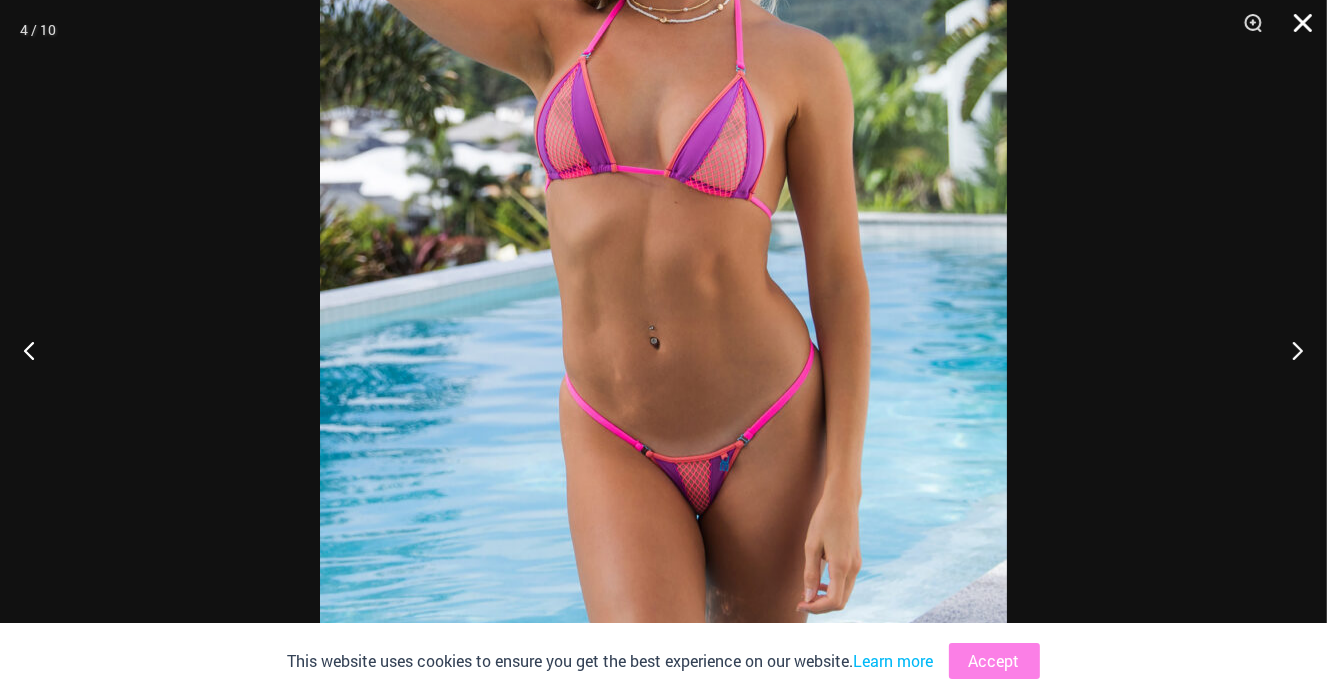 click at bounding box center (1296, 30) 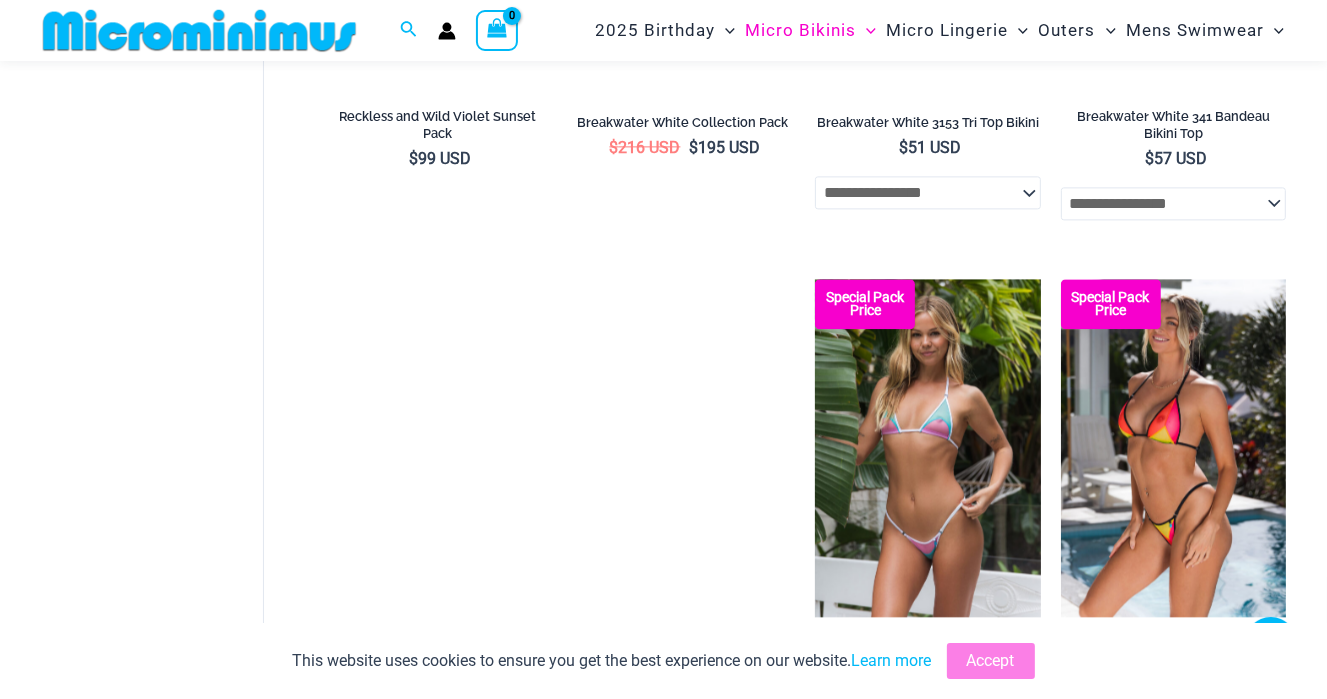 scroll, scrollTop: 4016, scrollLeft: 0, axis: vertical 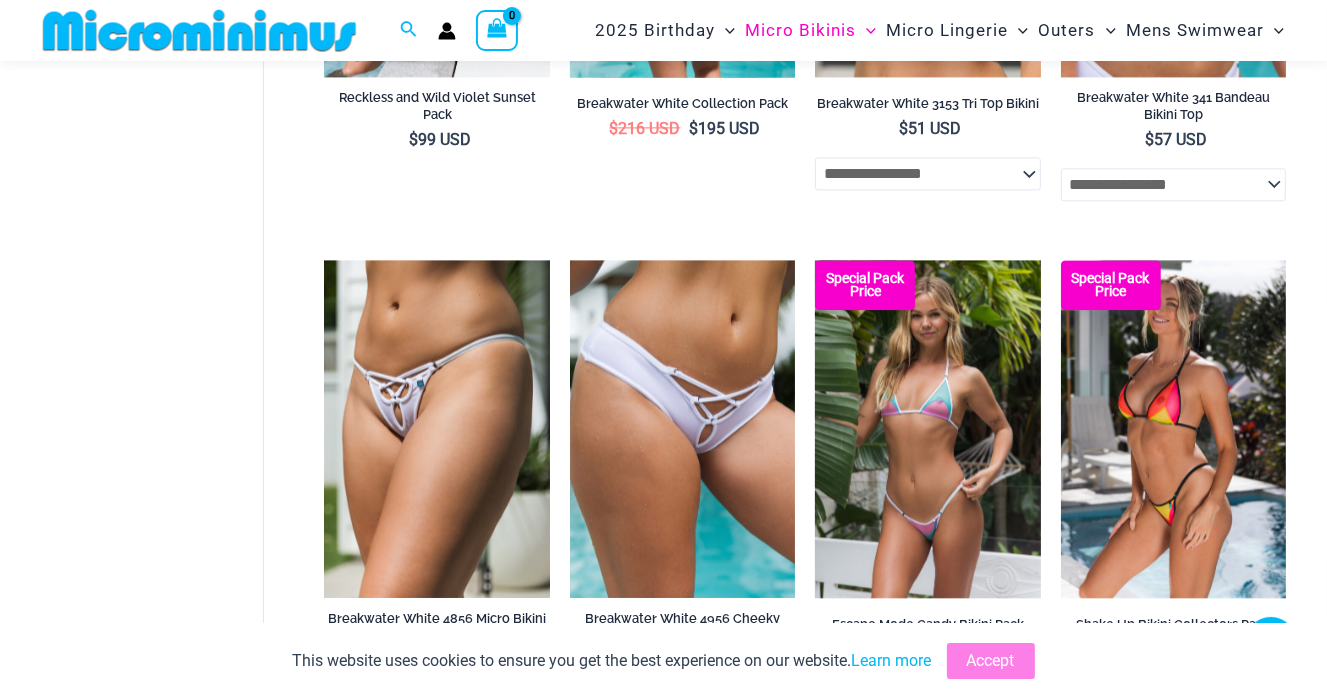 click at bounding box center (682, -92) 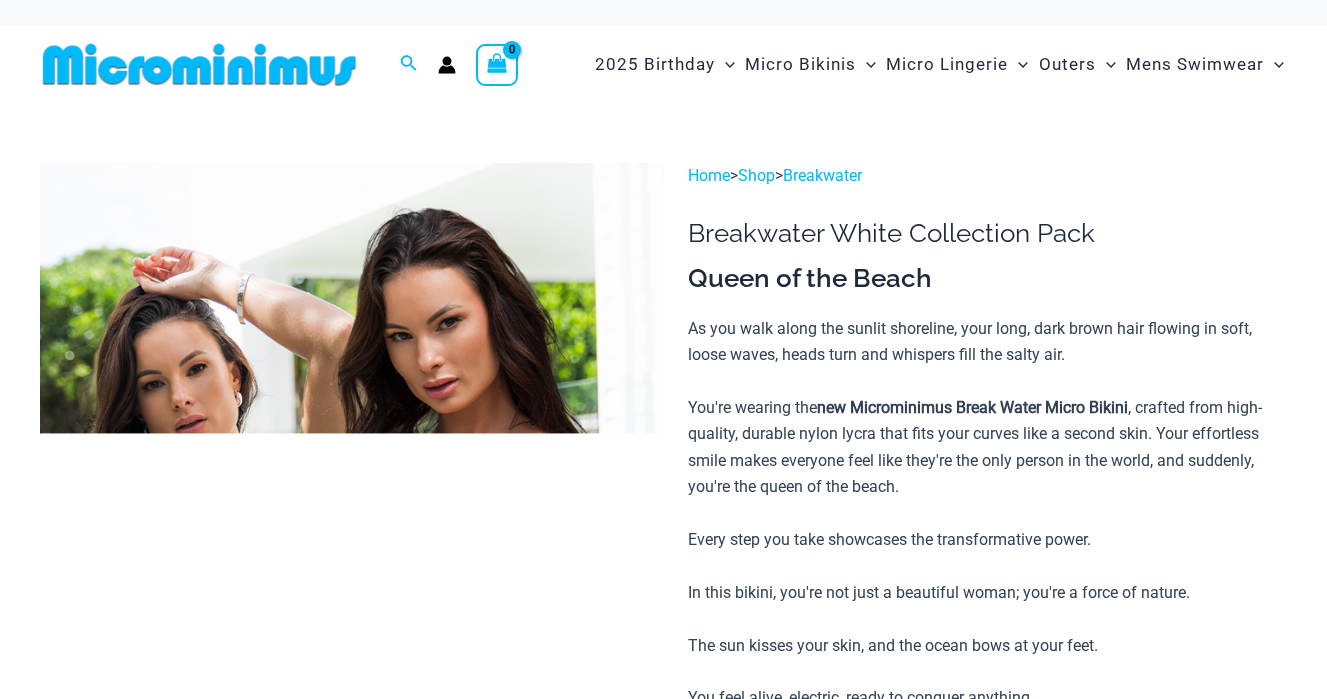 scroll, scrollTop: 0, scrollLeft: 0, axis: both 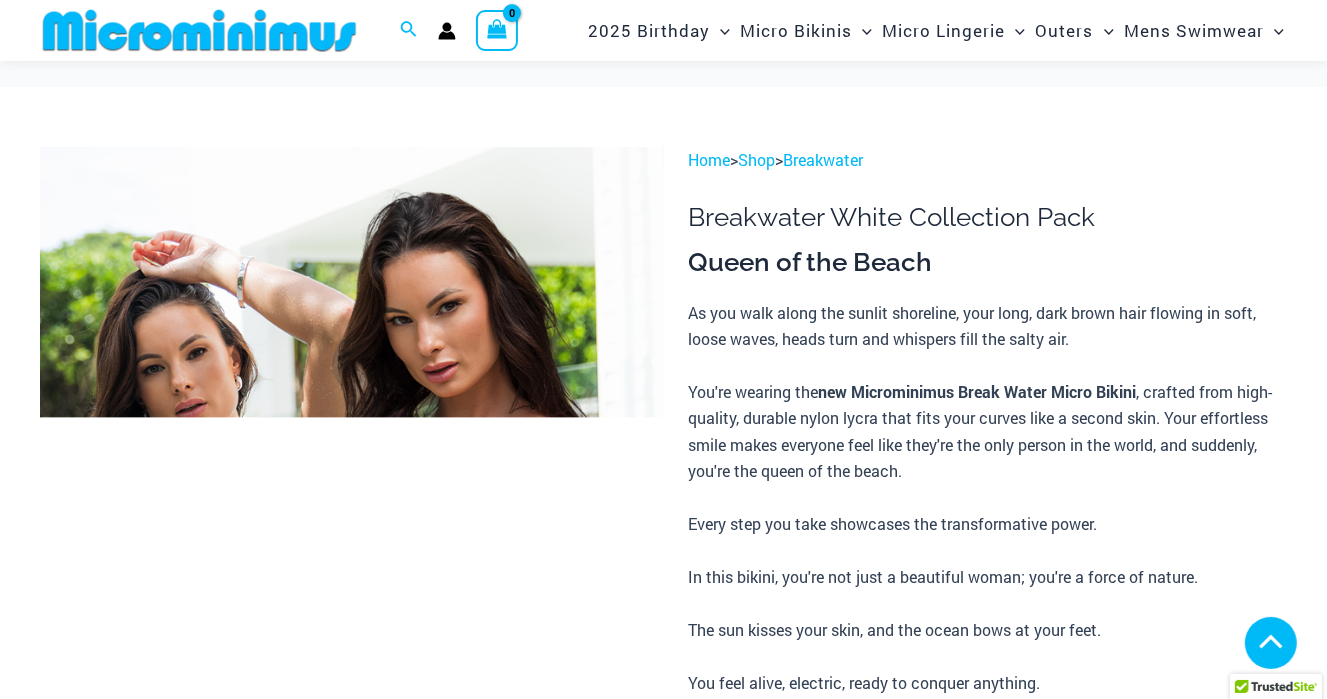 click at bounding box center (750, 1704) 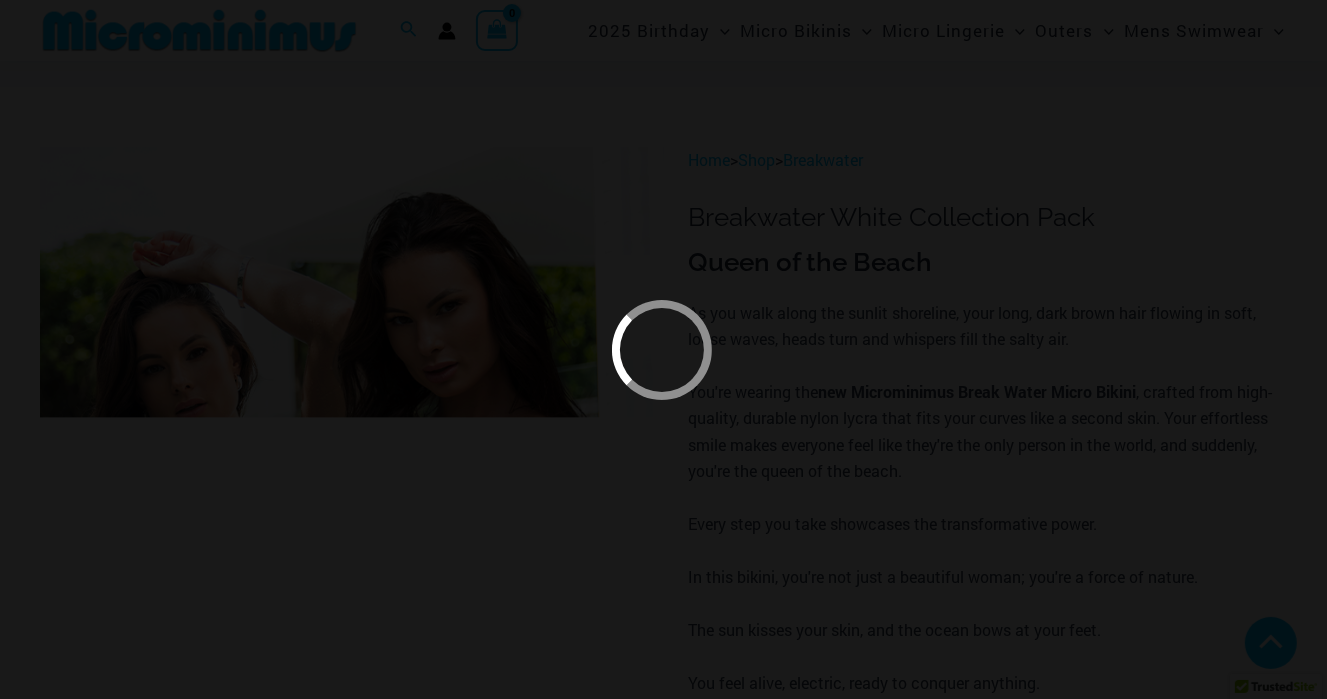 scroll, scrollTop: 1400, scrollLeft: 0, axis: vertical 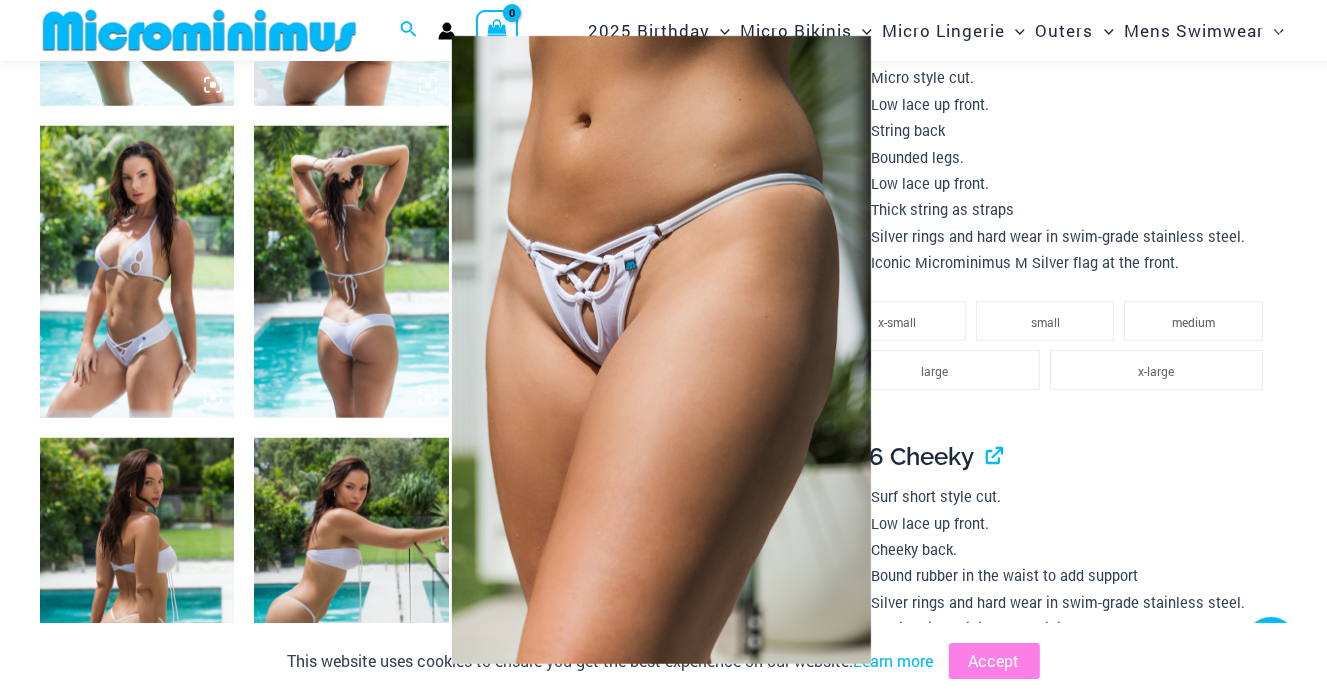 click at bounding box center [661, 349] 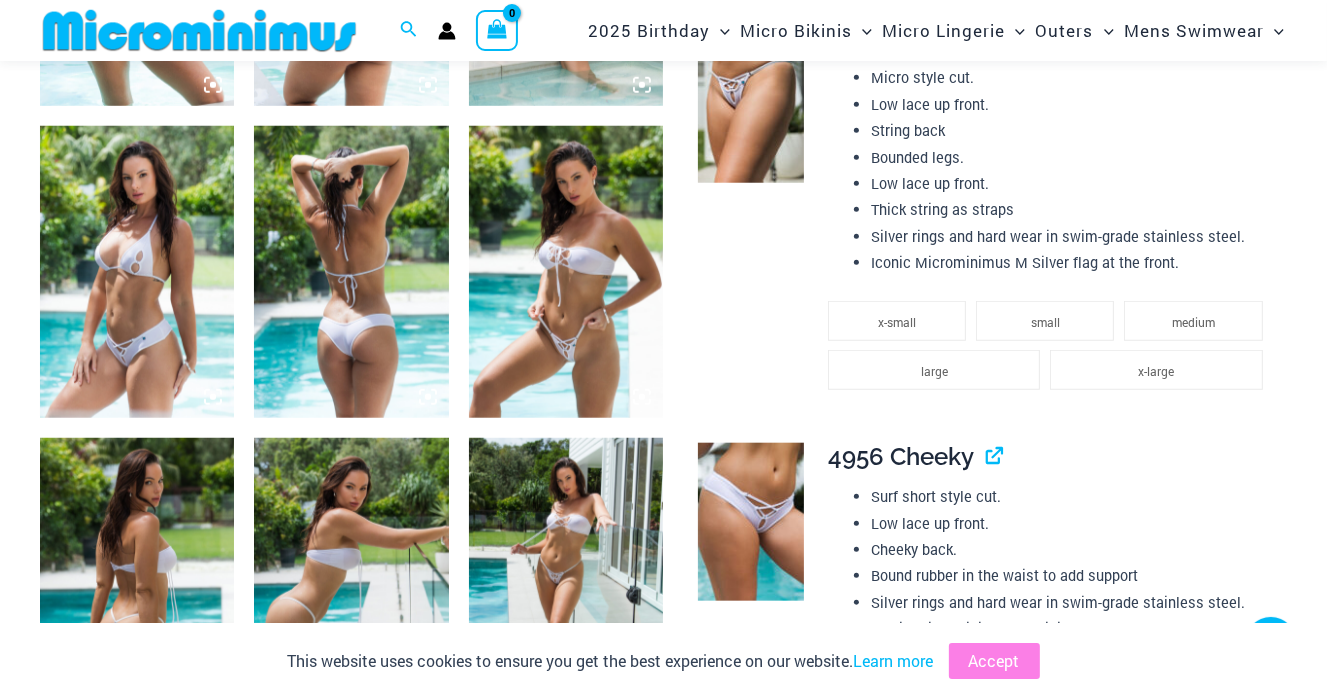 scroll, scrollTop: 1700, scrollLeft: 0, axis: vertical 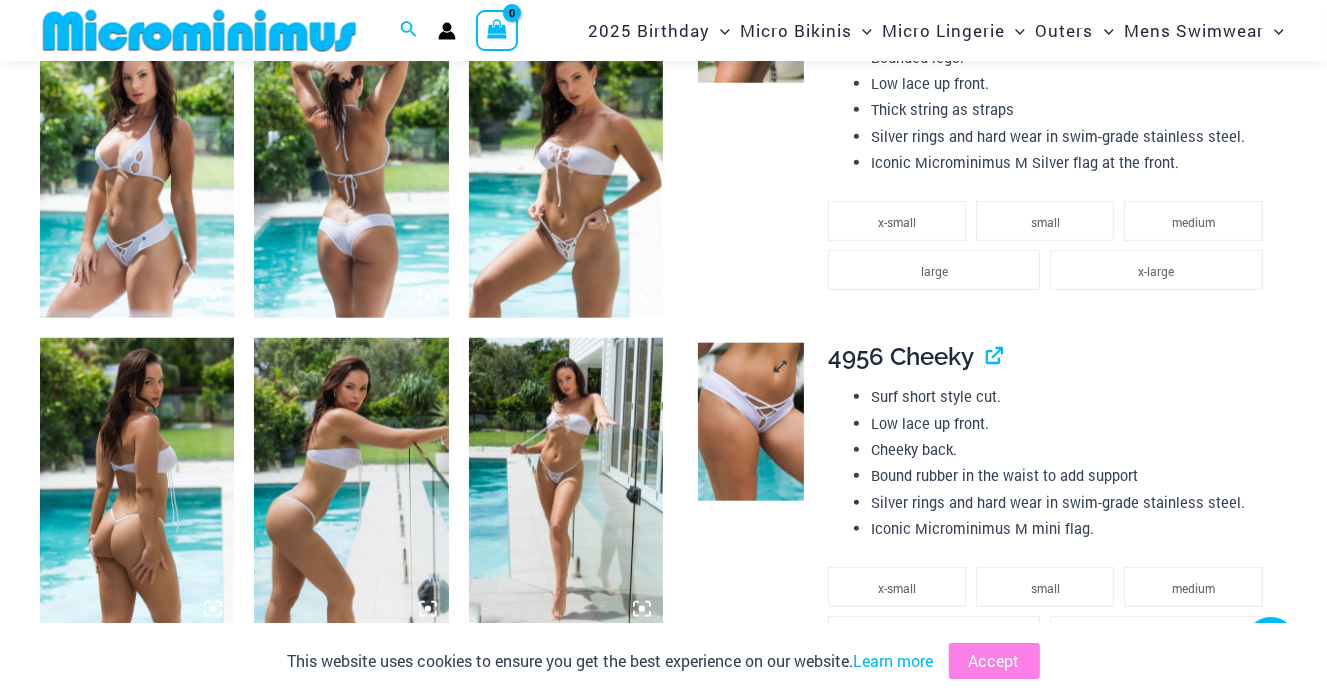 click at bounding box center (750, 422) 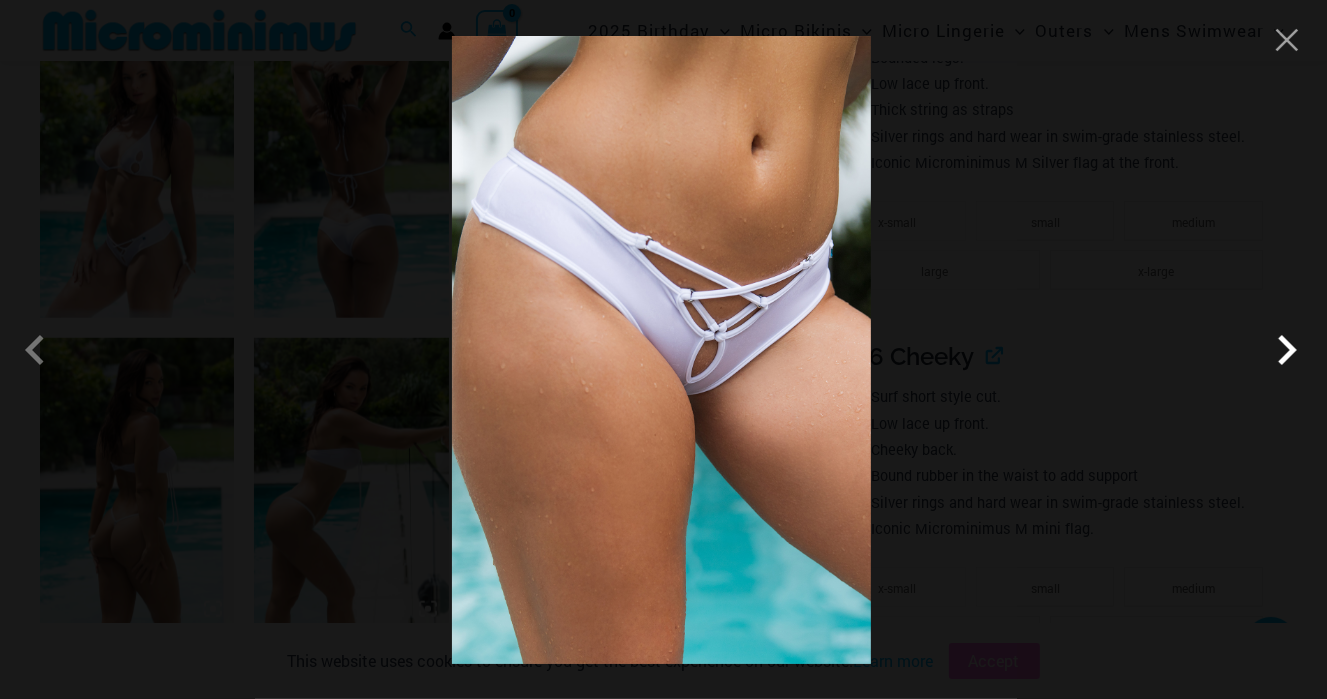 click at bounding box center [1287, 350] 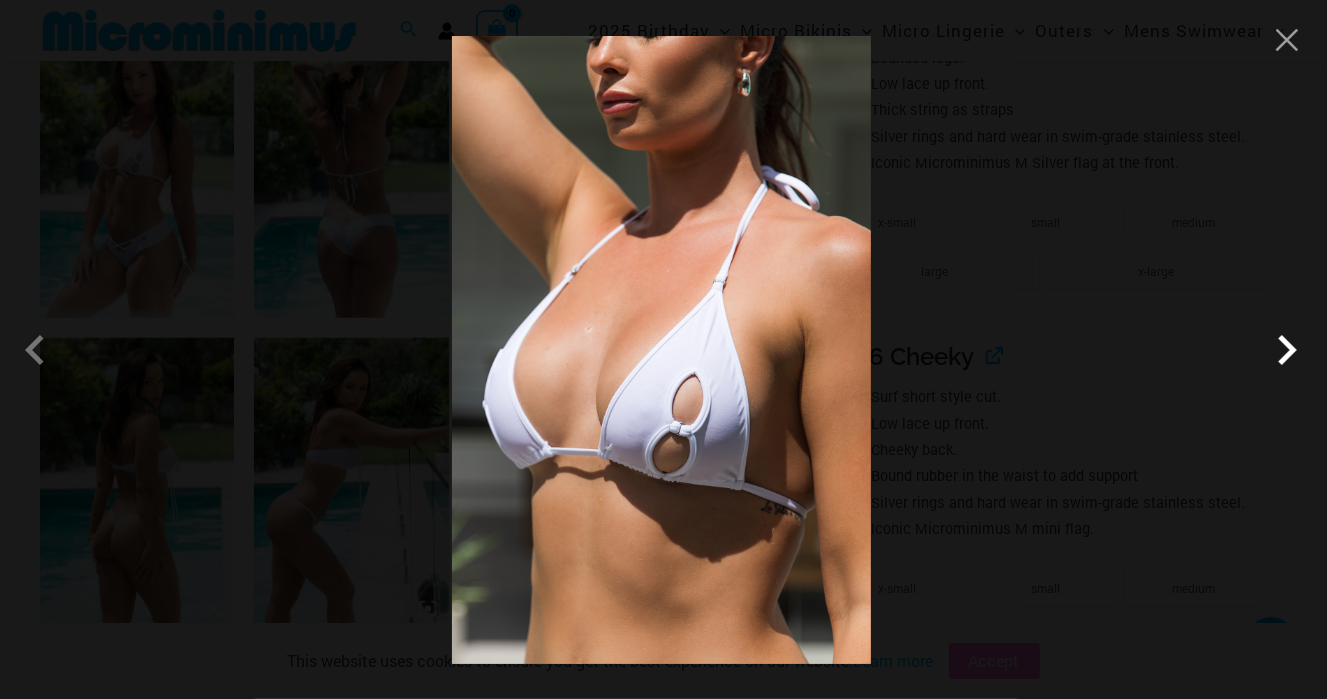 click at bounding box center (1287, 350) 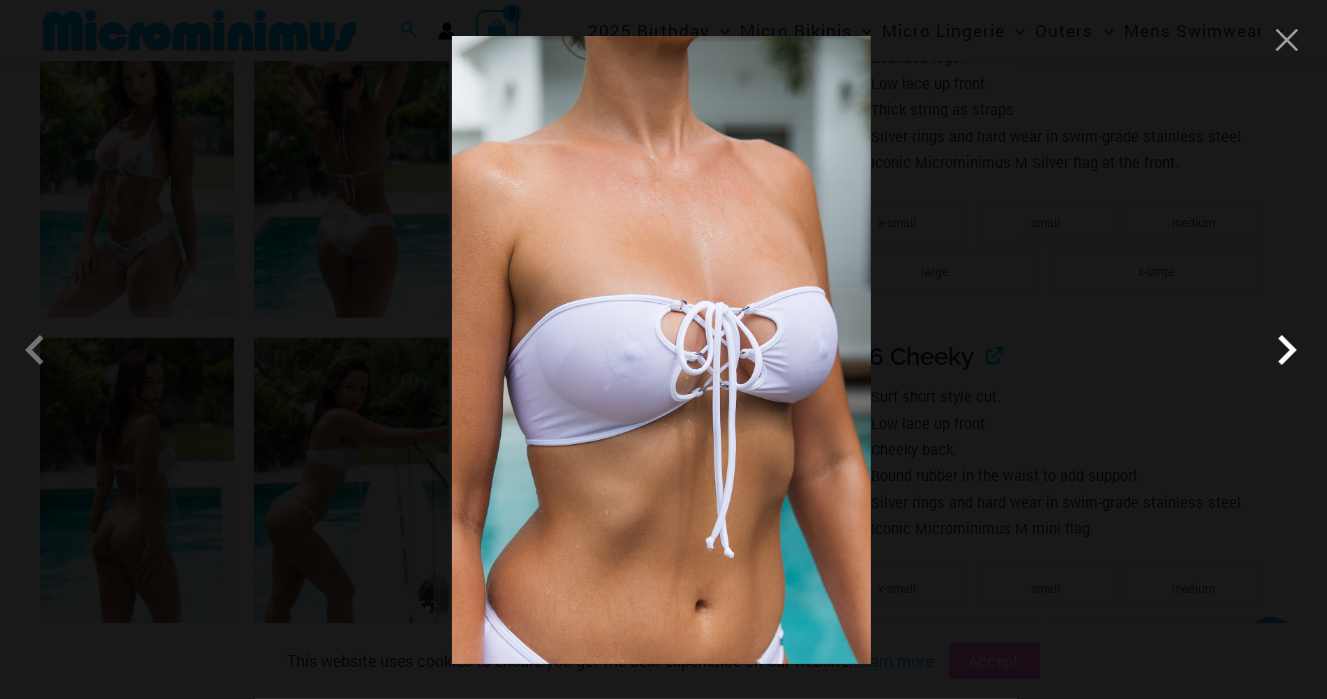 click at bounding box center (1287, 350) 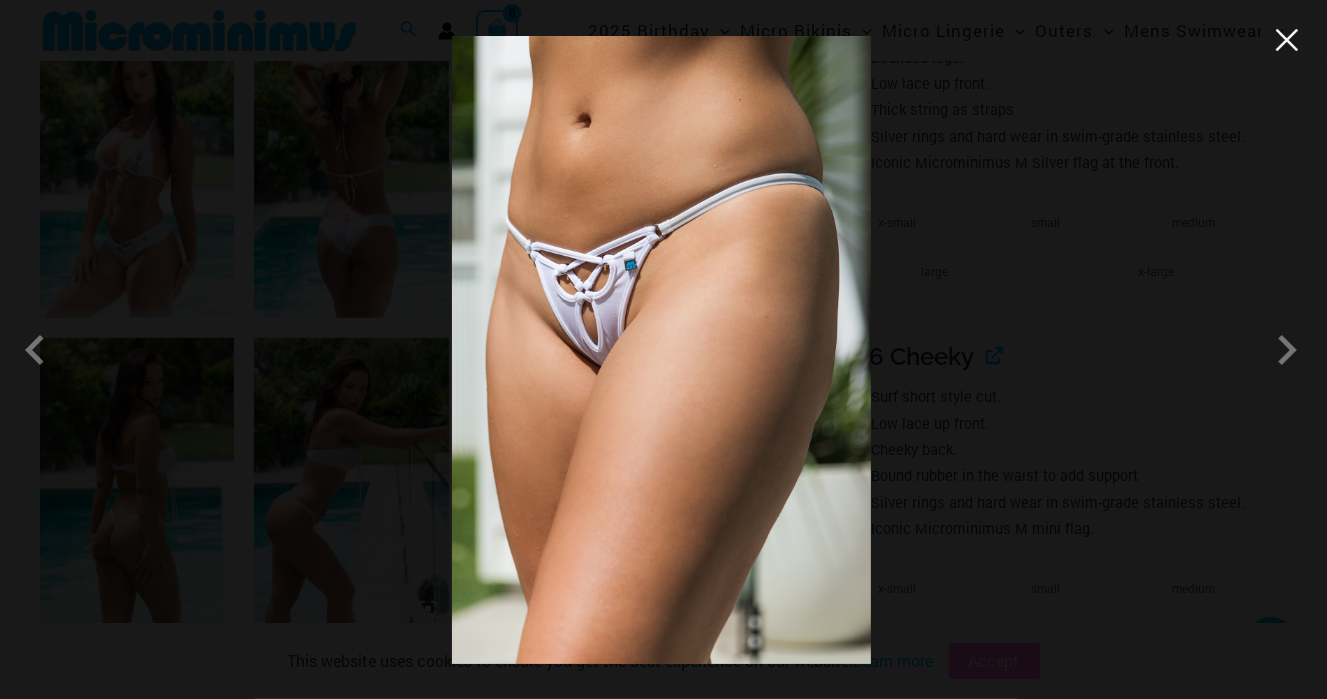 click at bounding box center [1287, 40] 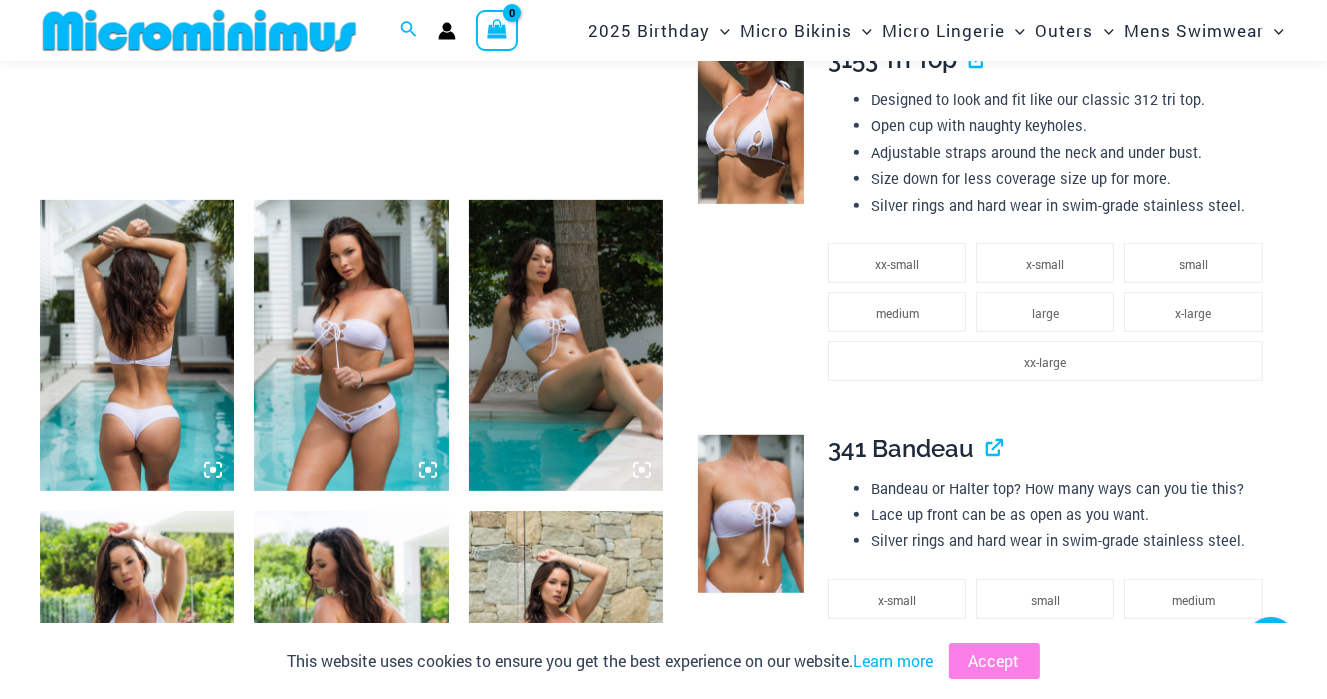 scroll, scrollTop: 900, scrollLeft: 0, axis: vertical 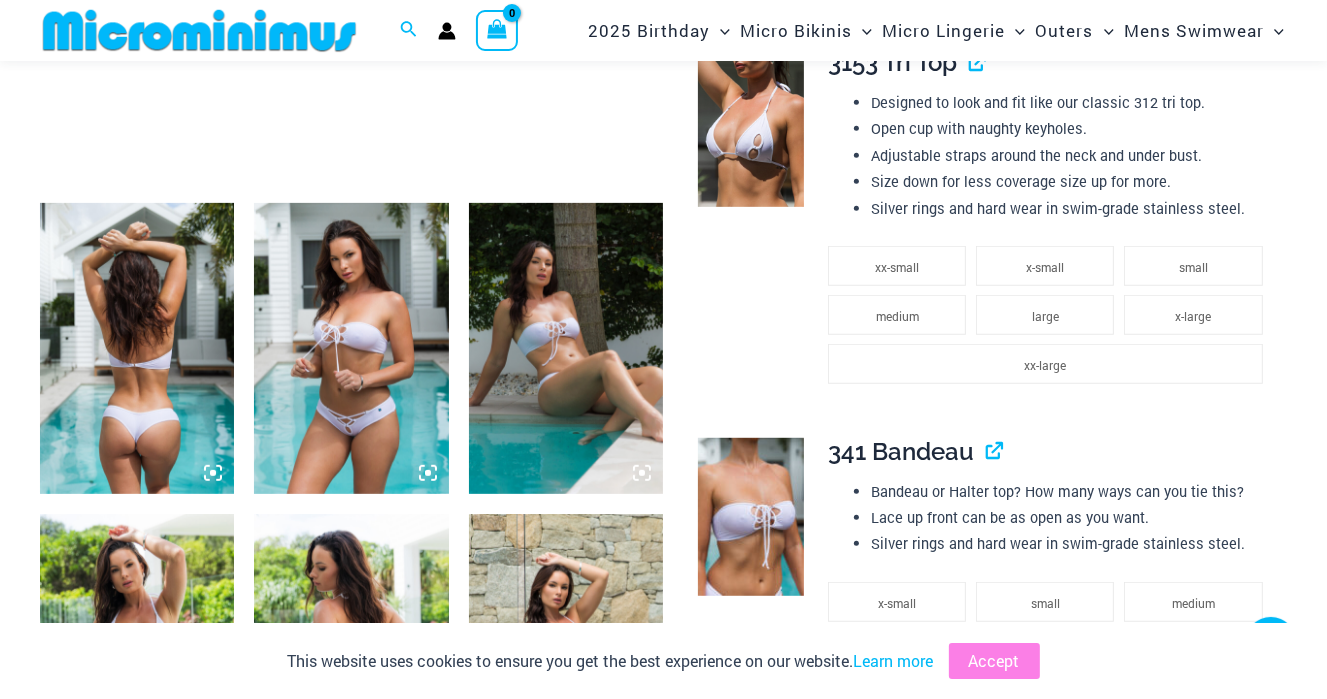 click 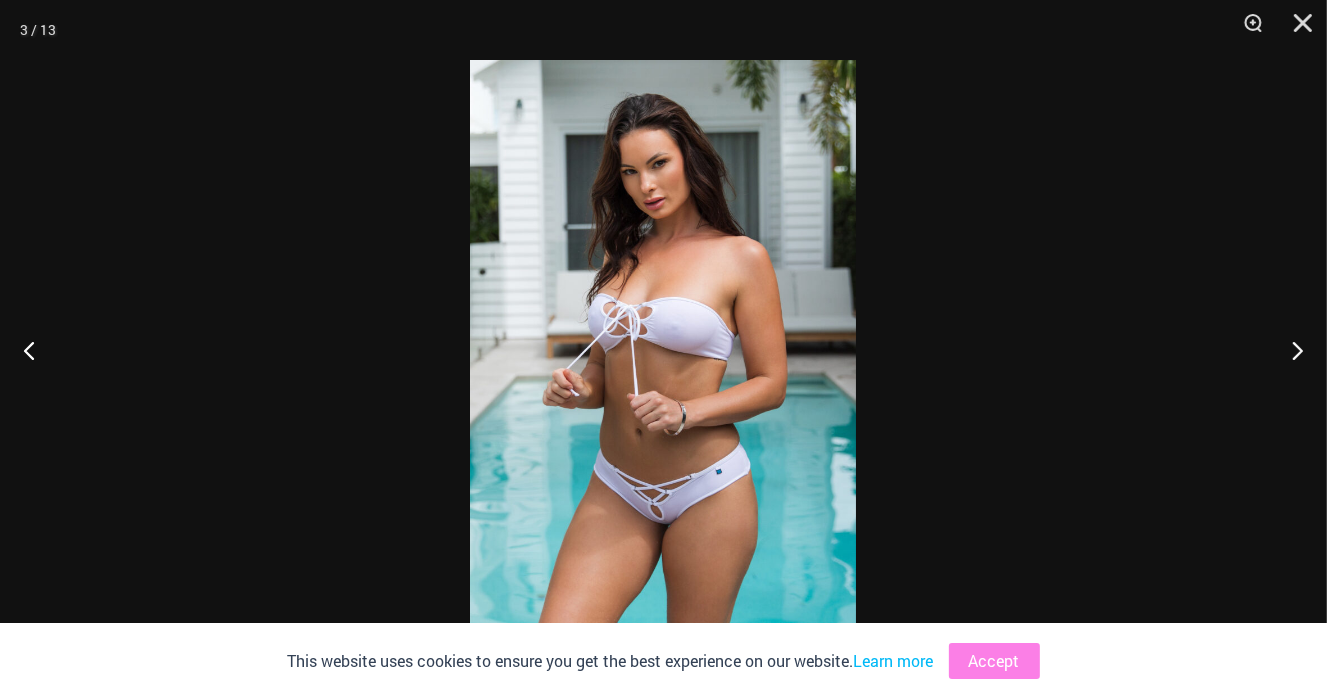 click at bounding box center [663, 349] 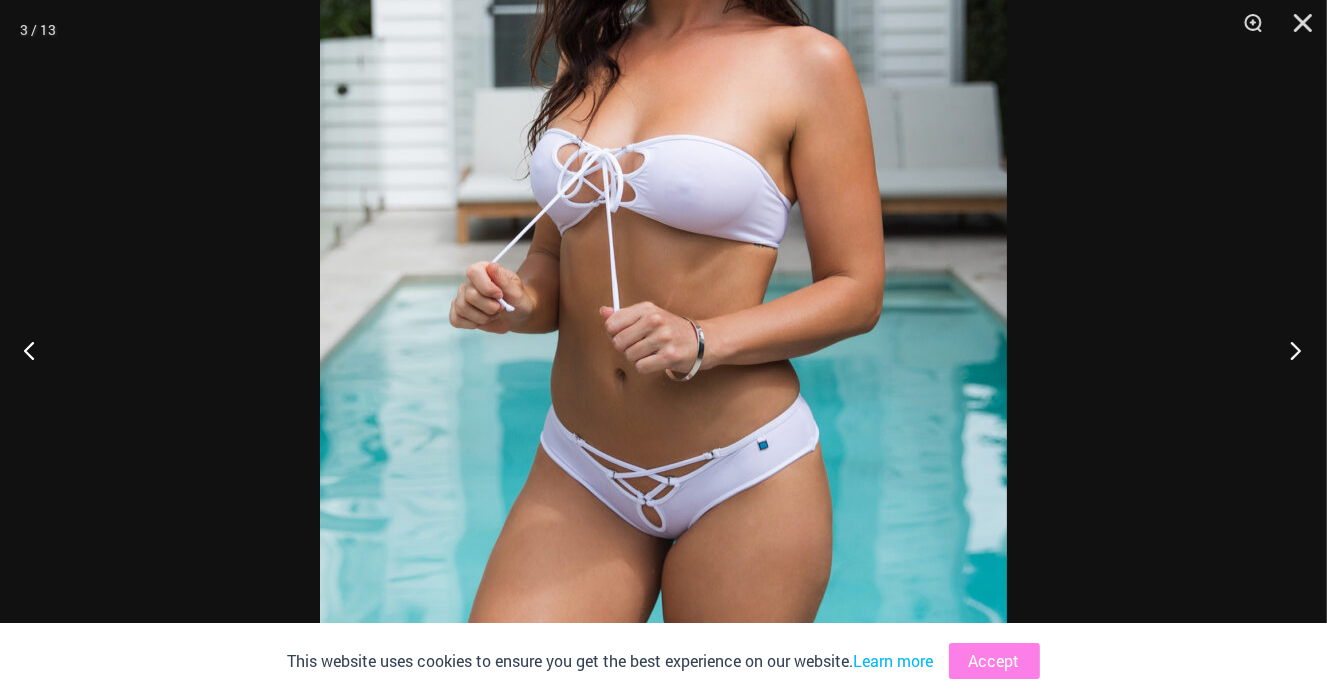 click at bounding box center [1289, 350] 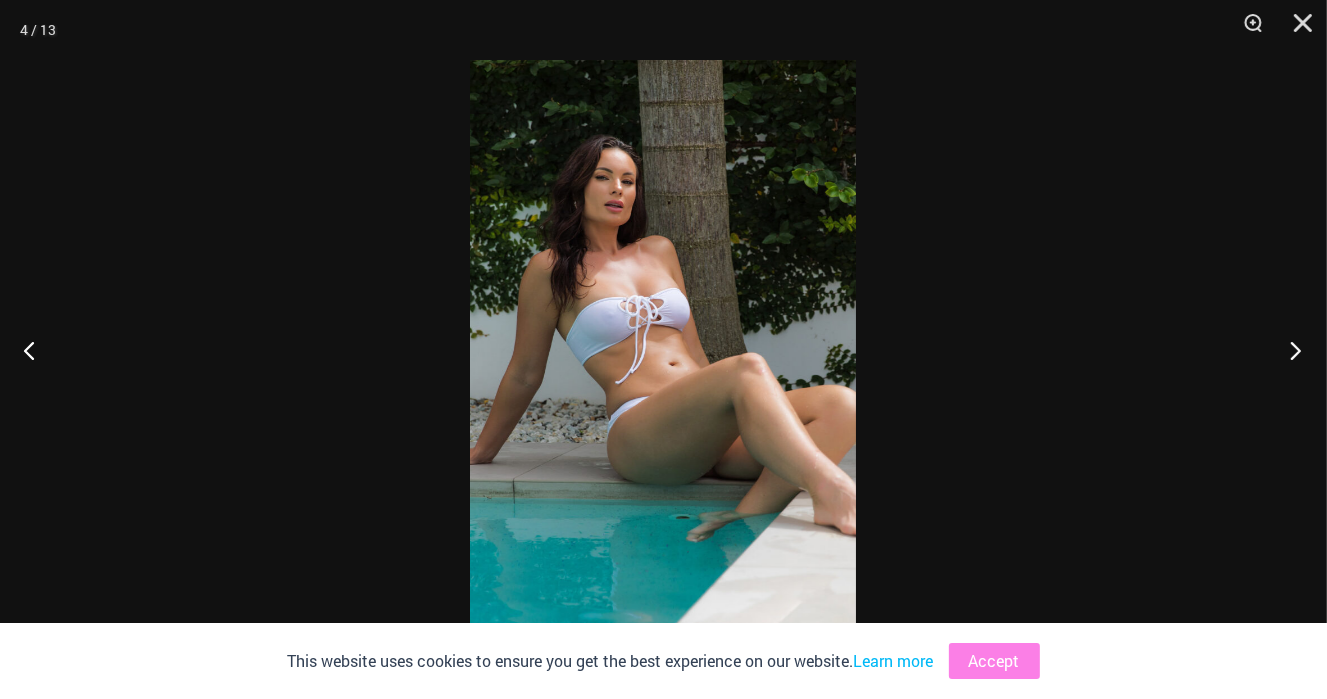 click at bounding box center (1289, 350) 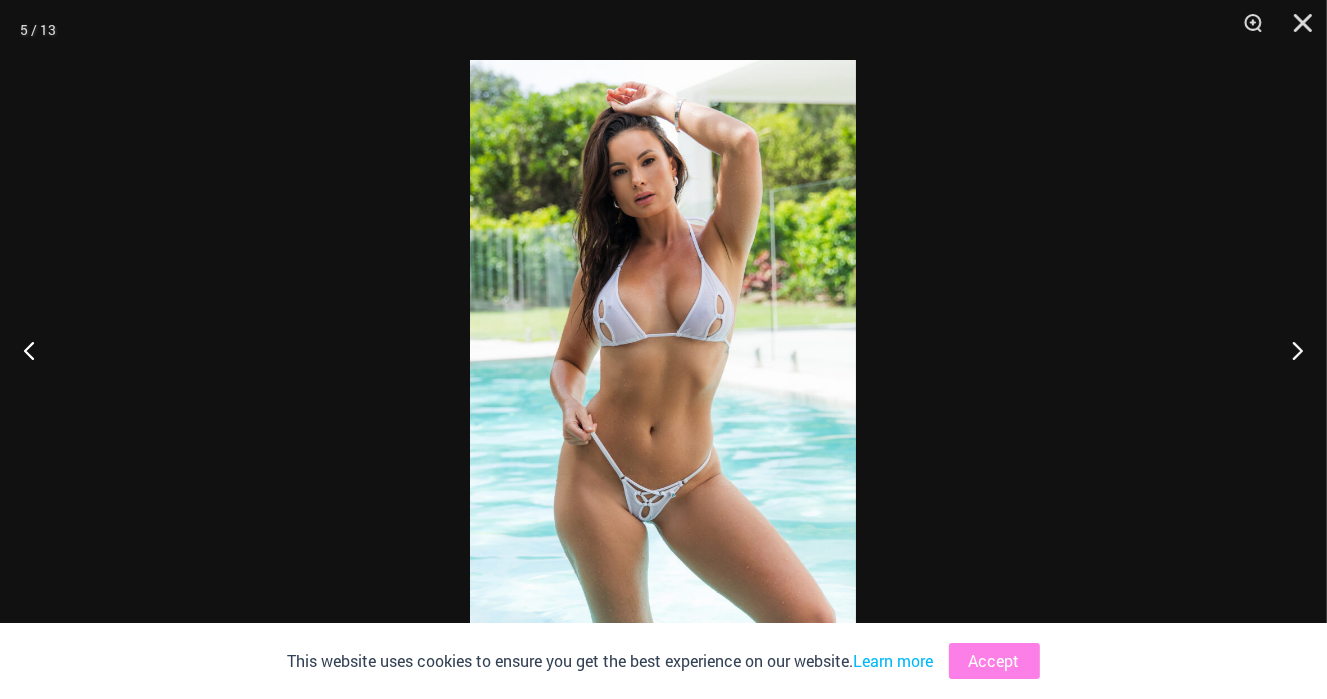 click at bounding box center [663, 349] 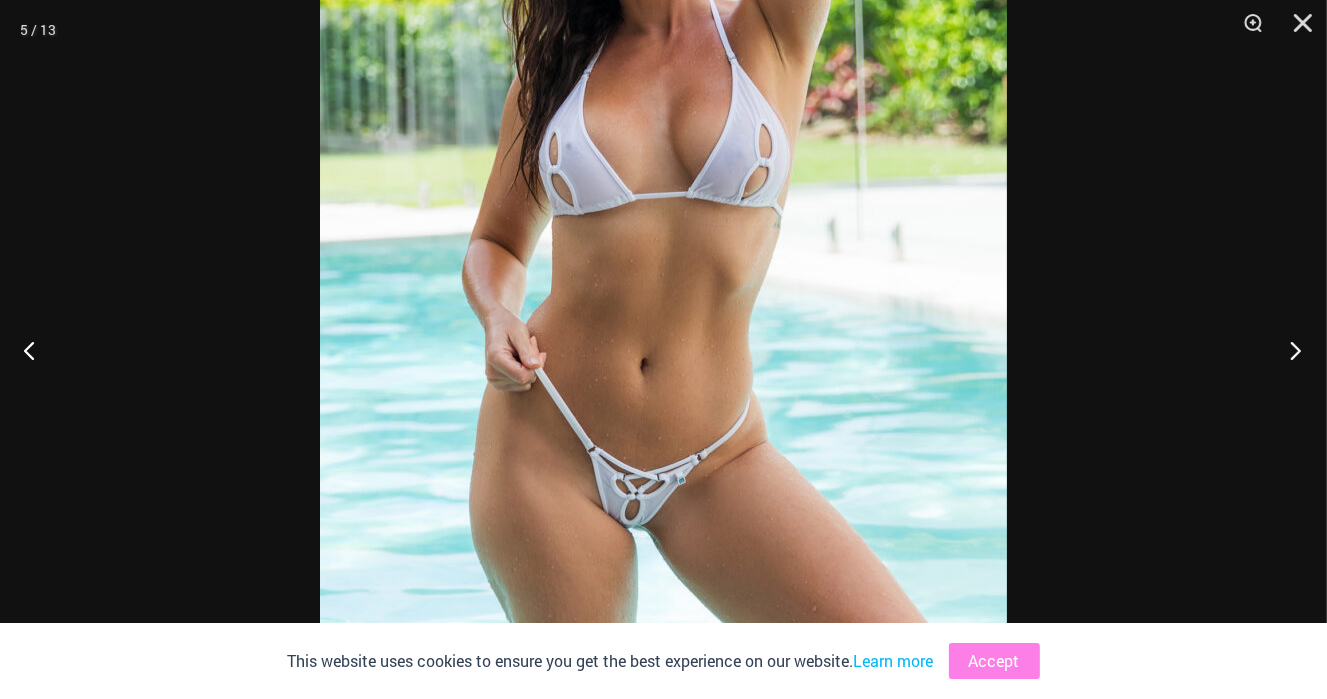 click at bounding box center (1289, 350) 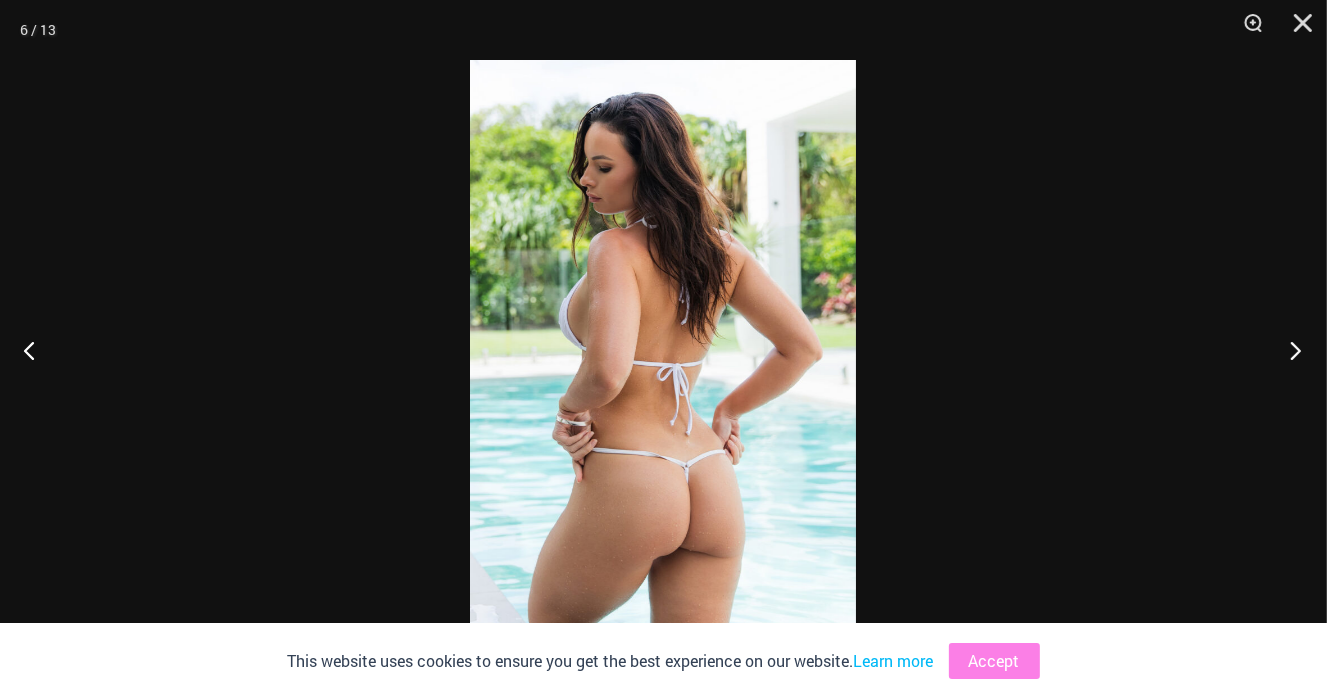 click at bounding box center [1289, 350] 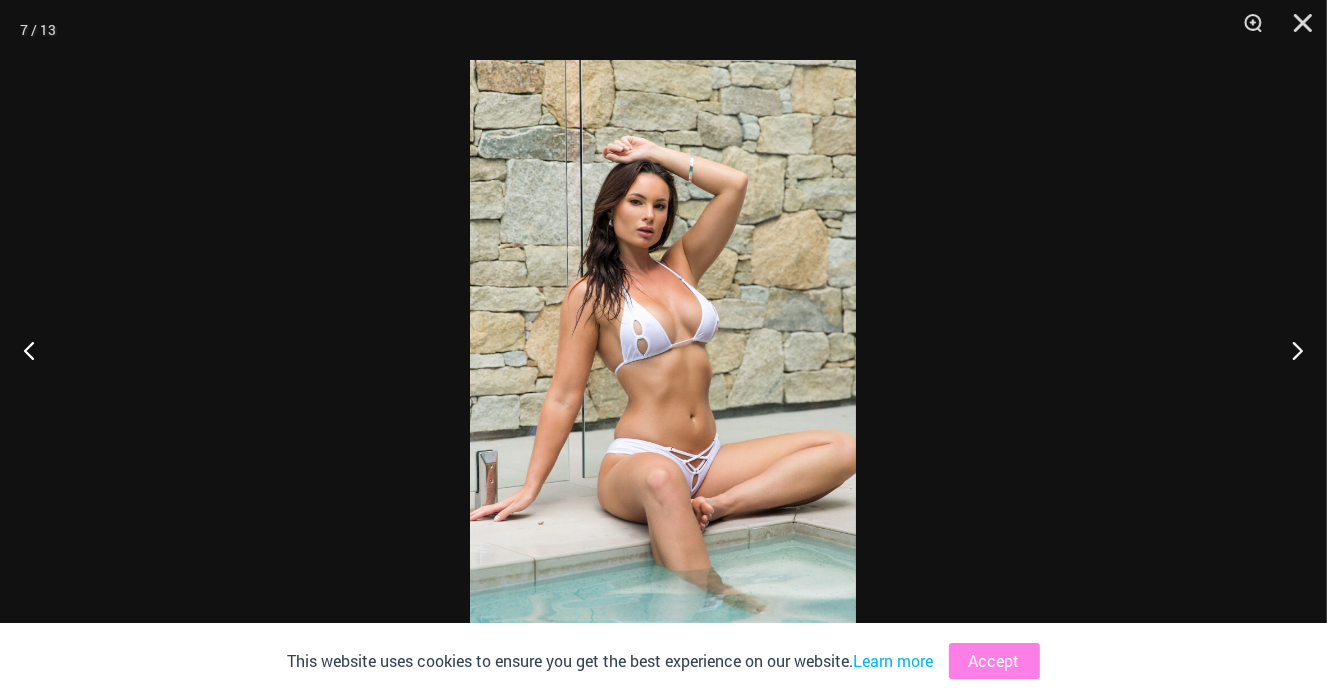 click at bounding box center (663, 349) 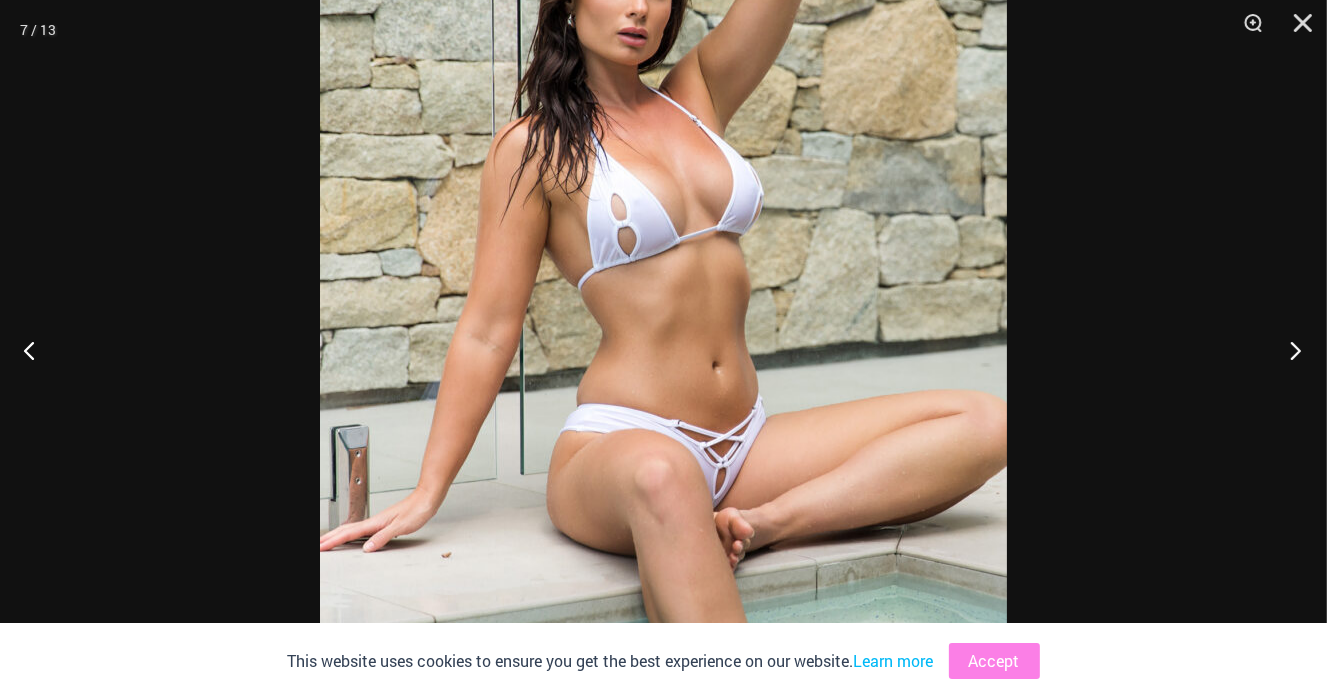 click at bounding box center [1289, 350] 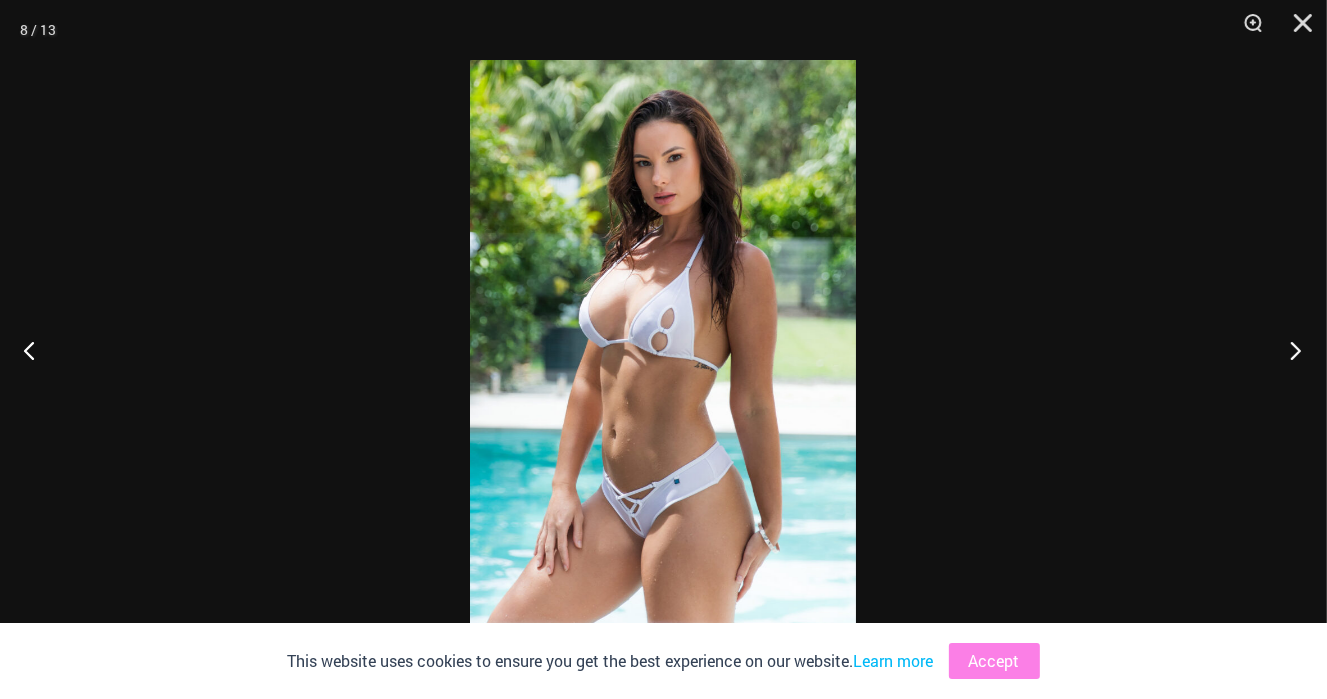 click at bounding box center [1289, 350] 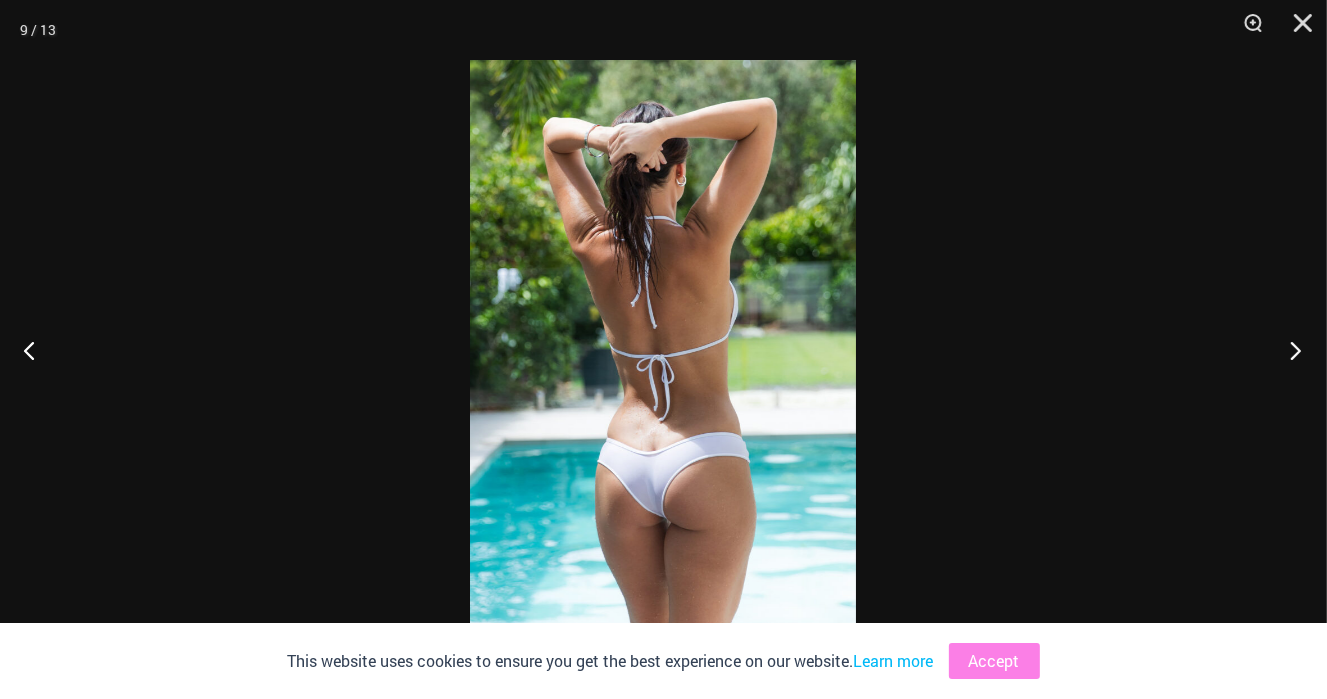 click at bounding box center [1289, 350] 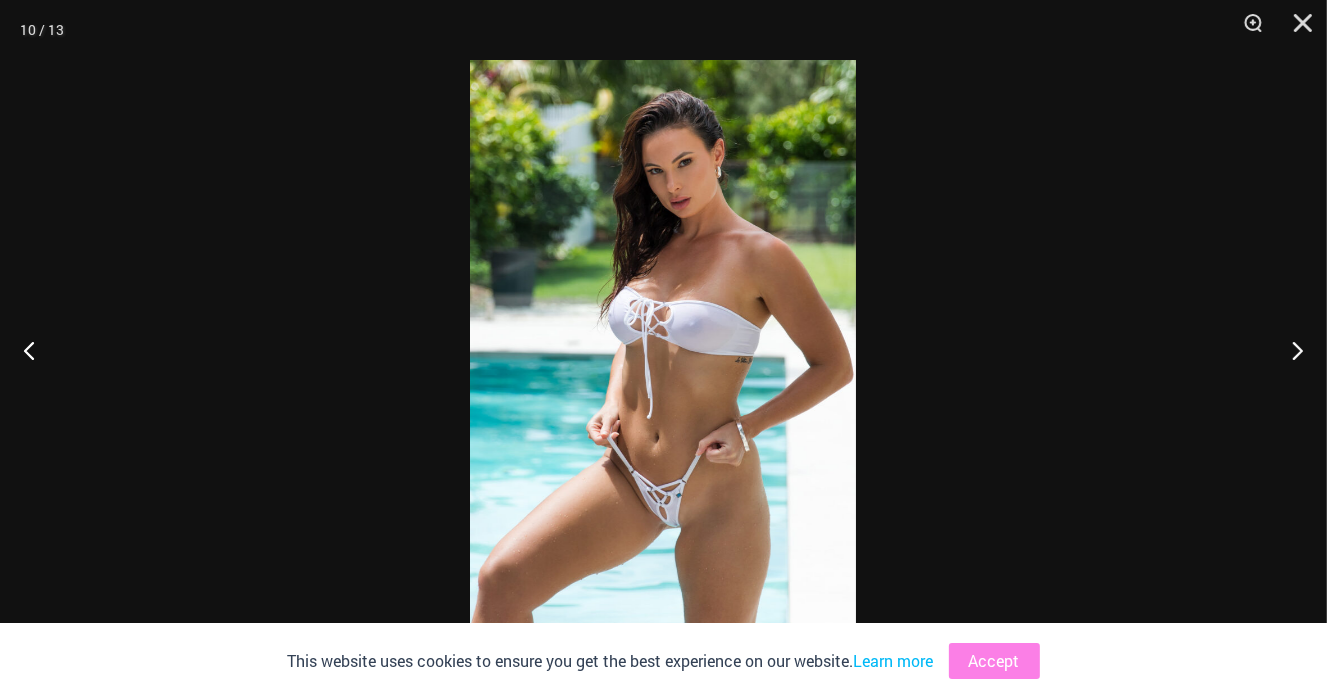 click at bounding box center [663, 349] 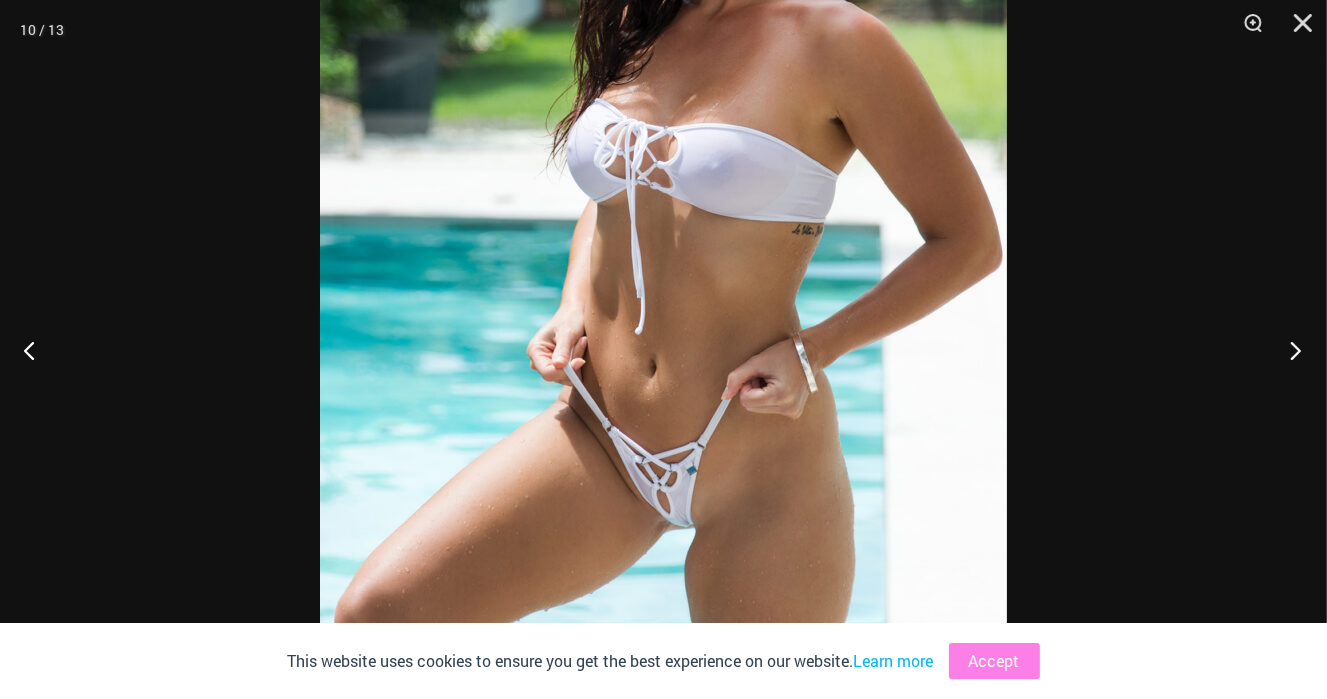 click at bounding box center [1289, 350] 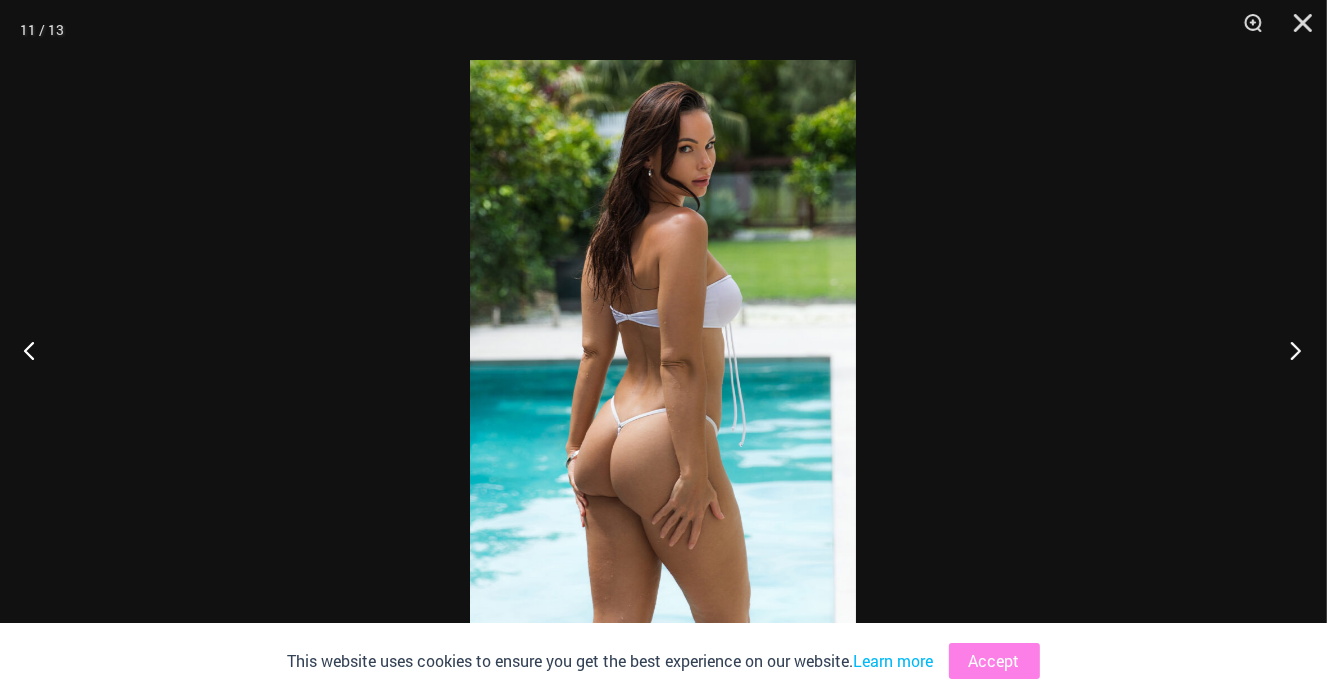 click at bounding box center (1289, 350) 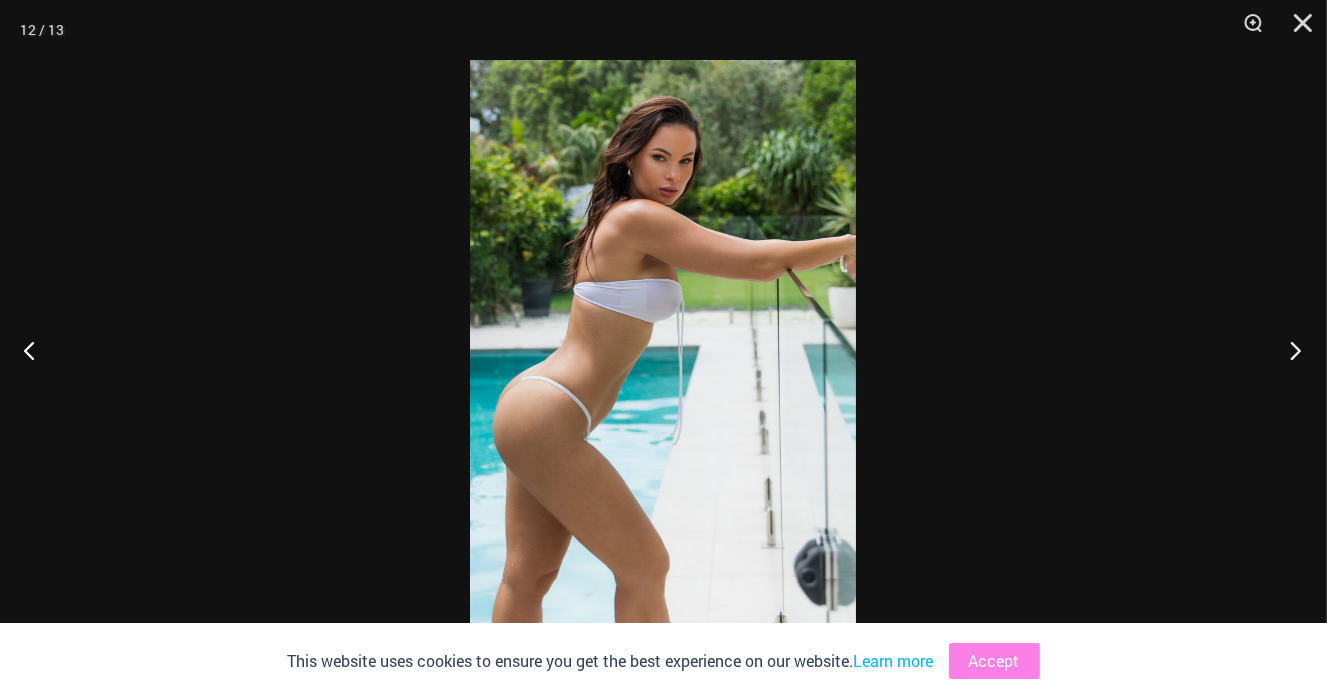 click at bounding box center (1289, 350) 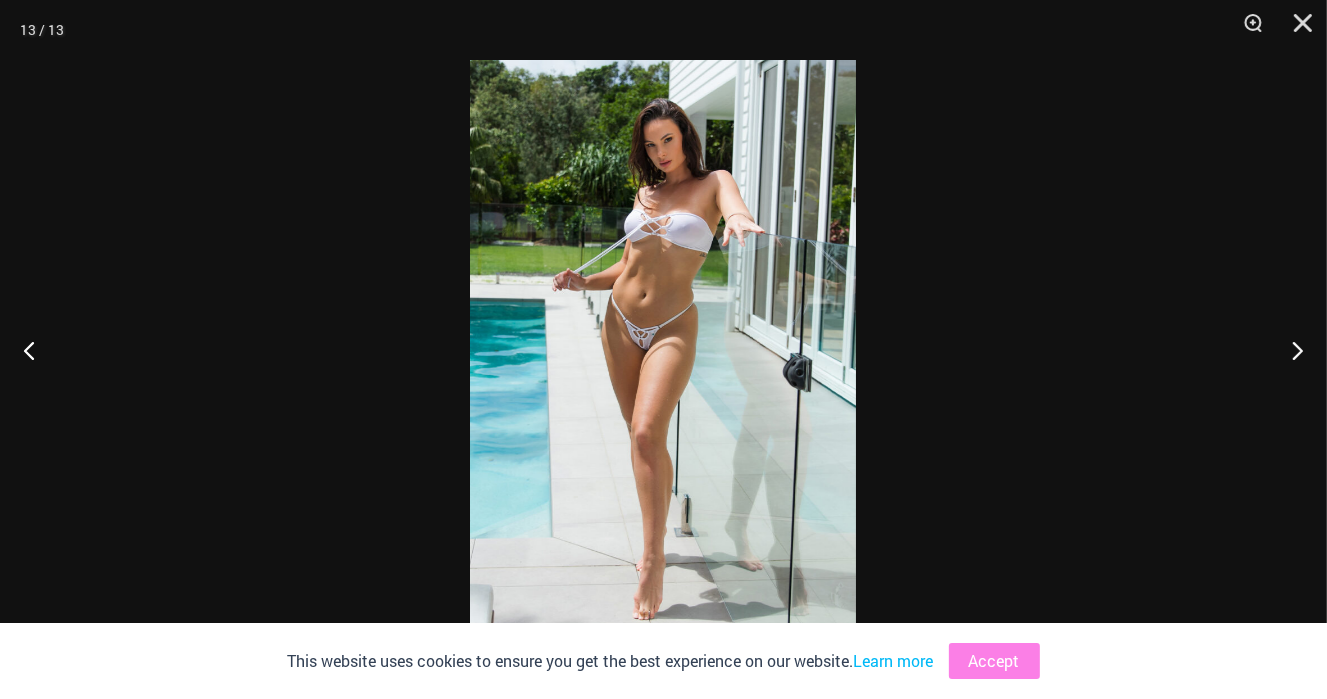 click at bounding box center (663, 349) 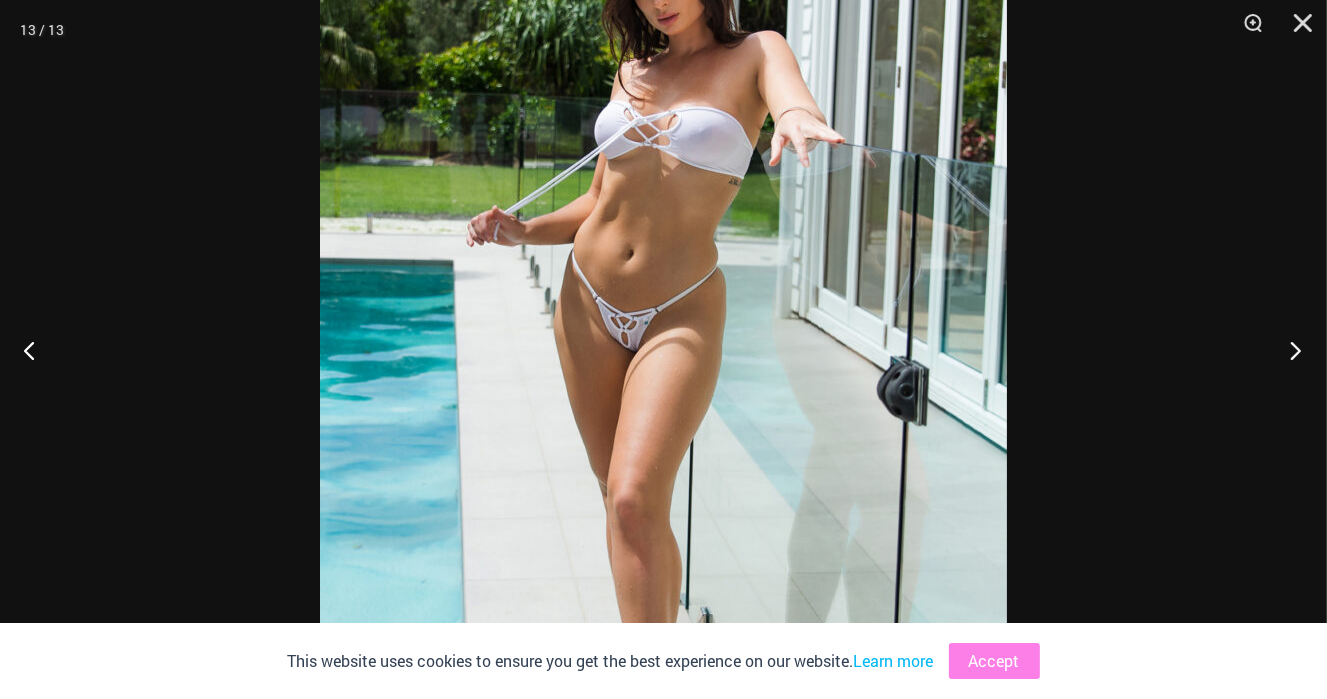 click at bounding box center (1289, 350) 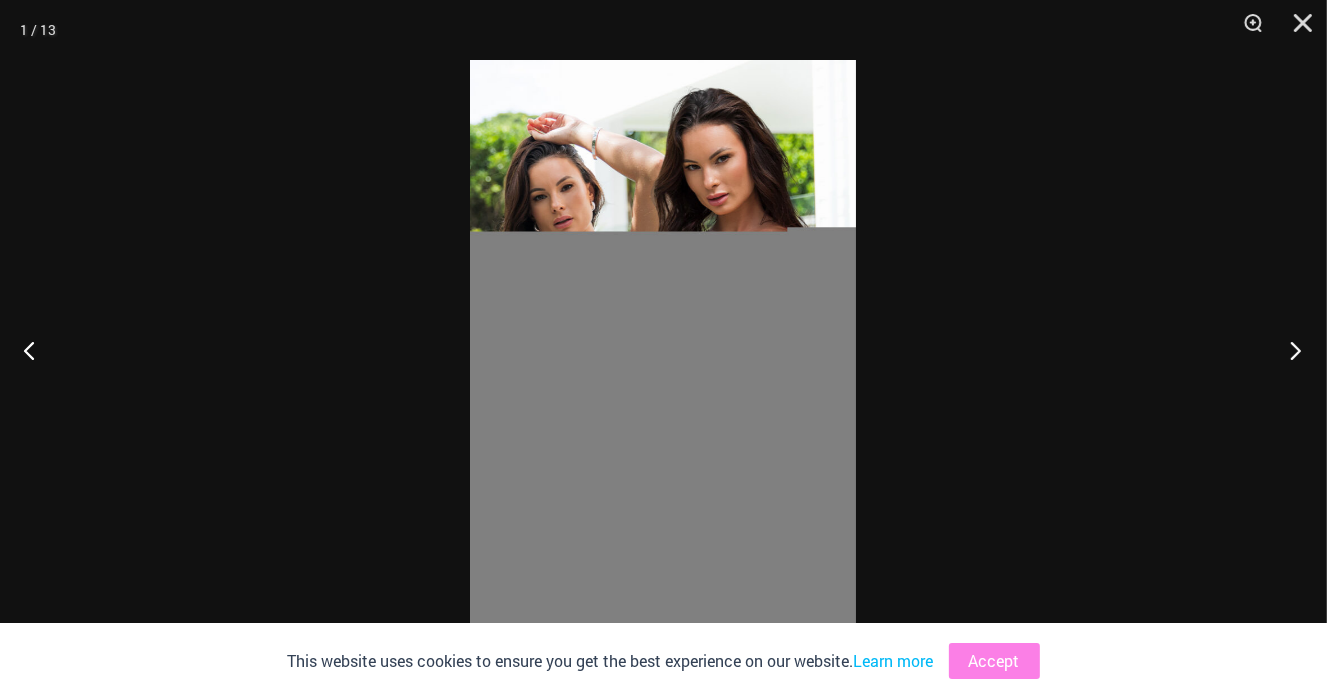 click at bounding box center [1289, 350] 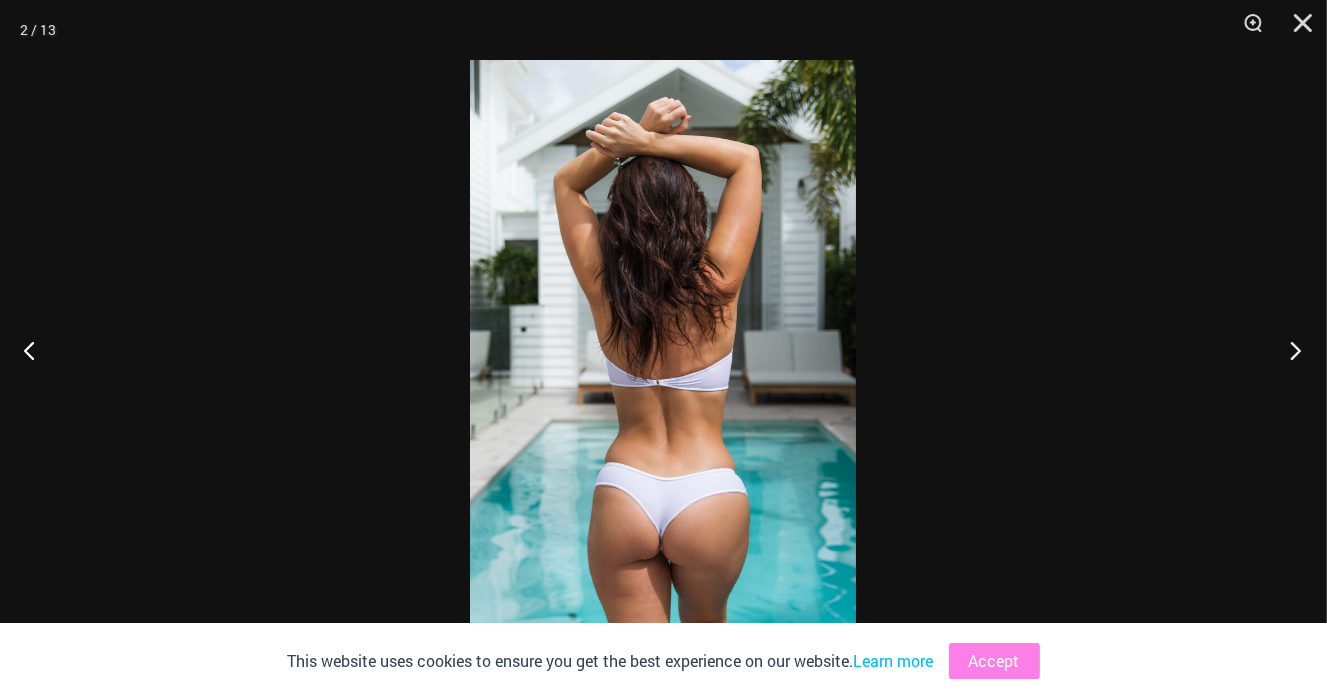 click at bounding box center (1289, 350) 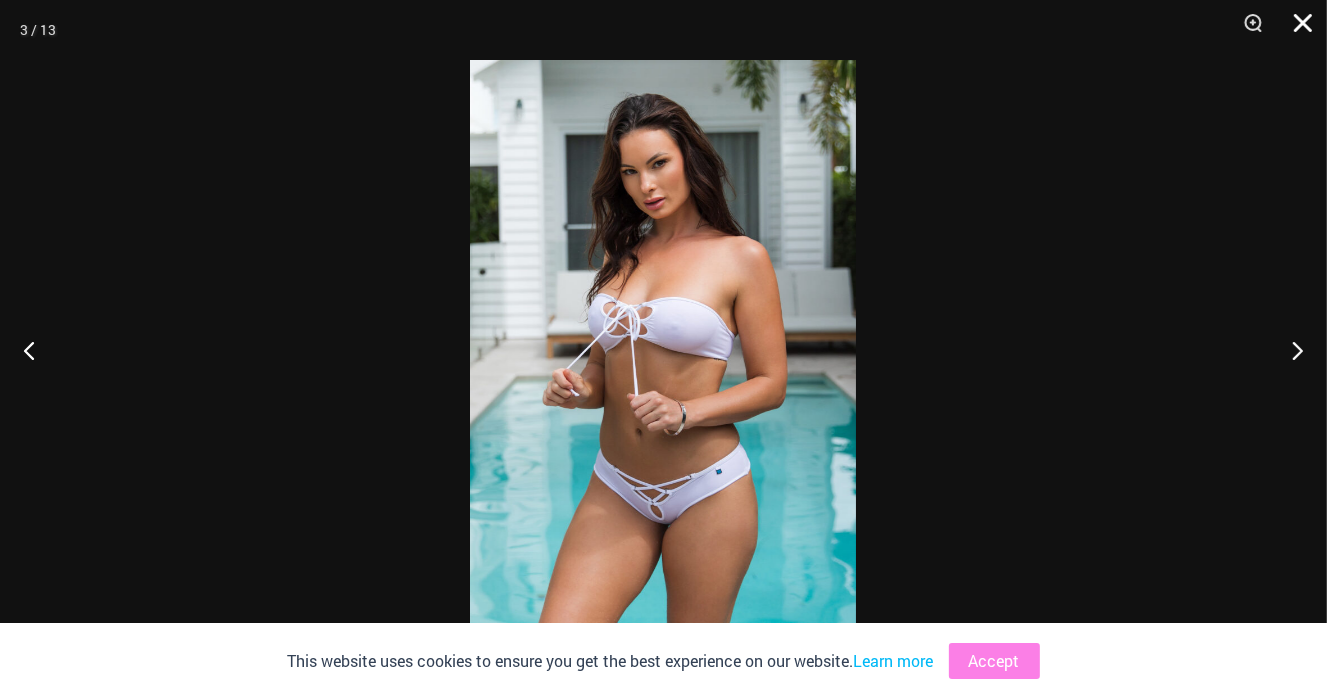 click at bounding box center [1296, 30] 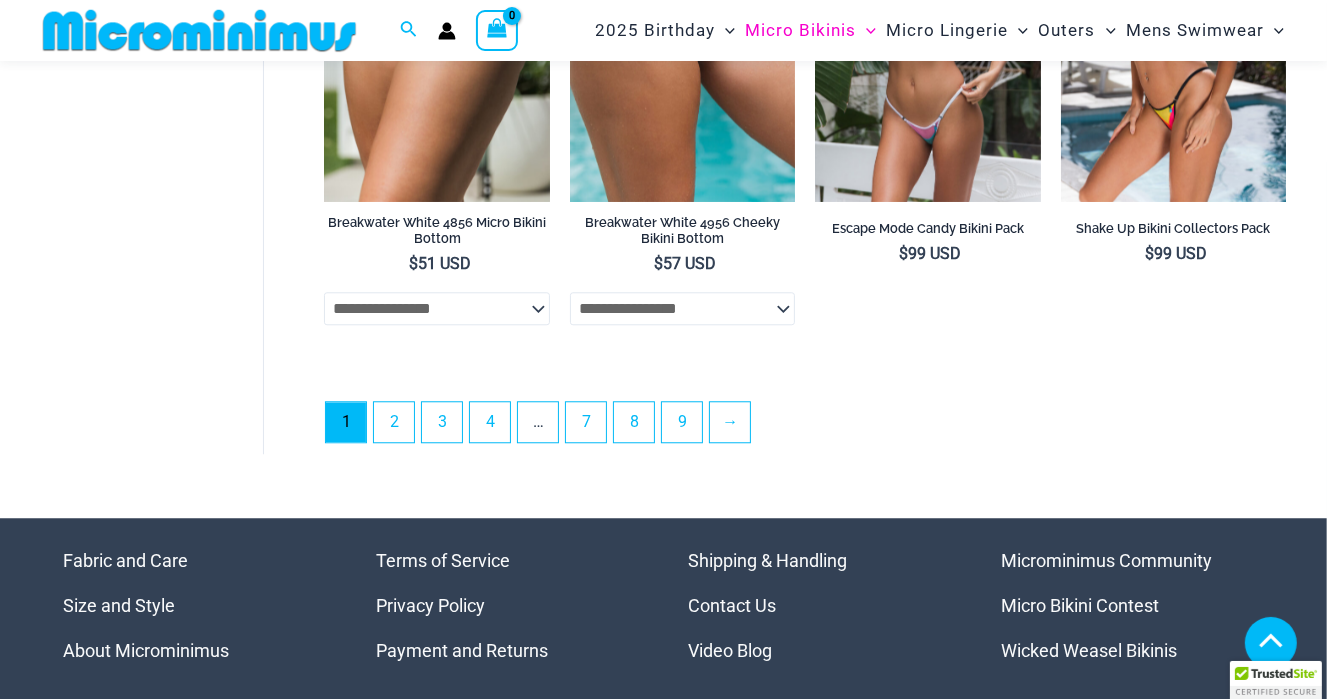 scroll, scrollTop: 4187, scrollLeft: 0, axis: vertical 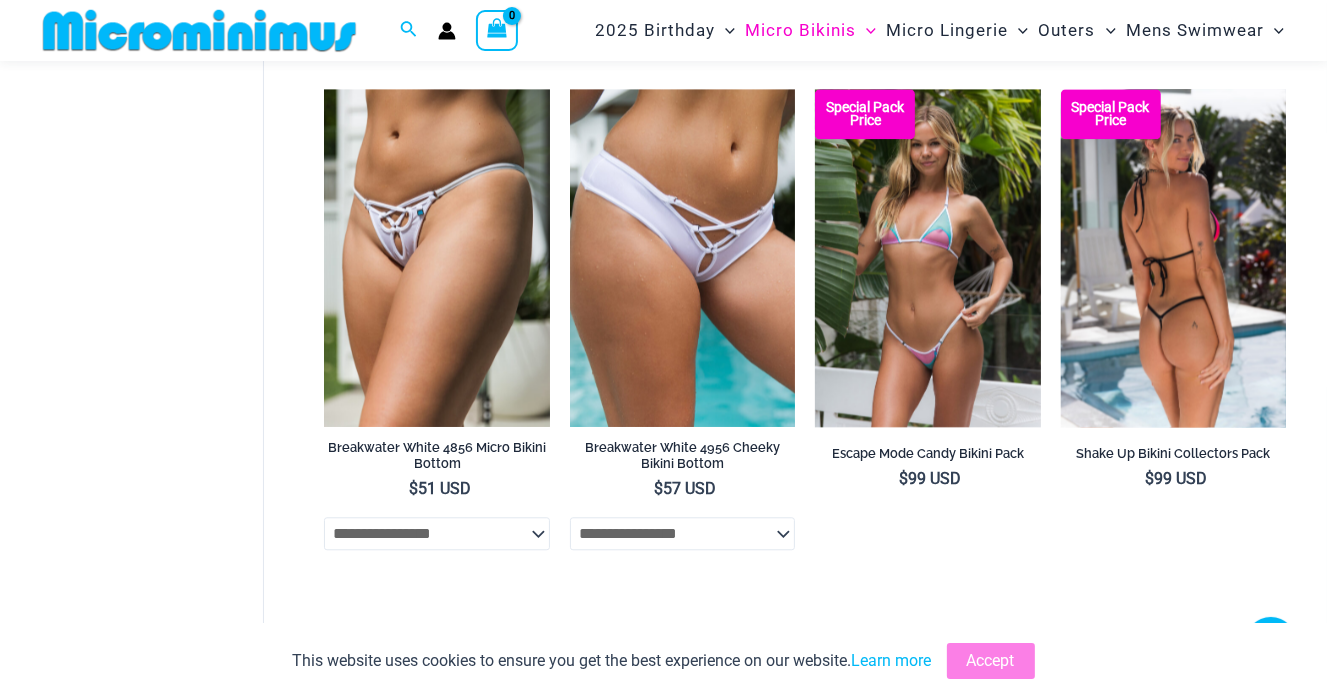 click at bounding box center [1173, 258] 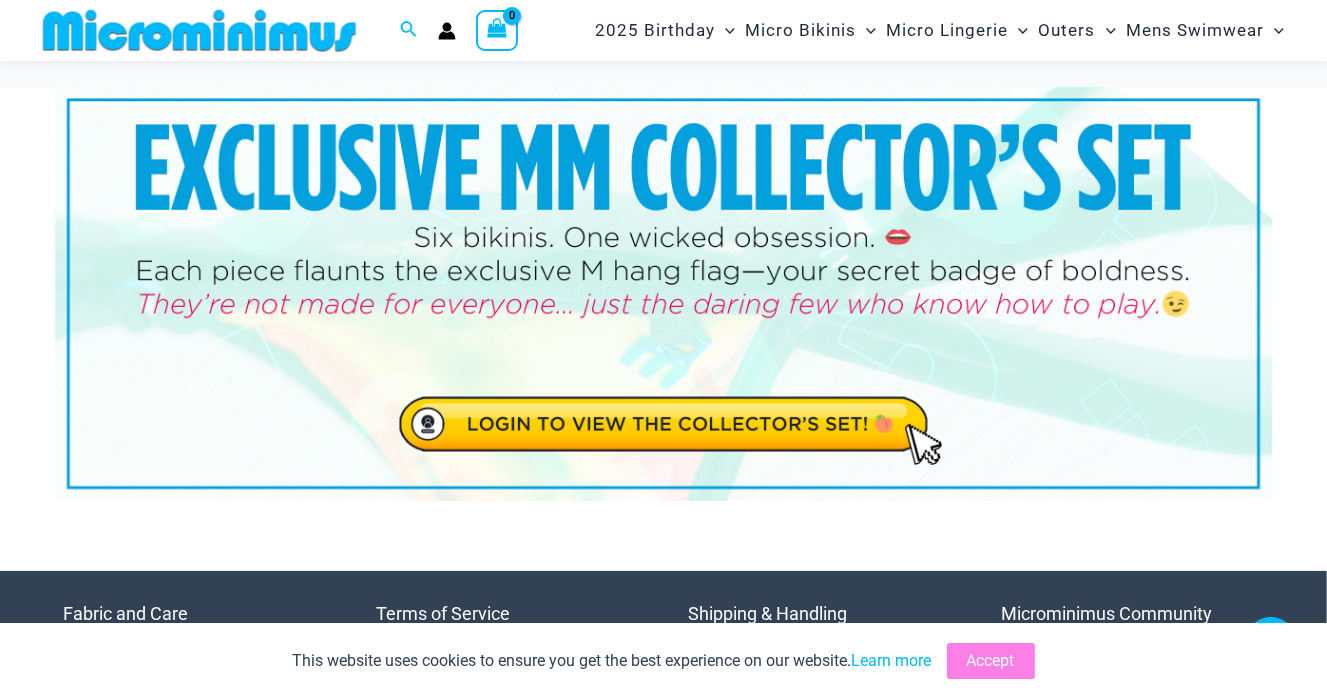 scroll, scrollTop: 360, scrollLeft: 0, axis: vertical 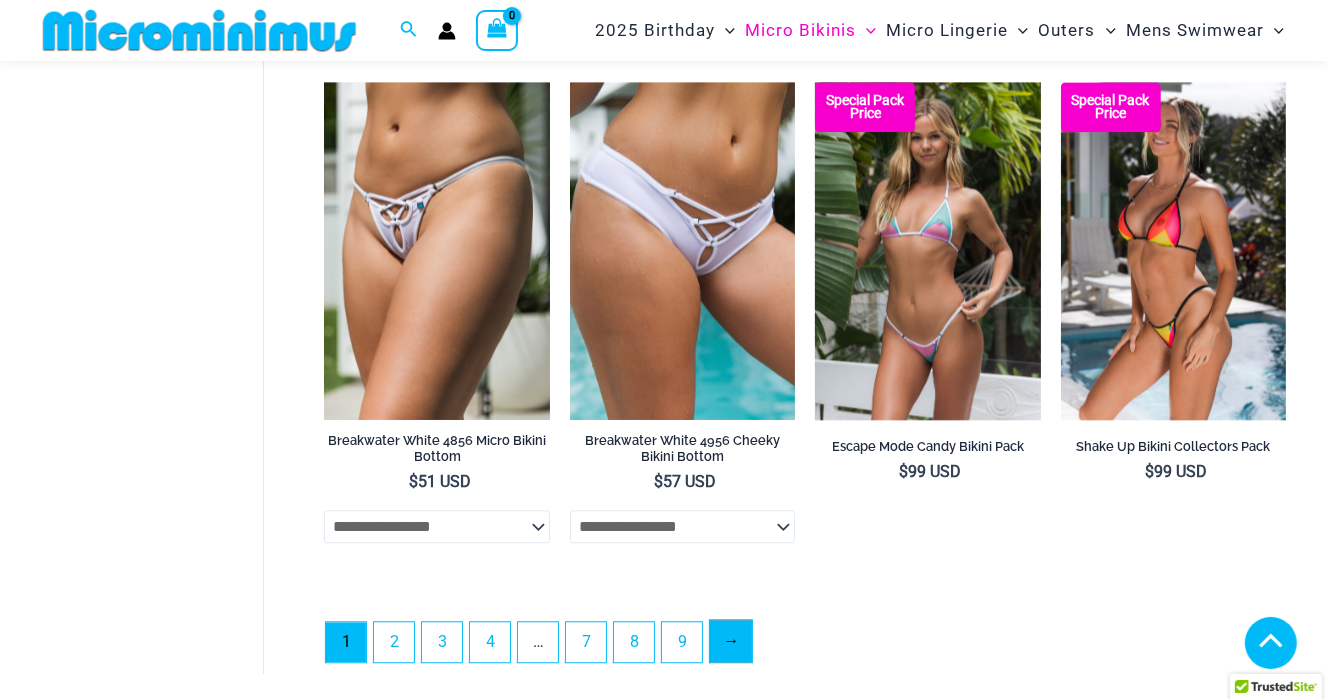 drag, startPoint x: 728, startPoint y: 324, endPoint x: 782, endPoint y: 318, distance: 54.33231 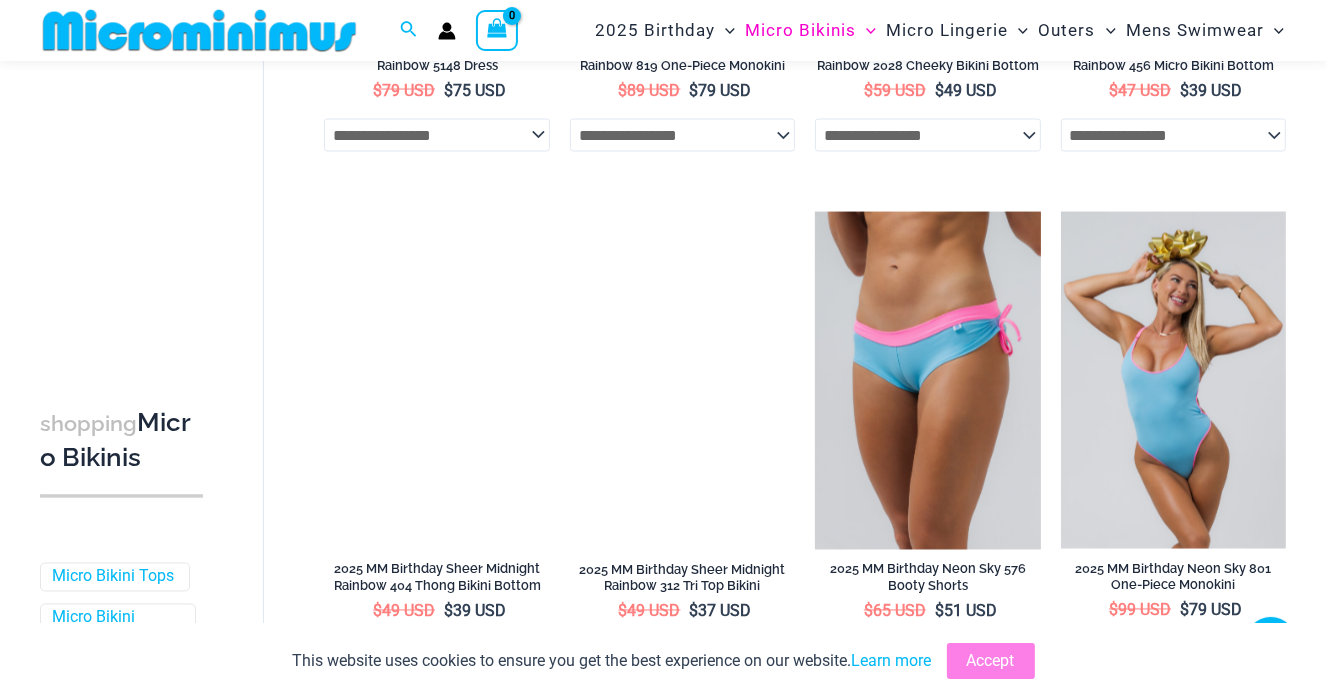 scroll, scrollTop: 2994, scrollLeft: 0, axis: vertical 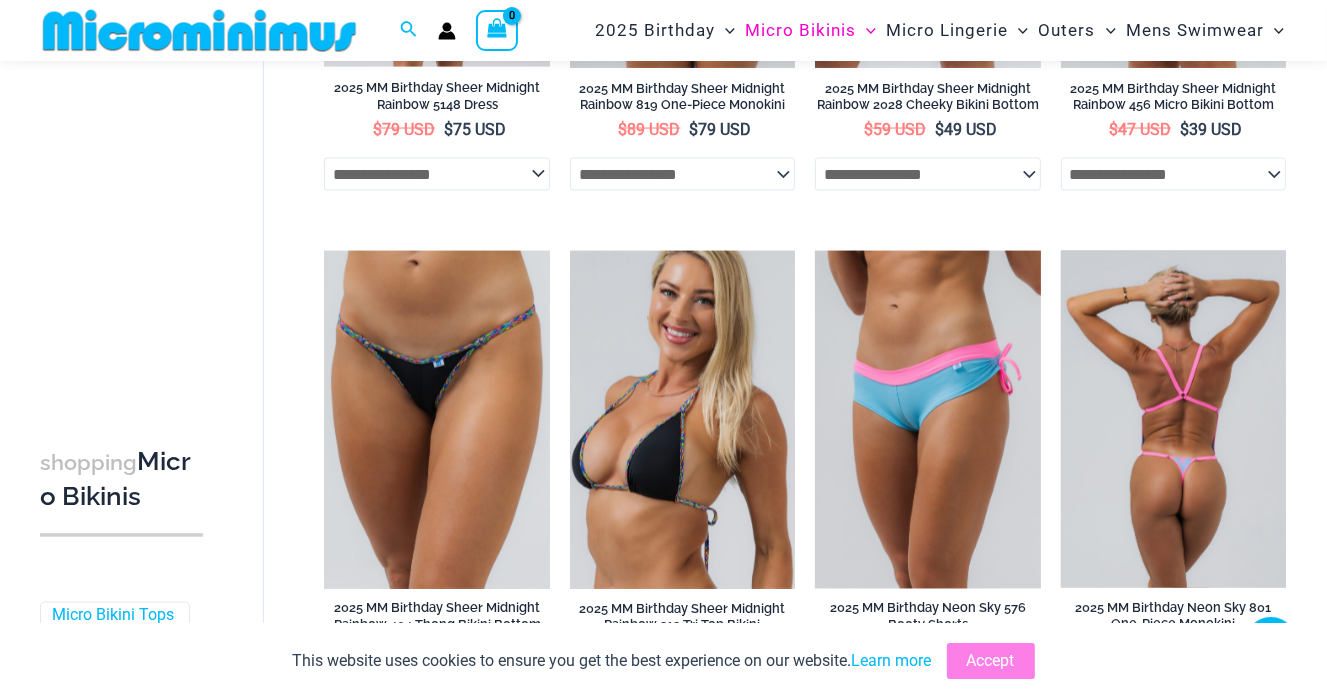 click at bounding box center (1173, 419) 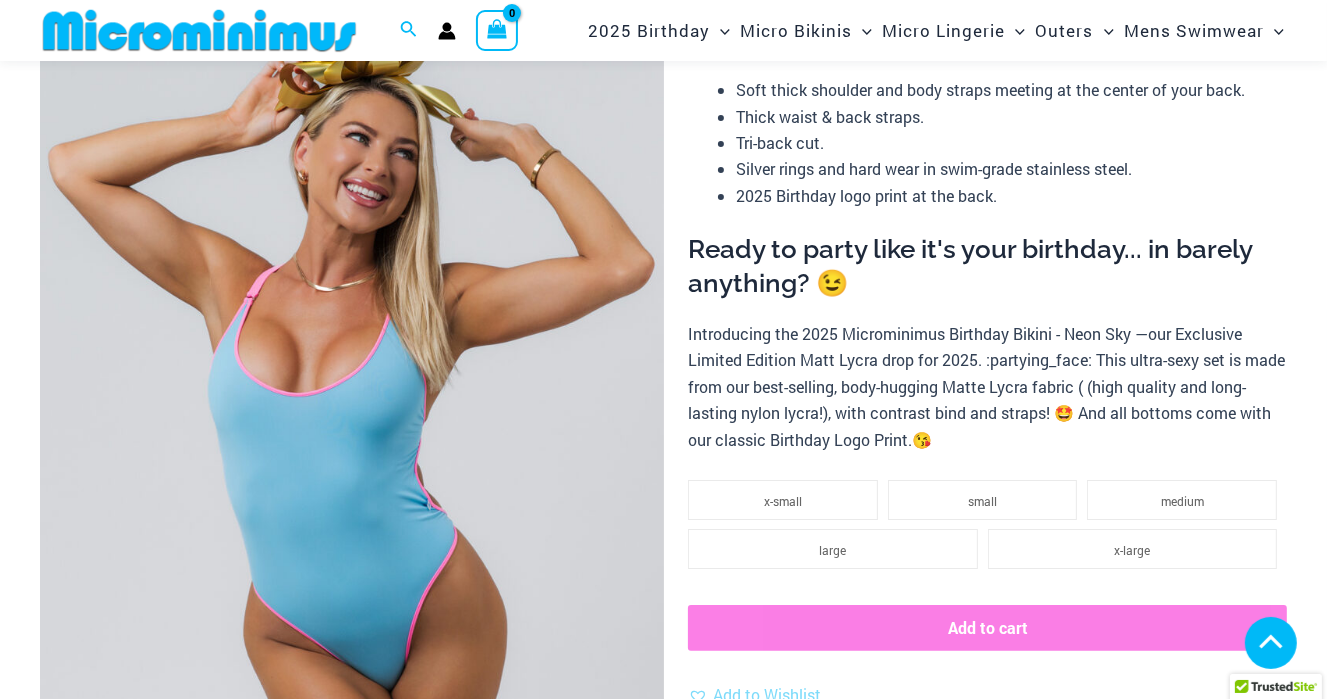scroll, scrollTop: 1000, scrollLeft: 0, axis: vertical 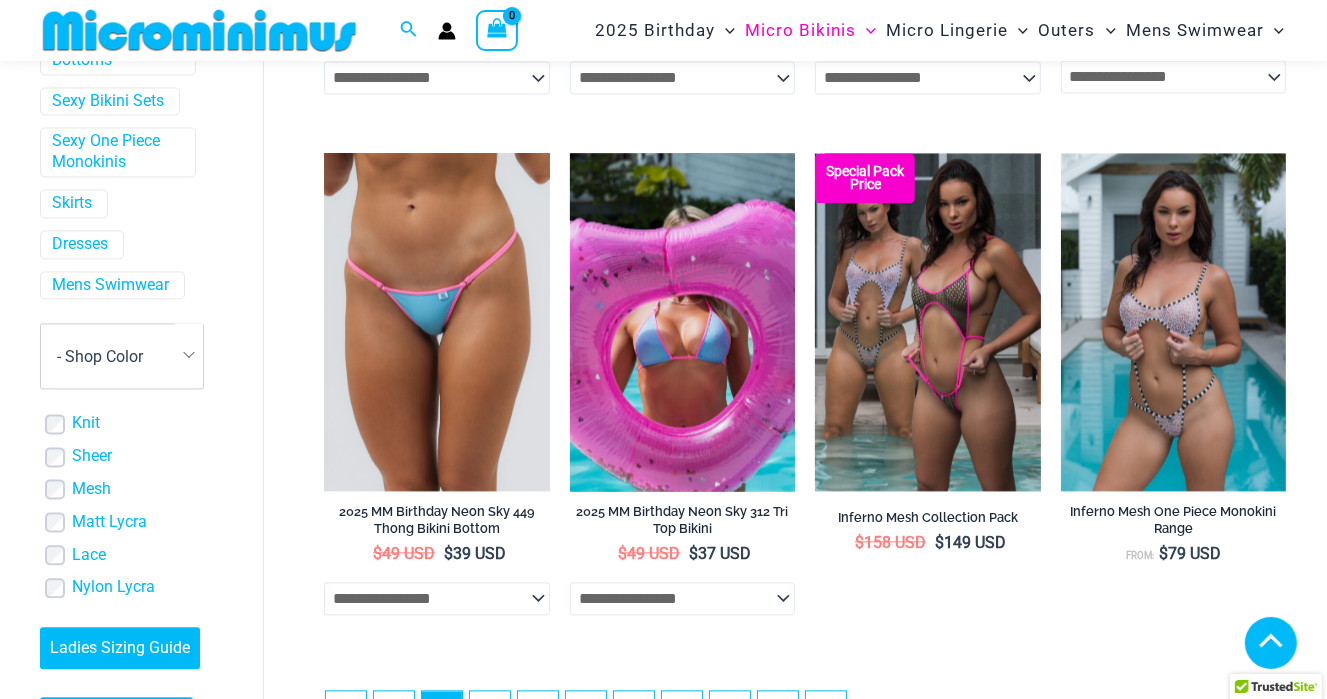 click at bounding box center (682, 322) 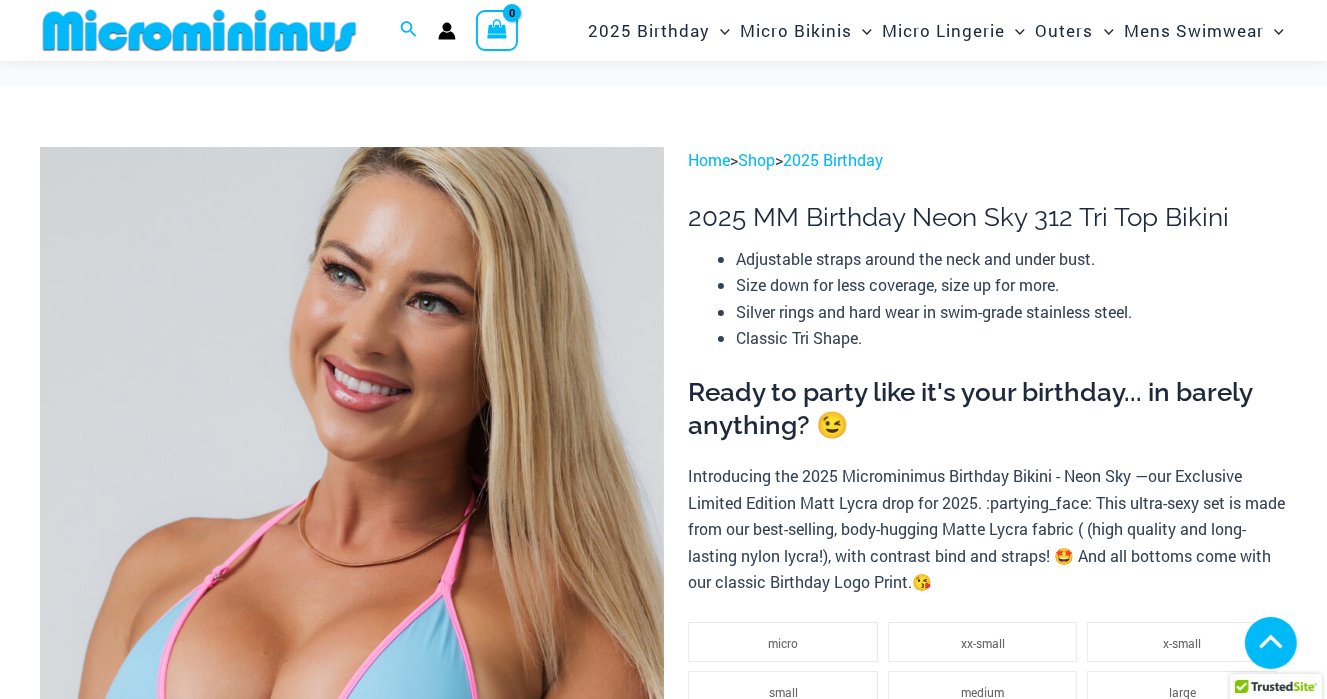 scroll, scrollTop: 984, scrollLeft: 0, axis: vertical 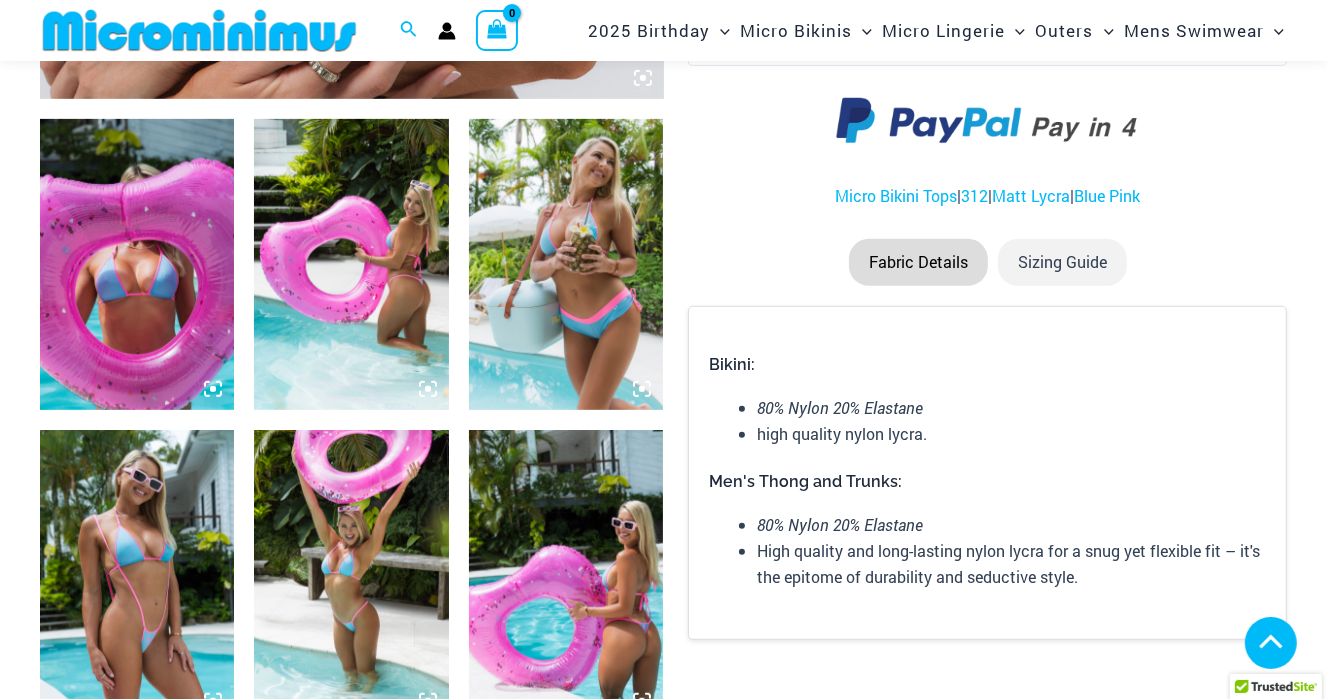 click 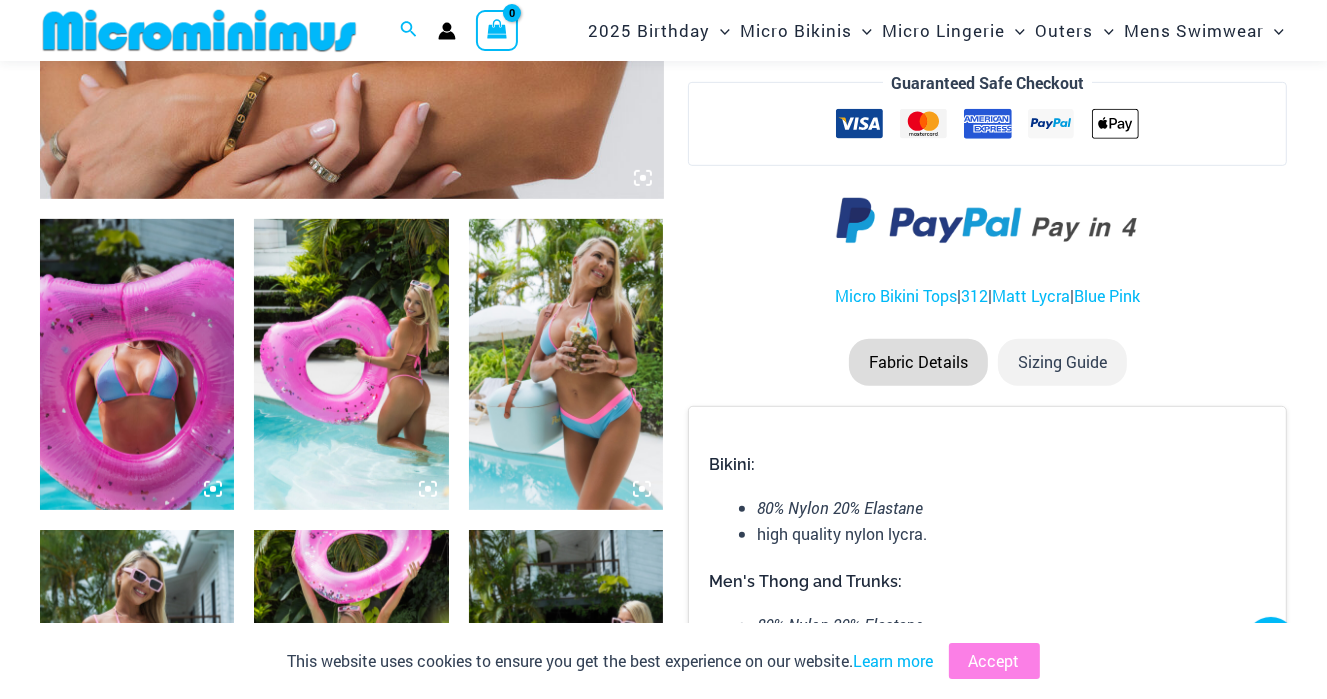 click 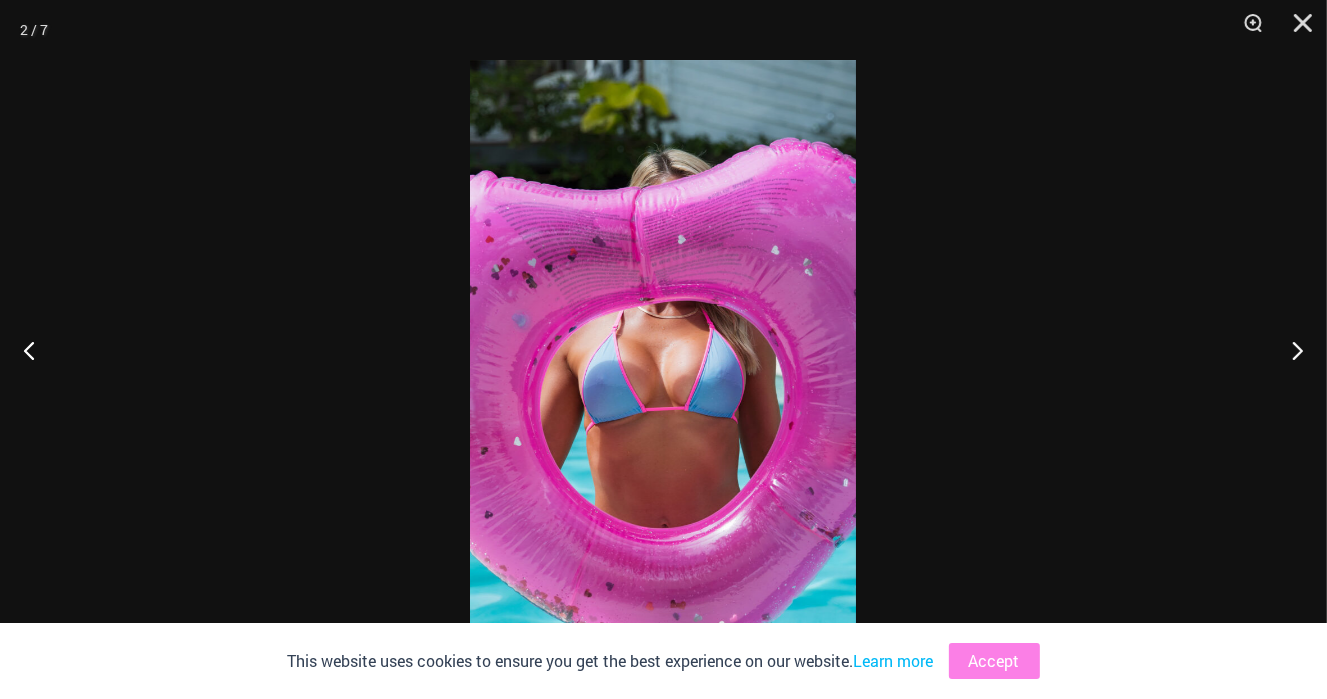 click at bounding box center [663, 349] 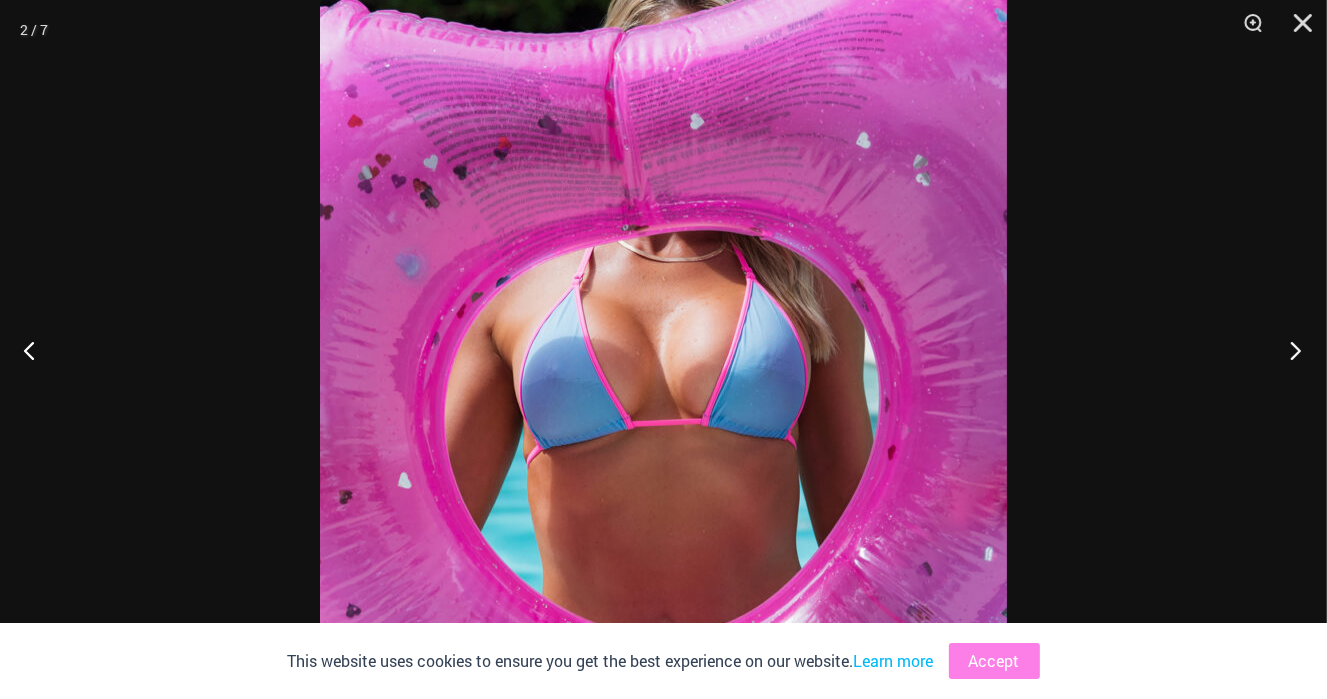 click at bounding box center [1289, 350] 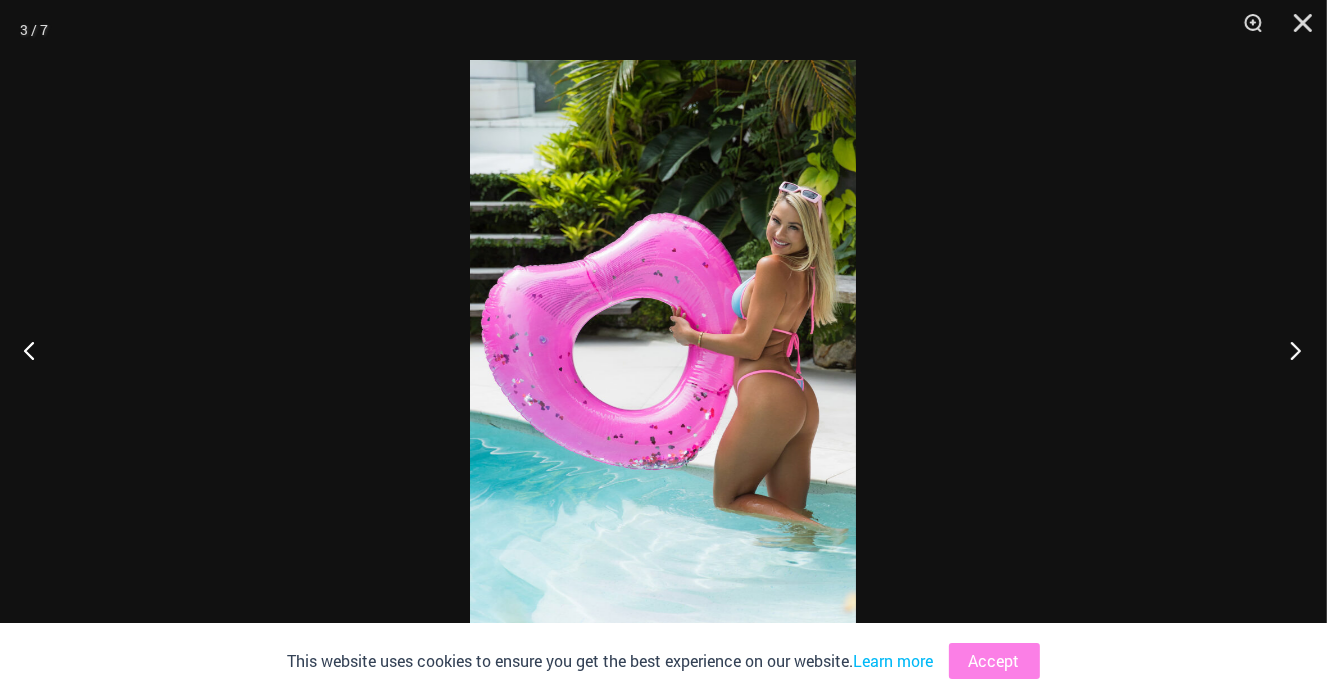 click at bounding box center (1289, 350) 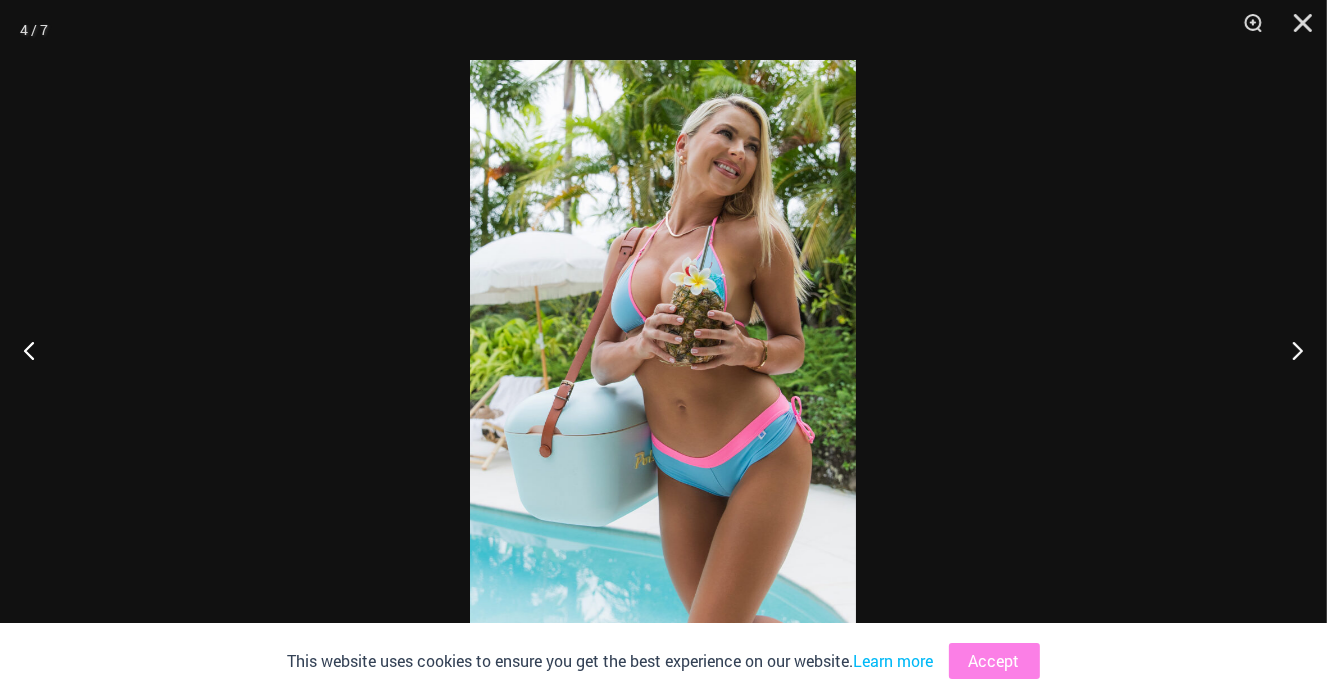 click at bounding box center (663, 349) 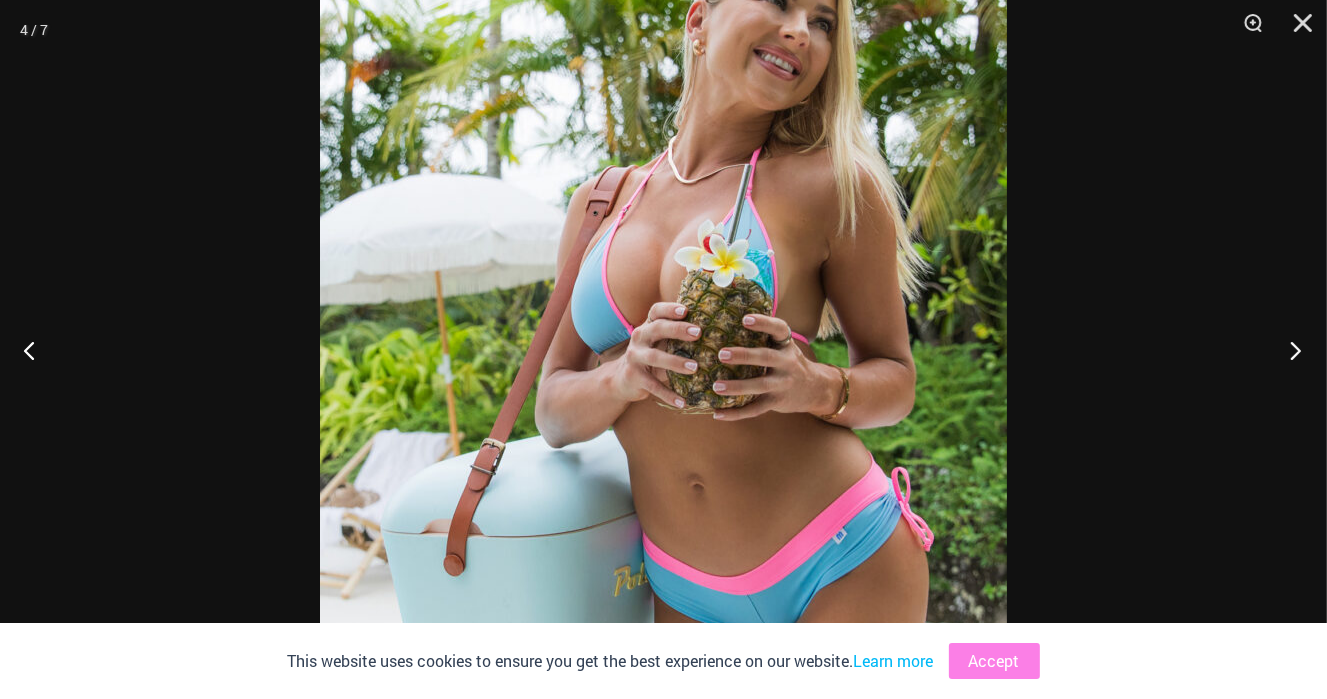 click at bounding box center (1289, 350) 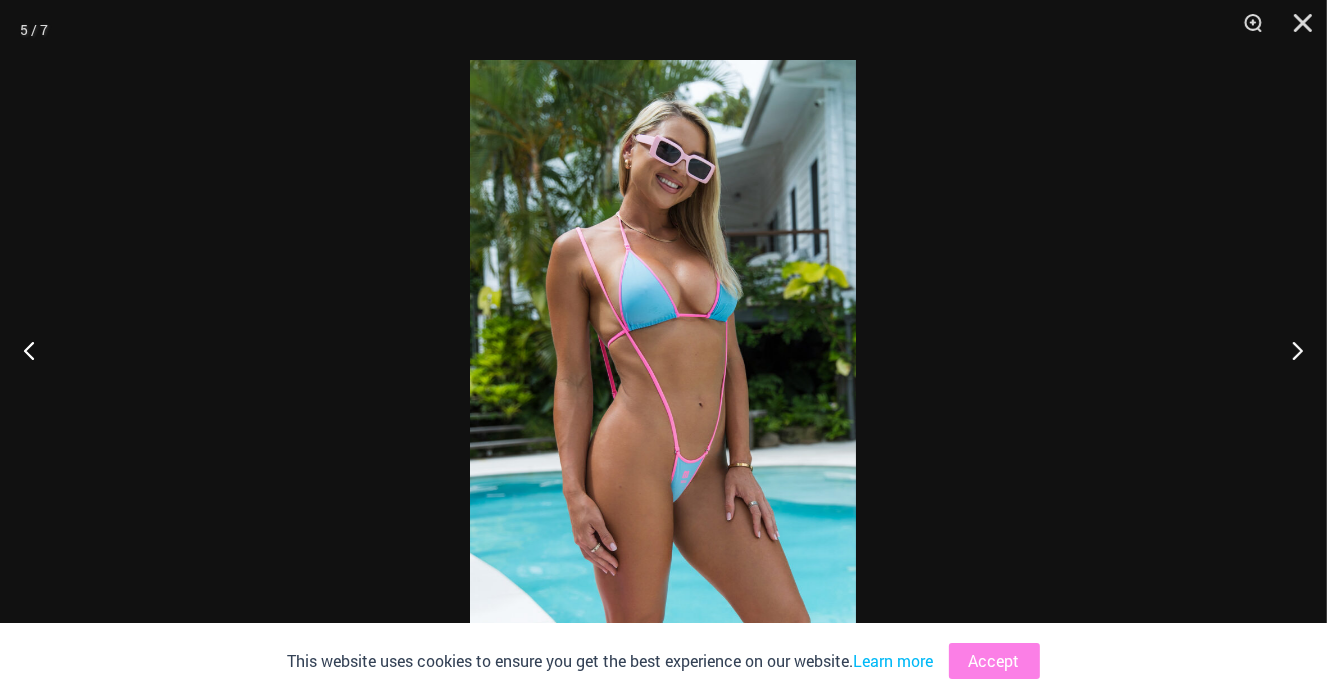 click at bounding box center (663, 349) 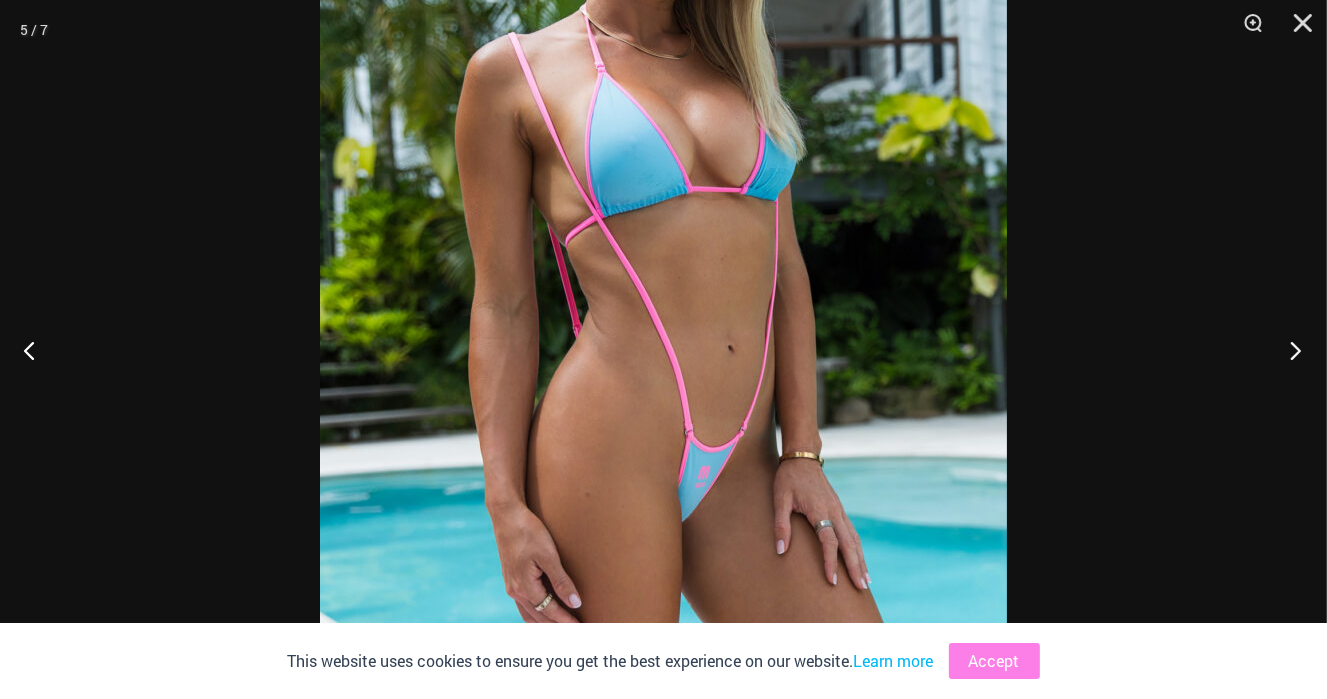 click at bounding box center [1289, 350] 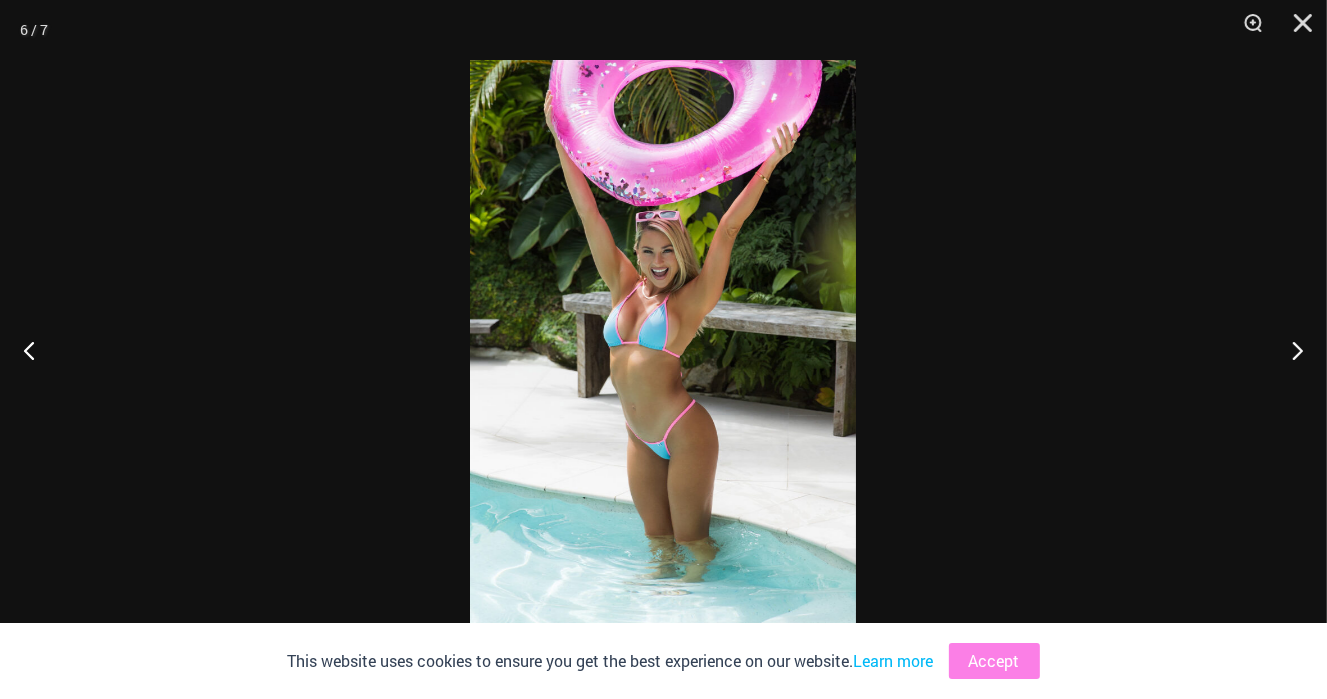 click at bounding box center (663, 349) 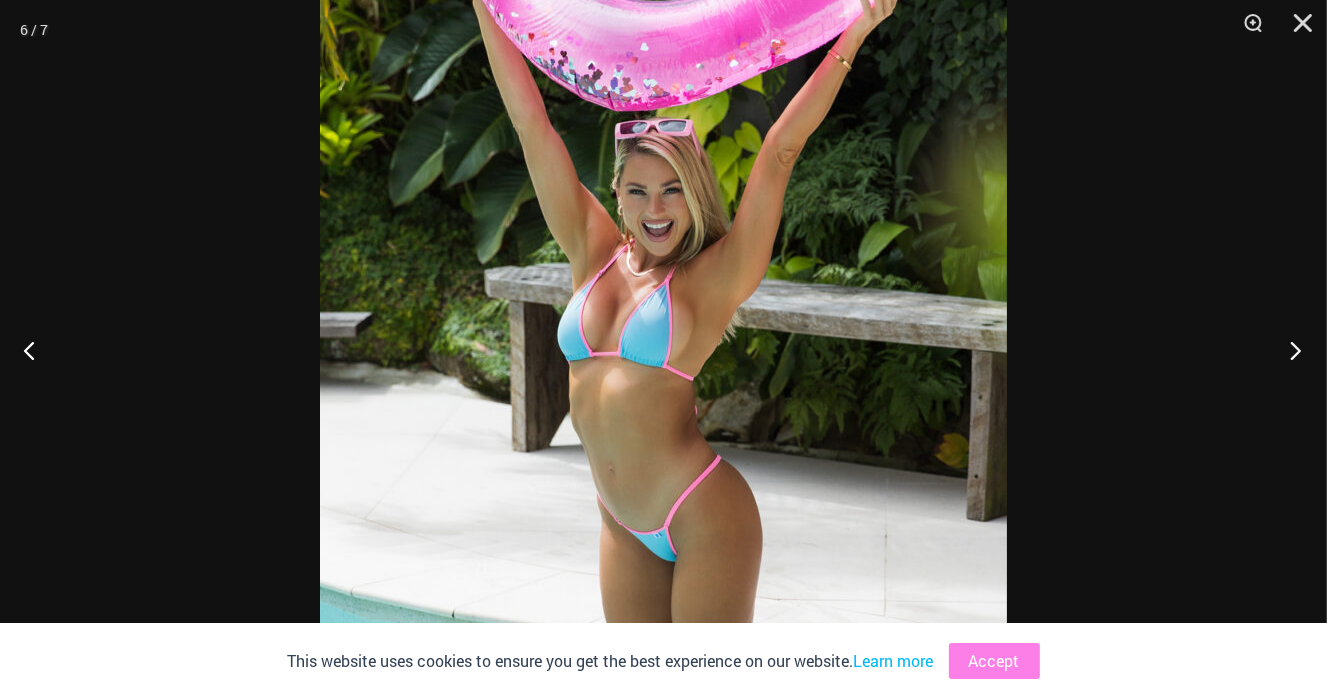 click at bounding box center (1289, 350) 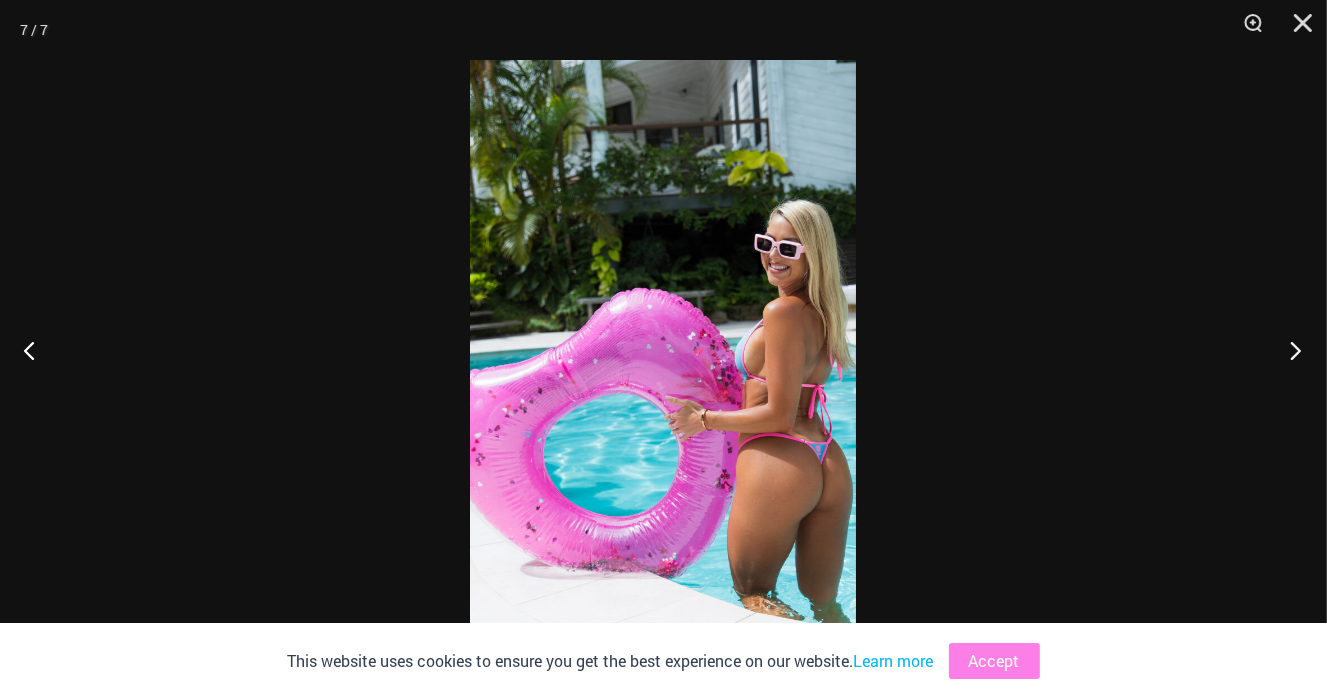 click at bounding box center (1289, 350) 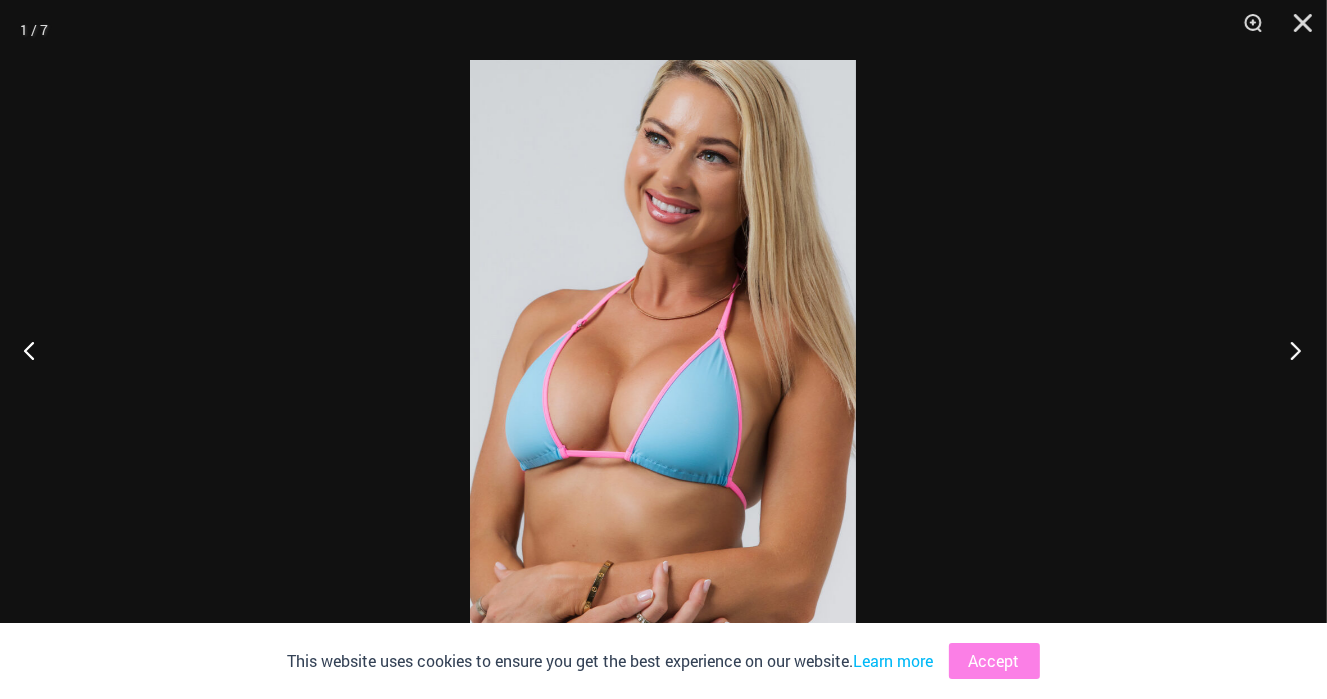 click at bounding box center (1289, 350) 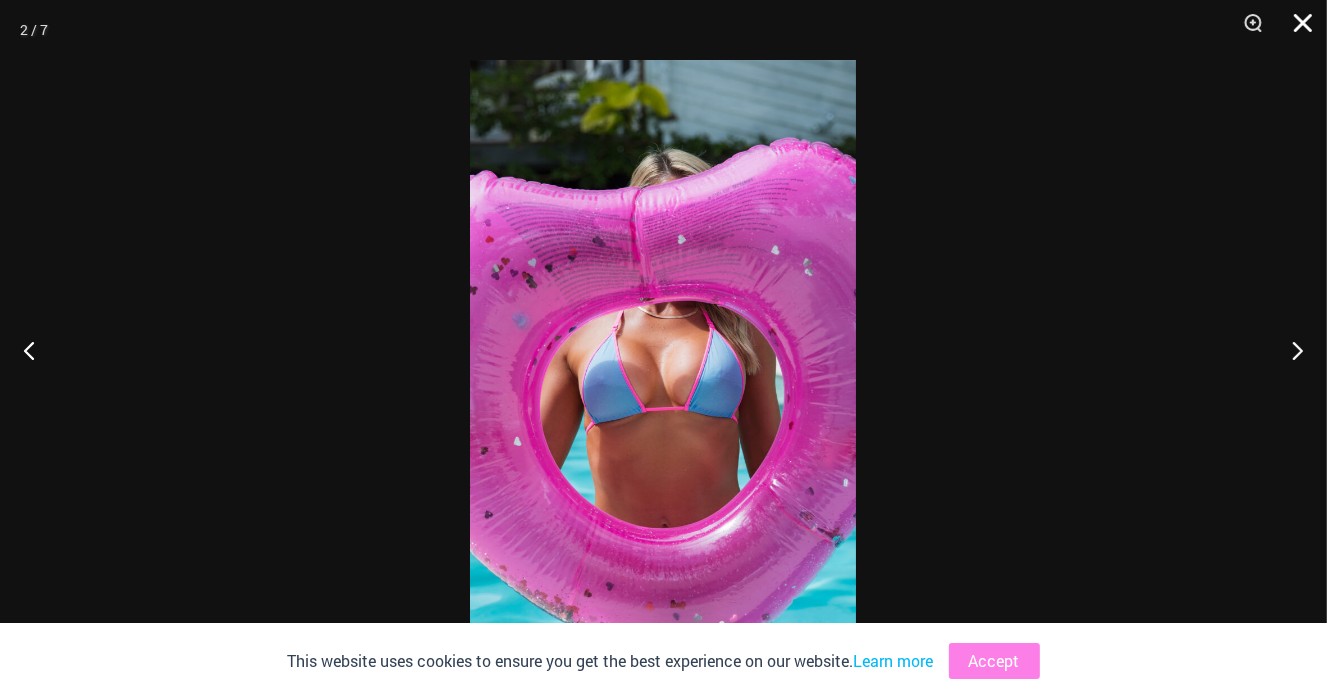 click at bounding box center (1296, 30) 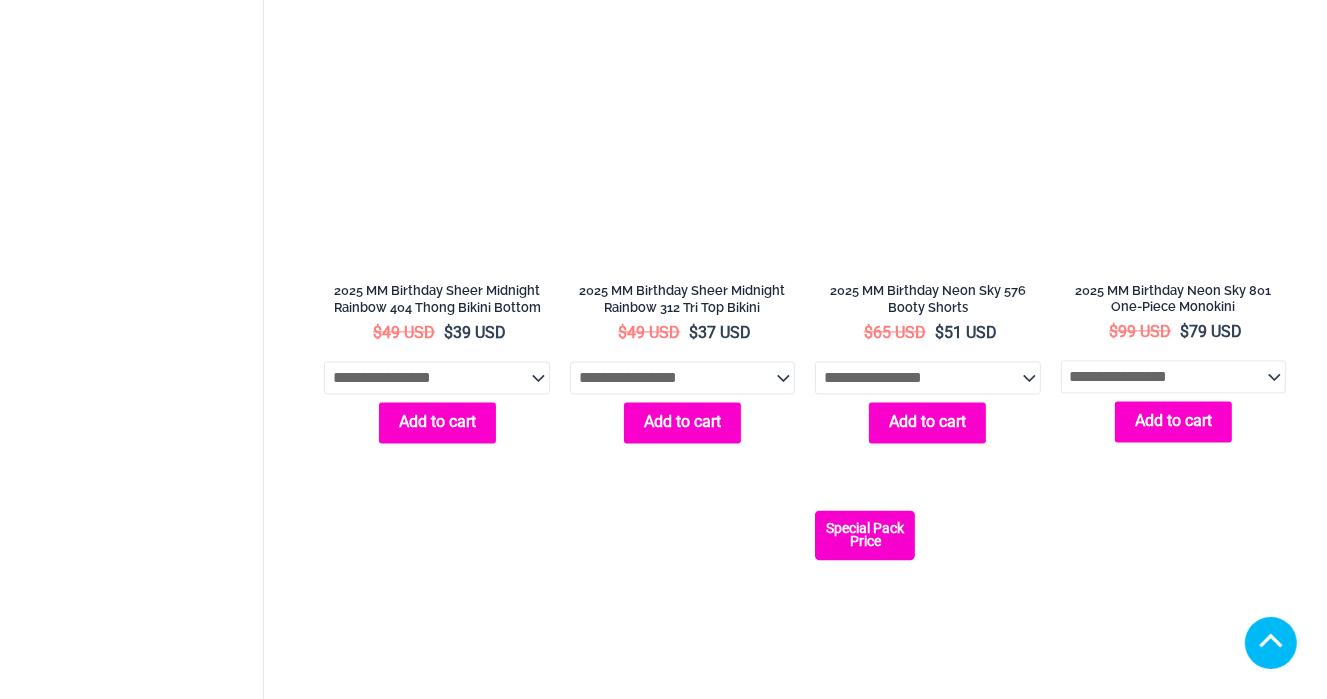 scroll, scrollTop: 3564, scrollLeft: 0, axis: vertical 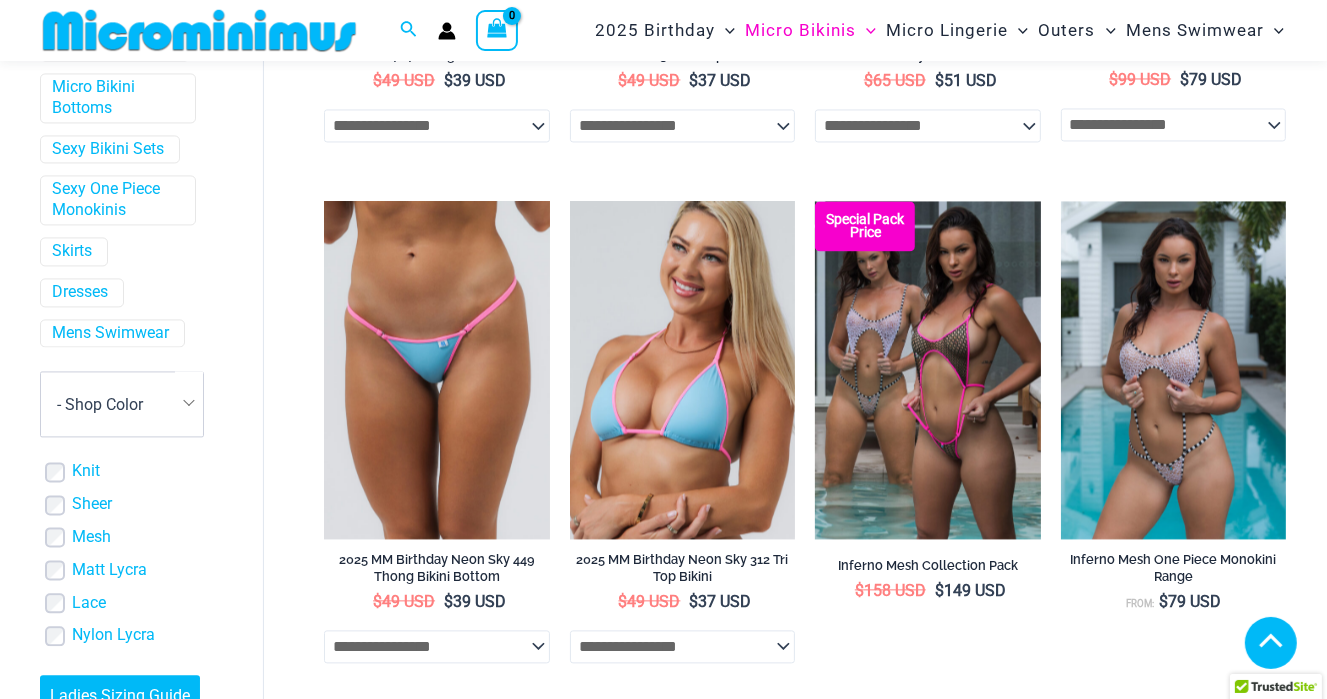 click at bounding box center [927, -150] 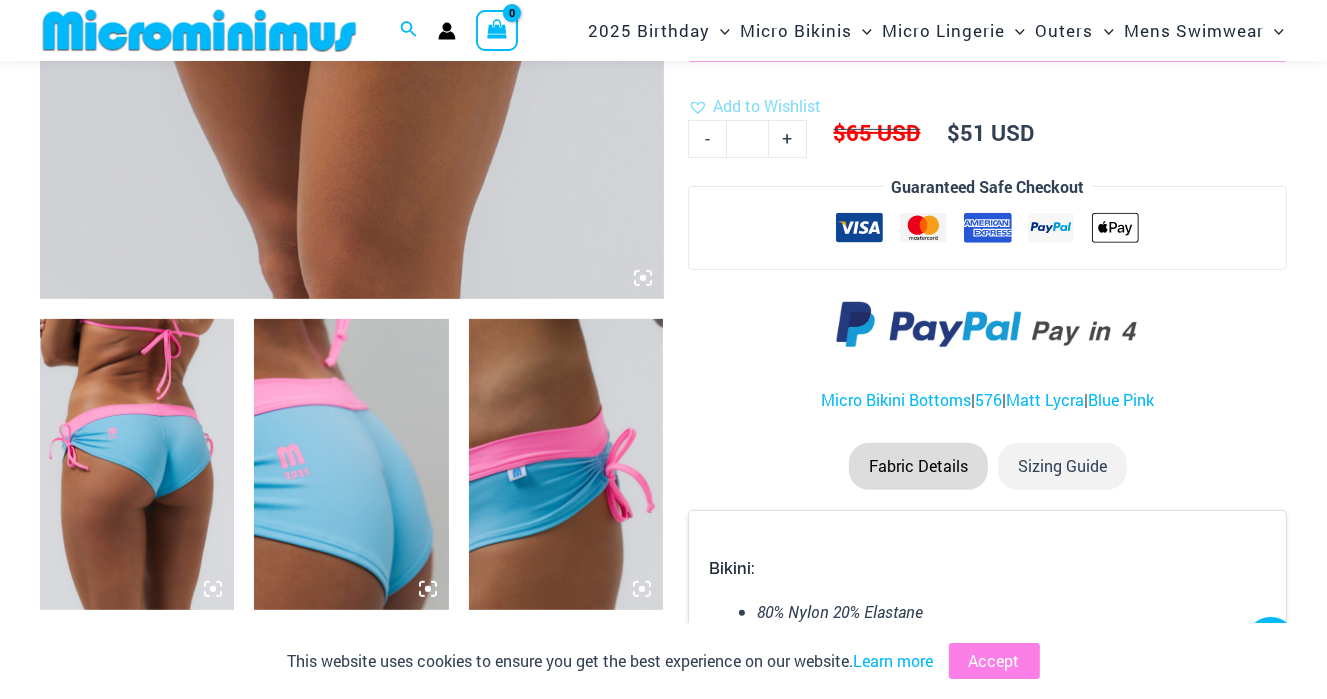 scroll, scrollTop: 784, scrollLeft: 0, axis: vertical 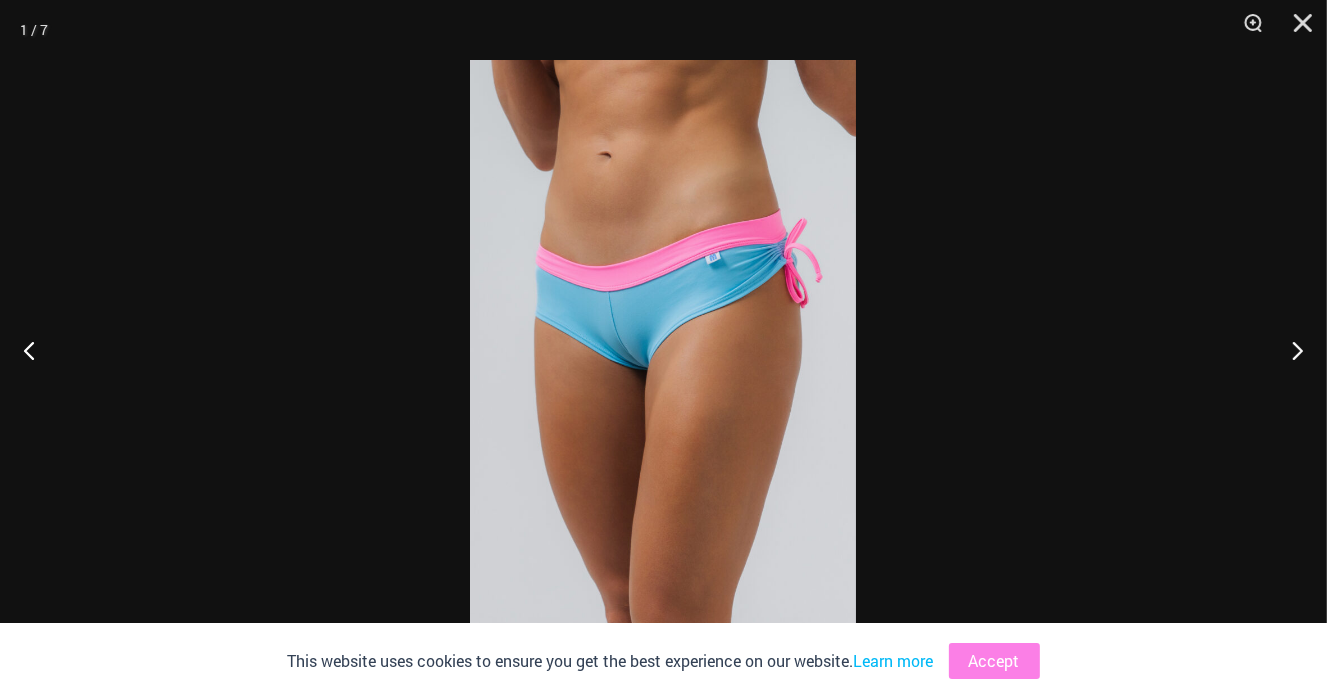 click at bounding box center (663, 349) 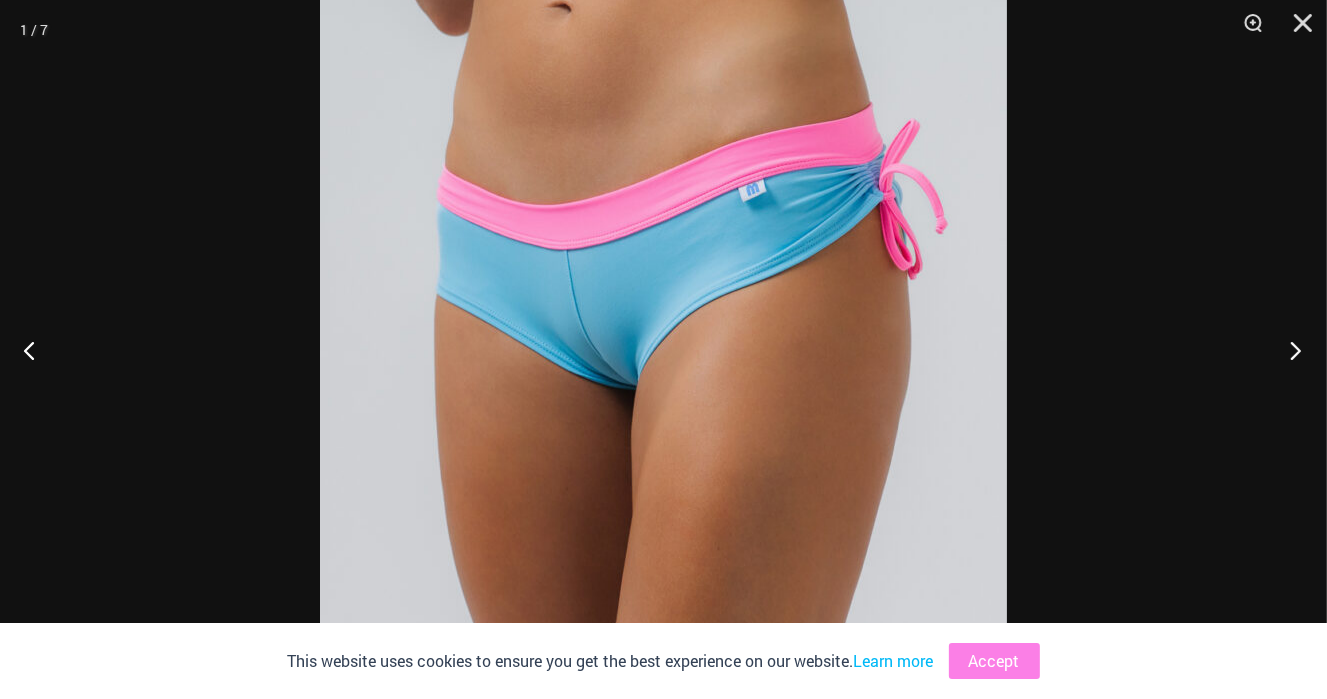 click at bounding box center (1289, 350) 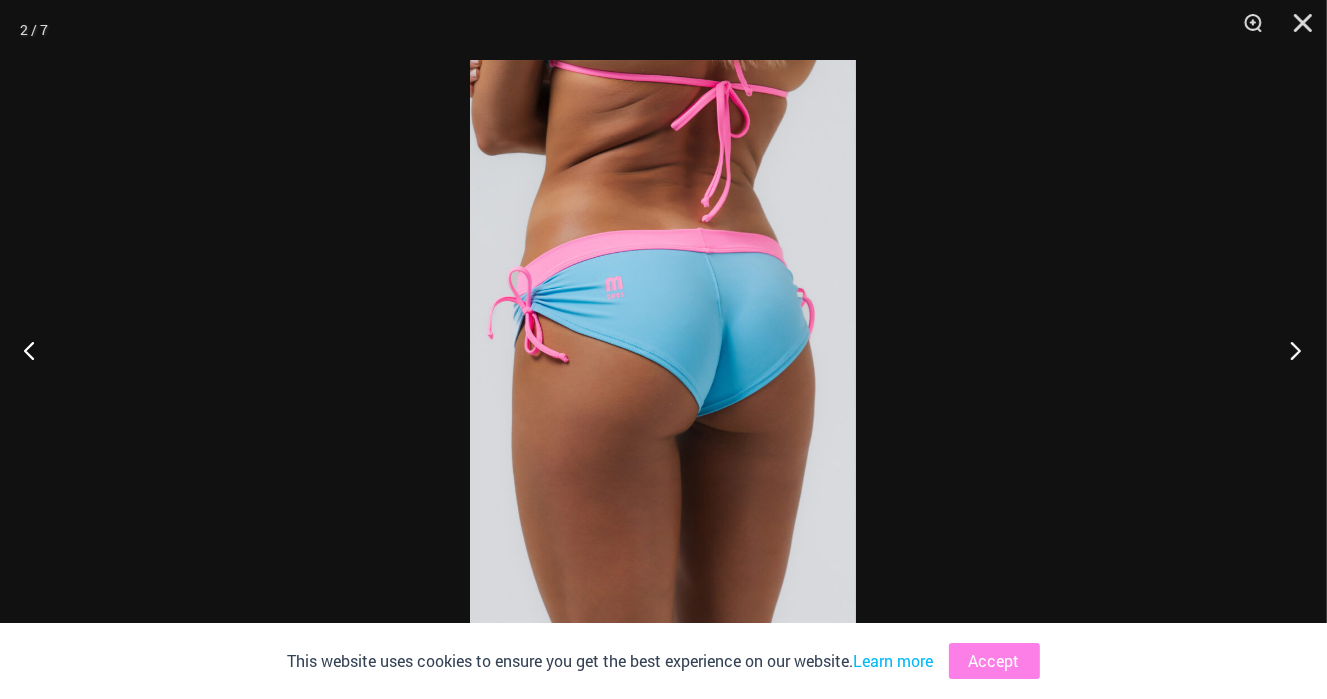 click at bounding box center (1289, 350) 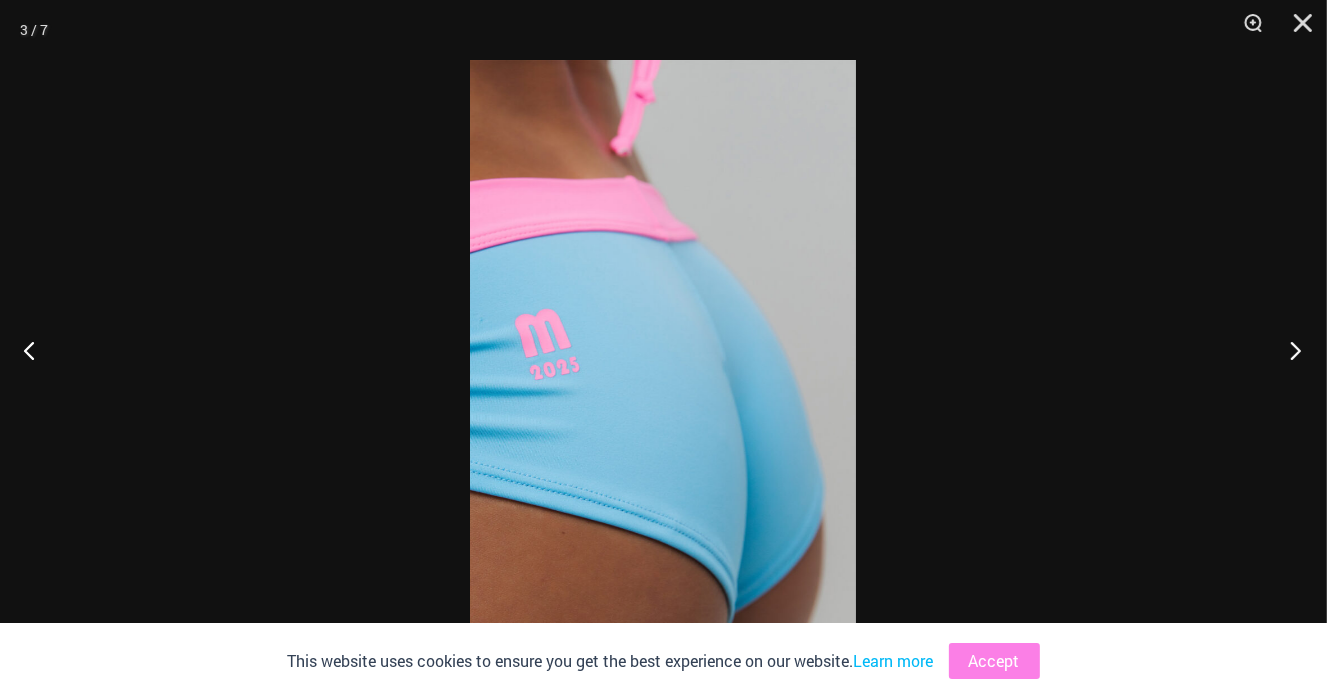click at bounding box center [1289, 350] 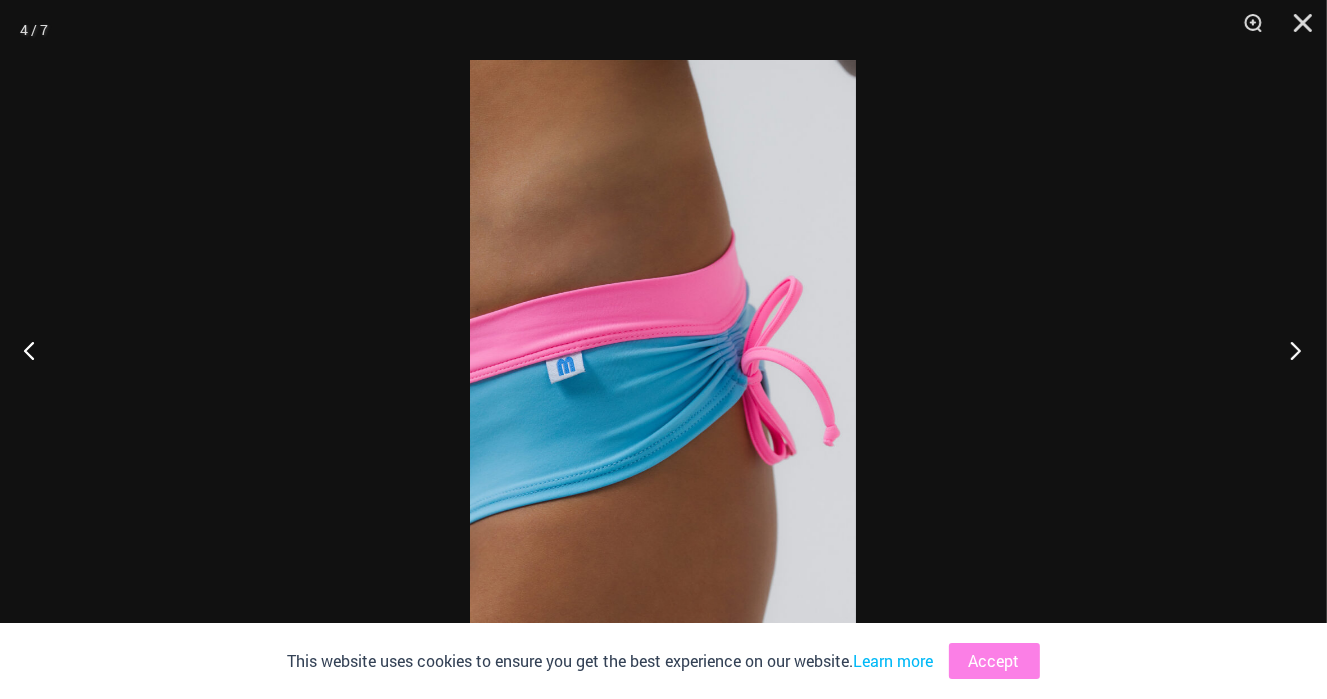 click at bounding box center (1289, 350) 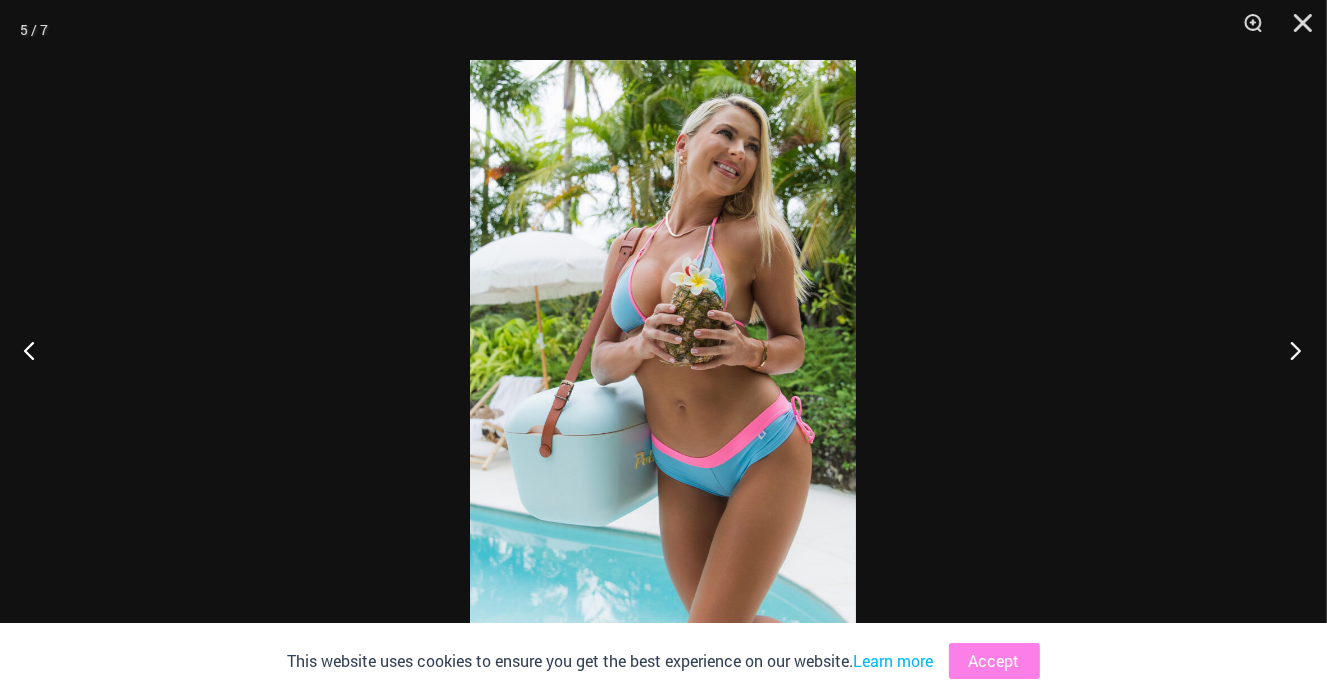click at bounding box center [1289, 350] 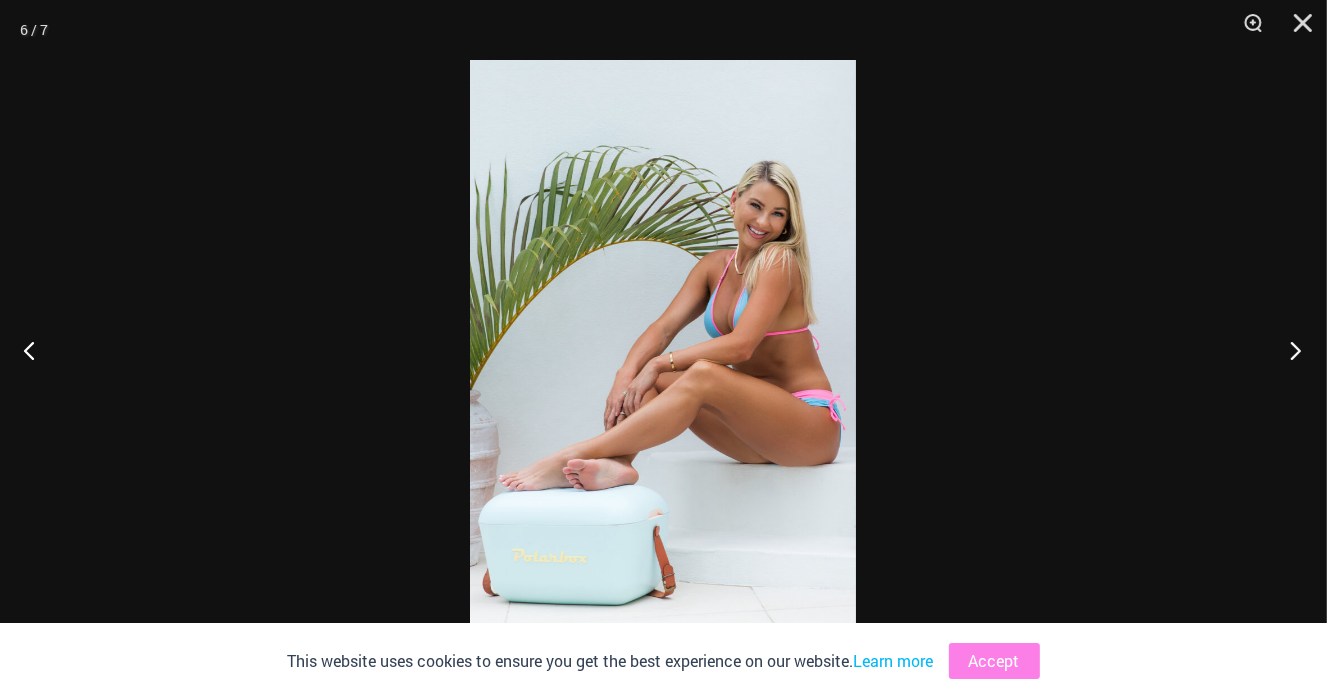 click at bounding box center (1289, 350) 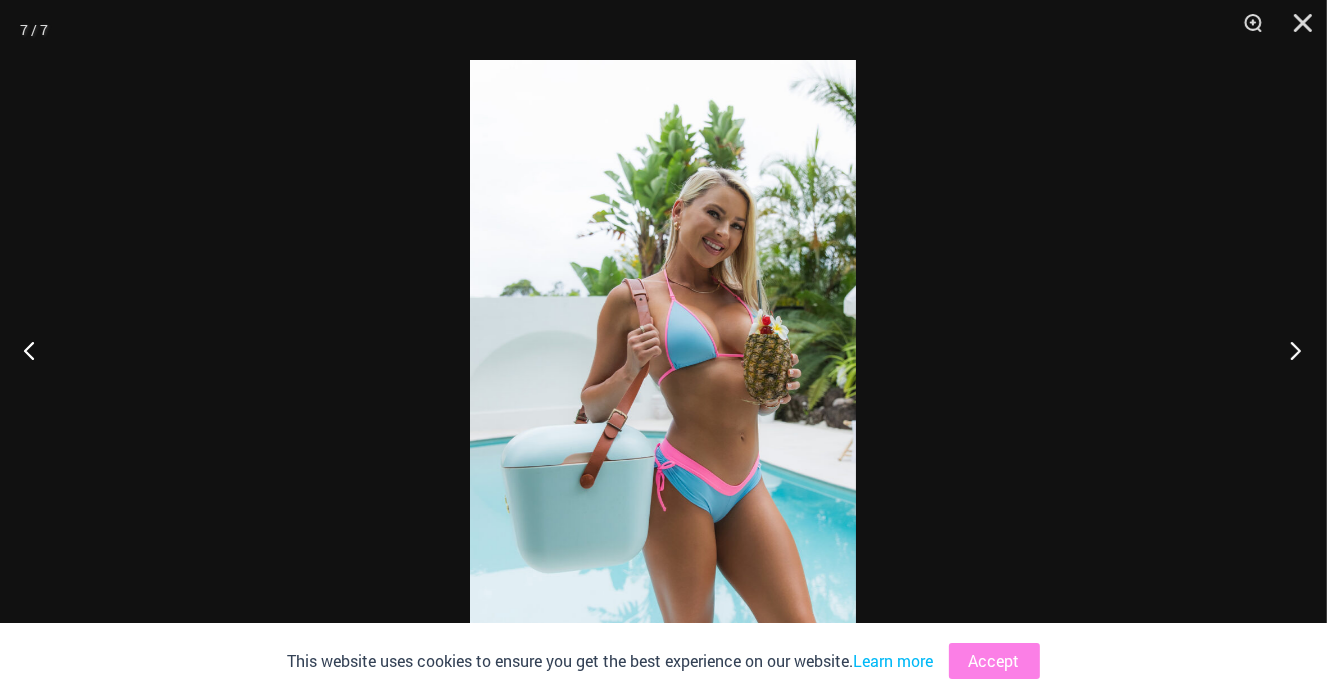 click at bounding box center [1289, 350] 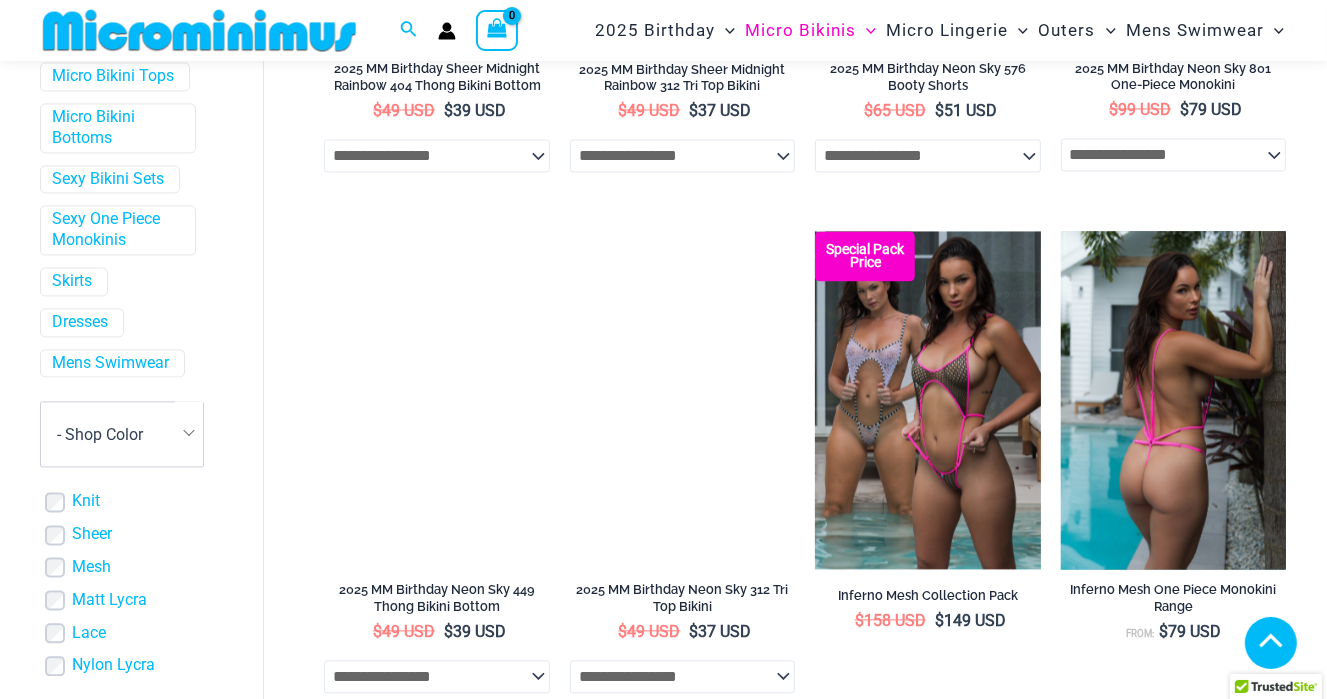 scroll, scrollTop: 3834, scrollLeft: 0, axis: vertical 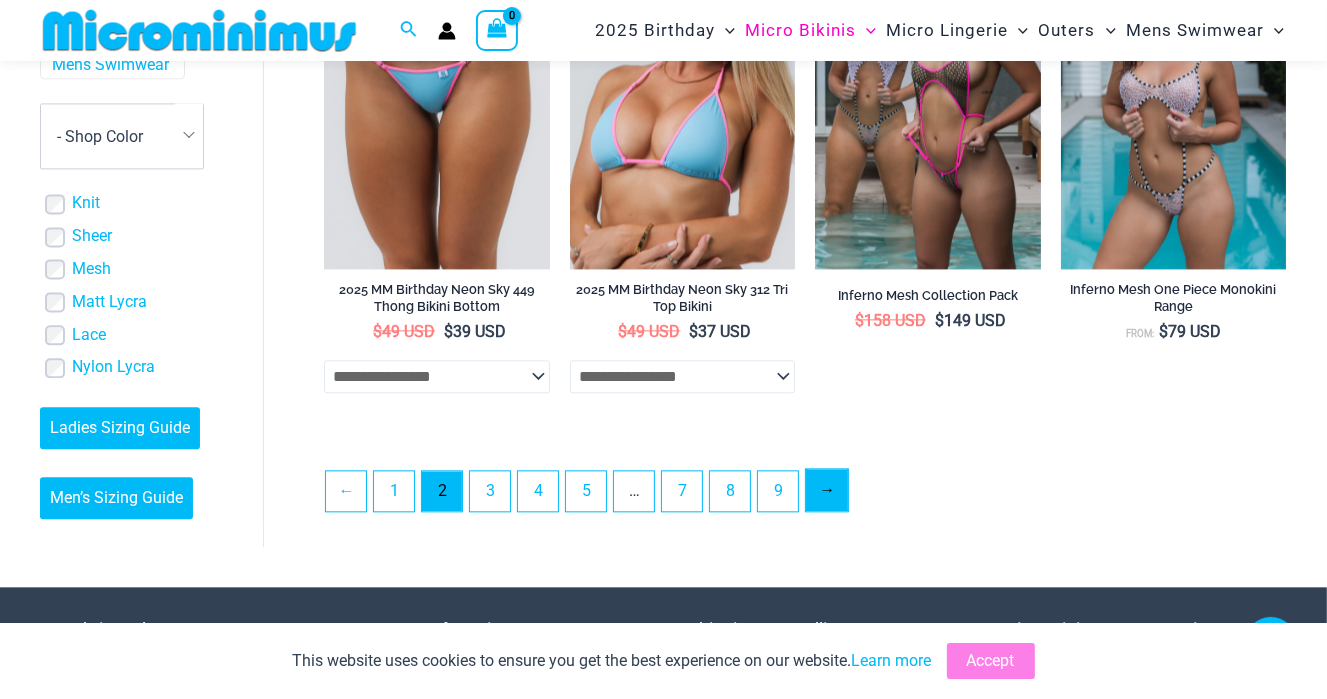 click on "→" at bounding box center [827, 490] 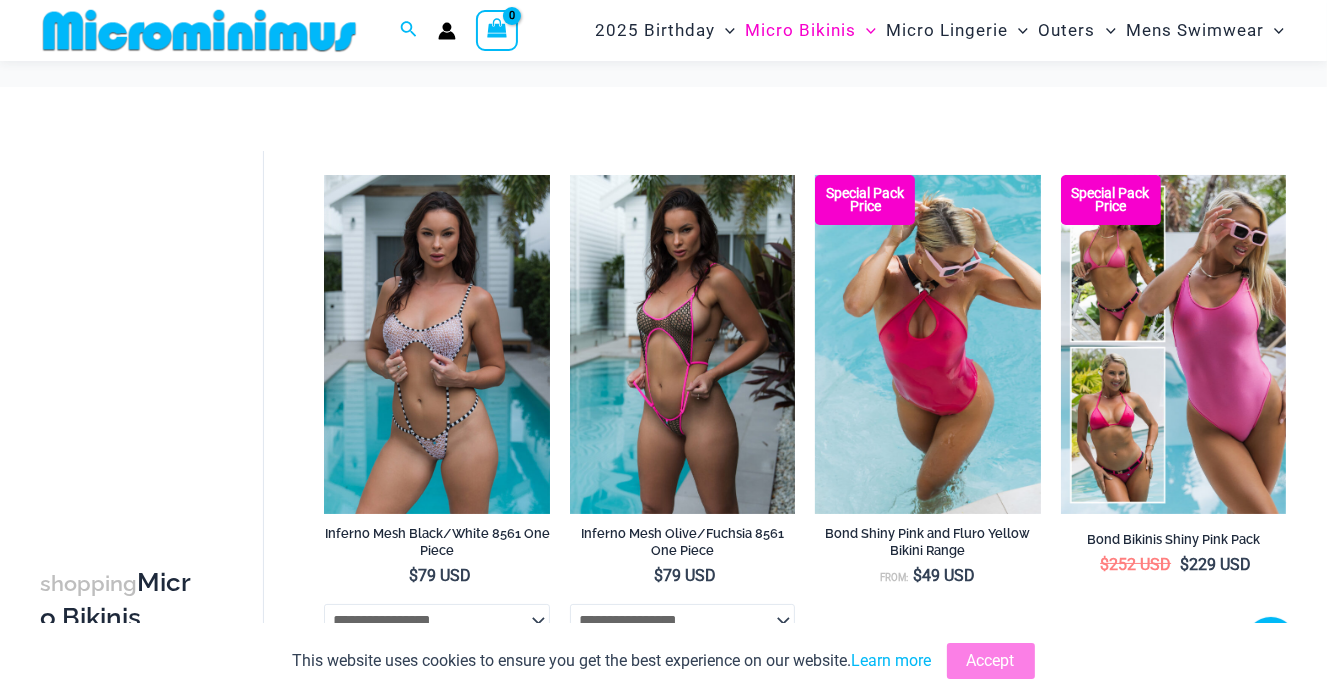 scroll, scrollTop: 1084, scrollLeft: 0, axis: vertical 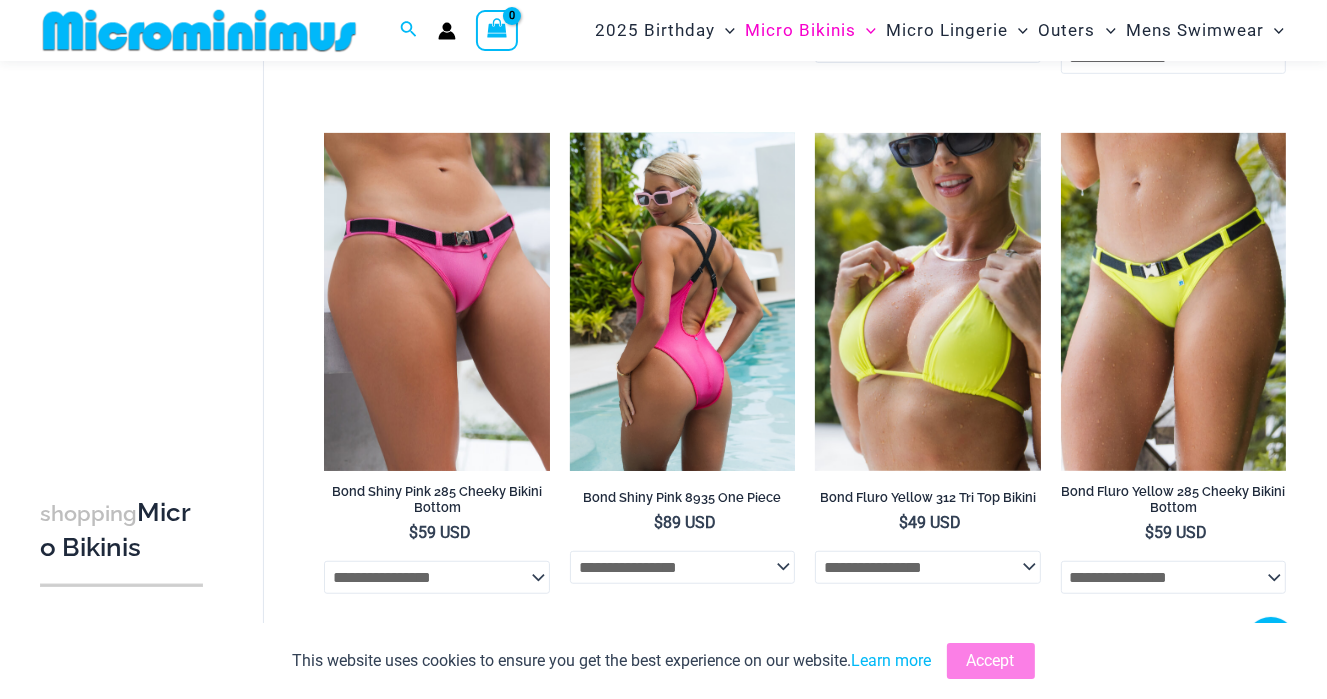 click at bounding box center [682, 302] 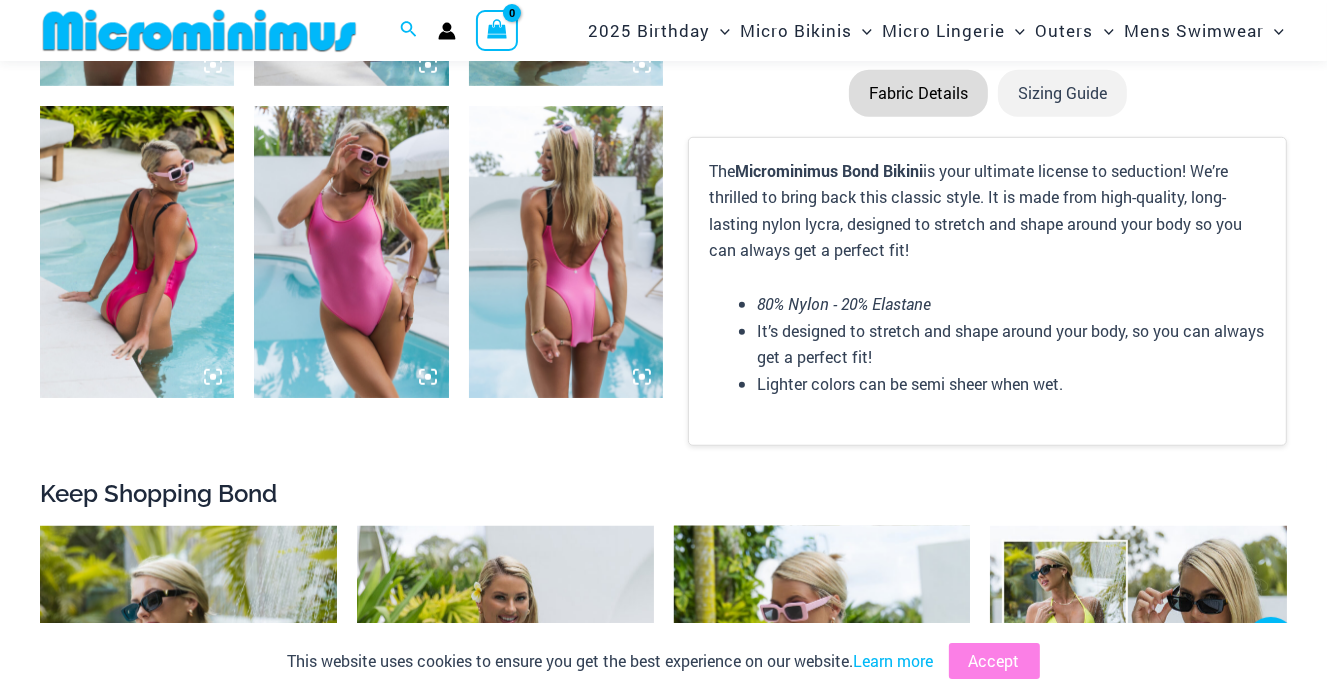scroll, scrollTop: 1100, scrollLeft: 0, axis: vertical 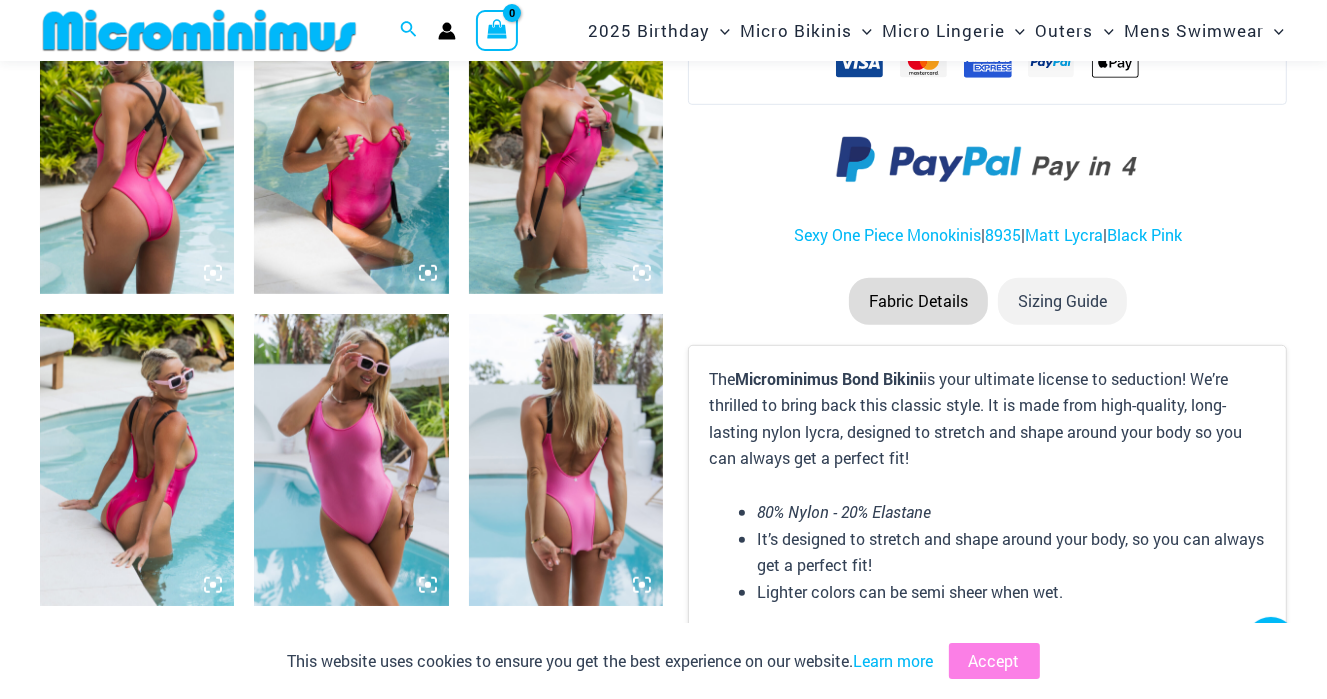click 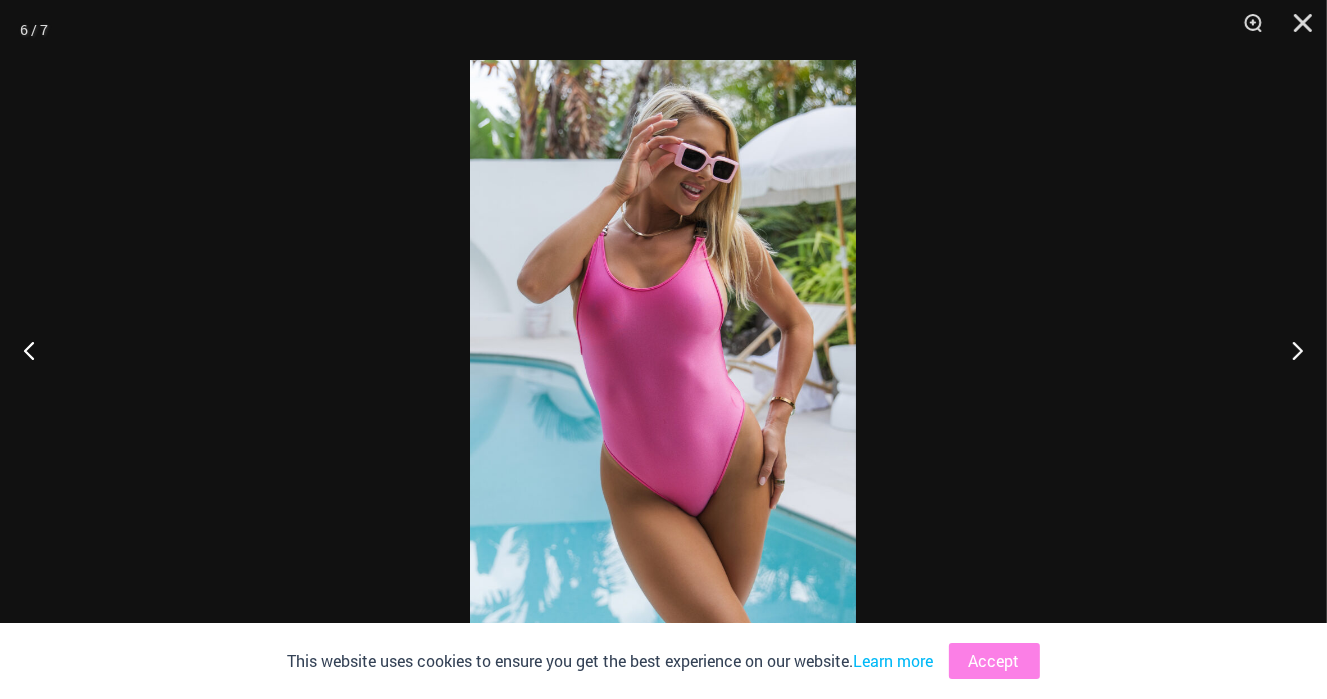 click at bounding box center (663, 349) 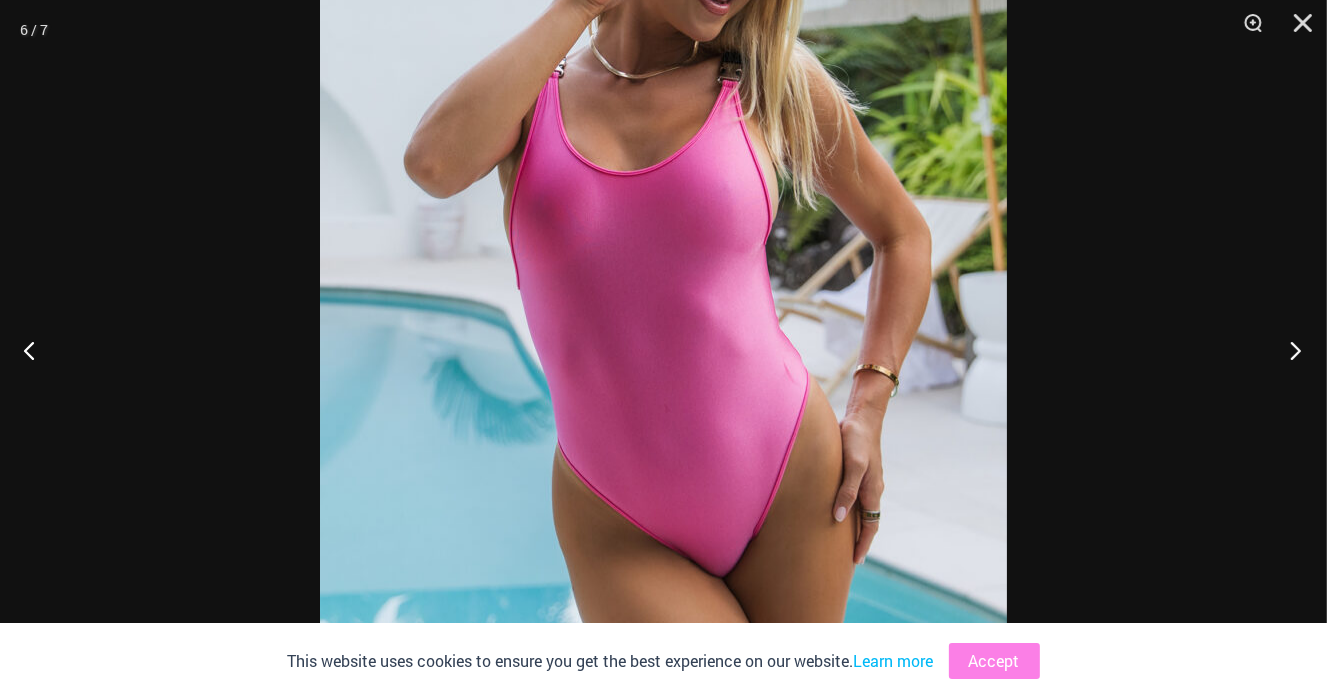 click at bounding box center (1289, 350) 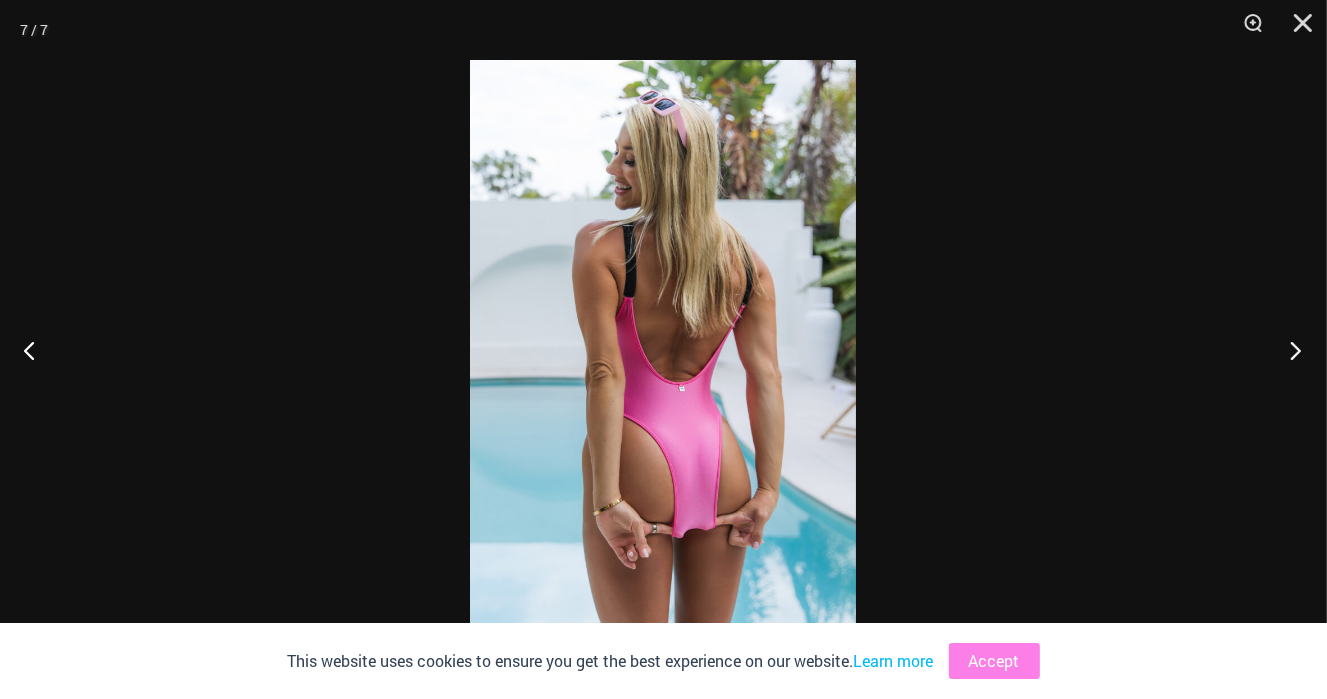 click at bounding box center (1289, 350) 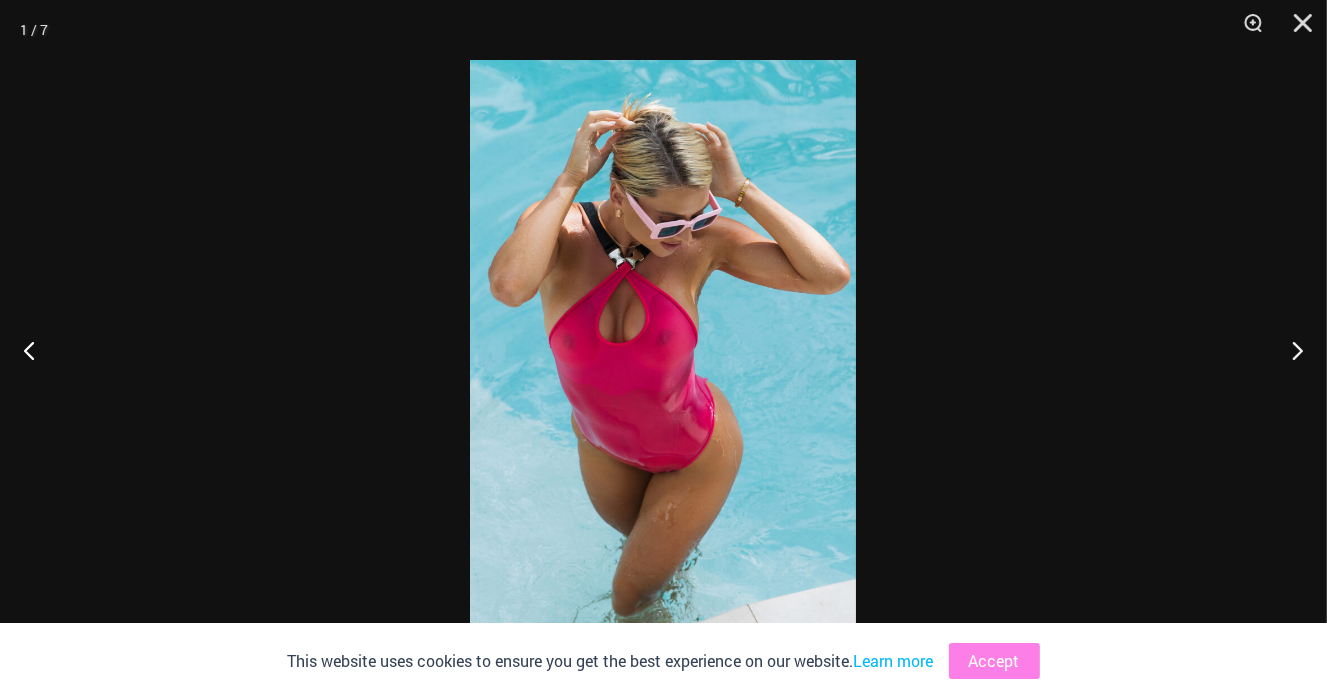 click at bounding box center [663, 349] 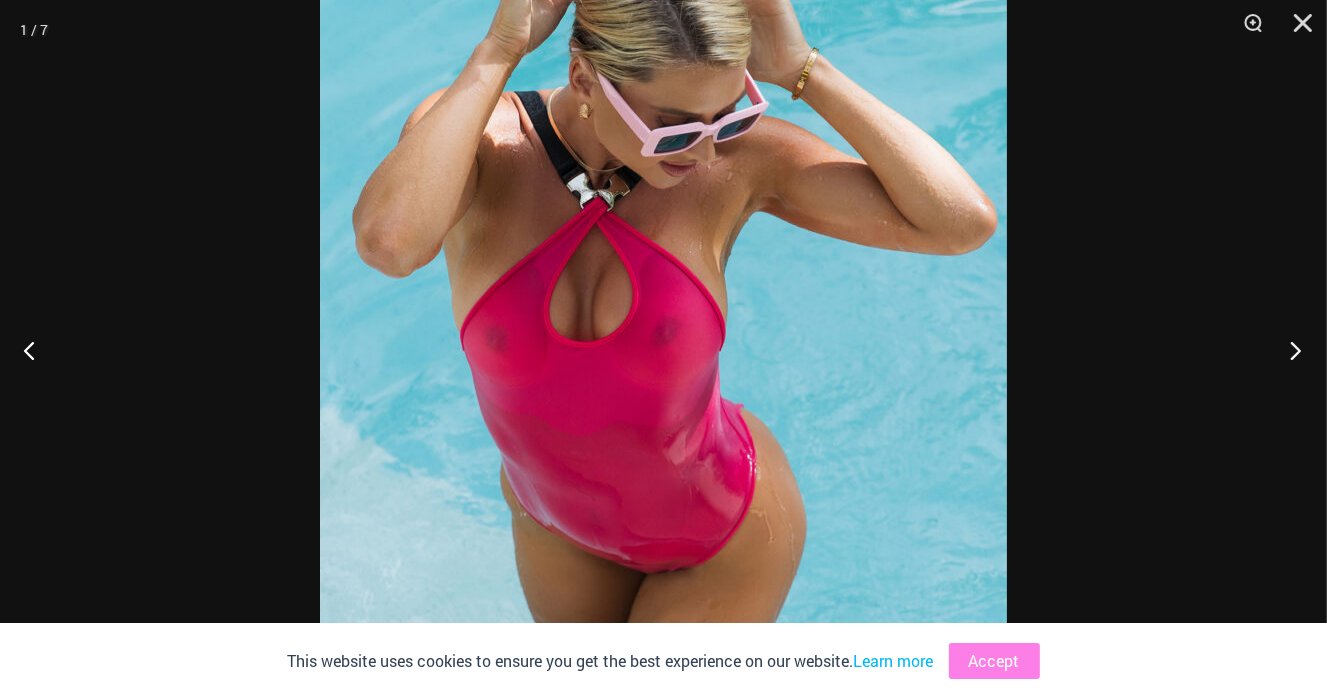 click at bounding box center [1289, 350] 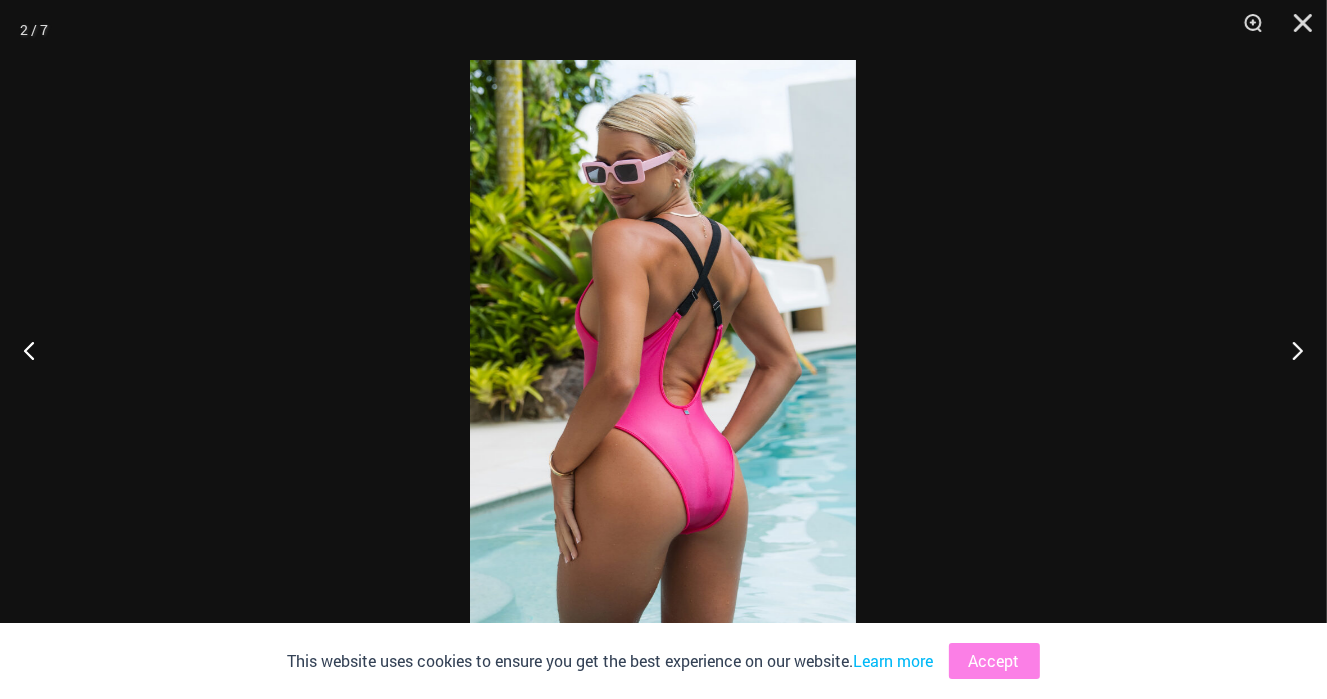 click at bounding box center [663, 349] 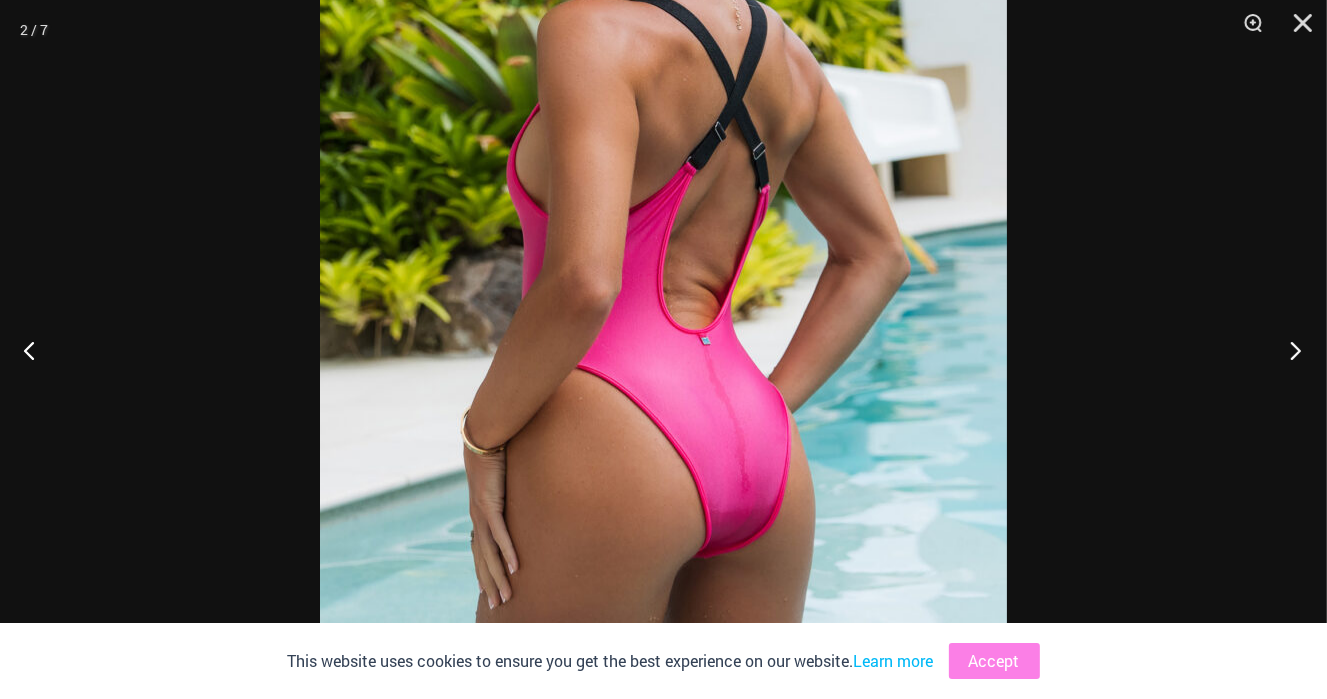 click at bounding box center (1289, 350) 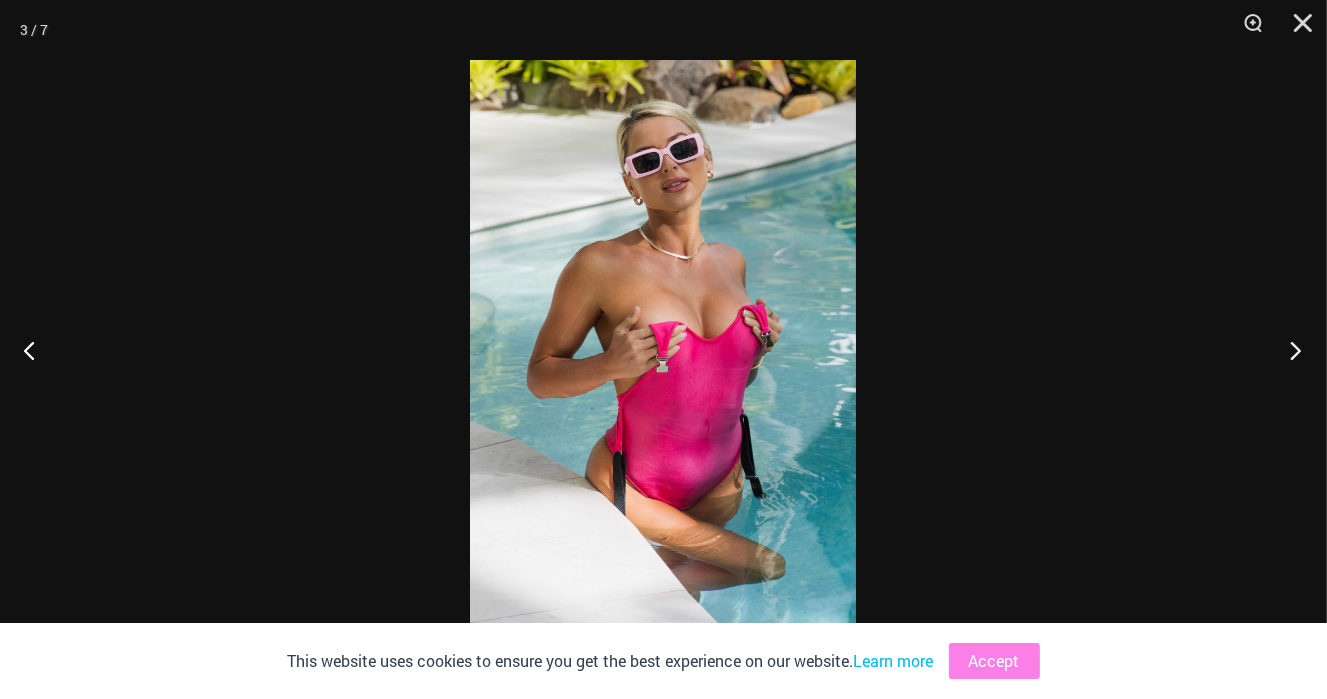 click at bounding box center [1289, 350] 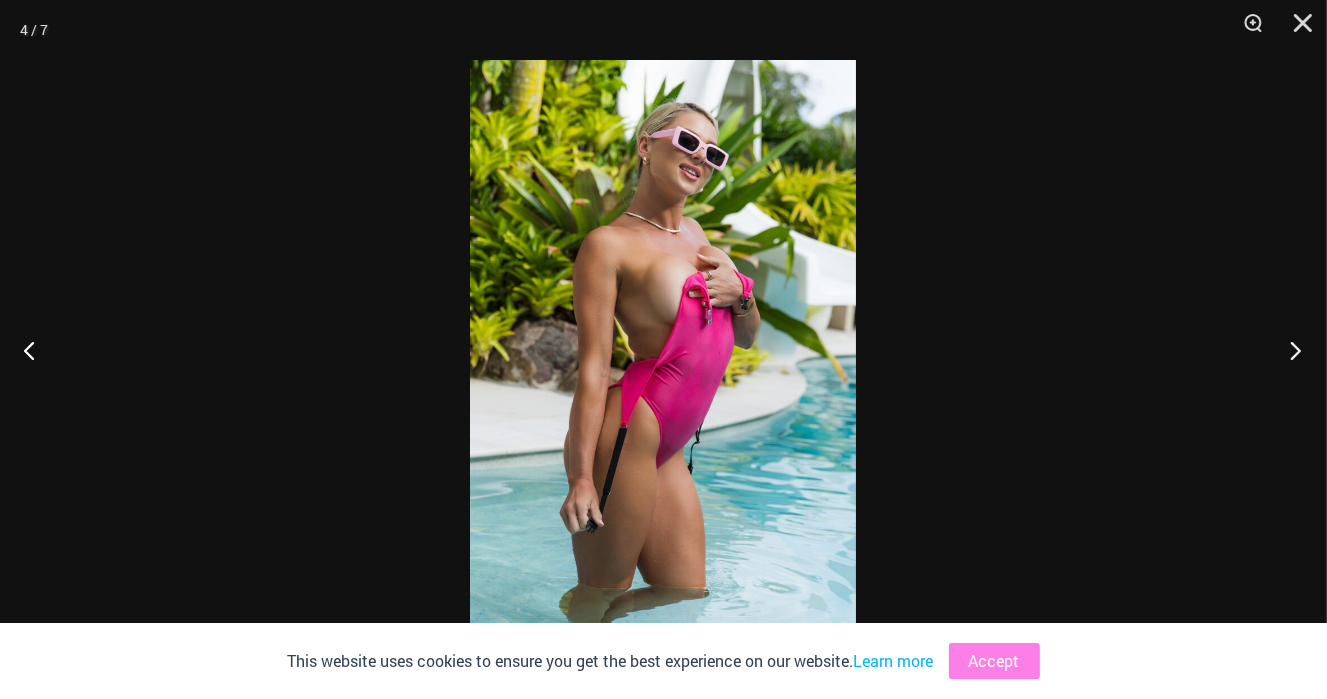 click at bounding box center [1289, 350] 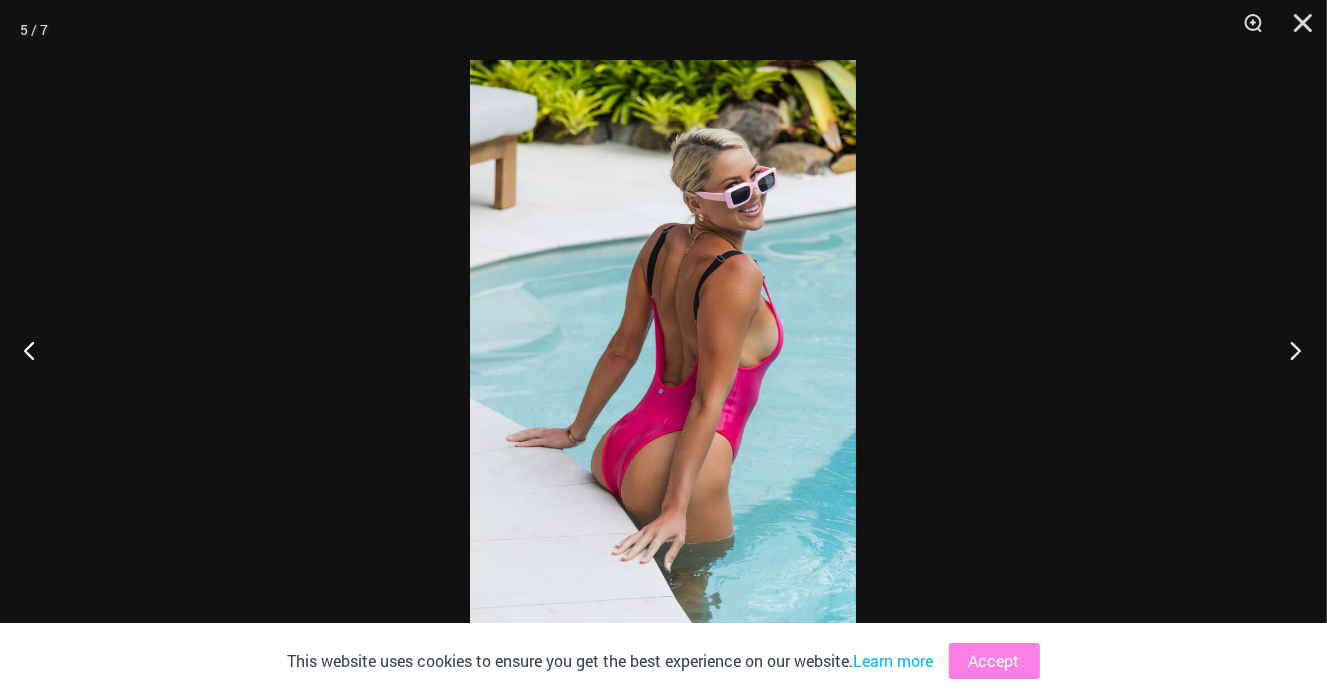 click at bounding box center [1289, 350] 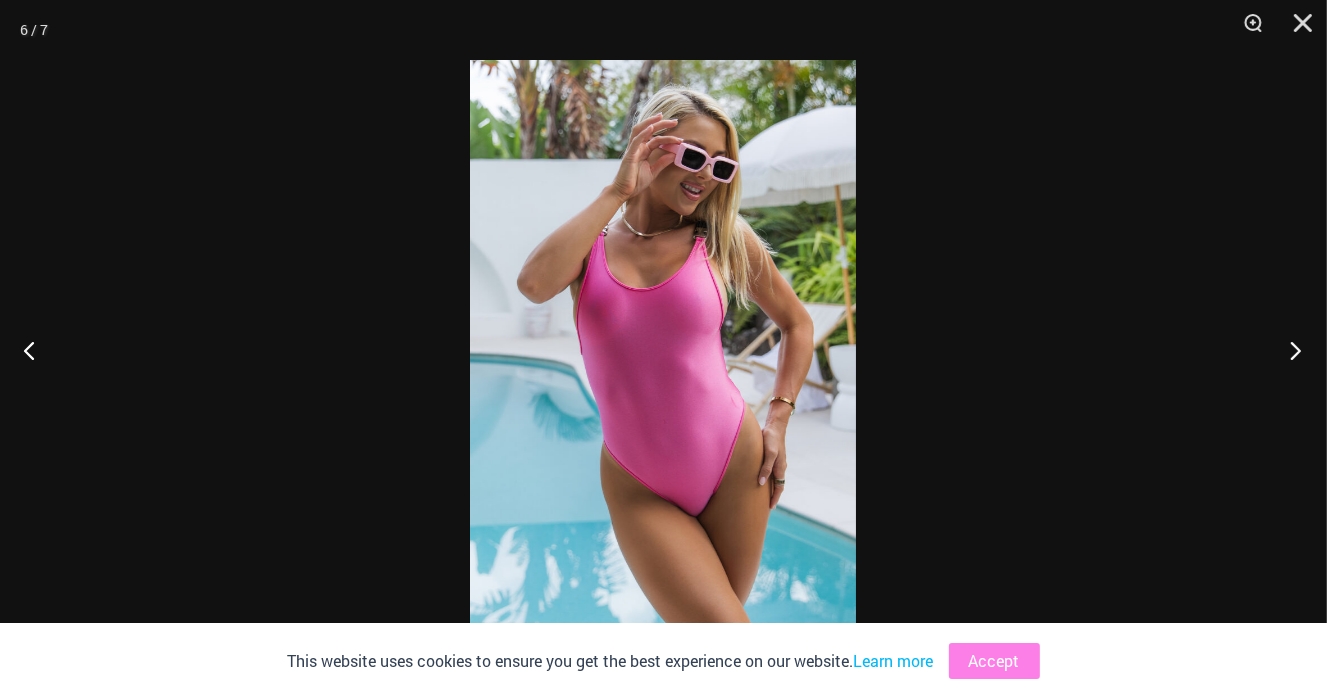 click at bounding box center [1289, 350] 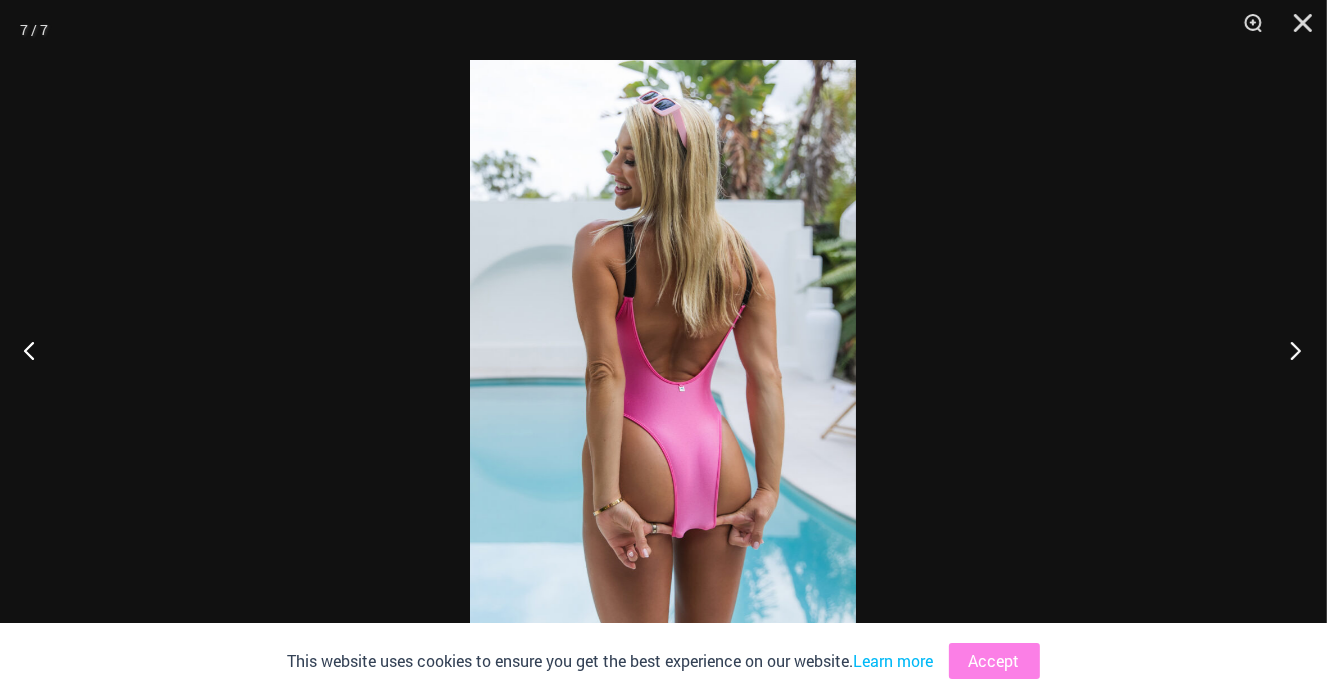 click at bounding box center (1289, 350) 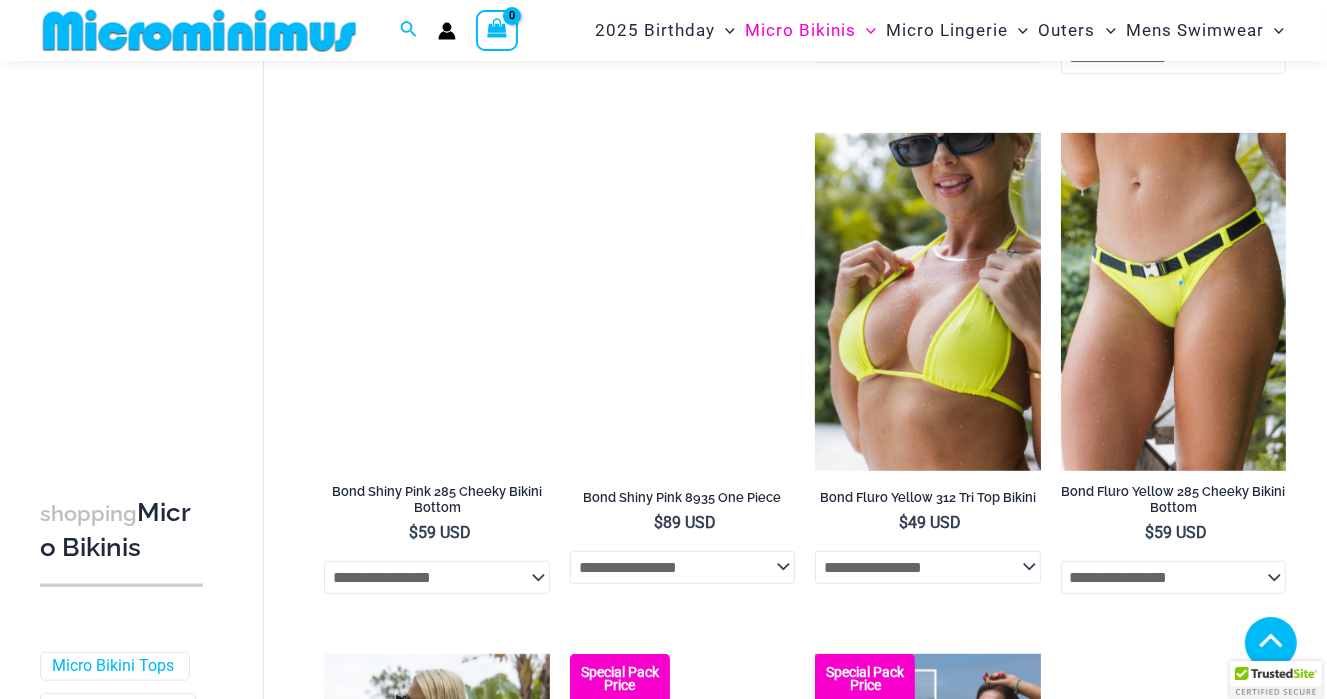 scroll, scrollTop: 1568, scrollLeft: 0, axis: vertical 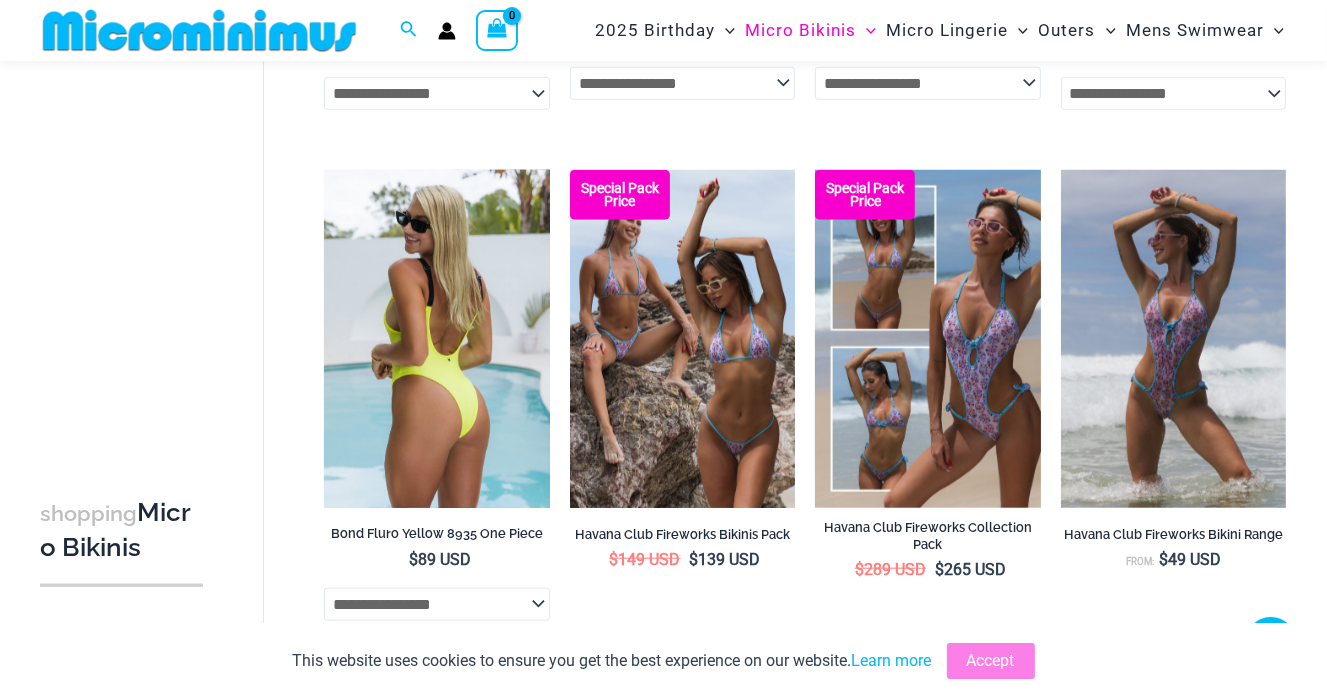 click at bounding box center (436, 339) 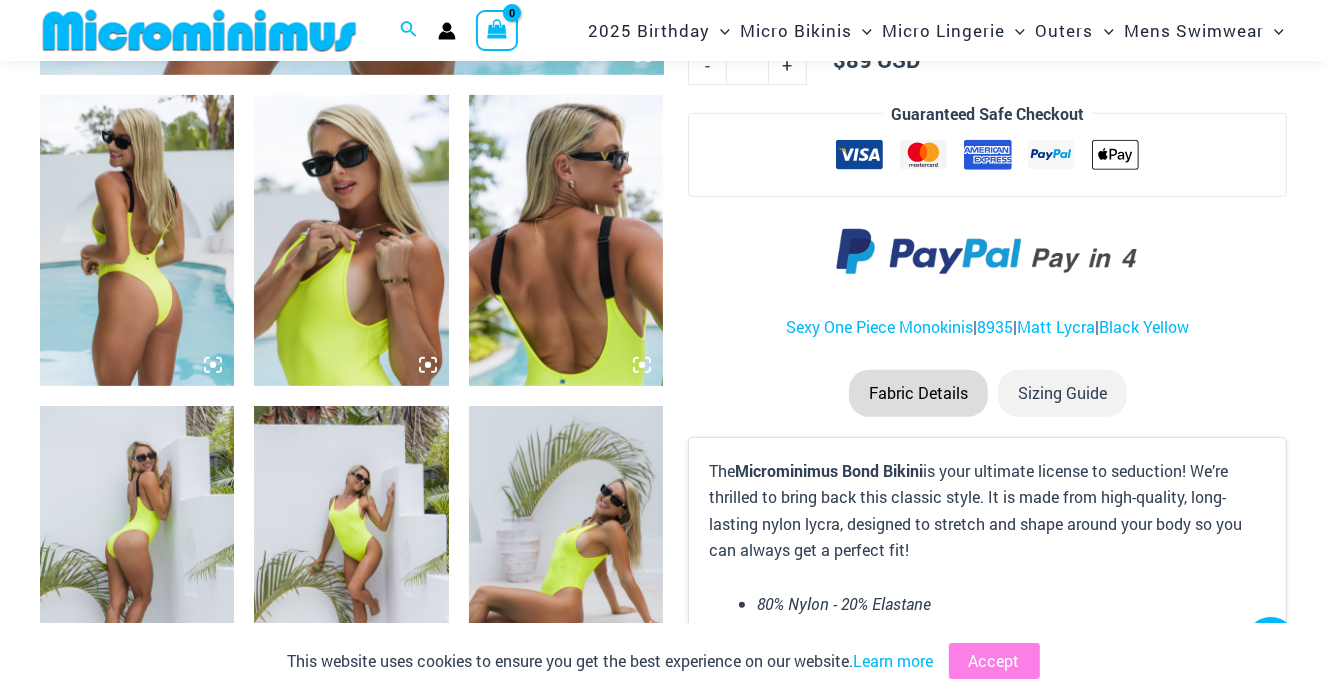 scroll, scrollTop: 984, scrollLeft: 0, axis: vertical 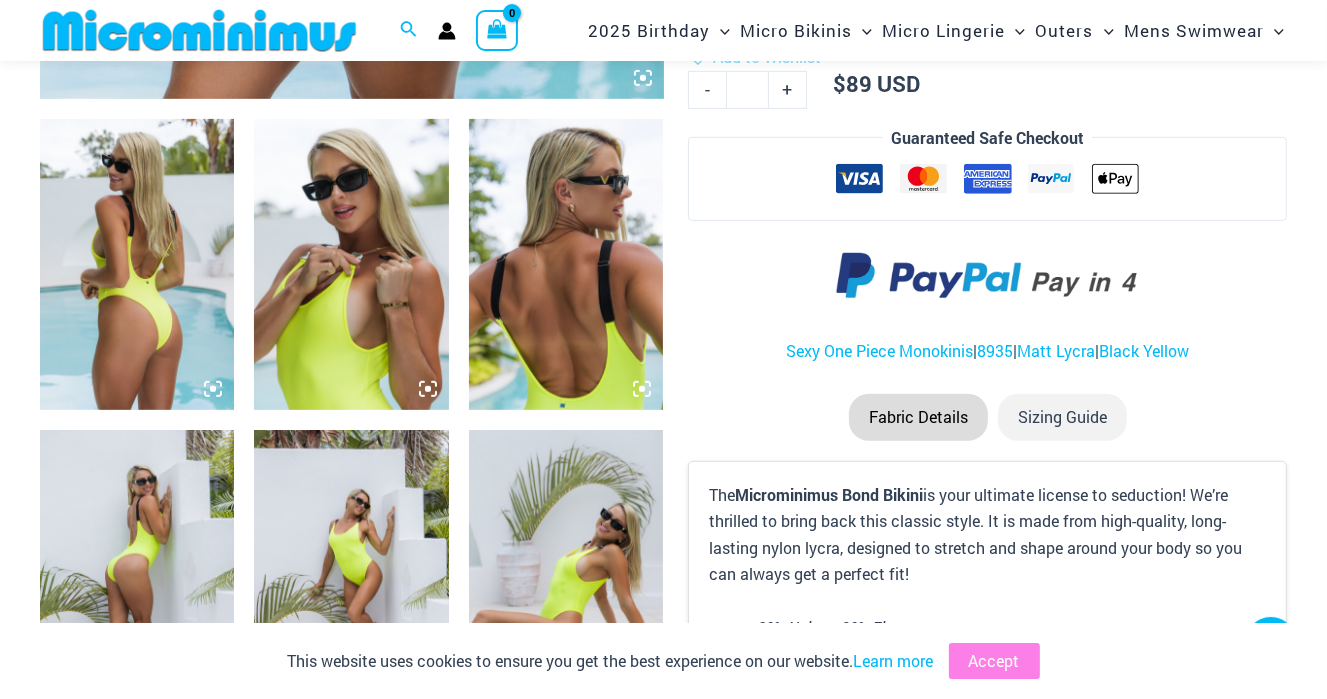 click at bounding box center (351, 576) 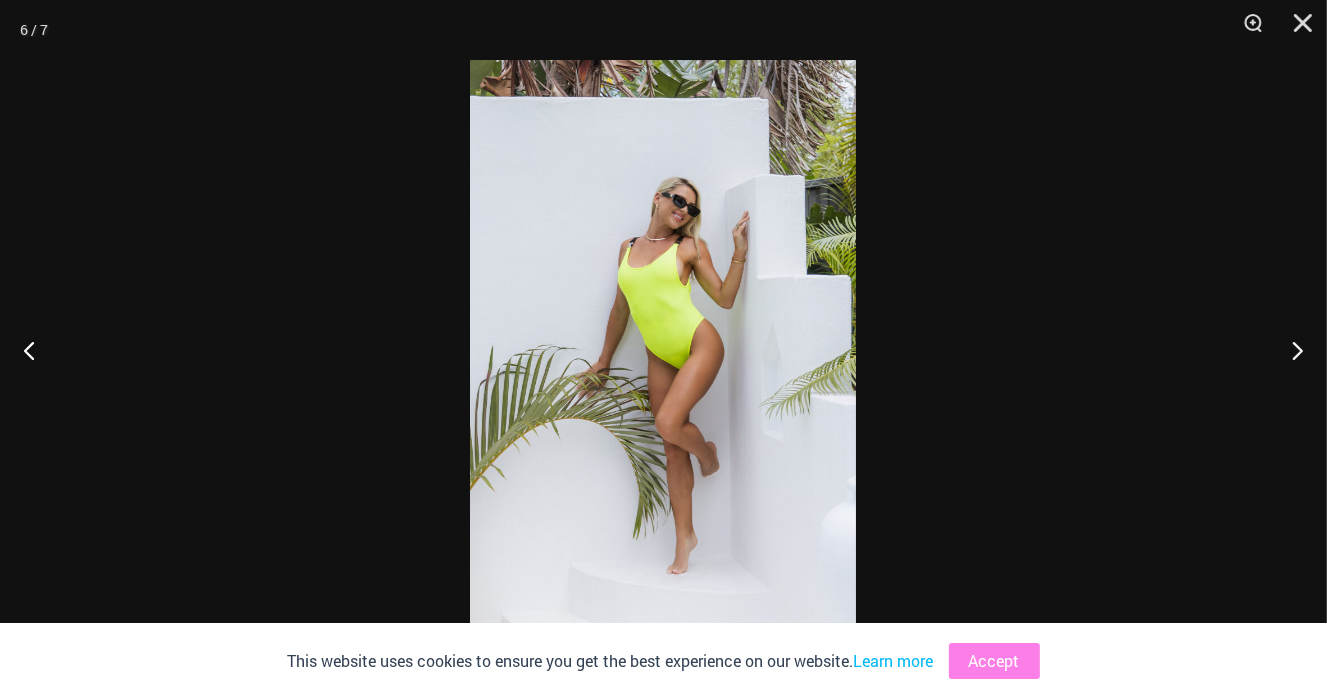 click at bounding box center (663, 349) 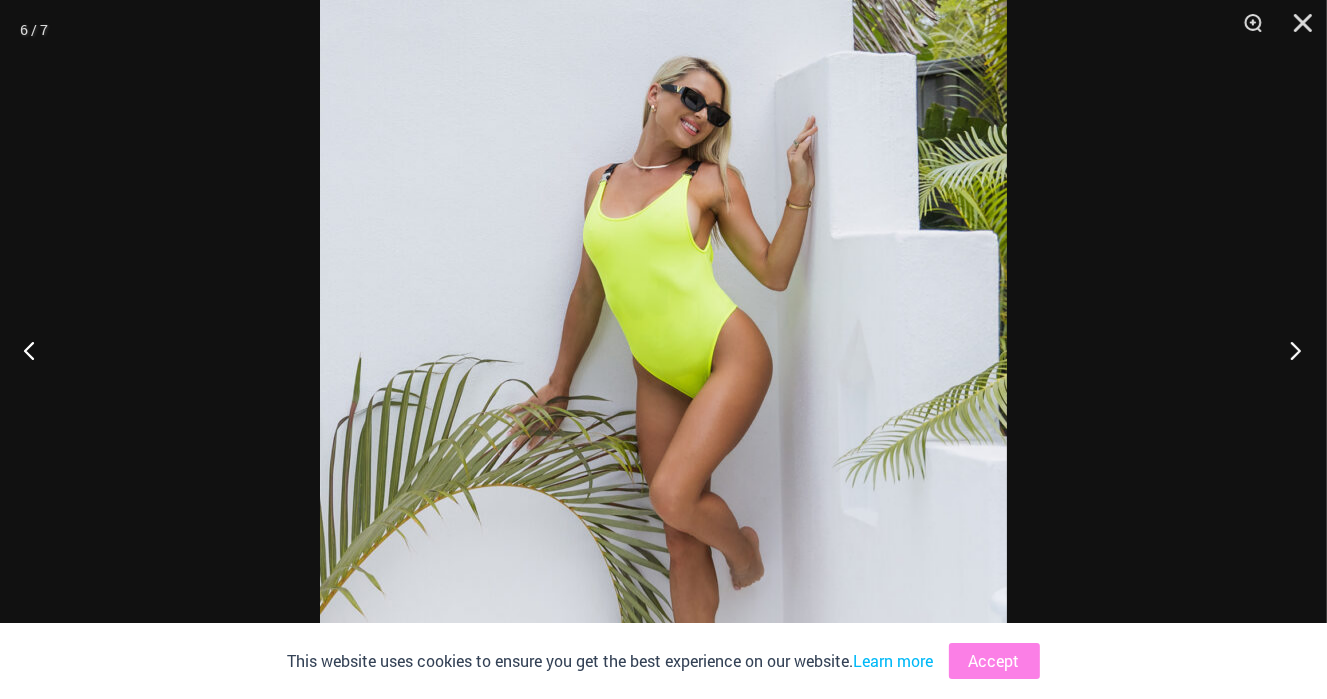 click at bounding box center (1289, 350) 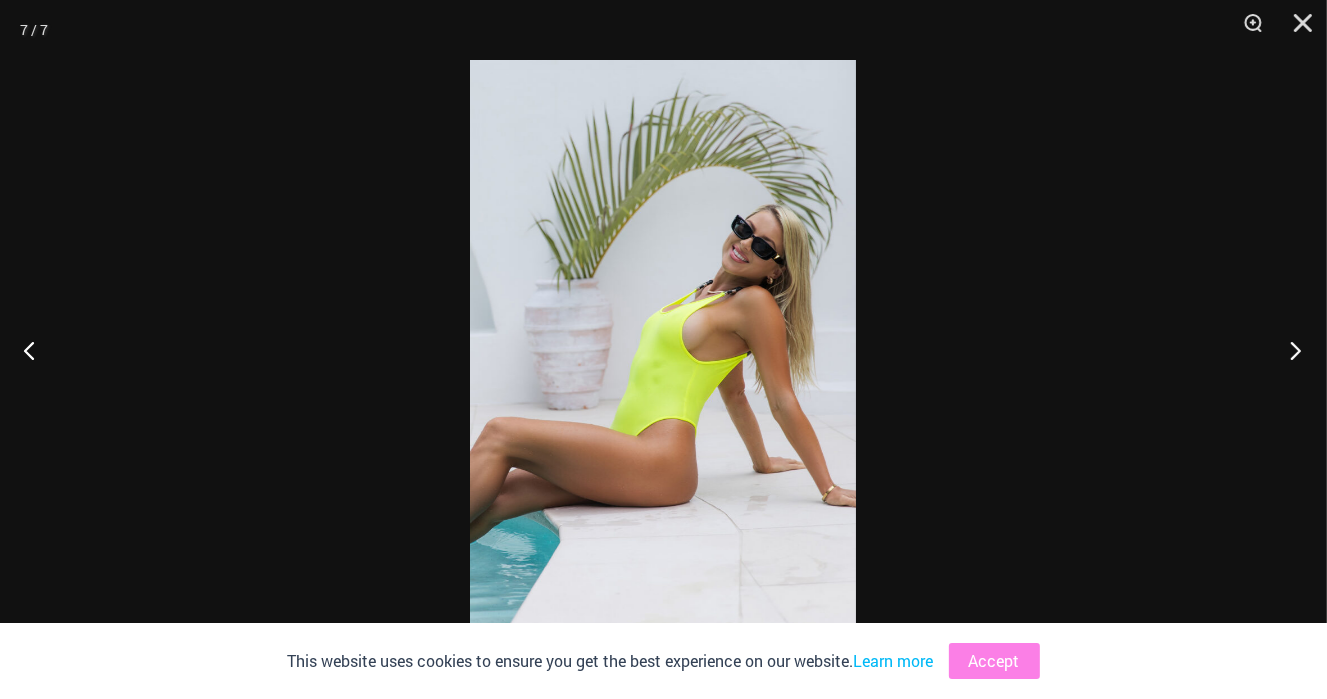click at bounding box center [1289, 350] 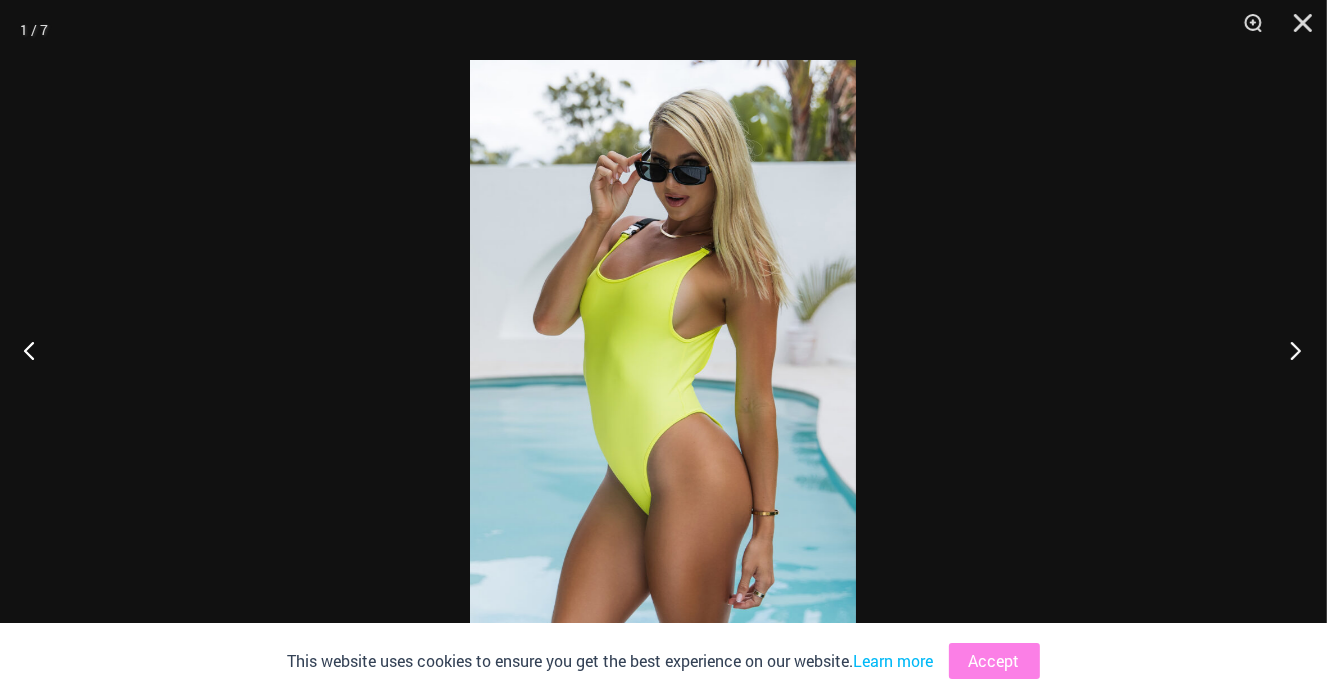 click at bounding box center (1289, 350) 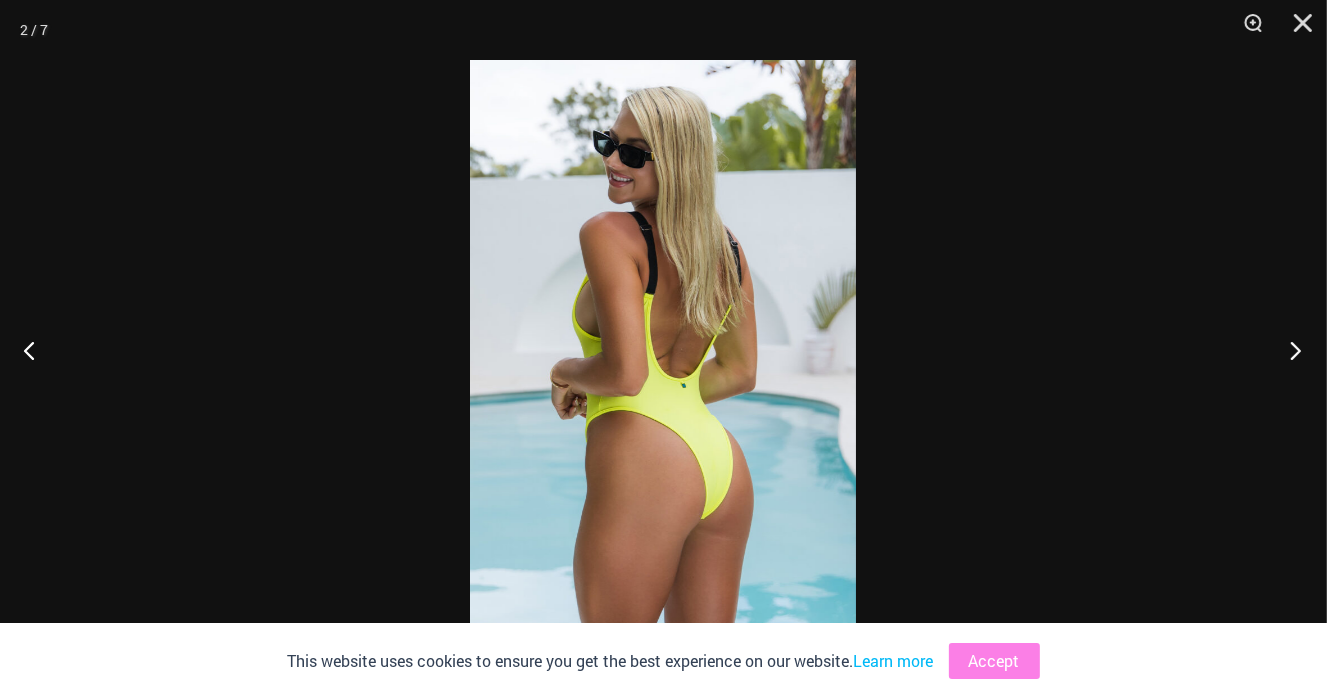 click at bounding box center (1289, 350) 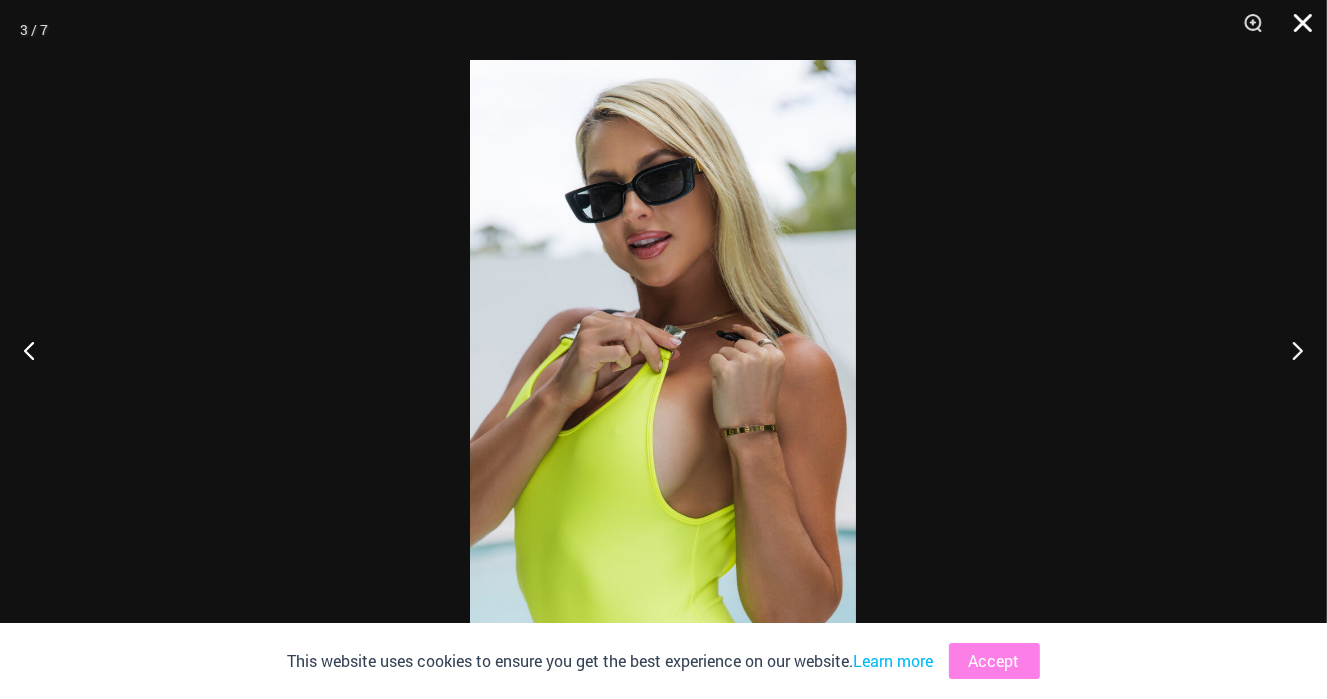 click at bounding box center [1296, 30] 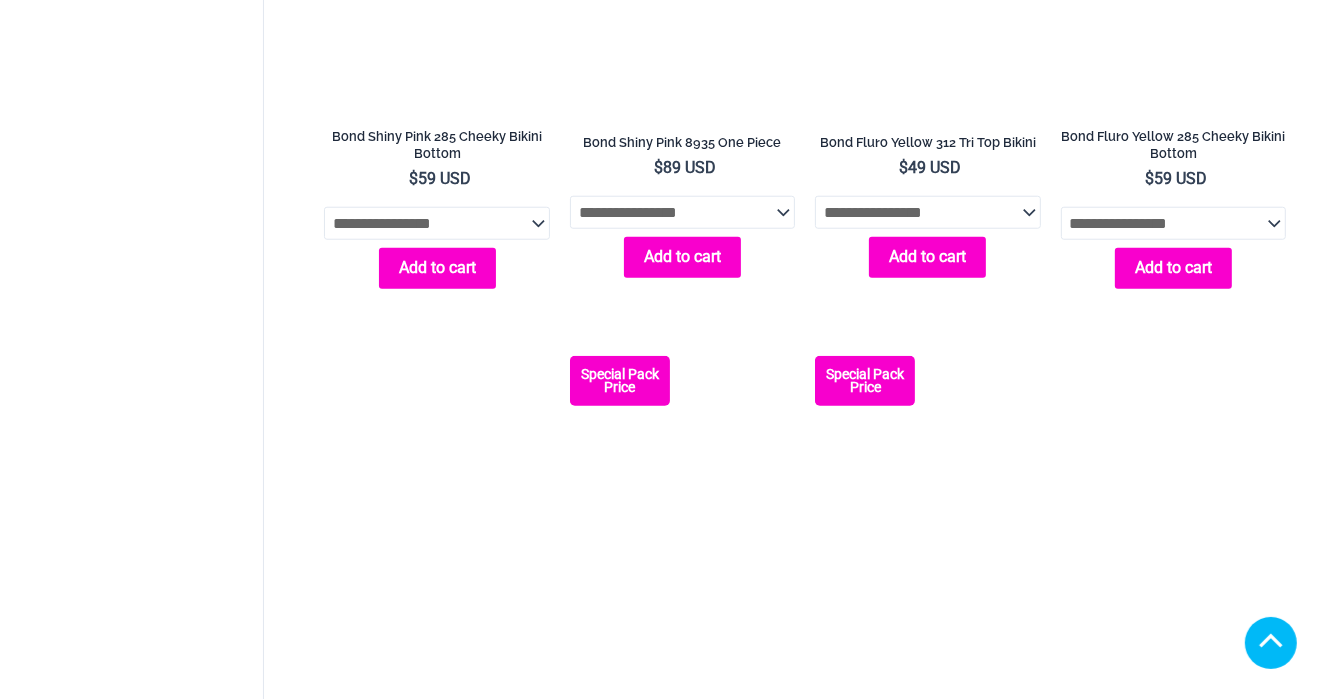 scroll, scrollTop: 1096, scrollLeft: 0, axis: vertical 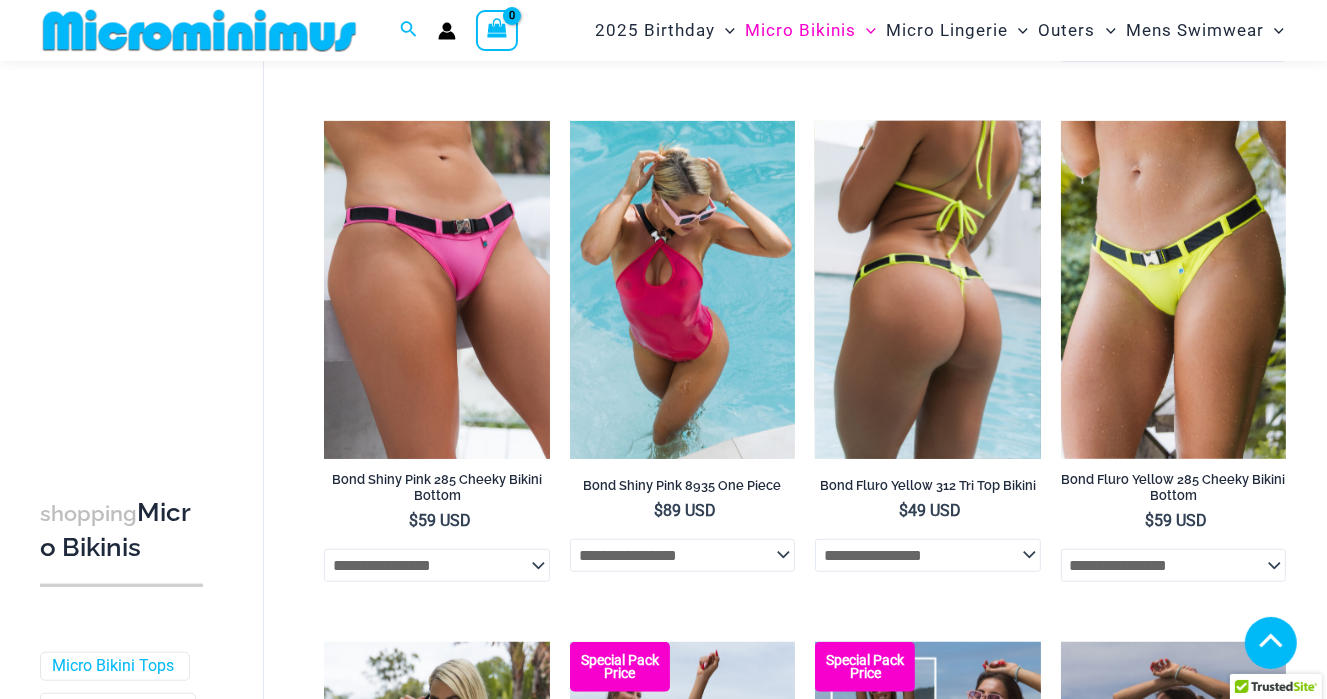click at bounding box center (927, 290) 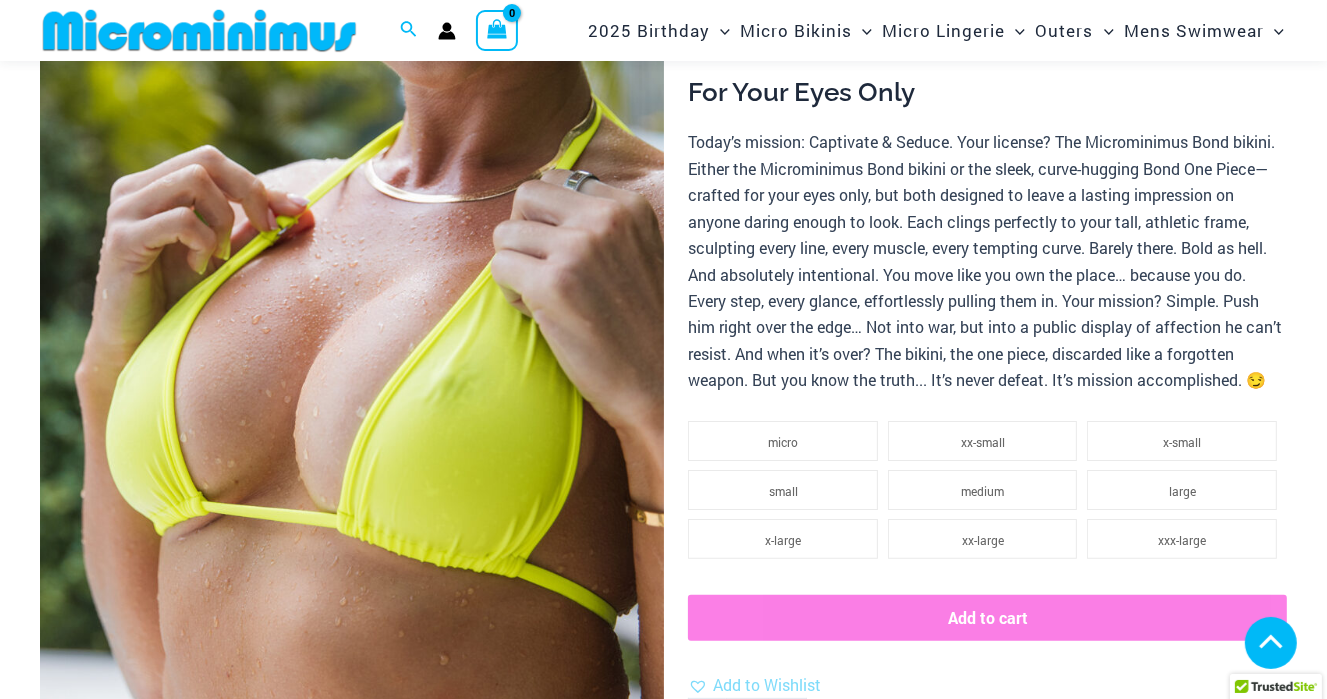 scroll, scrollTop: 1100, scrollLeft: 0, axis: vertical 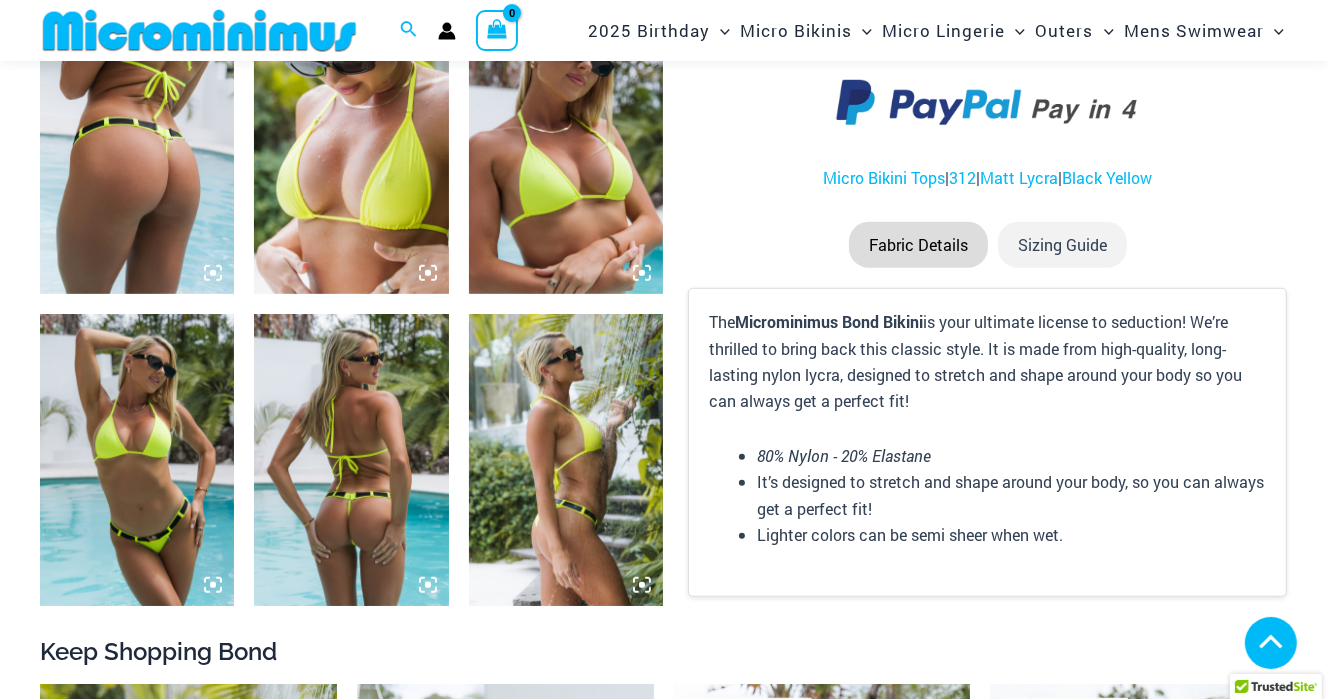 click 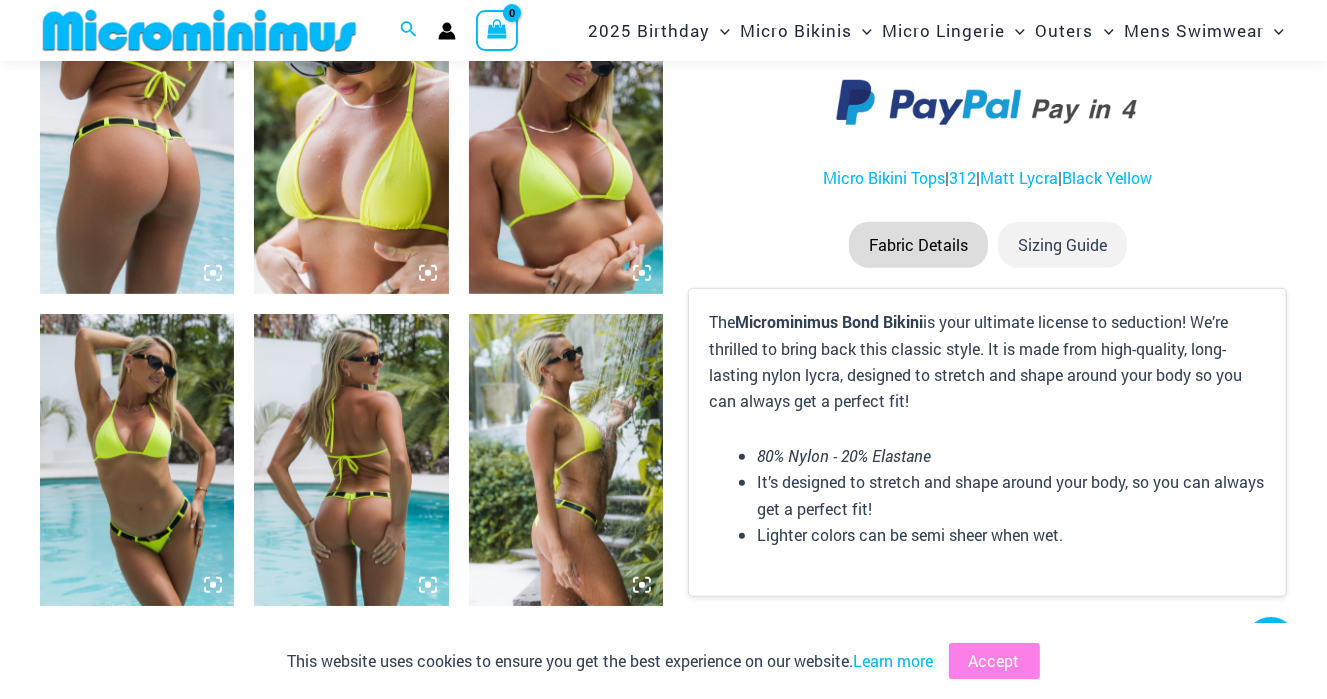 click at bounding box center (351, 149) 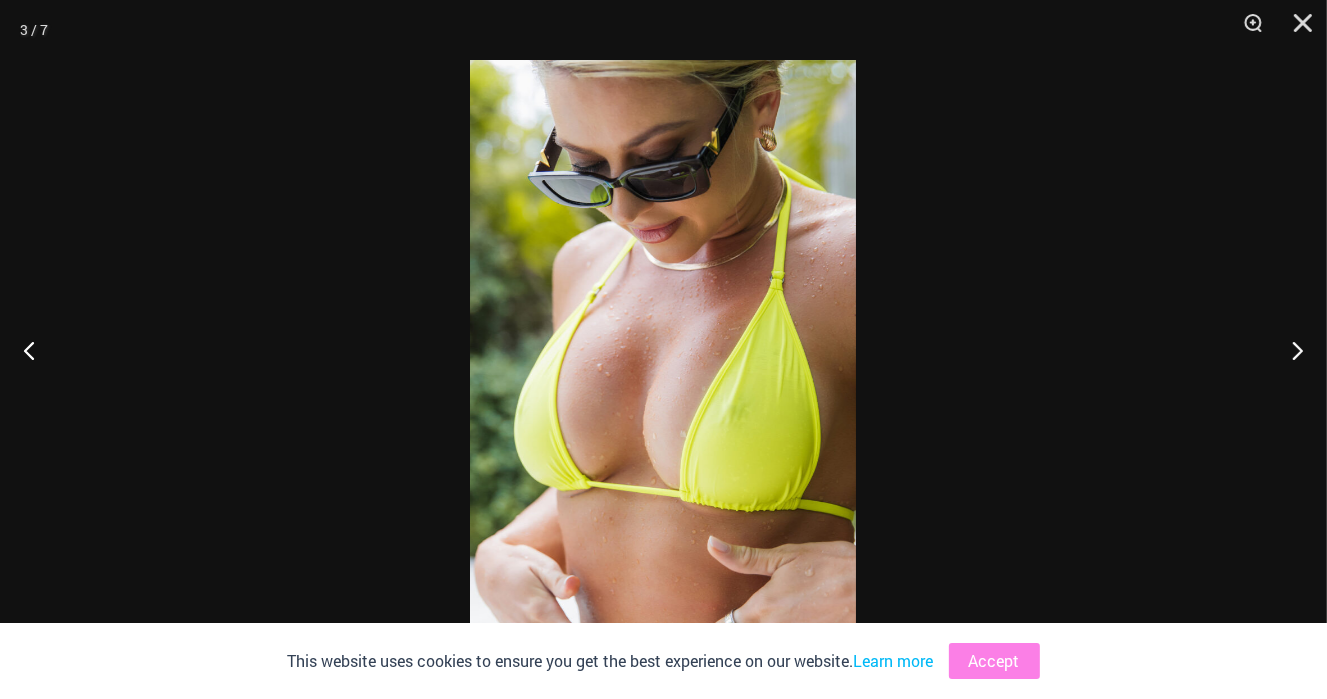 click at bounding box center (663, 349) 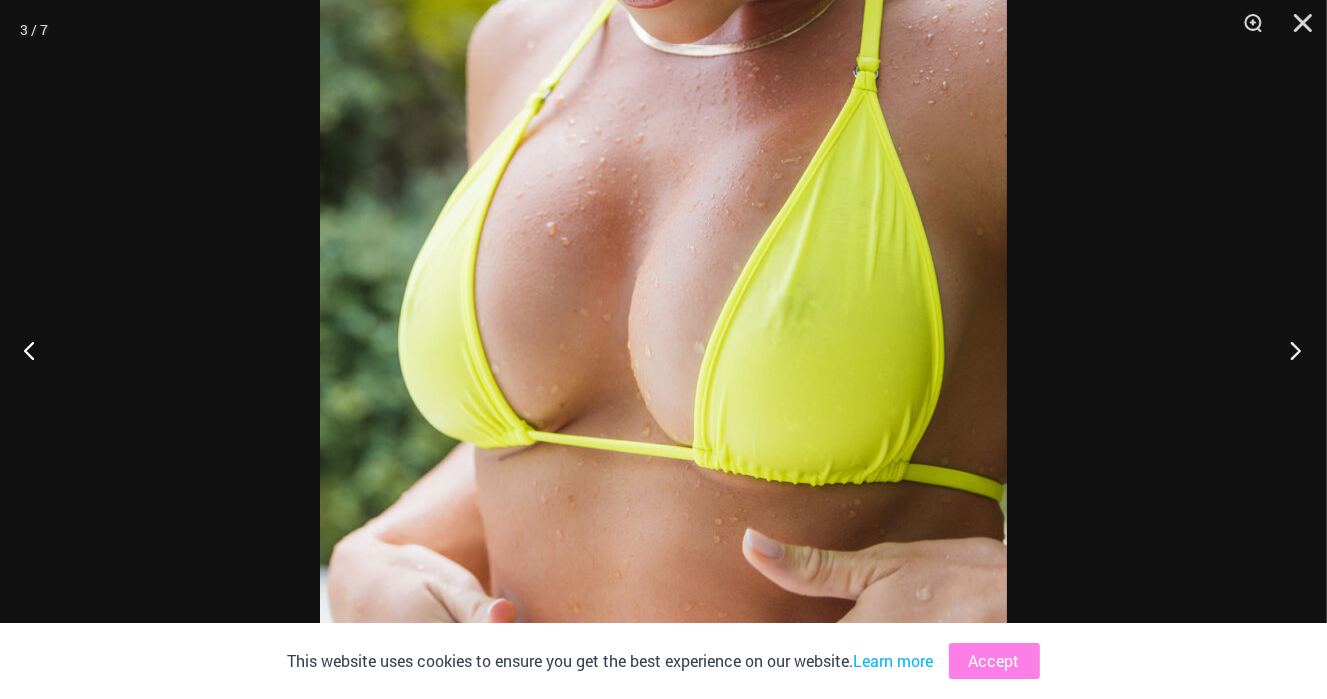 click at bounding box center [1289, 350] 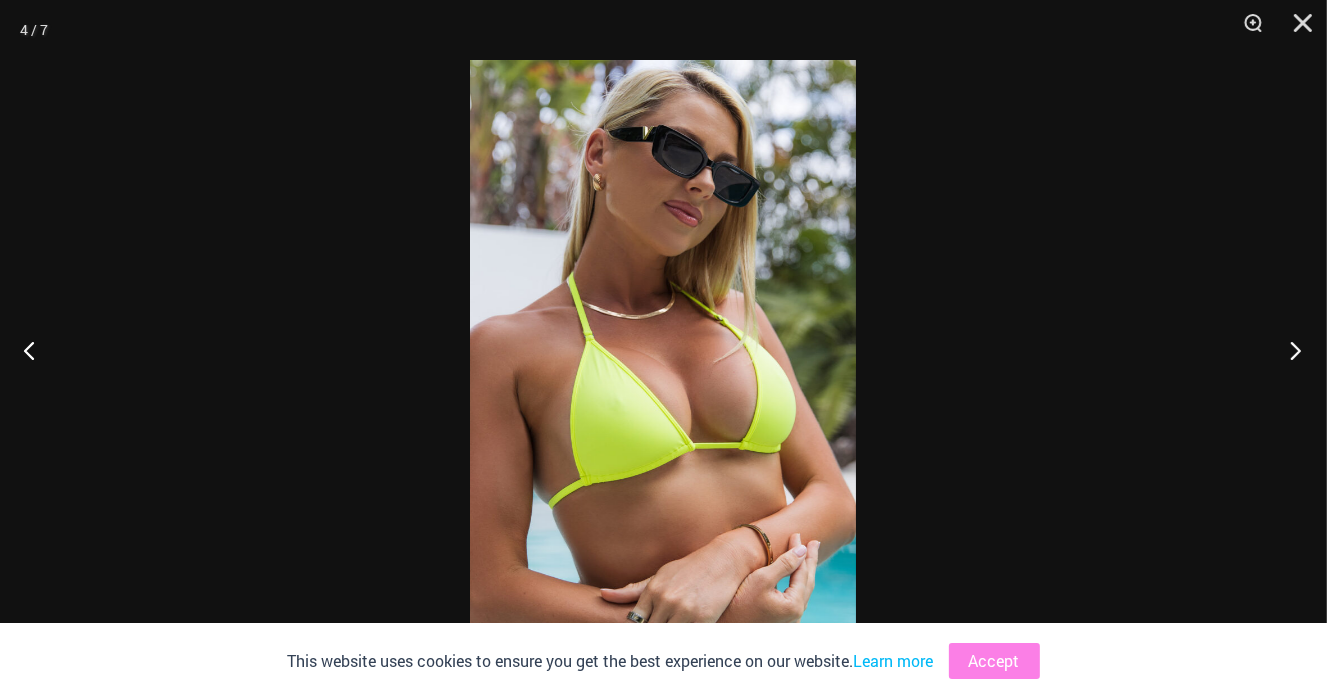click at bounding box center [1289, 350] 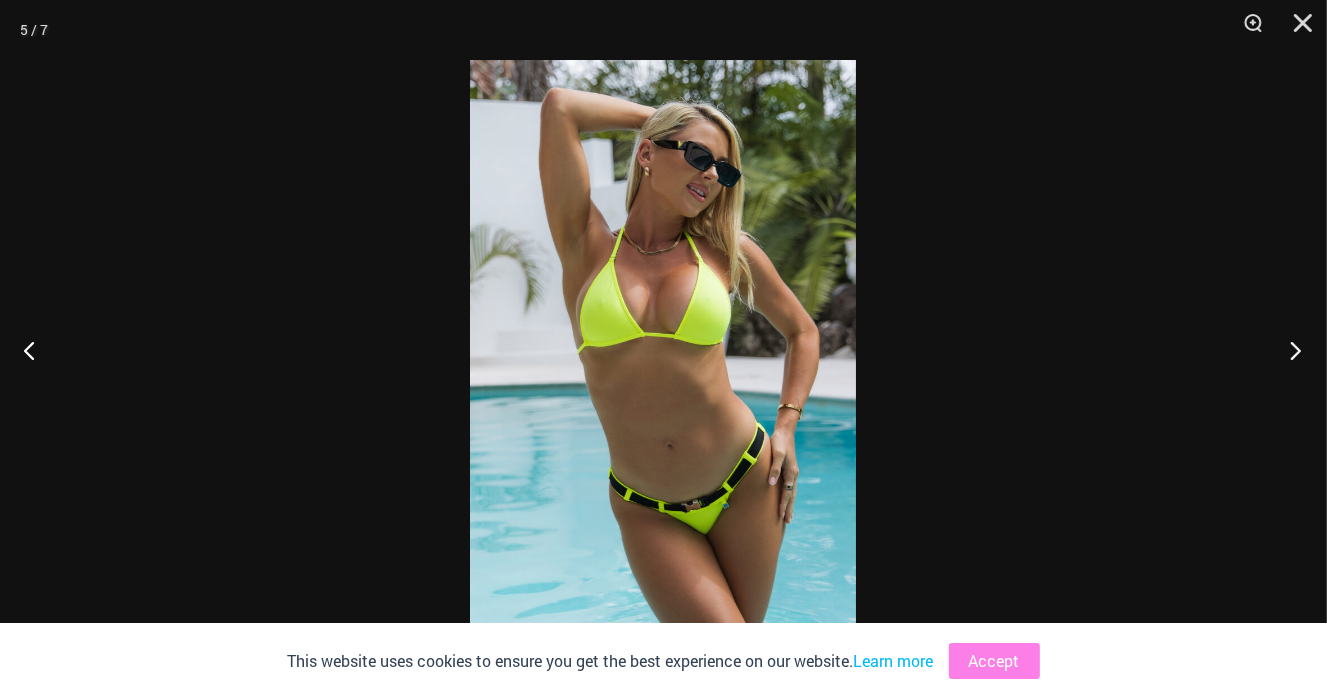 click at bounding box center [1289, 350] 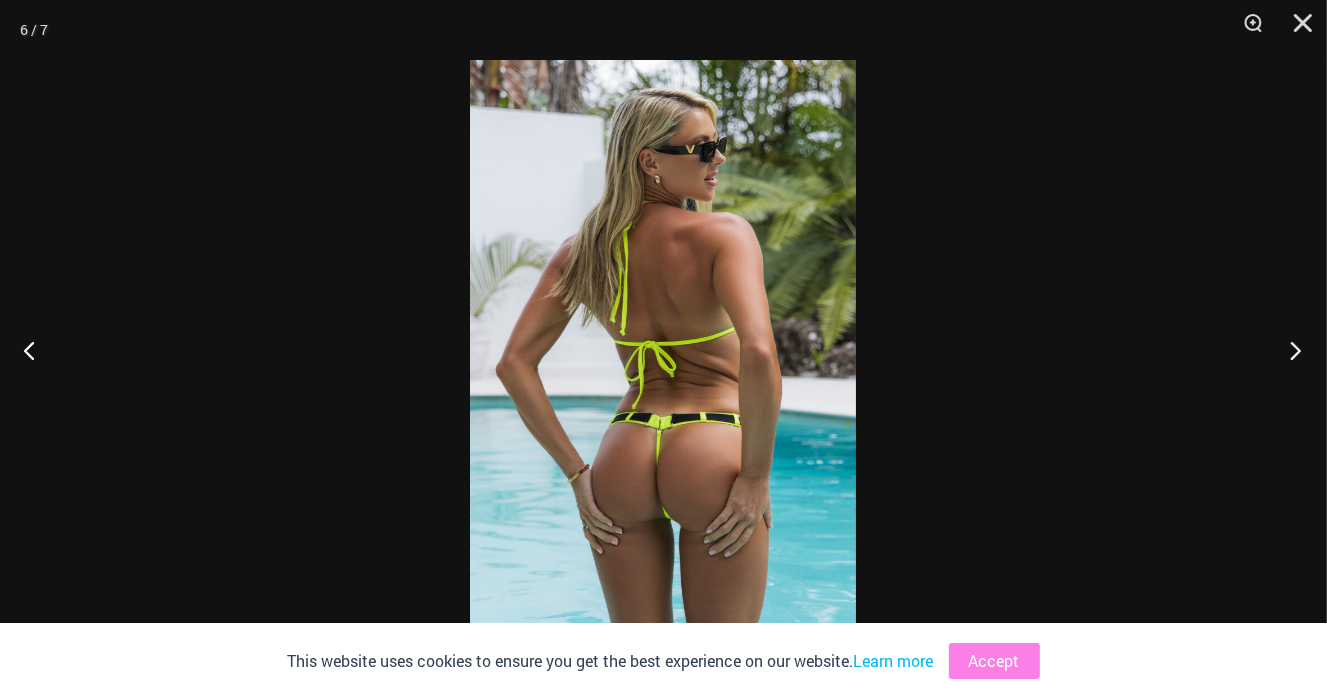 click at bounding box center (1289, 350) 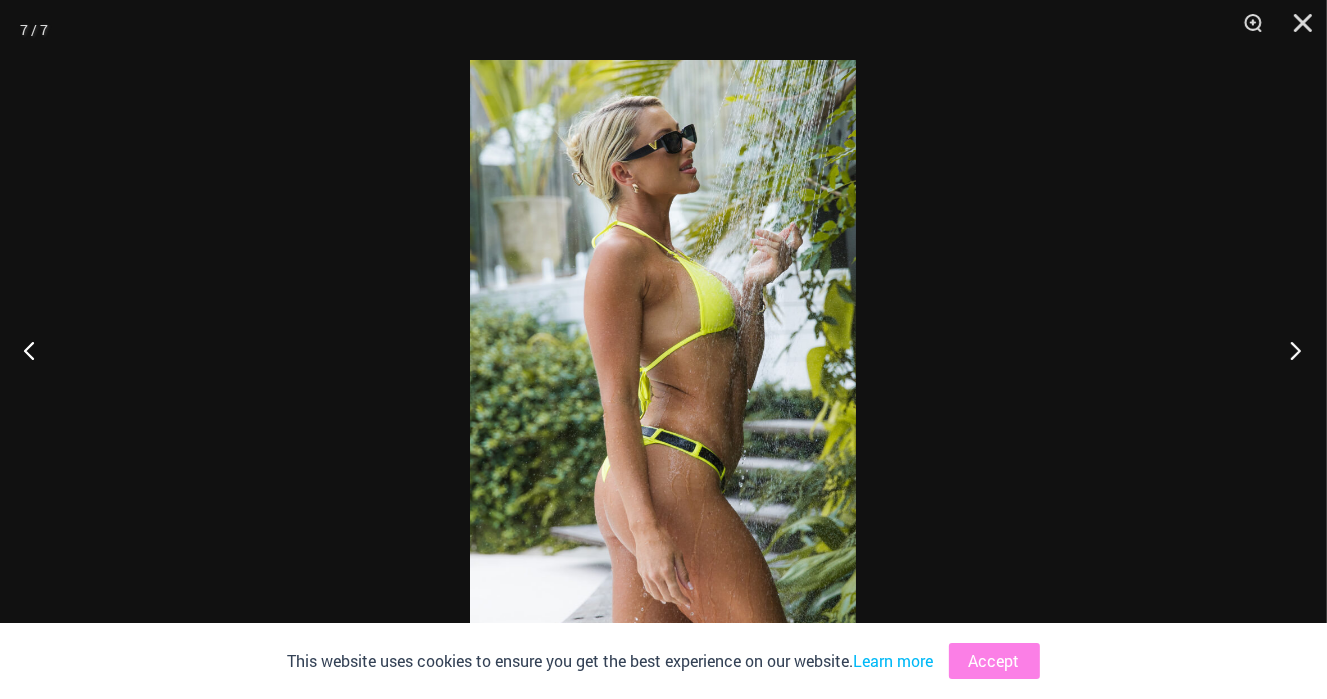 click at bounding box center [1289, 350] 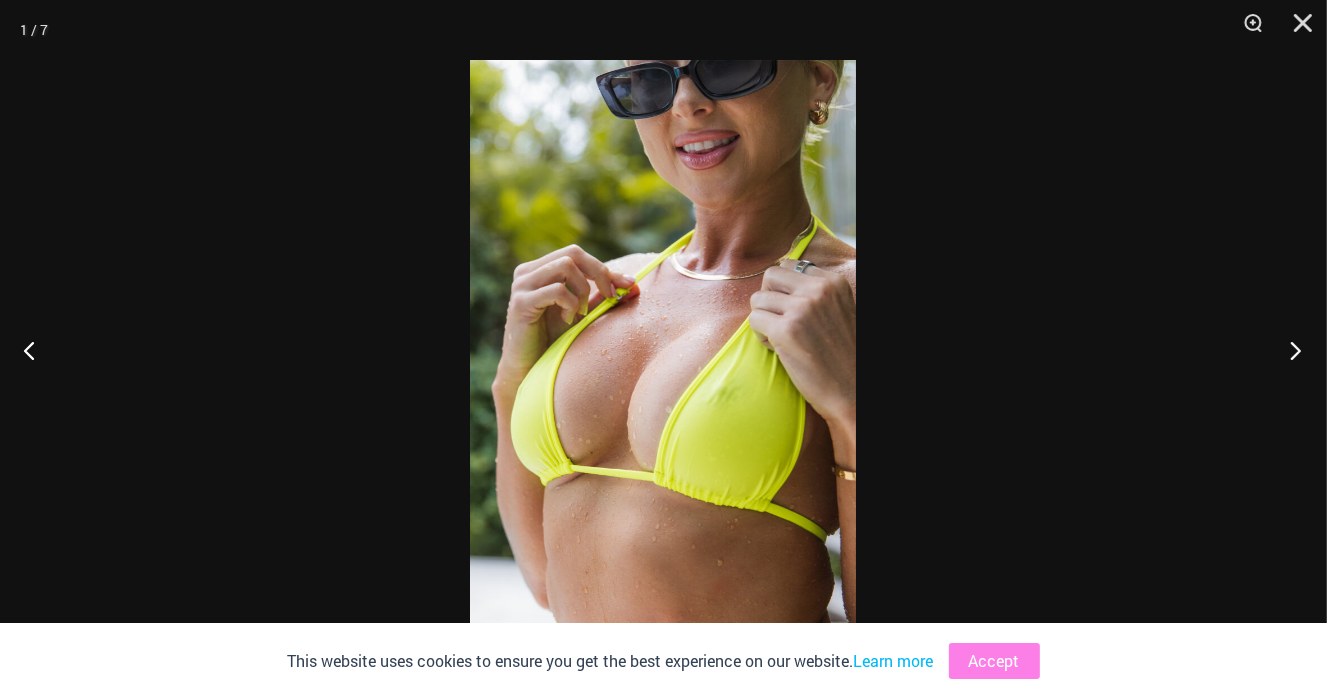 click at bounding box center [1289, 350] 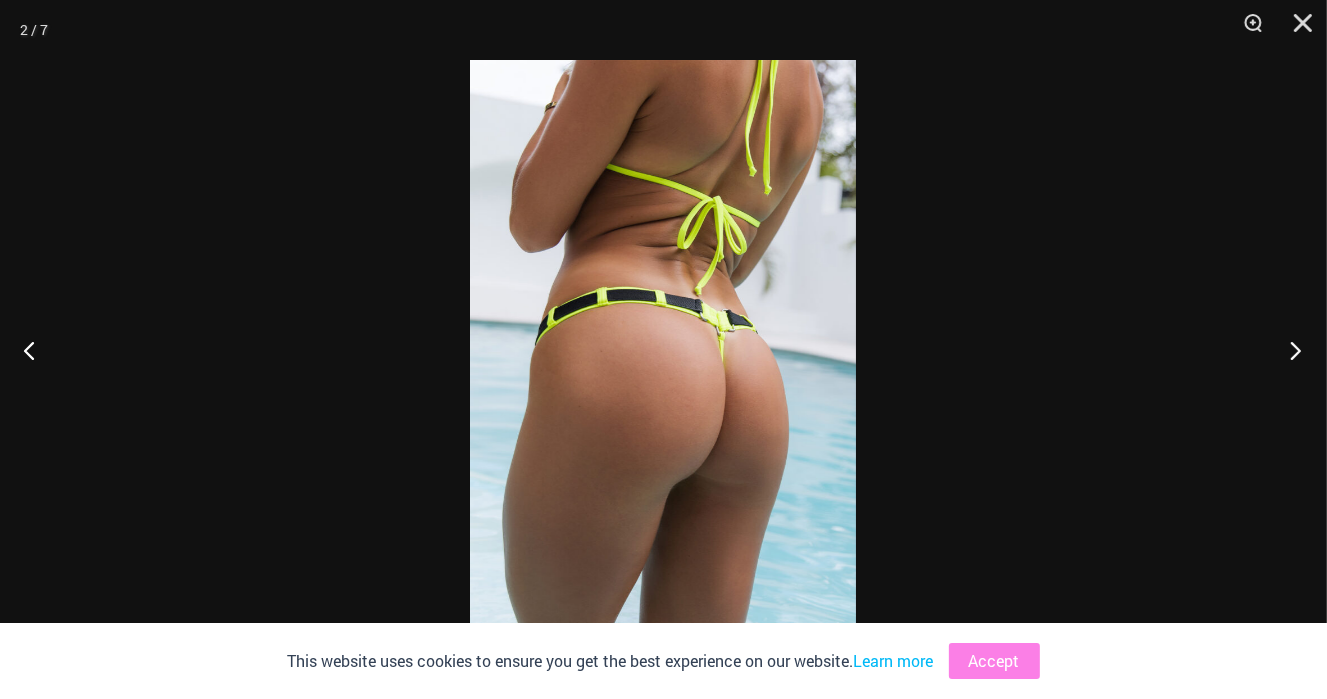 click at bounding box center [1289, 350] 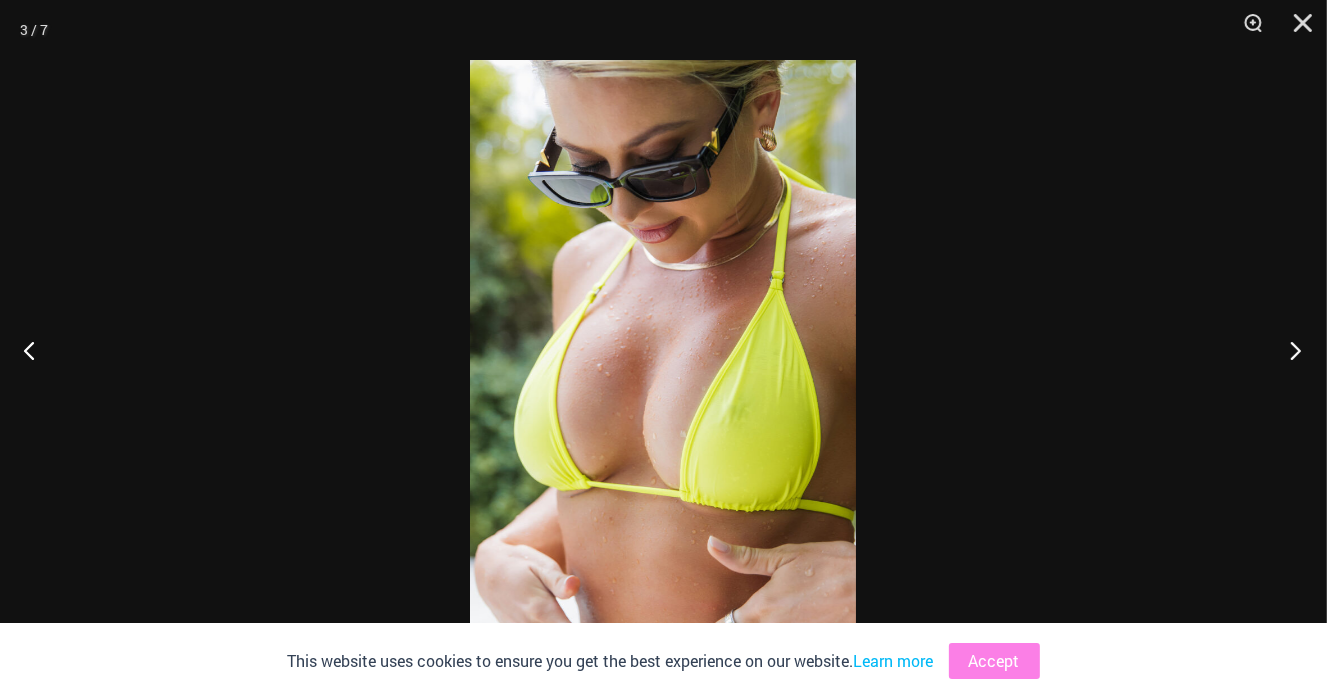 click at bounding box center (1289, 350) 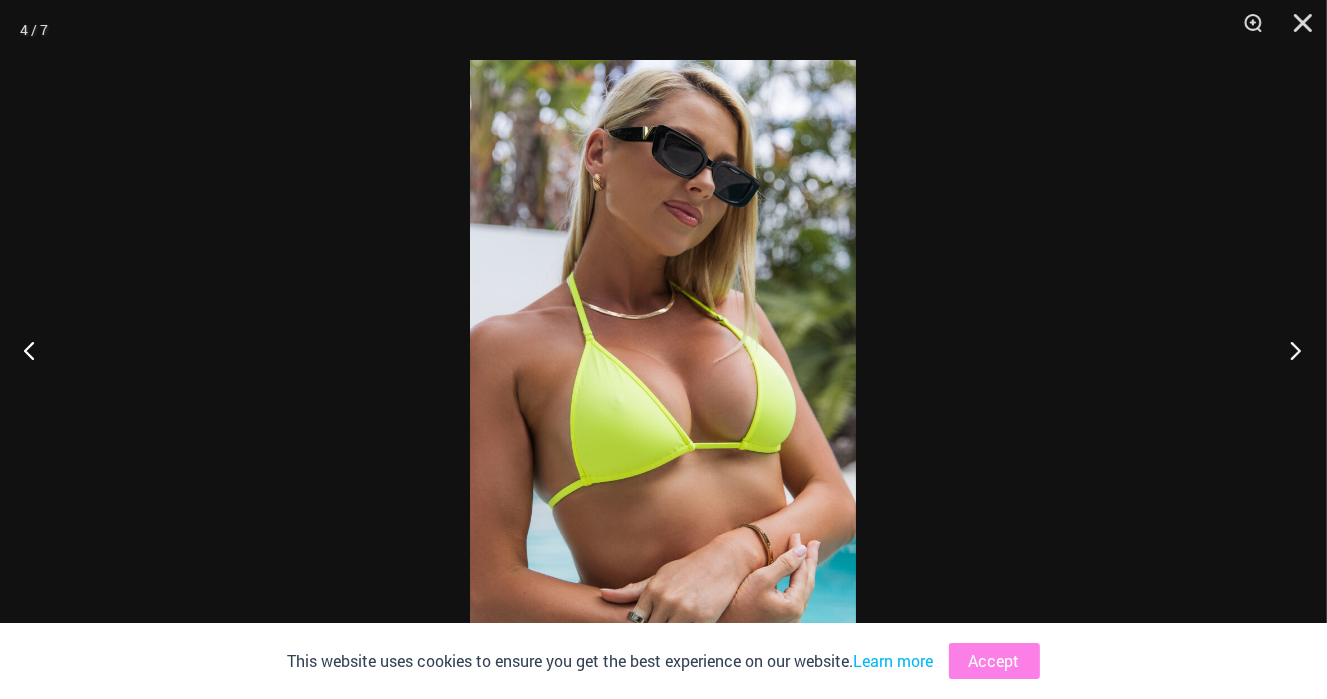 click at bounding box center (1289, 350) 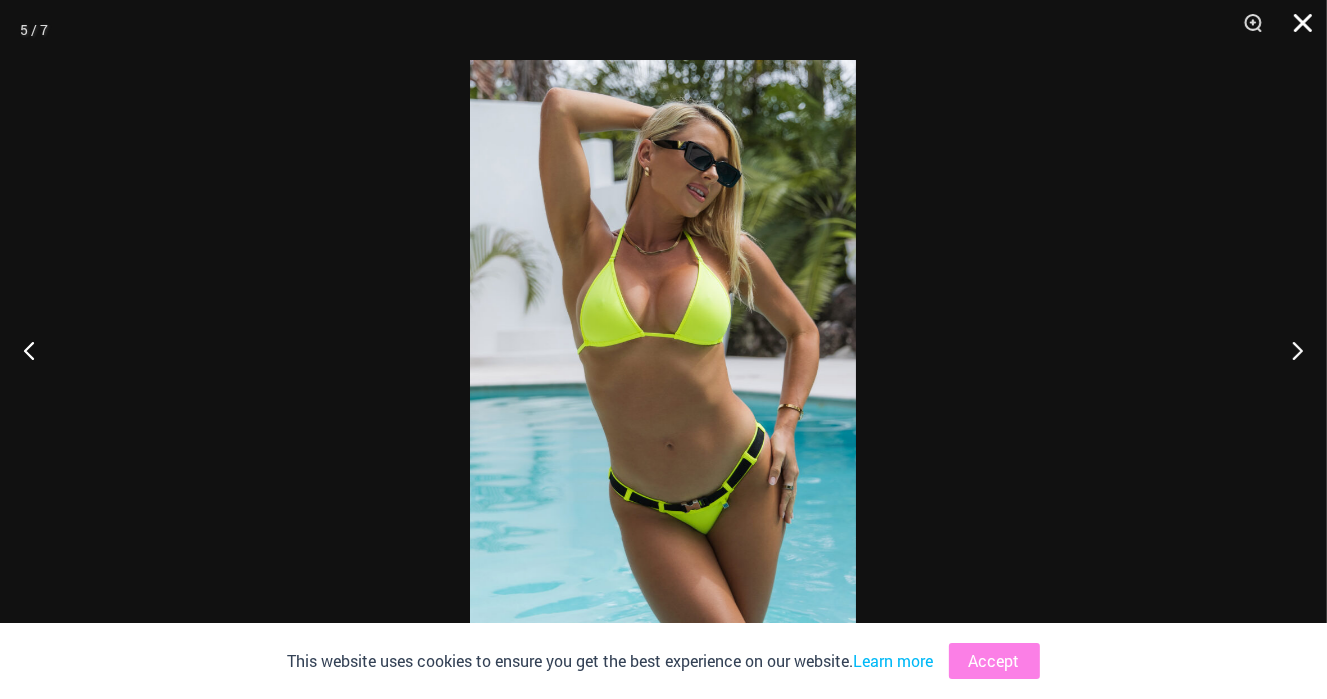 click at bounding box center (1296, 30) 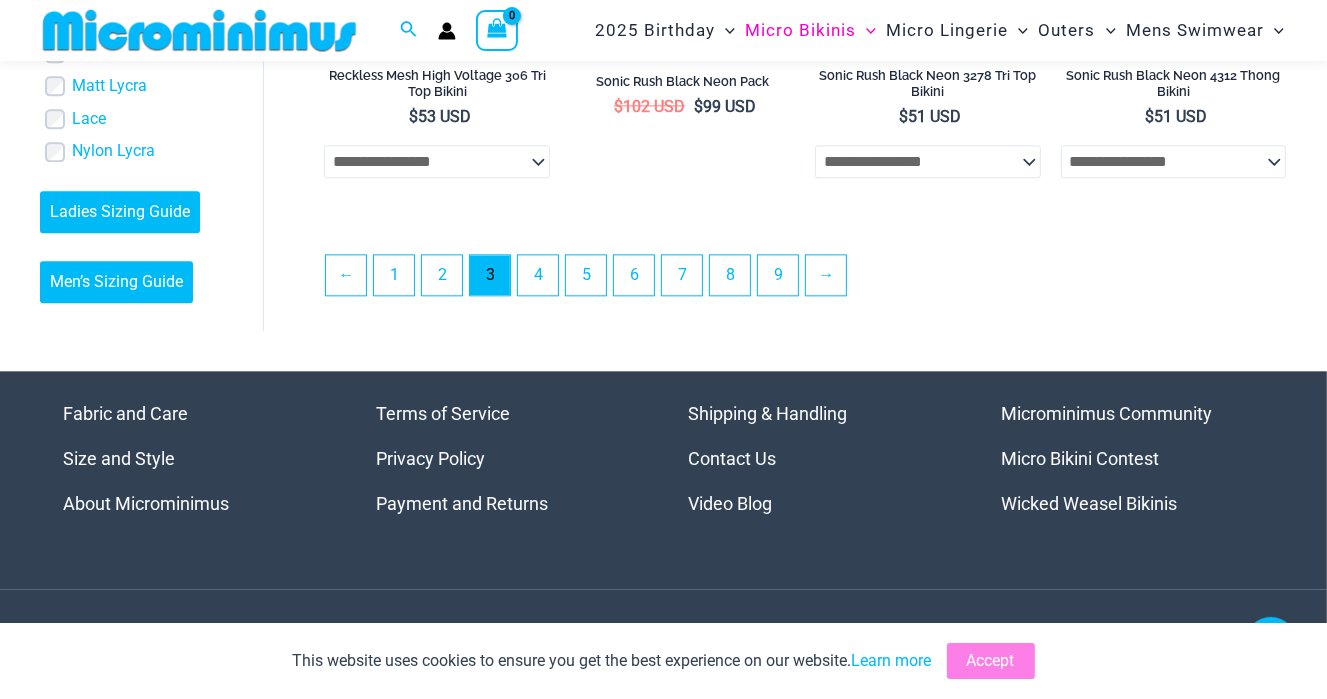 scroll, scrollTop: 4108, scrollLeft: 0, axis: vertical 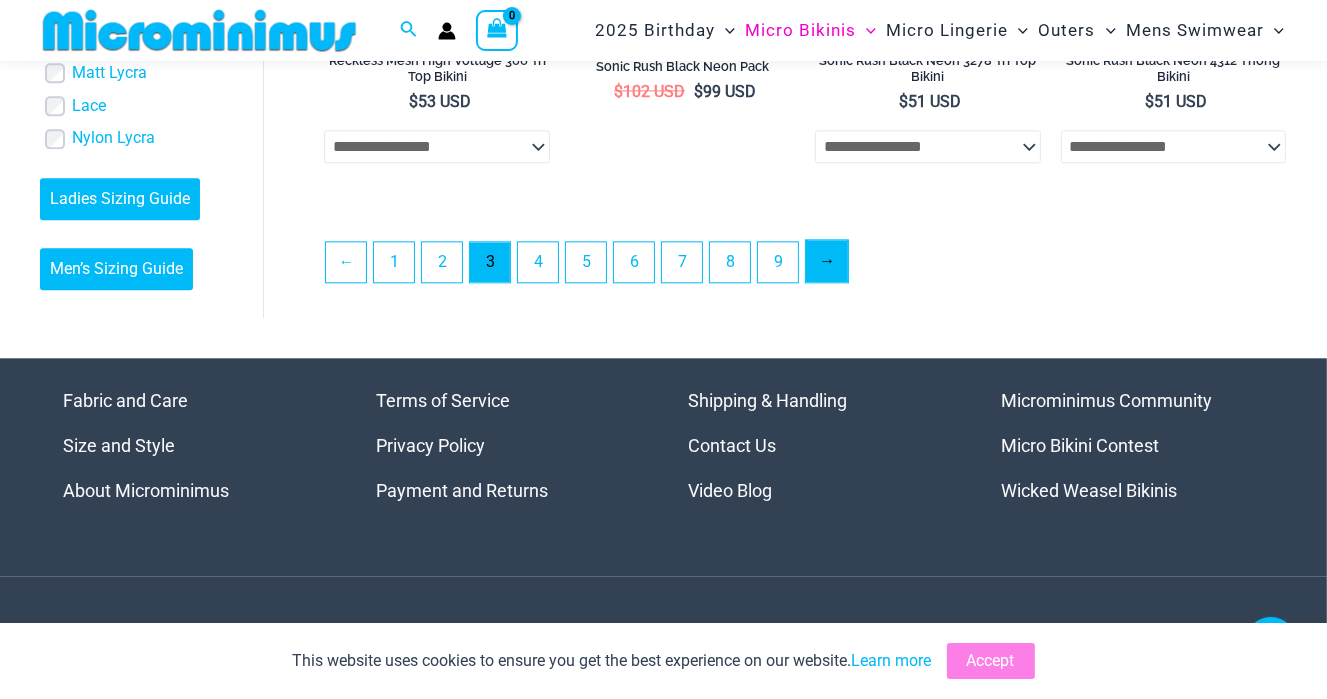 click on "→" at bounding box center (827, 261) 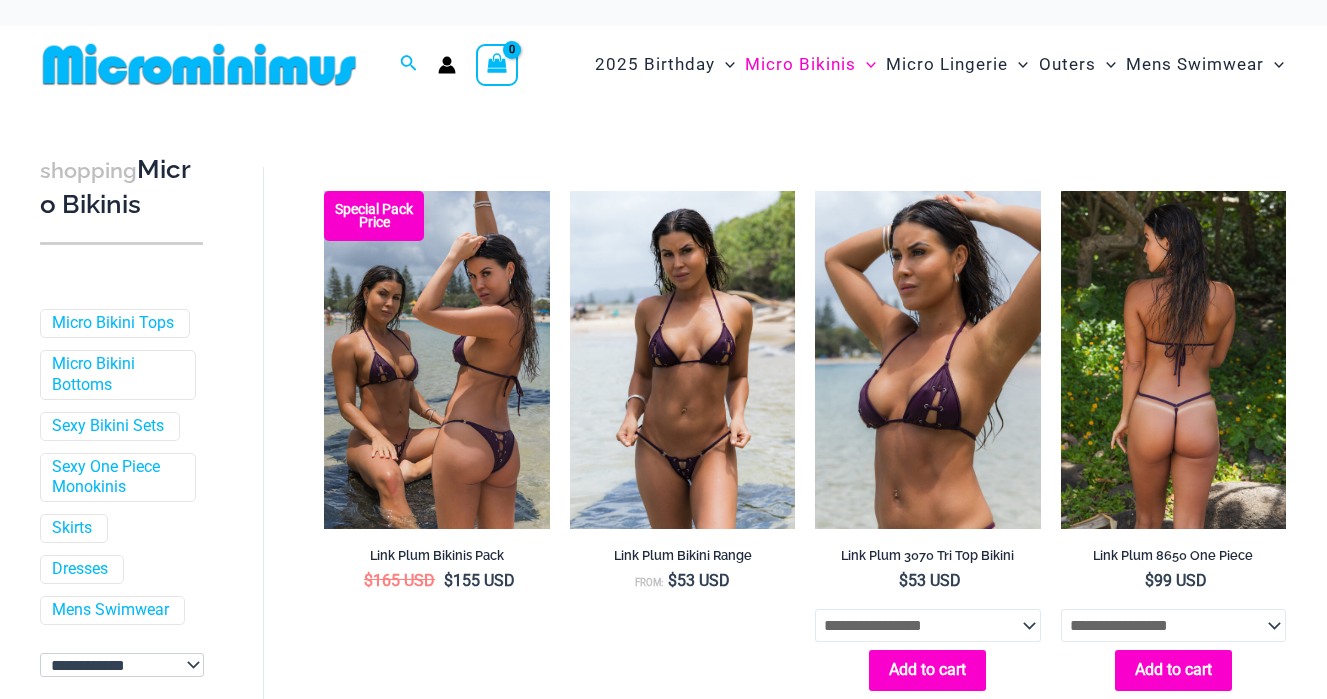 scroll, scrollTop: 0, scrollLeft: 0, axis: both 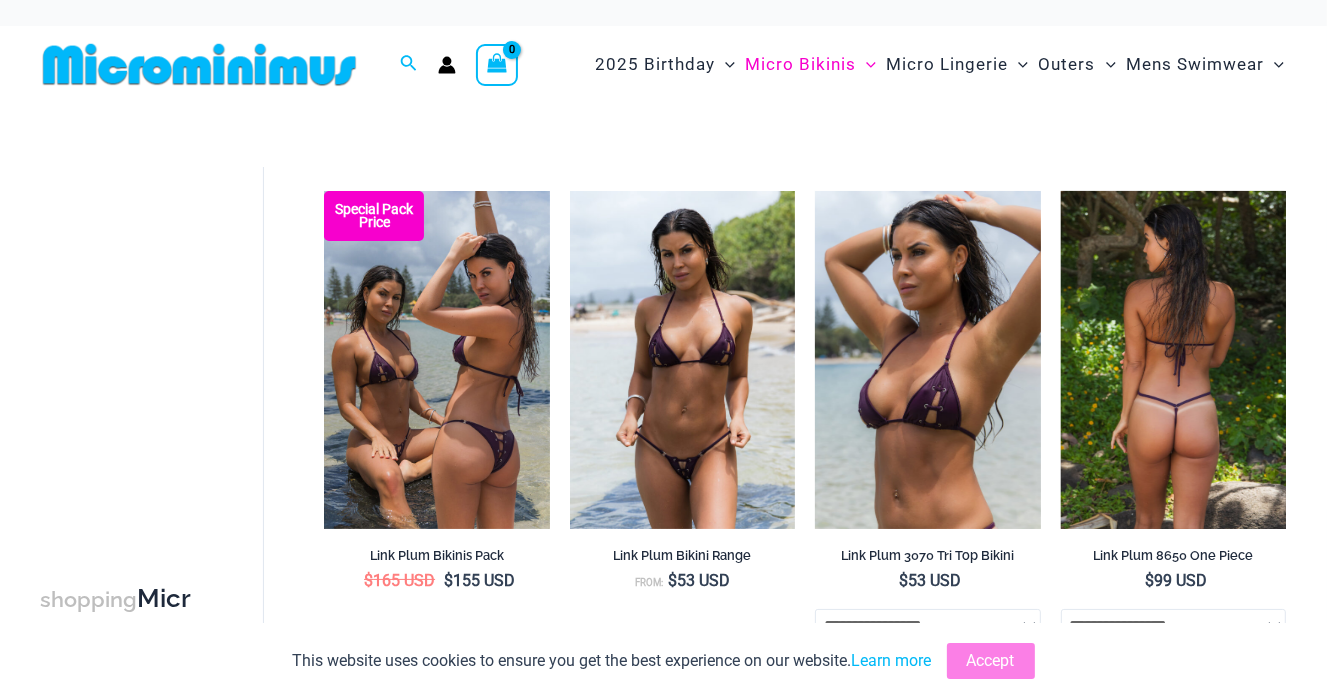 click at bounding box center [1173, 360] 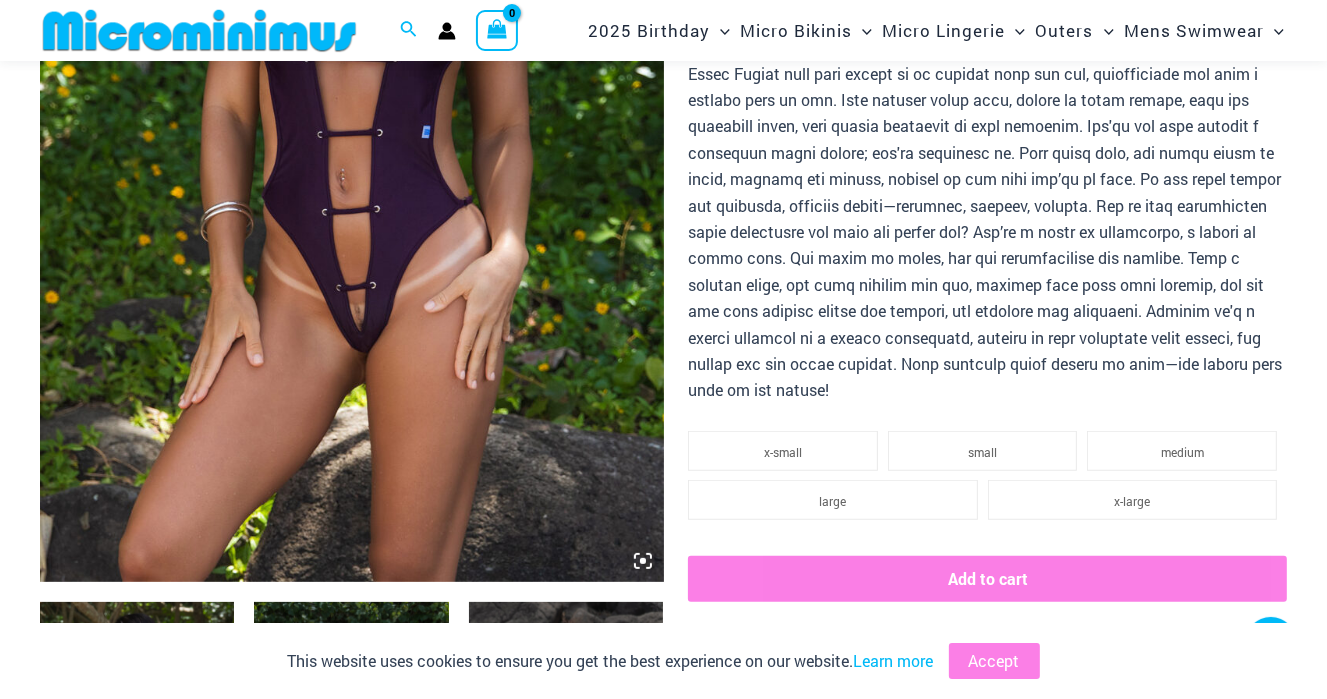scroll, scrollTop: 500, scrollLeft: 0, axis: vertical 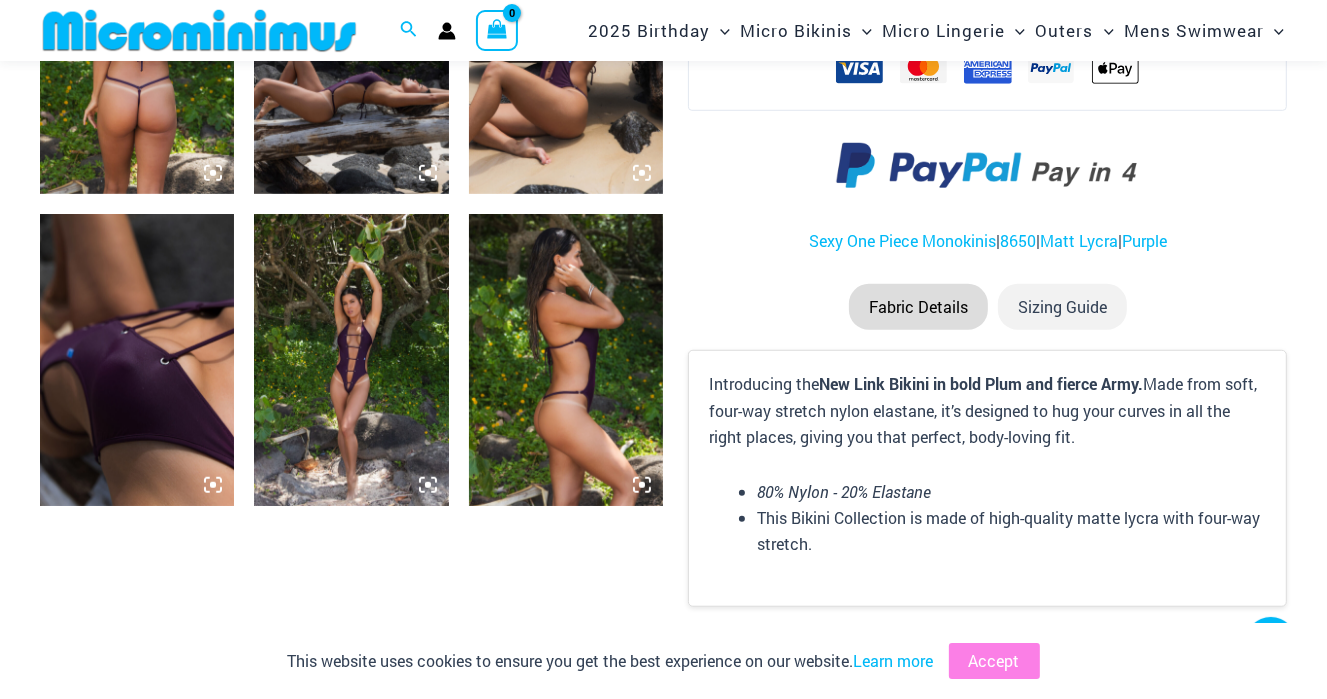 click at bounding box center [137, 360] 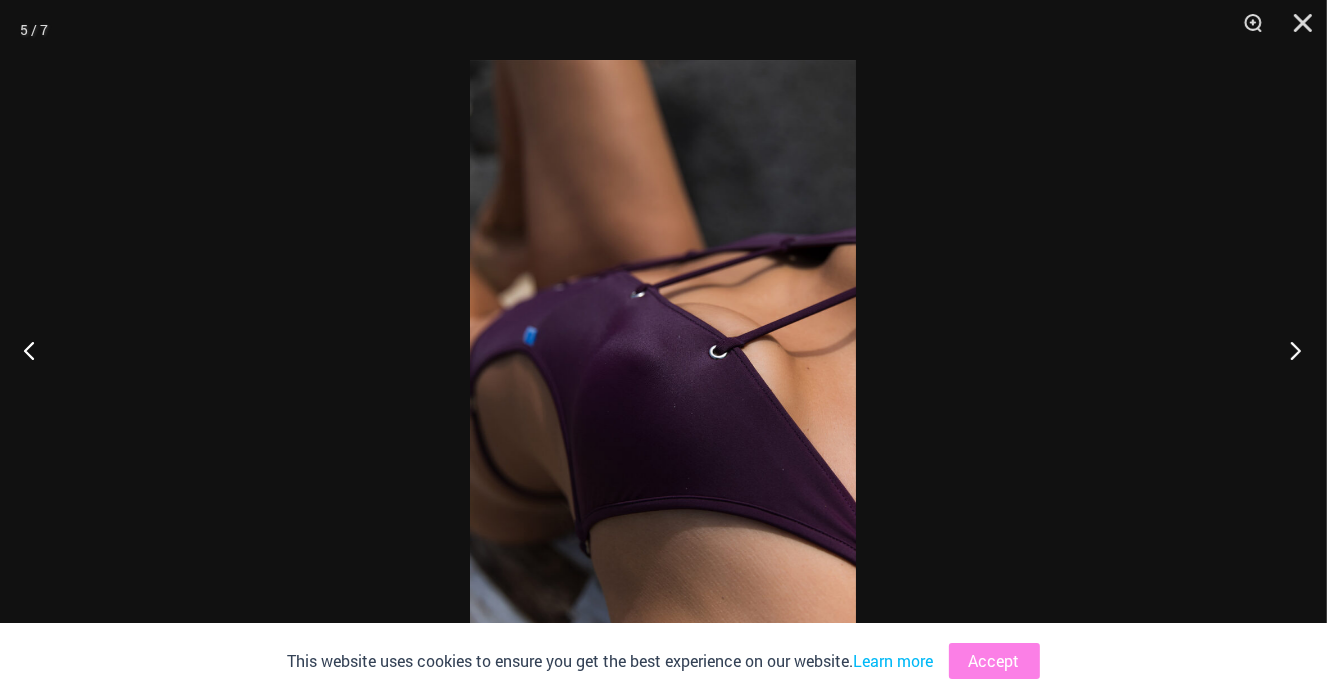 click at bounding box center [1289, 350] 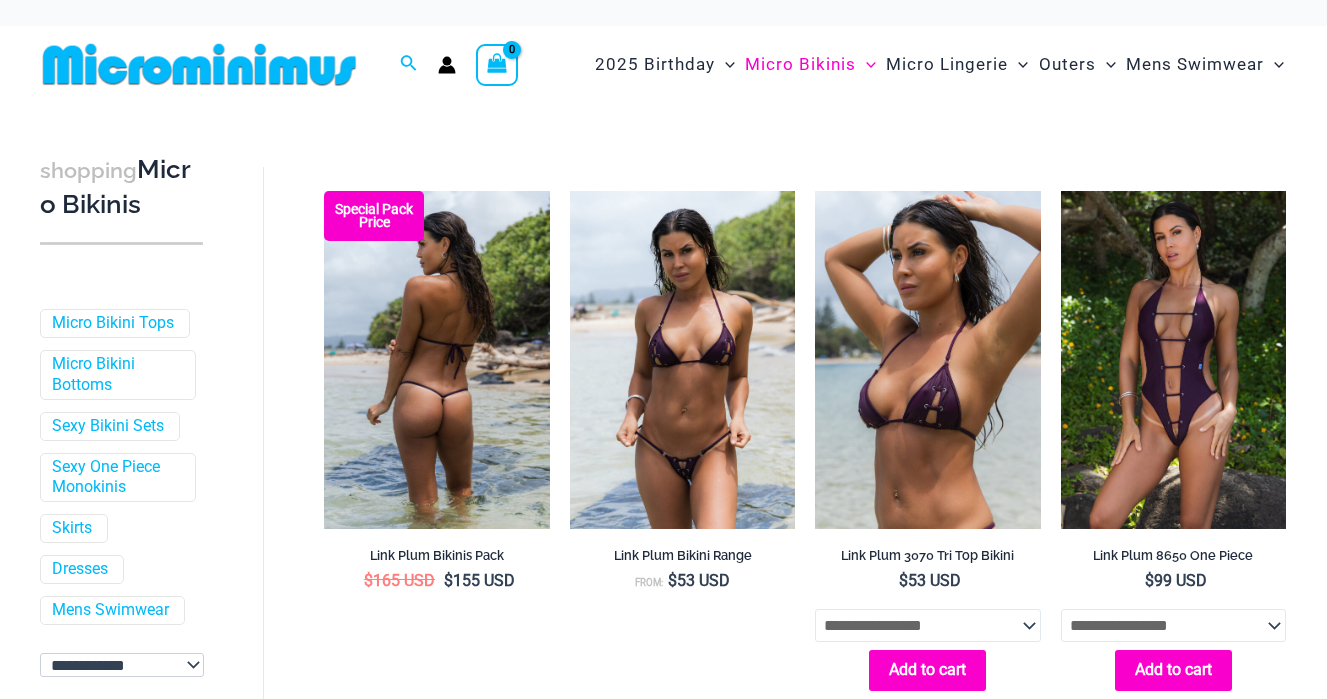 scroll, scrollTop: 0, scrollLeft: 0, axis: both 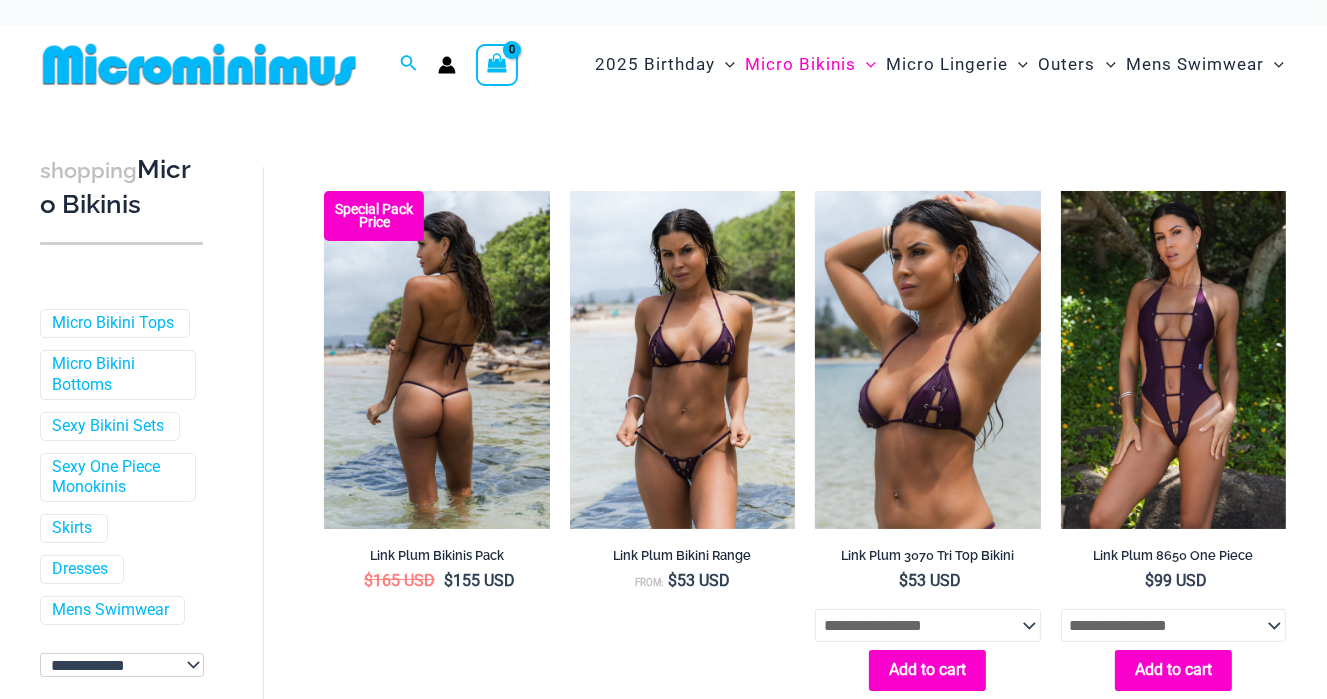click at bounding box center (436, 360) 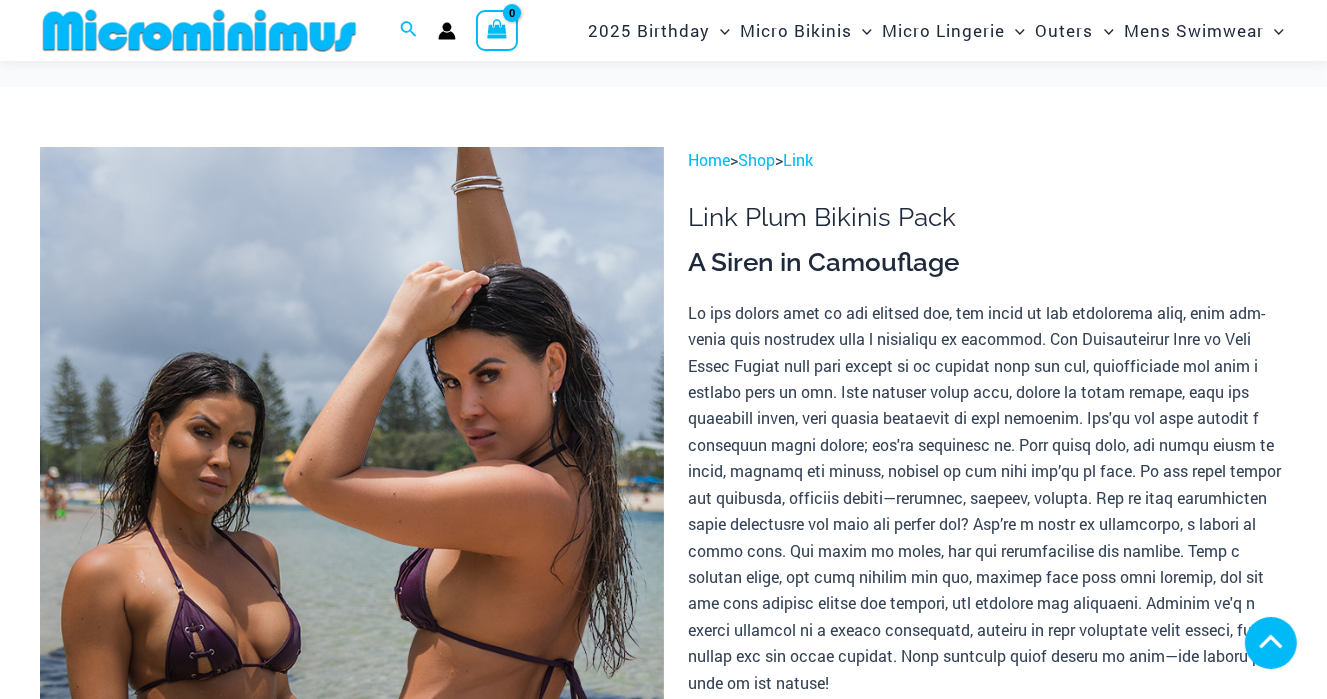 scroll, scrollTop: 484, scrollLeft: 0, axis: vertical 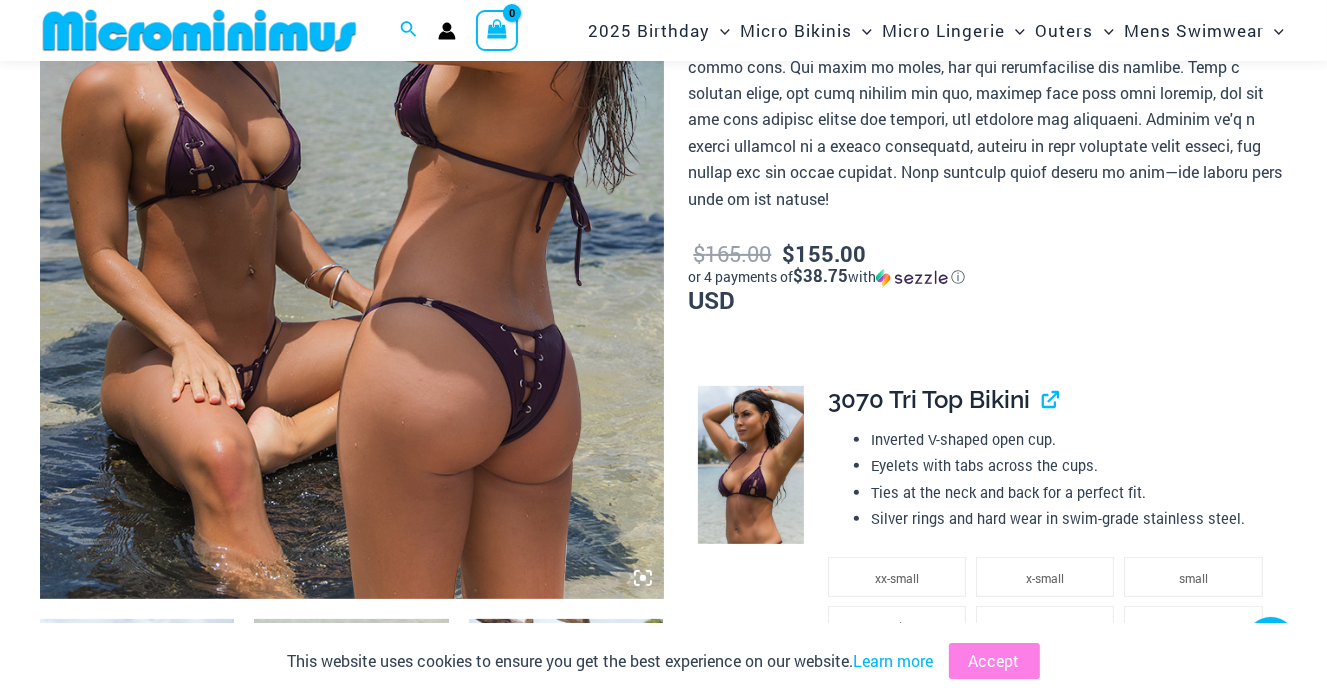 click 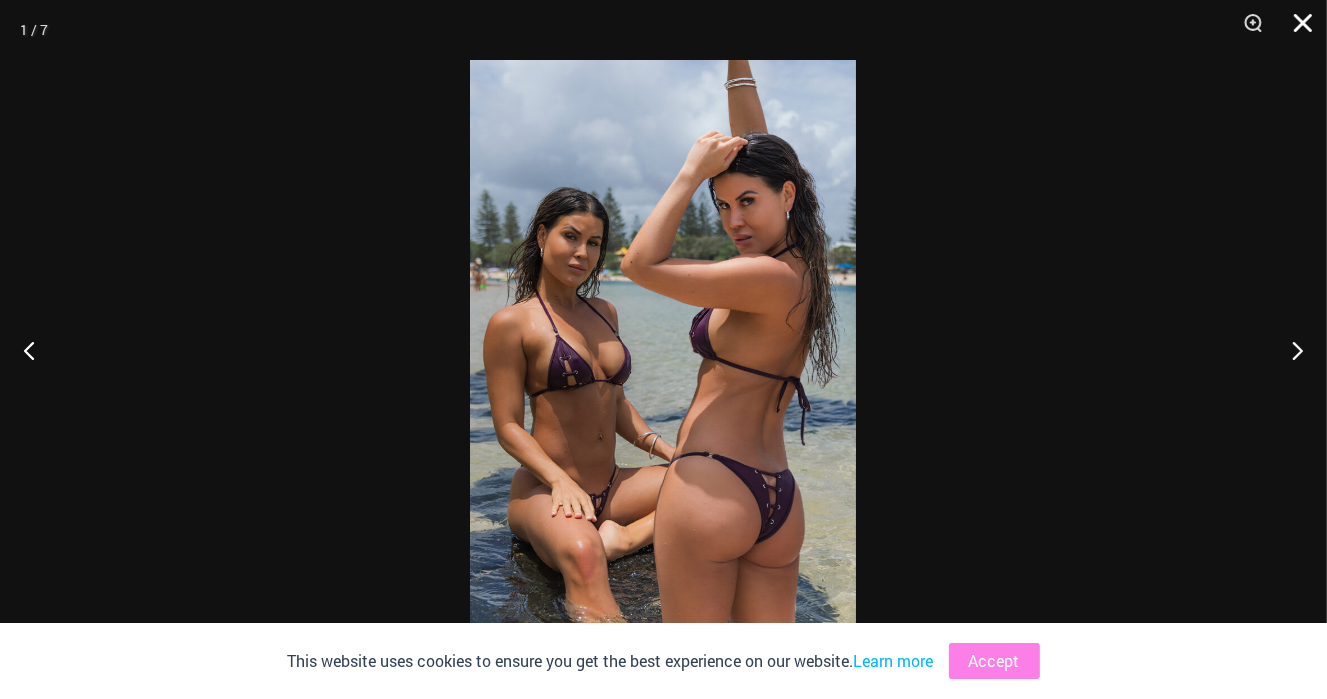 click at bounding box center [1296, 30] 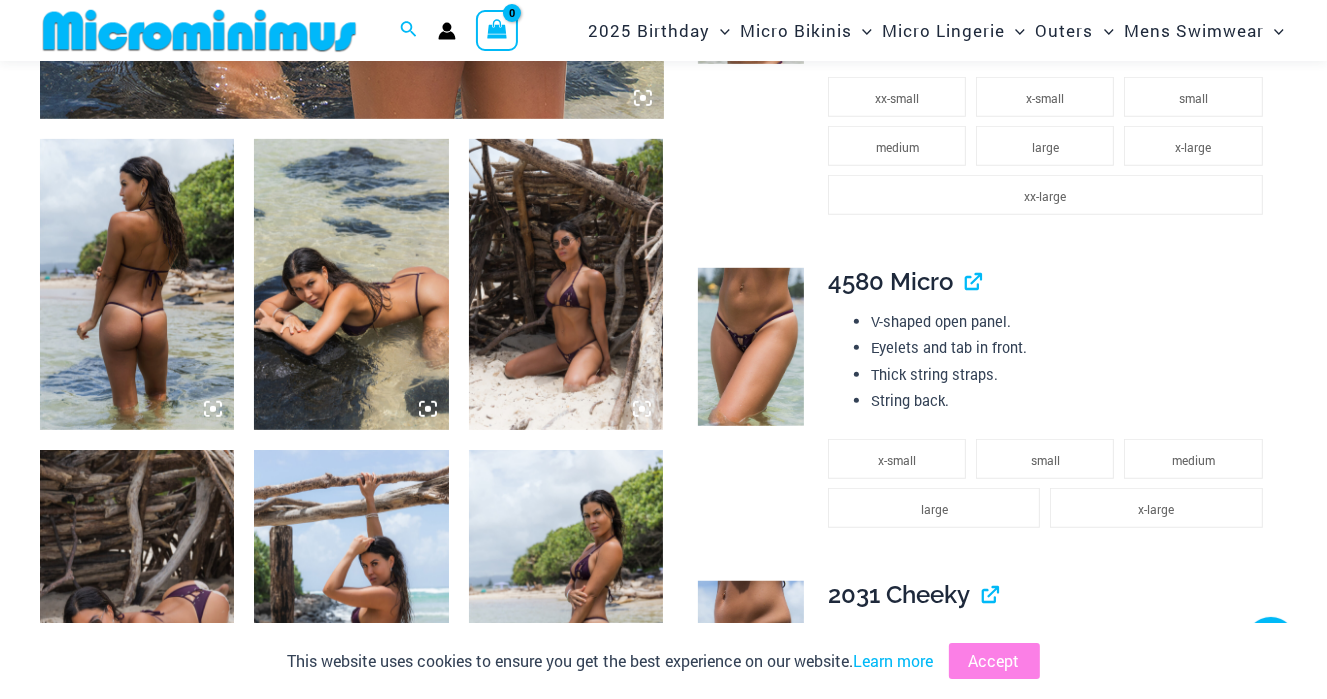 scroll, scrollTop: 984, scrollLeft: 0, axis: vertical 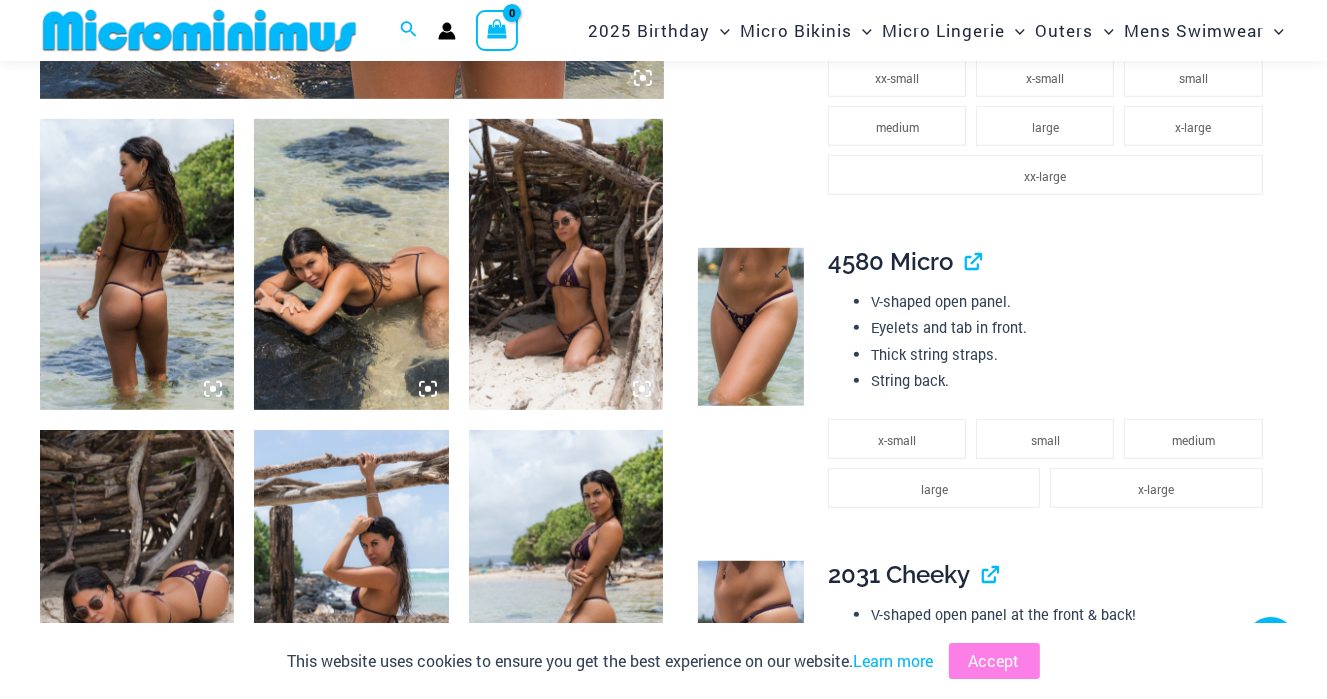 click at bounding box center (750, 327) 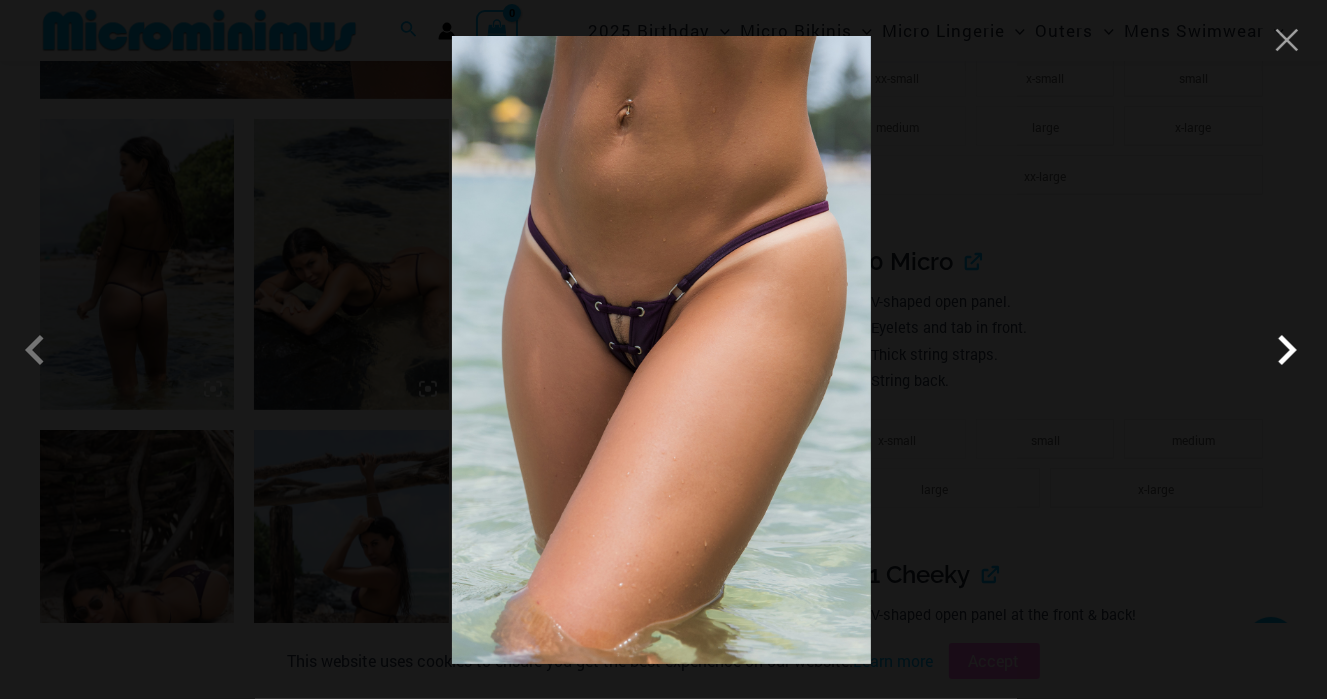click at bounding box center (1287, 350) 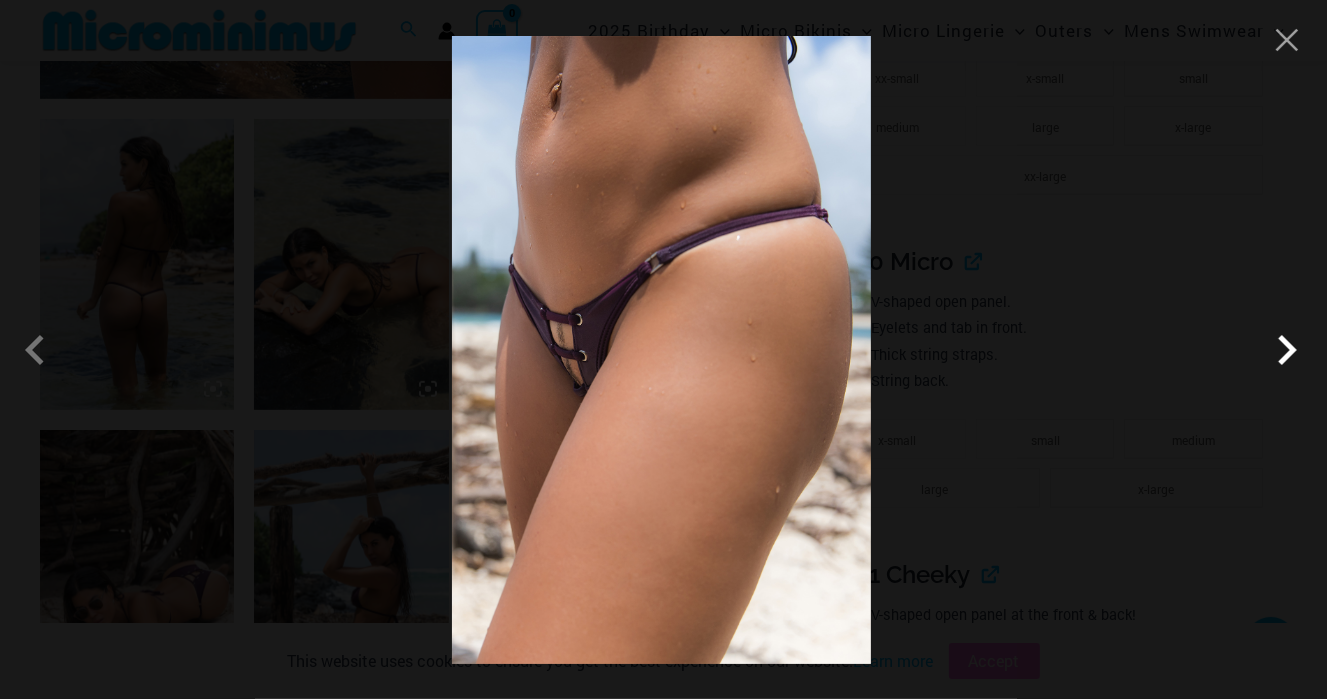 click at bounding box center (1287, 350) 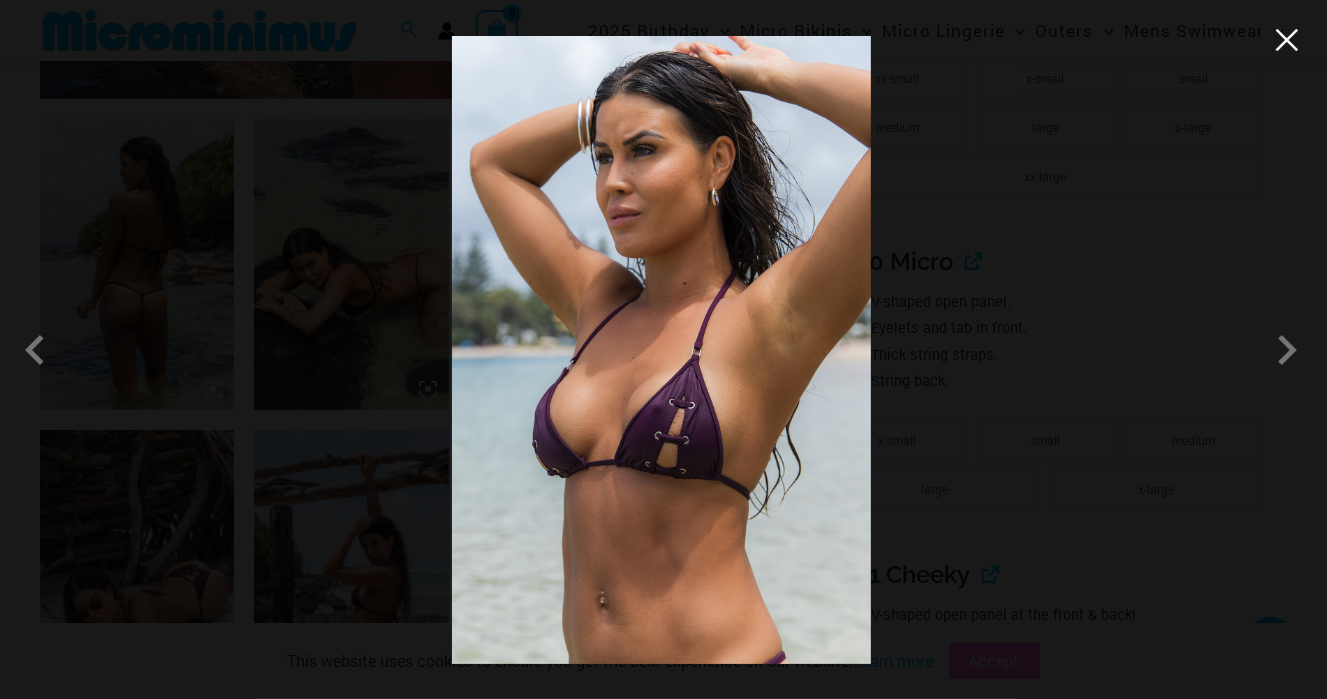 click at bounding box center (1287, 40) 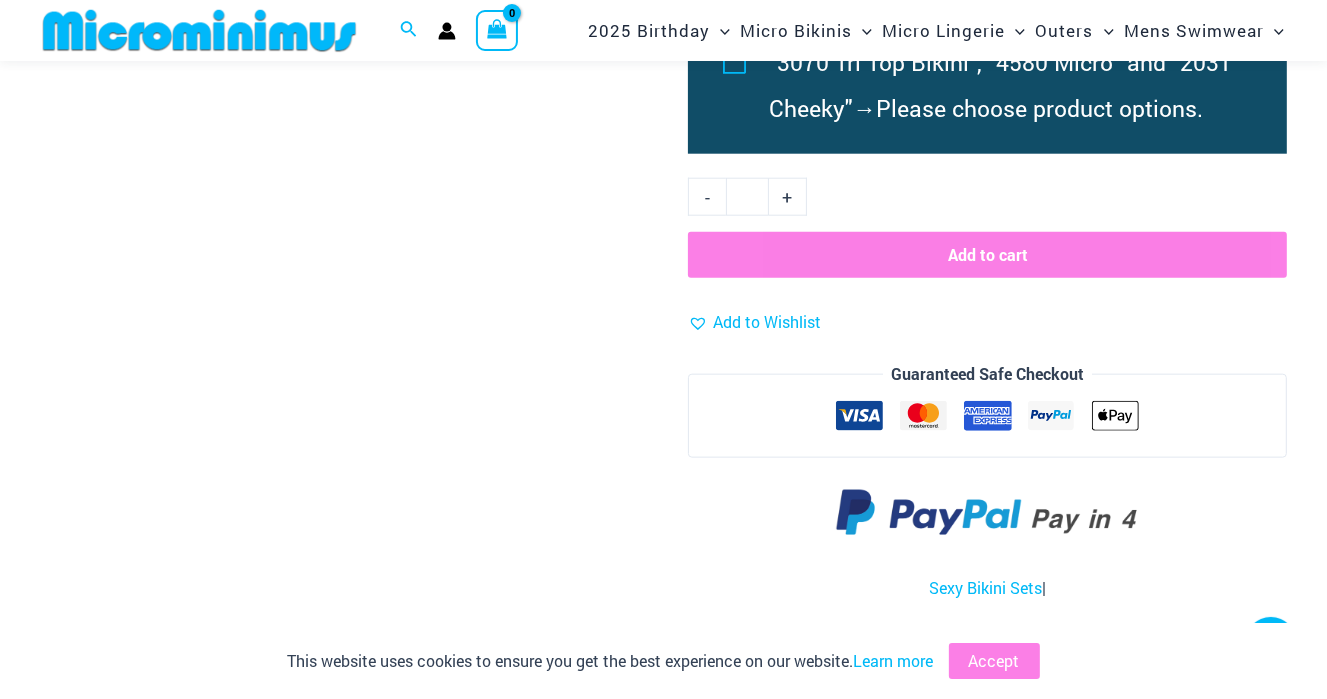 scroll, scrollTop: 1884, scrollLeft: 0, axis: vertical 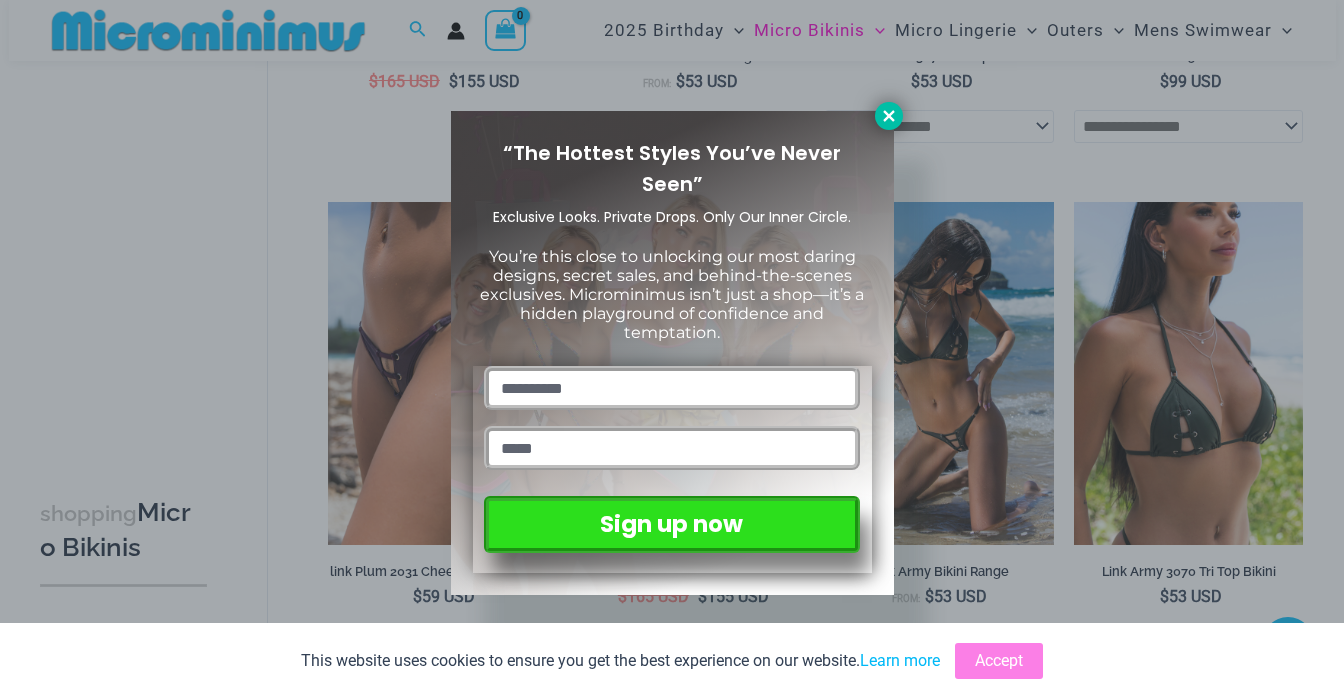 click 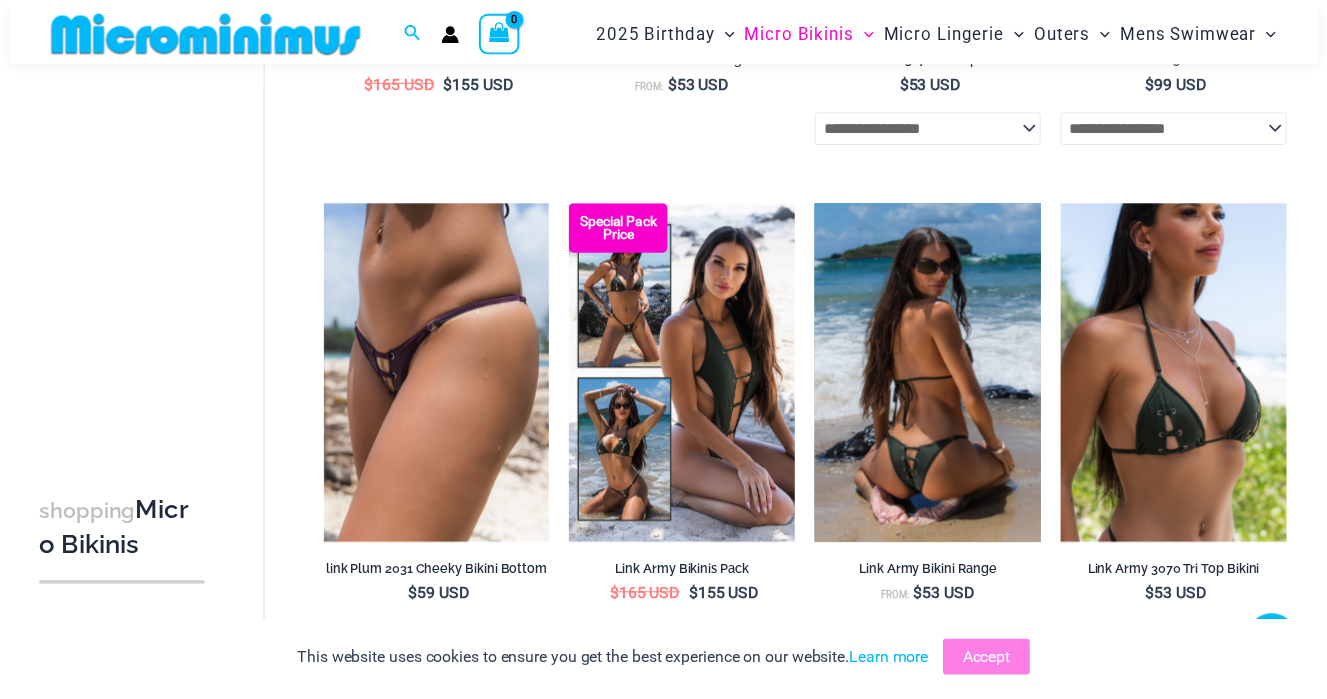 scroll, scrollTop: 484, scrollLeft: 0, axis: vertical 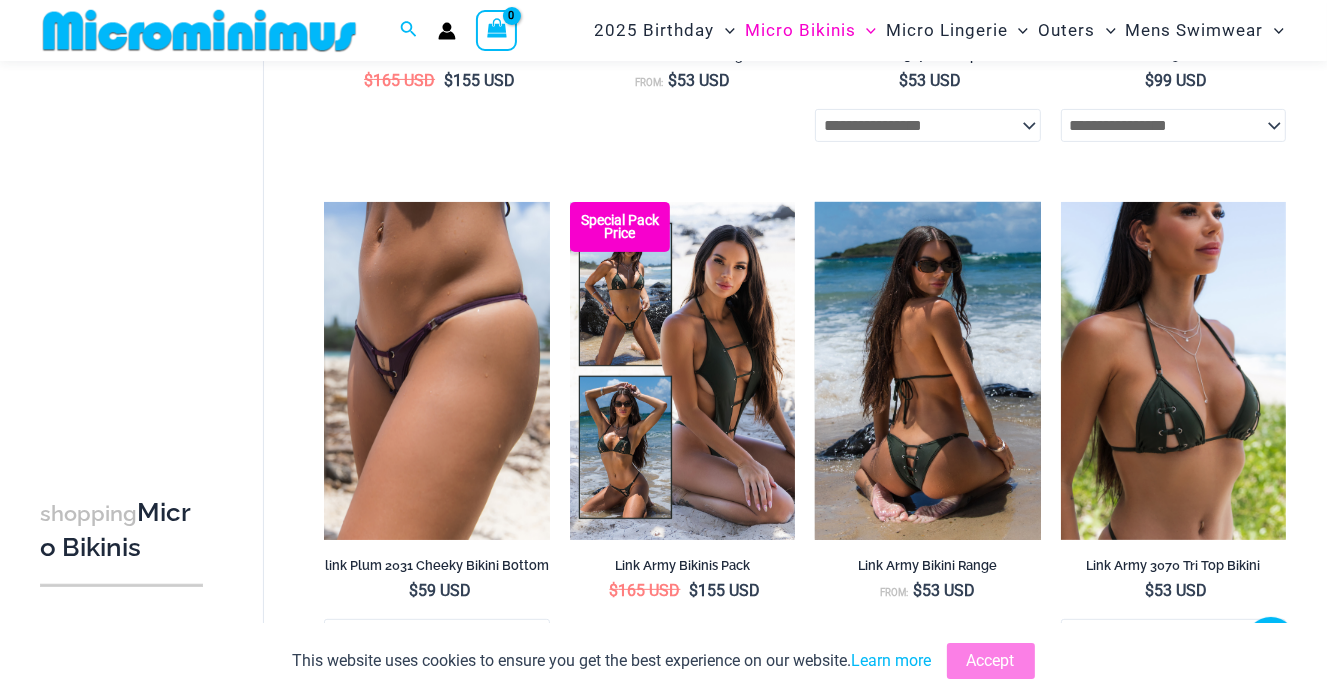 click at bounding box center (927, 371) 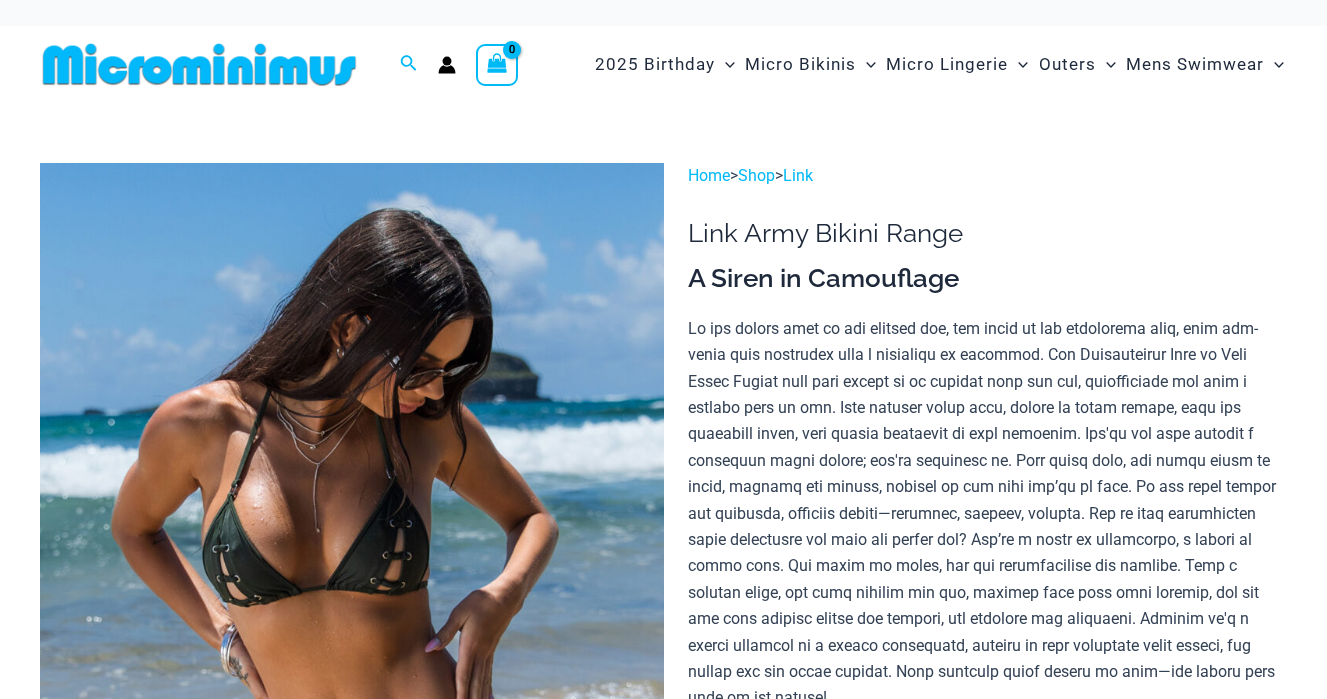 scroll, scrollTop: 0, scrollLeft: 0, axis: both 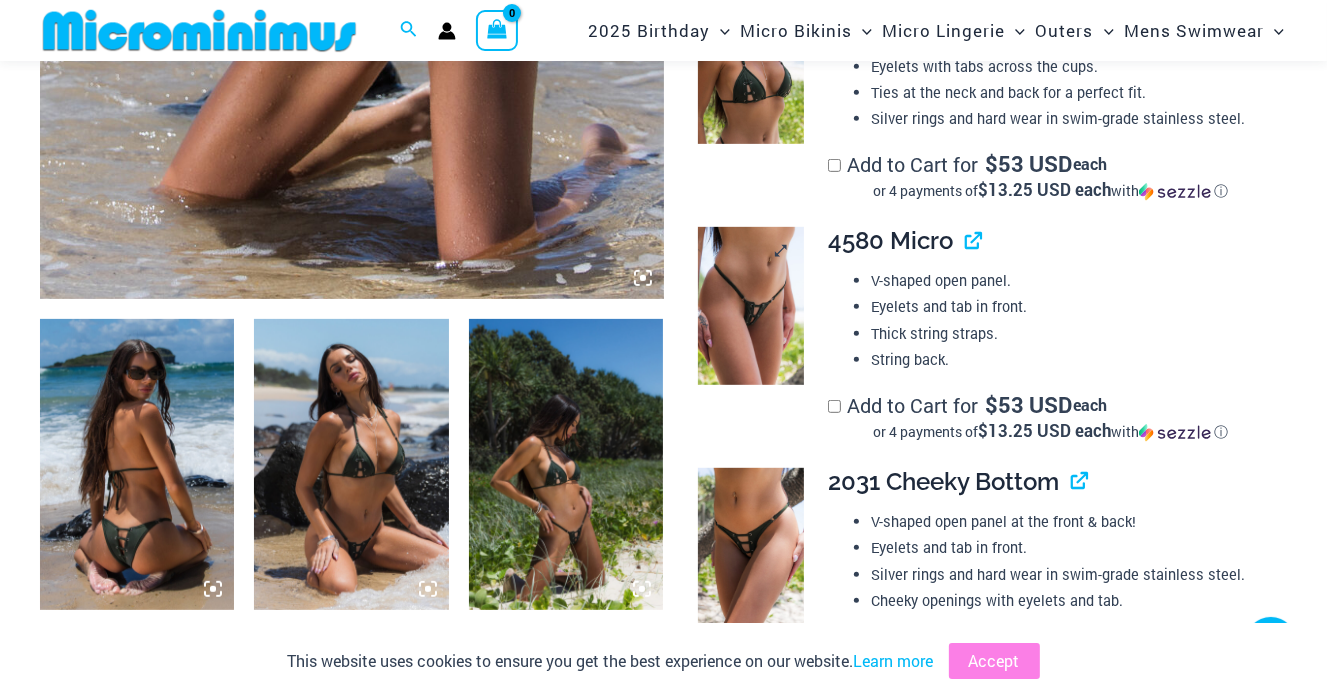 click at bounding box center [750, 306] 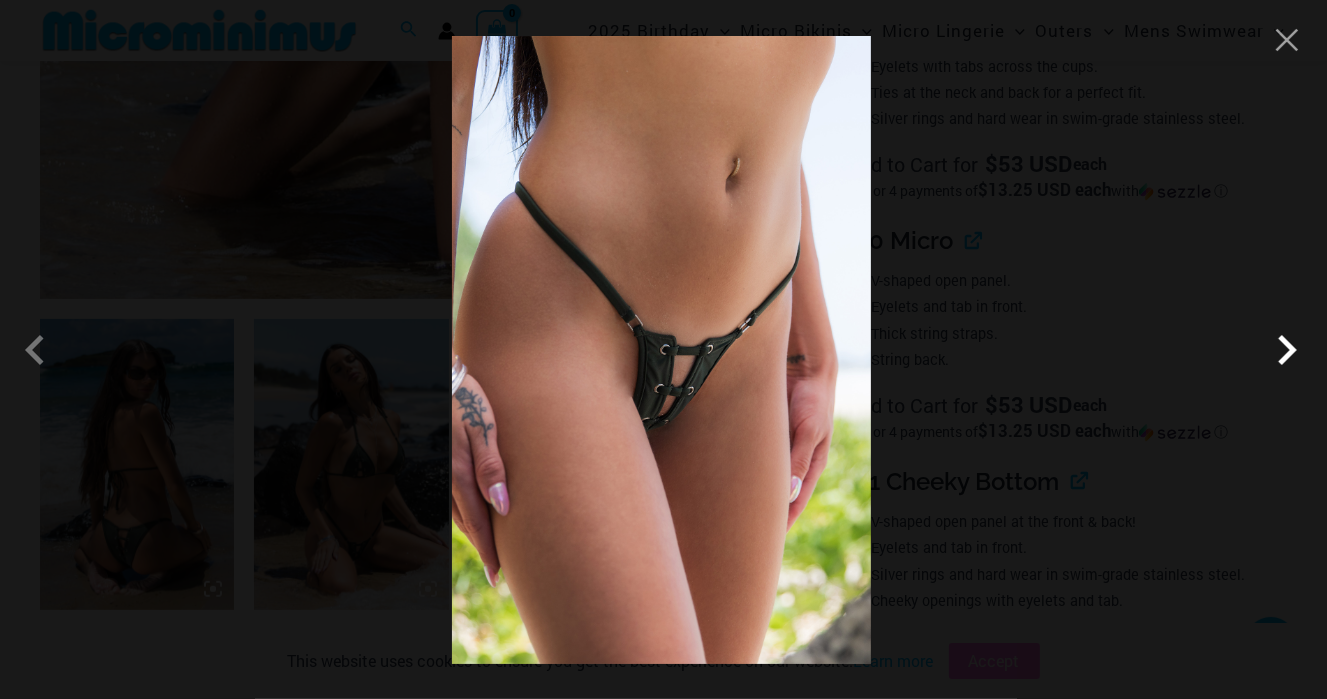 click at bounding box center (1287, 350) 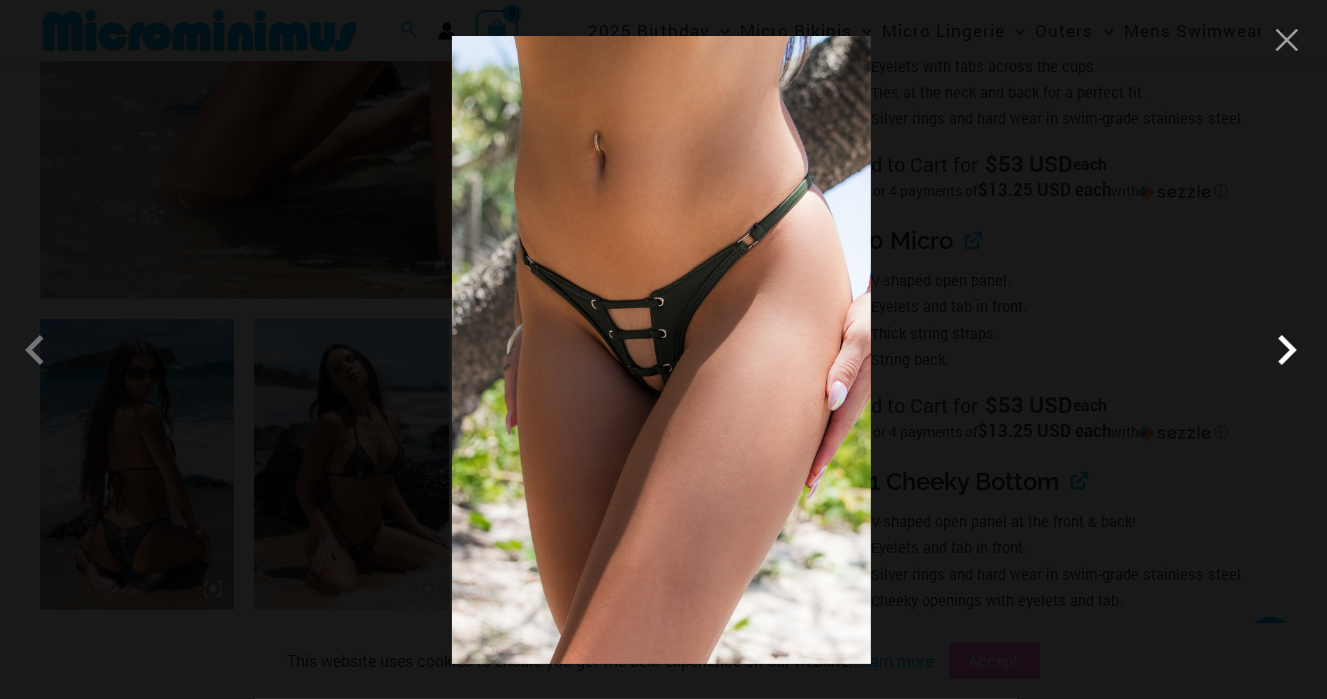 click at bounding box center [1287, 350] 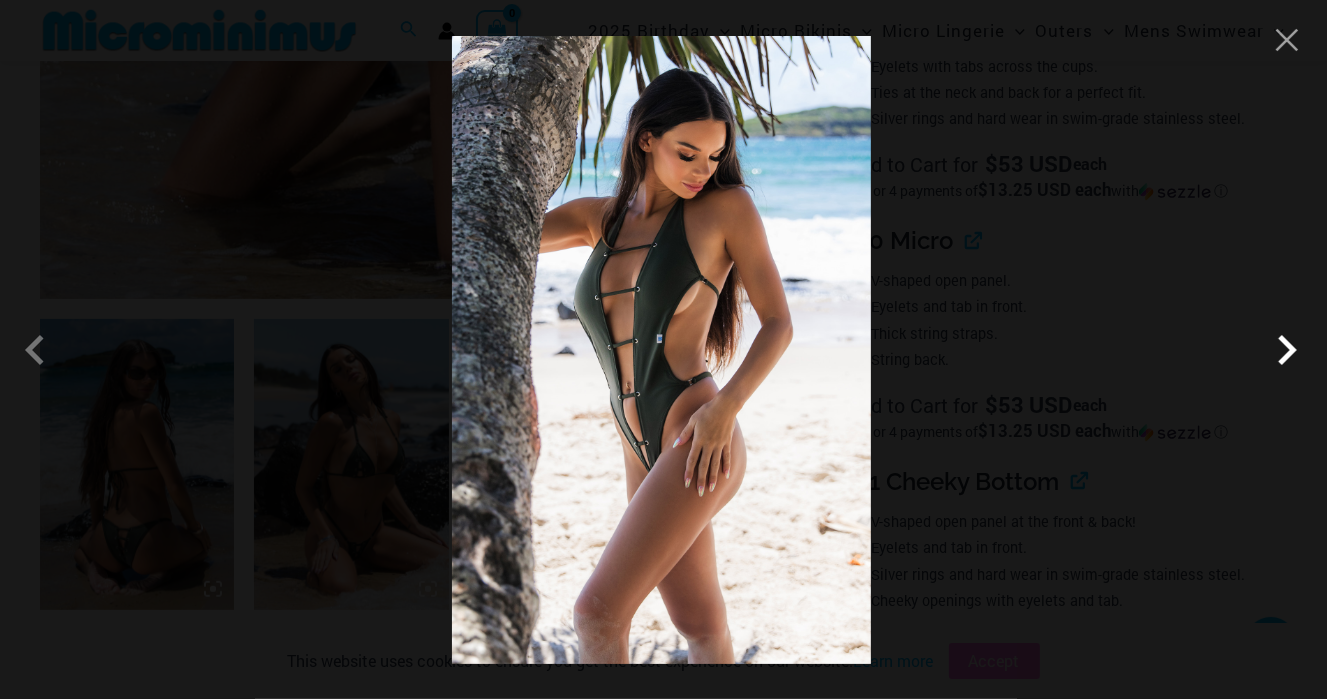 click at bounding box center (1287, 350) 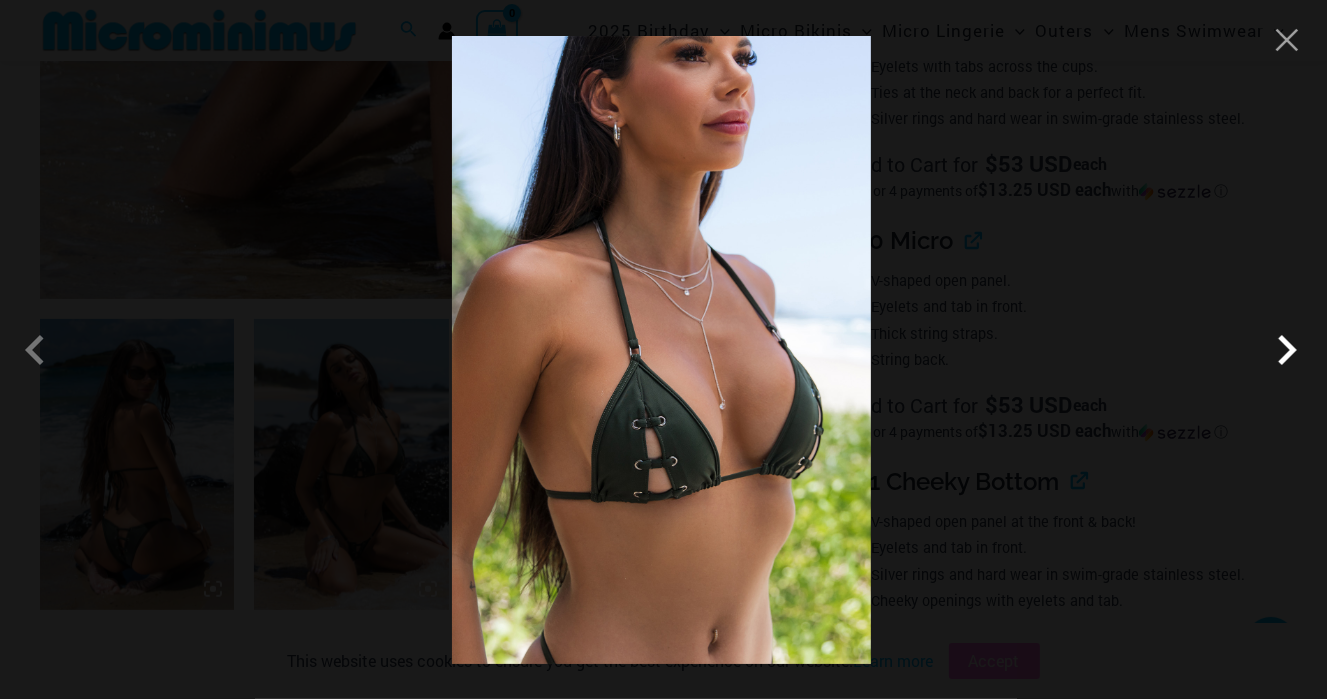 click at bounding box center [1287, 350] 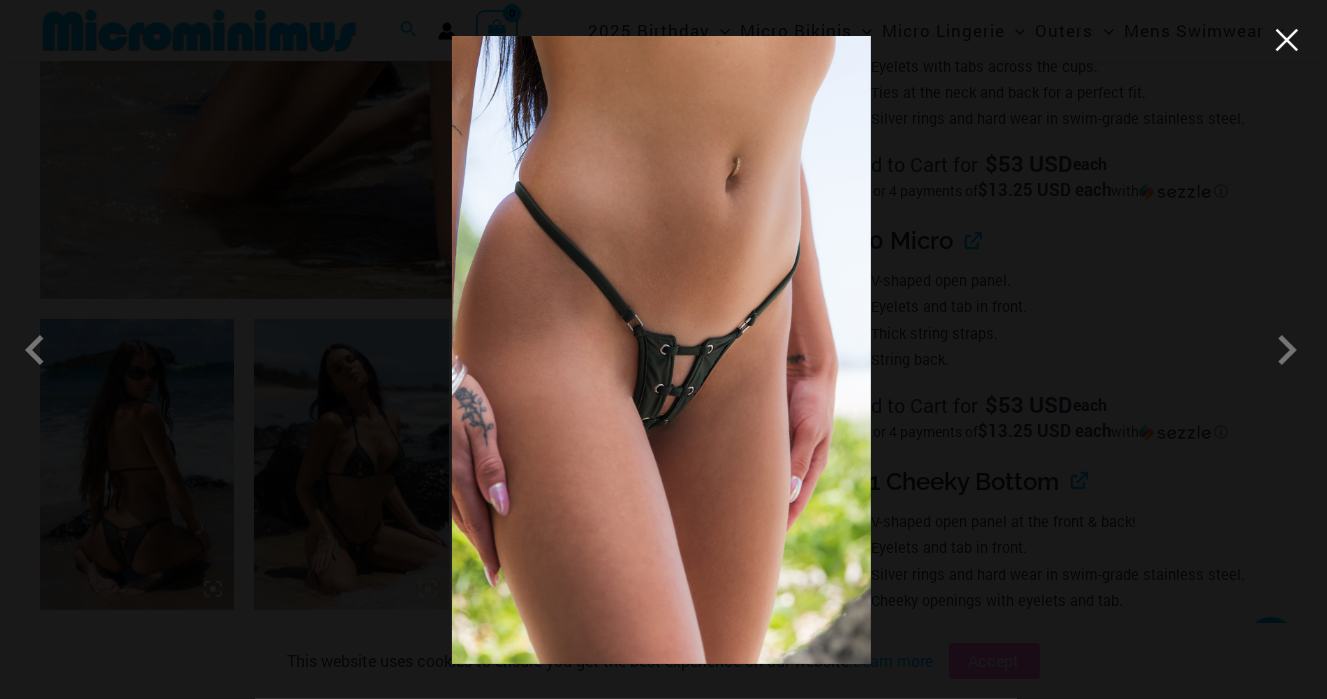 click at bounding box center [1287, 40] 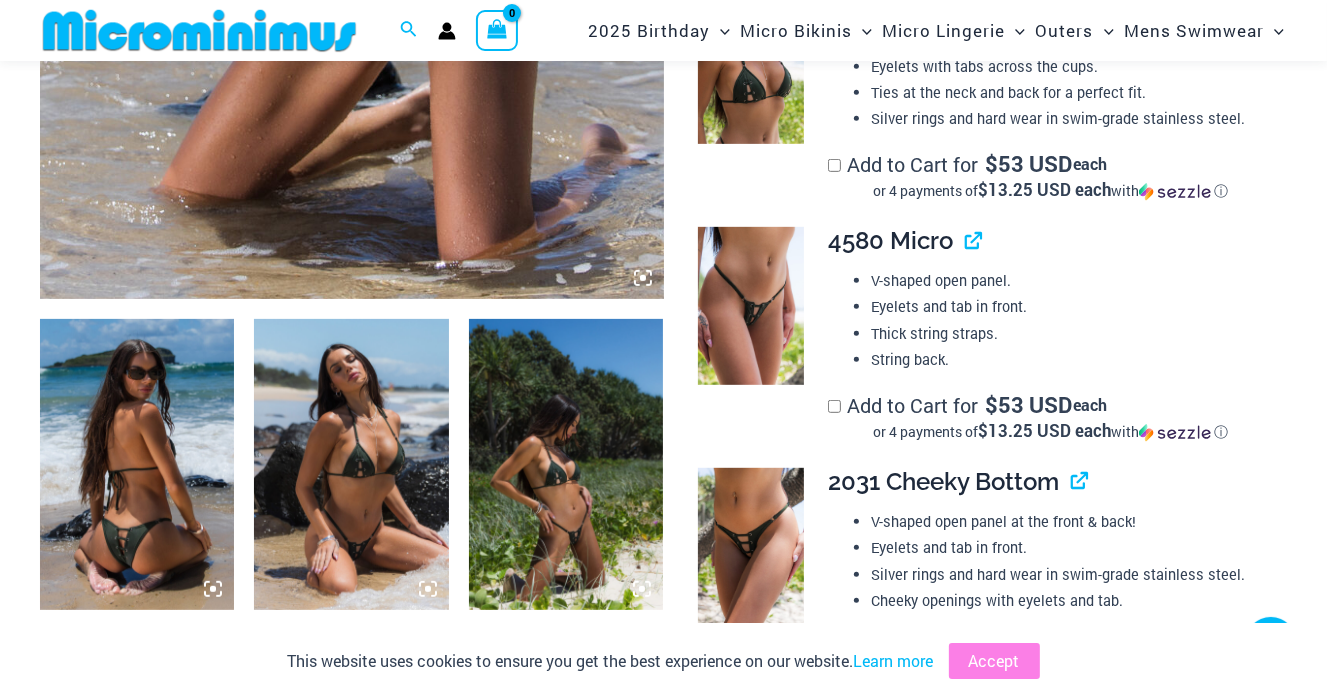 click at bounding box center [566, 465] 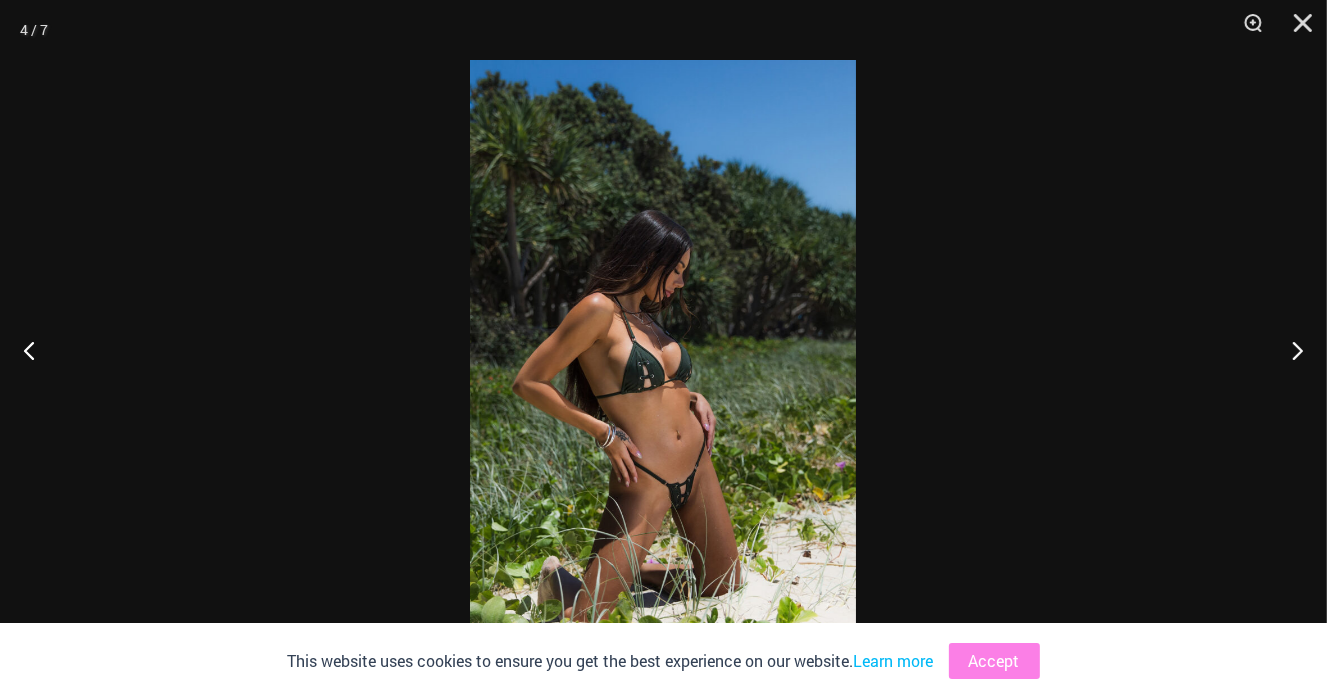 click at bounding box center [663, 349] 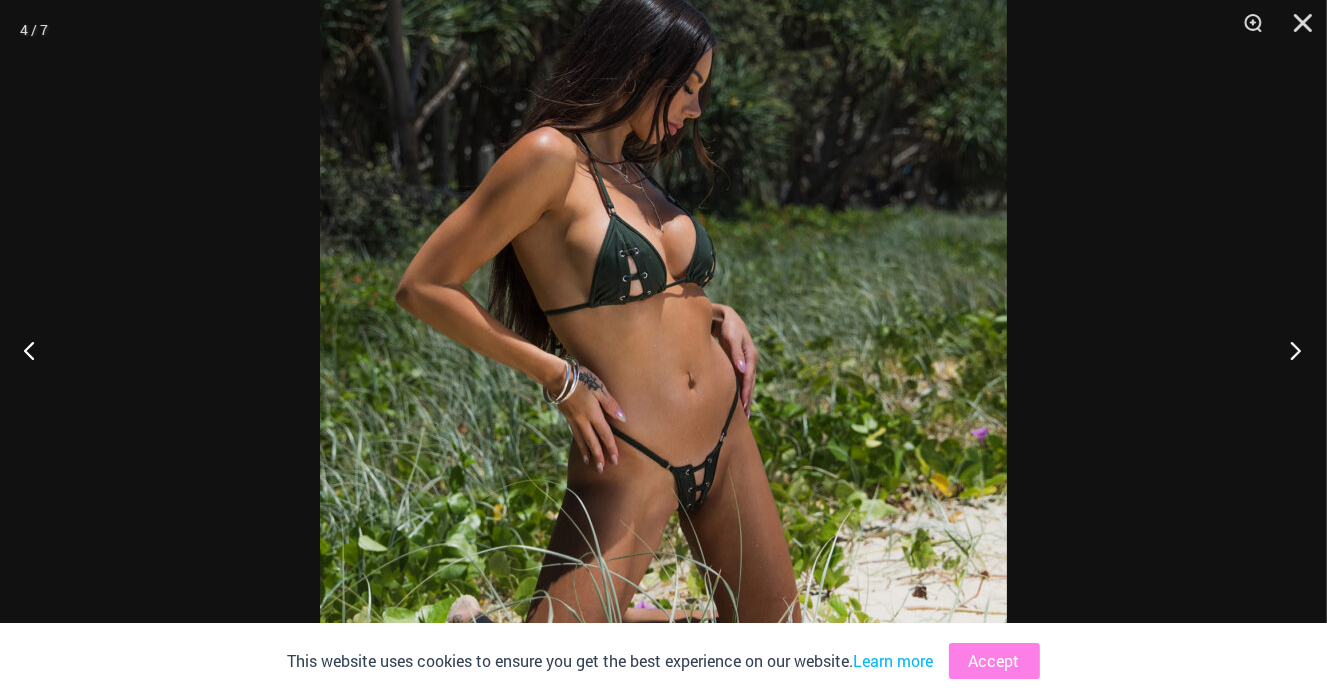 click at bounding box center (1289, 350) 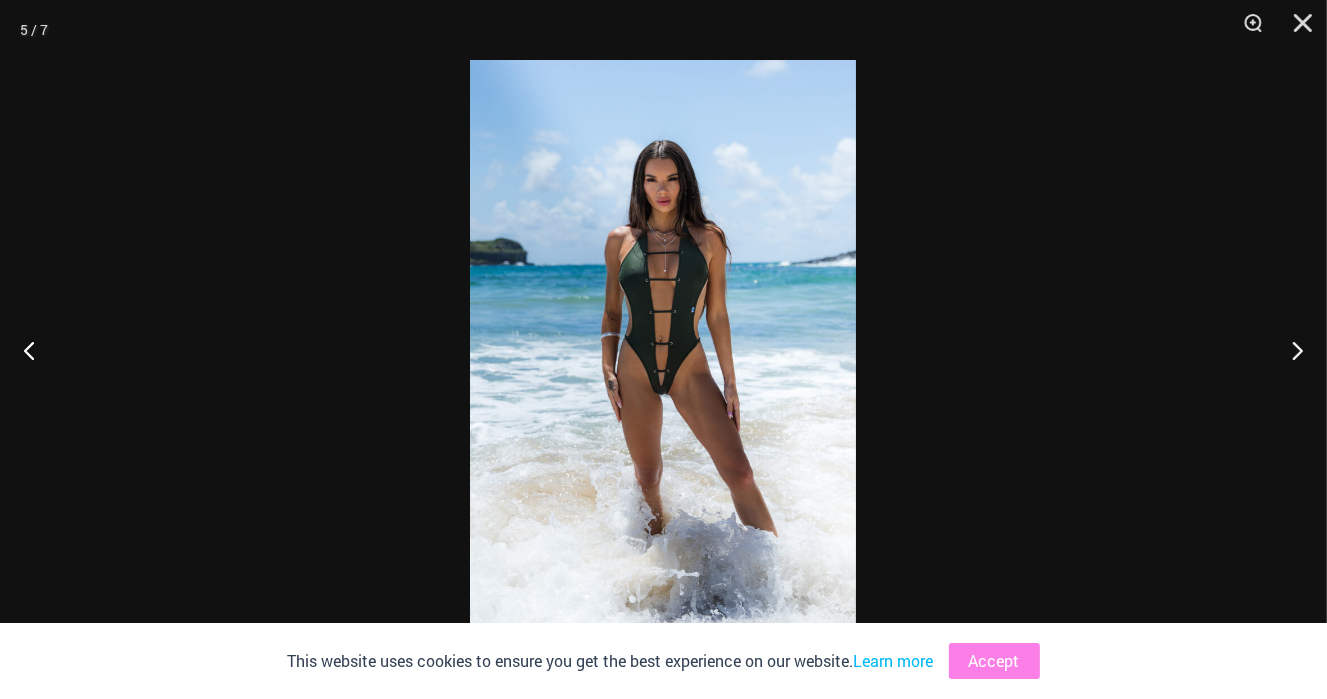 click at bounding box center [663, 349] 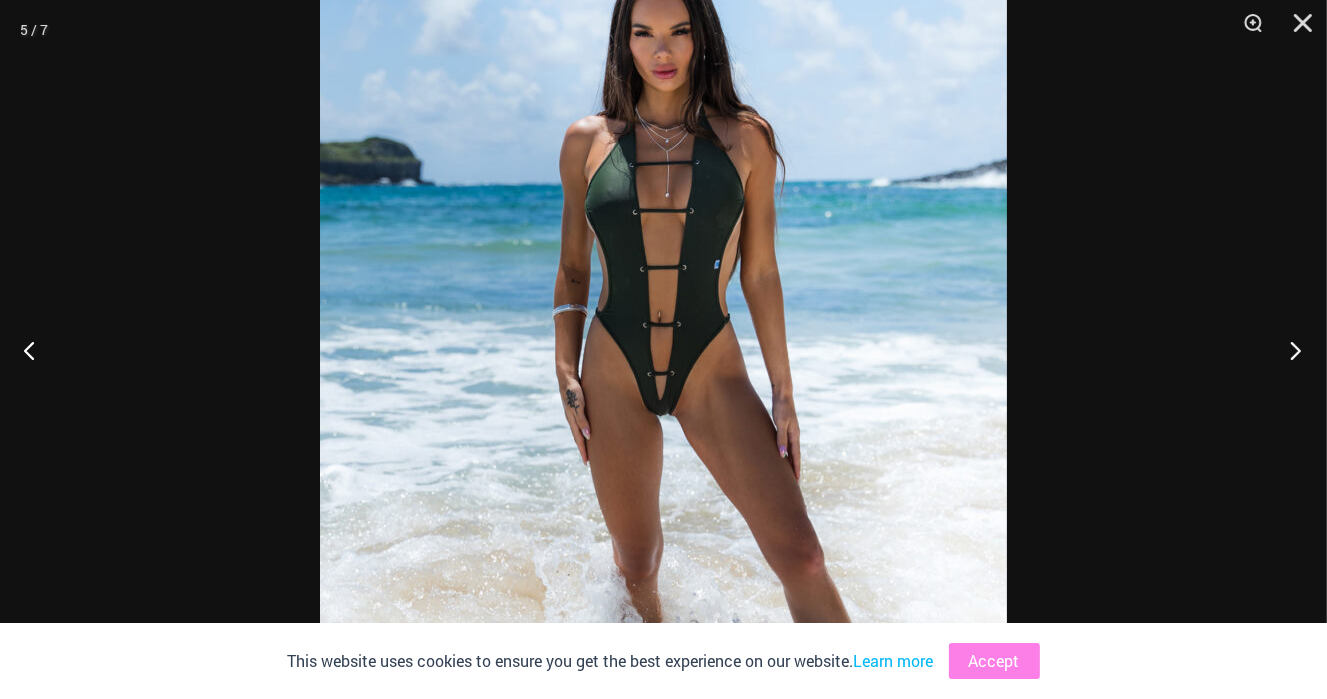 click at bounding box center (1289, 350) 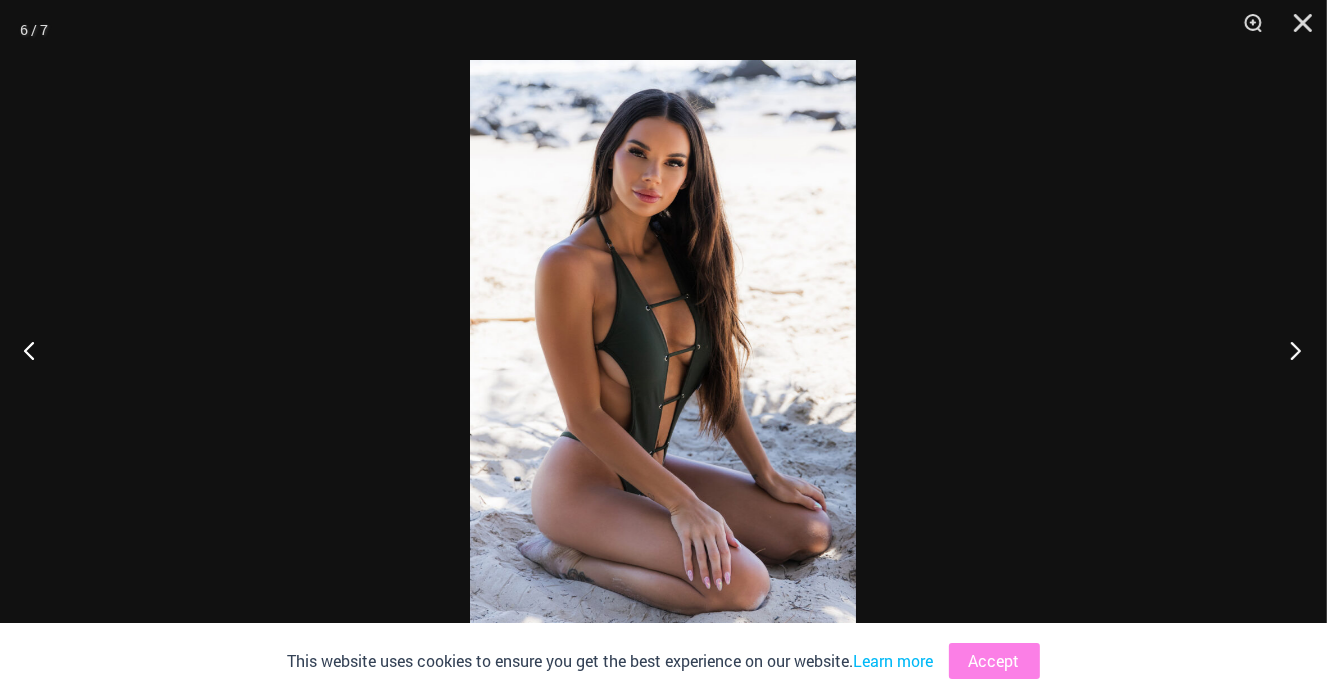 click at bounding box center (1289, 350) 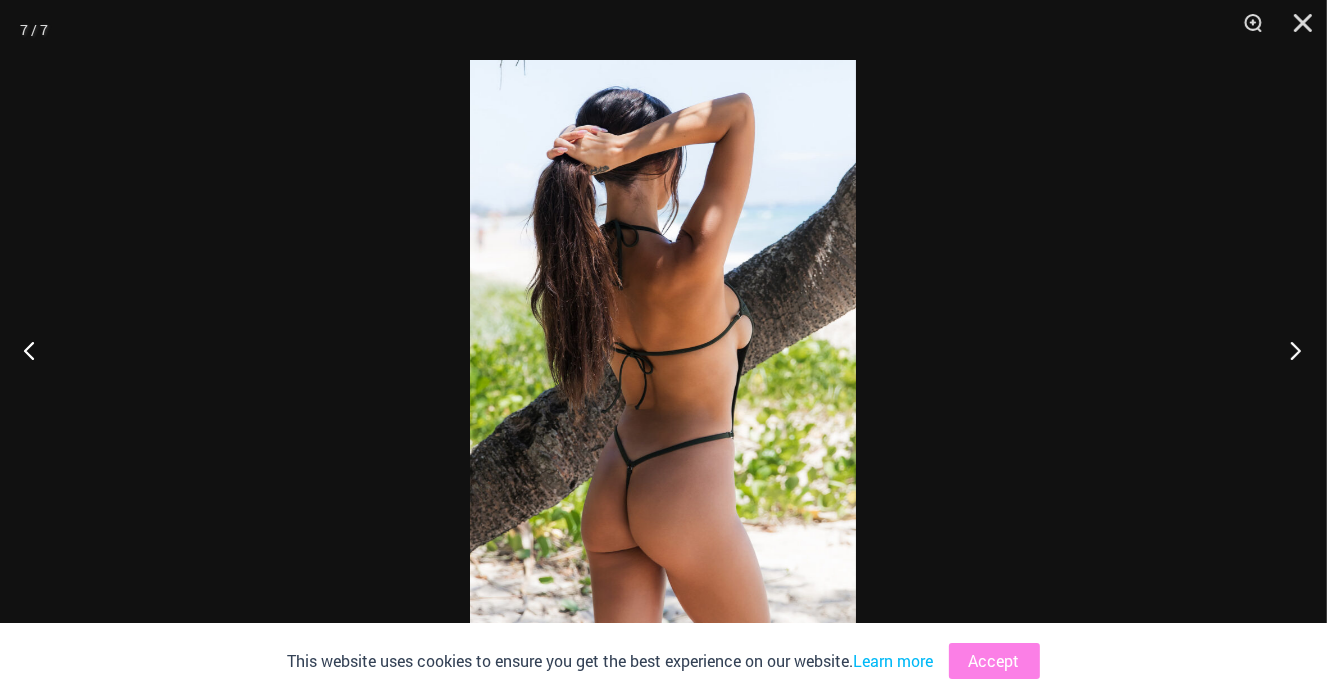 click at bounding box center [1289, 350] 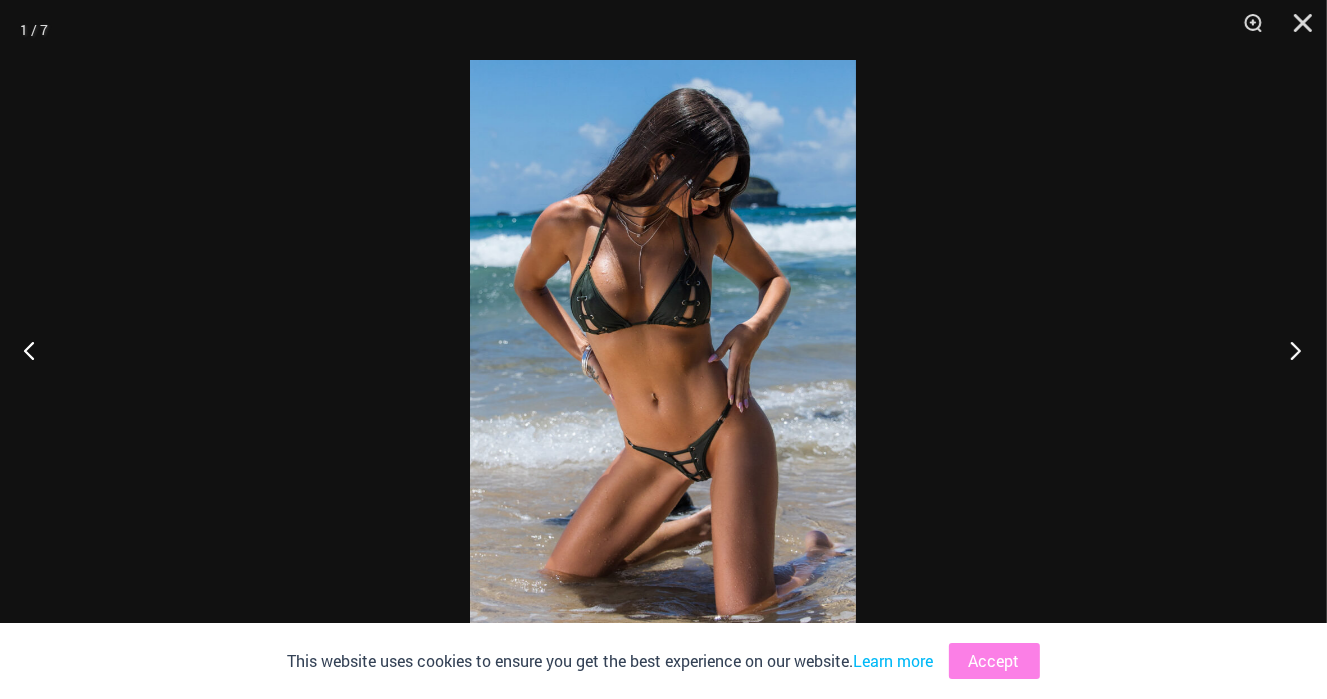 click at bounding box center (1289, 350) 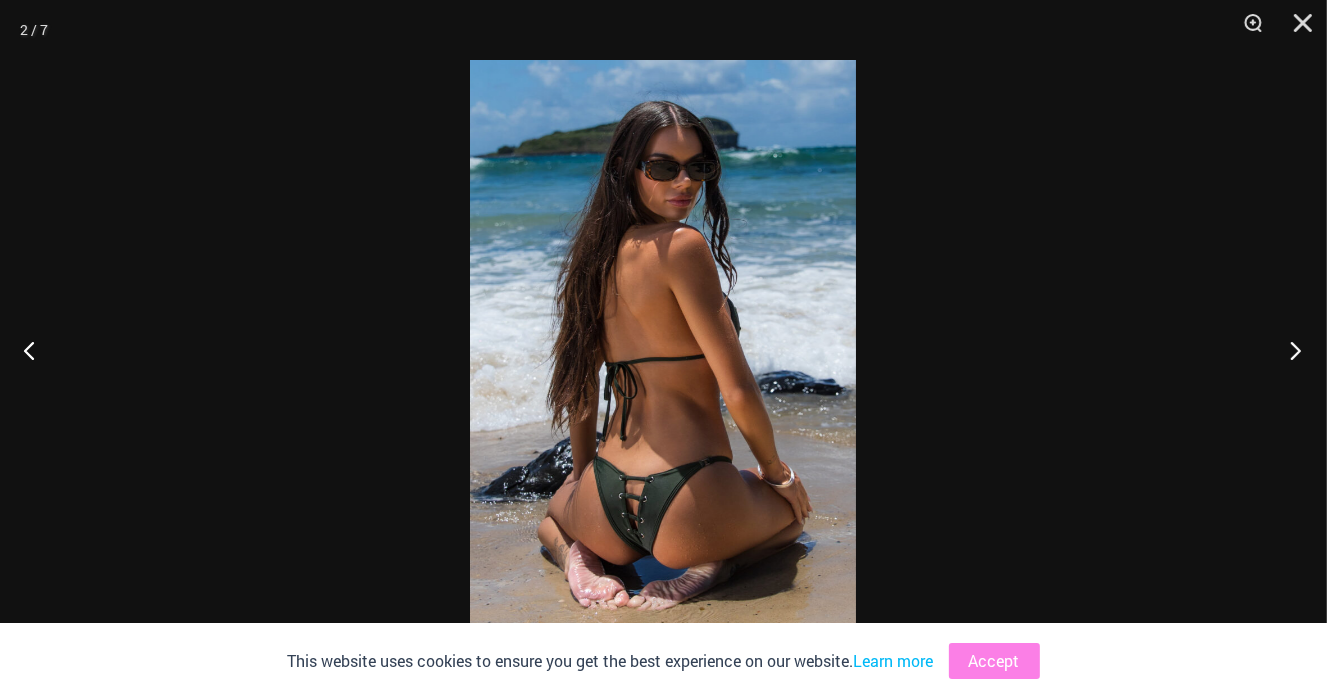 click at bounding box center (1289, 350) 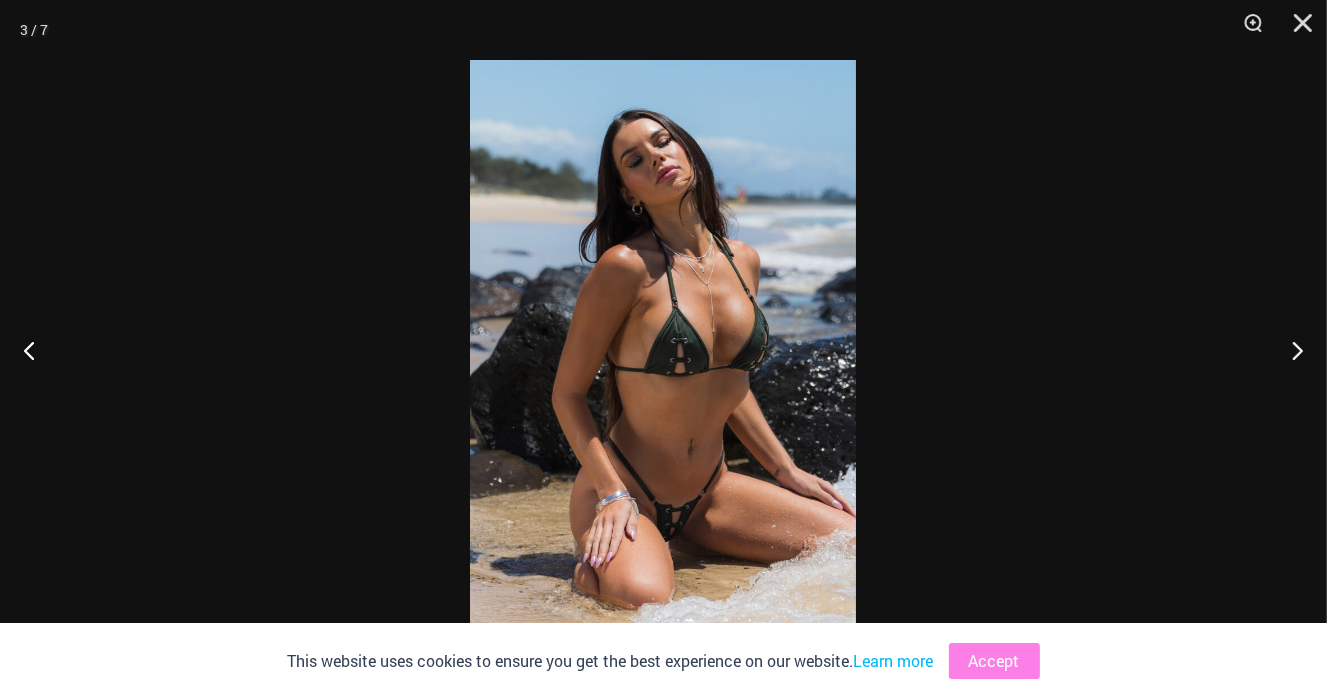 click at bounding box center [663, 349] 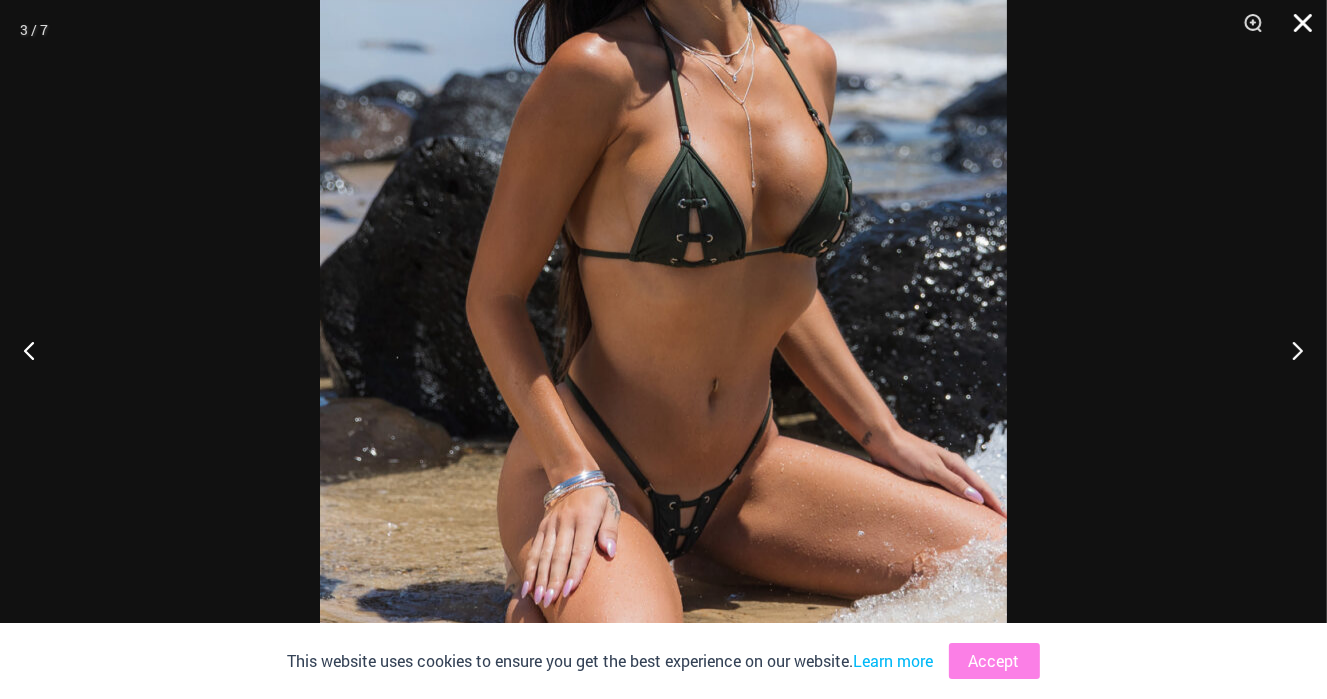 click at bounding box center [1296, 30] 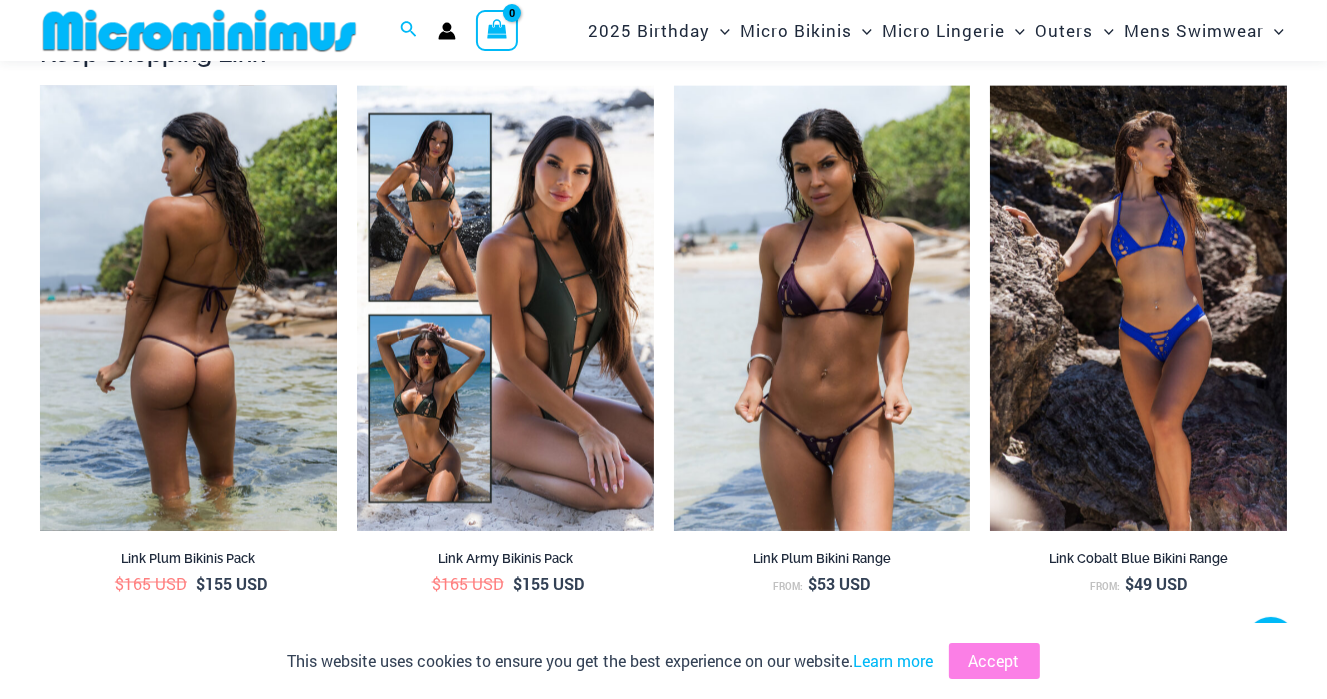 scroll, scrollTop: 2684, scrollLeft: 0, axis: vertical 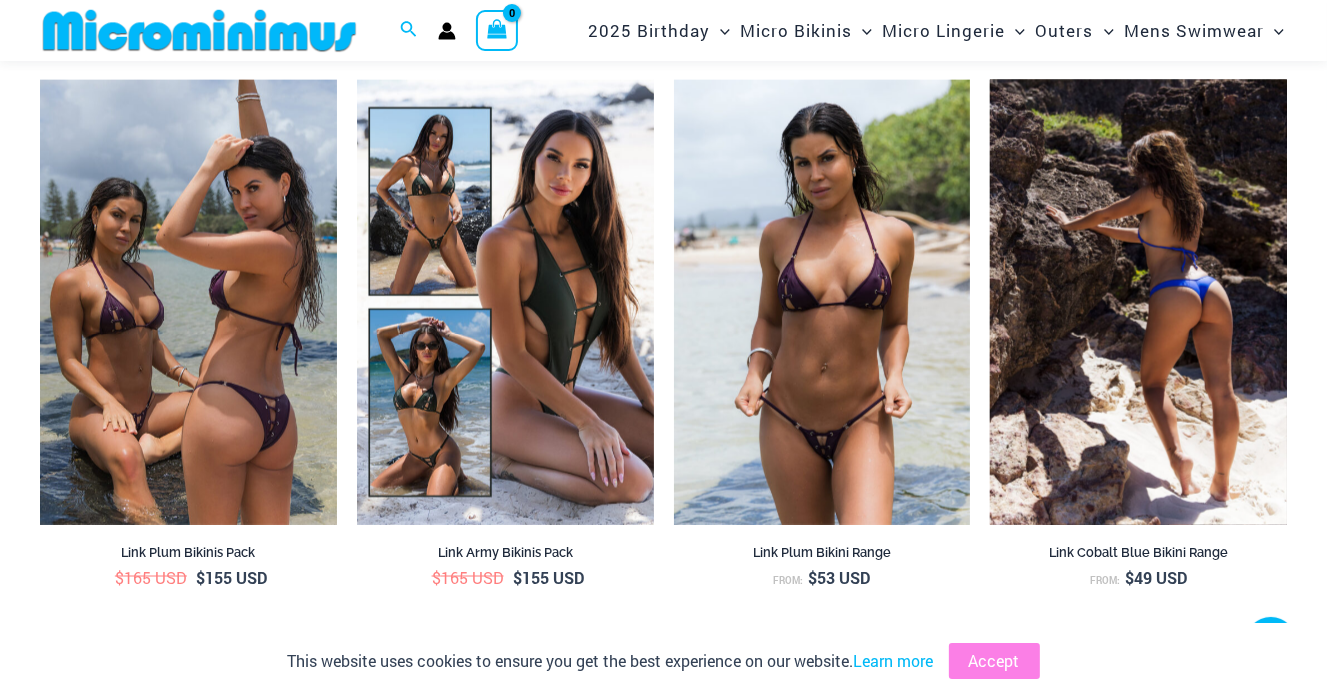 click at bounding box center (1138, 302) 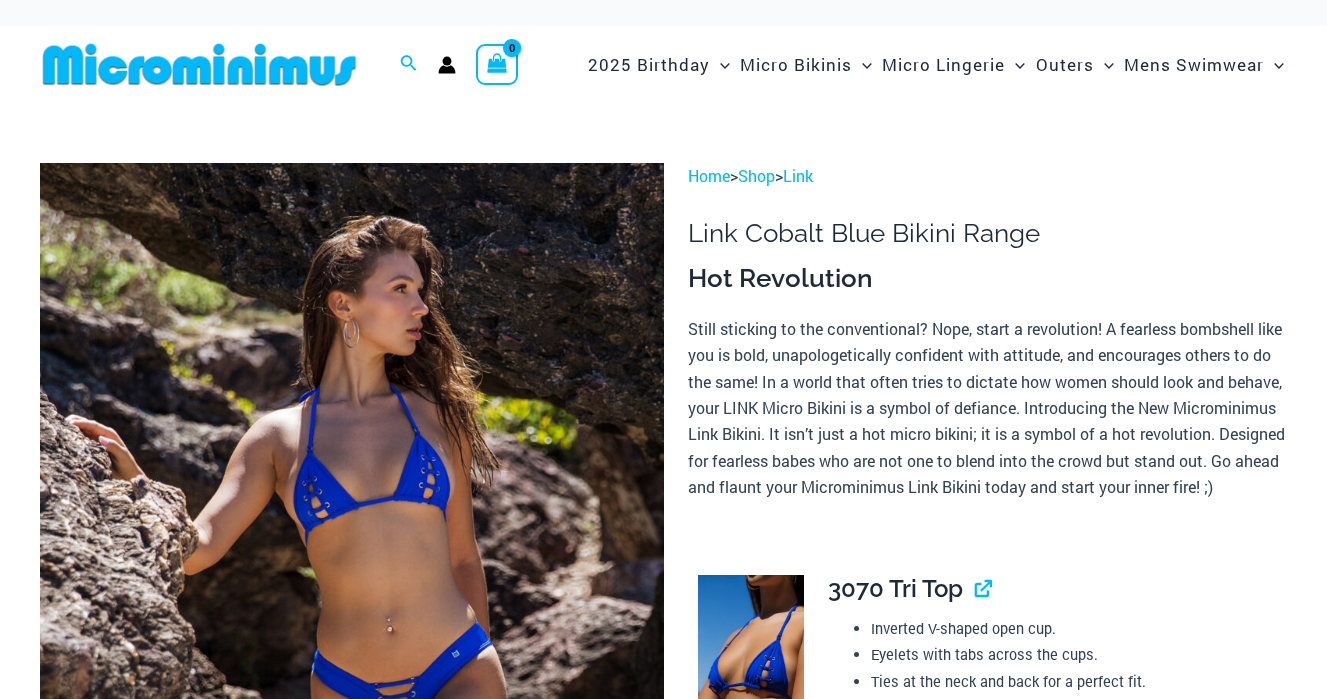 scroll, scrollTop: 0, scrollLeft: 0, axis: both 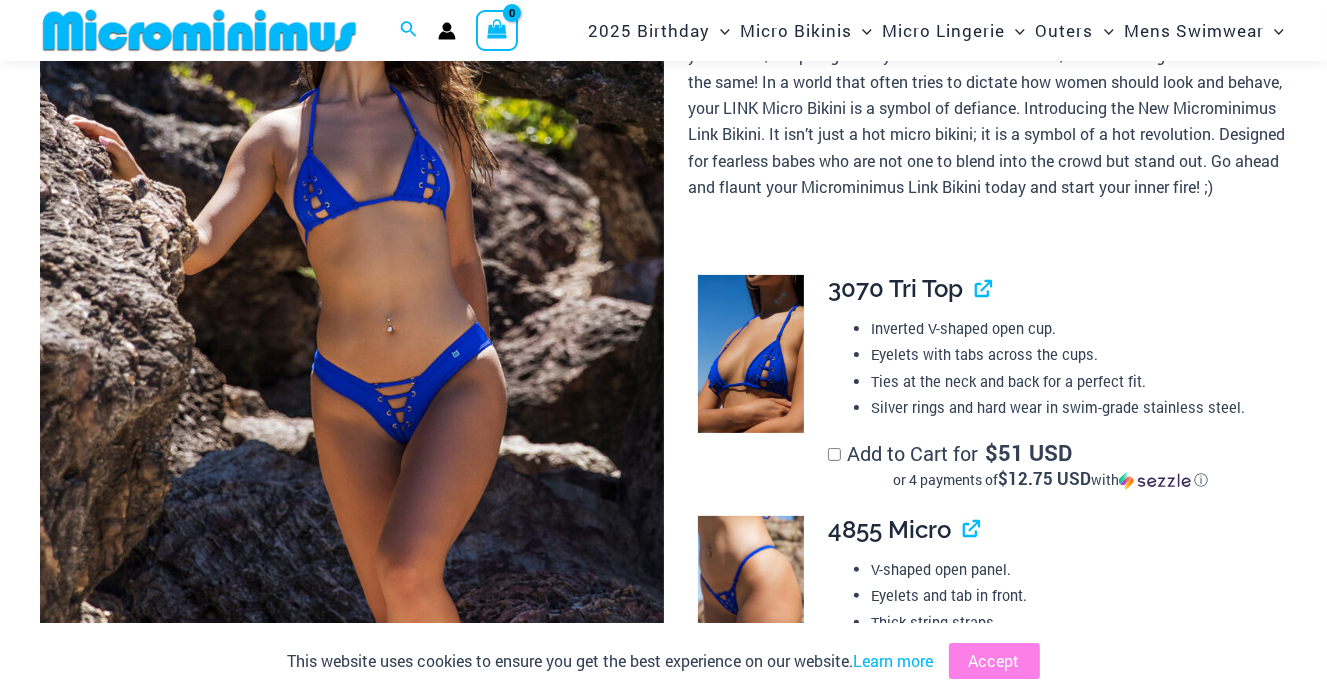 click at bounding box center [750, 354] 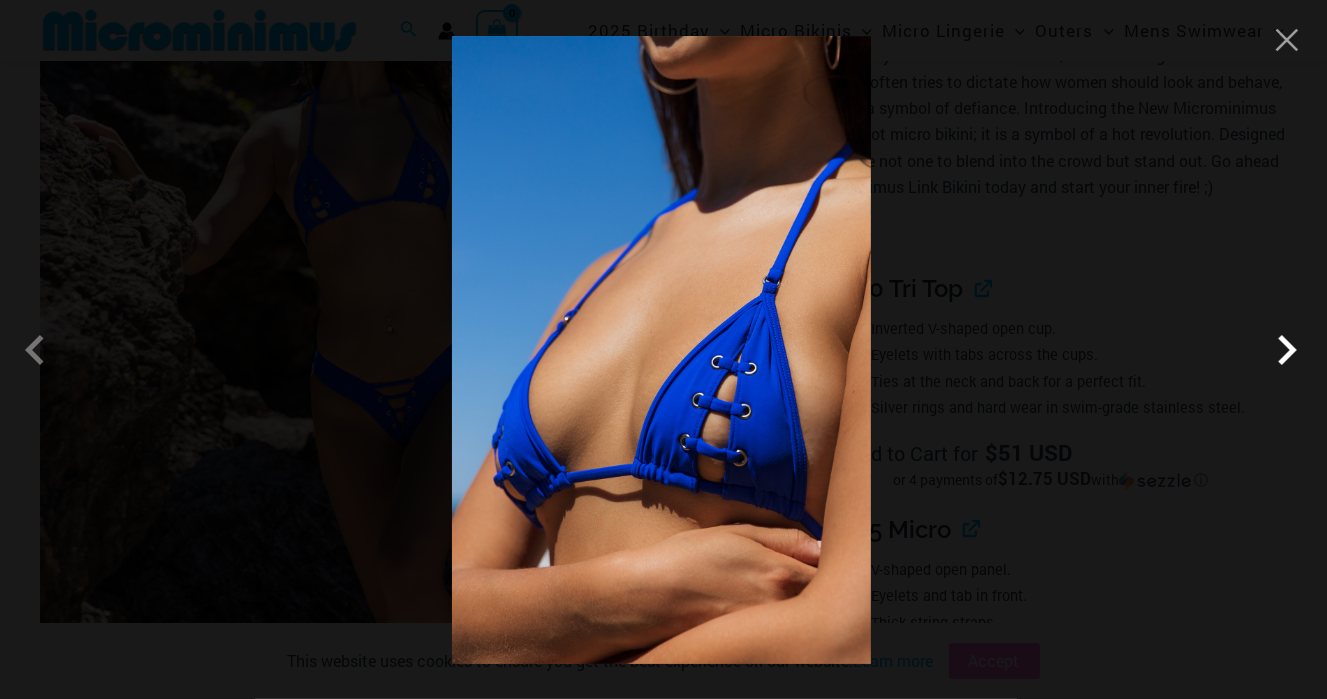 click at bounding box center [1287, 350] 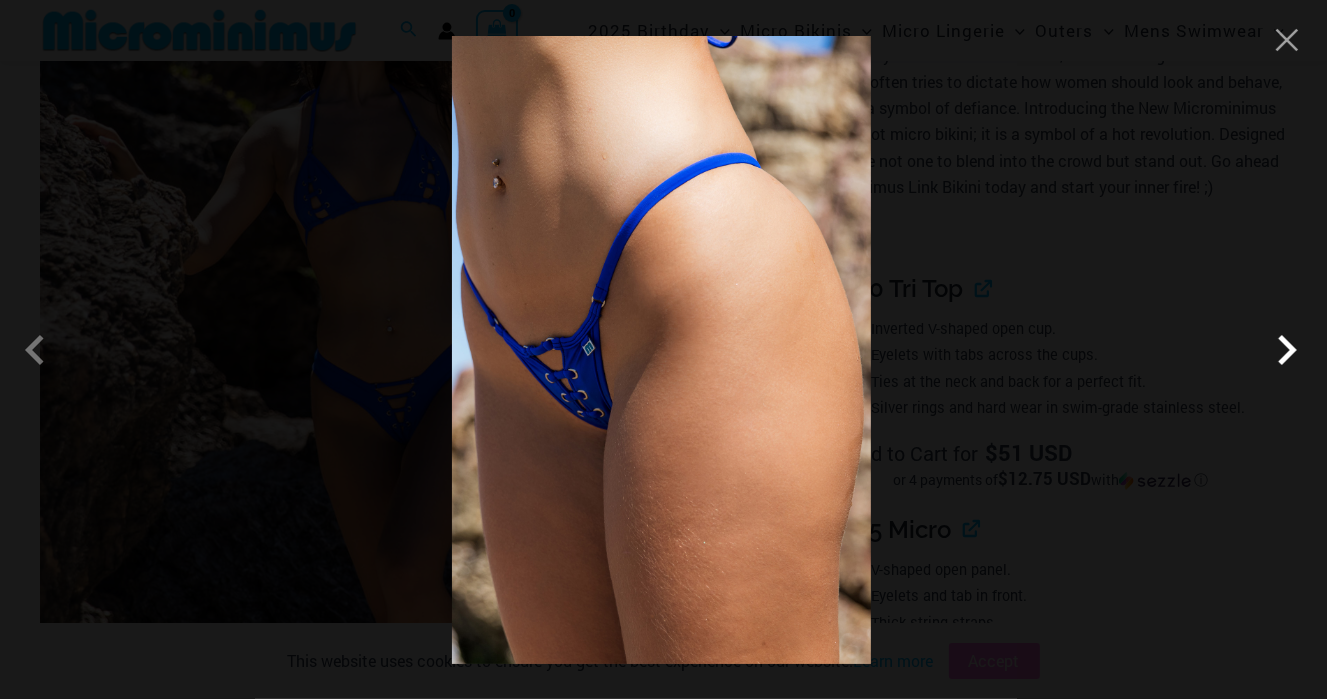 click at bounding box center [1287, 350] 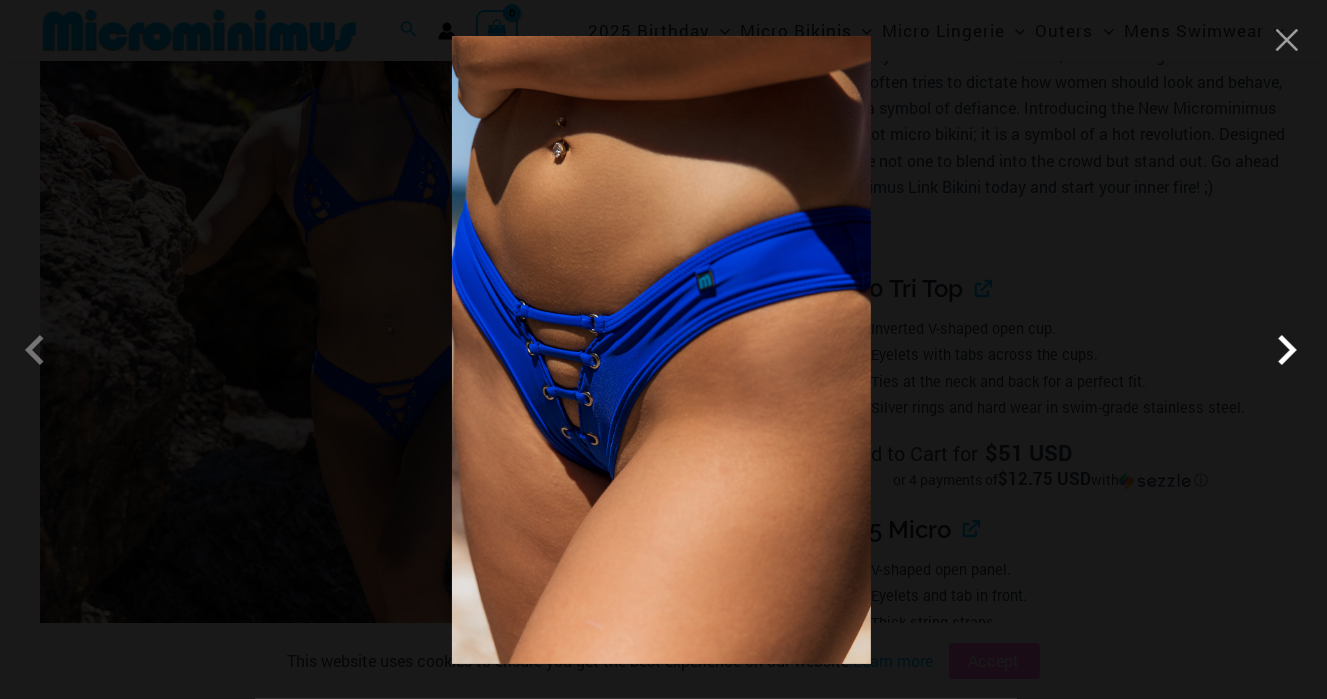 click at bounding box center [1287, 350] 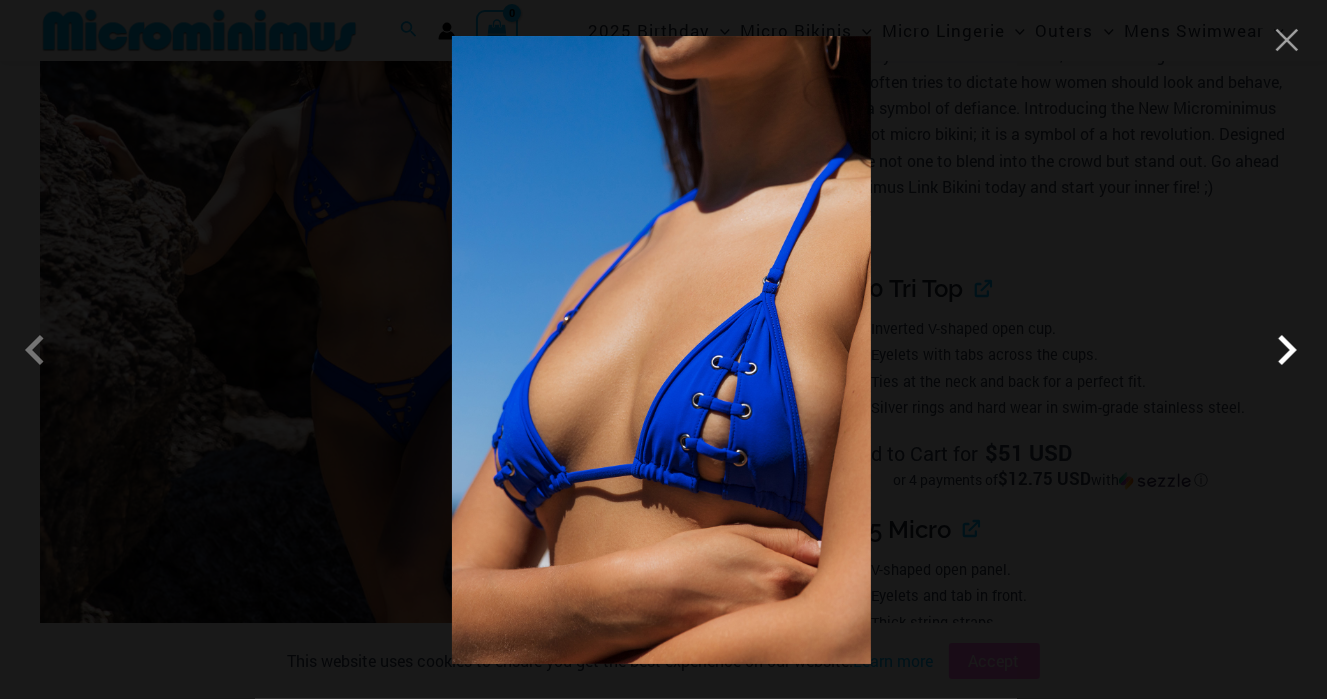 click at bounding box center (1287, 350) 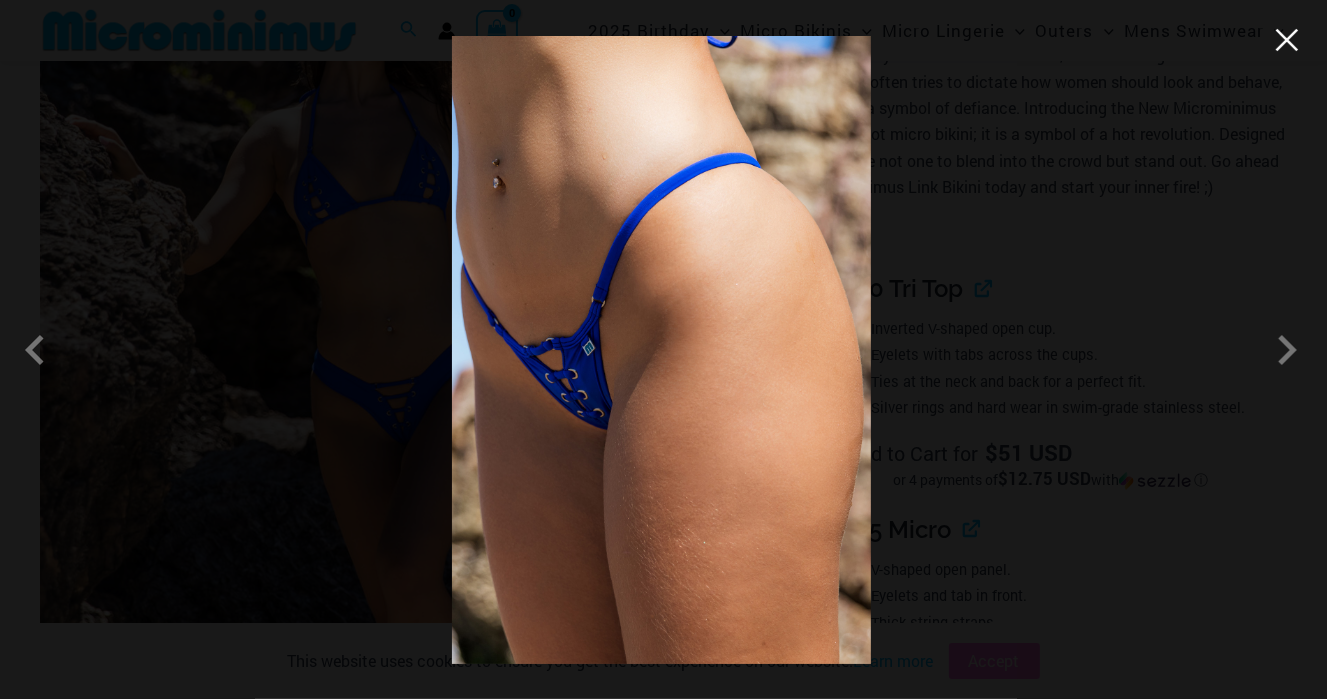 click at bounding box center (1287, 40) 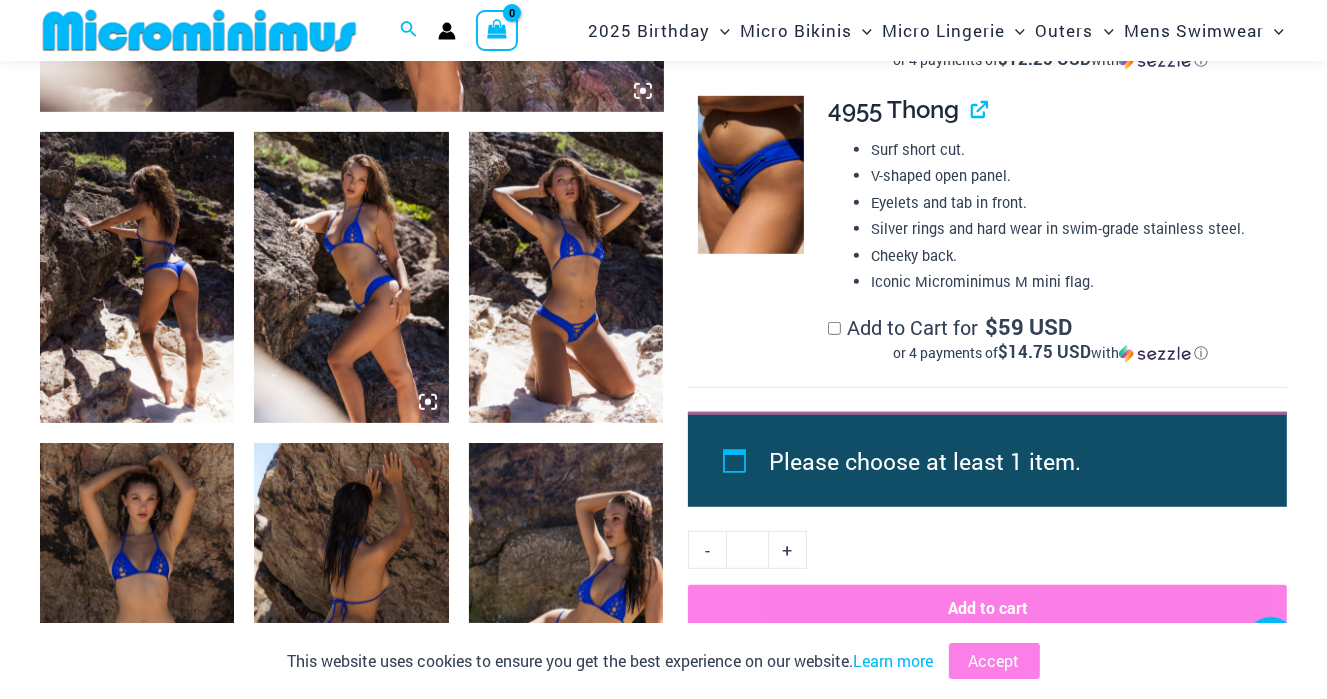 scroll, scrollTop: 984, scrollLeft: 0, axis: vertical 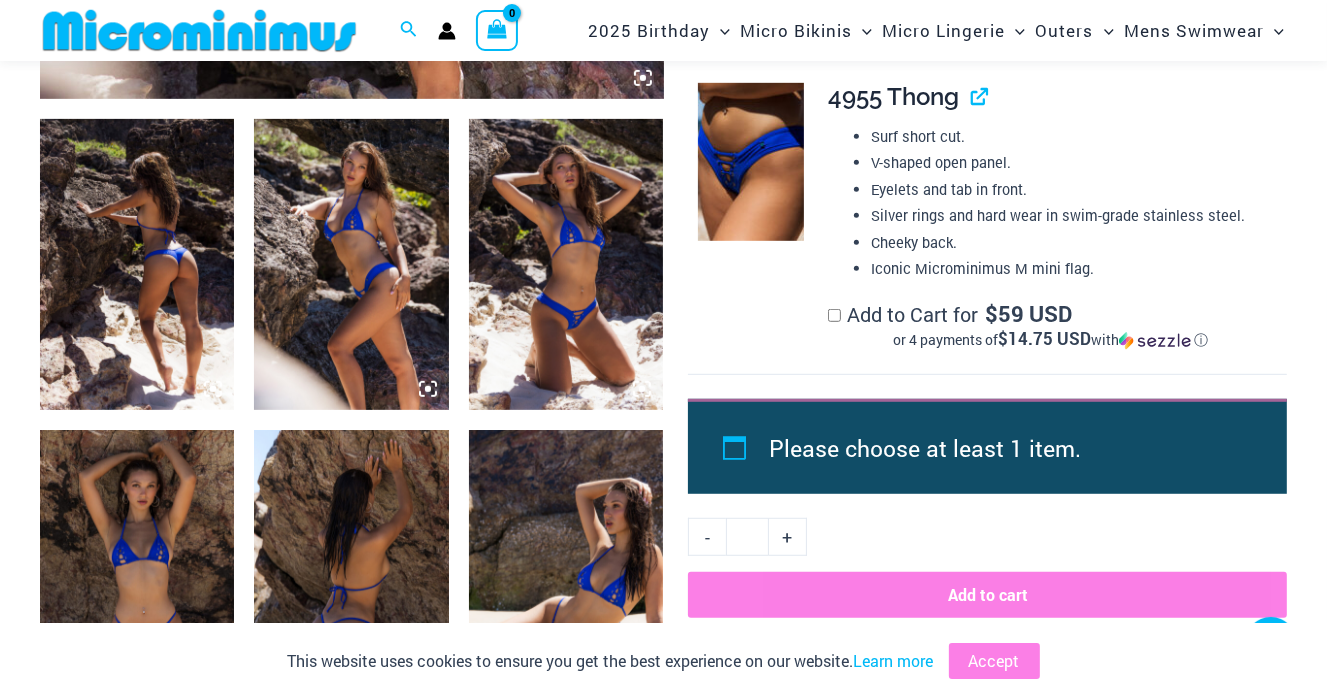 click at bounding box center [137, 265] 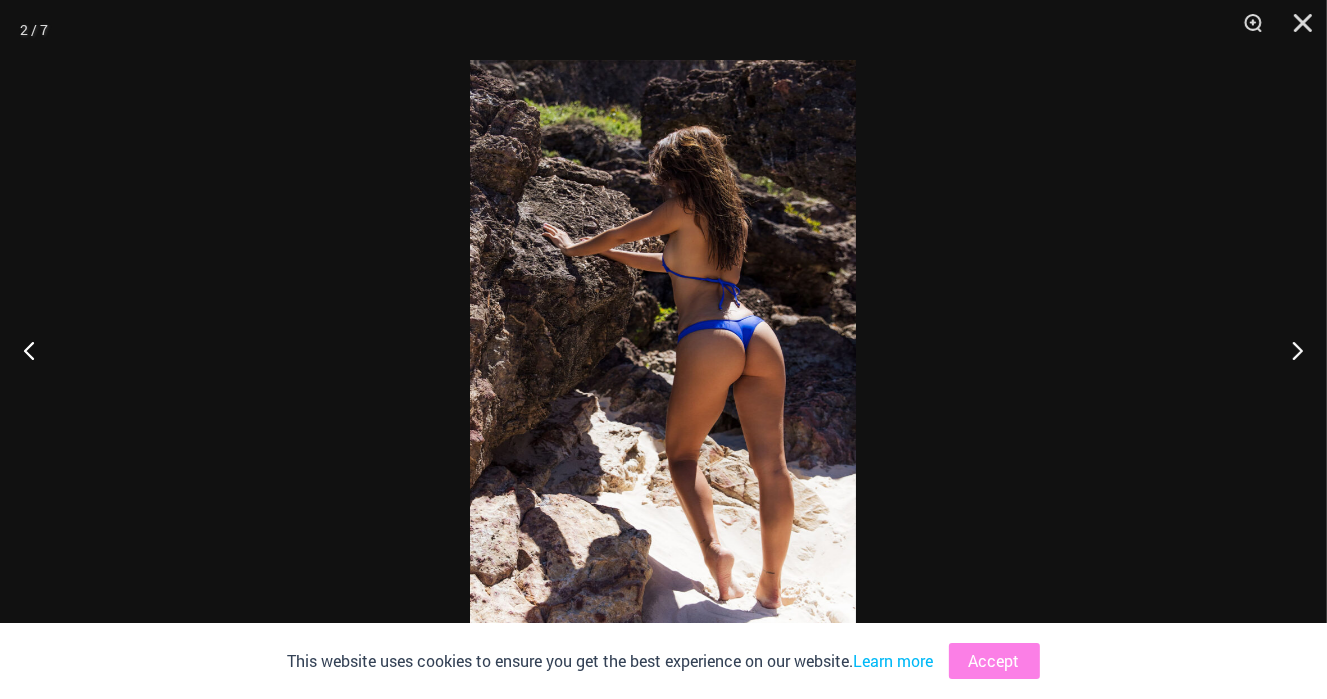 click at bounding box center (663, 349) 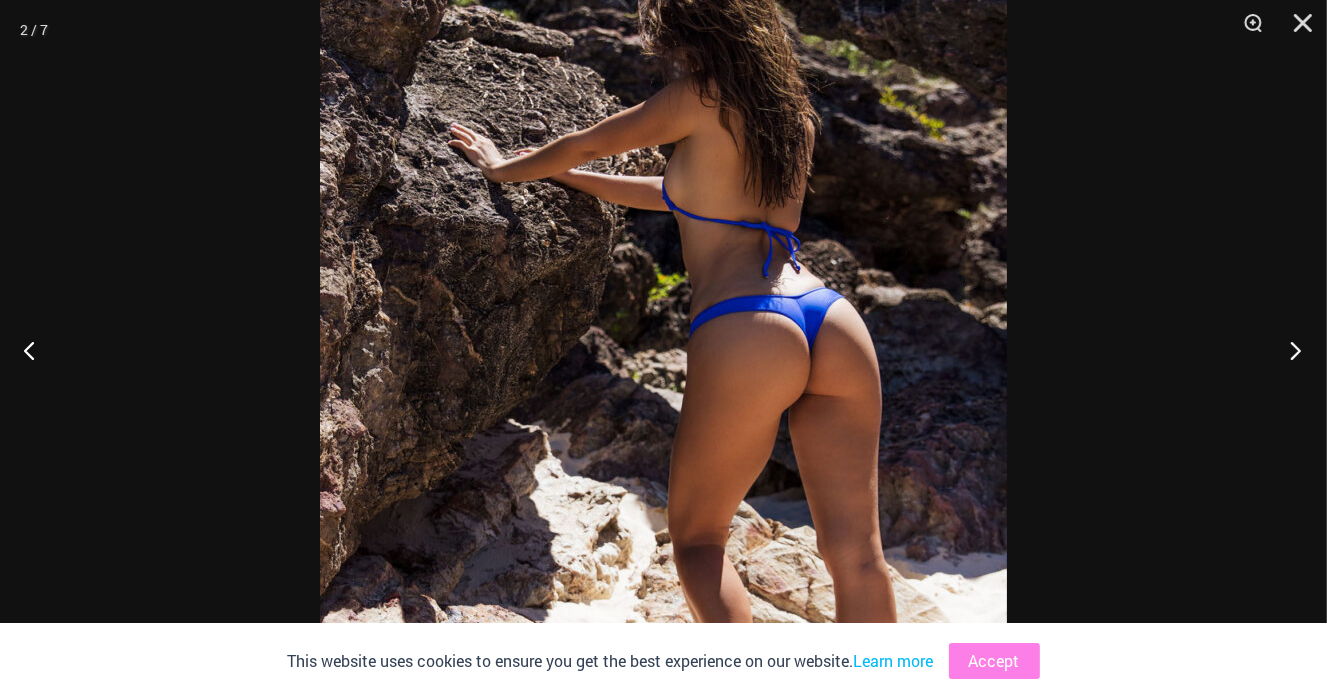 click at bounding box center (1289, 350) 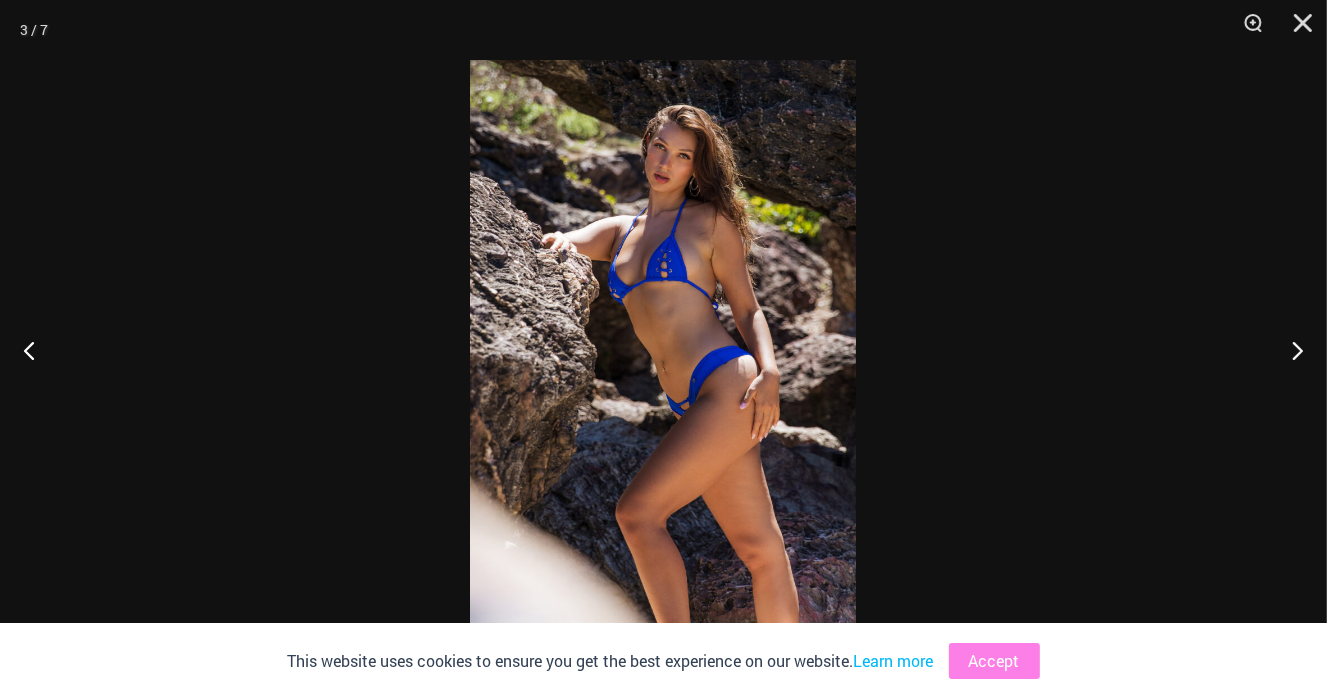 click at bounding box center [663, 349] 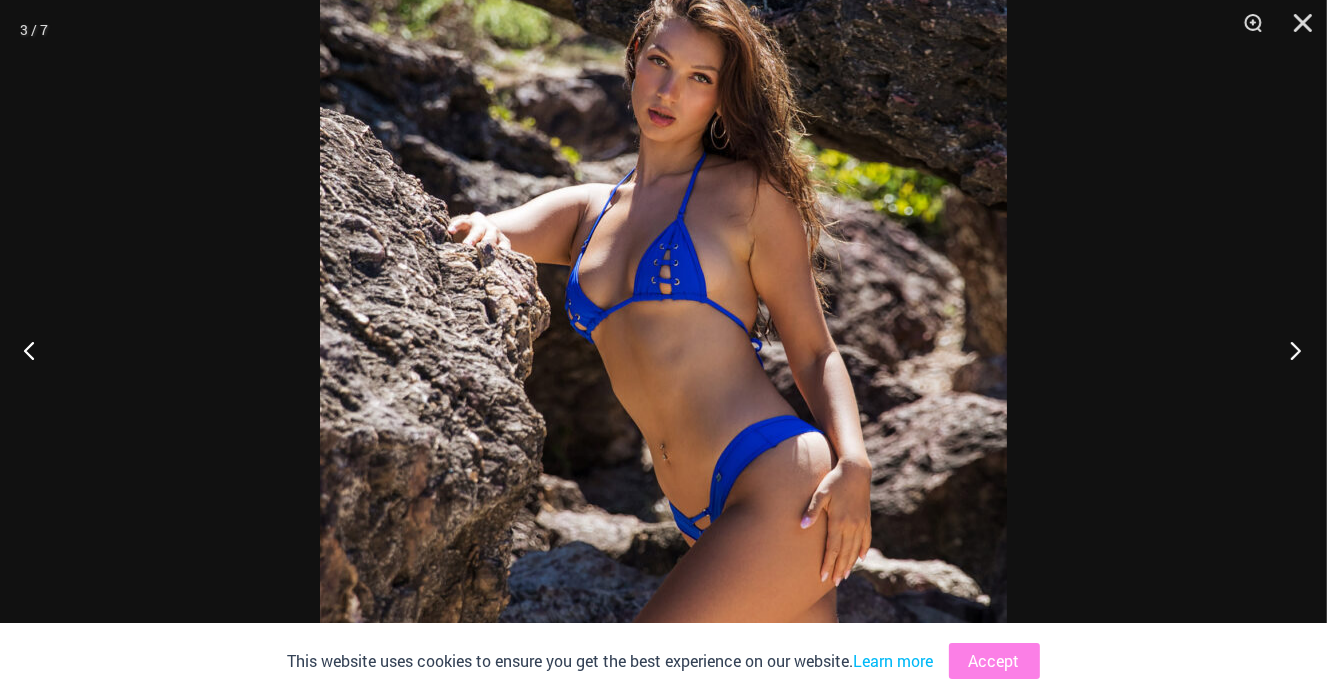 click at bounding box center [1289, 350] 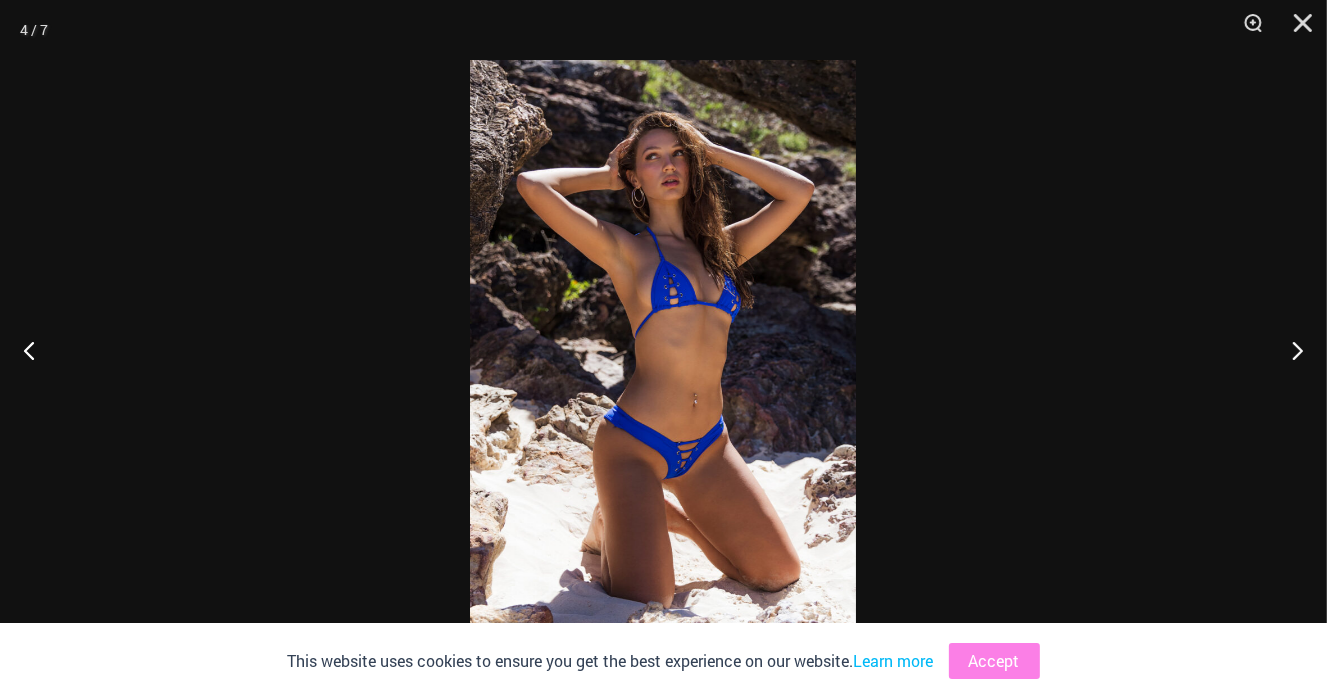 click at bounding box center (663, 349) 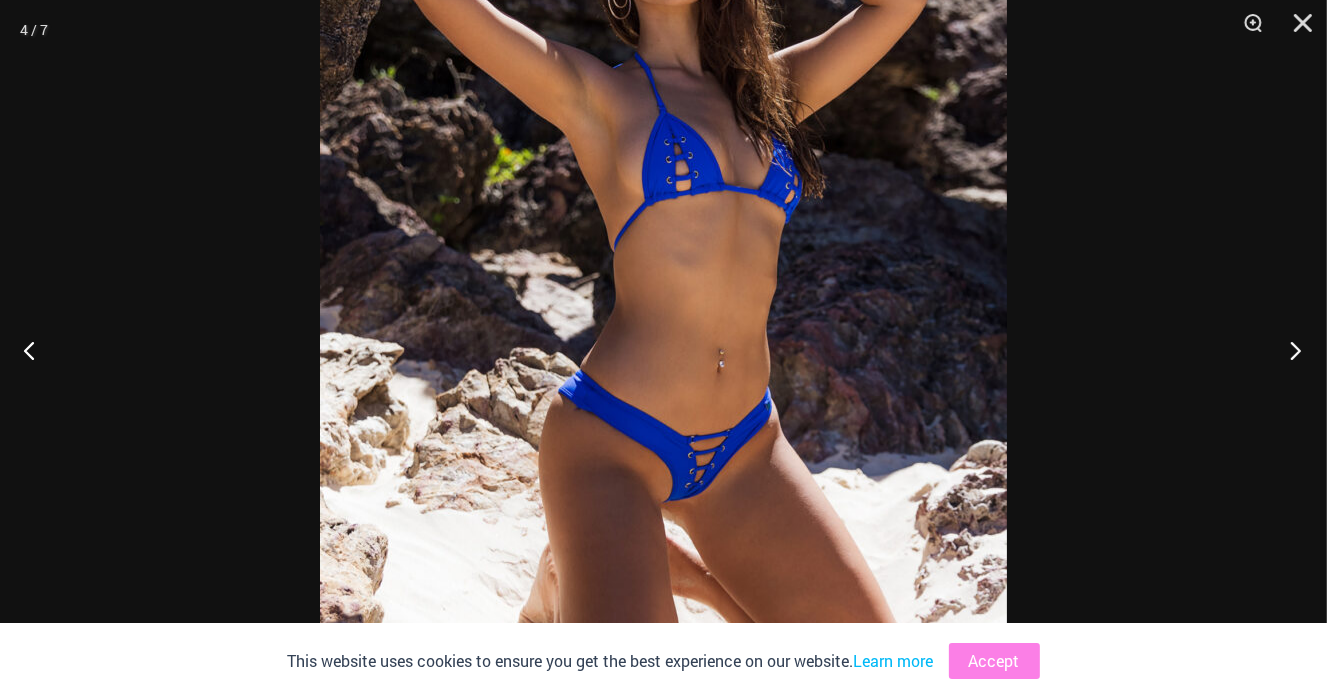 click at bounding box center (1289, 350) 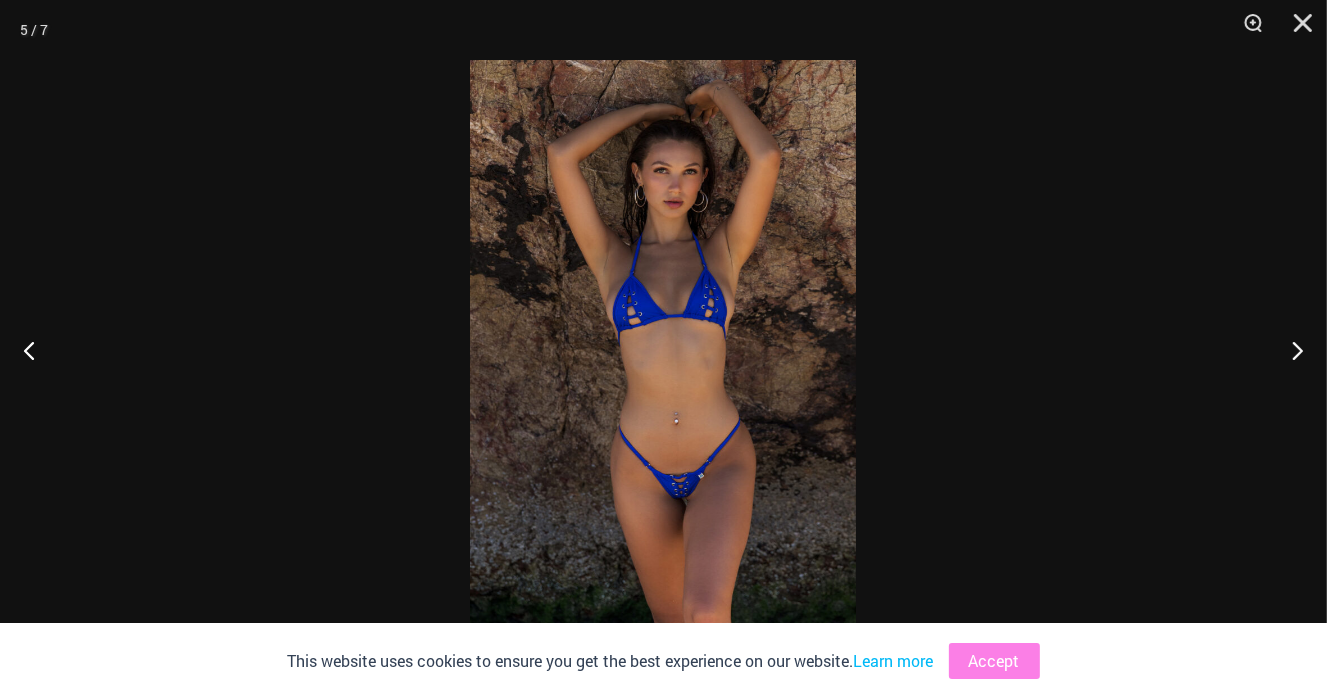 click at bounding box center (663, 349) 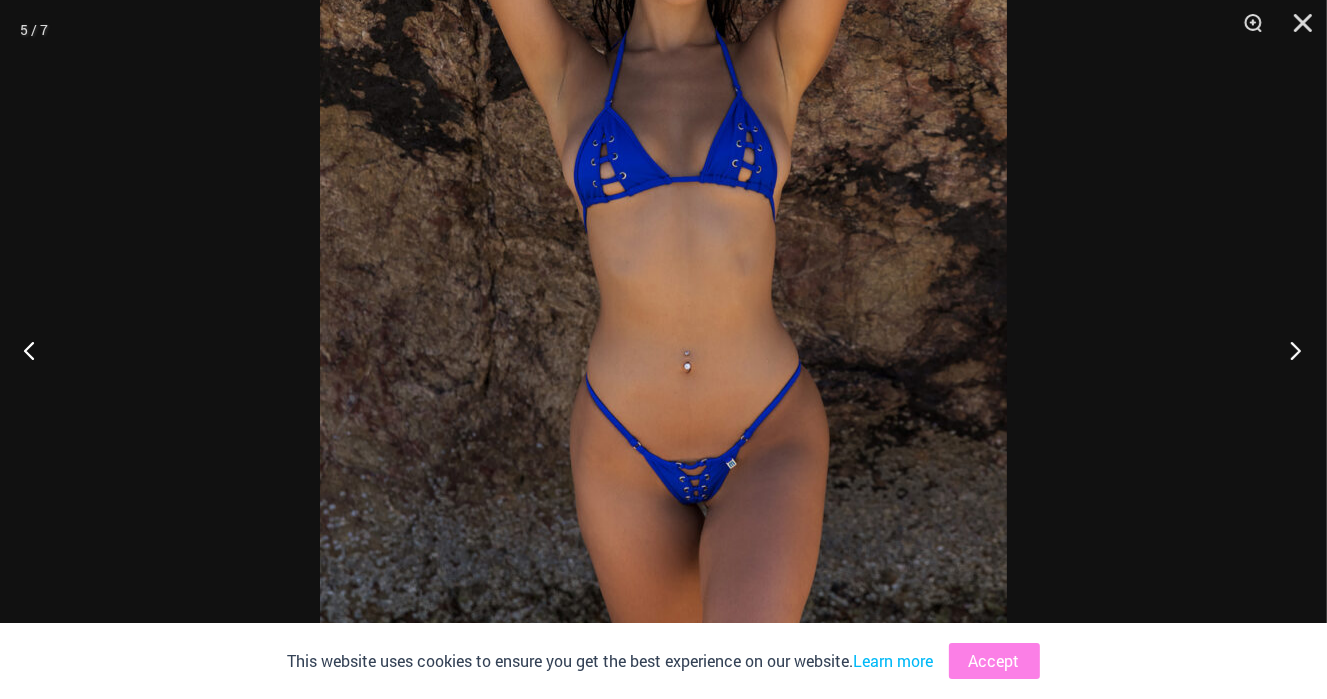 click at bounding box center [1289, 350] 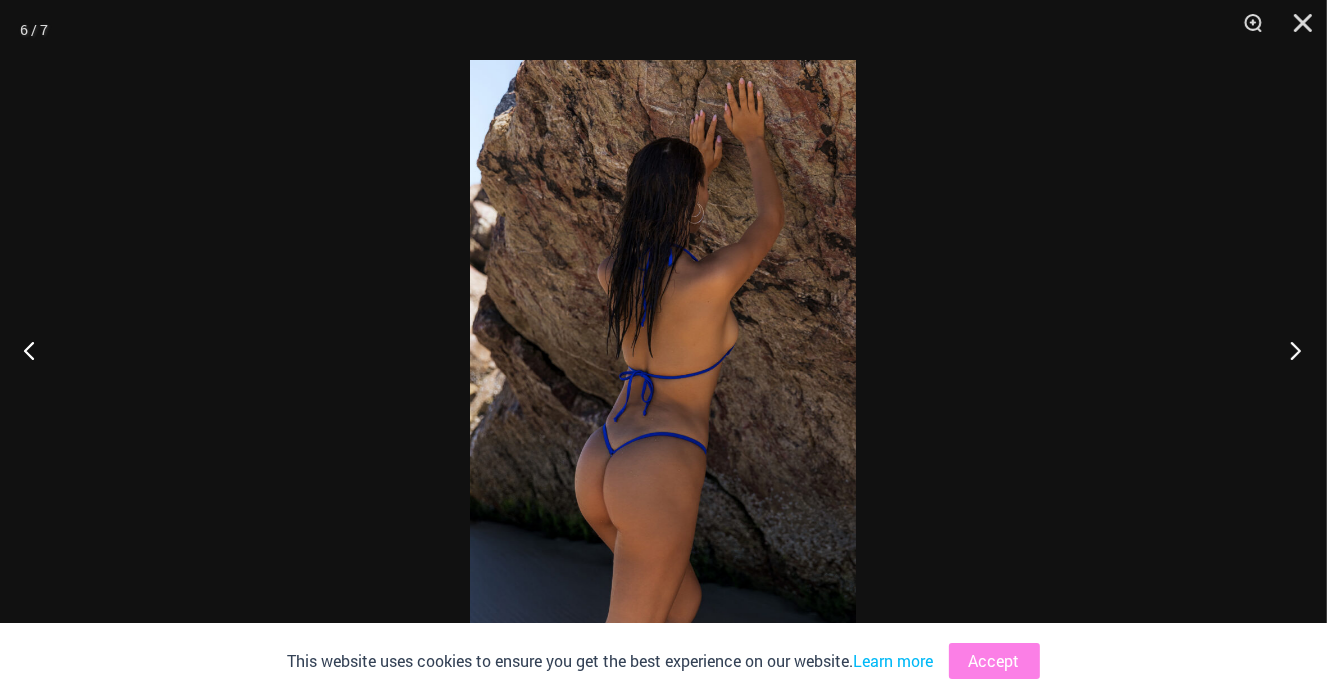 click at bounding box center [1289, 350] 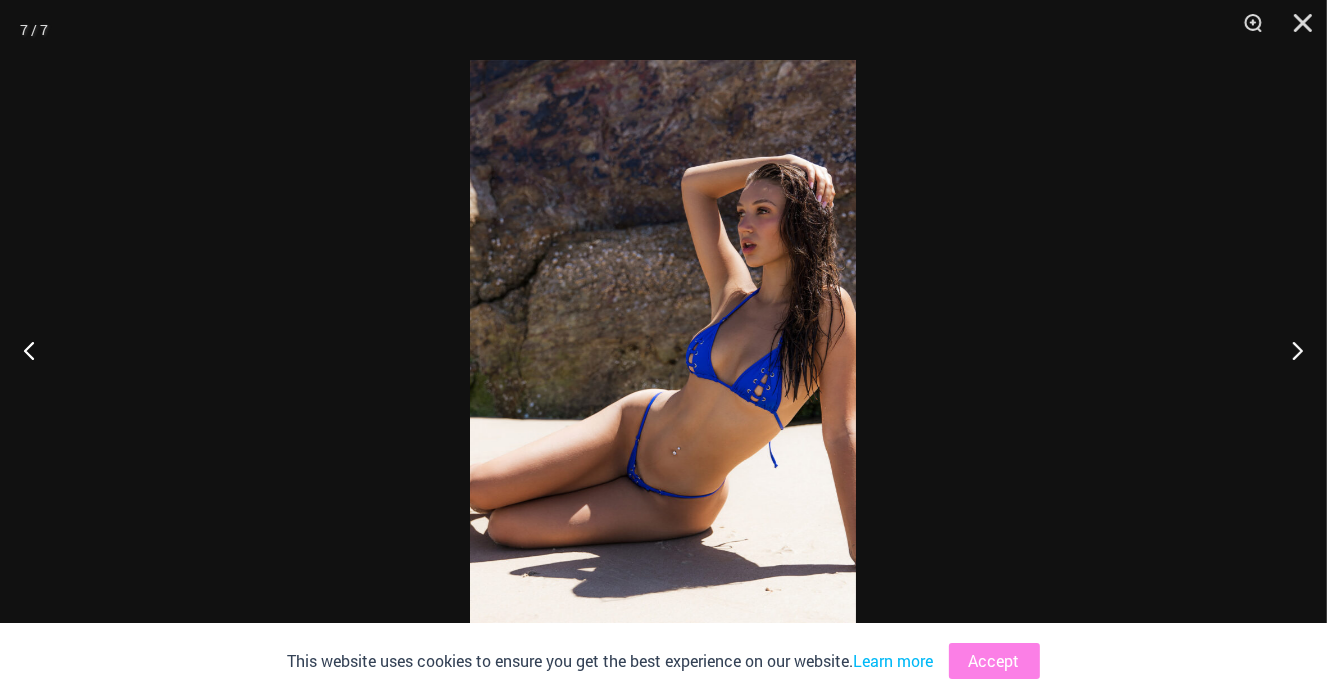 click at bounding box center (663, 349) 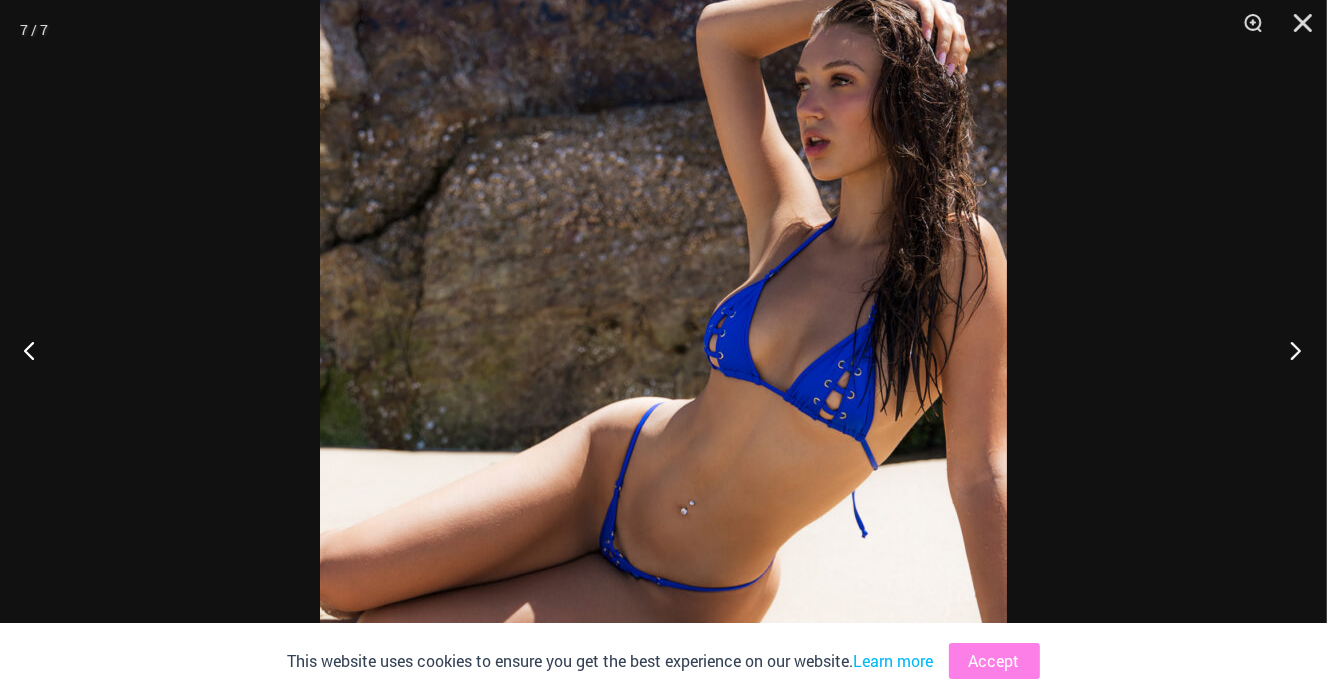 click at bounding box center (1289, 350) 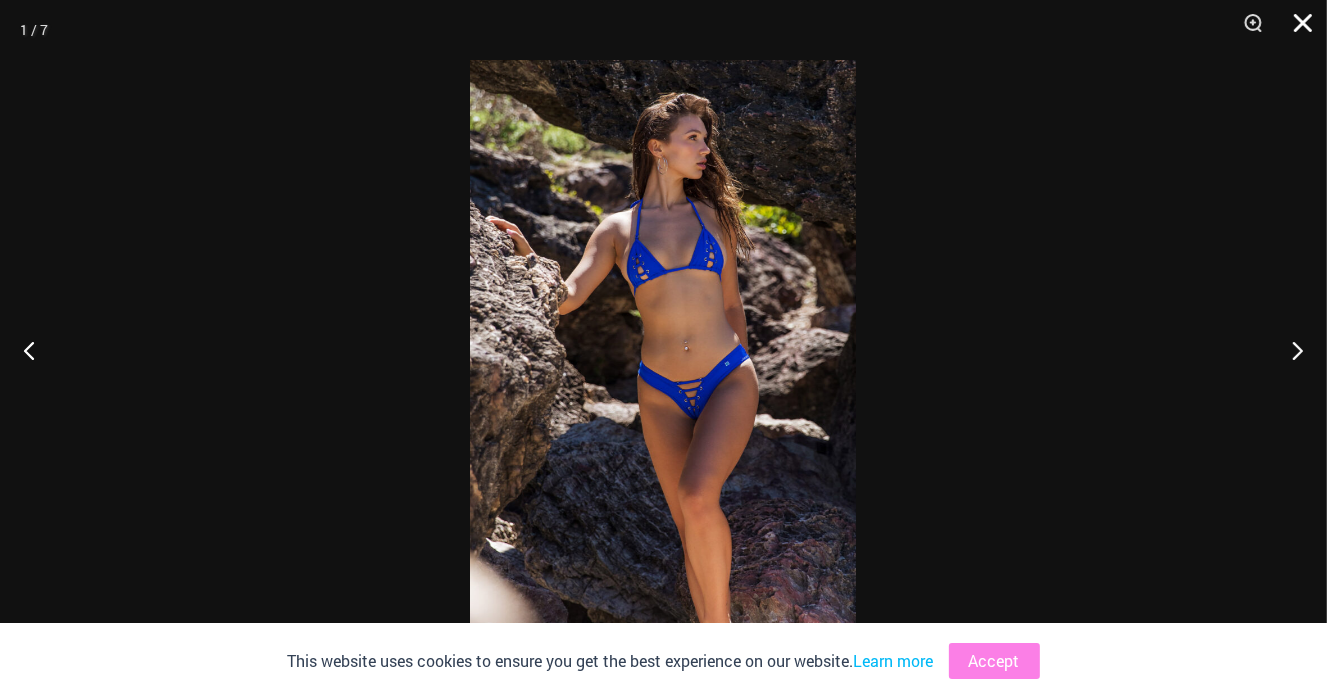 click at bounding box center (1296, 30) 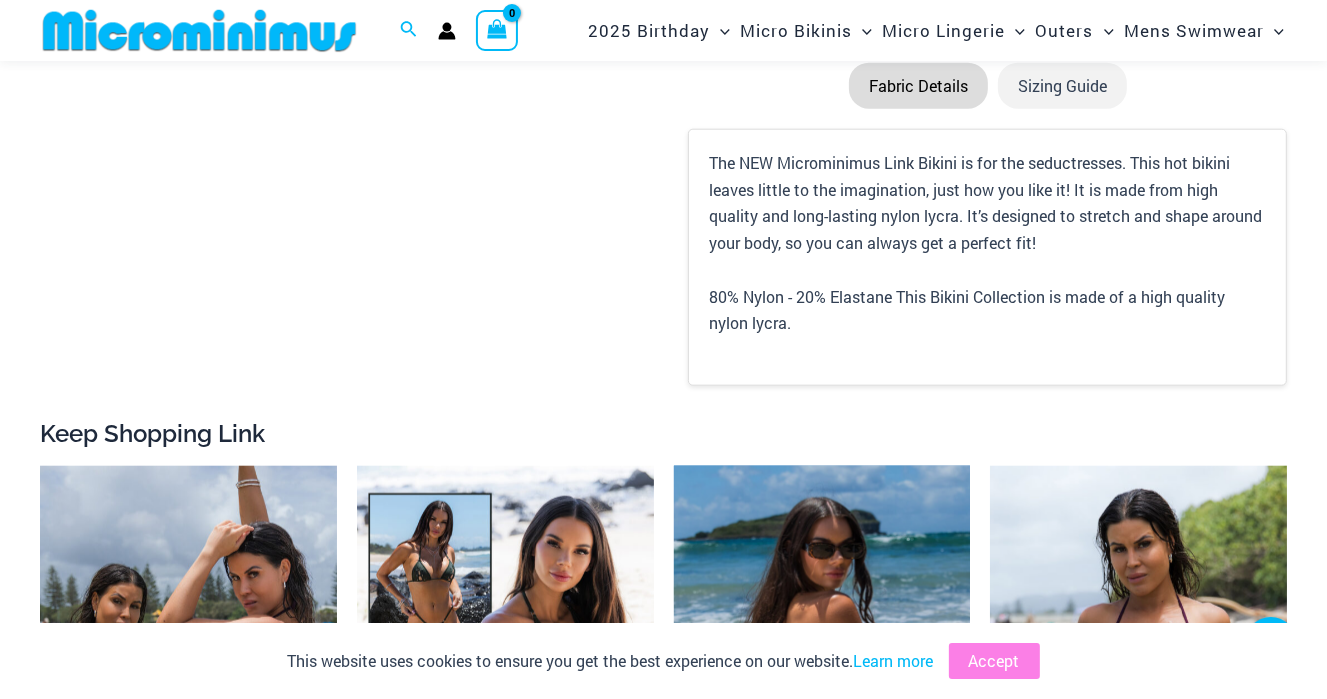 scroll, scrollTop: 2084, scrollLeft: 0, axis: vertical 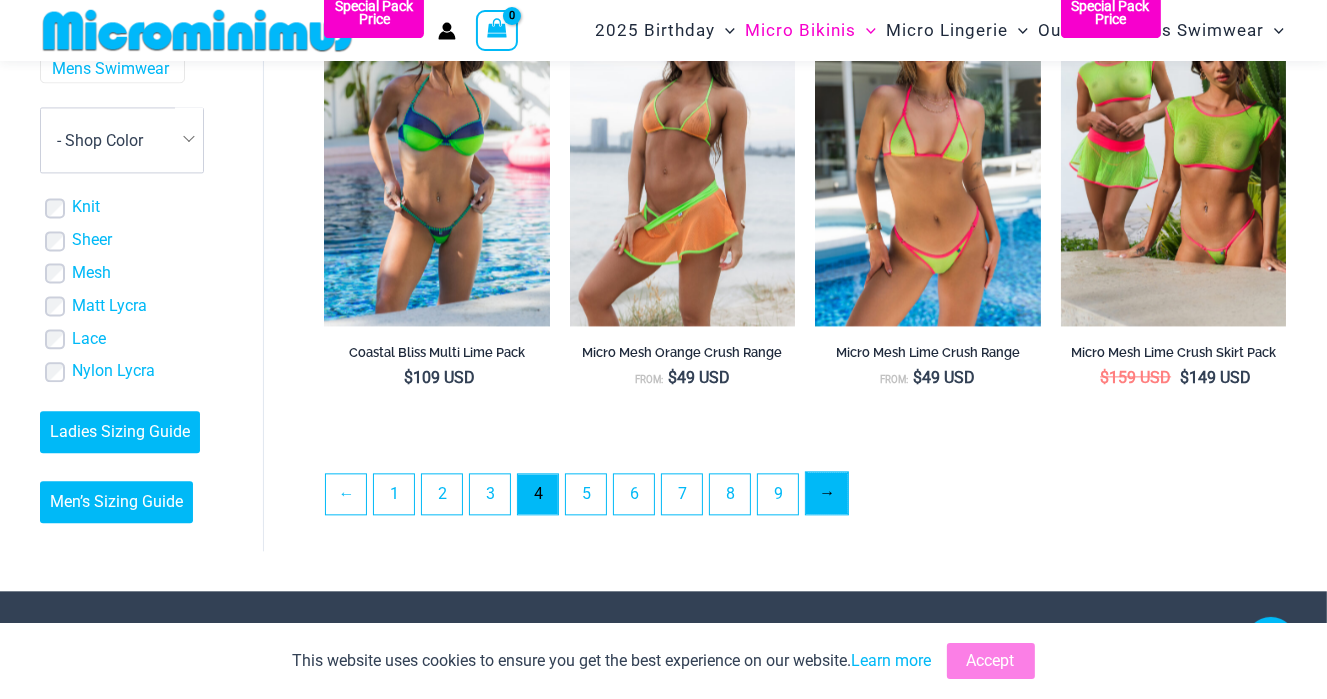 click on "→" at bounding box center (827, 493) 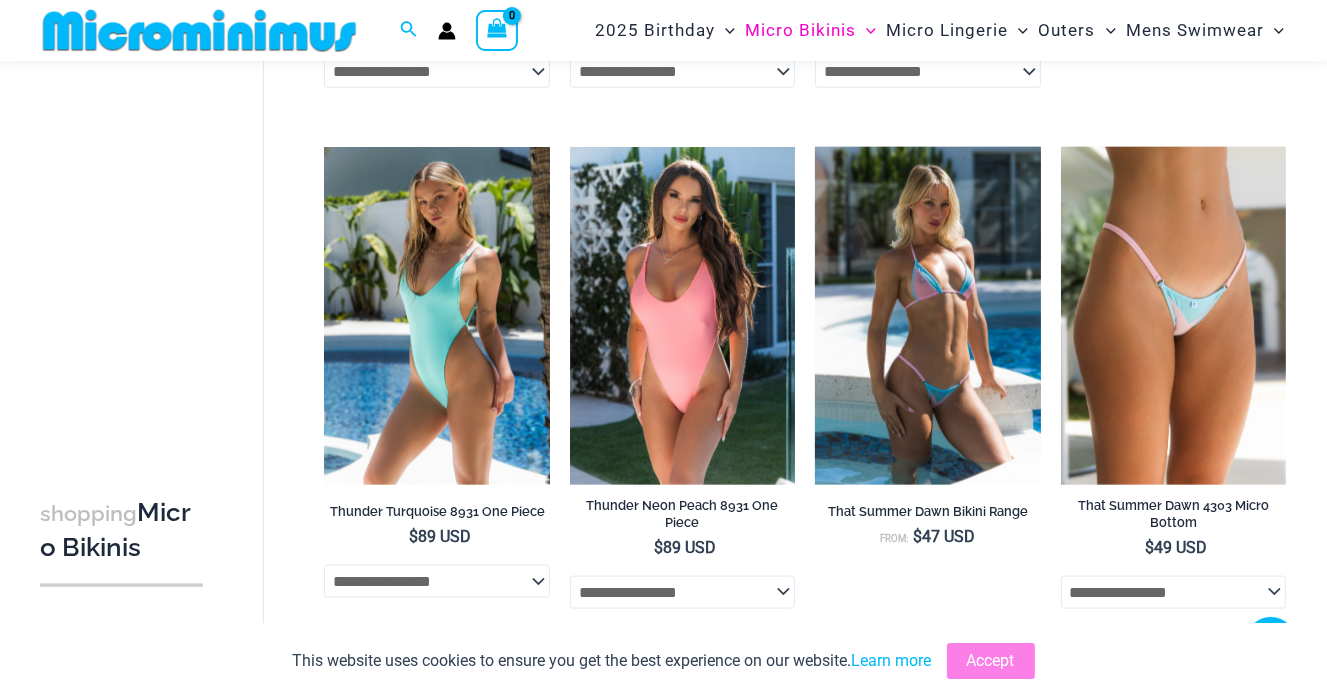 scroll, scrollTop: 2084, scrollLeft: 0, axis: vertical 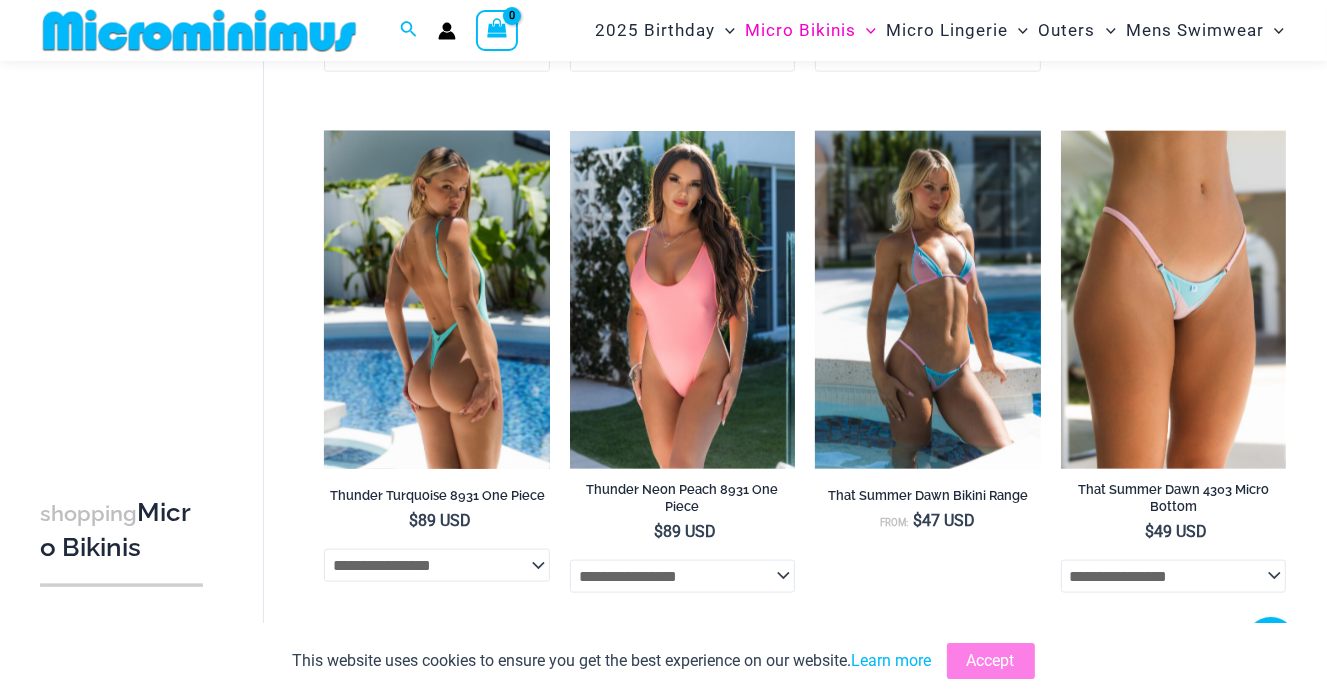 click at bounding box center [436, 300] 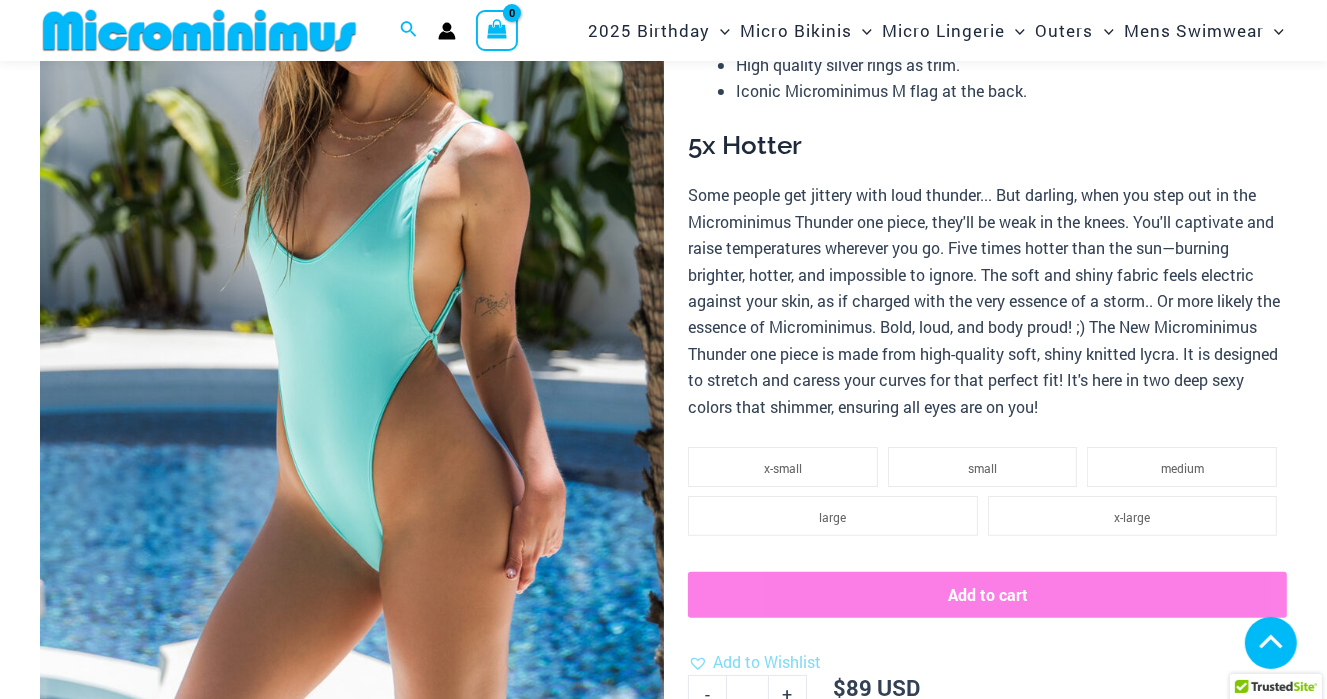 scroll, scrollTop: 1100, scrollLeft: 0, axis: vertical 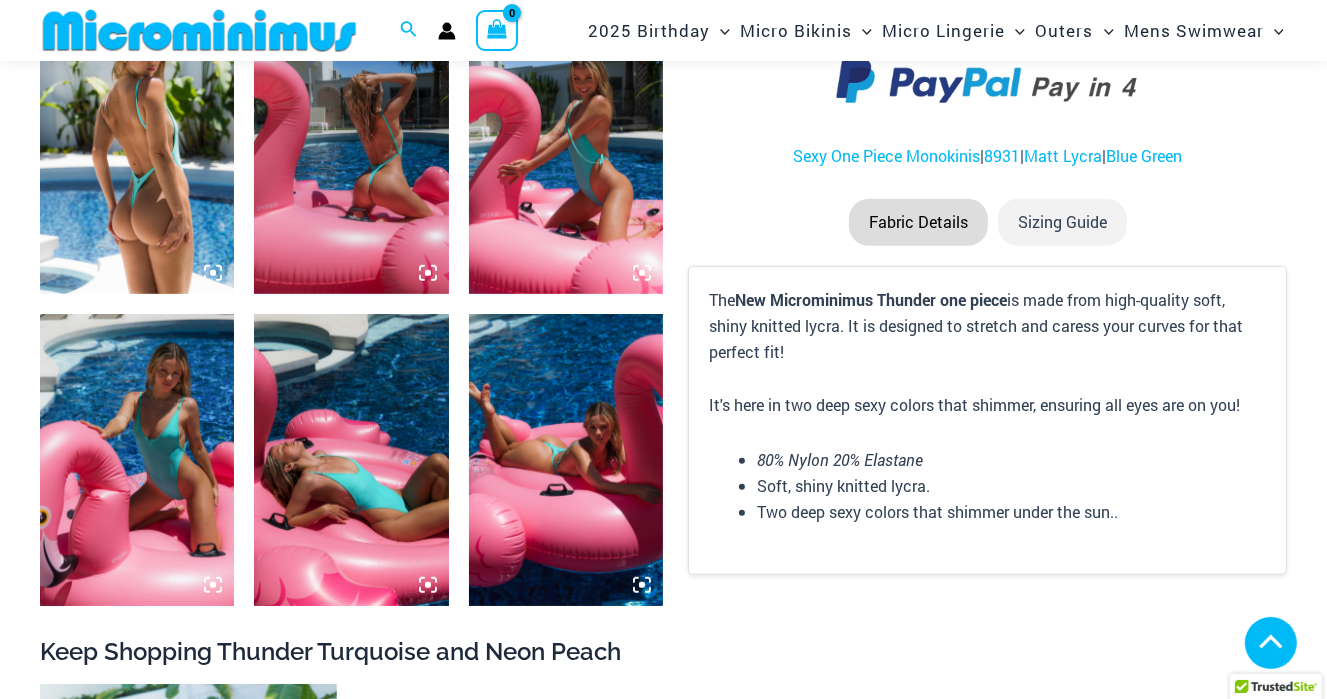 click 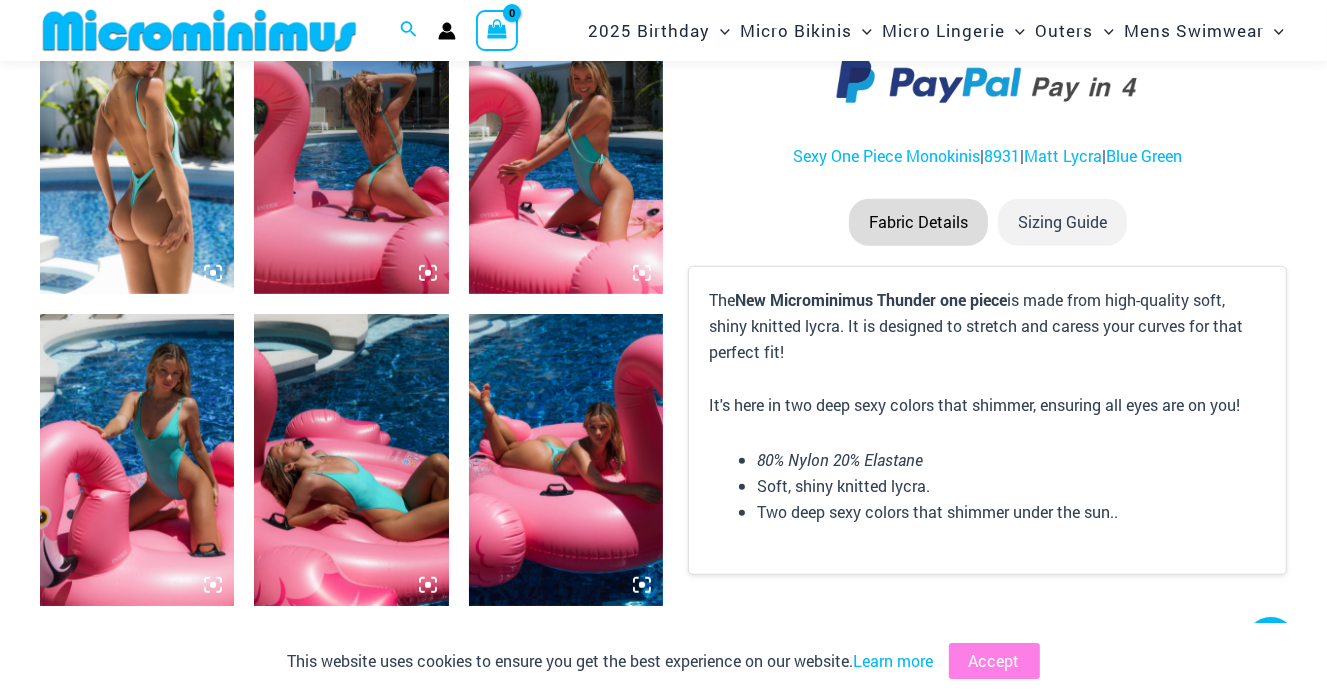 click at bounding box center (137, 460) 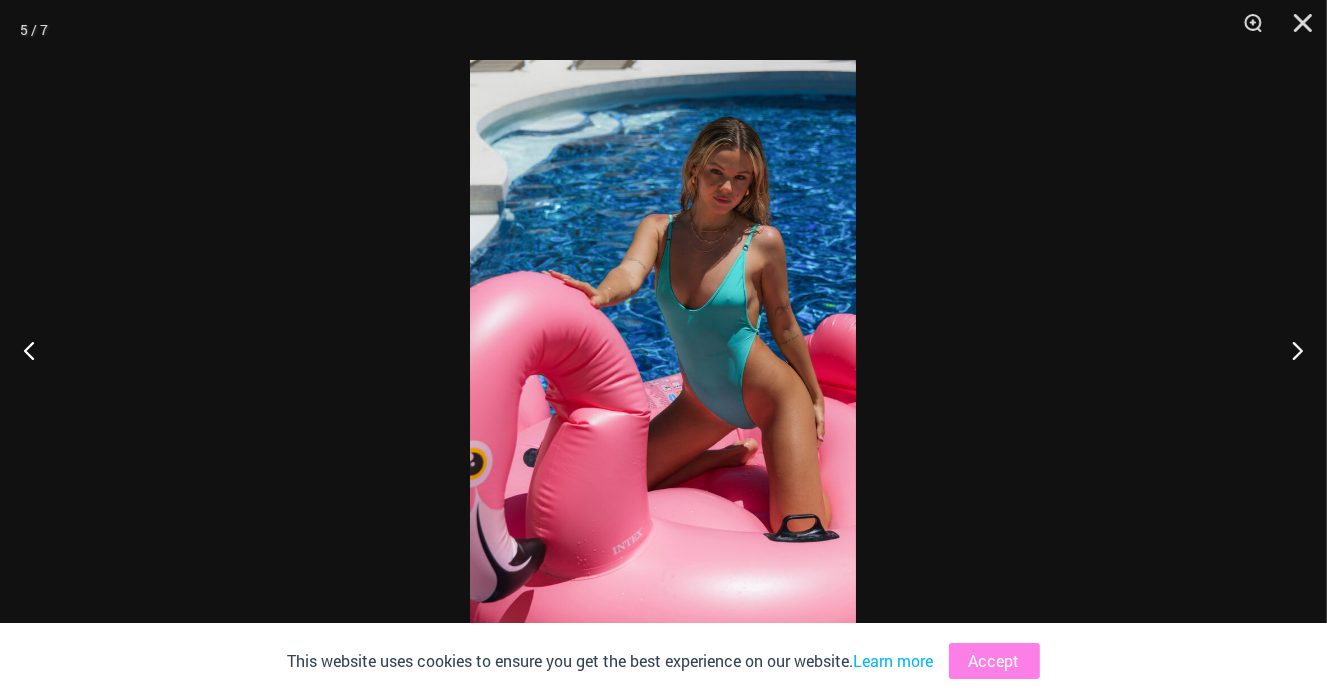 click at bounding box center (663, 349) 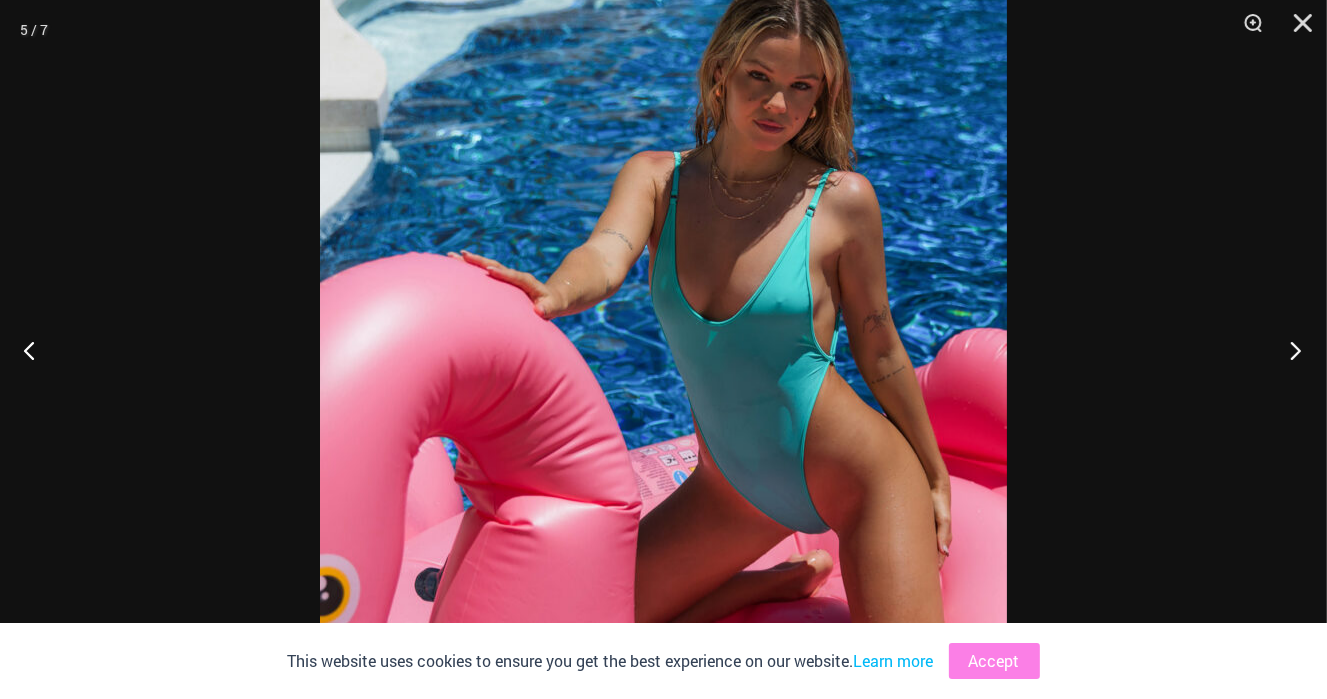 click at bounding box center (1289, 350) 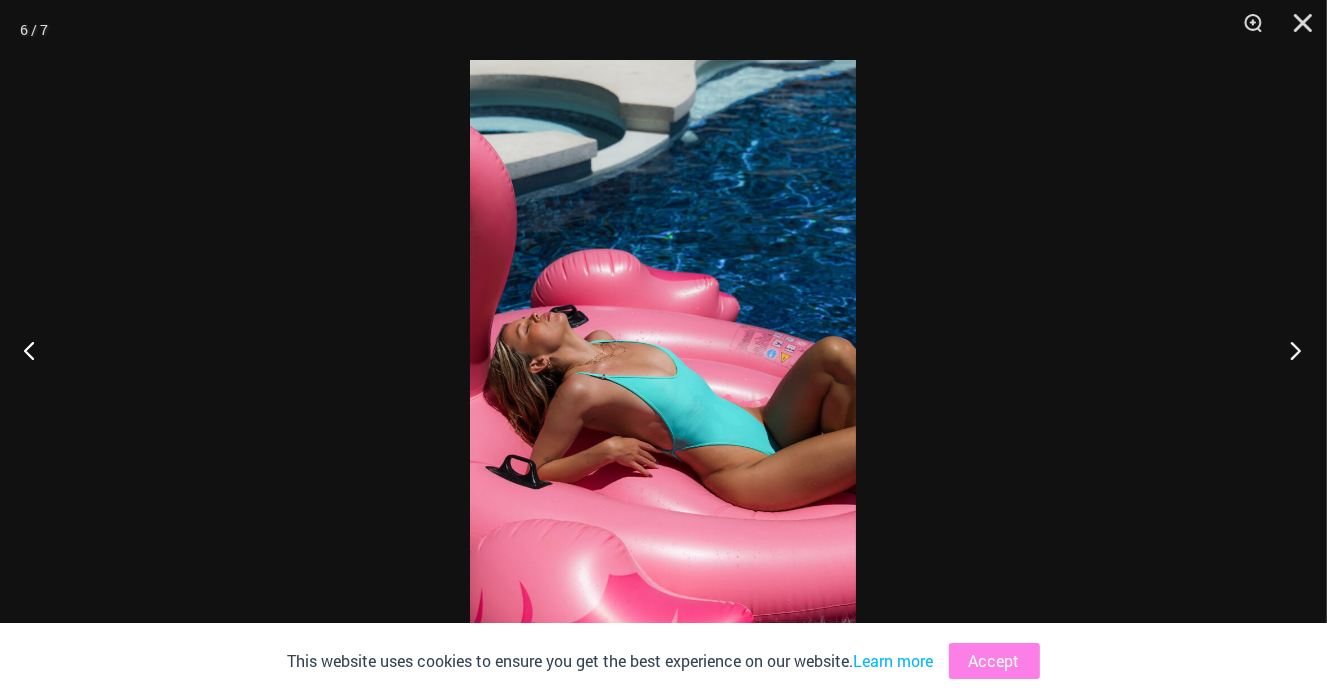 click at bounding box center [1289, 350] 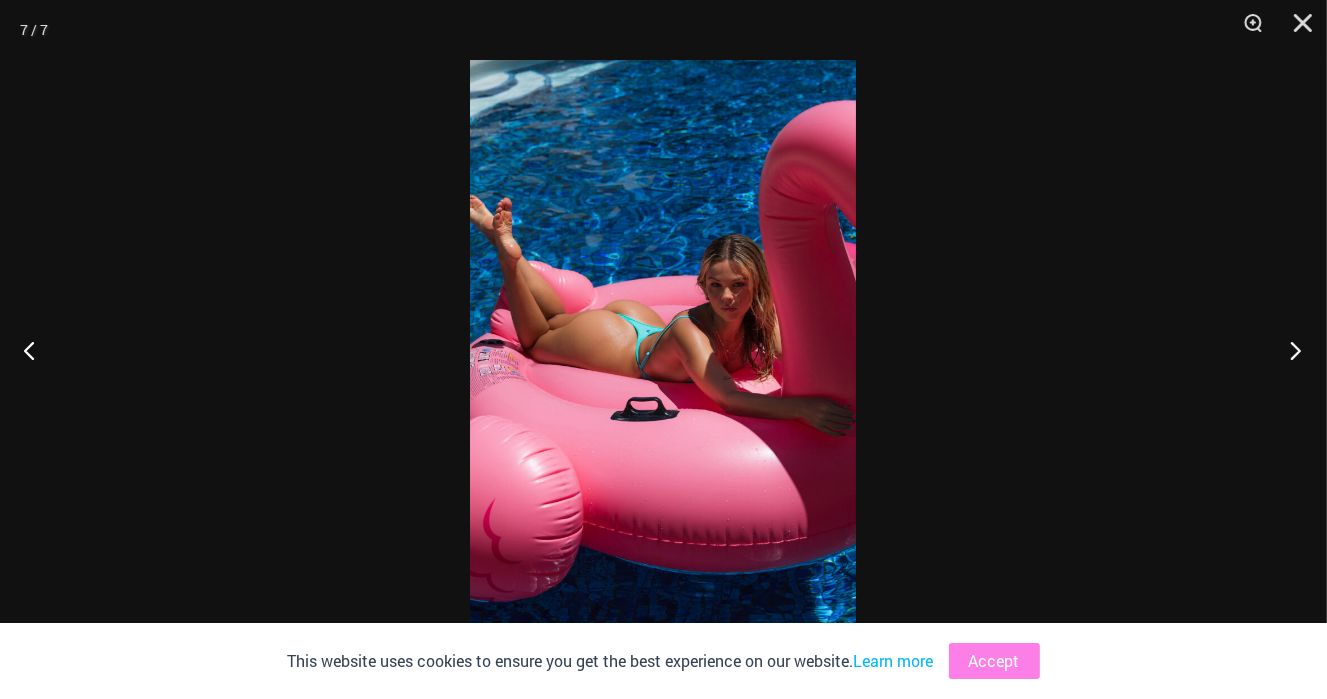 click at bounding box center (1289, 350) 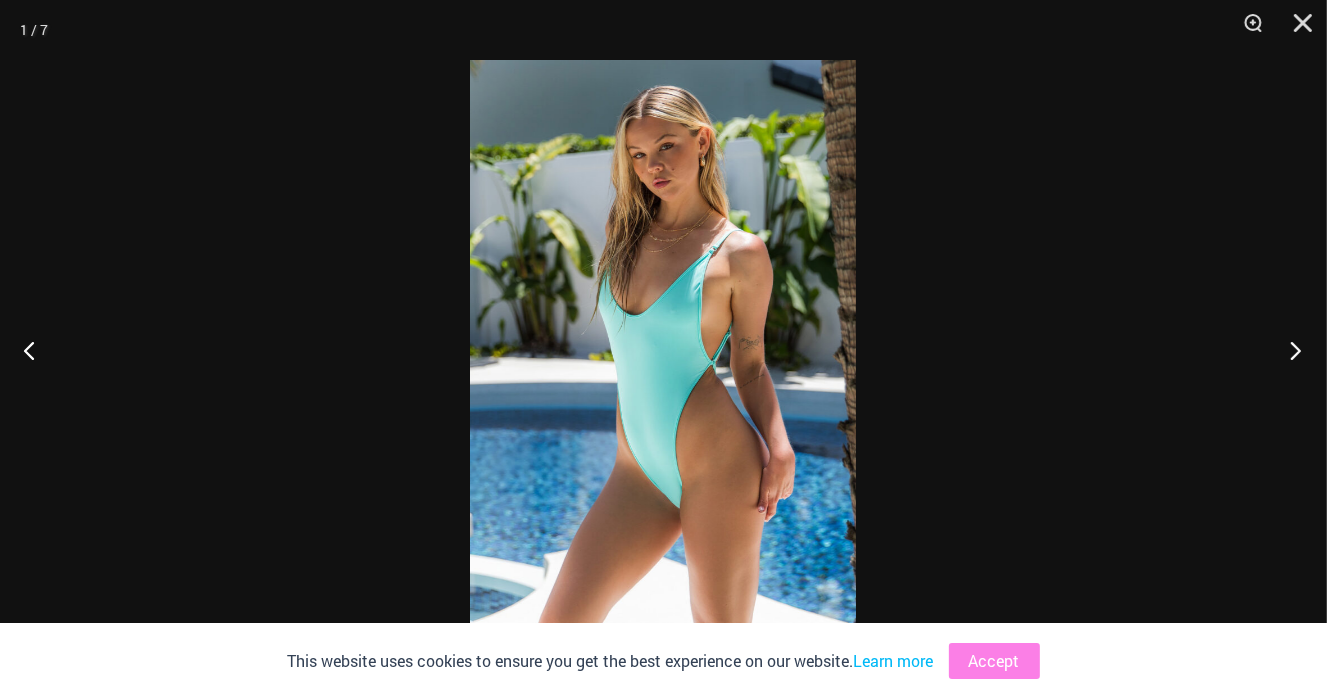 click at bounding box center [1289, 350] 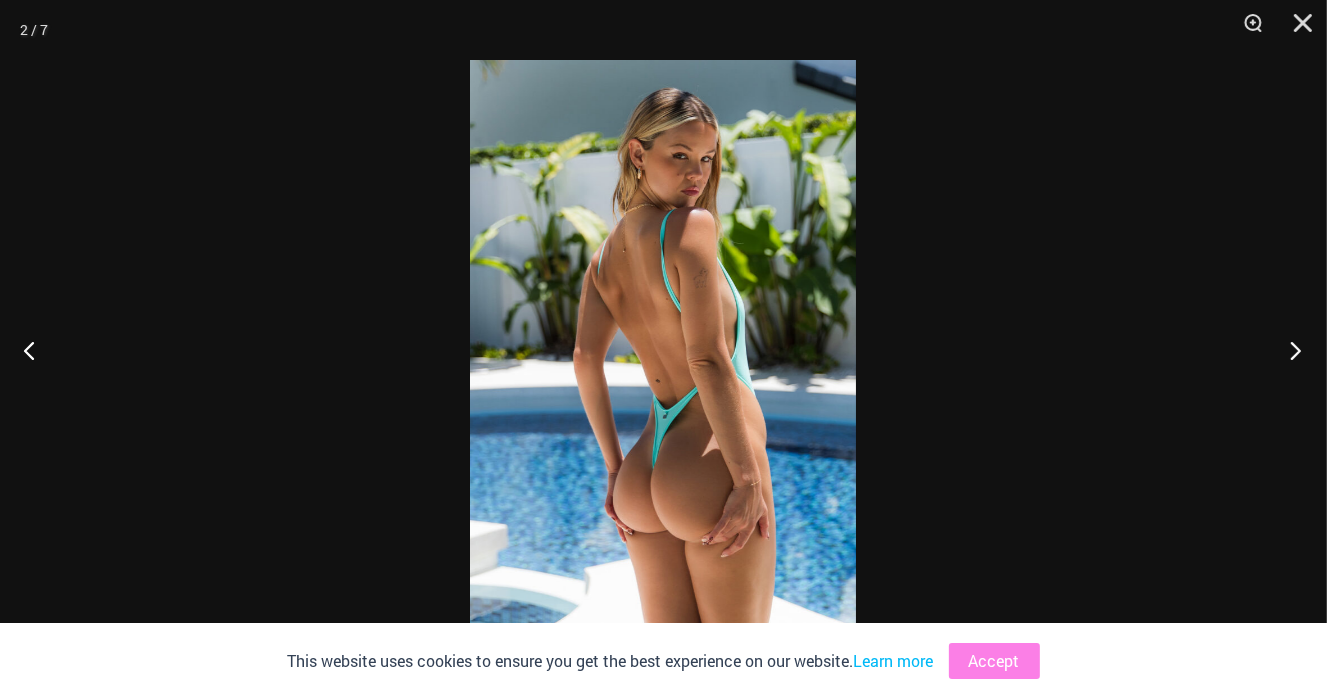 click at bounding box center [1289, 350] 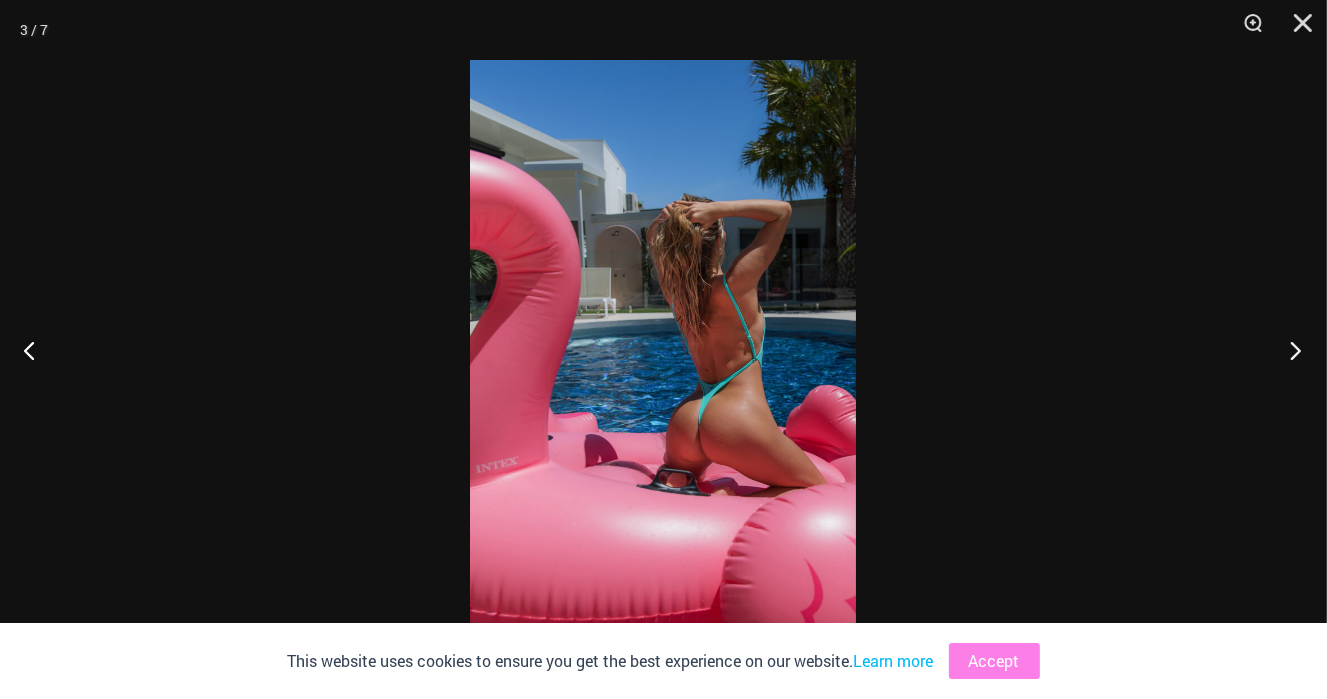 click at bounding box center [1289, 350] 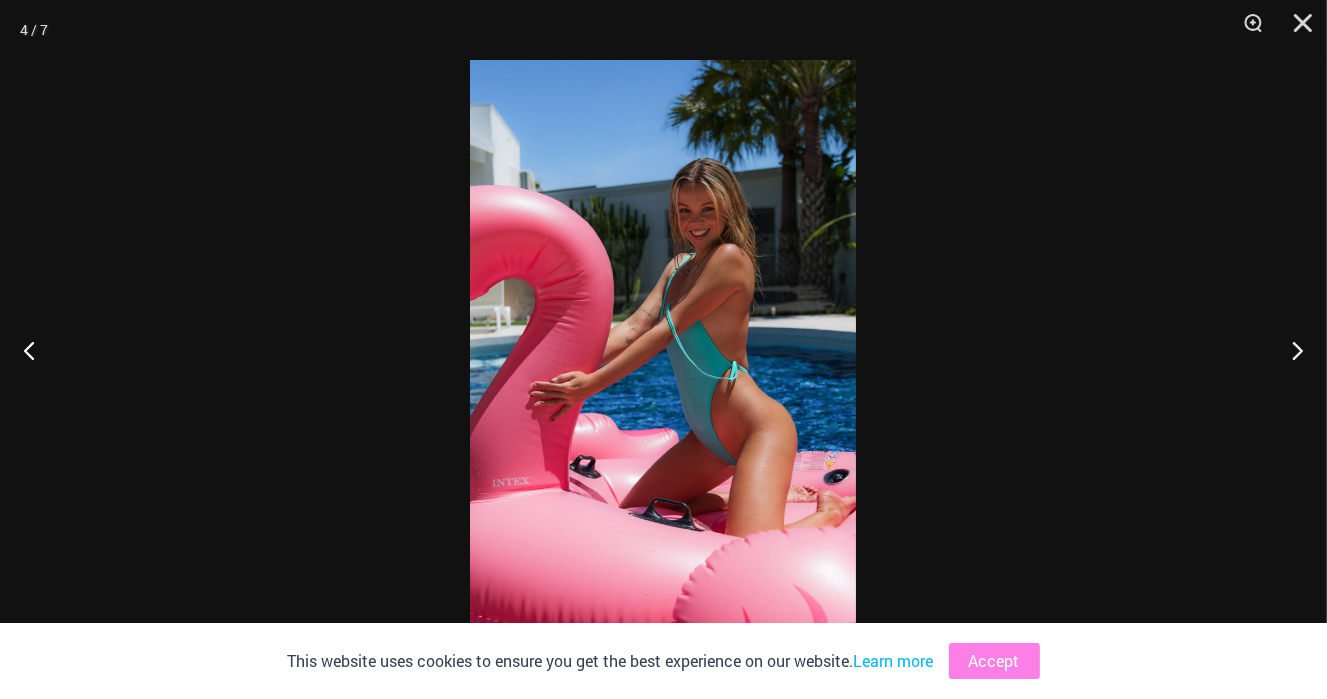 click at bounding box center [663, 349] 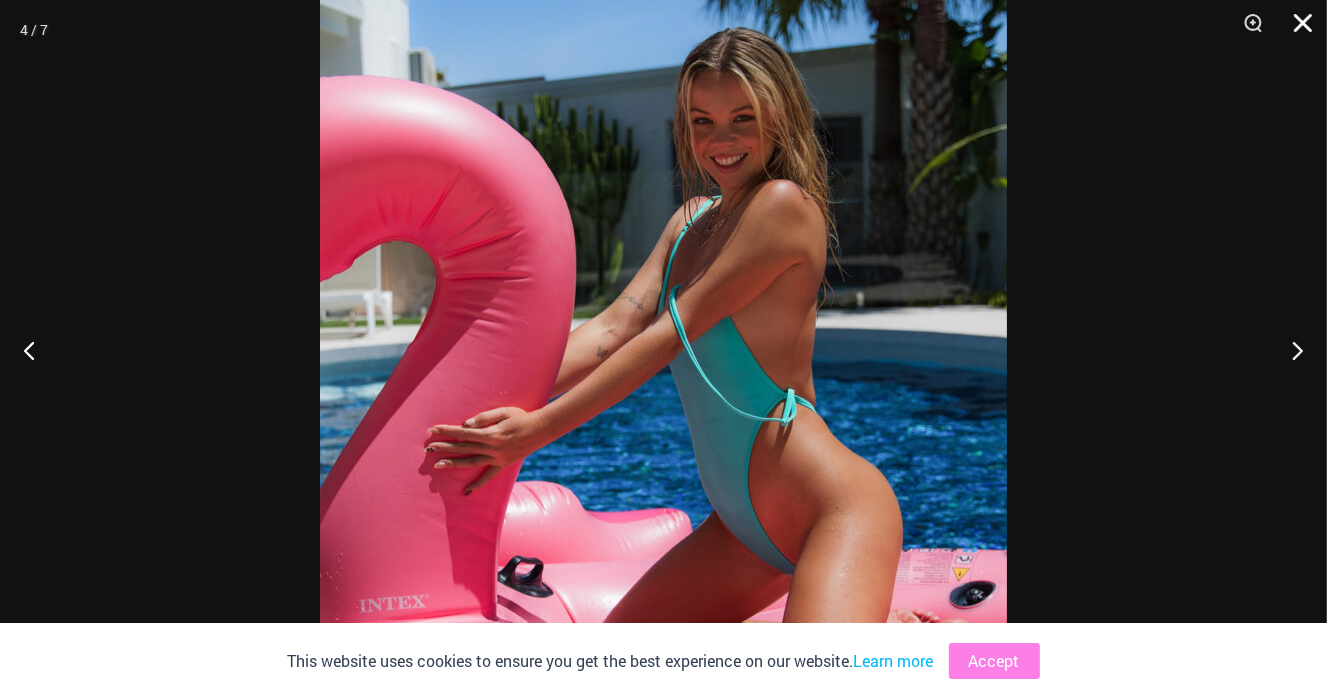 click at bounding box center [1296, 30] 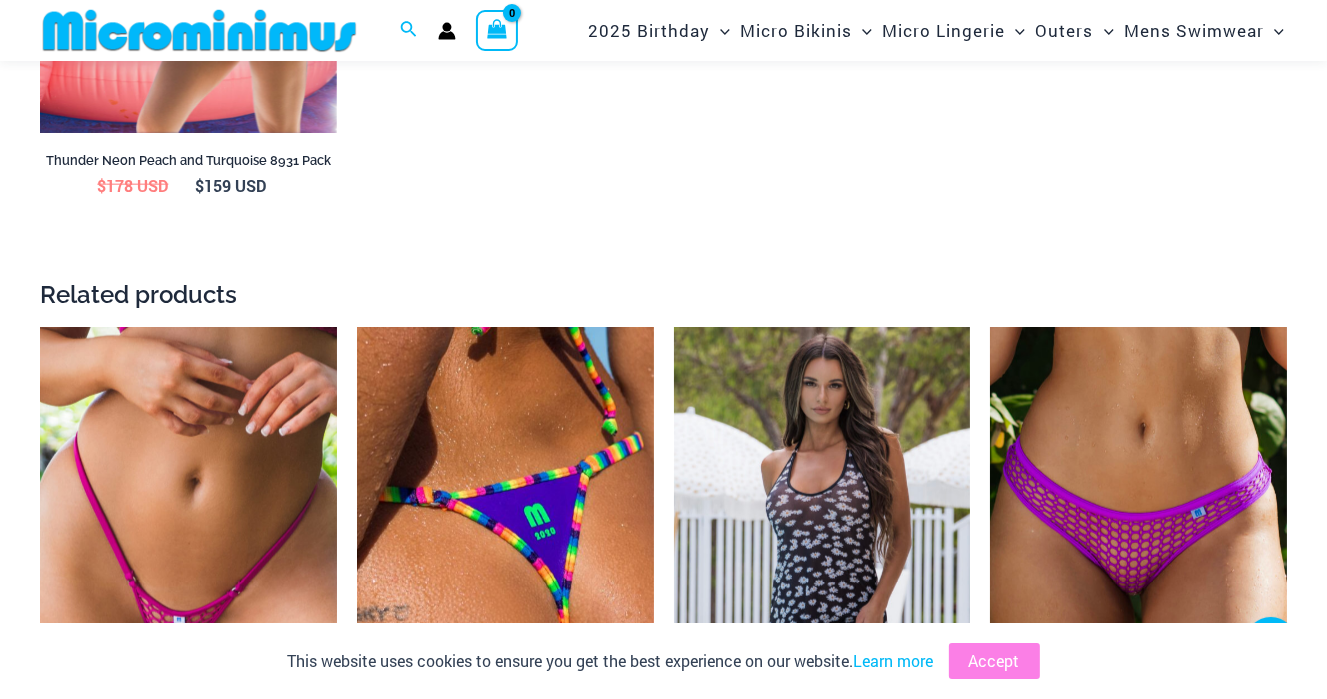 scroll, scrollTop: 2300, scrollLeft: 0, axis: vertical 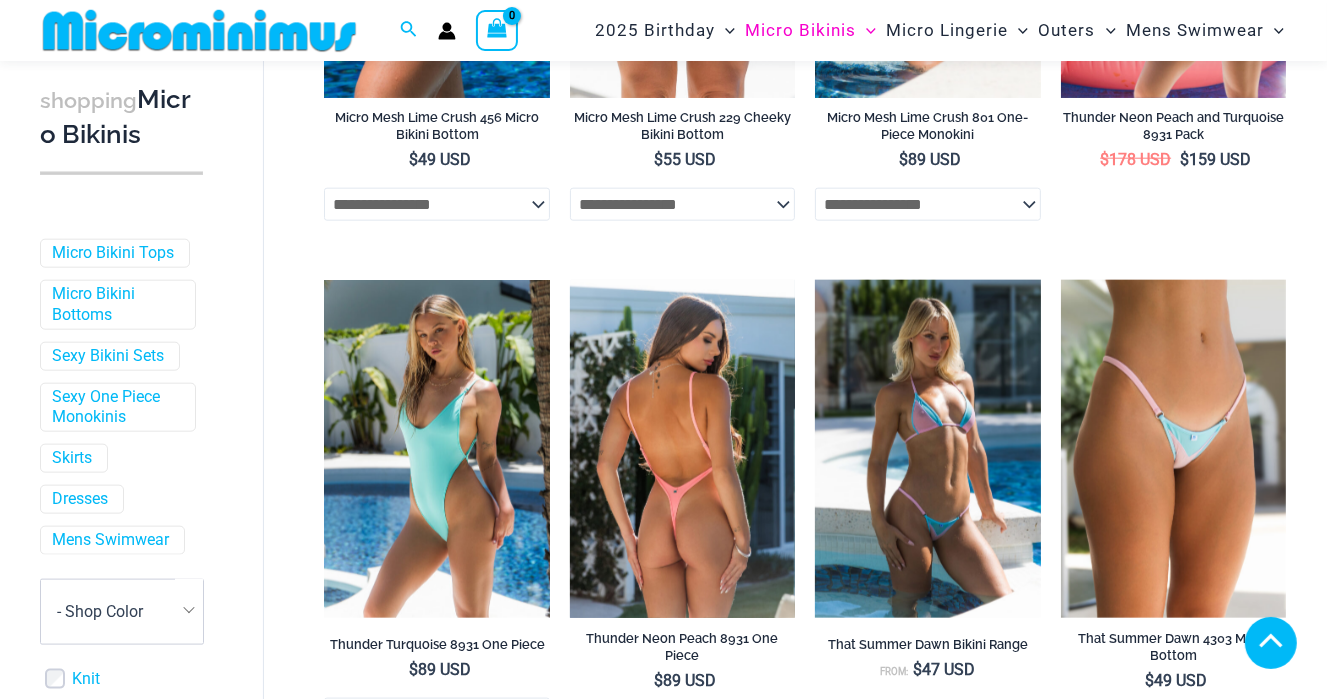 click at bounding box center [682, 449] 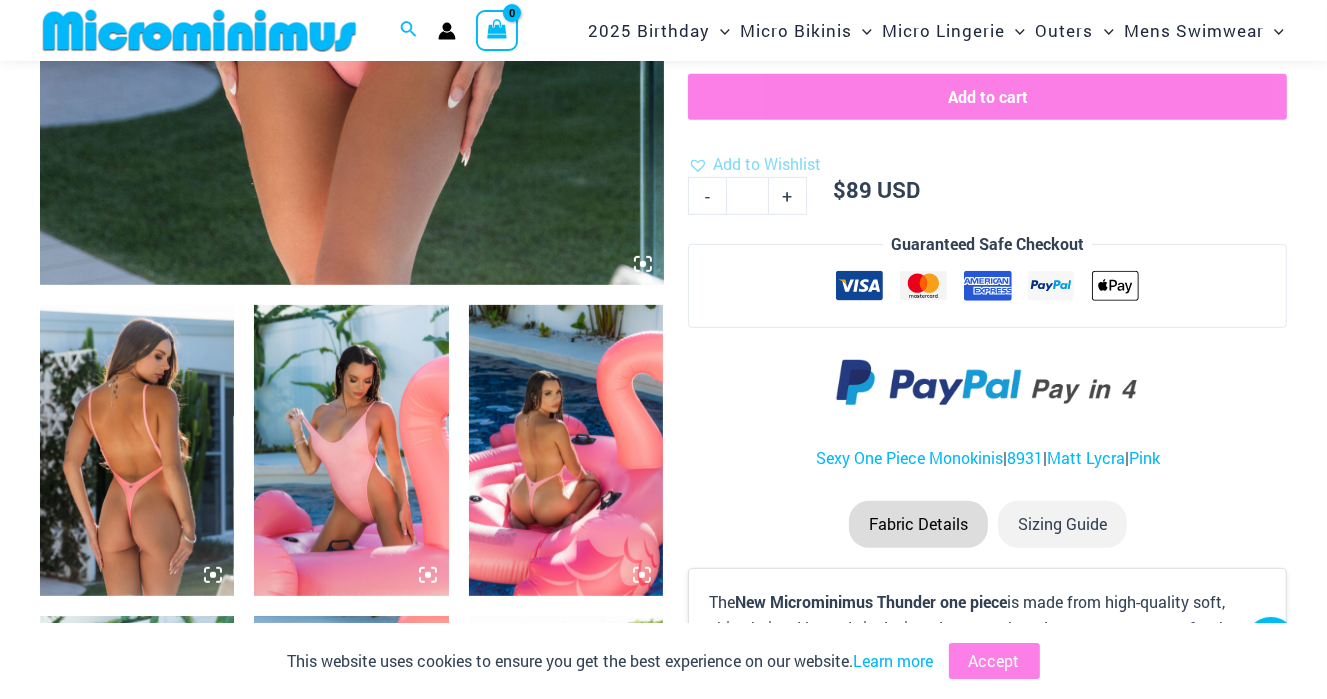 scroll, scrollTop: 700, scrollLeft: 0, axis: vertical 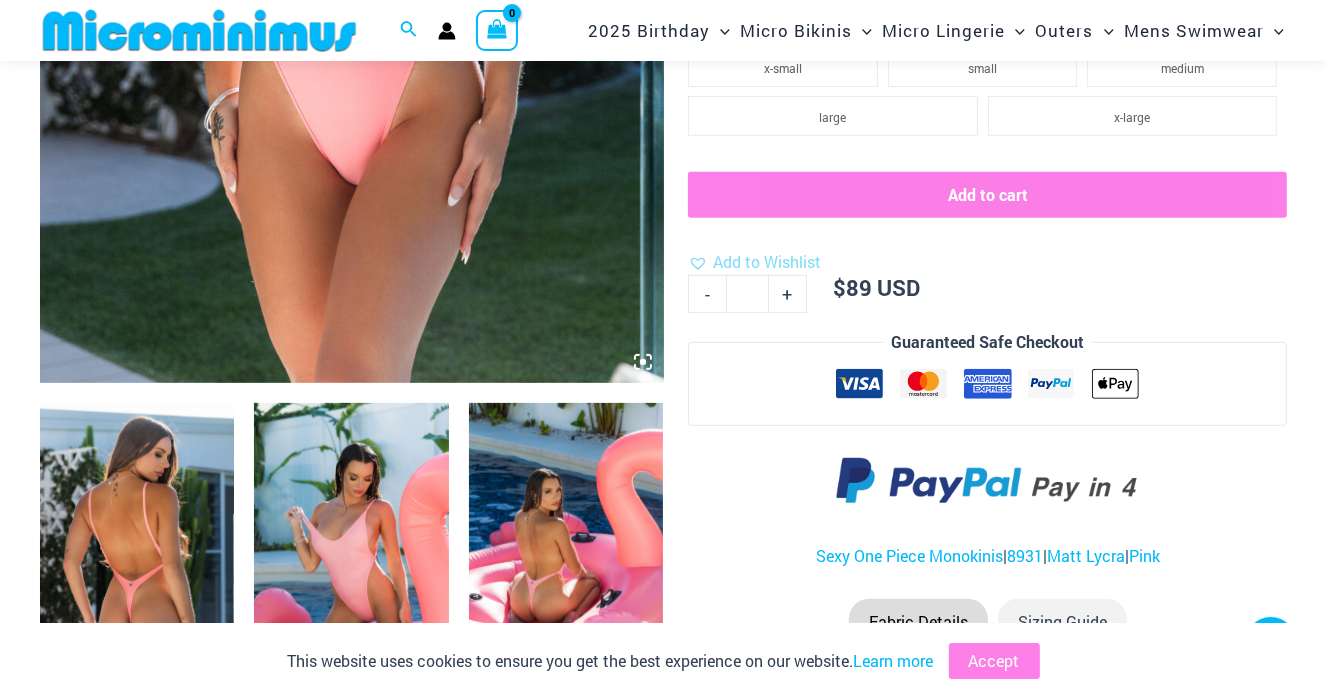 click 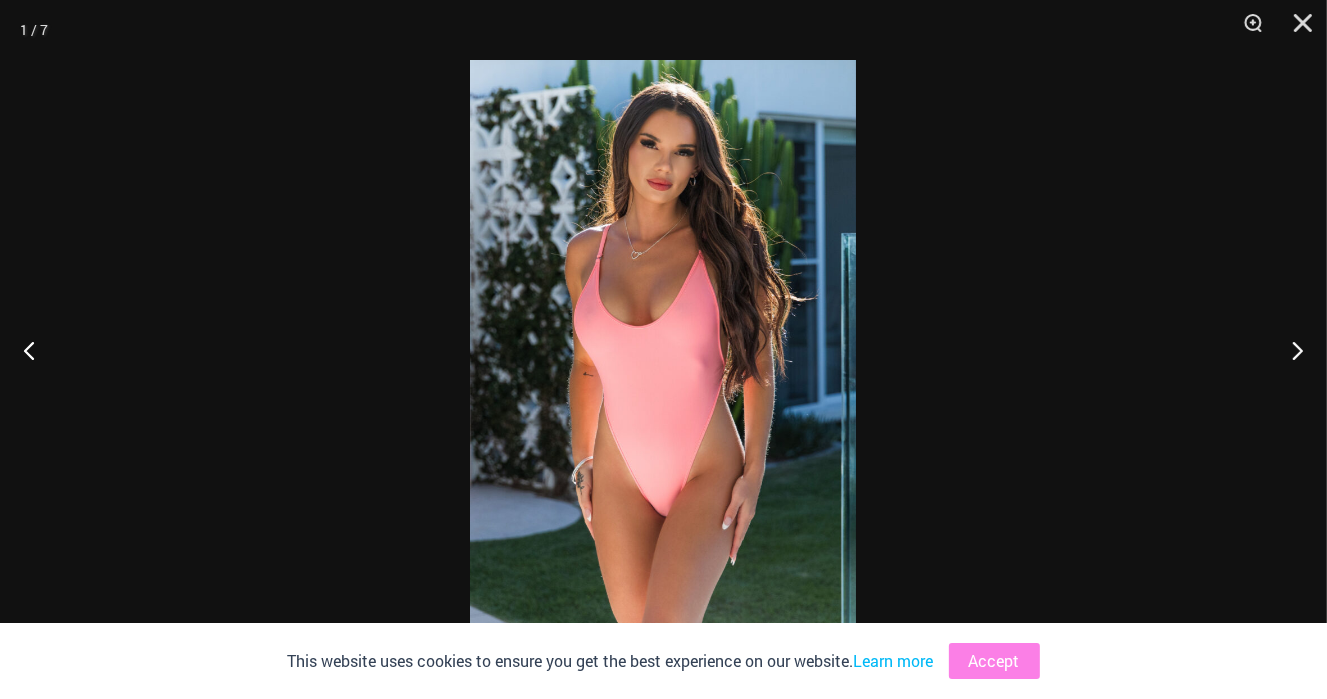 click at bounding box center [663, 349] 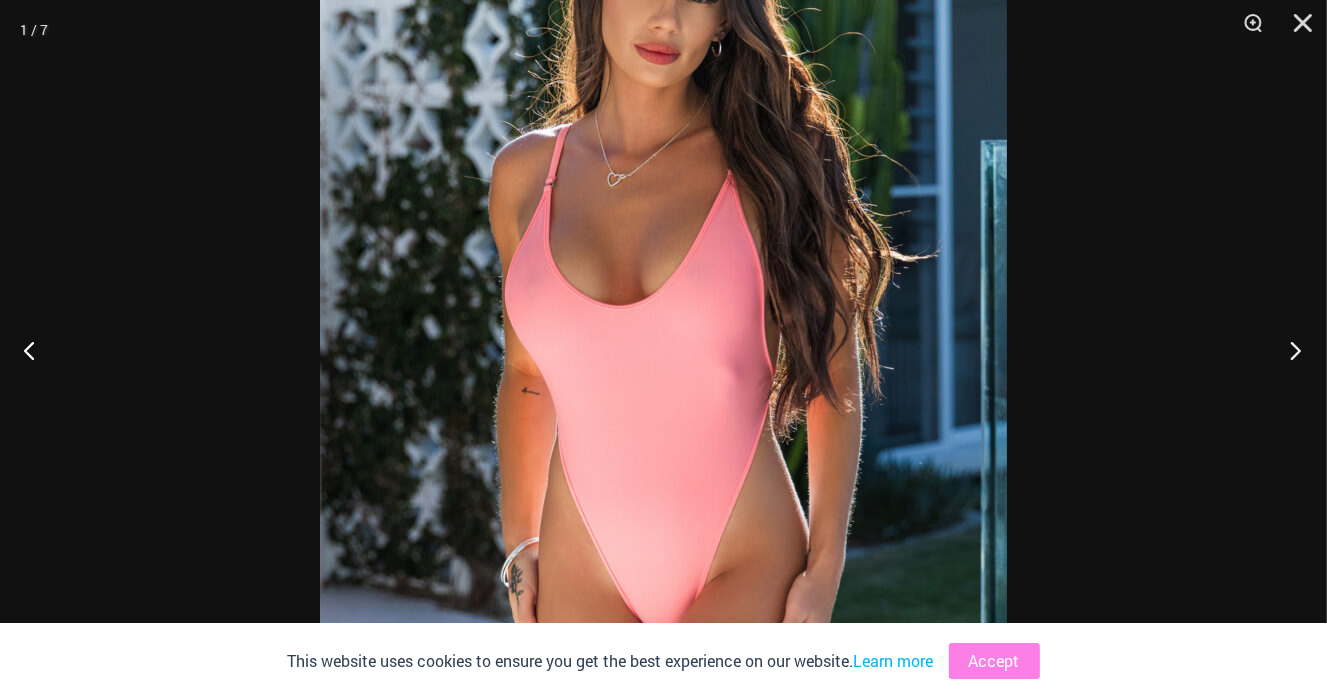 click at bounding box center (1289, 350) 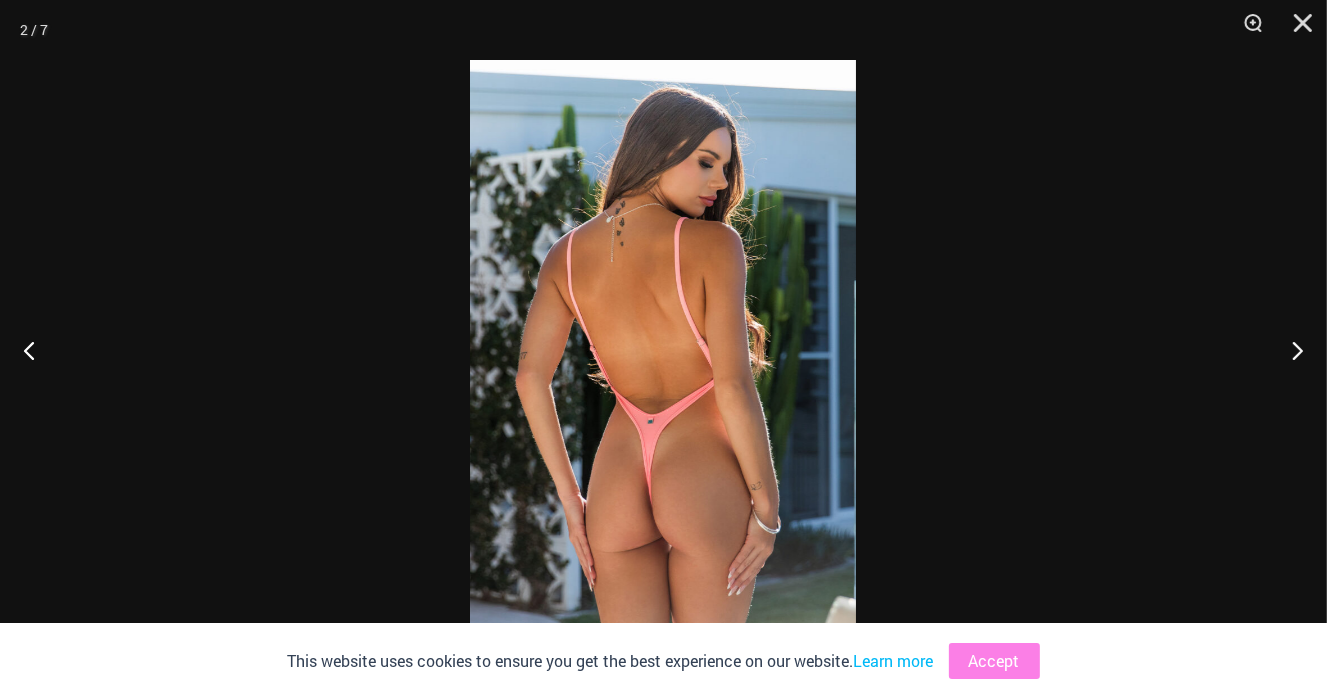 click at bounding box center [663, 349] 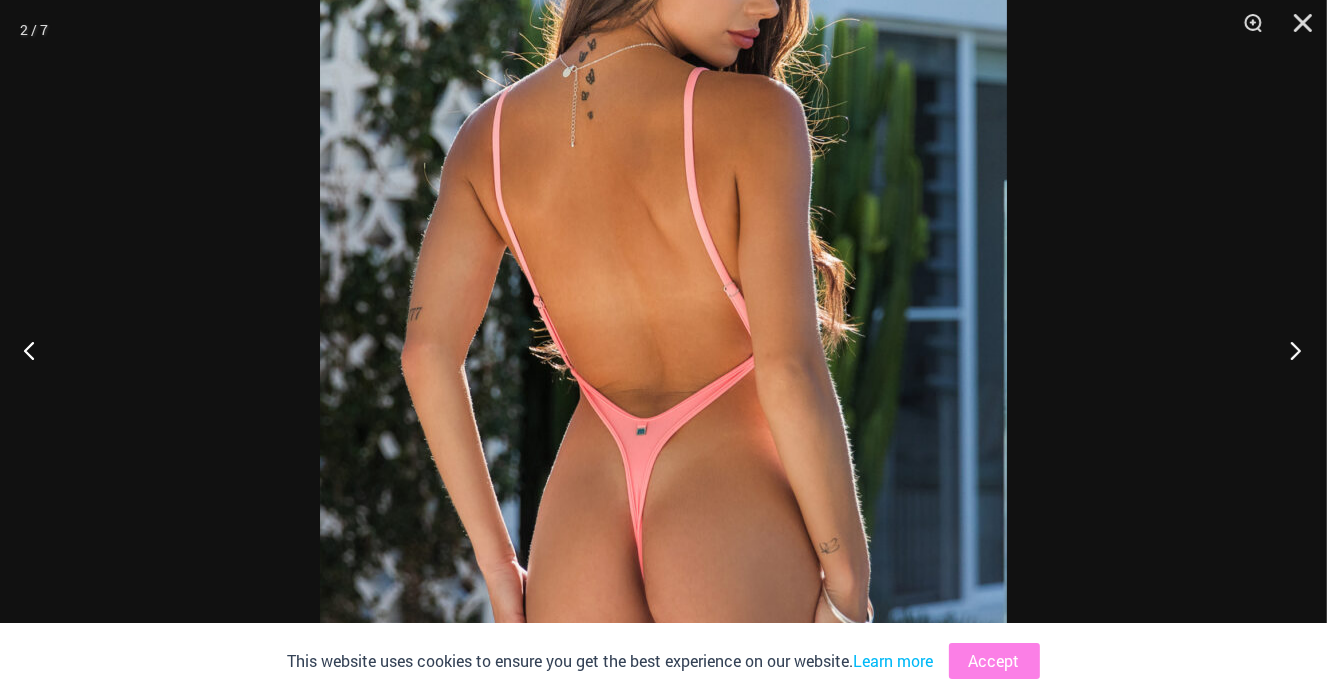 click at bounding box center [1289, 350] 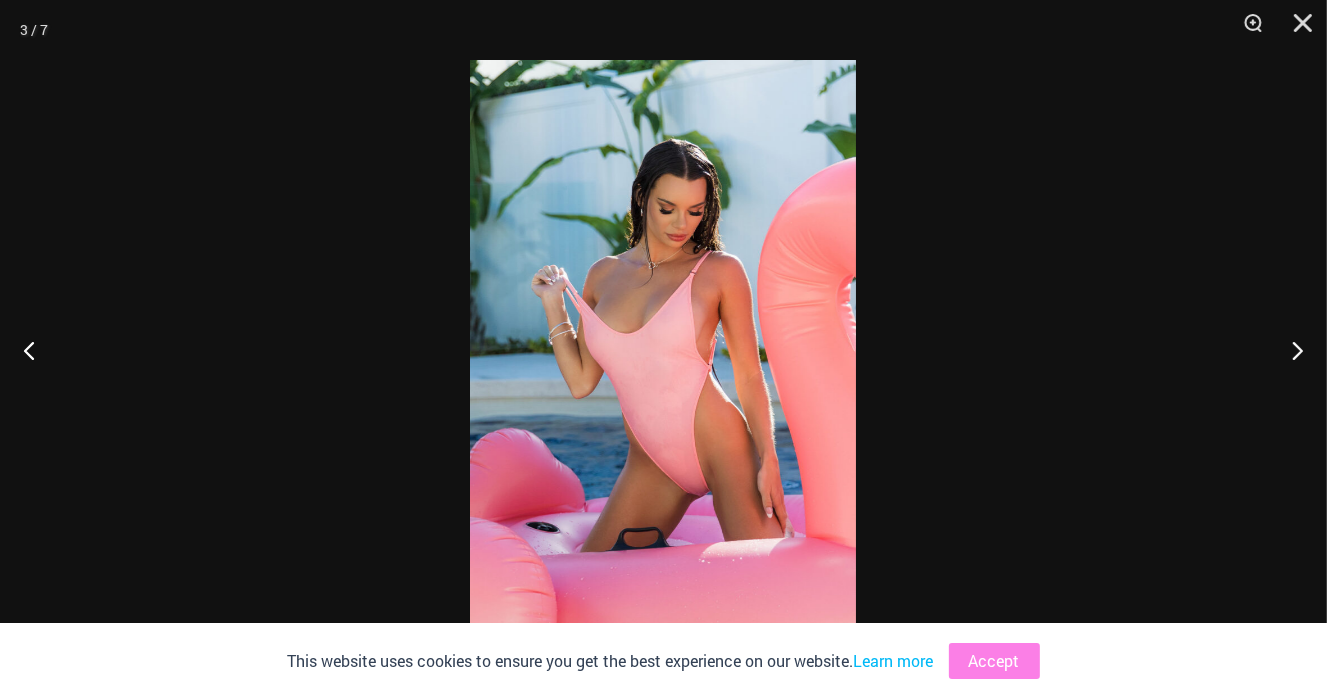 click at bounding box center [663, 349] 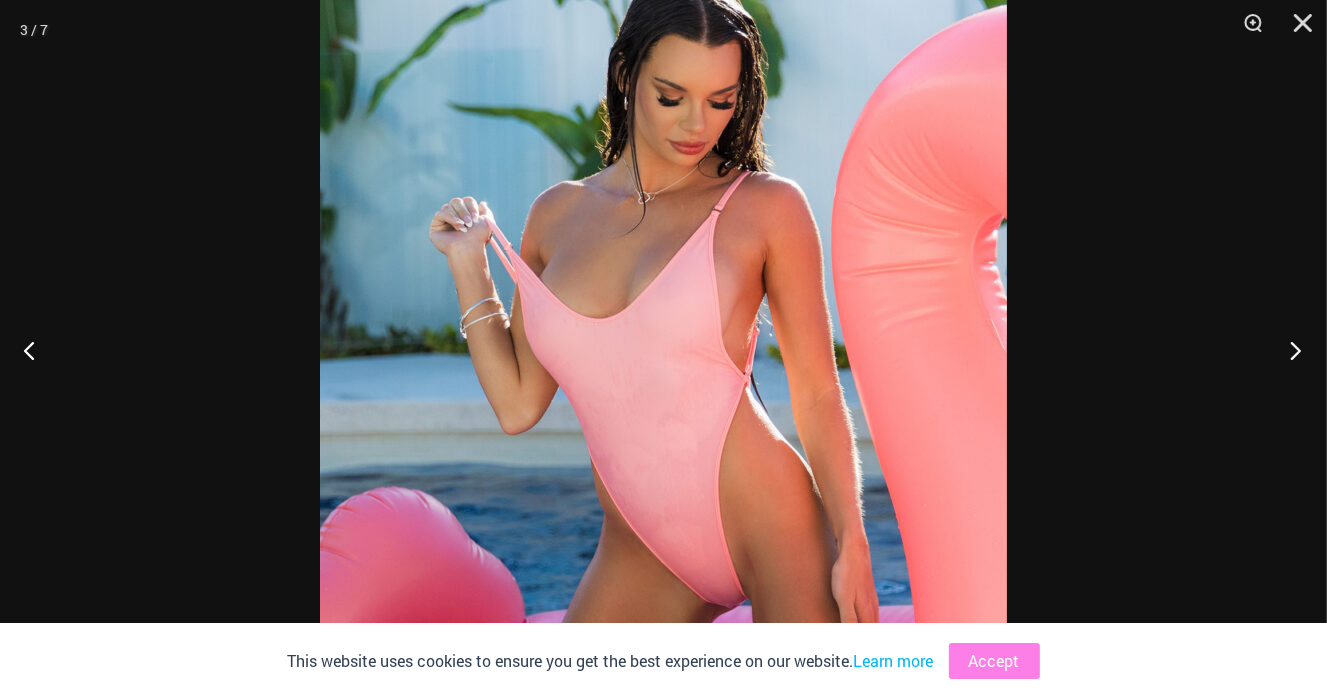 click at bounding box center [1289, 350] 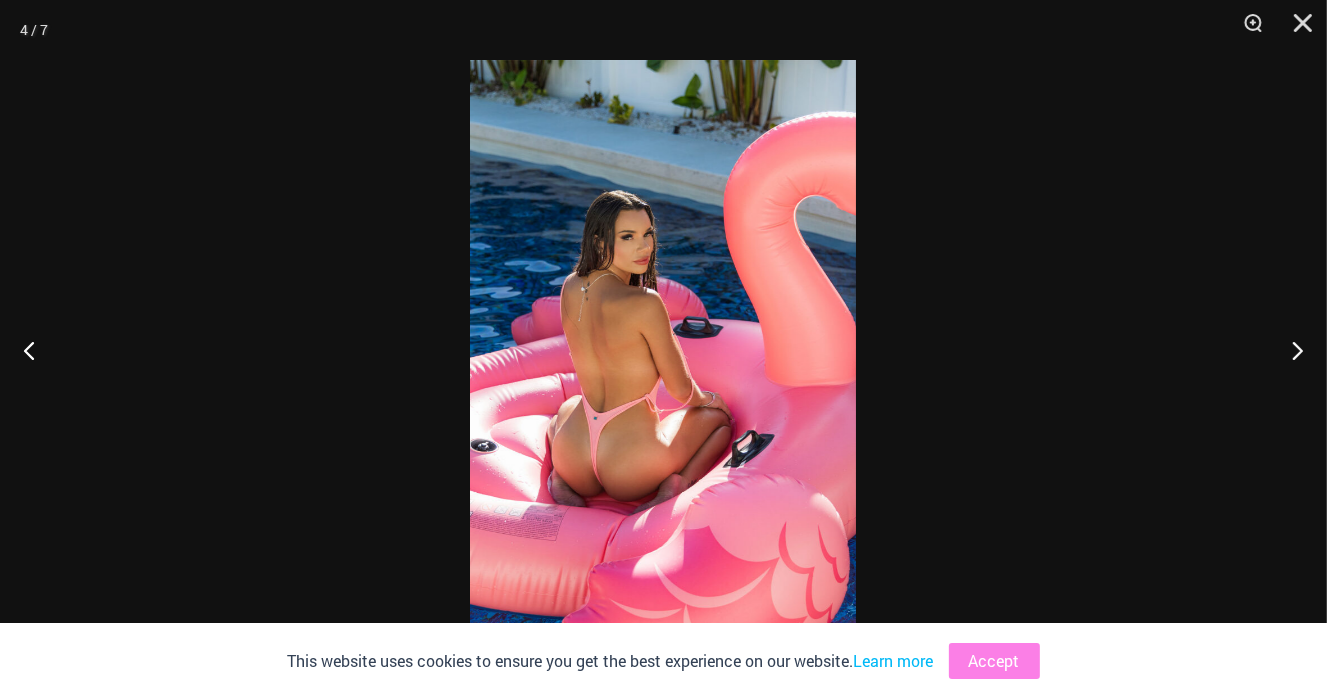 click at bounding box center [663, 349] 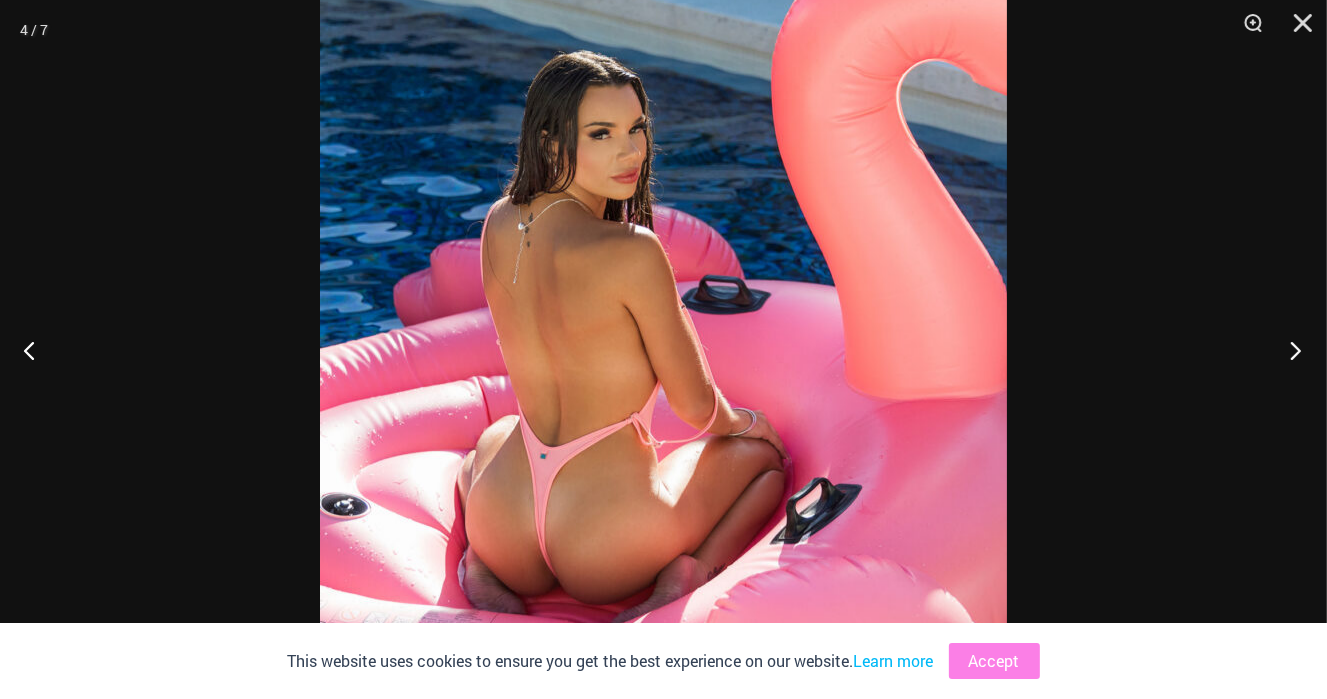 click at bounding box center [1289, 350] 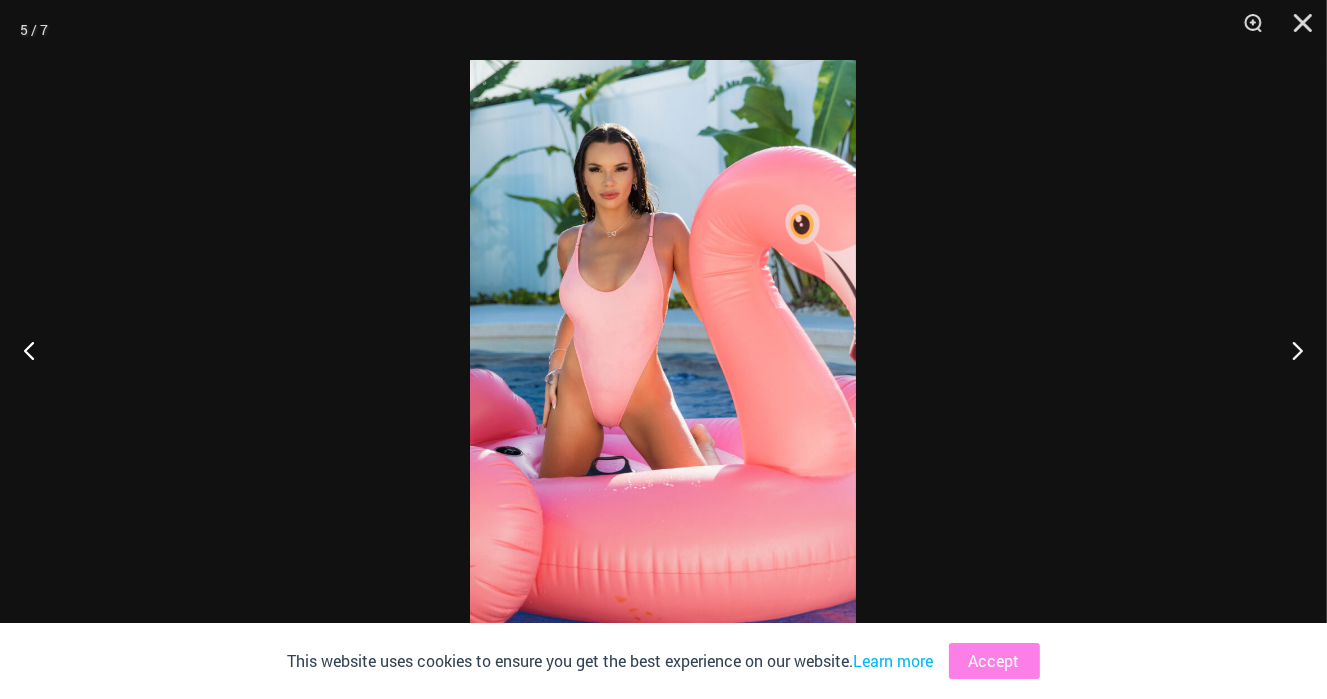 click at bounding box center [663, 349] 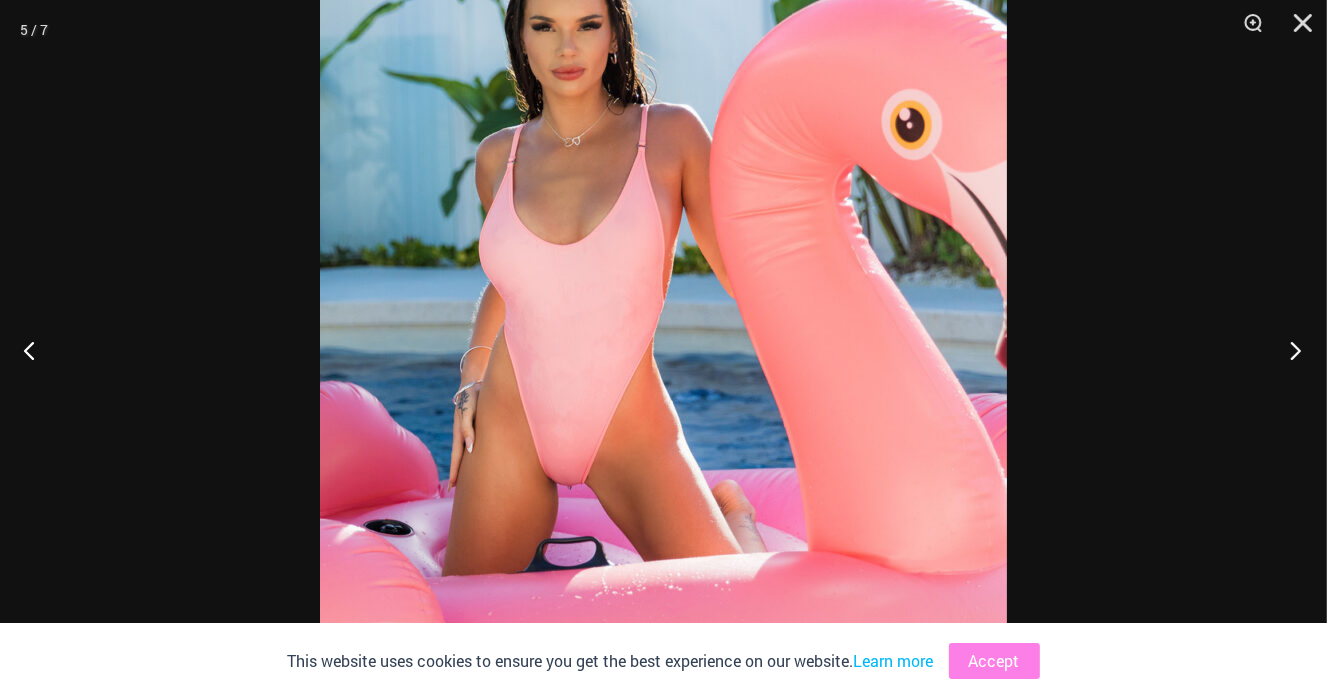 click at bounding box center (1289, 350) 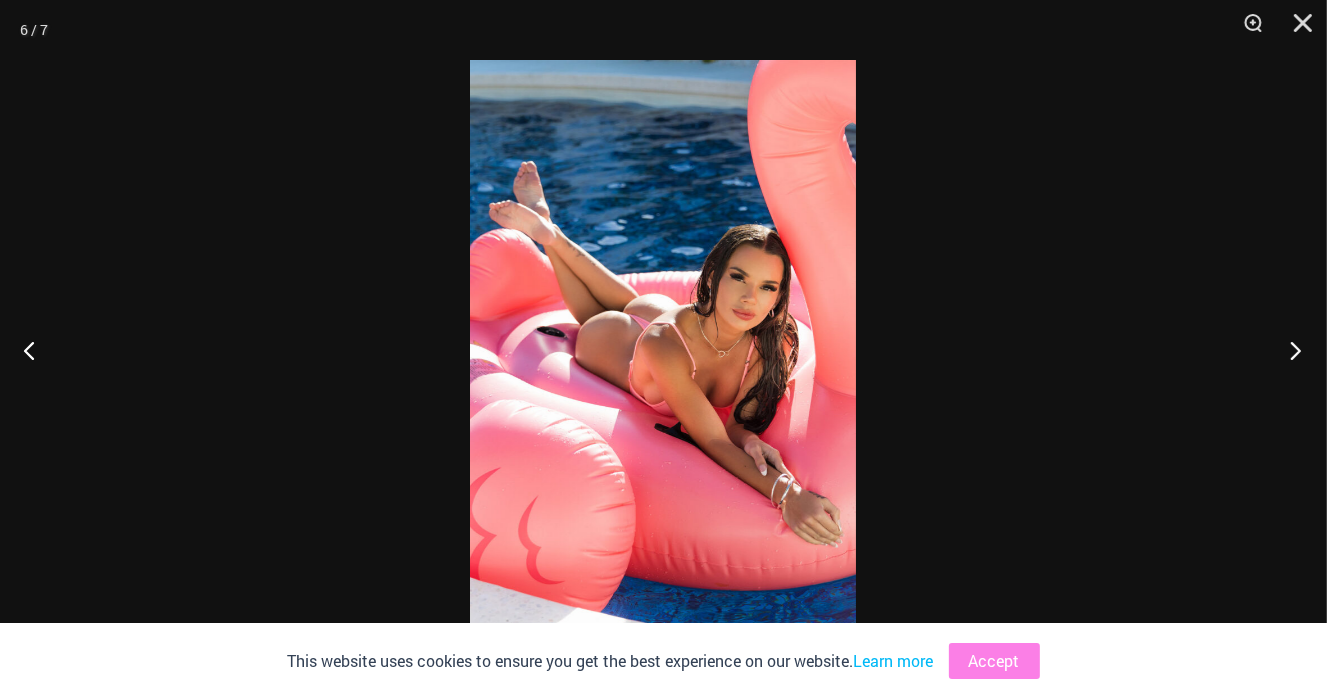 click at bounding box center [1289, 350] 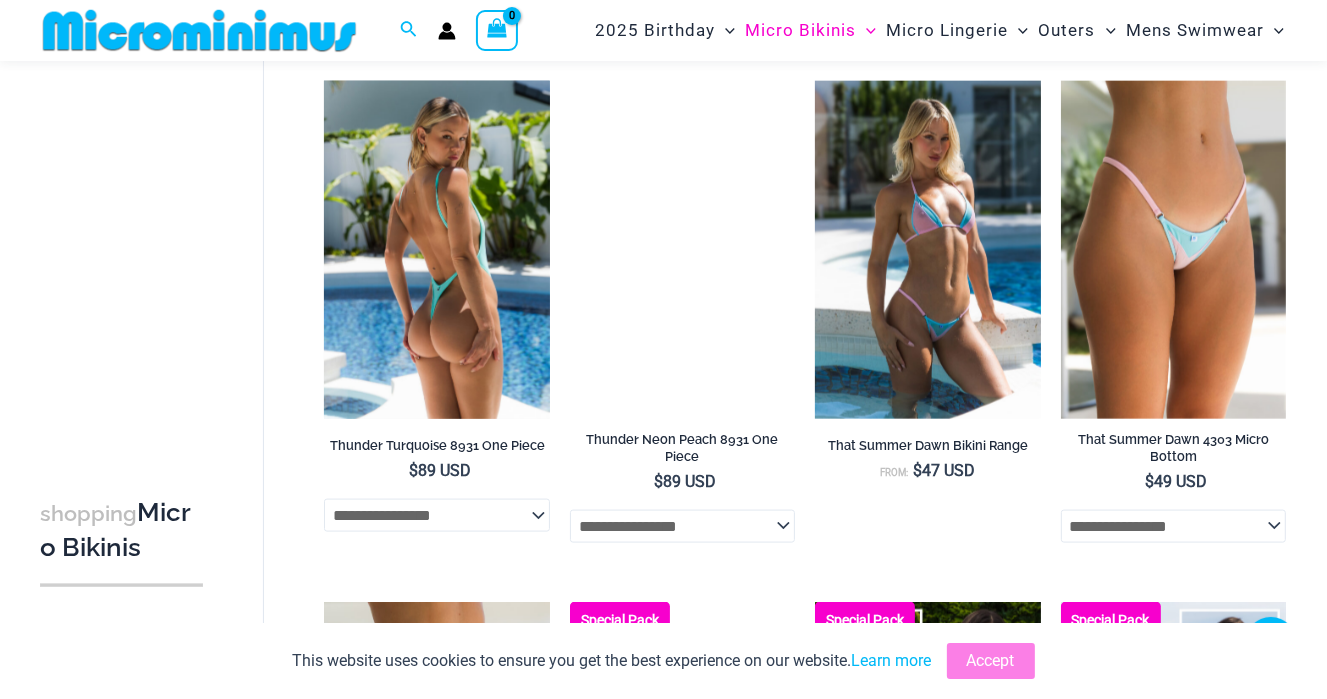 scroll, scrollTop: 2078, scrollLeft: 0, axis: vertical 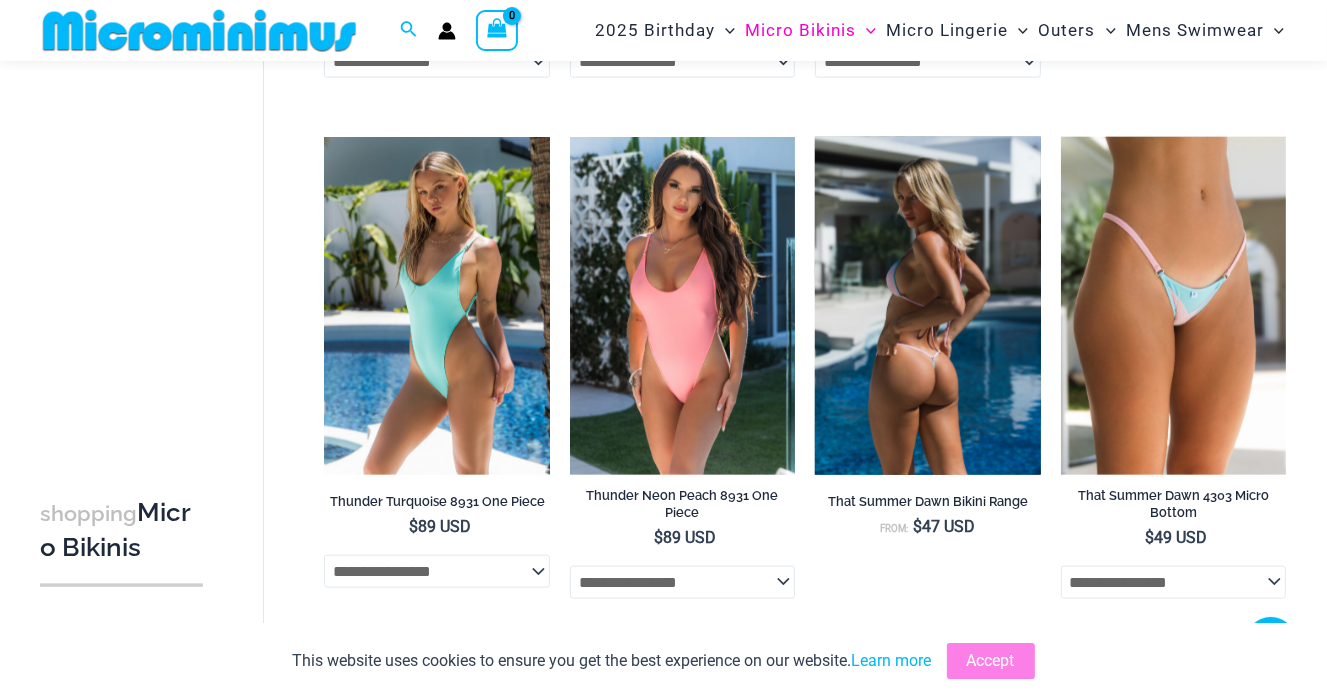 click at bounding box center (927, 306) 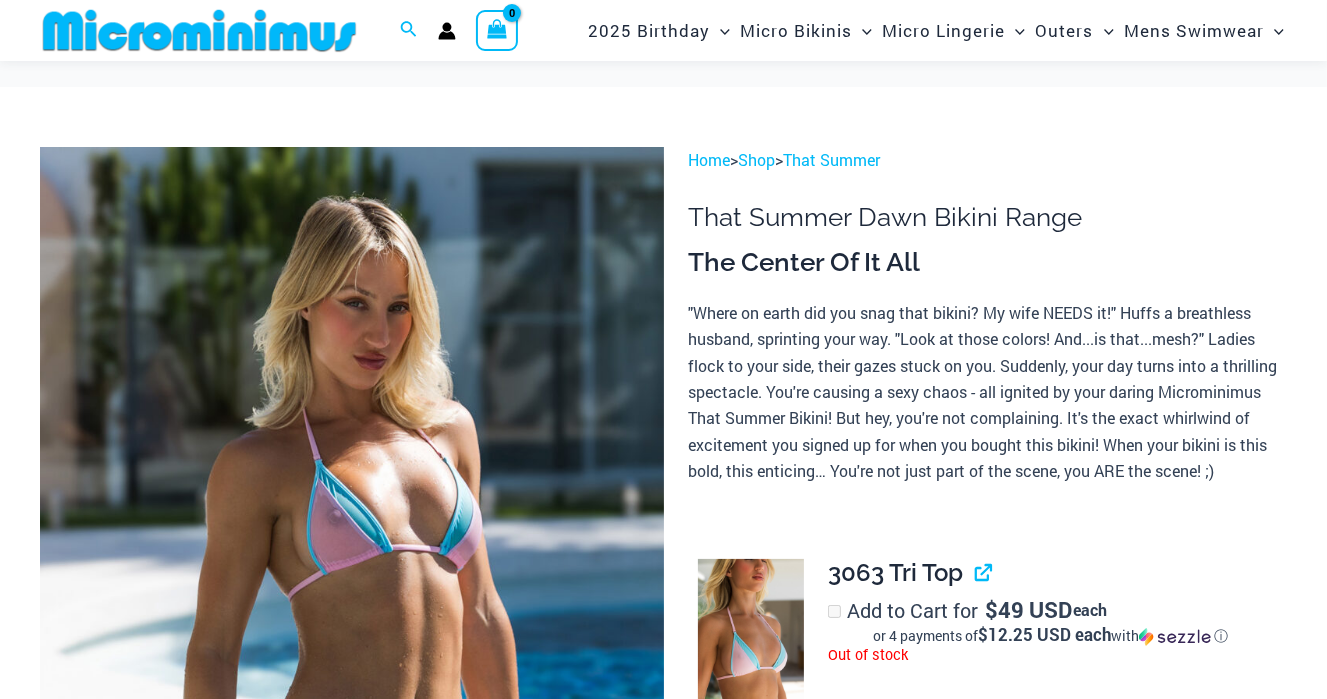 scroll, scrollTop: 484, scrollLeft: 0, axis: vertical 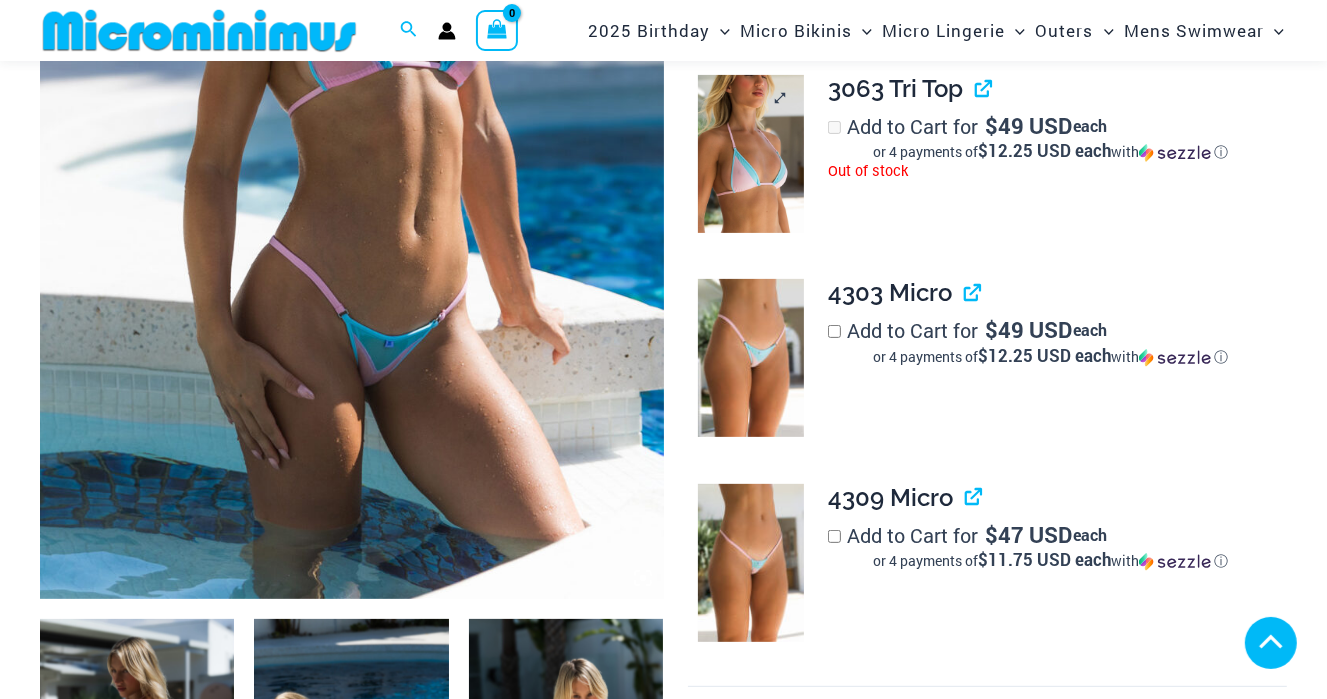 click at bounding box center [750, 154] 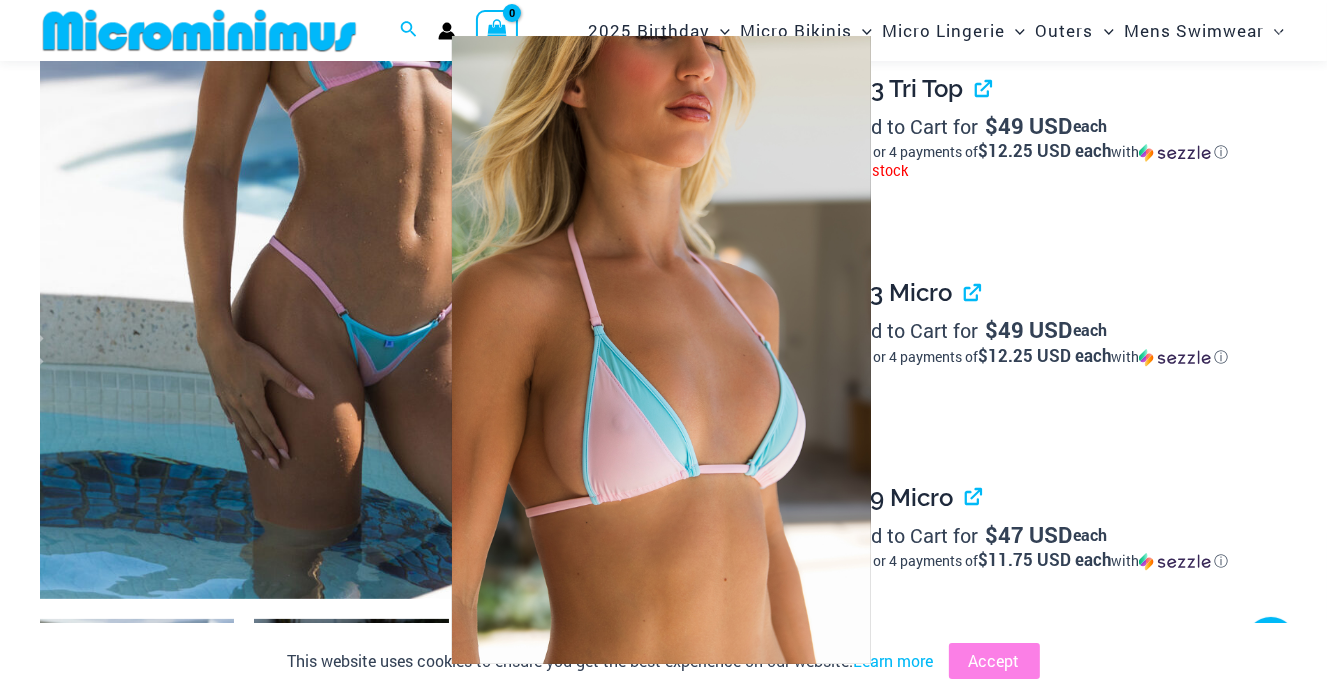 click at bounding box center (661, 350) 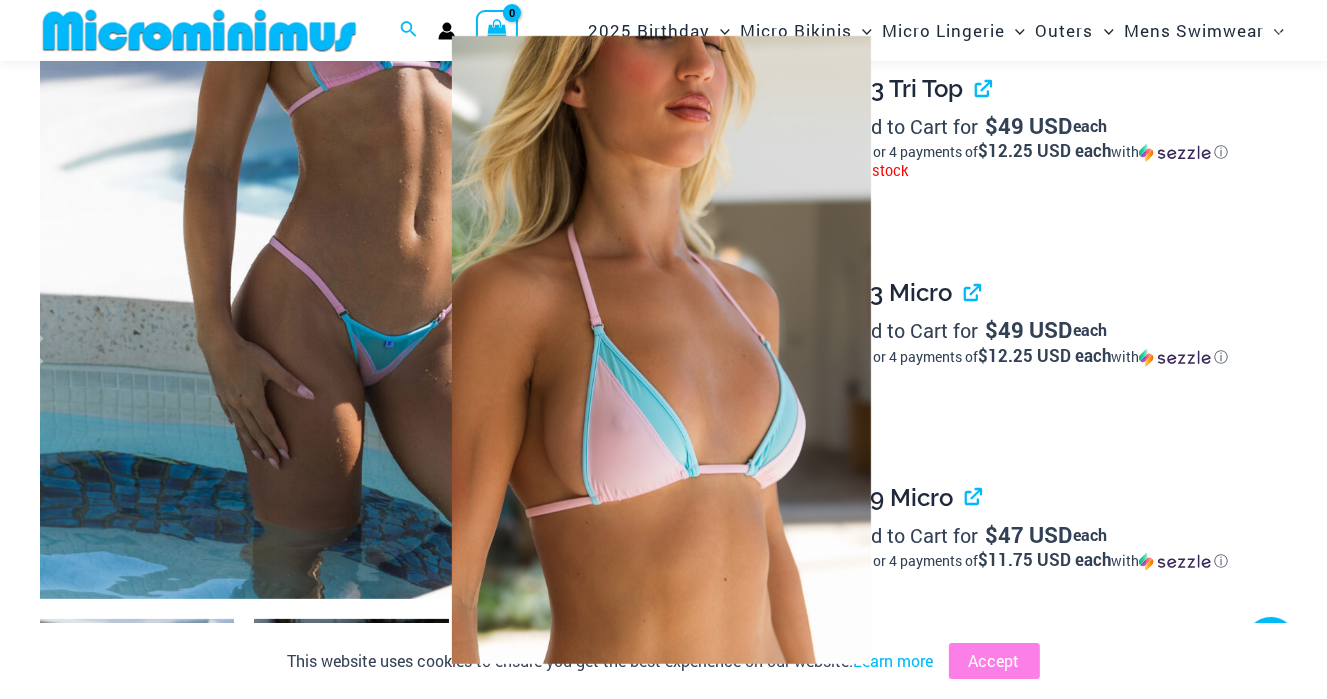 click at bounding box center (663, 349) 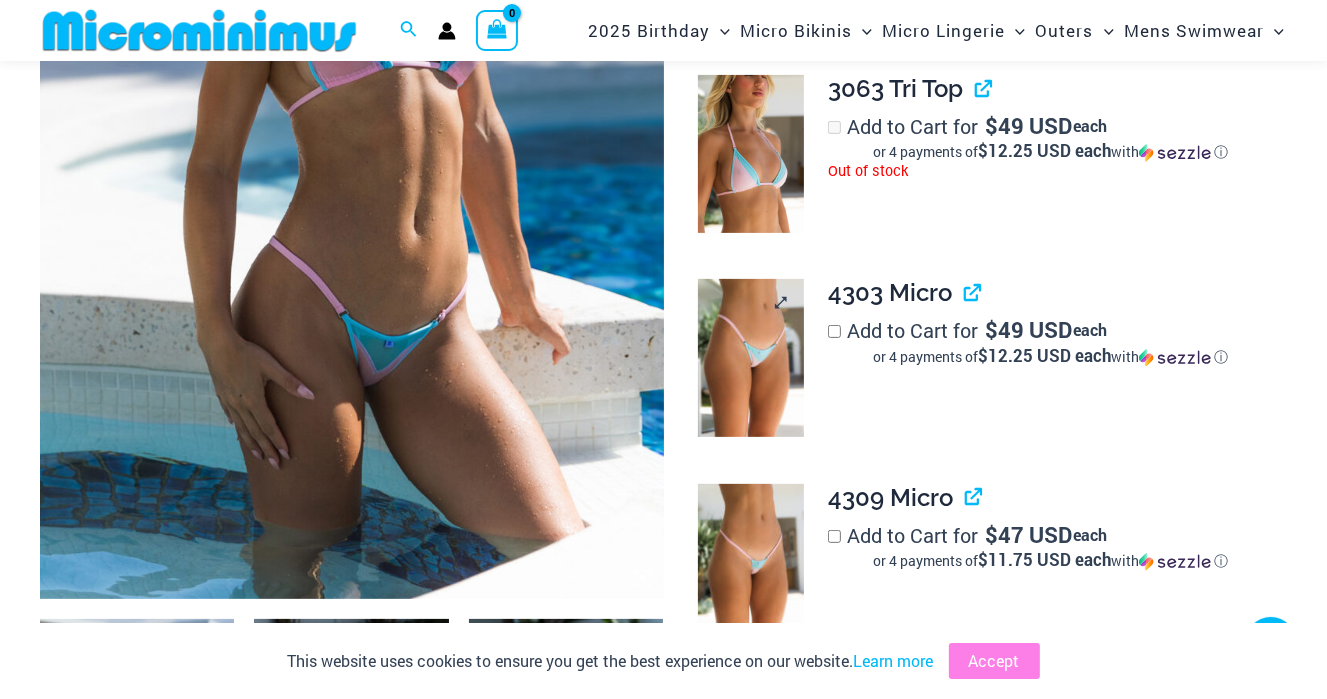 click at bounding box center (750, 358) 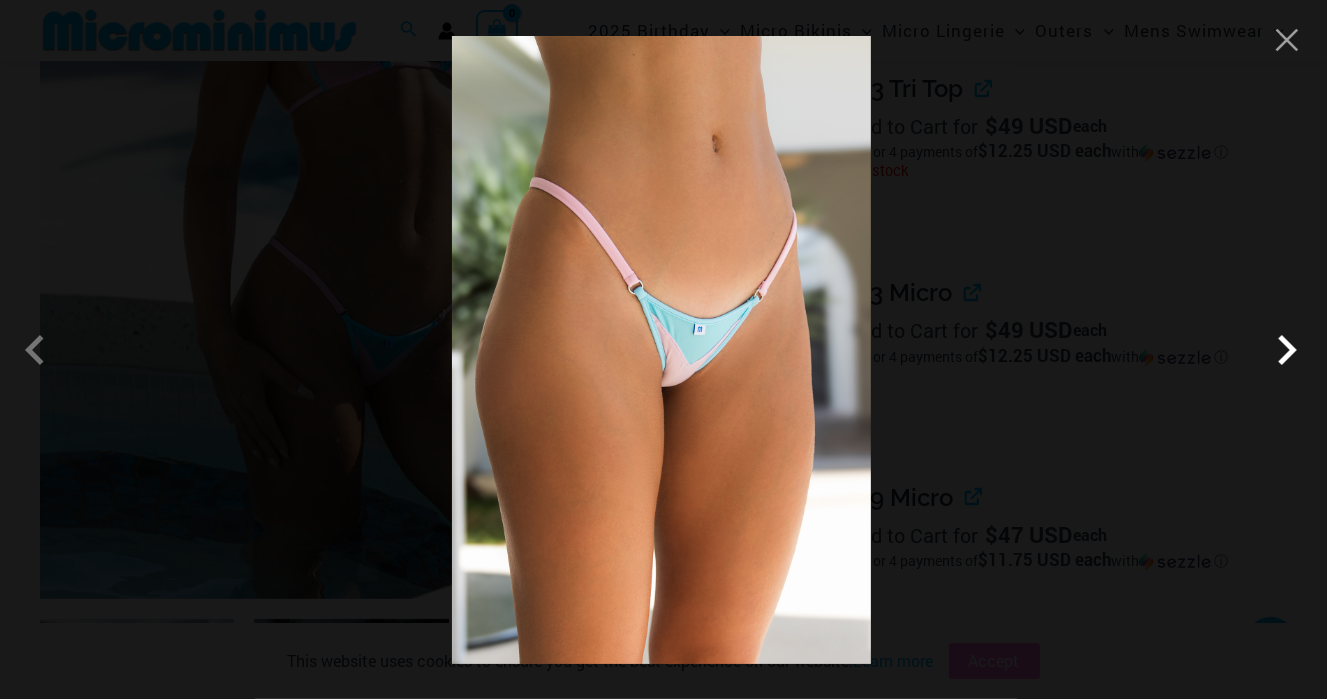 click at bounding box center (1287, 350) 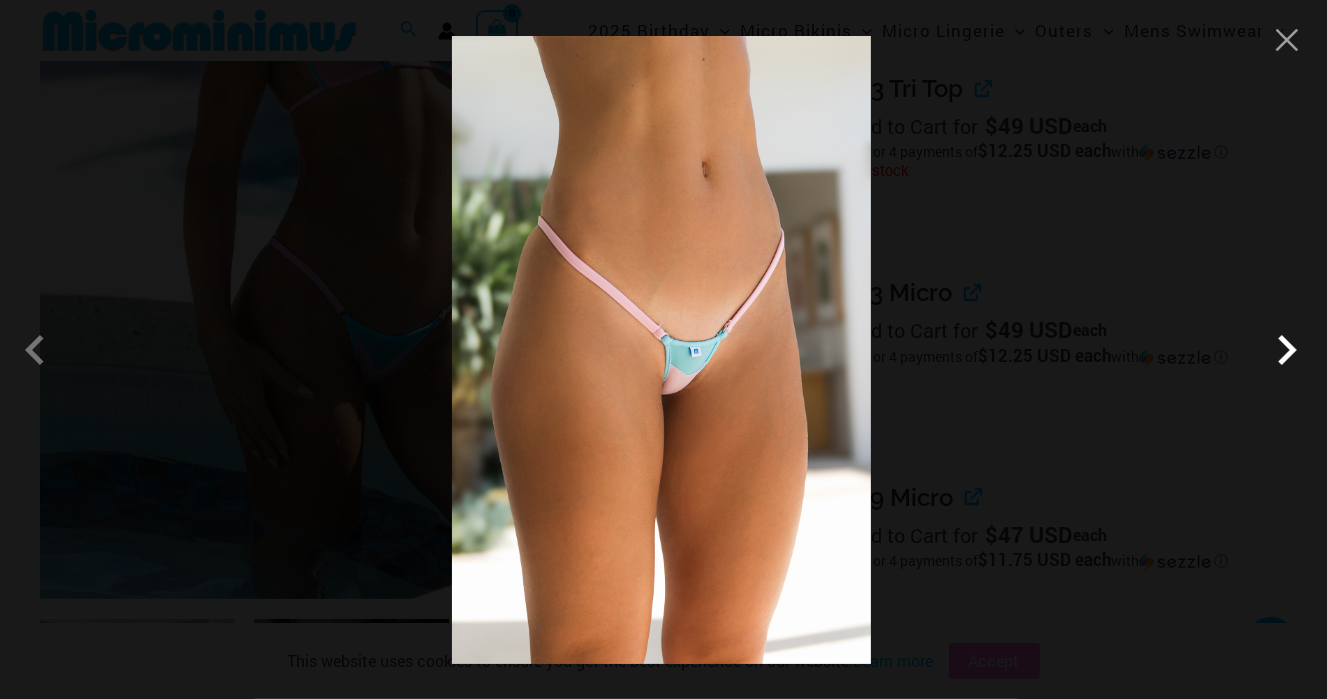 click at bounding box center (1287, 350) 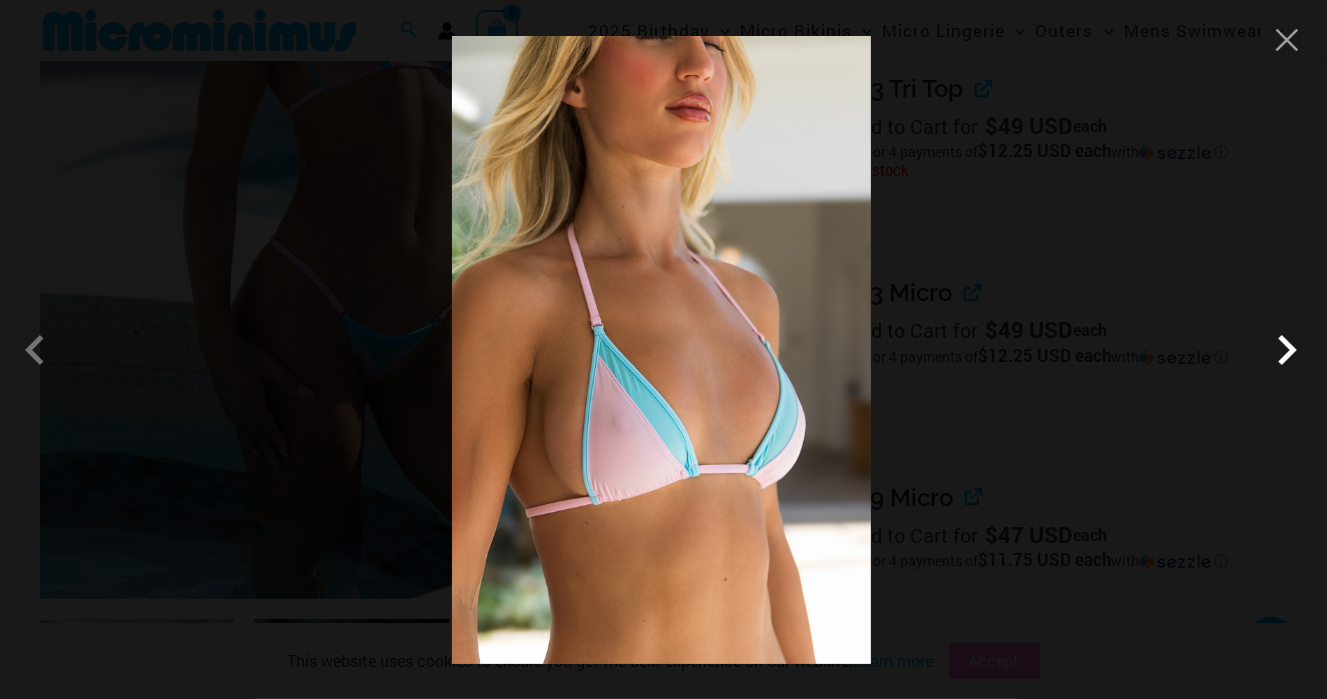 click at bounding box center [1287, 350] 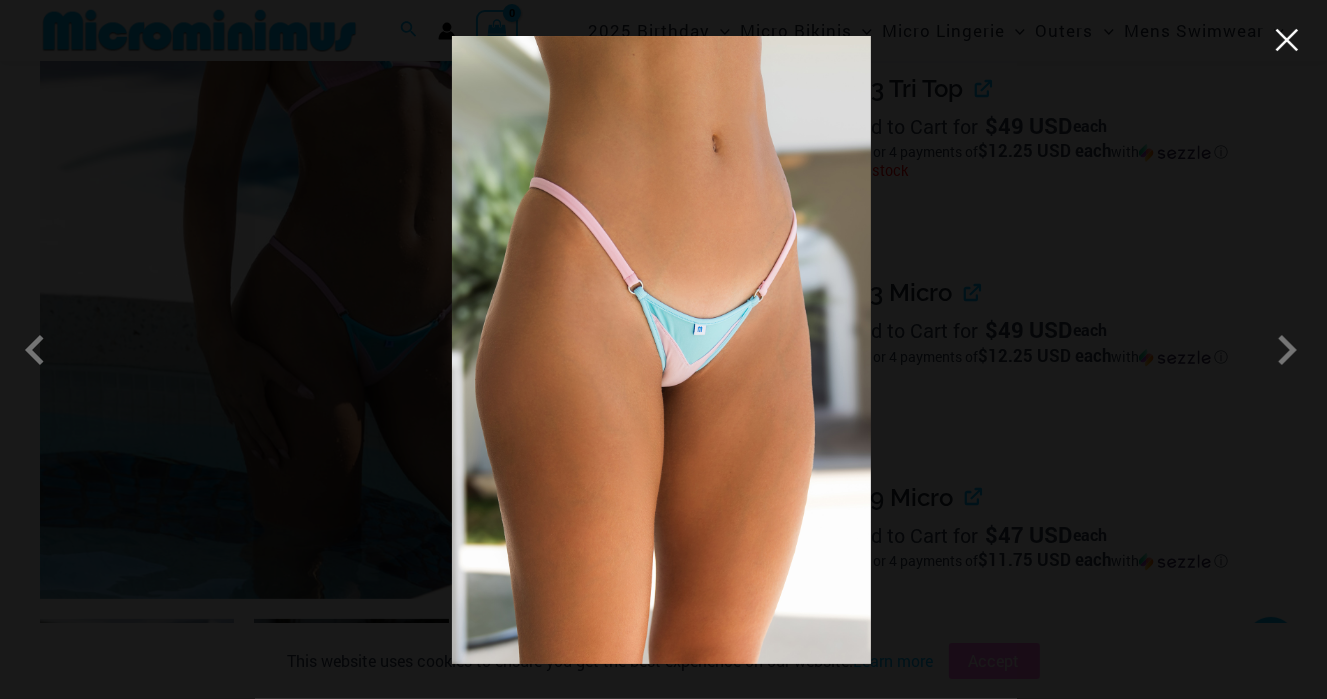 click at bounding box center [1287, 40] 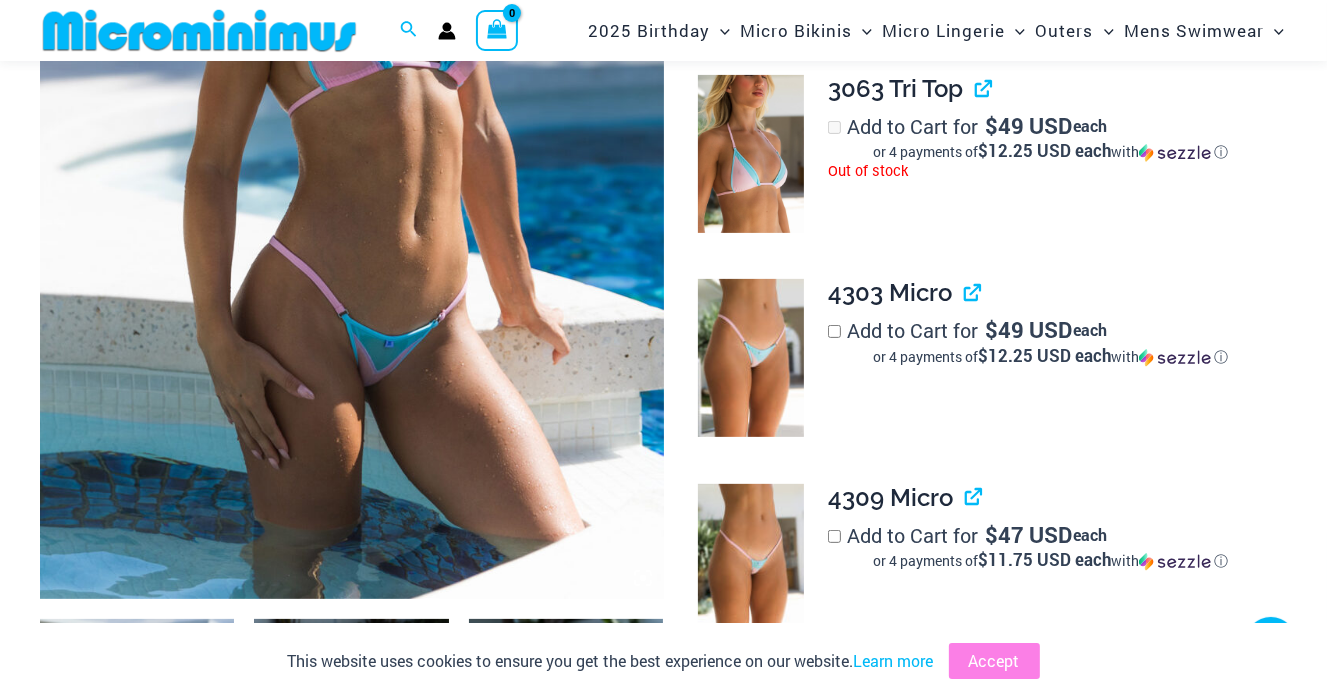 click at bounding box center [352, 130] 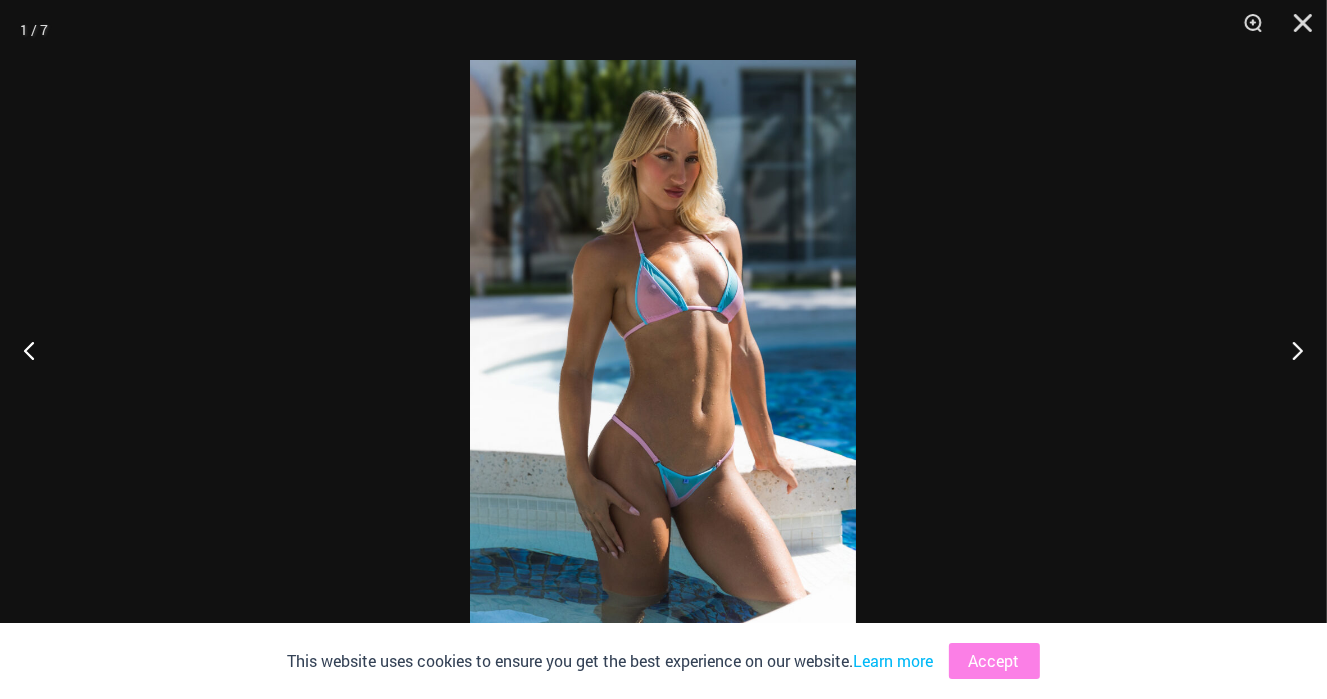 click at bounding box center [663, 349] 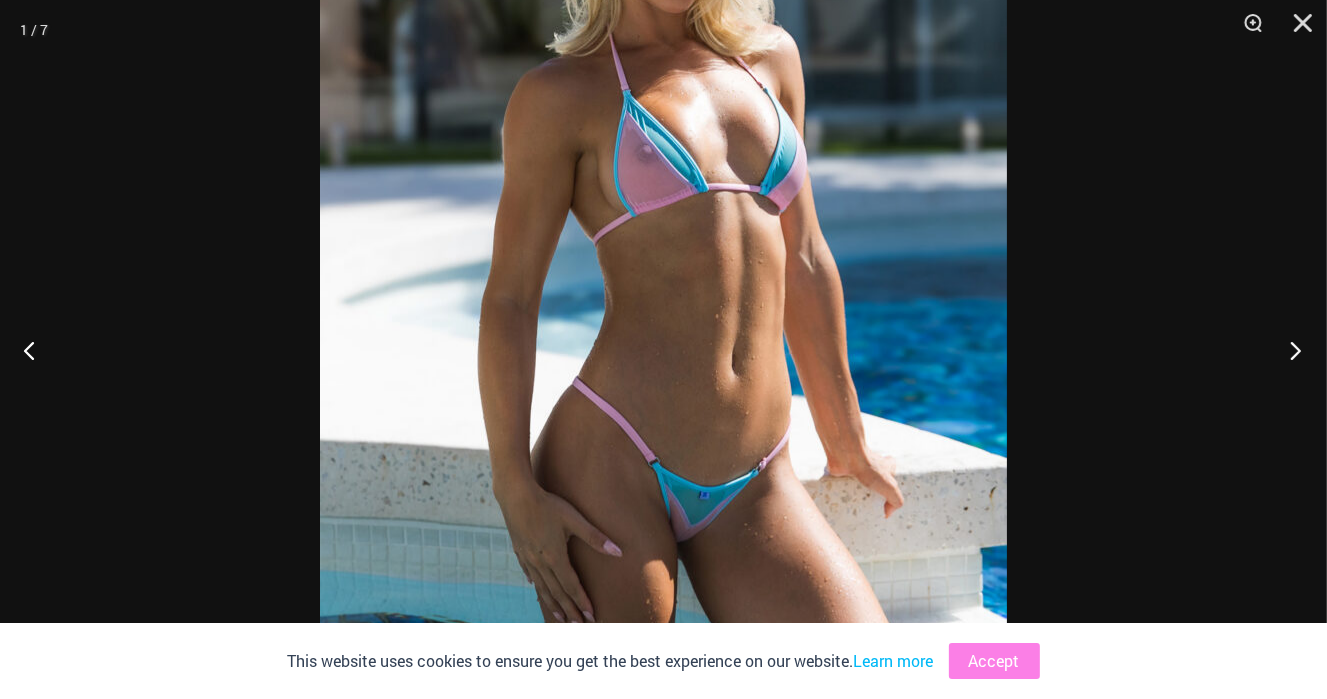 click at bounding box center [1289, 350] 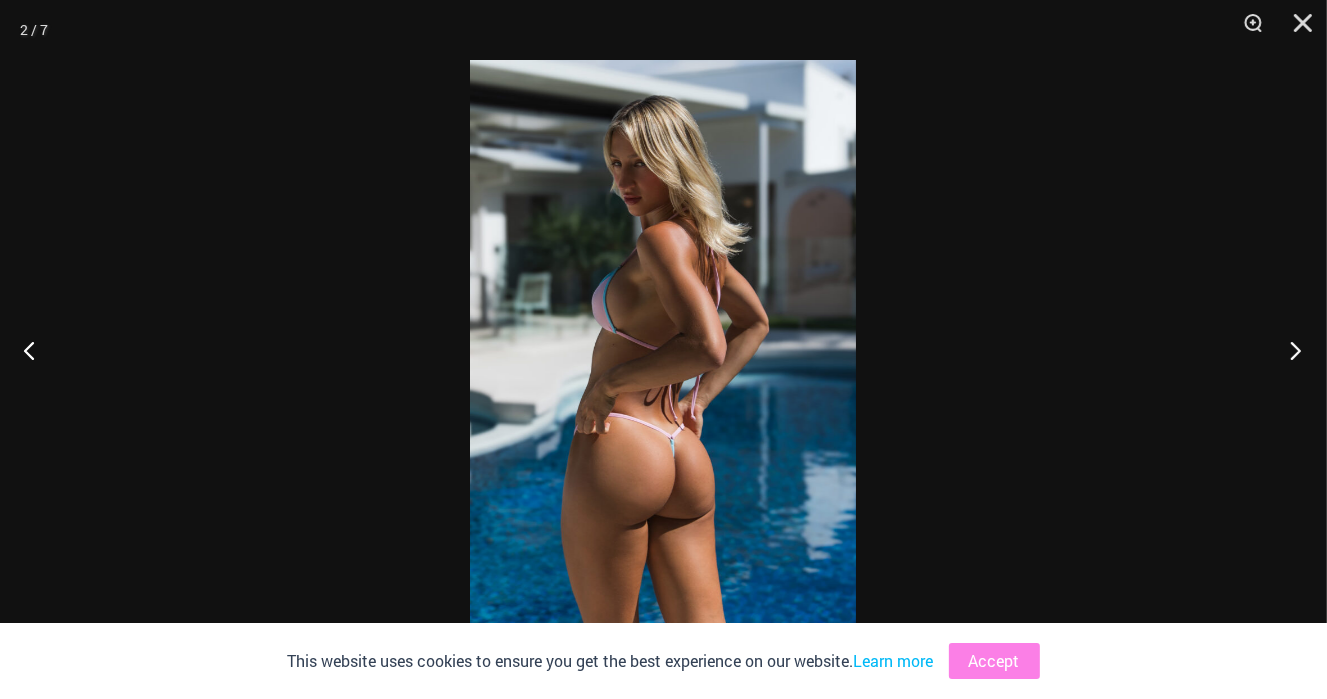 click at bounding box center (1289, 350) 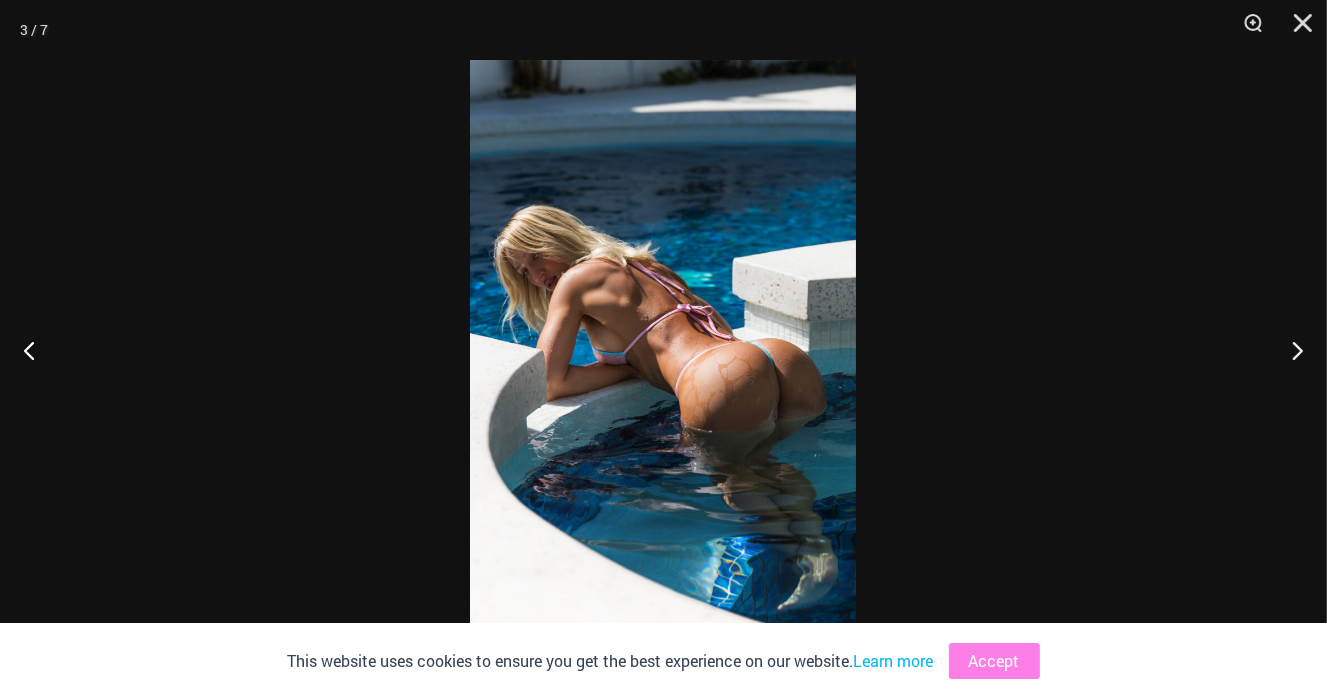 click at bounding box center [663, 349] 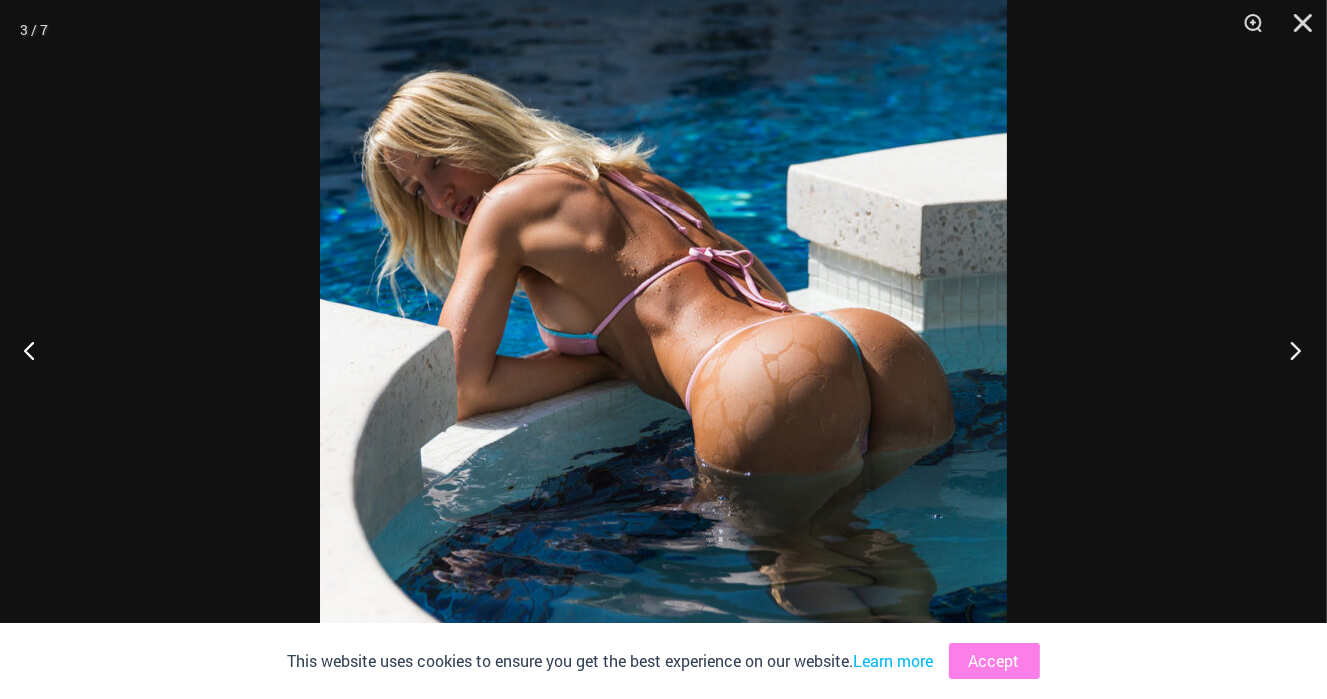 click at bounding box center [1289, 350] 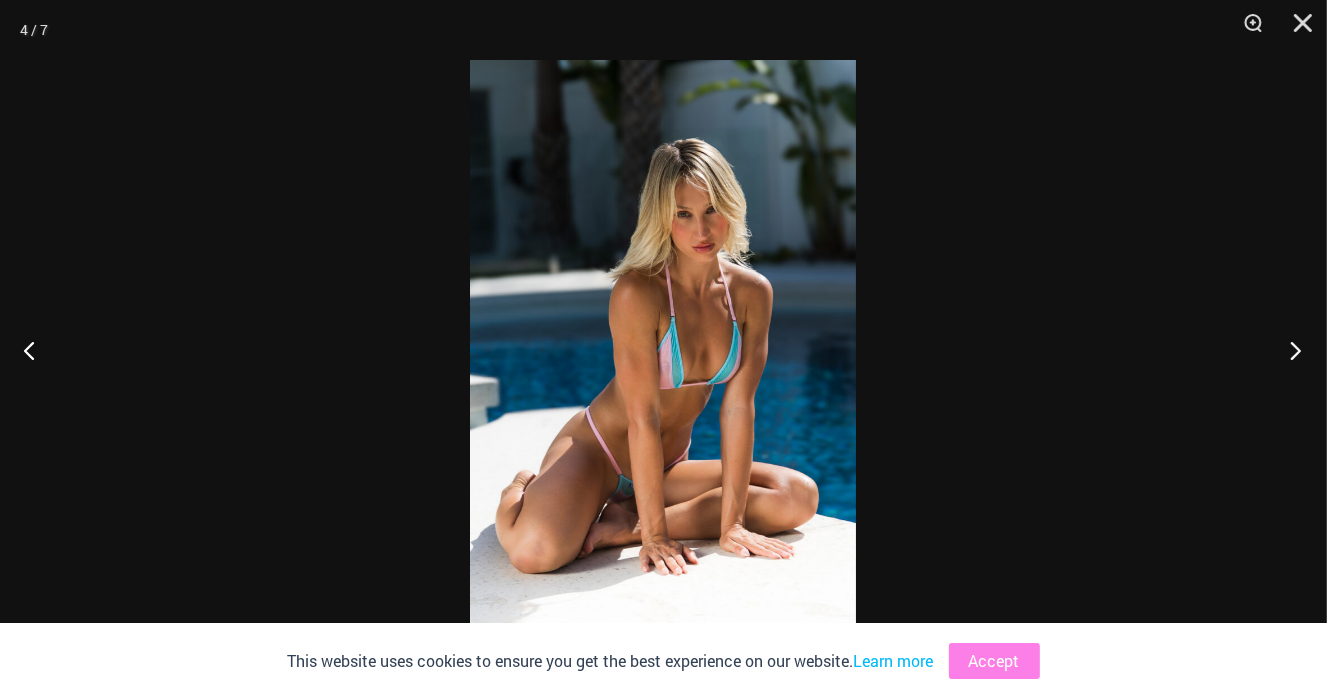 click at bounding box center [1289, 350] 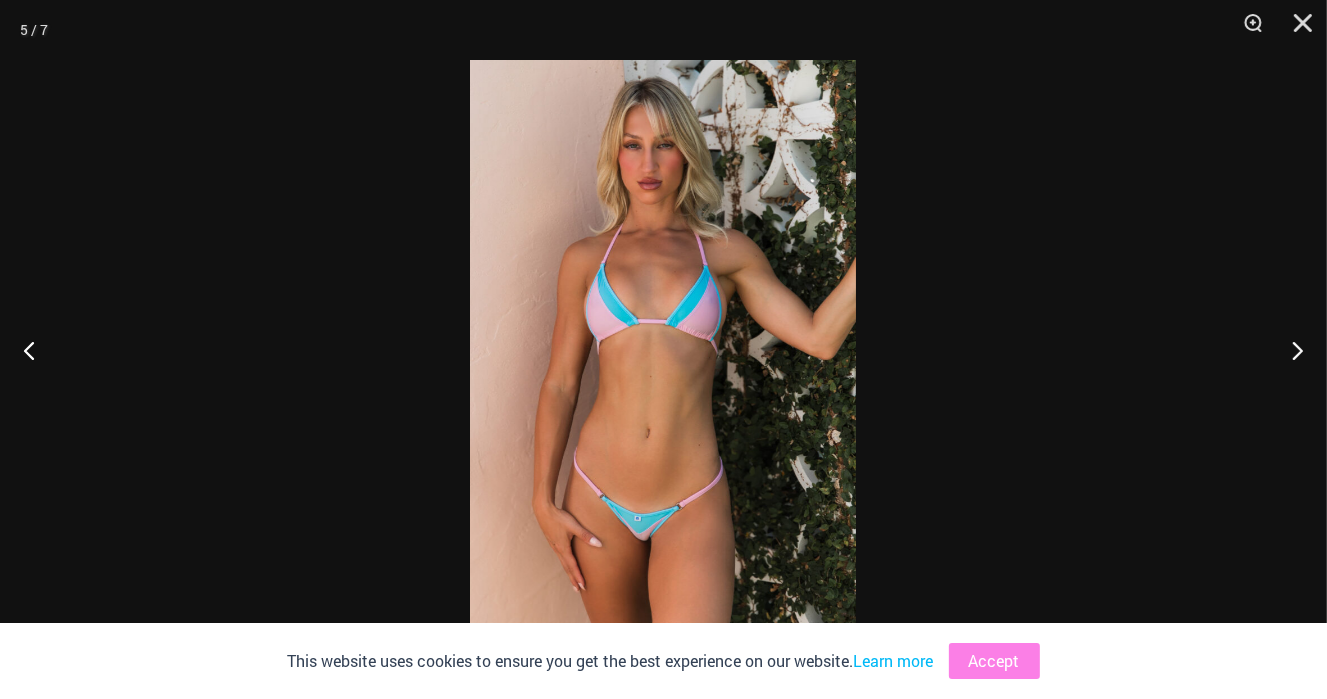 click at bounding box center [663, 349] 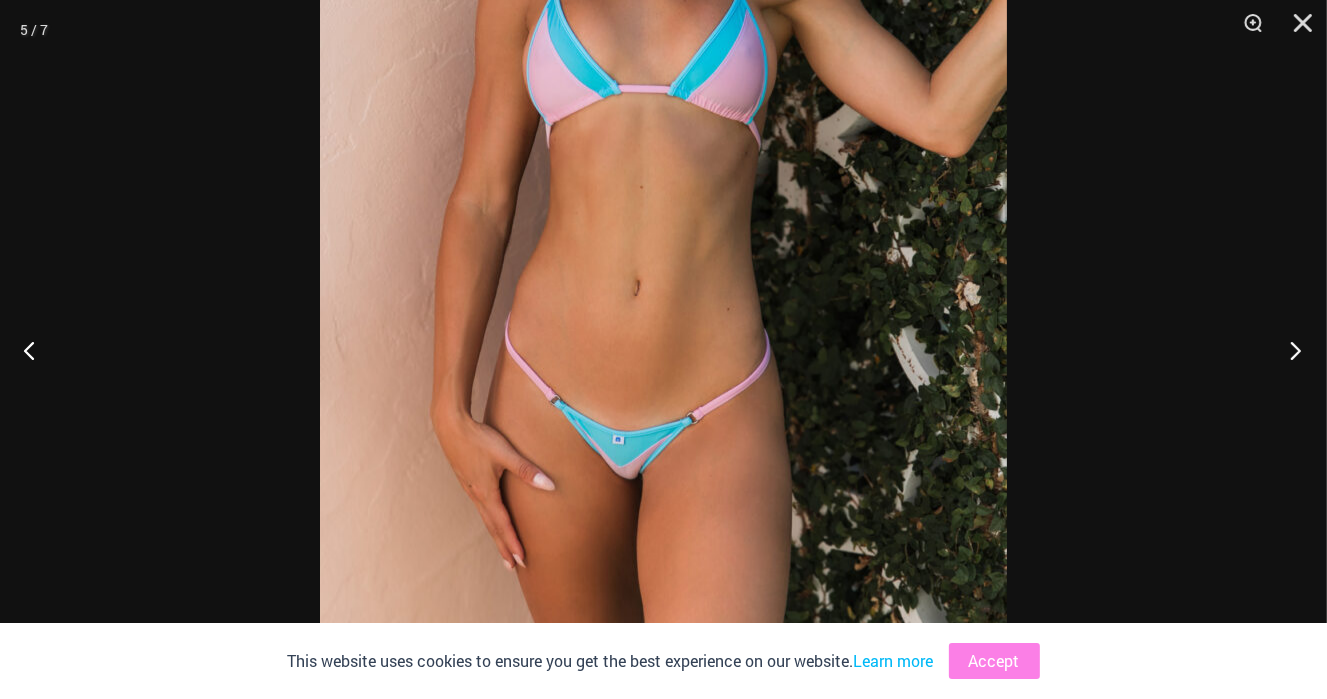 click at bounding box center [1289, 350] 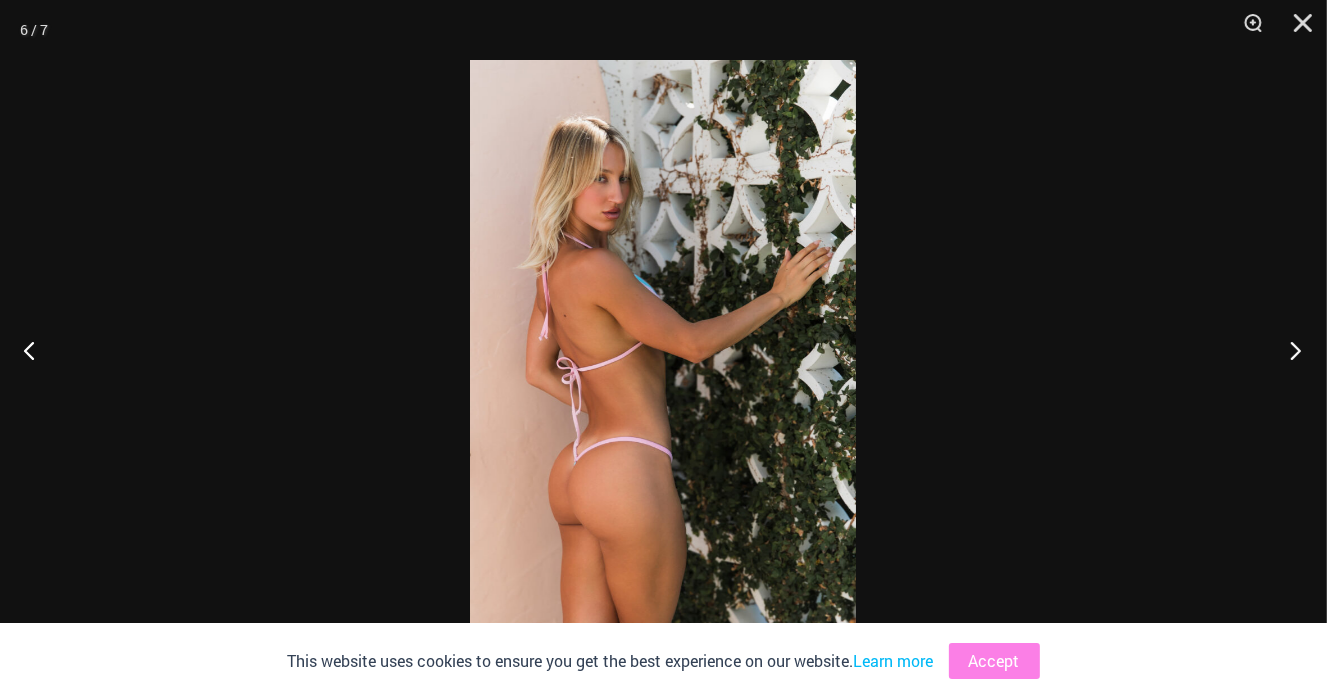 click at bounding box center (1289, 350) 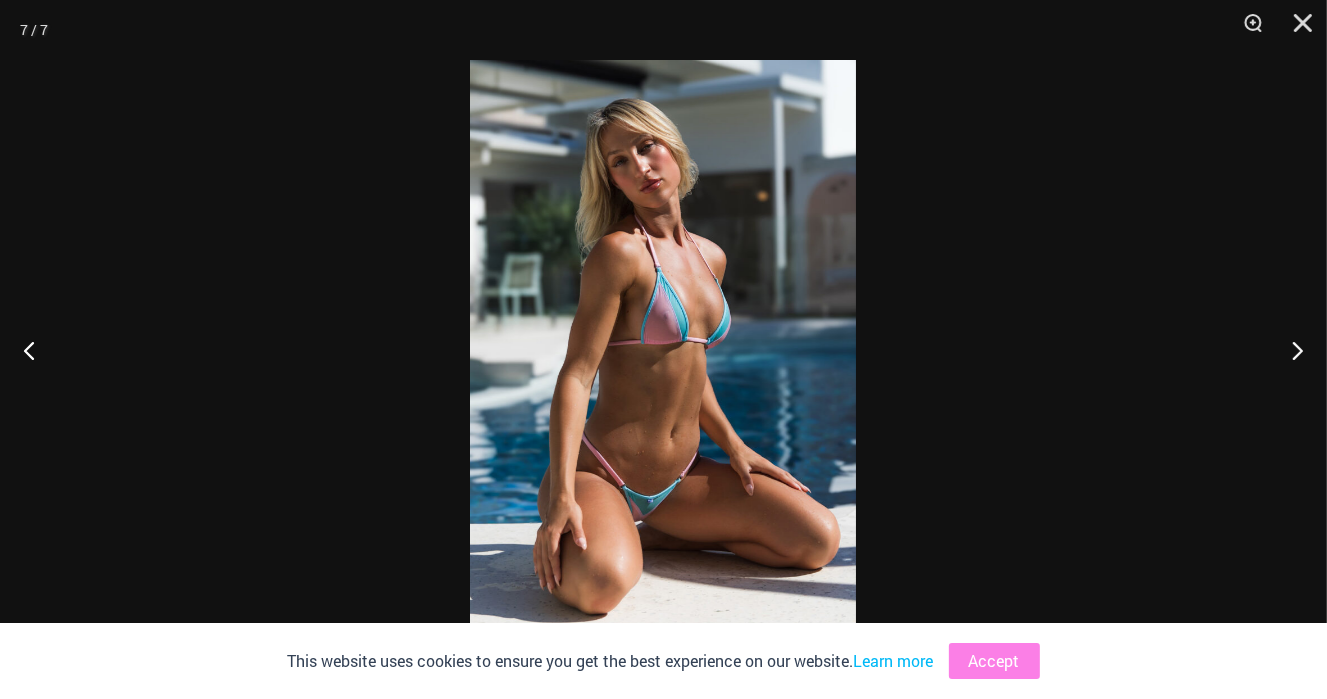 click at bounding box center (663, 349) 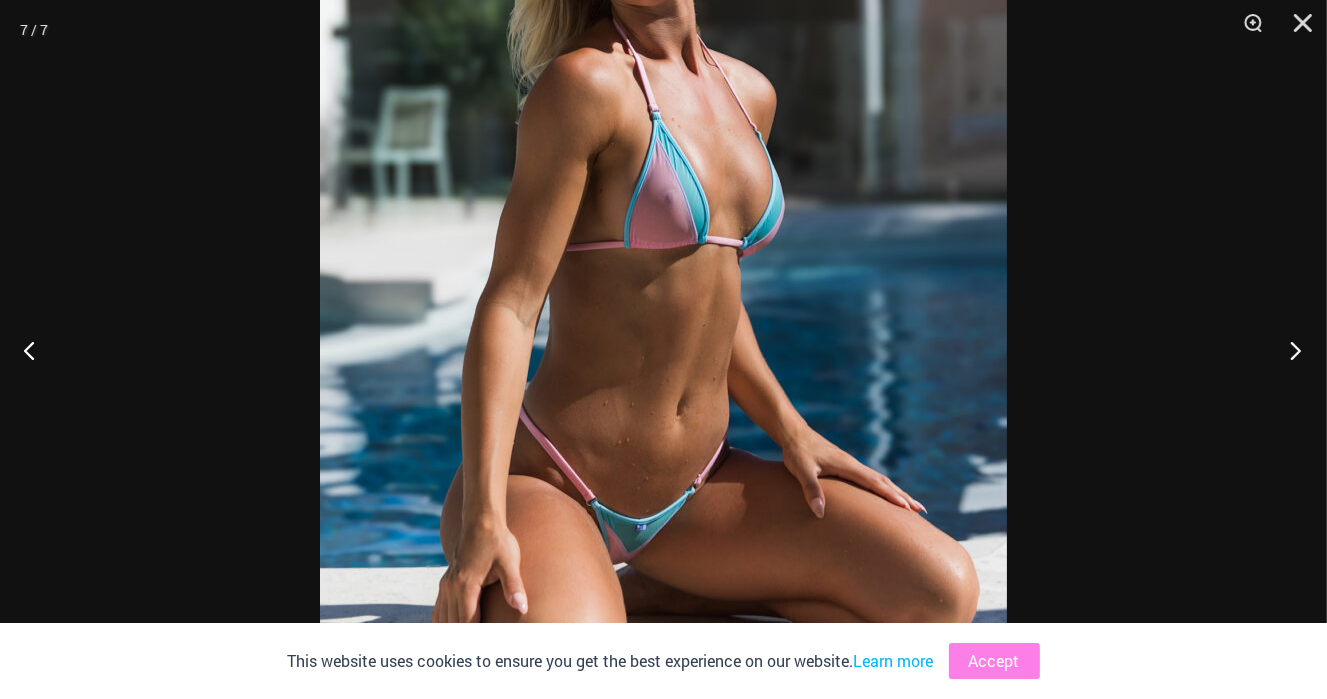 click at bounding box center [1289, 350] 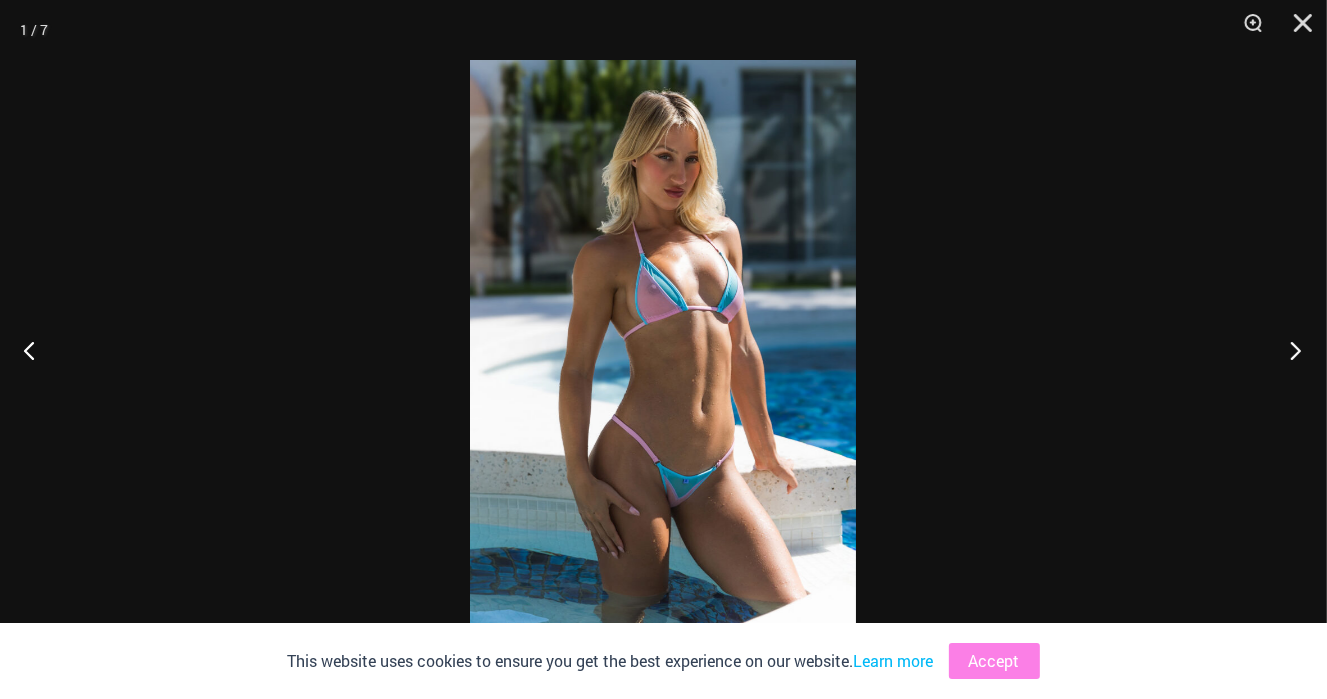 click at bounding box center (1289, 350) 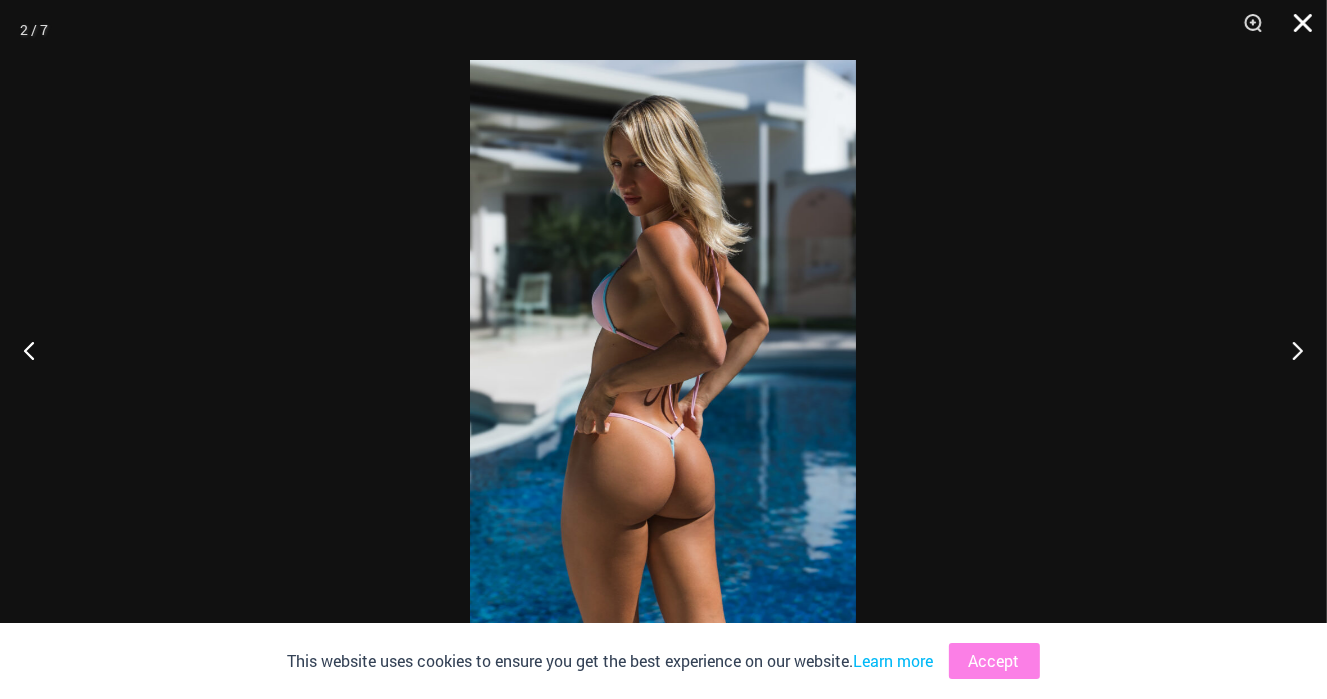 click at bounding box center [1296, 30] 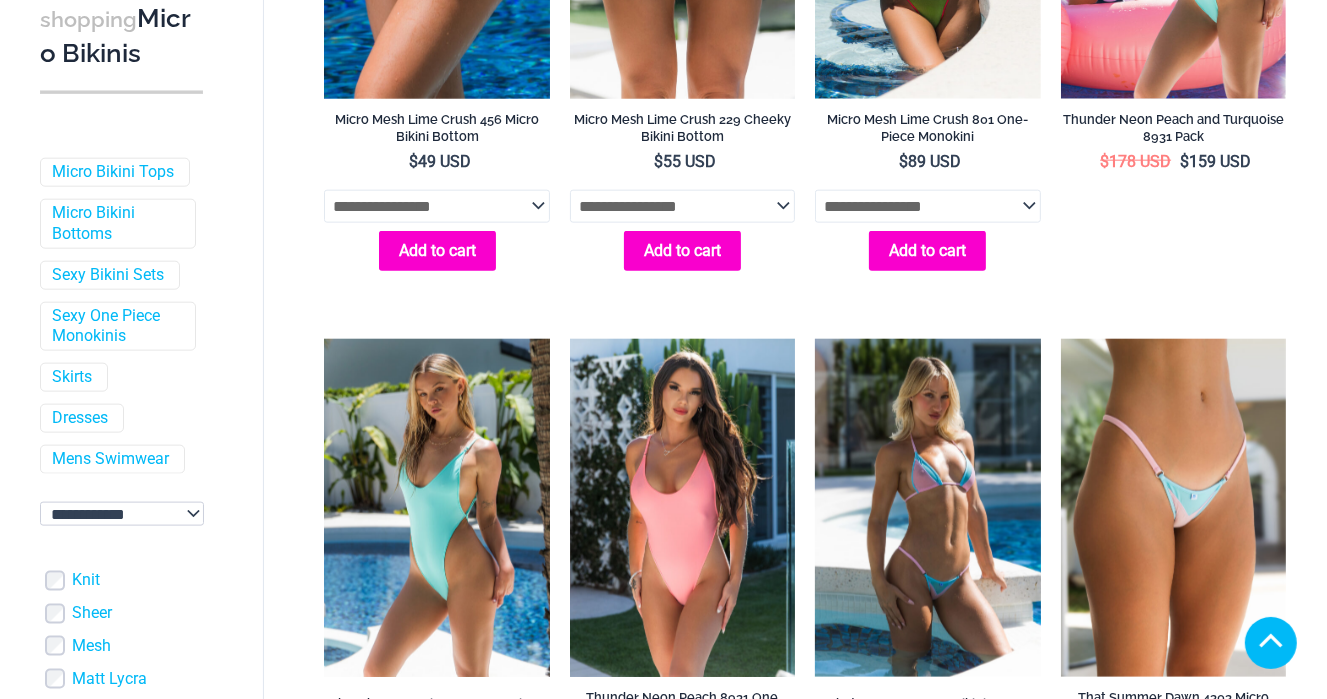 scroll, scrollTop: 2044, scrollLeft: 0, axis: vertical 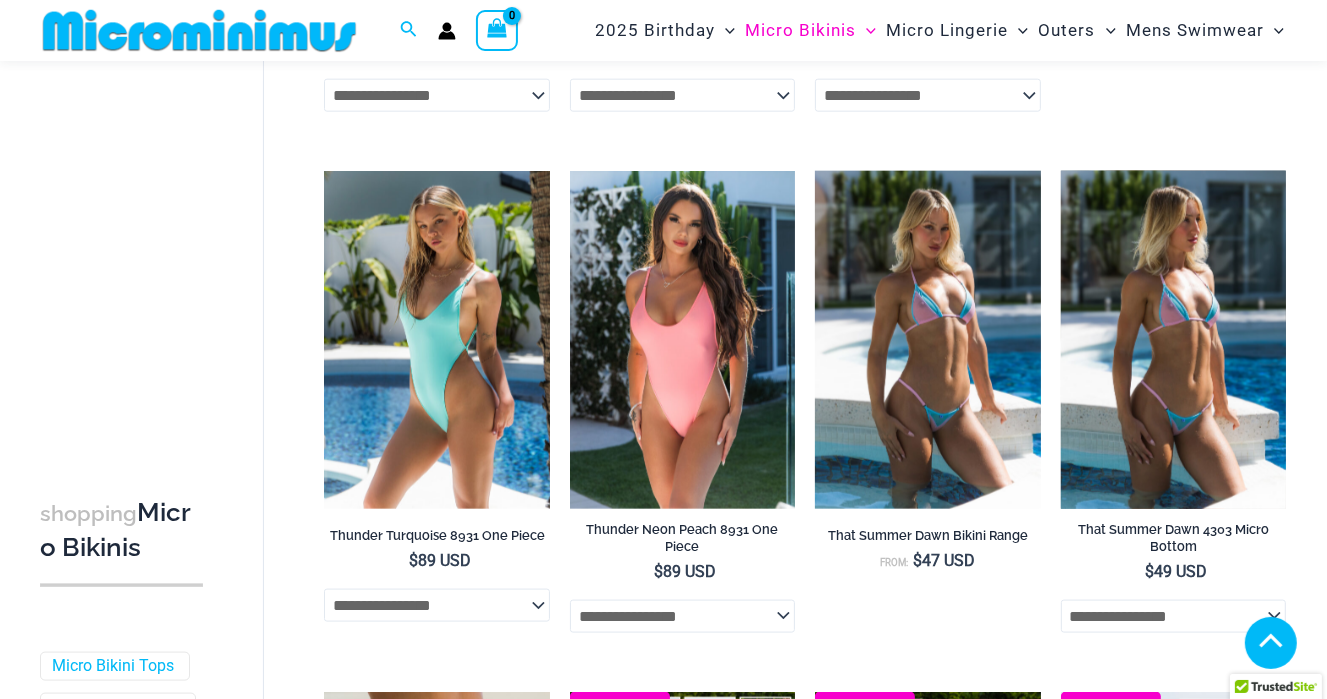 click at bounding box center [1173, 340] 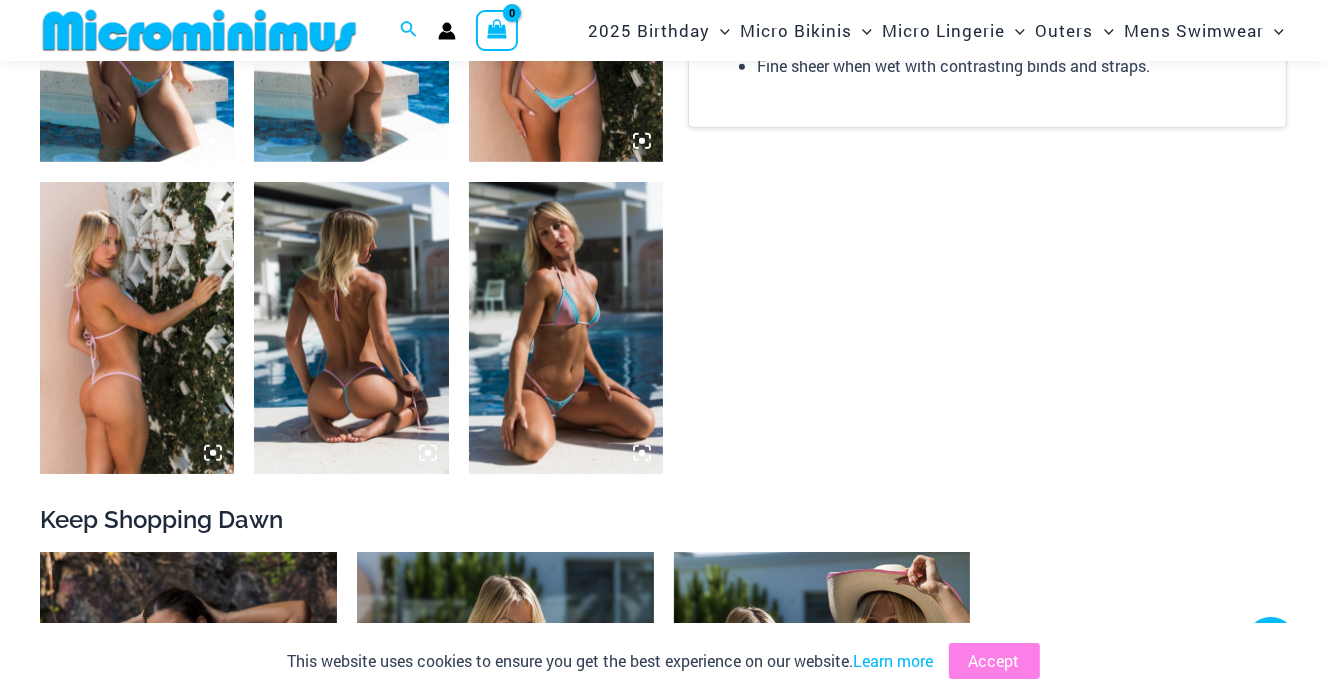 scroll, scrollTop: 1184, scrollLeft: 0, axis: vertical 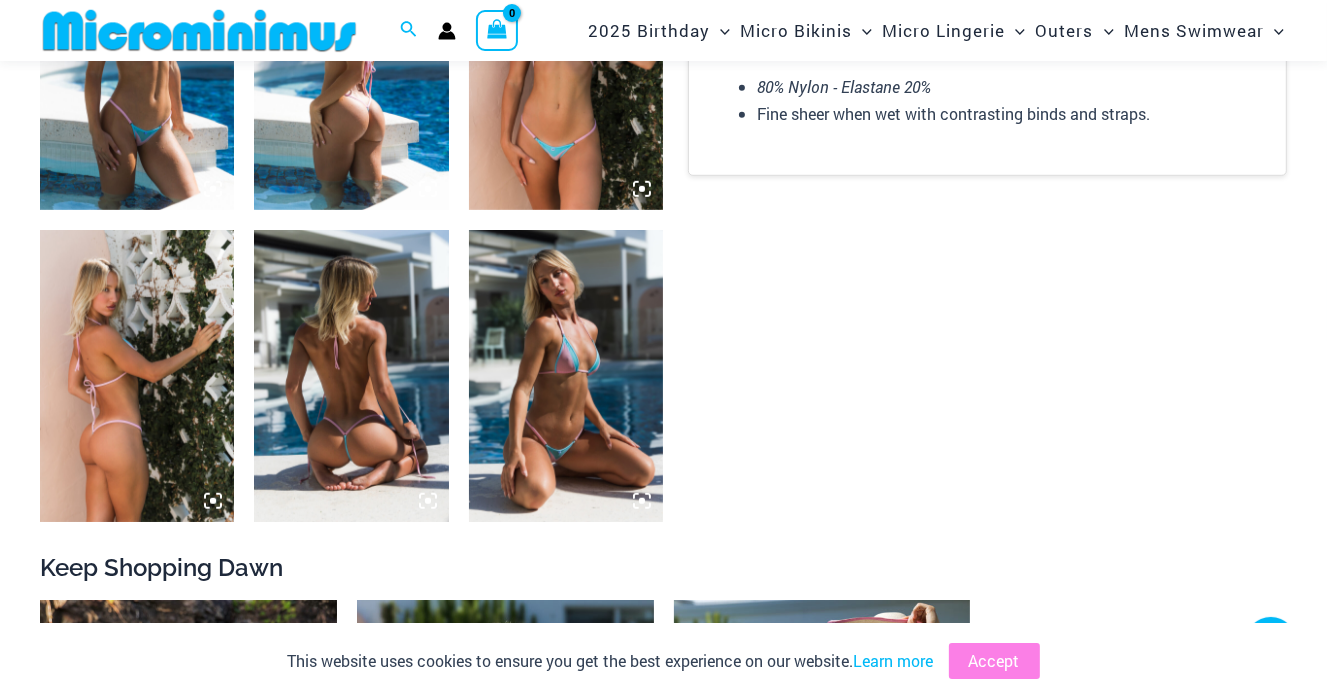 click at bounding box center (351, 65) 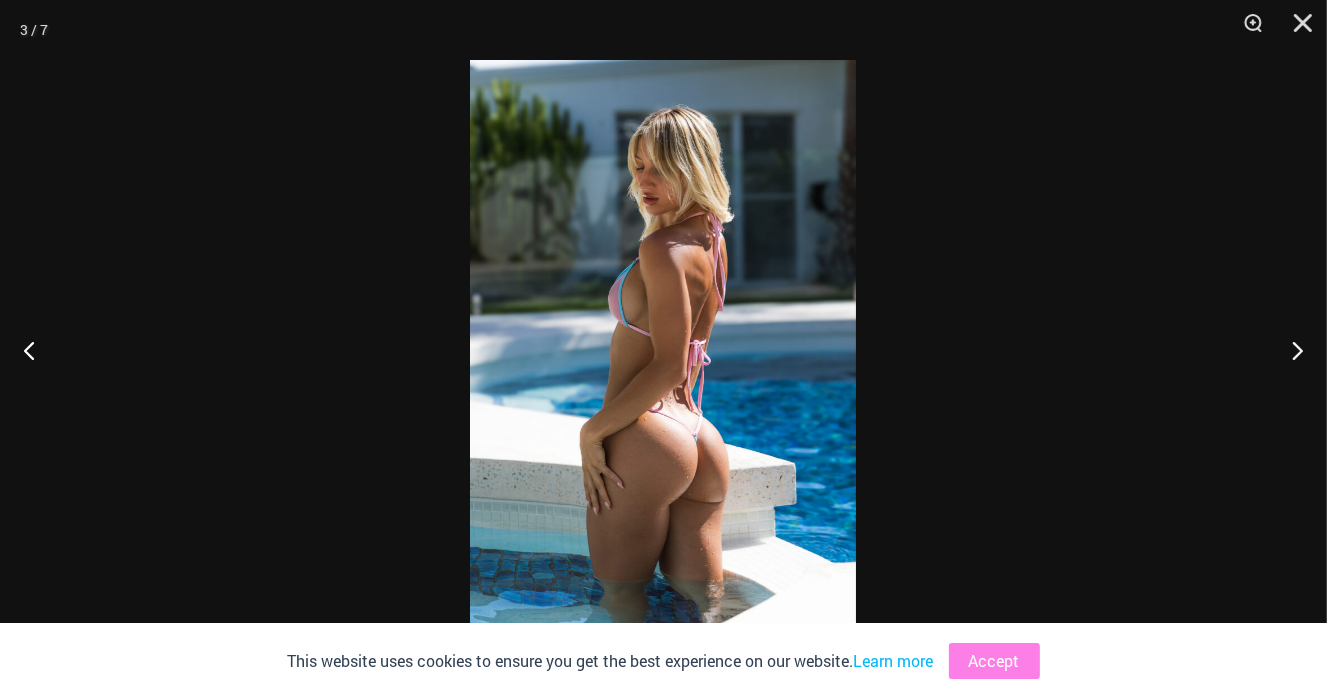 click at bounding box center (663, 349) 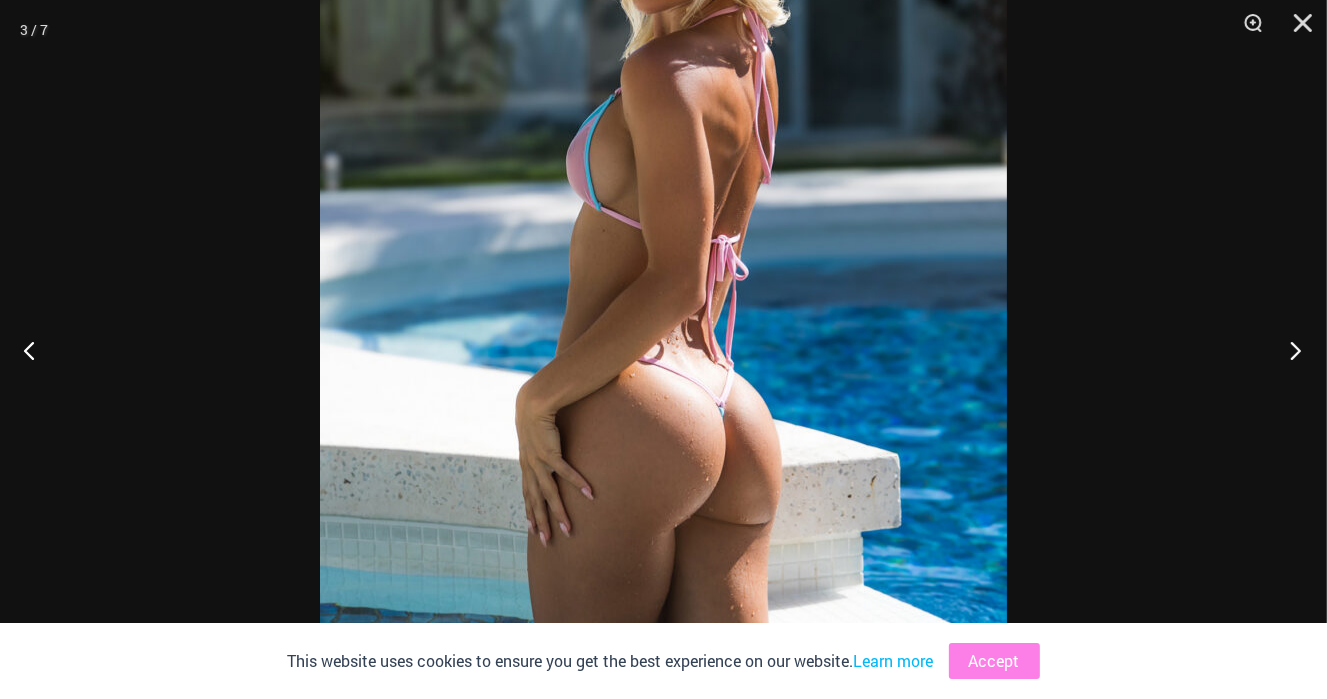 click at bounding box center [1289, 350] 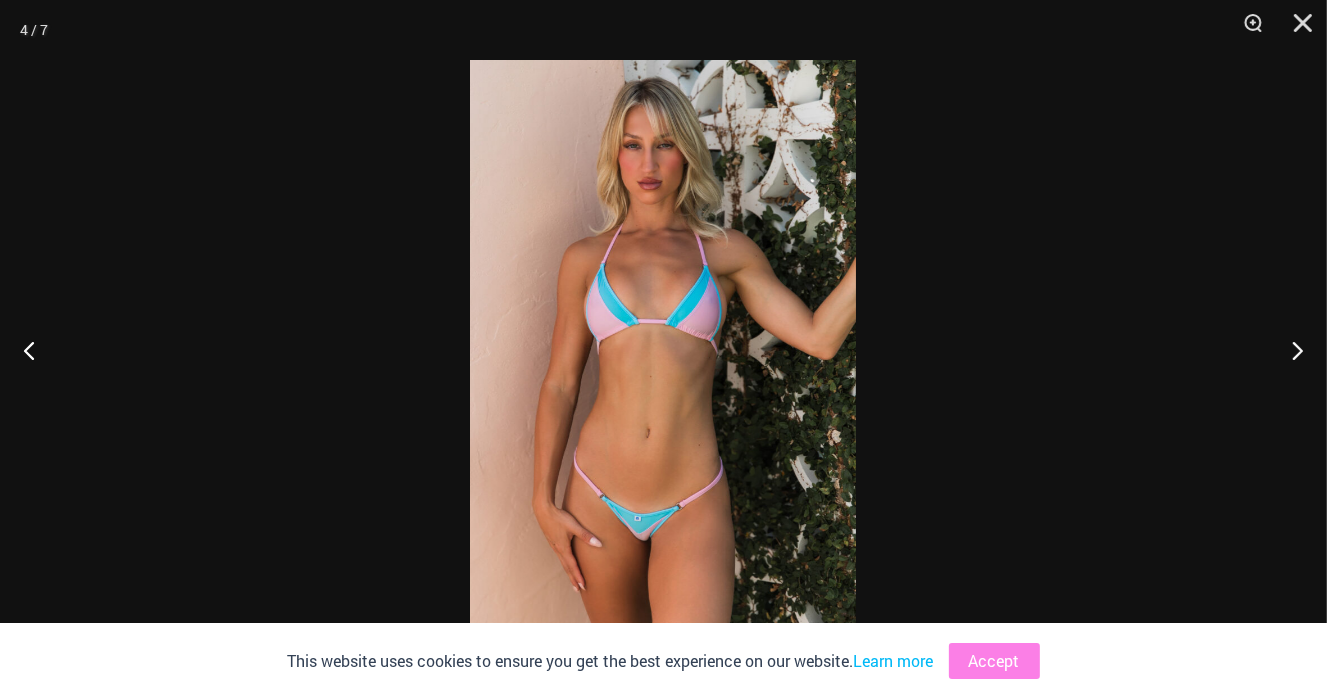 click at bounding box center [663, 349] 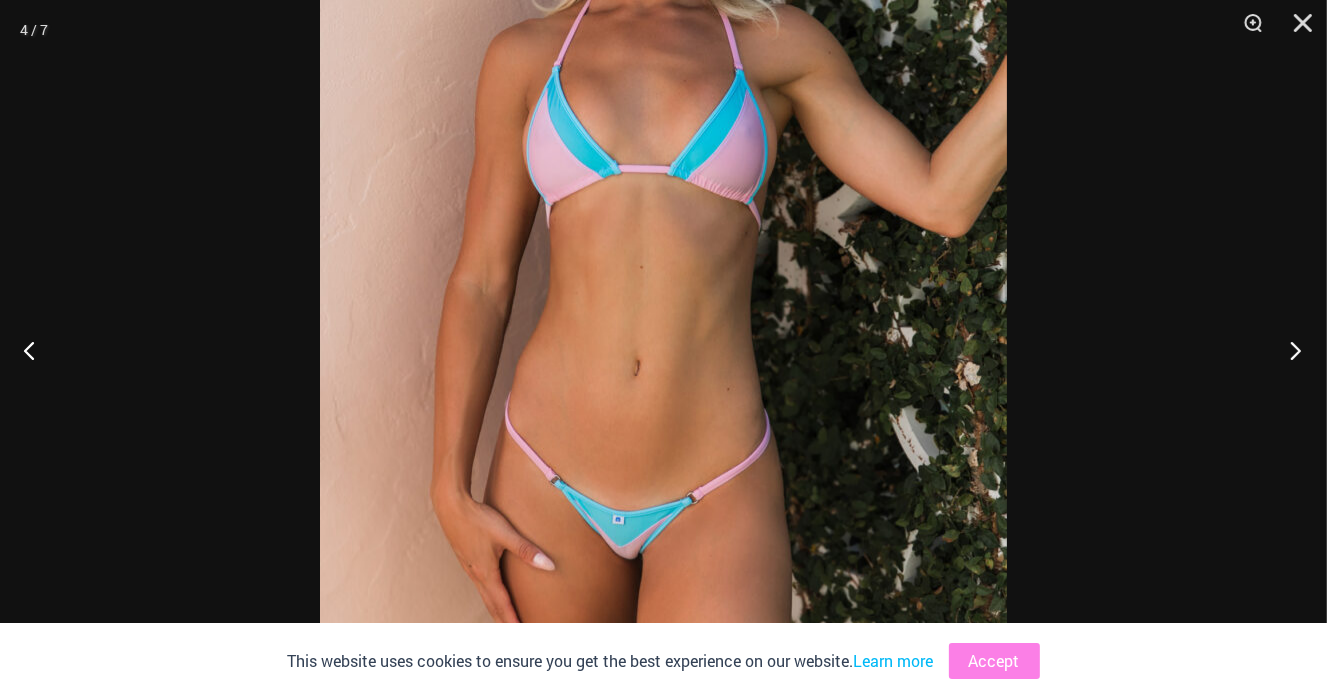 click at bounding box center [1289, 350] 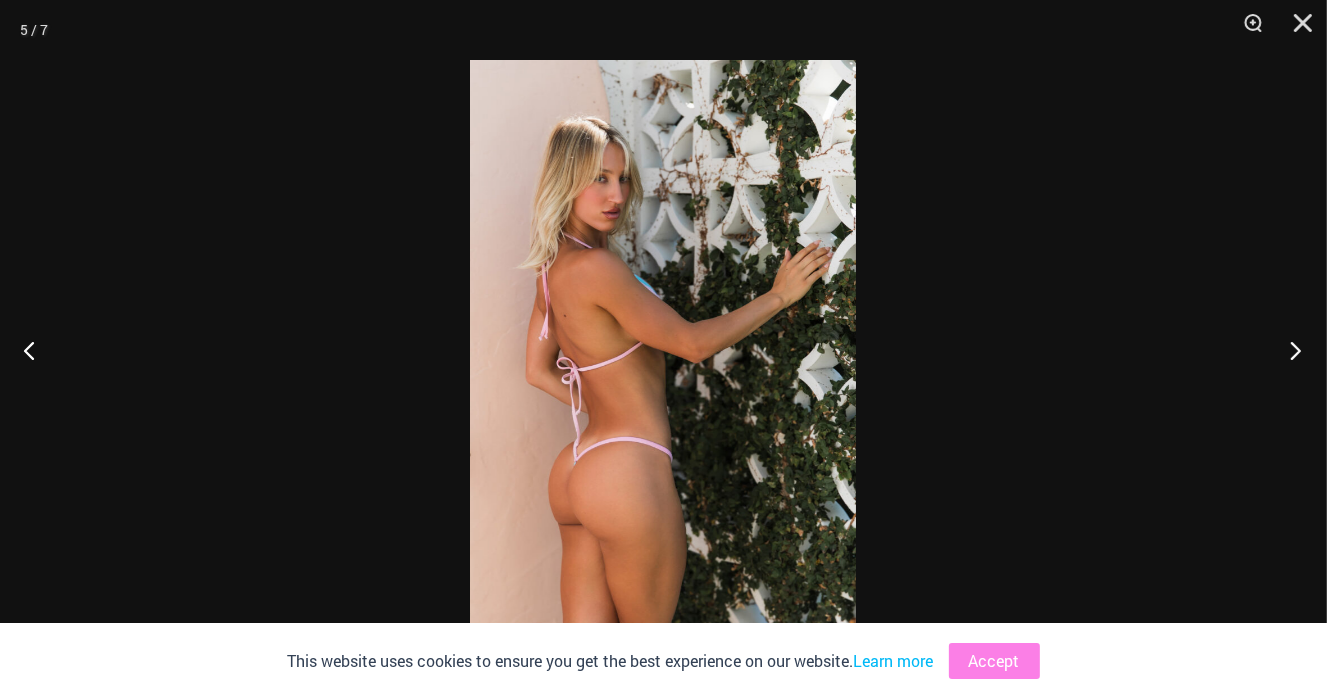 click at bounding box center [1289, 350] 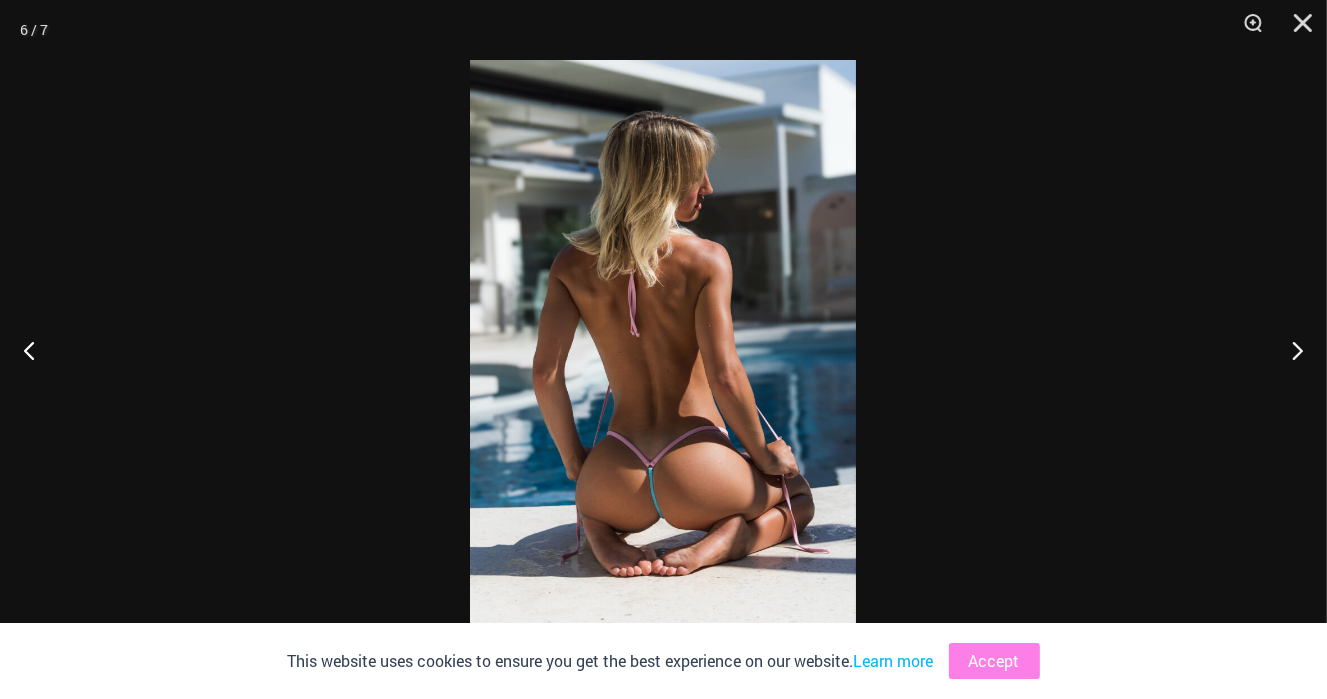 click at bounding box center [663, 349] 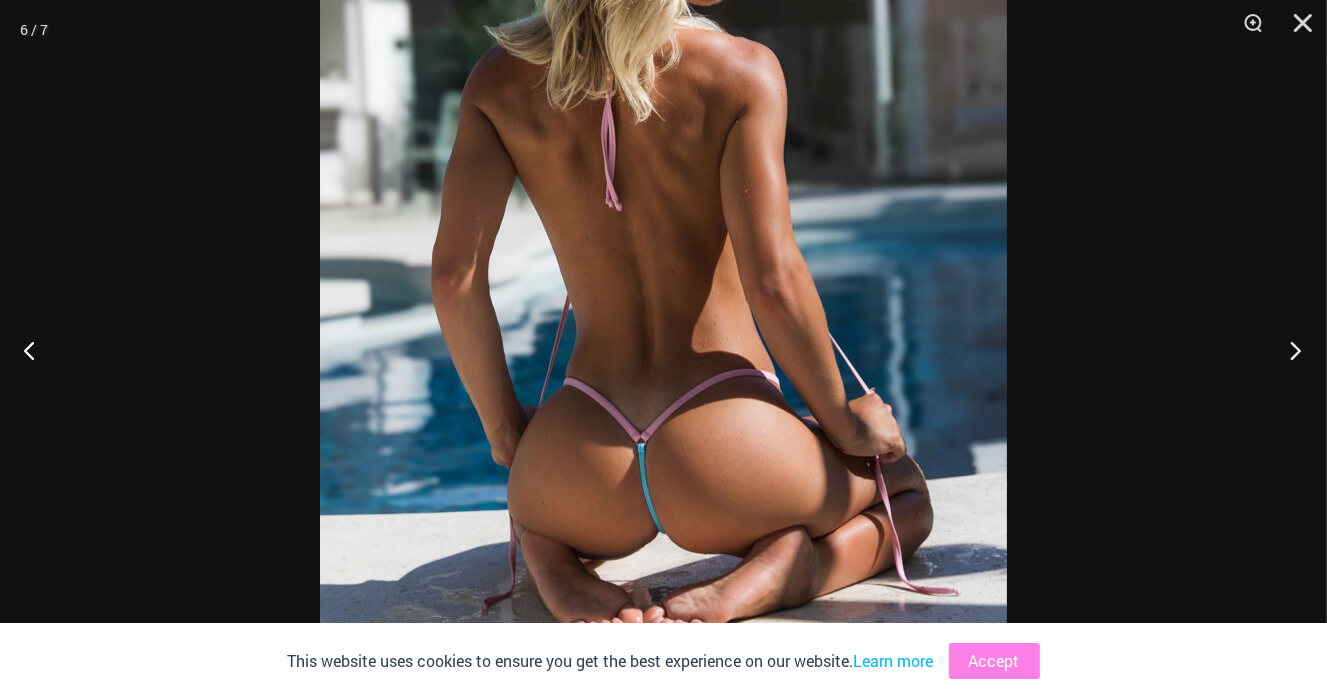 click at bounding box center (1289, 350) 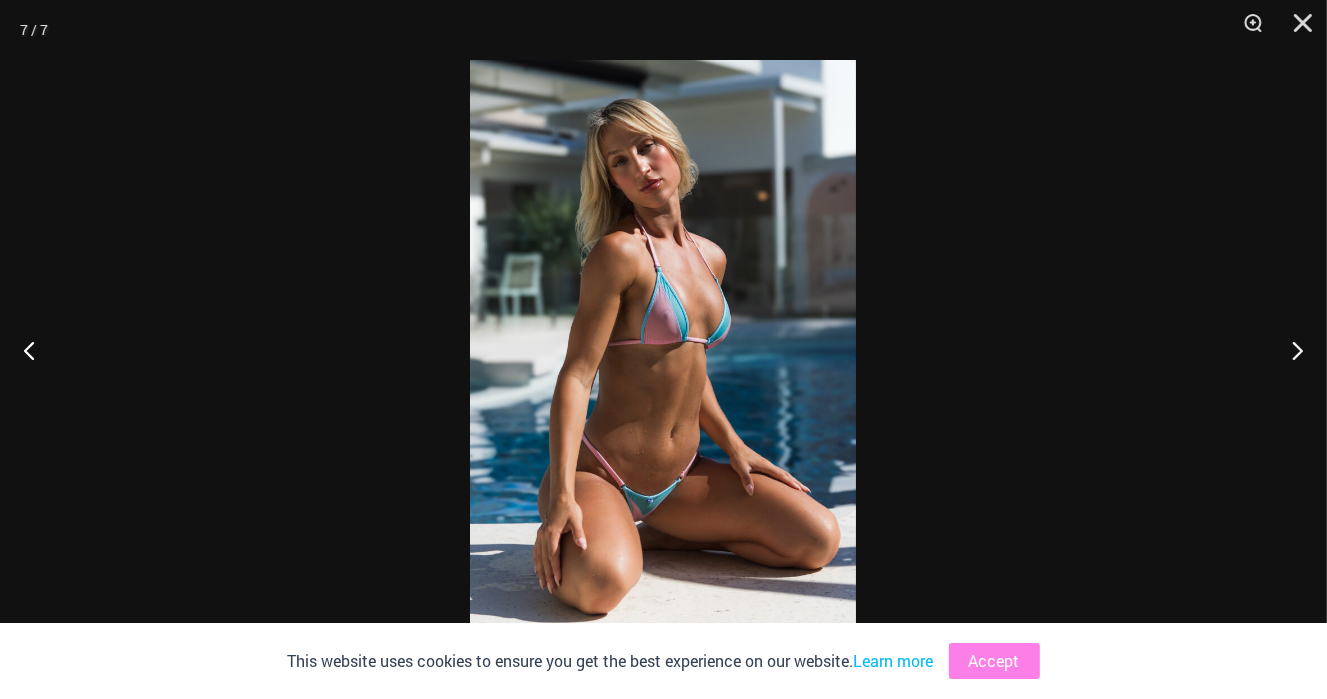 click at bounding box center [663, 349] 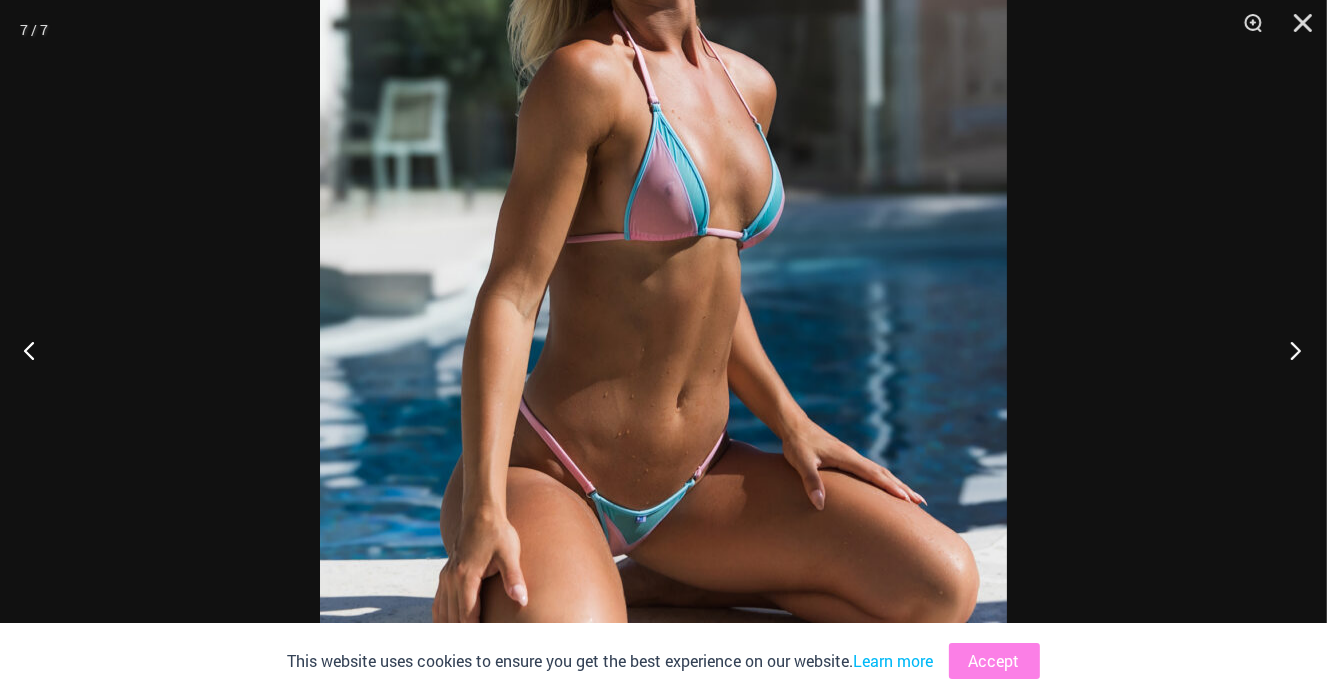 click at bounding box center (1289, 350) 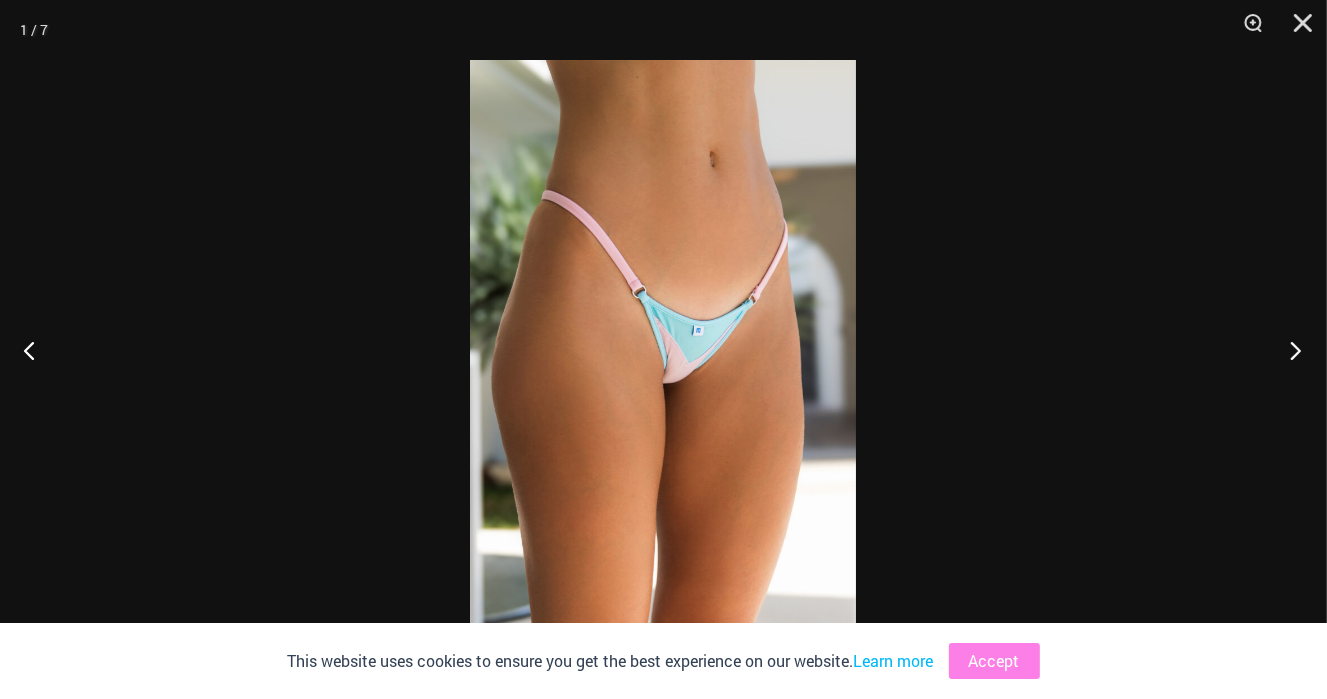 click at bounding box center [1289, 350] 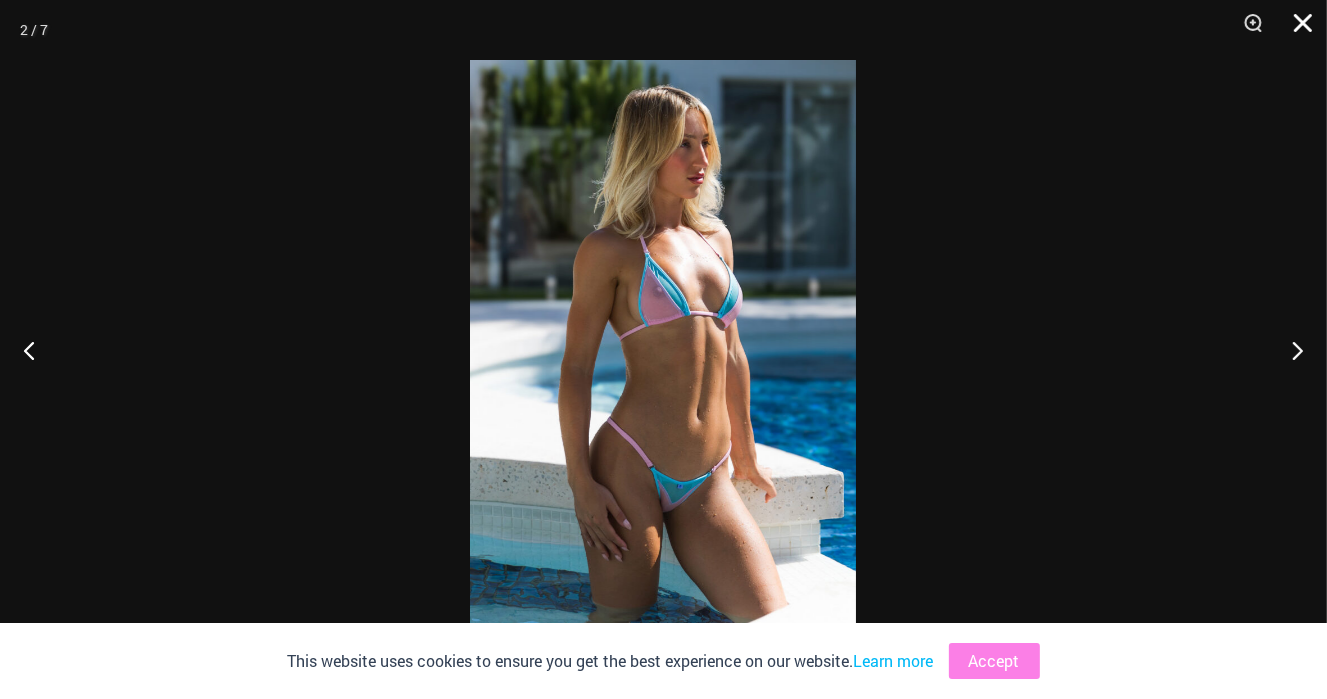 click at bounding box center (1296, 30) 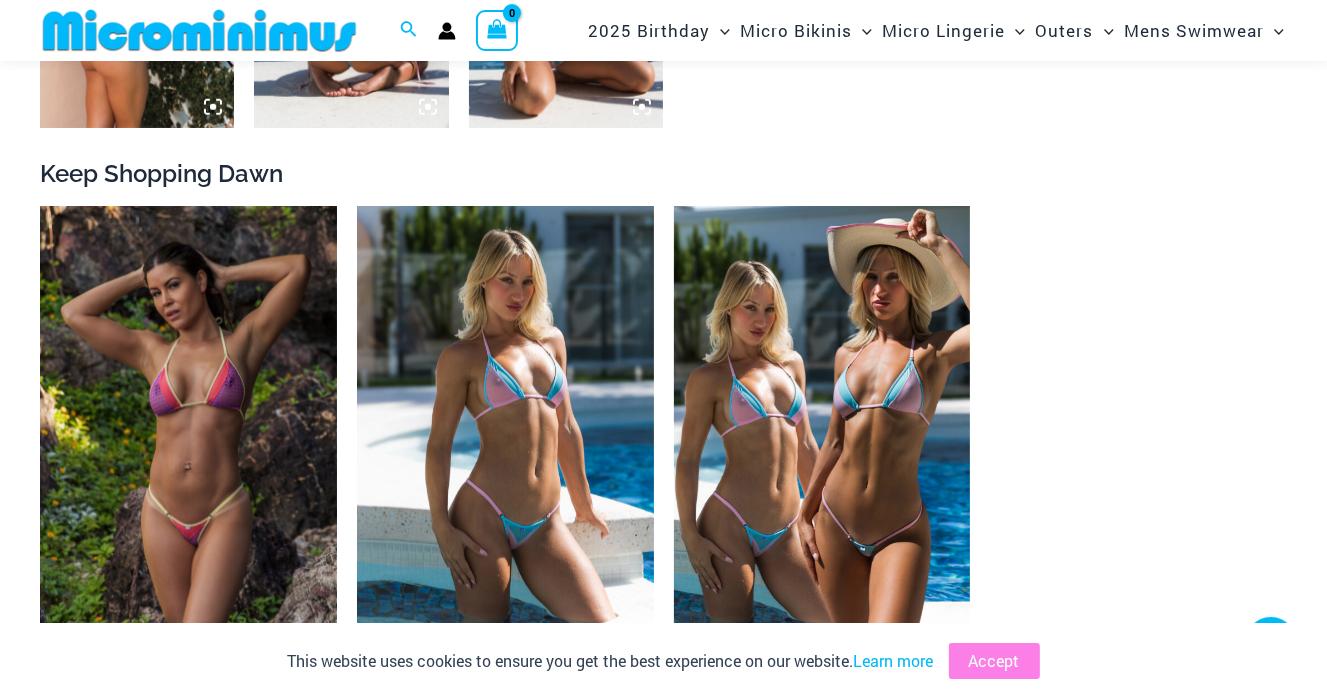 scroll, scrollTop: 1584, scrollLeft: 0, axis: vertical 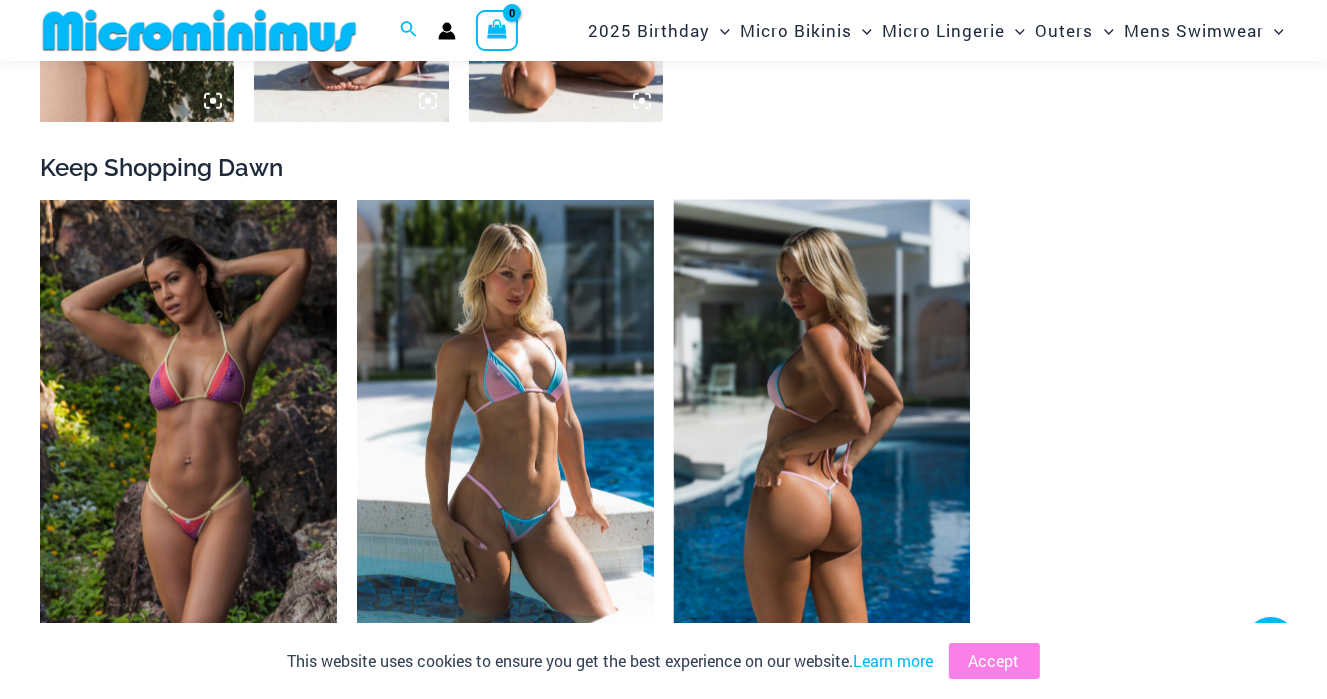 click at bounding box center [822, 422] 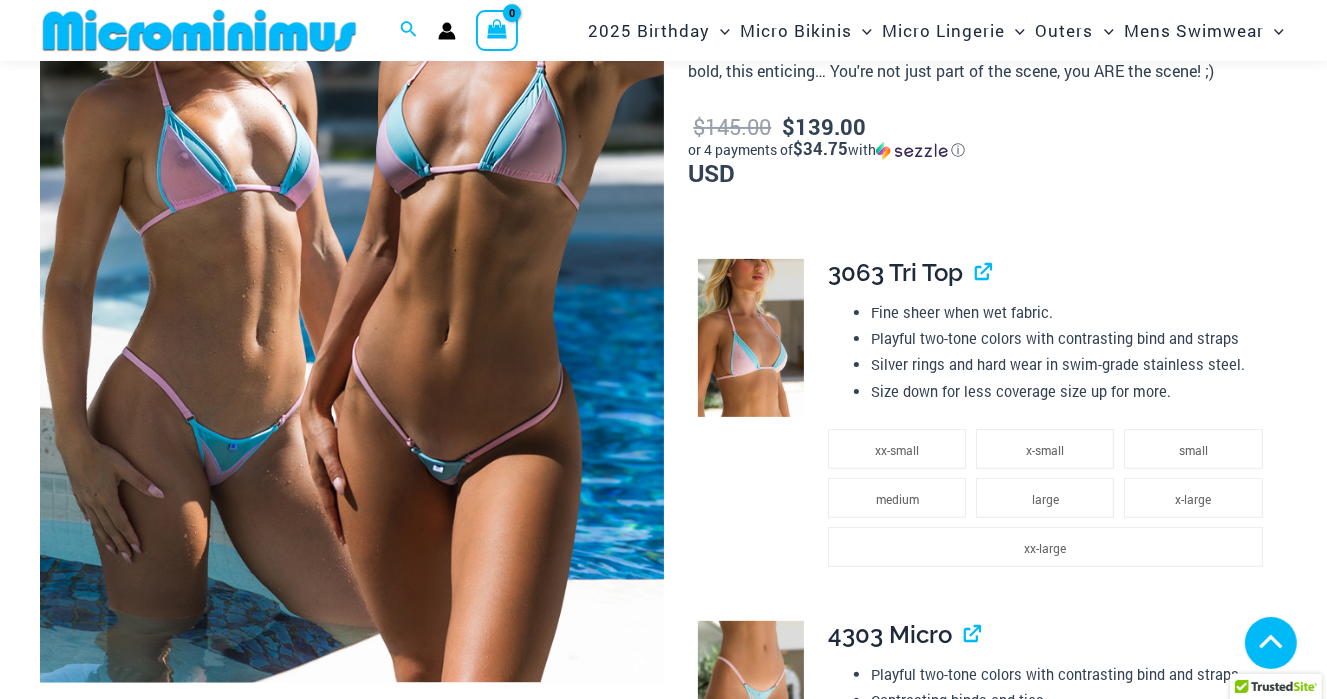 scroll, scrollTop: 1500, scrollLeft: 0, axis: vertical 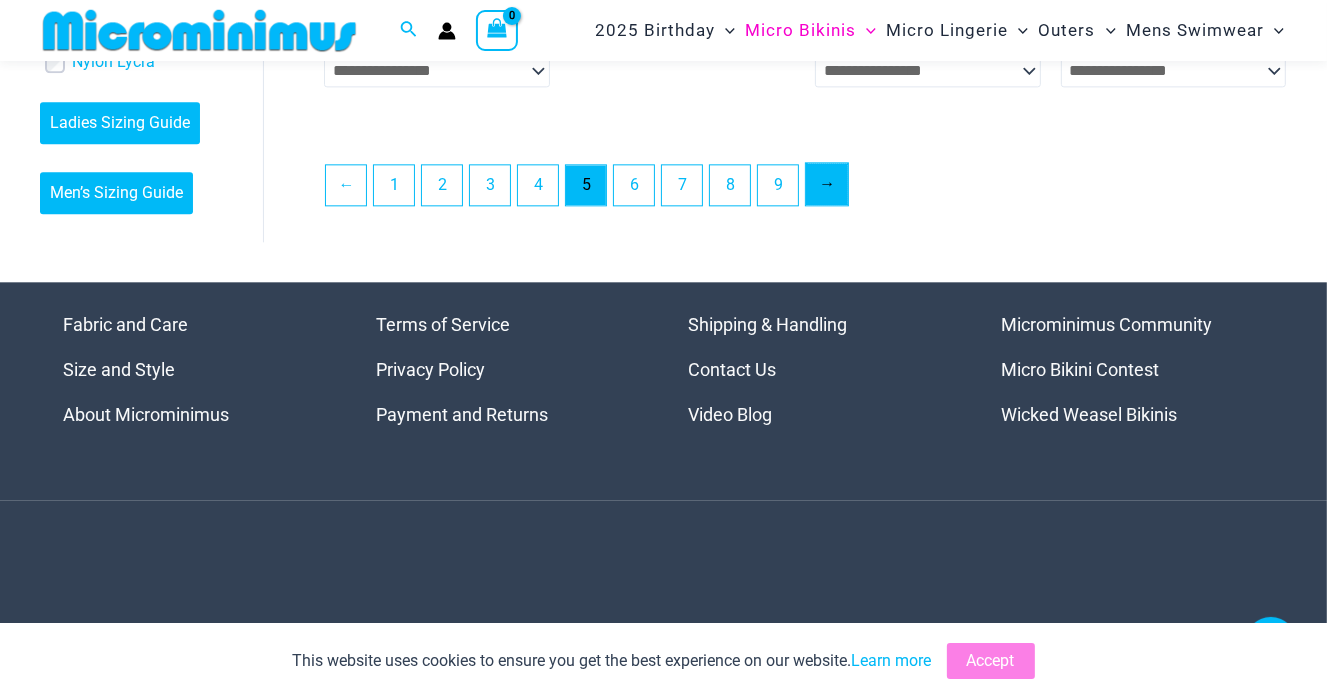 click on "→" at bounding box center (827, 184) 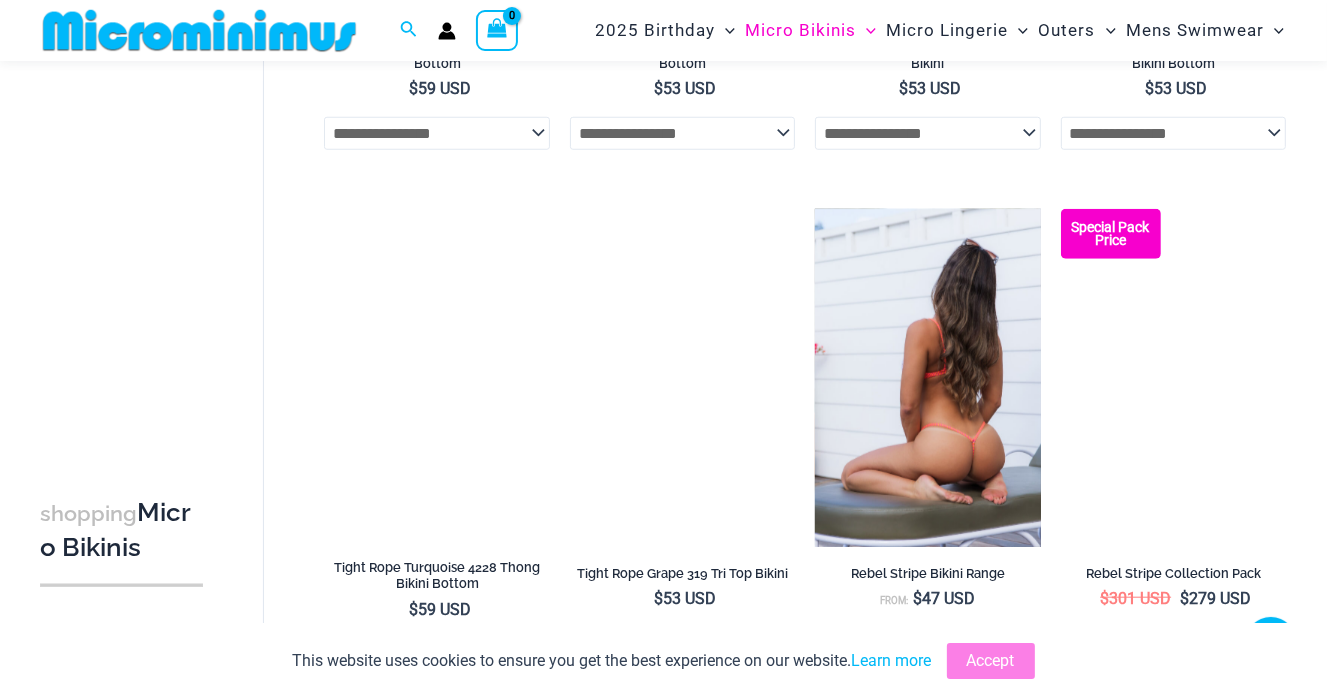 scroll, scrollTop: 1484, scrollLeft: 0, axis: vertical 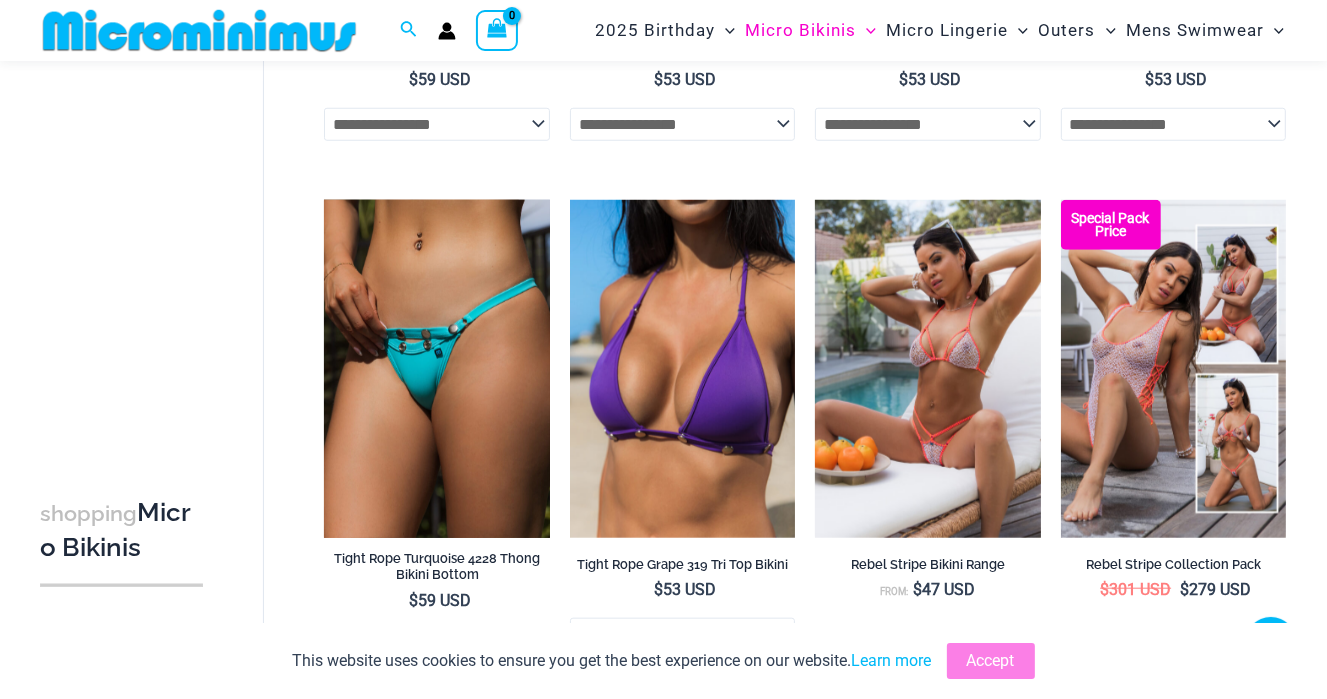 click at bounding box center (436, 369) 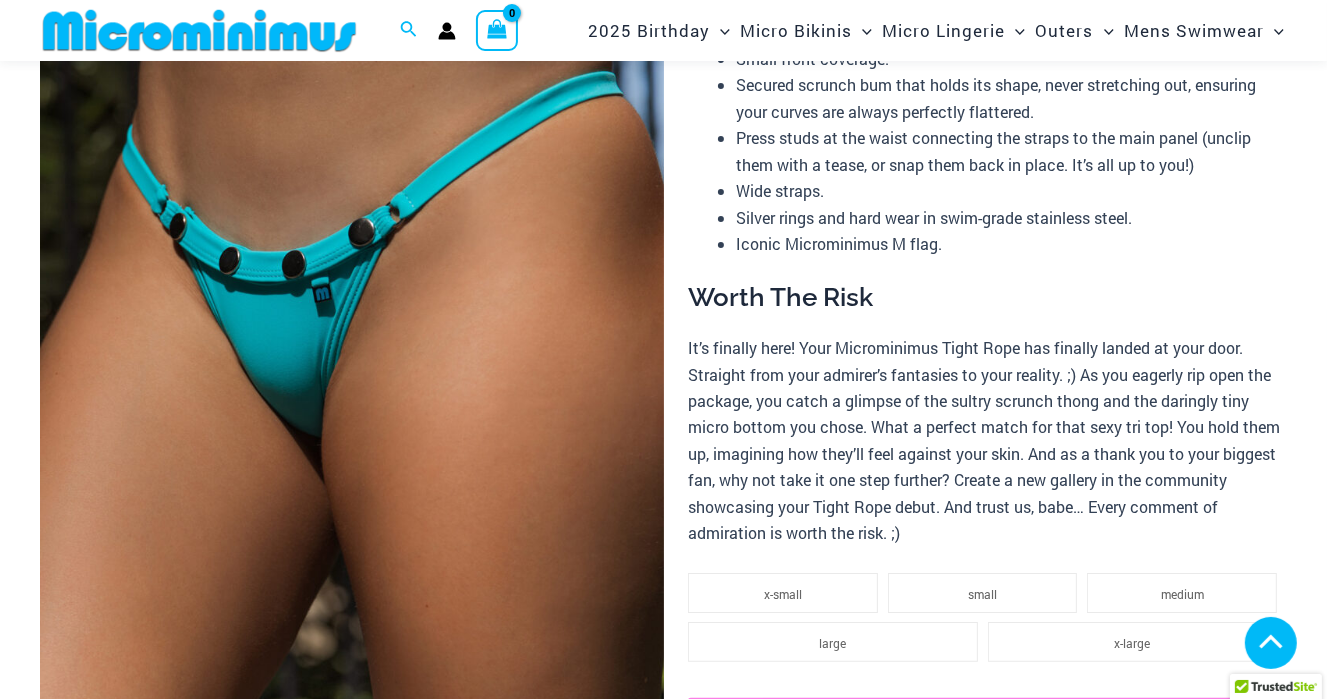 scroll, scrollTop: 900, scrollLeft: 0, axis: vertical 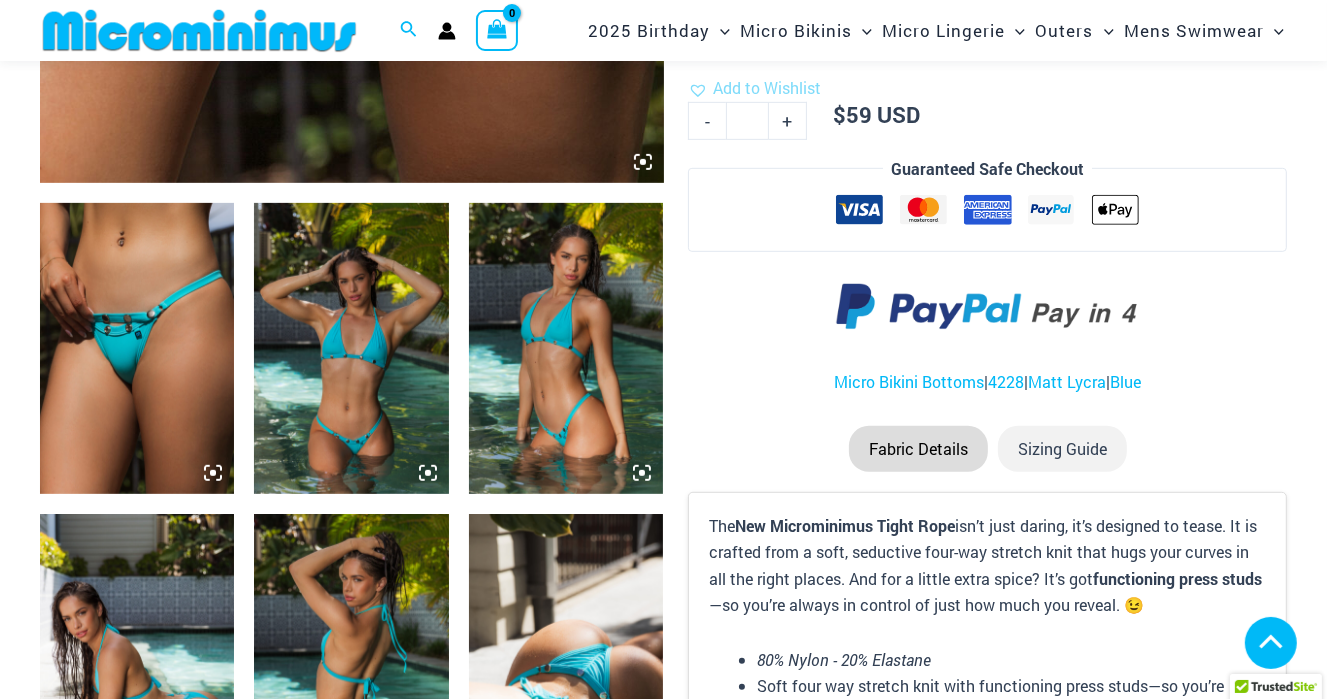 click 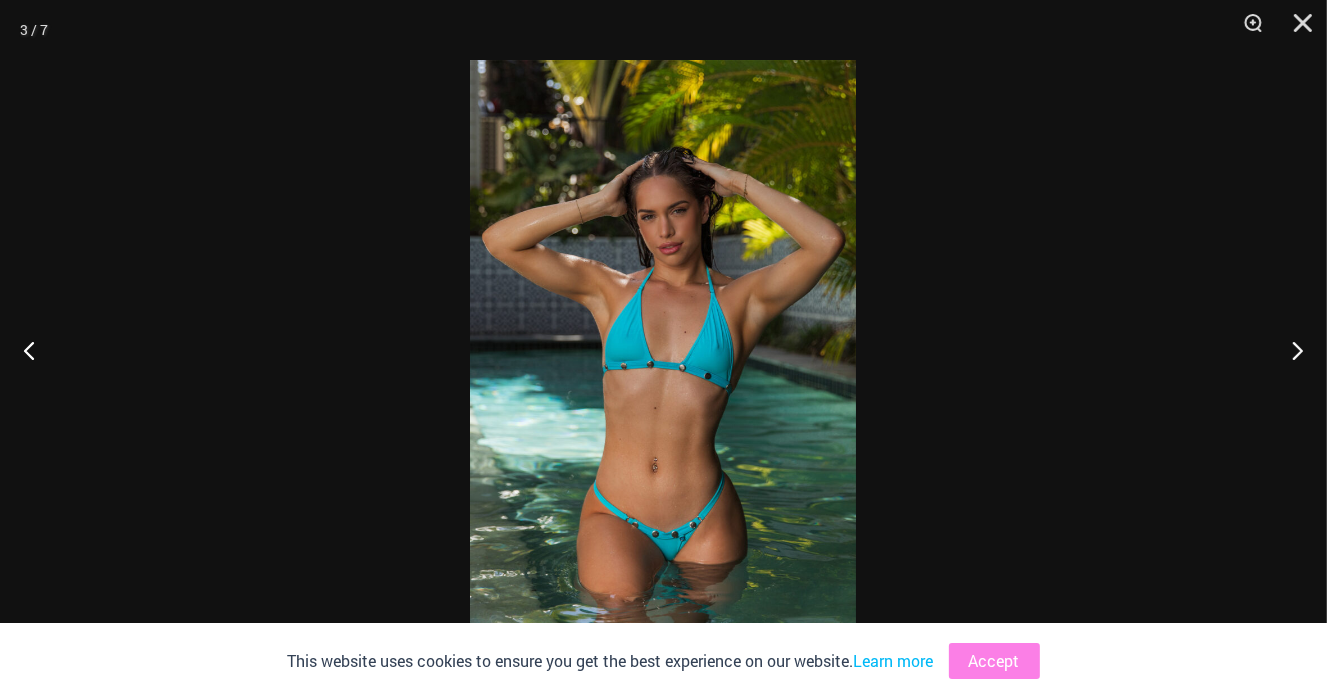 click at bounding box center (663, 349) 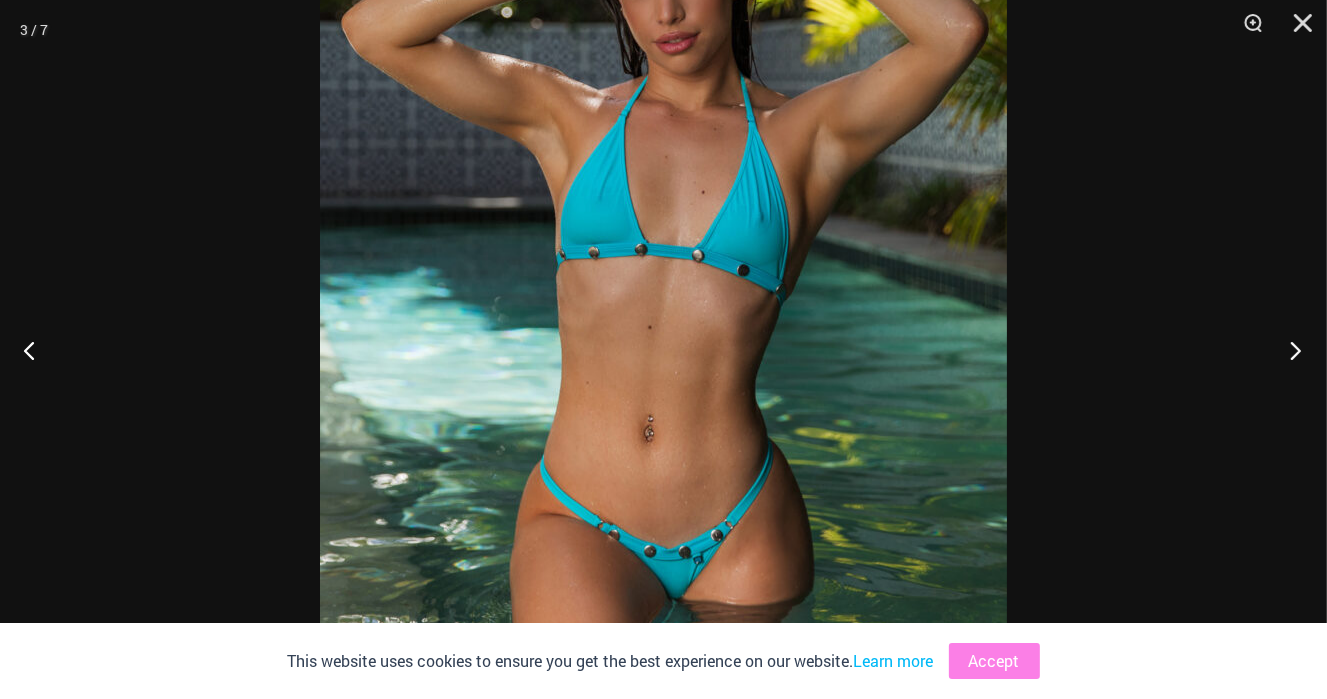 click at bounding box center [1289, 350] 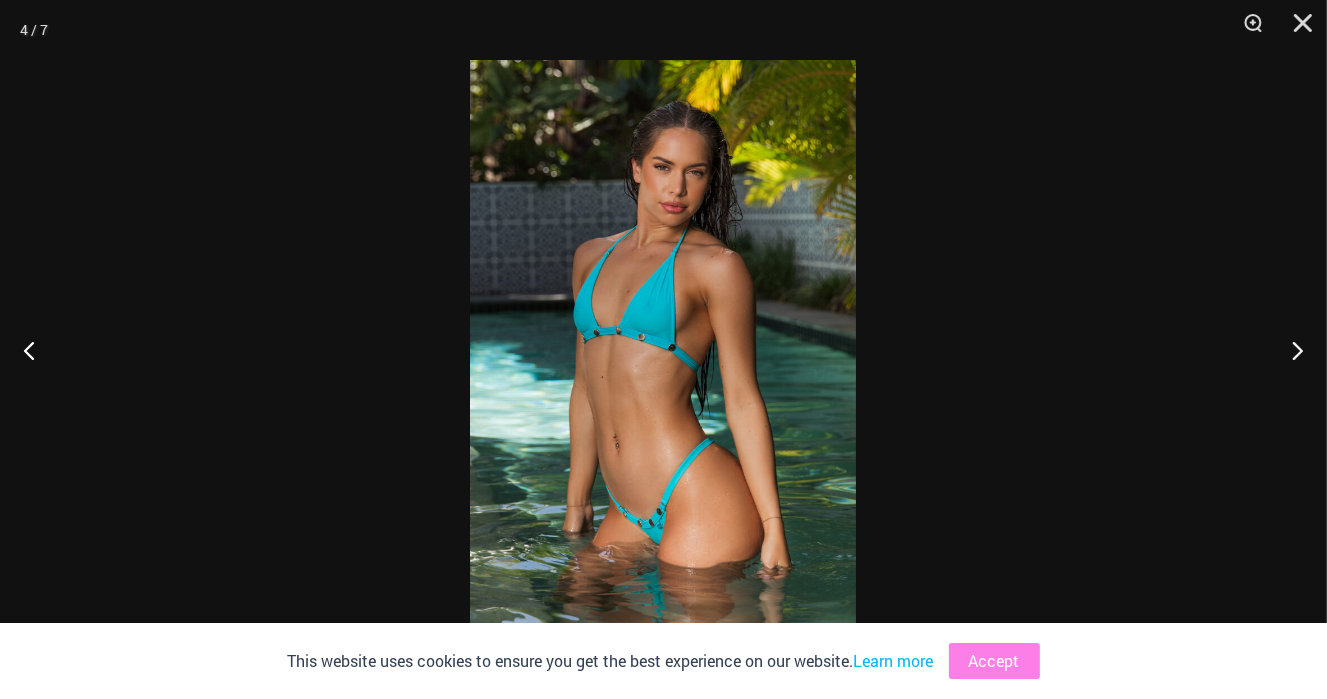 click at bounding box center (663, 349) 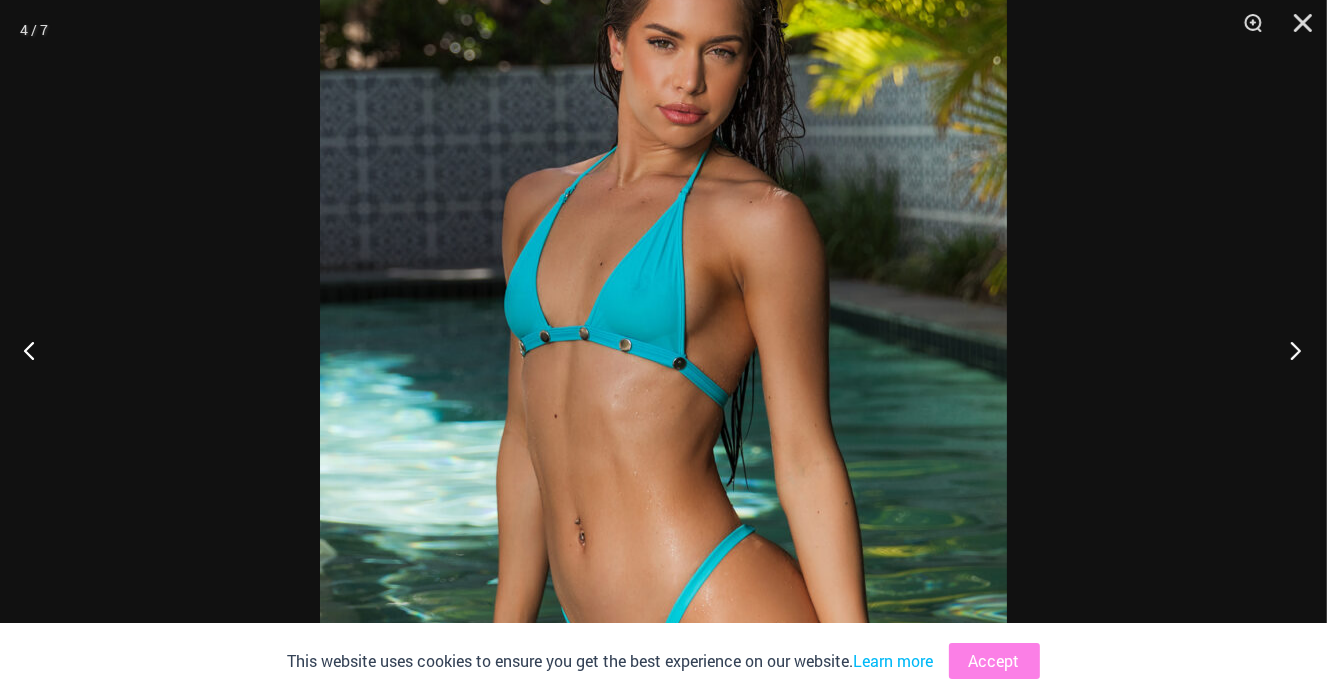click at bounding box center (1289, 350) 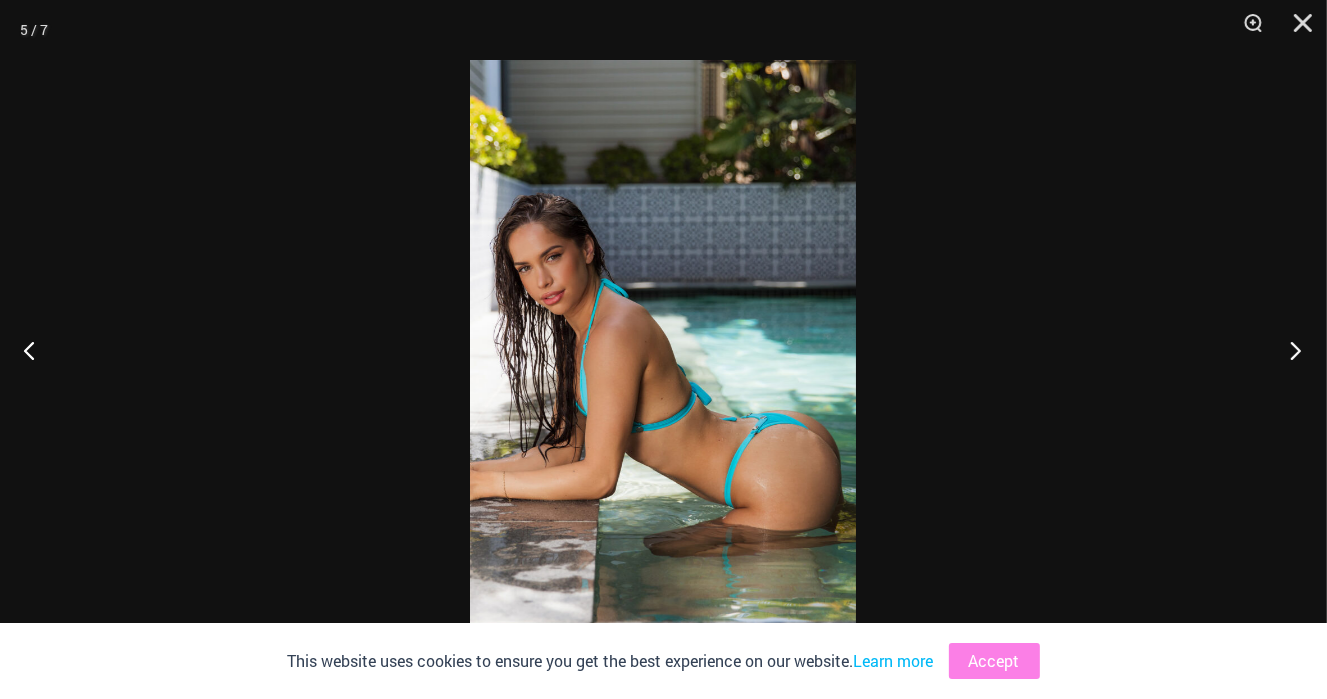 click at bounding box center (1289, 350) 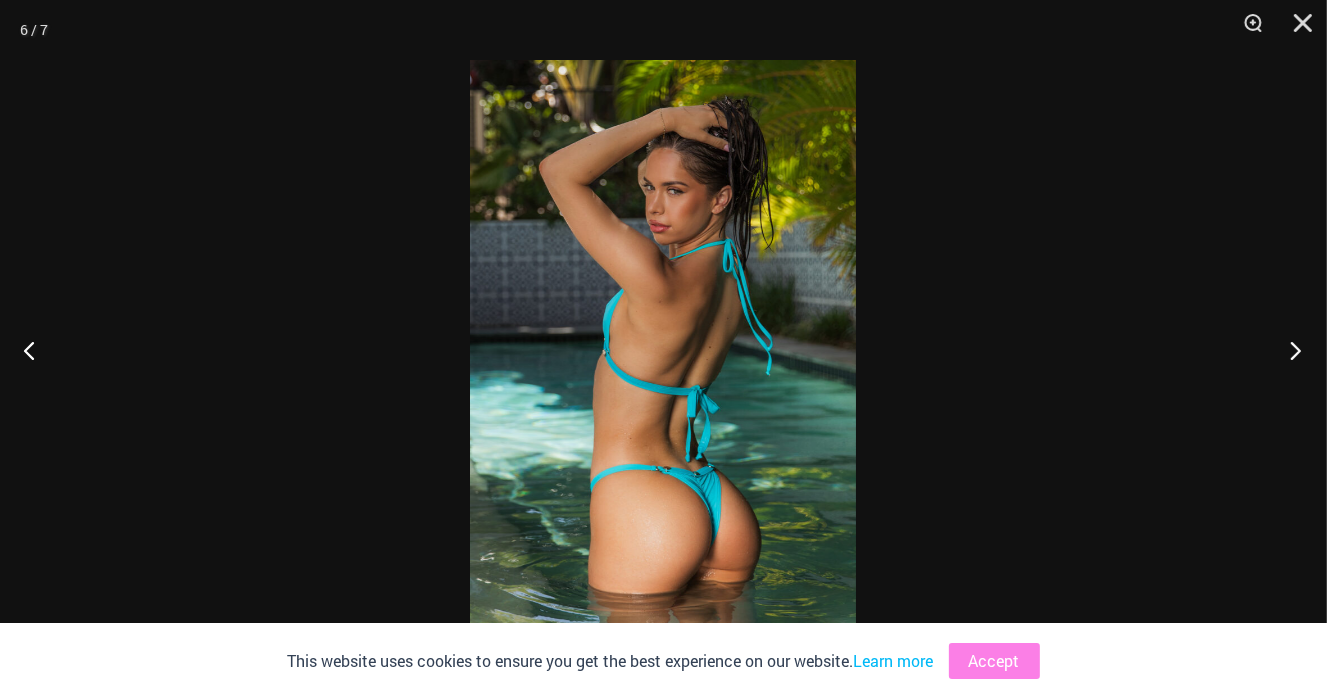 click at bounding box center (1289, 350) 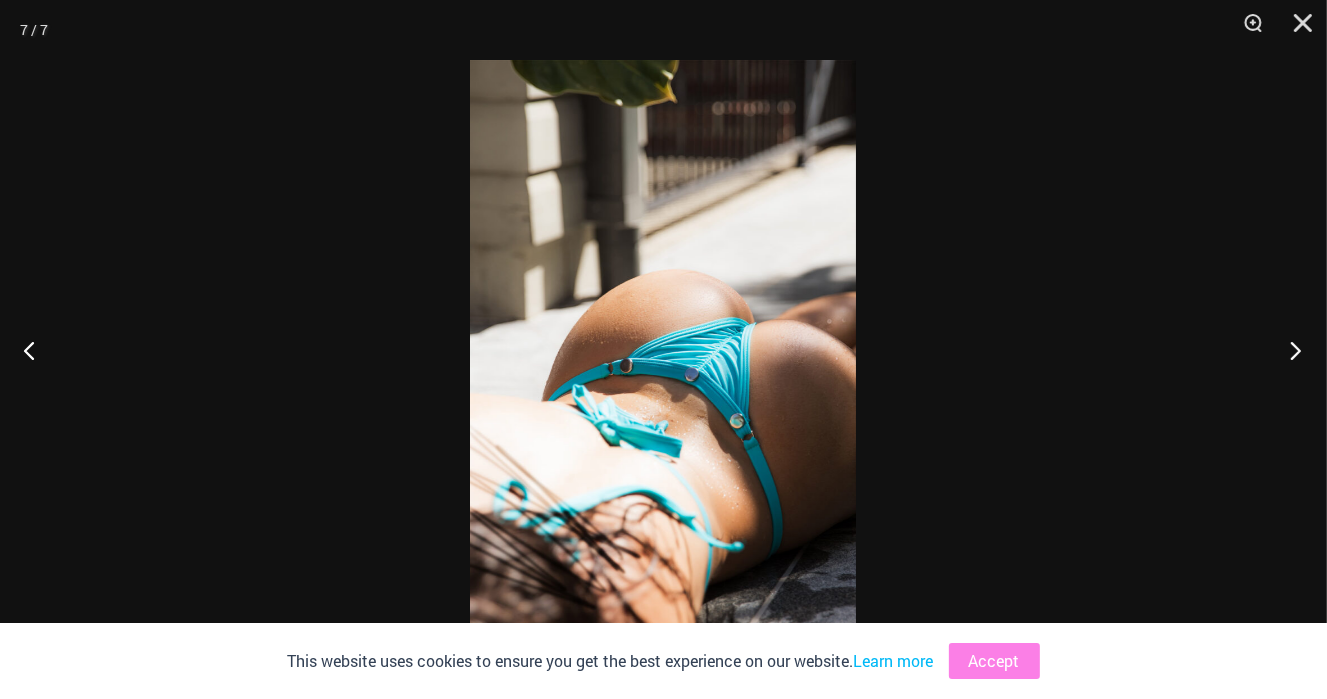 click at bounding box center (1289, 350) 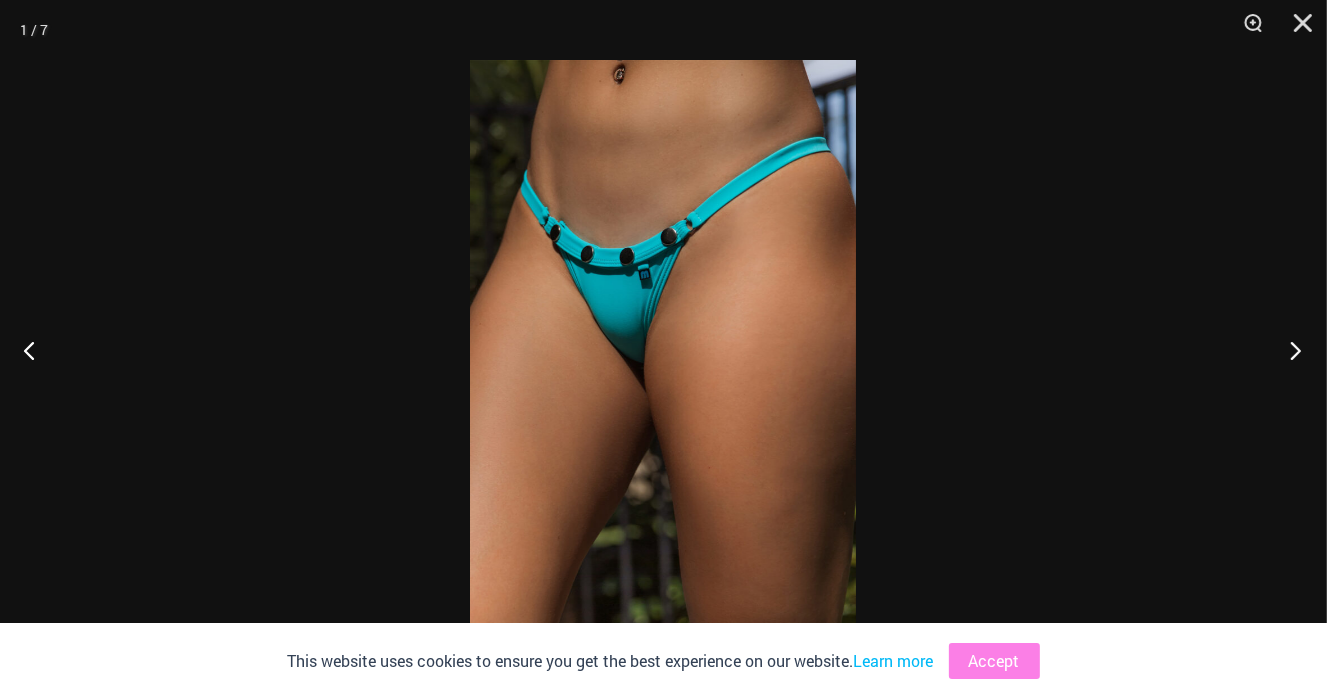 click at bounding box center [1289, 350] 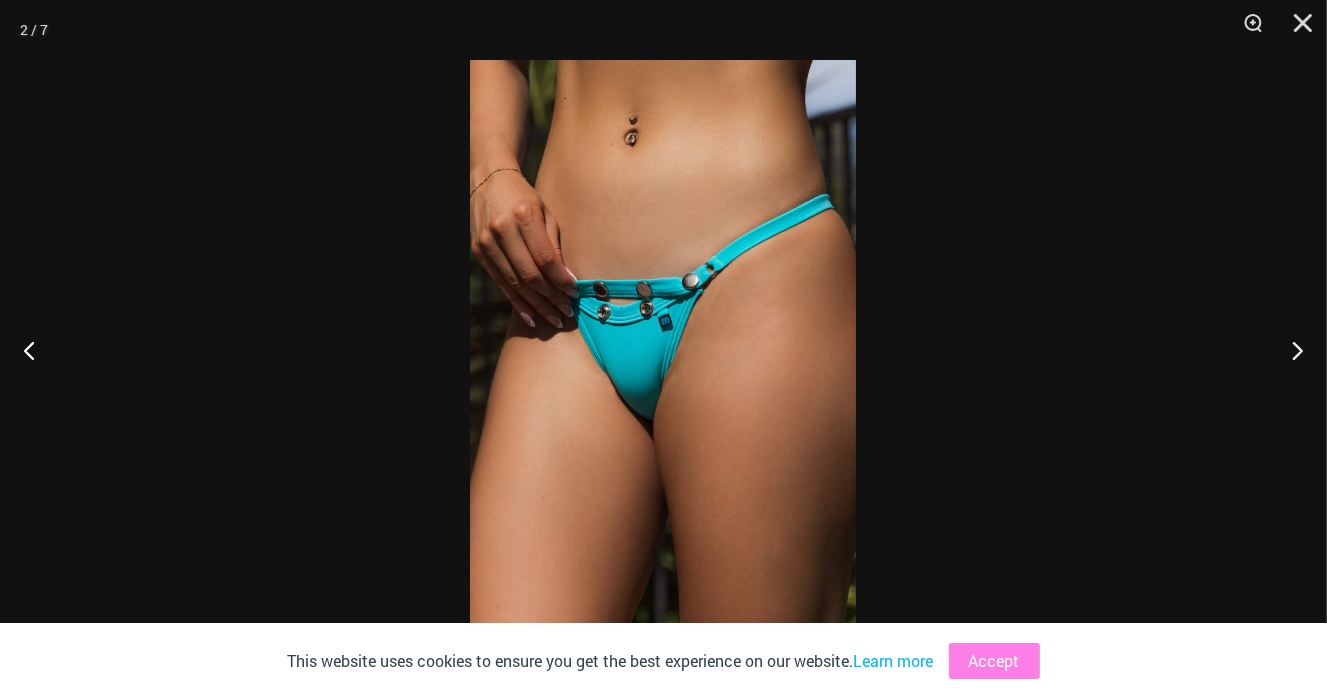 click at bounding box center (663, 349) 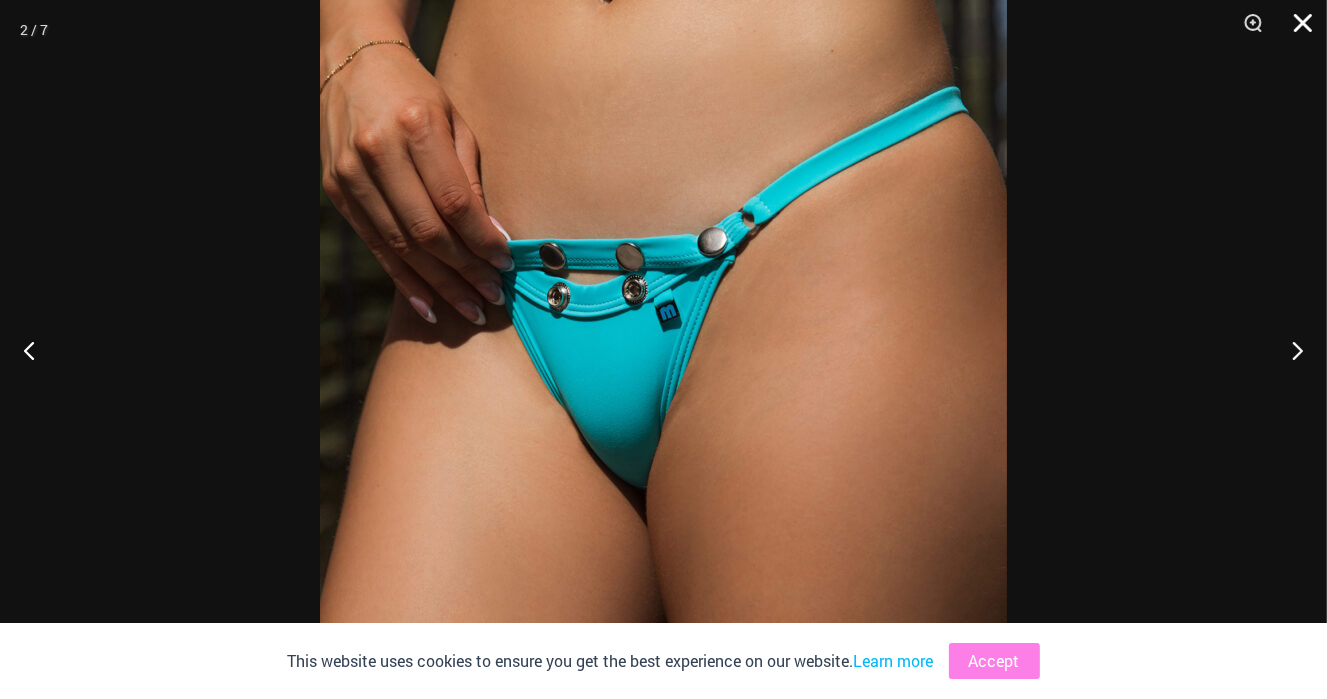 click at bounding box center [1296, 30] 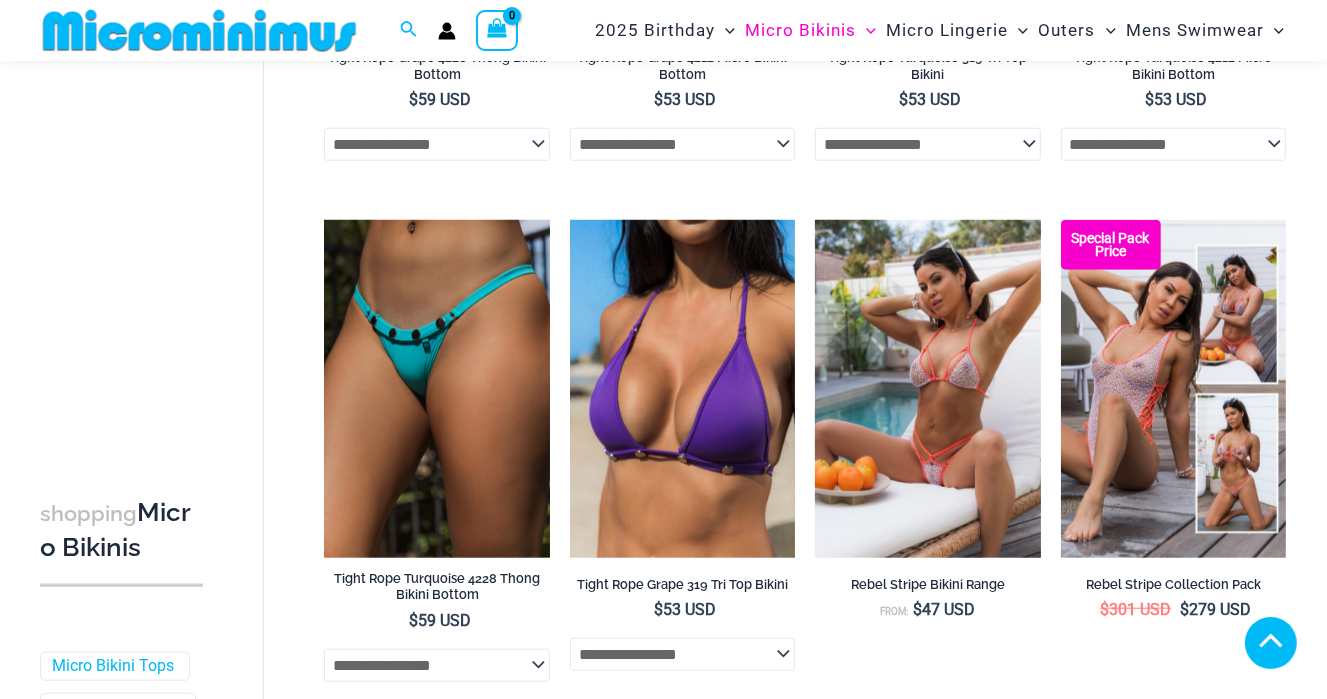 scroll, scrollTop: 992, scrollLeft: 0, axis: vertical 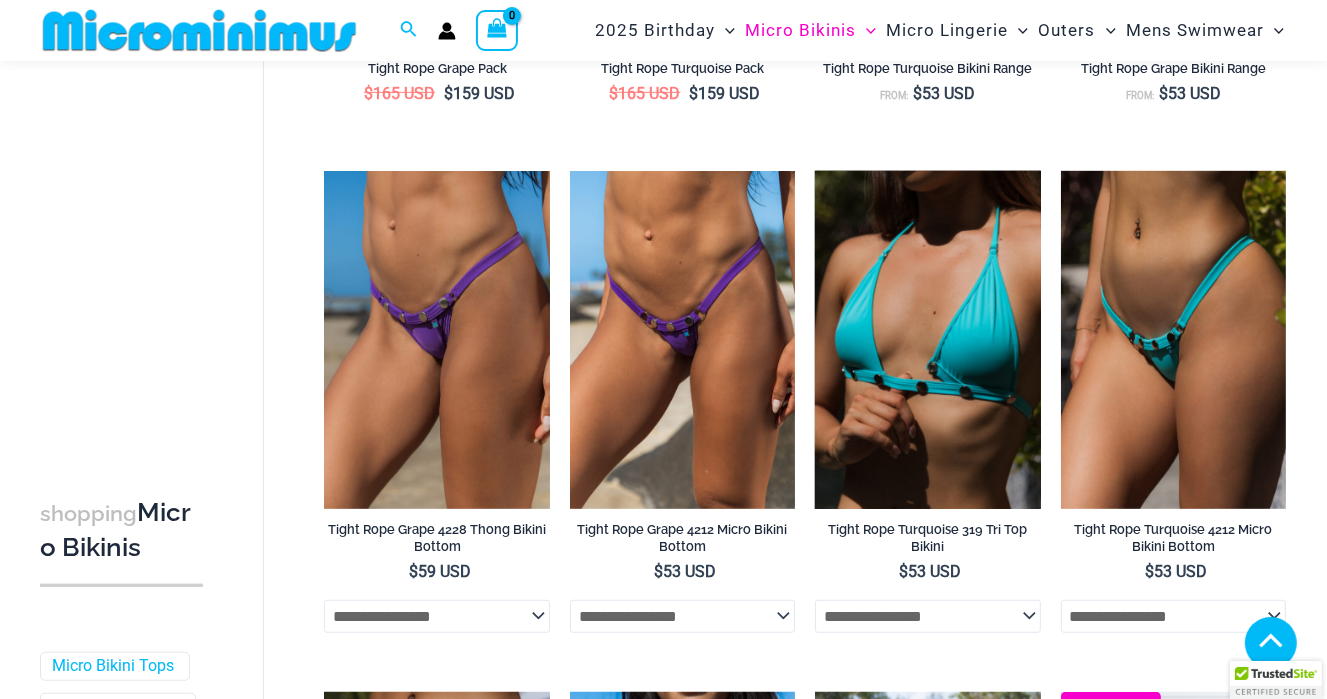 click at bounding box center (927, 340) 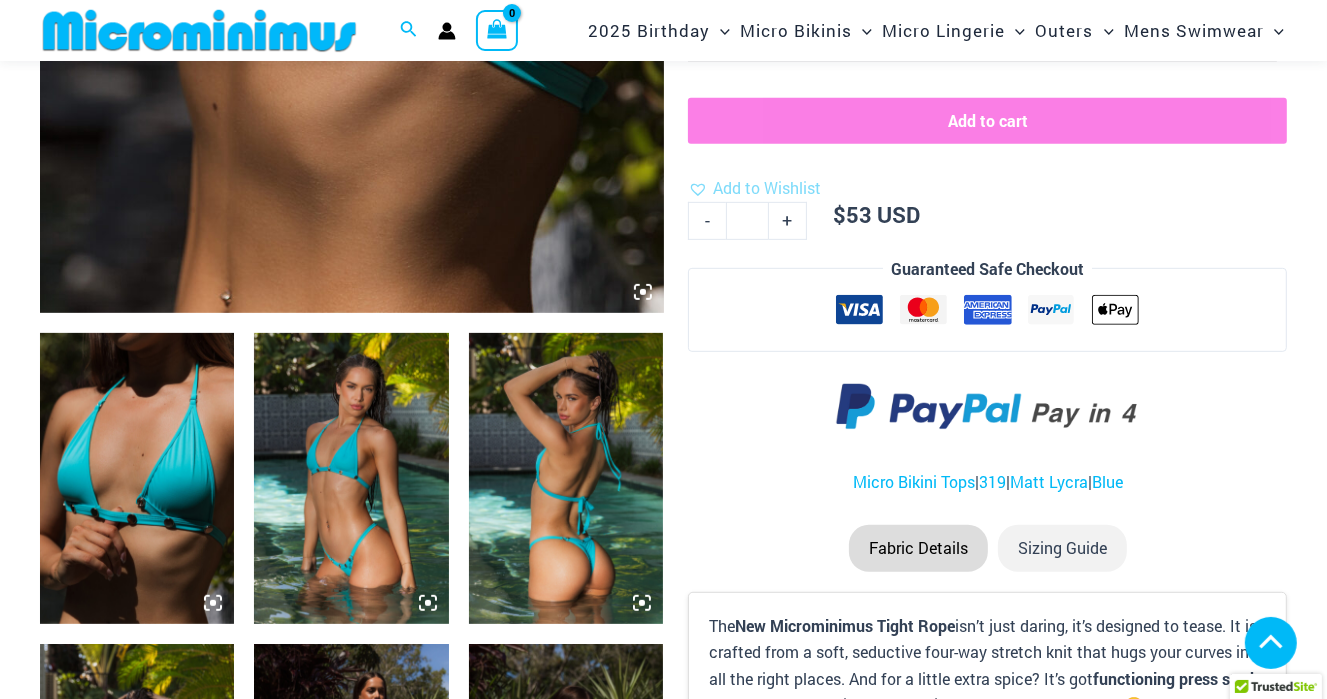 scroll, scrollTop: 1184, scrollLeft: 0, axis: vertical 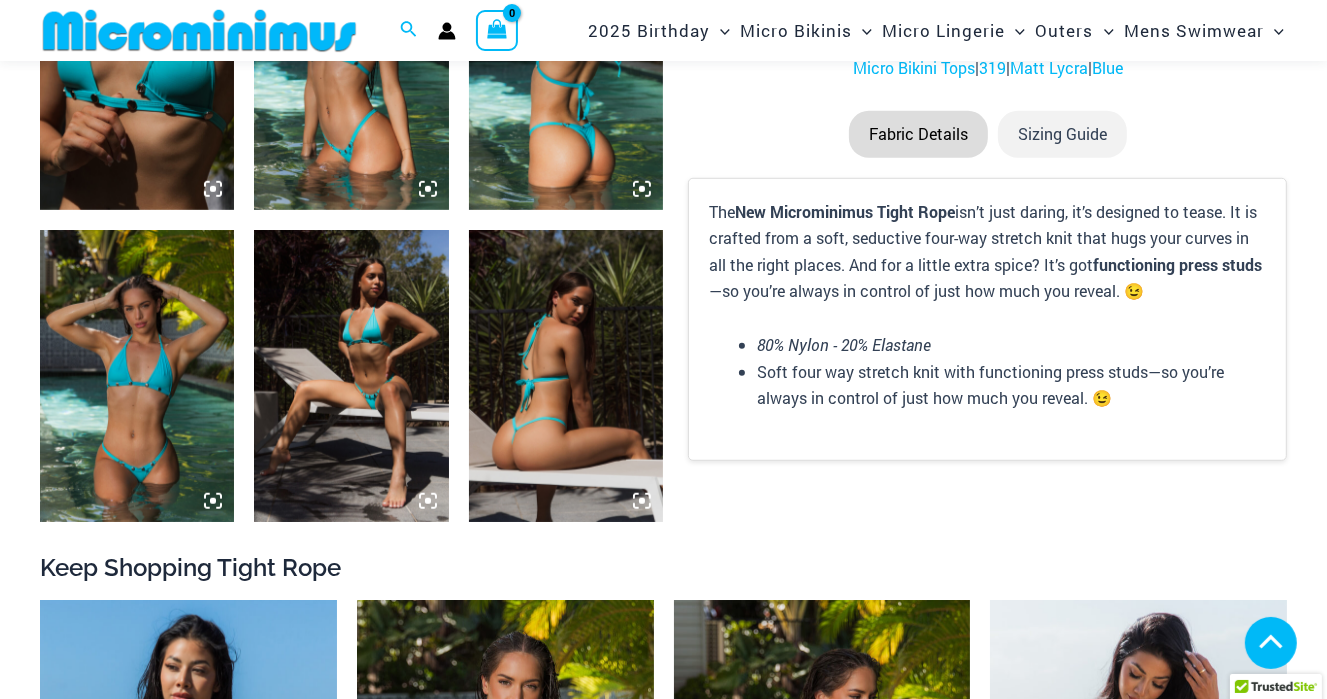 click 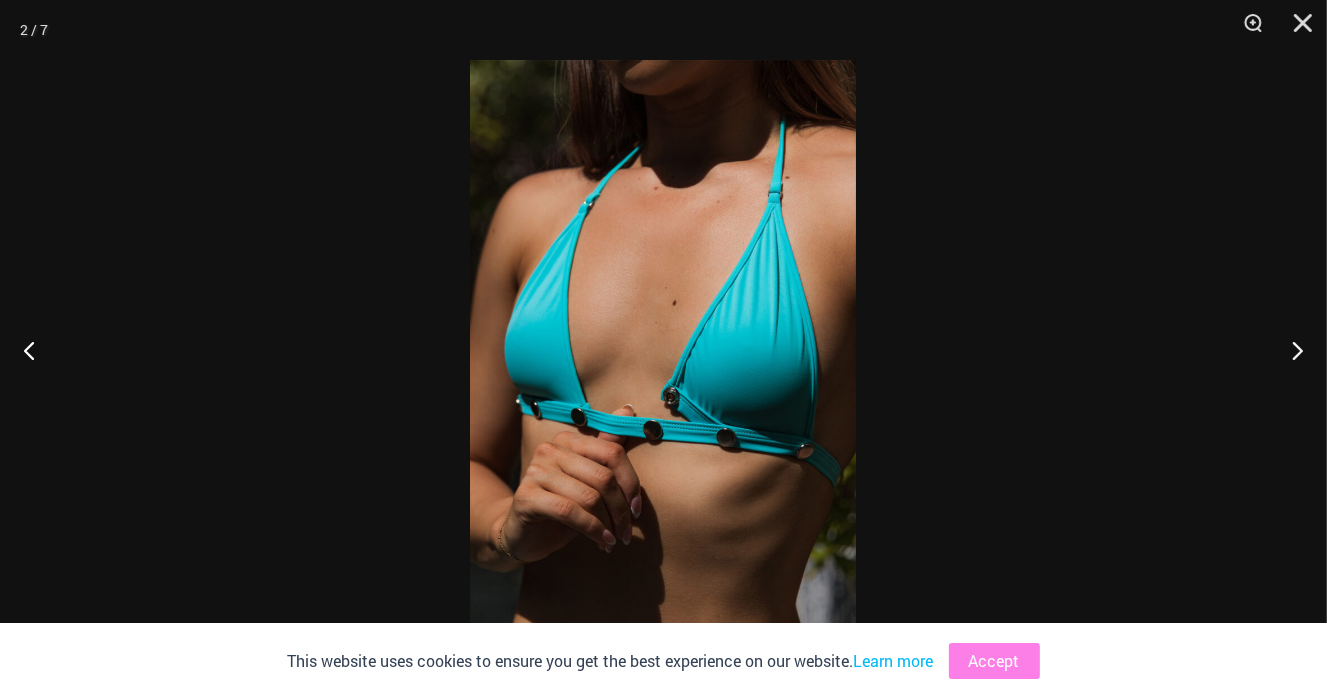 click at bounding box center (663, 349) 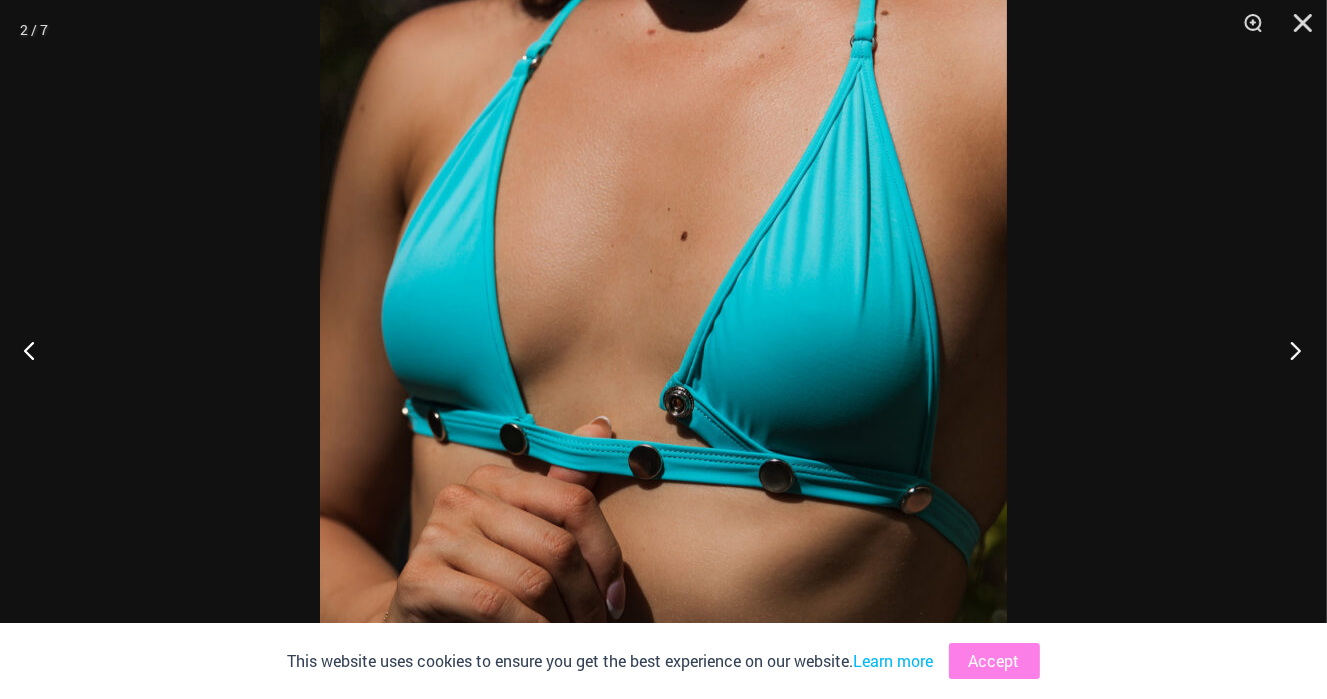 click at bounding box center (1289, 350) 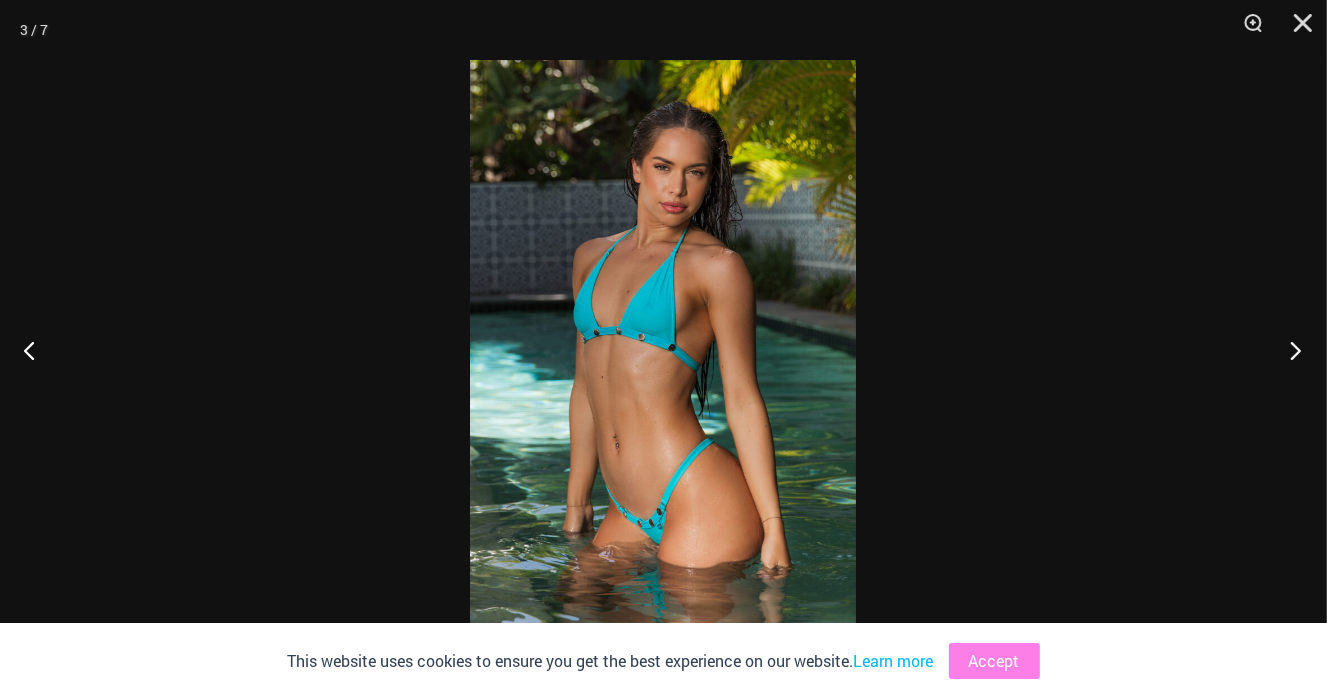 click at bounding box center (1289, 350) 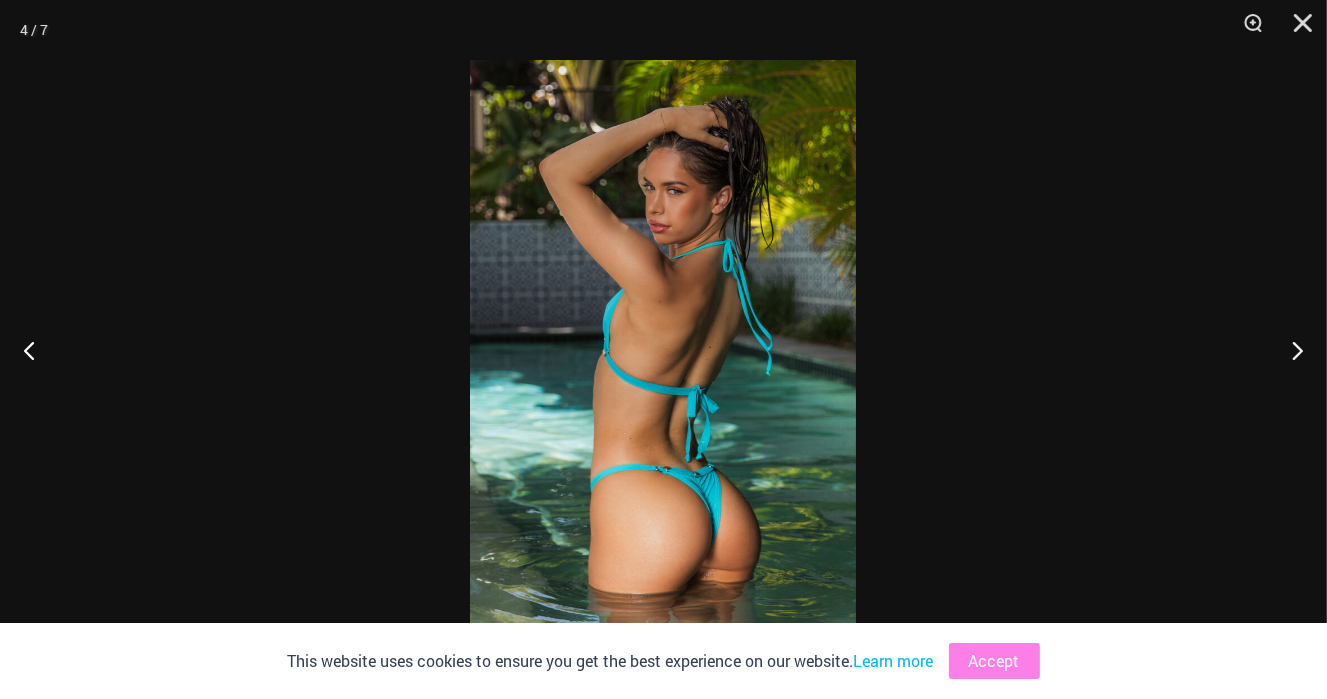 click at bounding box center [663, 349] 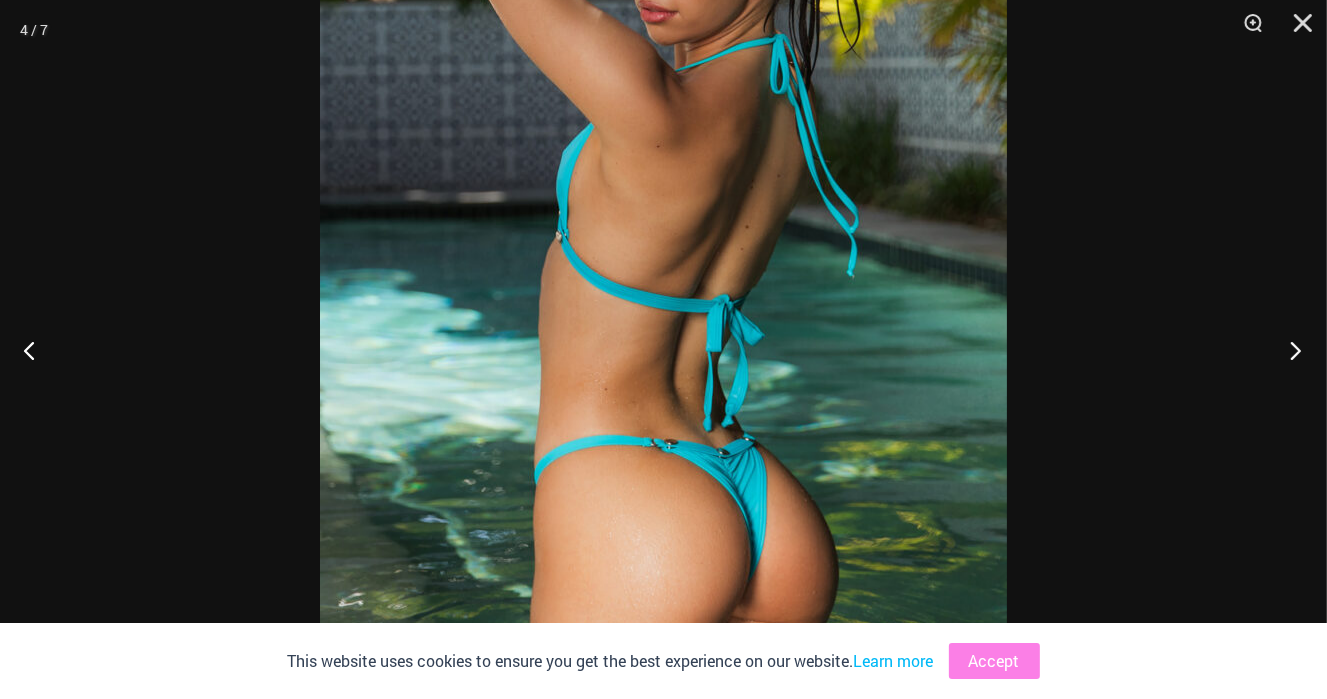 click at bounding box center [1289, 350] 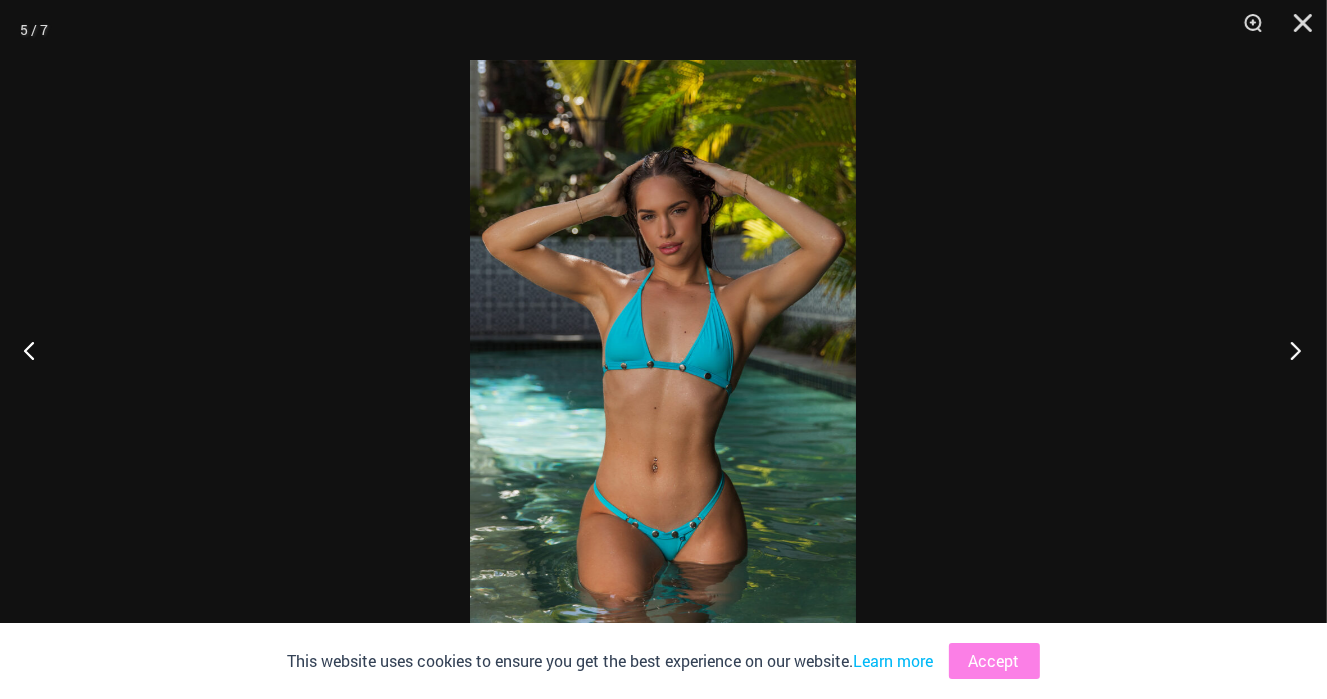 click at bounding box center [1289, 350] 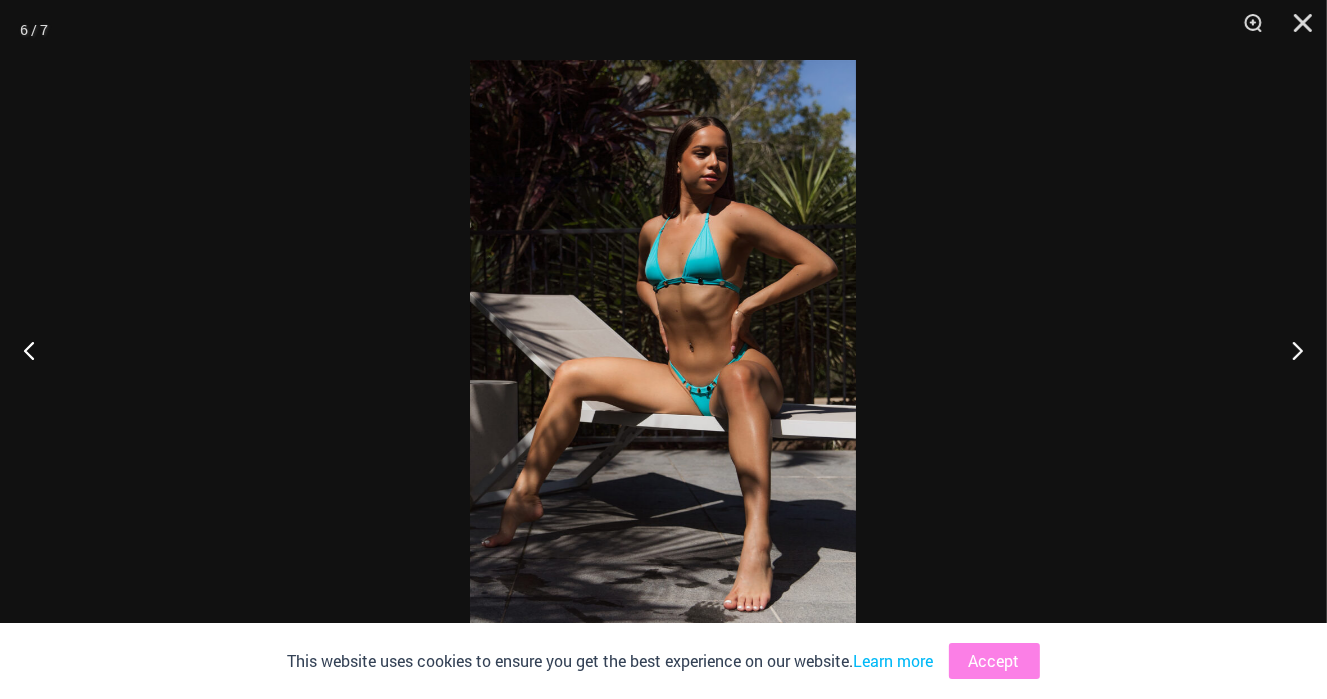 click at bounding box center [663, 349] 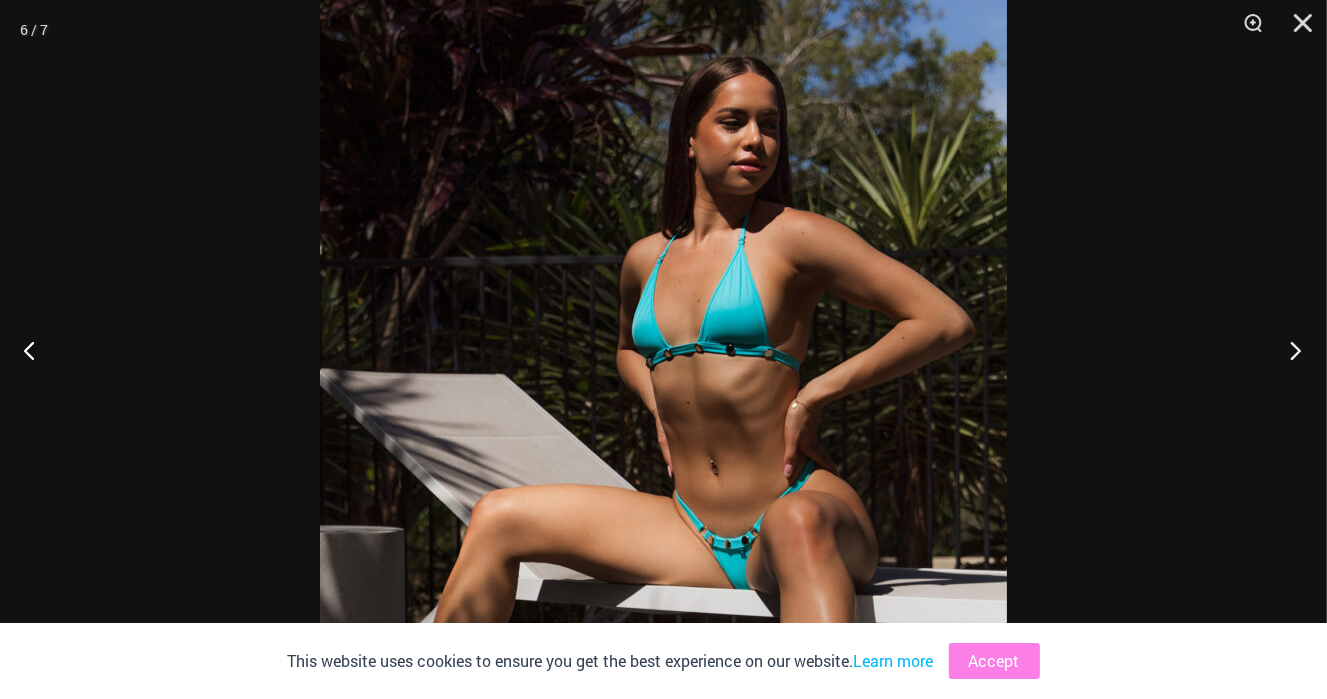click at bounding box center [1289, 350] 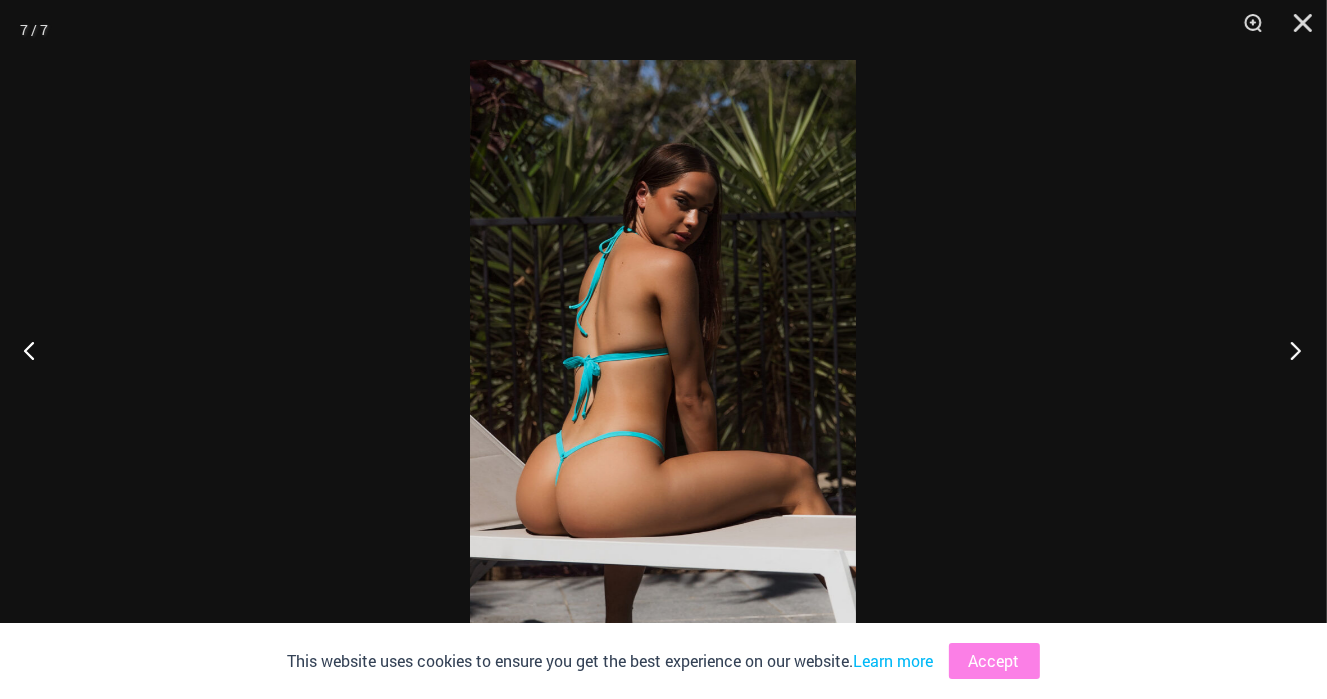 click at bounding box center [1289, 350] 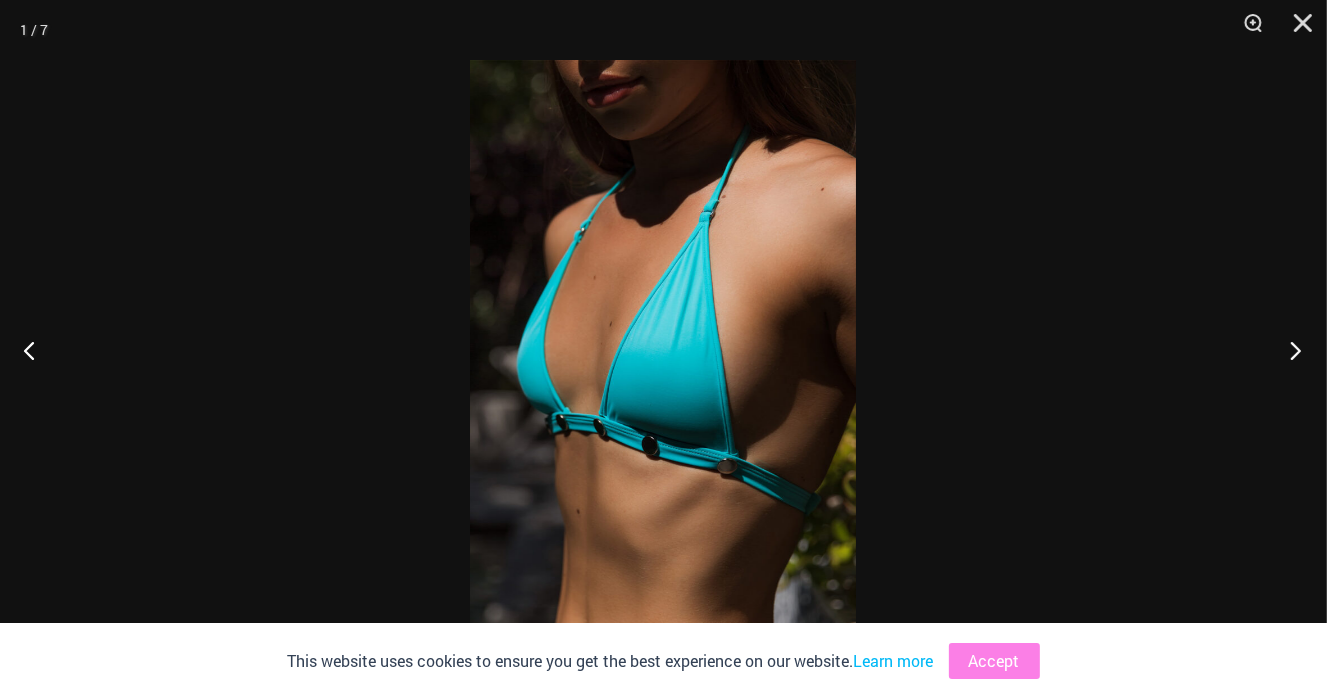 click at bounding box center (1289, 350) 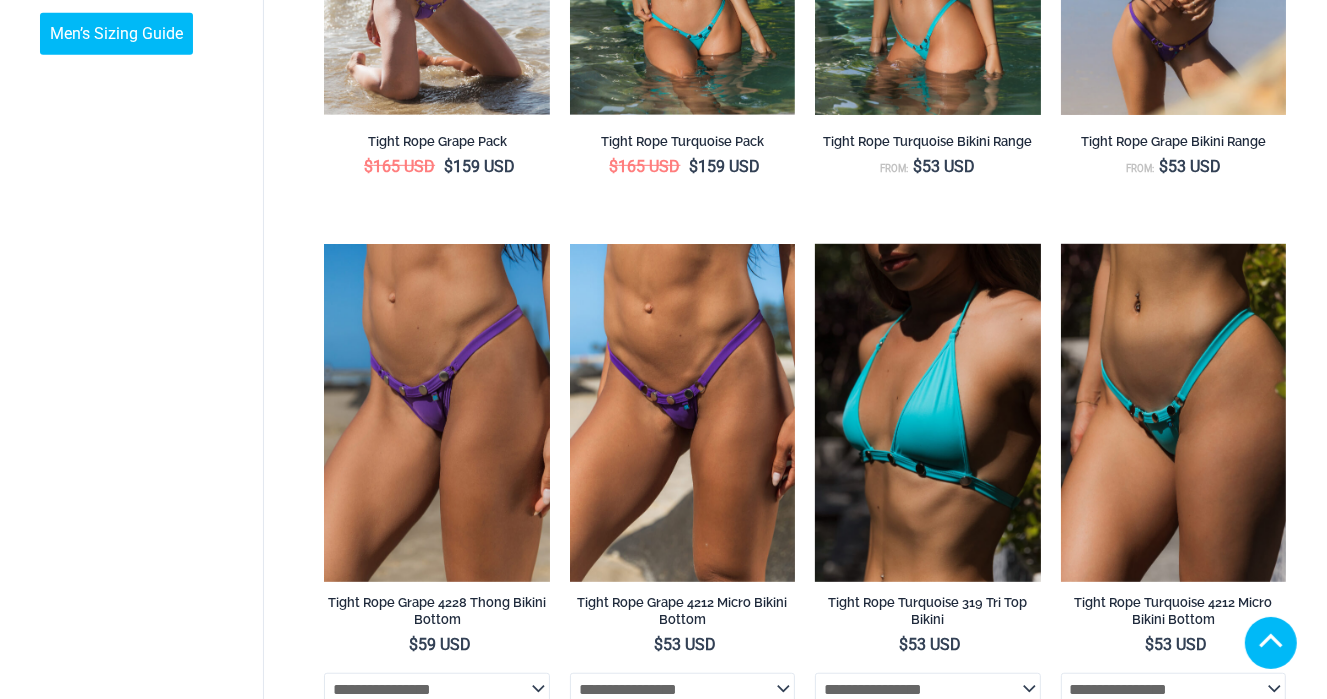 scroll, scrollTop: 1008, scrollLeft: 0, axis: vertical 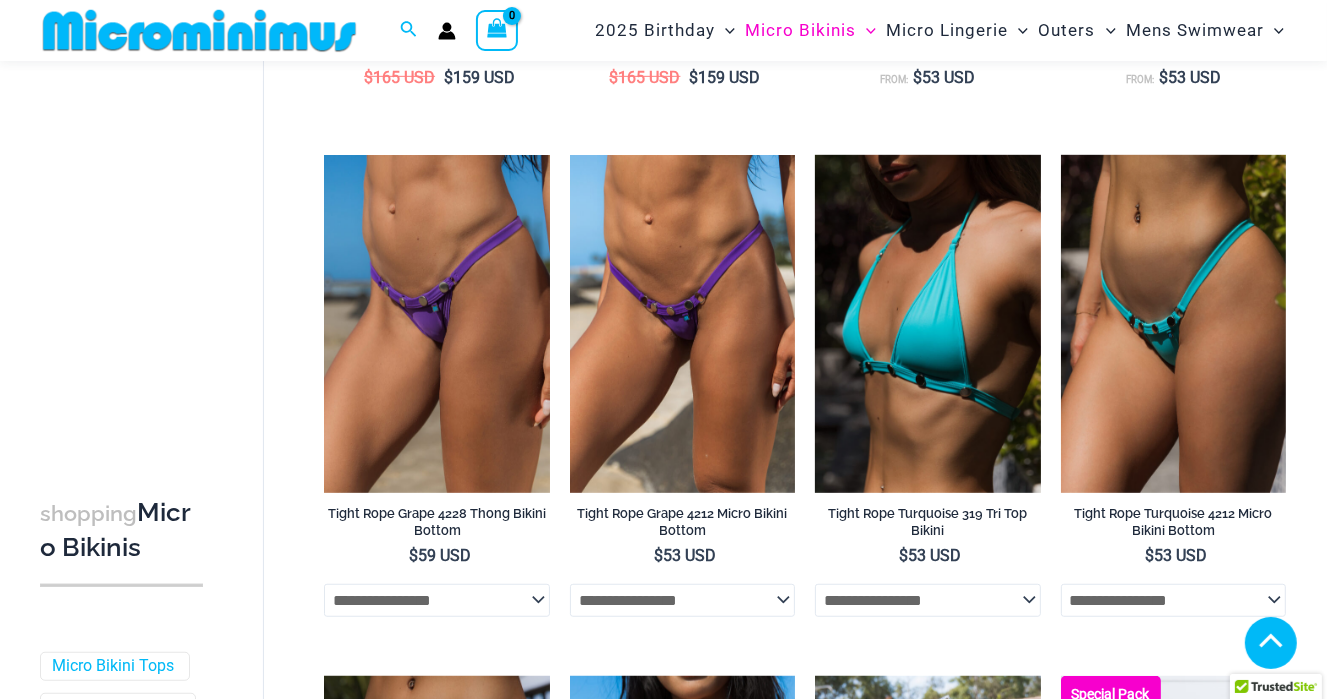 click at bounding box center (1173, -143) 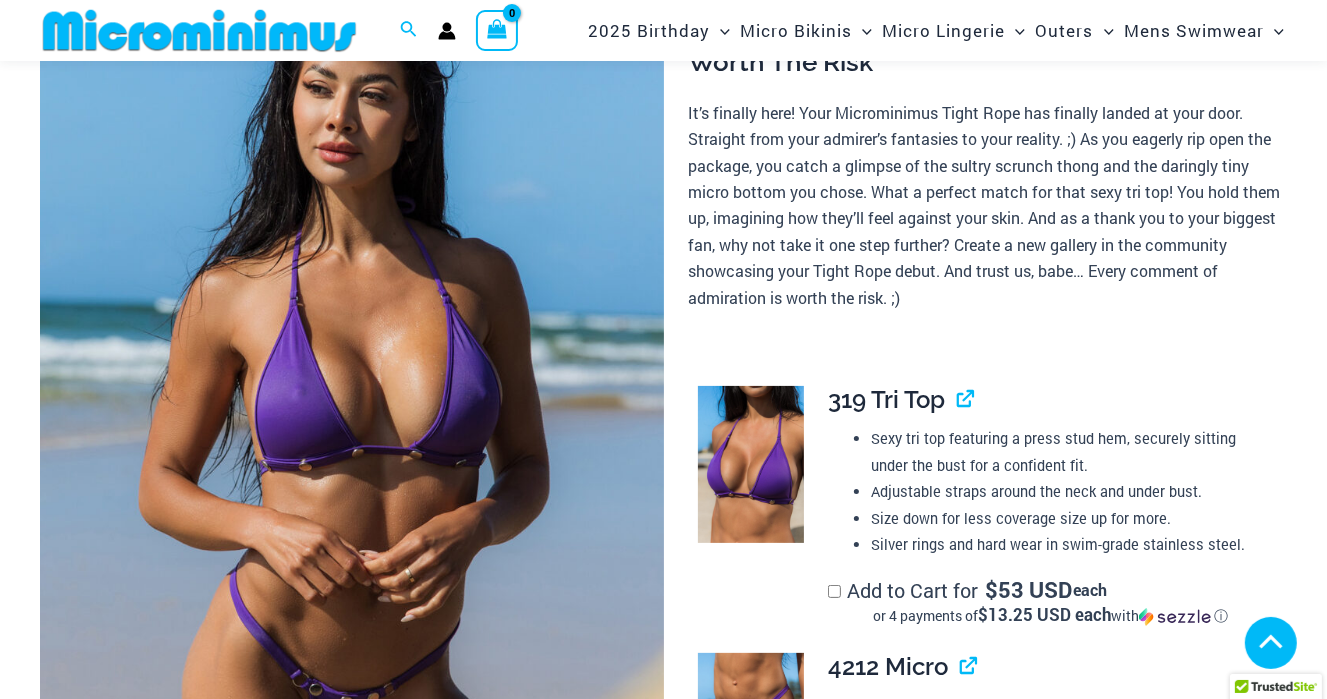 scroll, scrollTop: 1100, scrollLeft: 0, axis: vertical 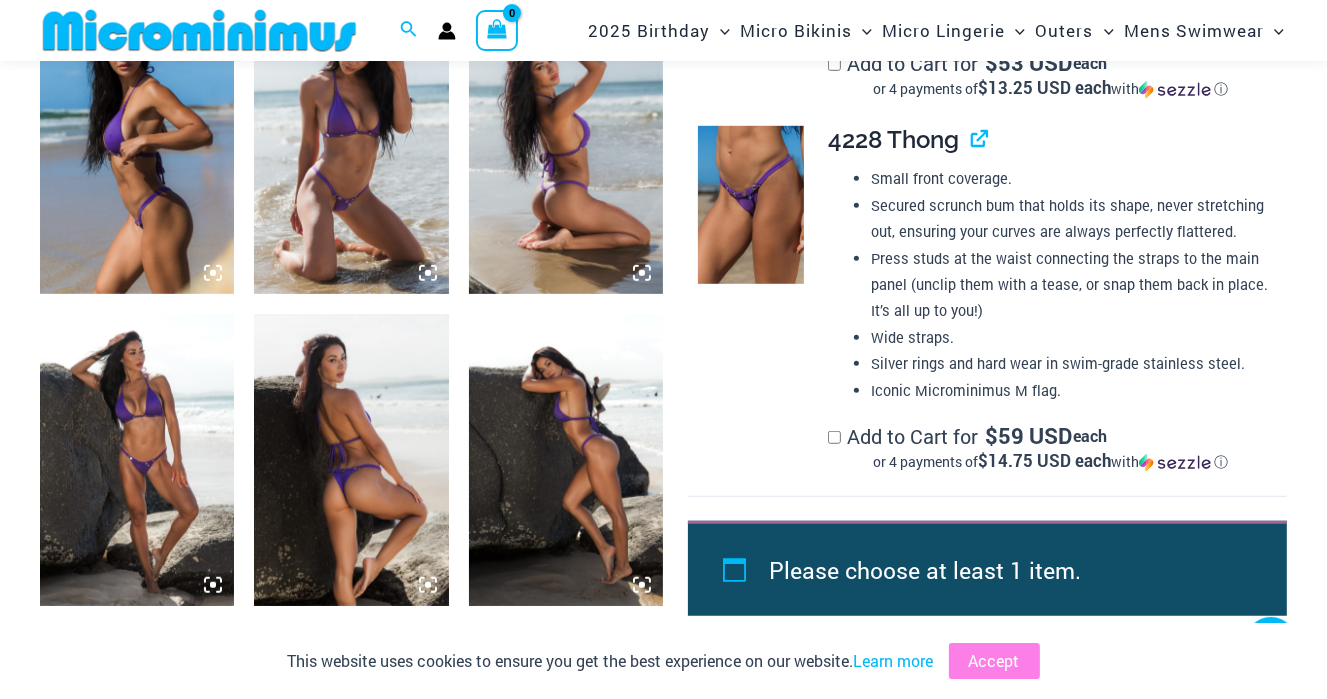 click at bounding box center (351, 460) 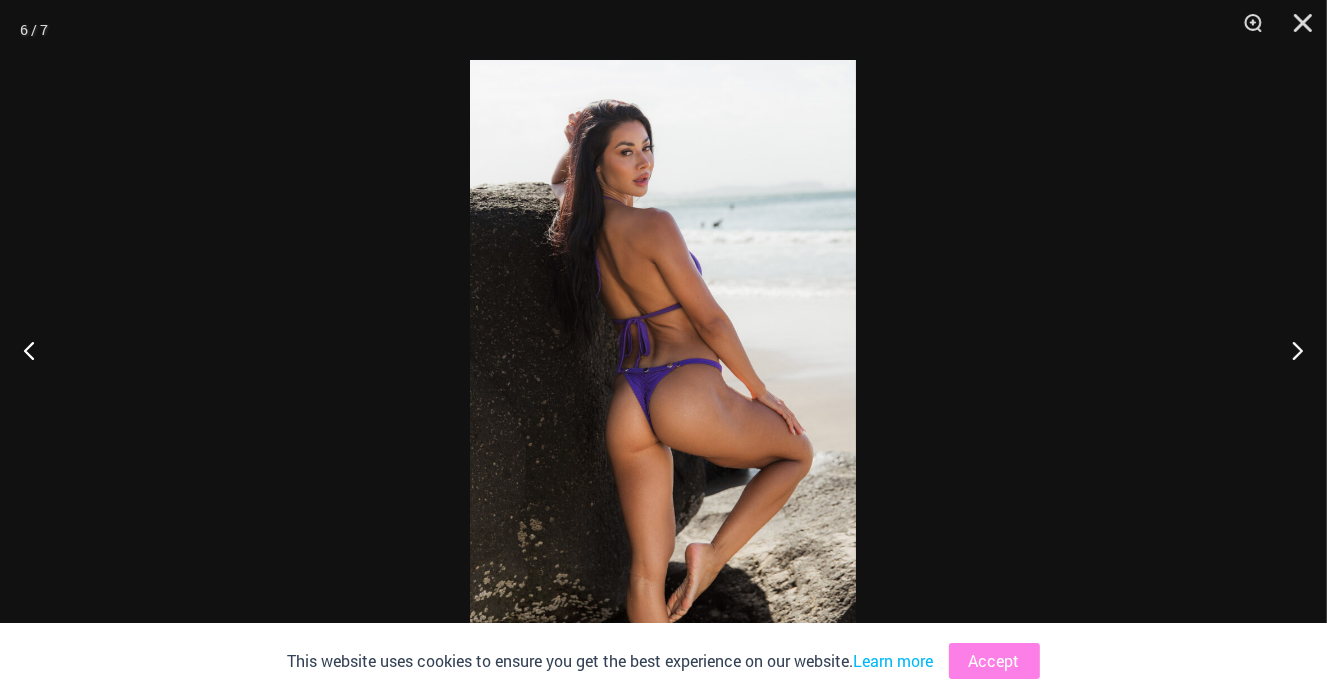 click at bounding box center (663, 349) 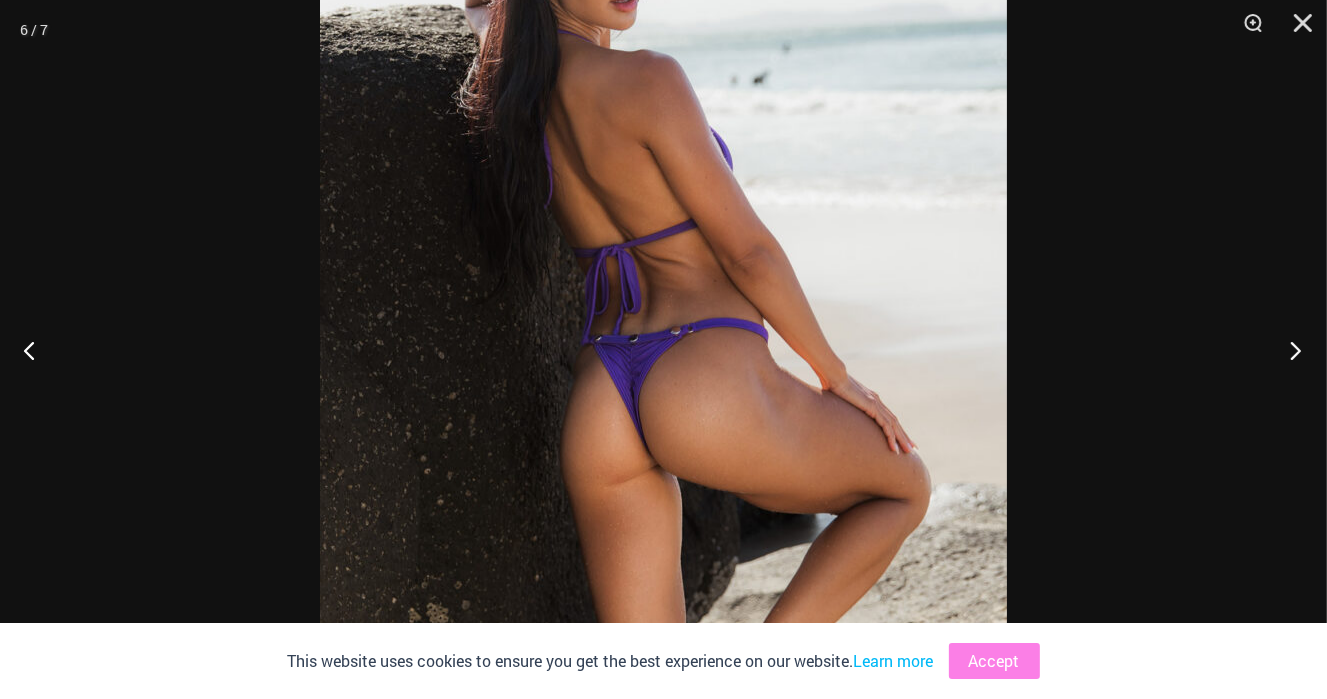 click at bounding box center [1289, 350] 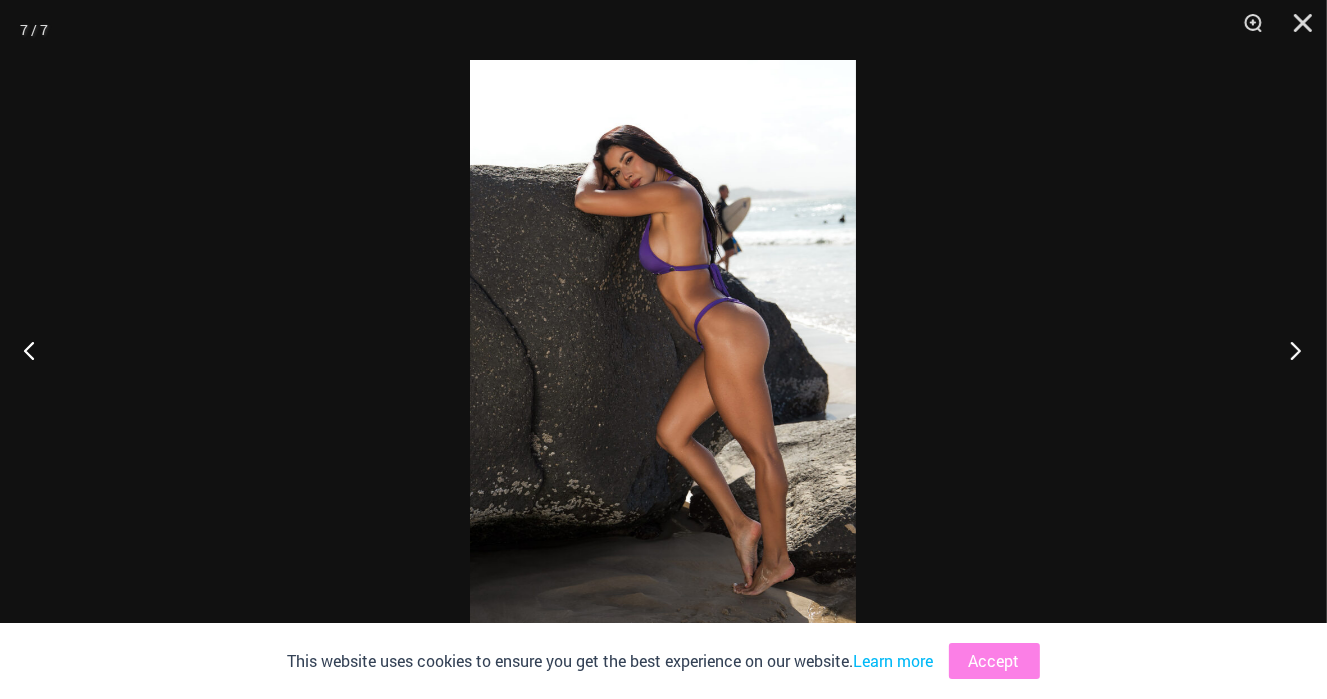 click at bounding box center [1289, 350] 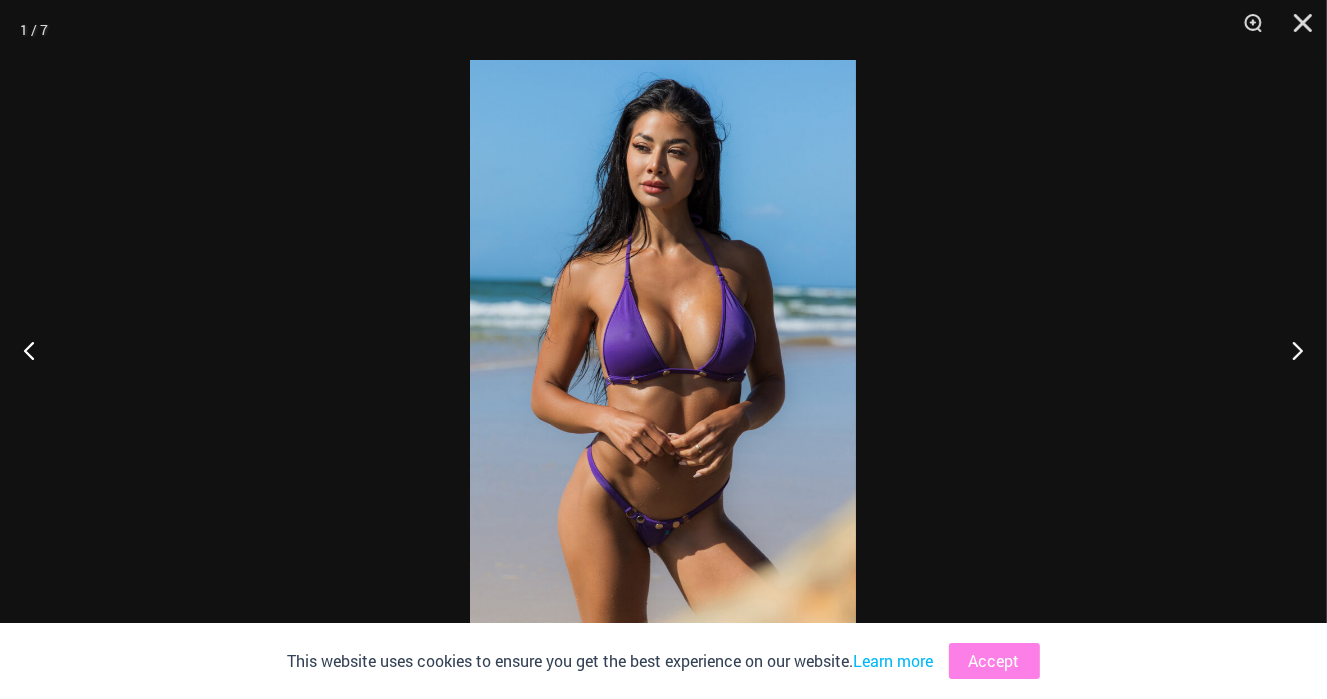 click at bounding box center (663, 349) 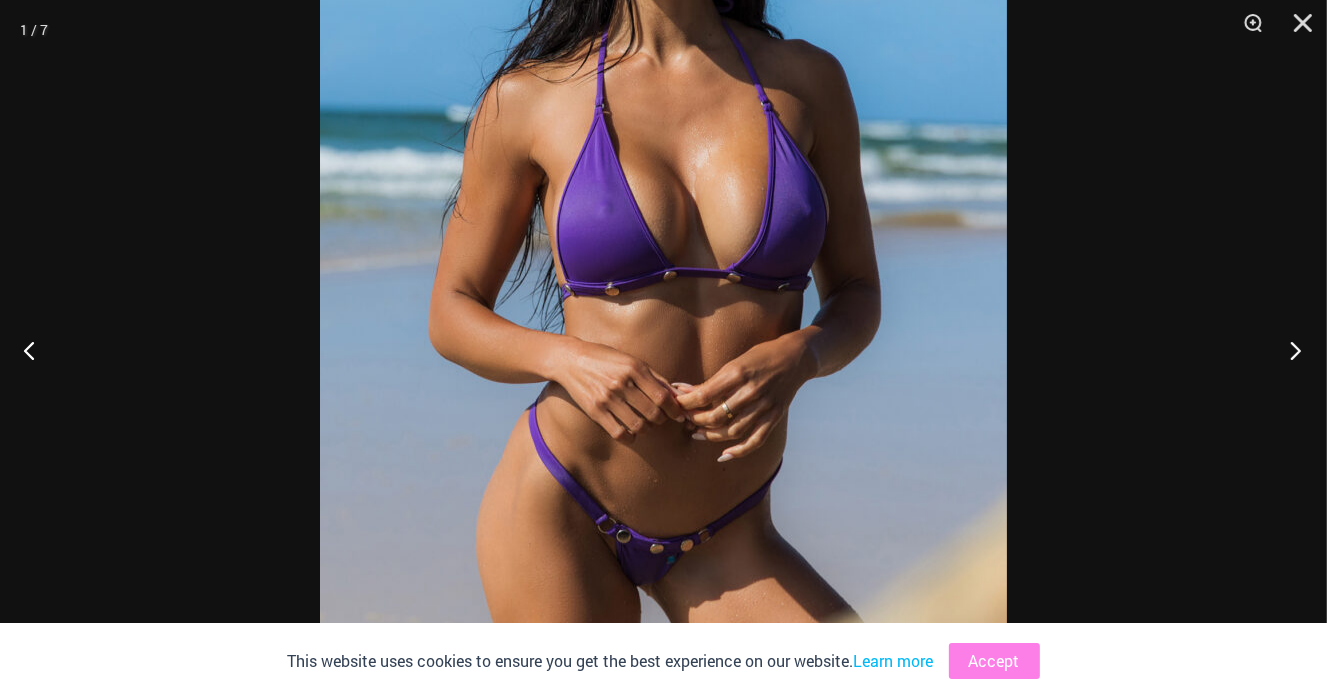 click at bounding box center [1289, 350] 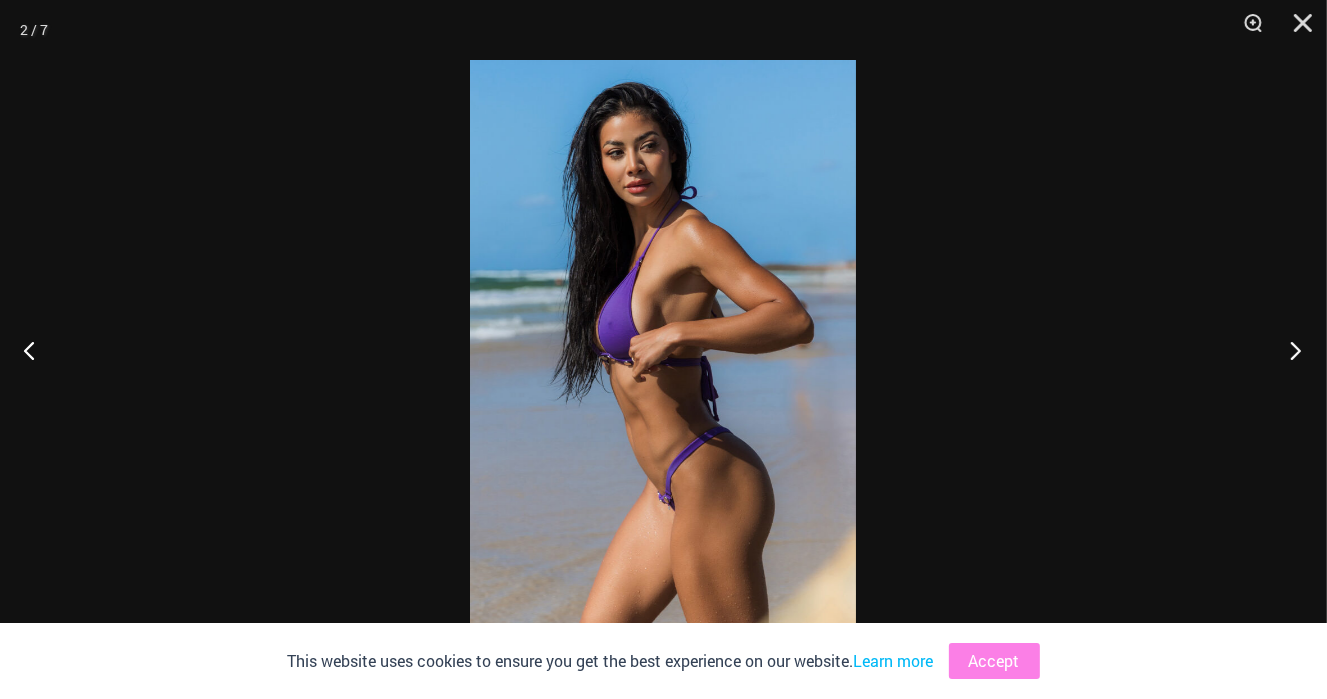 click at bounding box center [1289, 350] 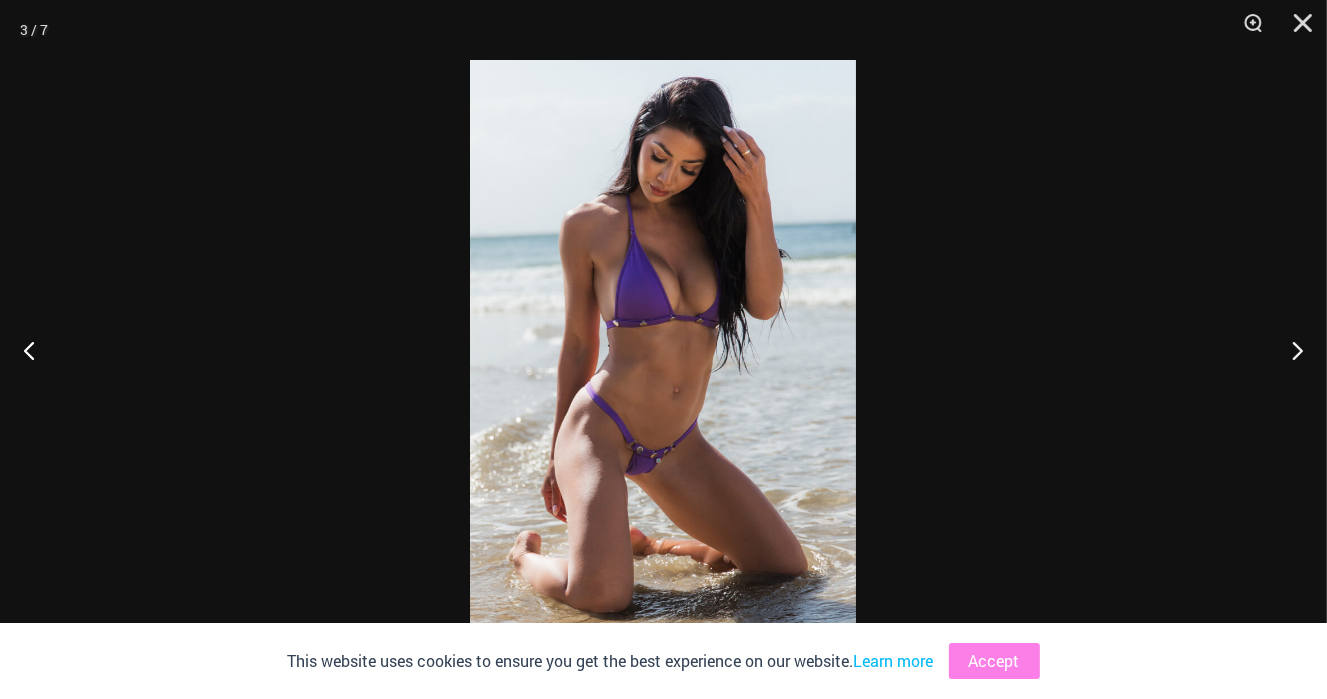 click at bounding box center [663, 349] 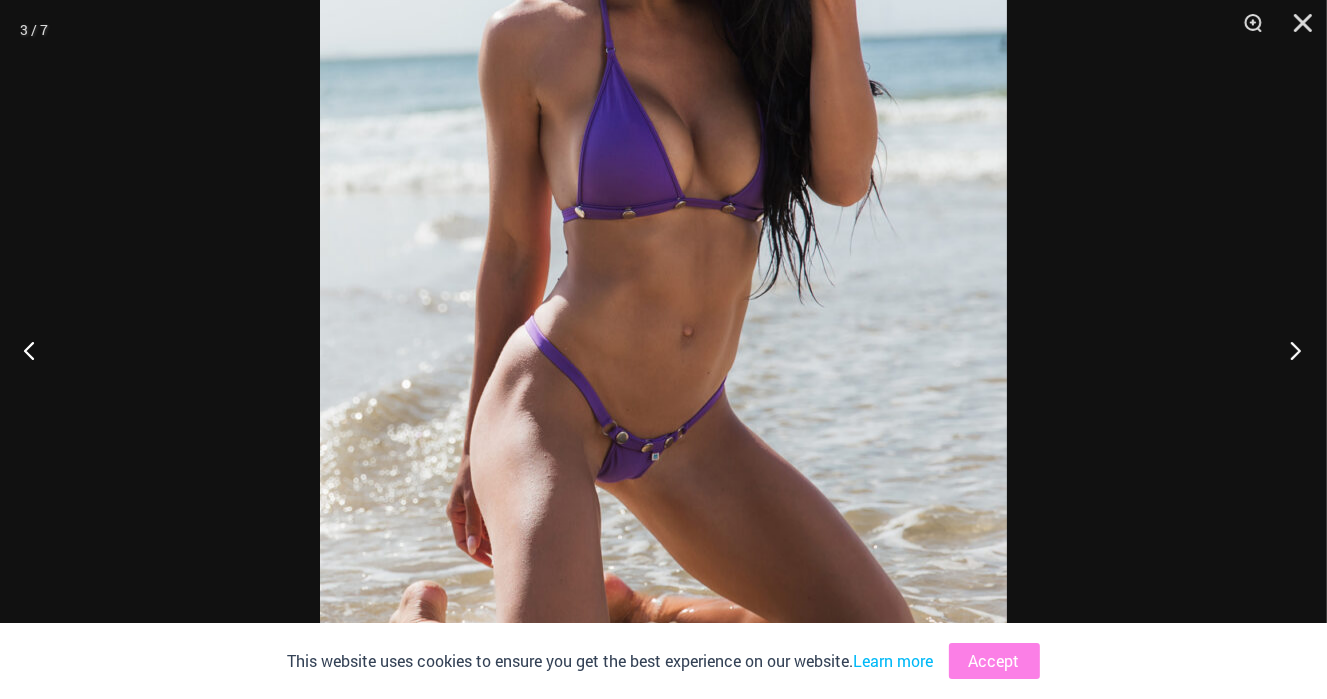 click at bounding box center [1289, 350] 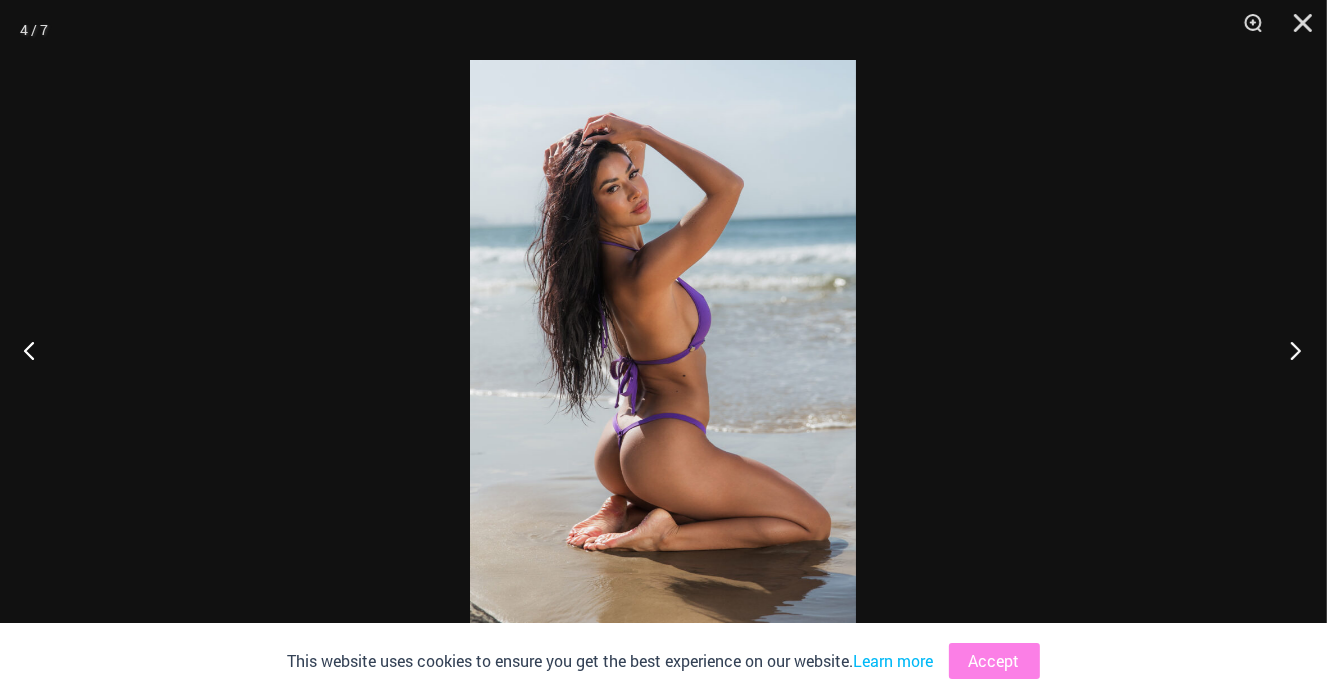 click at bounding box center [1289, 350] 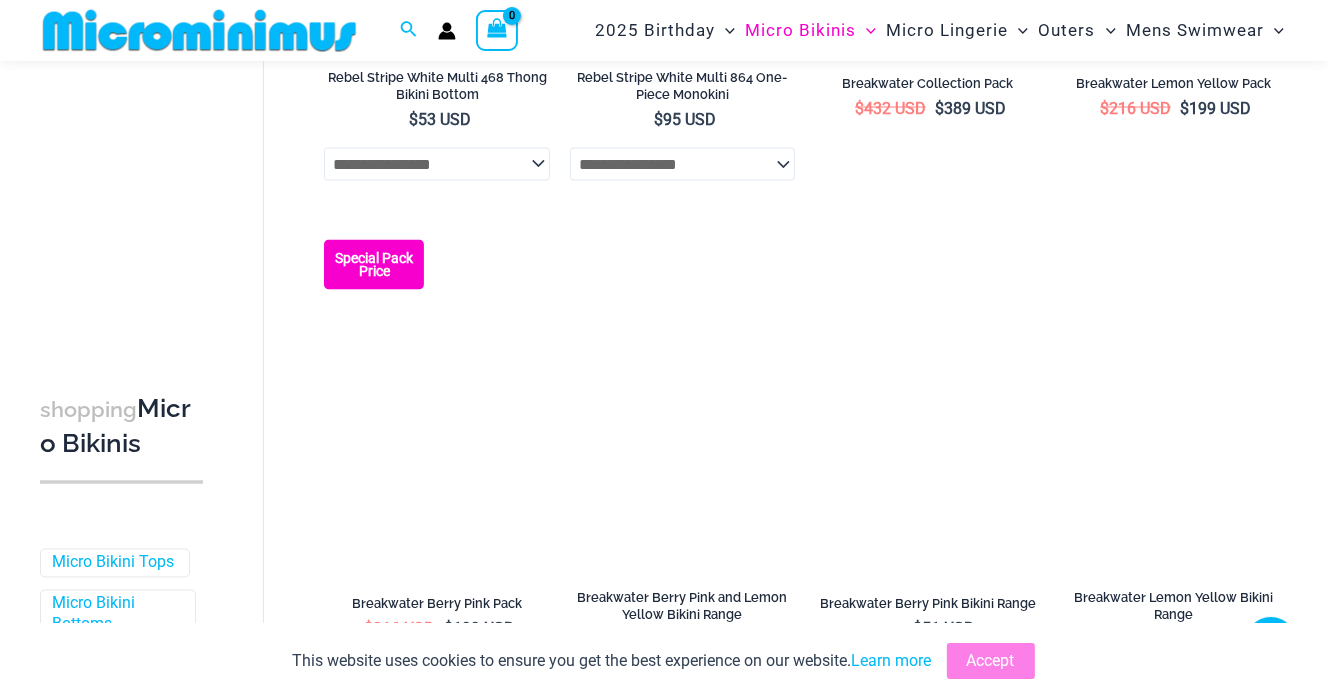scroll, scrollTop: 3048, scrollLeft: 0, axis: vertical 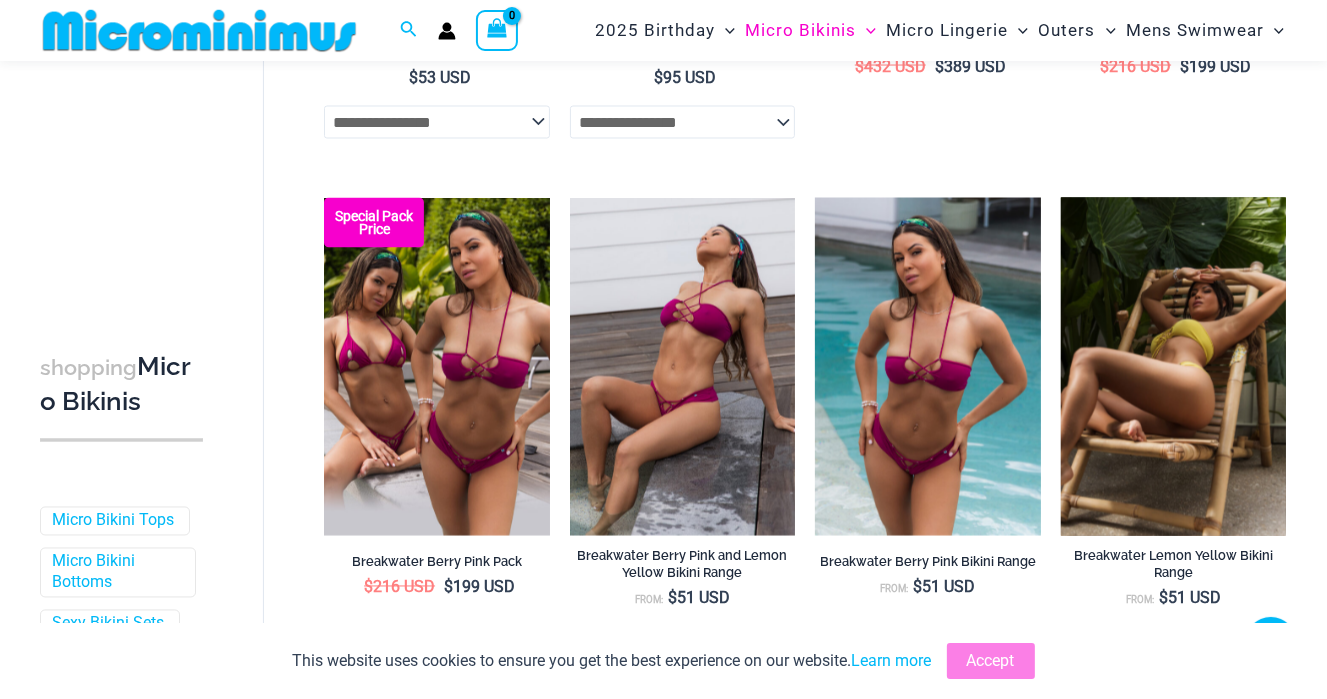 click at bounding box center (1173, 367) 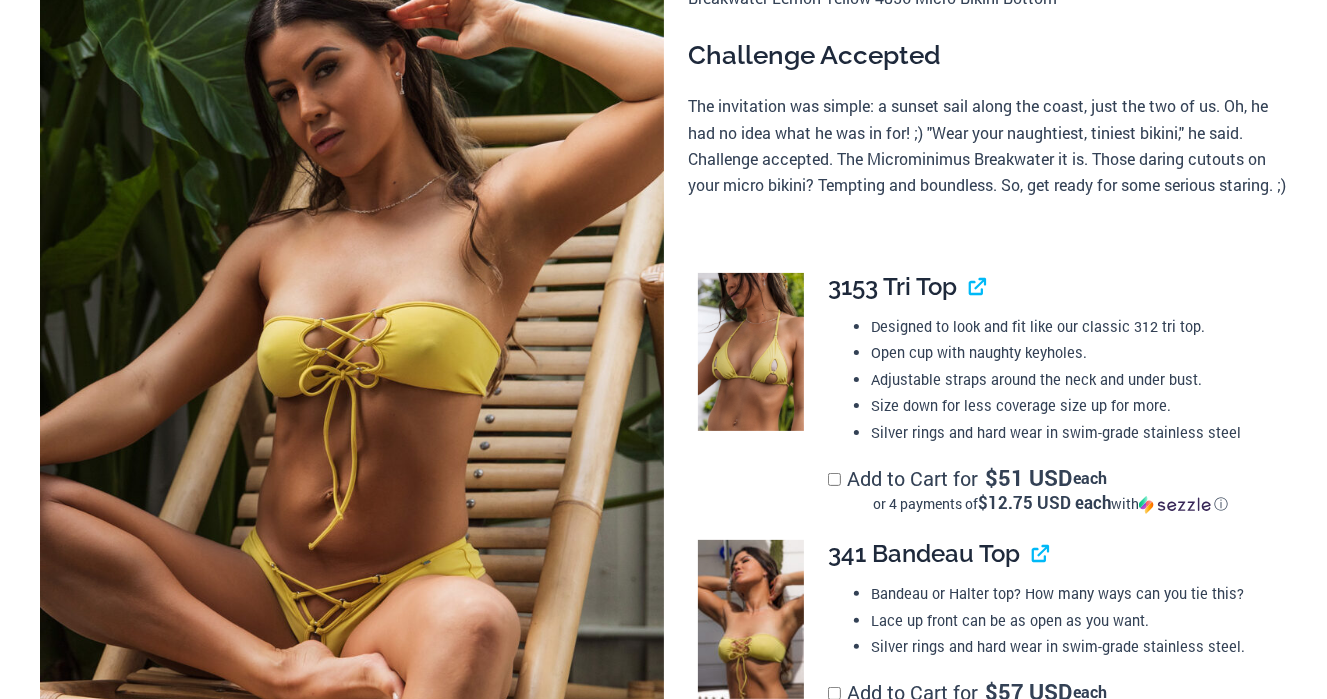 scroll, scrollTop: 300, scrollLeft: 0, axis: vertical 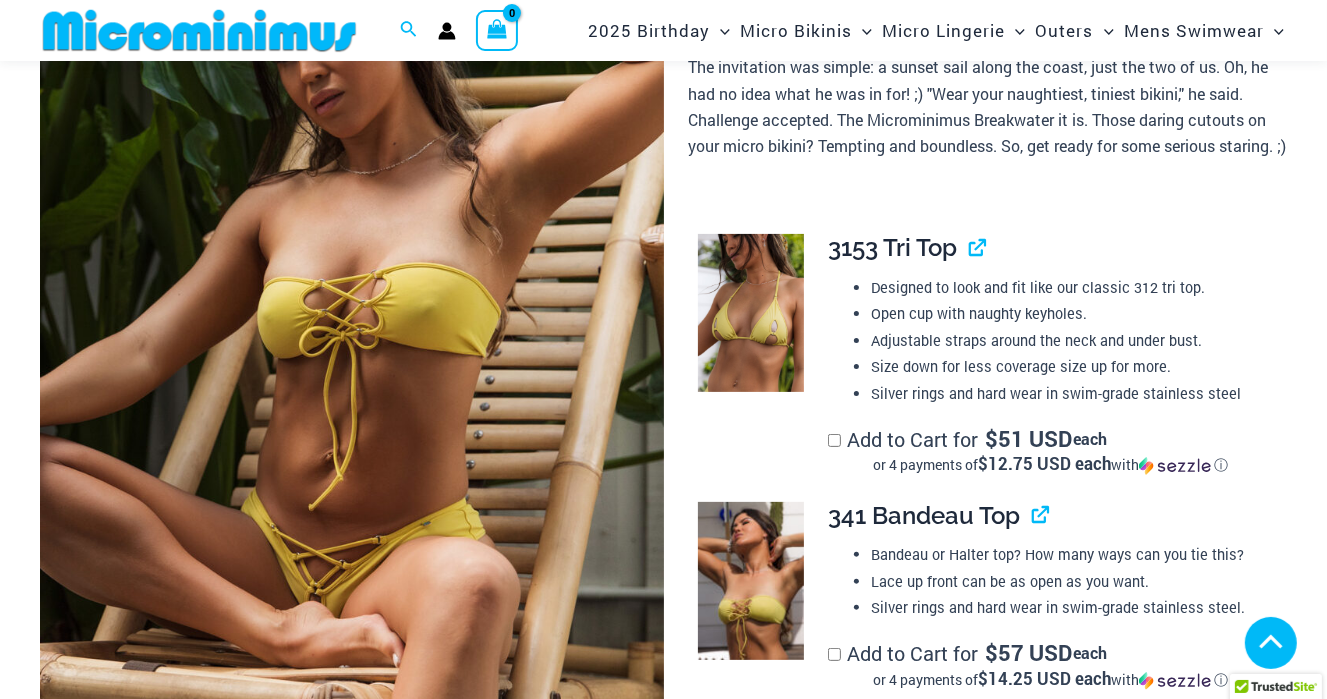 click at bounding box center [750, 795] 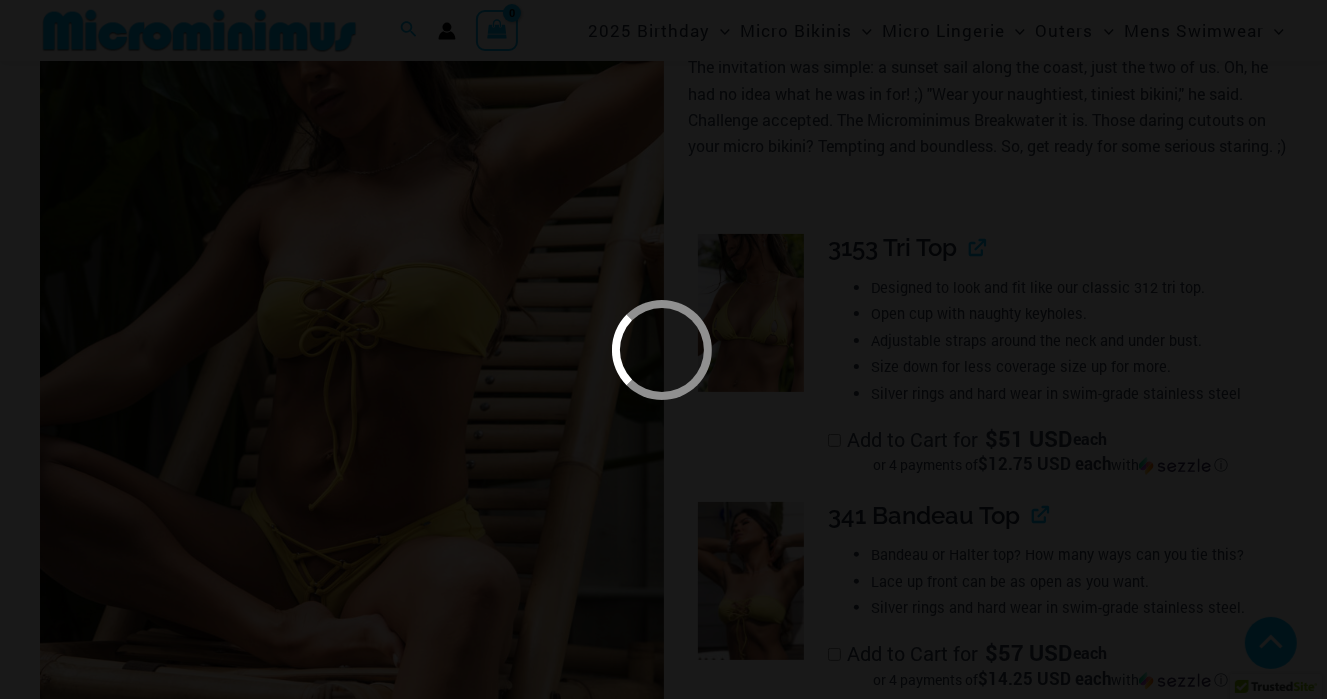 scroll, scrollTop: 900, scrollLeft: 0, axis: vertical 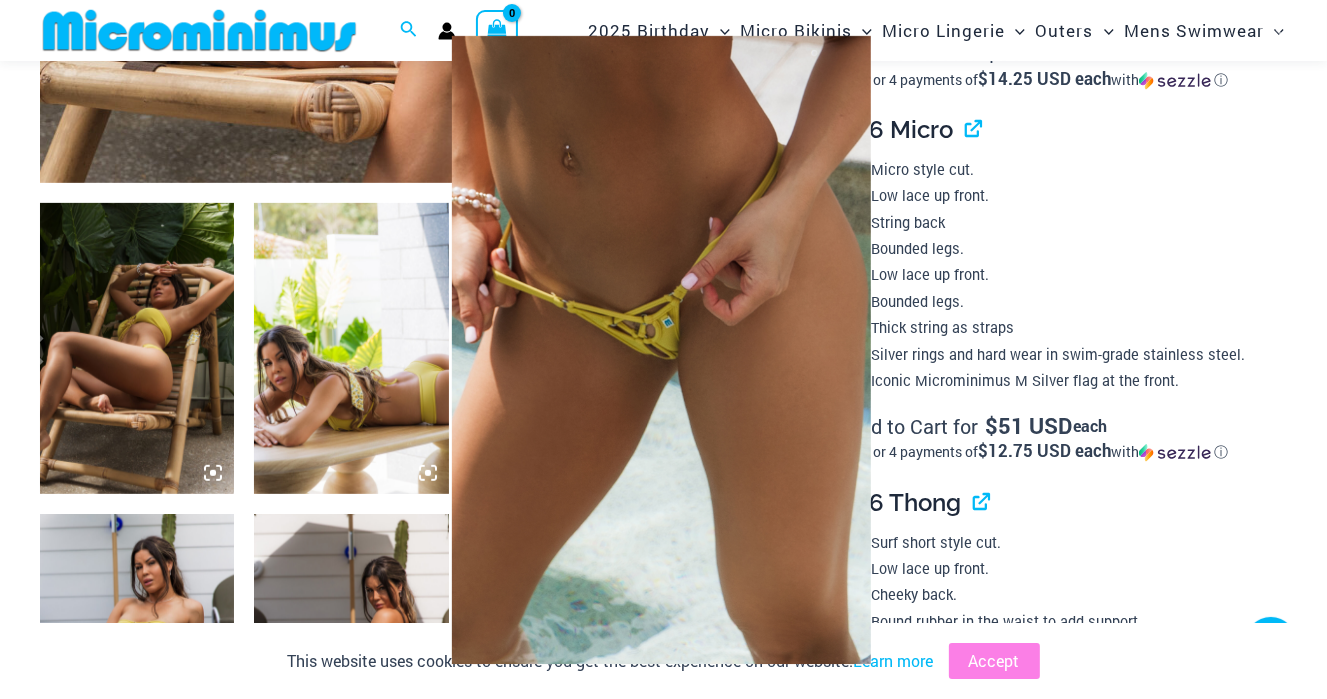 click at bounding box center [661, 349] 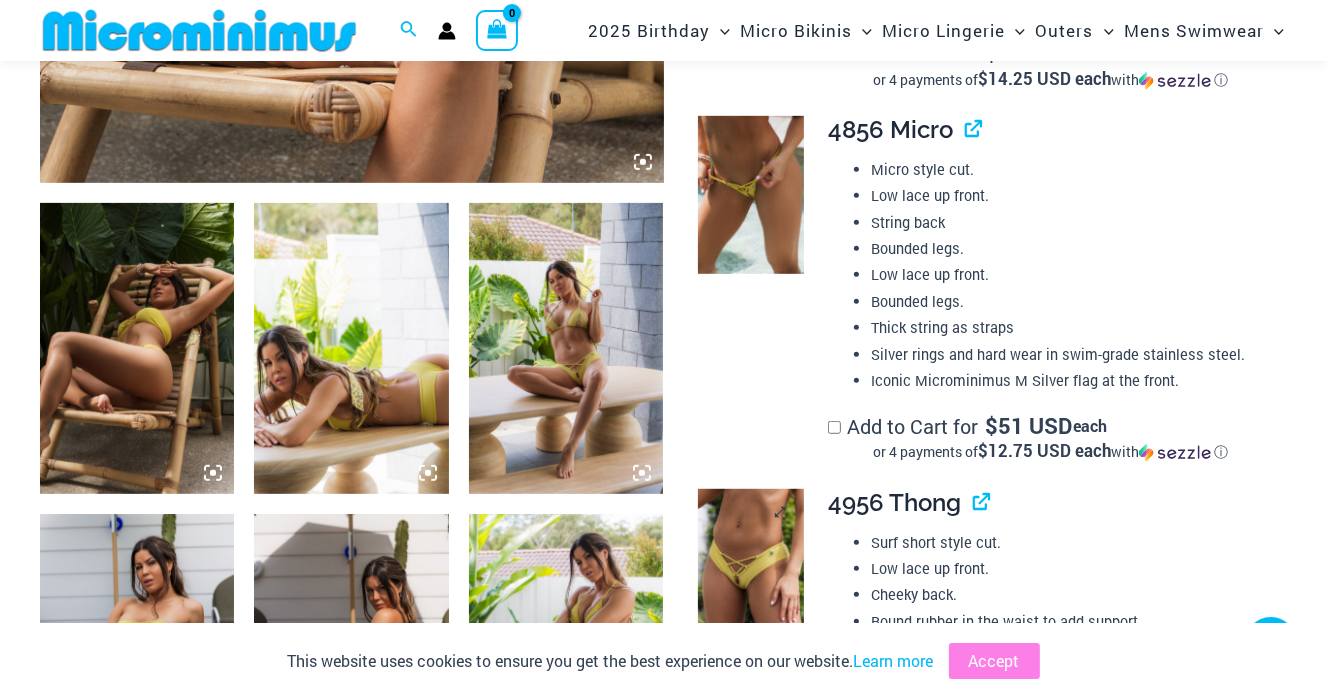 click at bounding box center (750, 568) 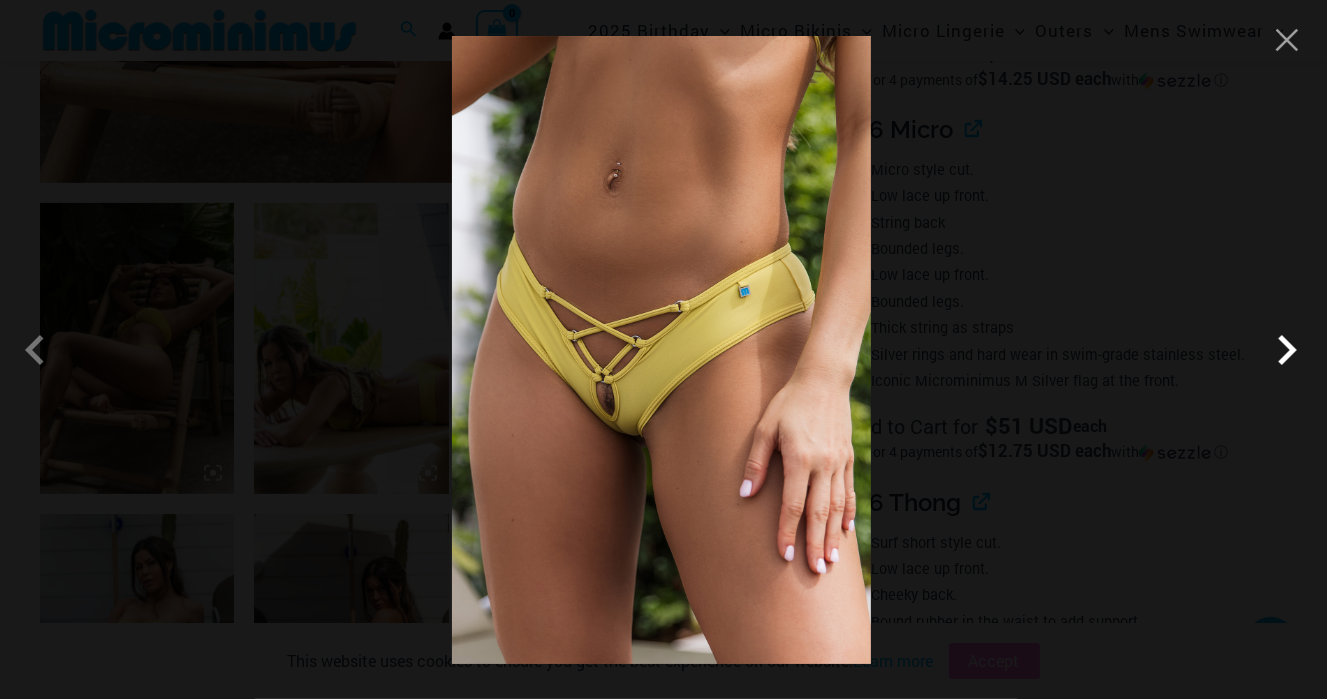 click at bounding box center (1287, 350) 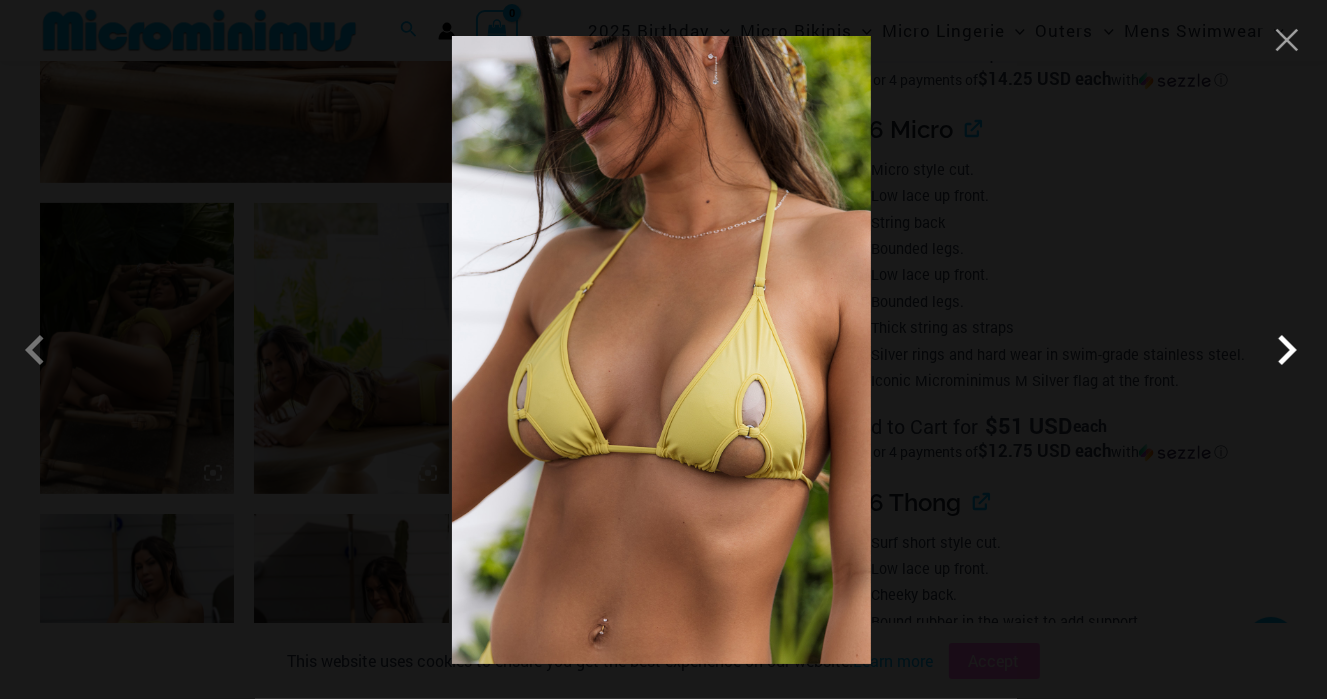 click at bounding box center [1287, 350] 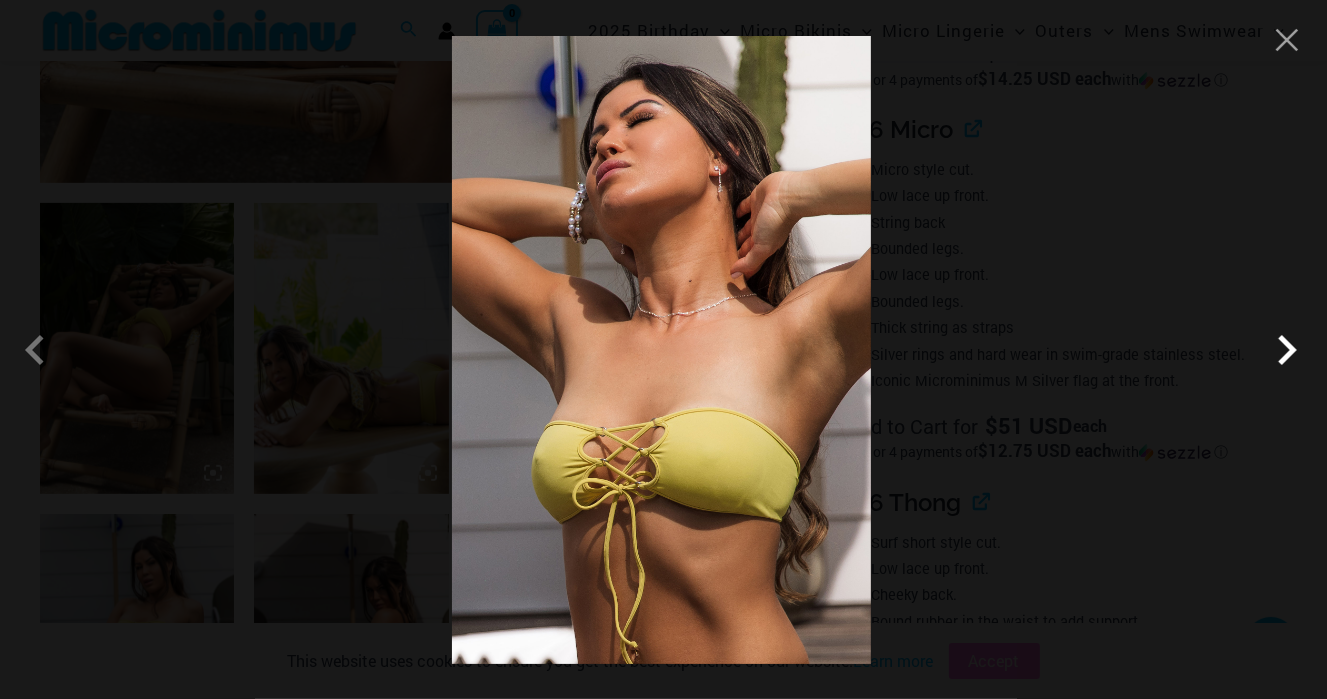 click at bounding box center [1287, 350] 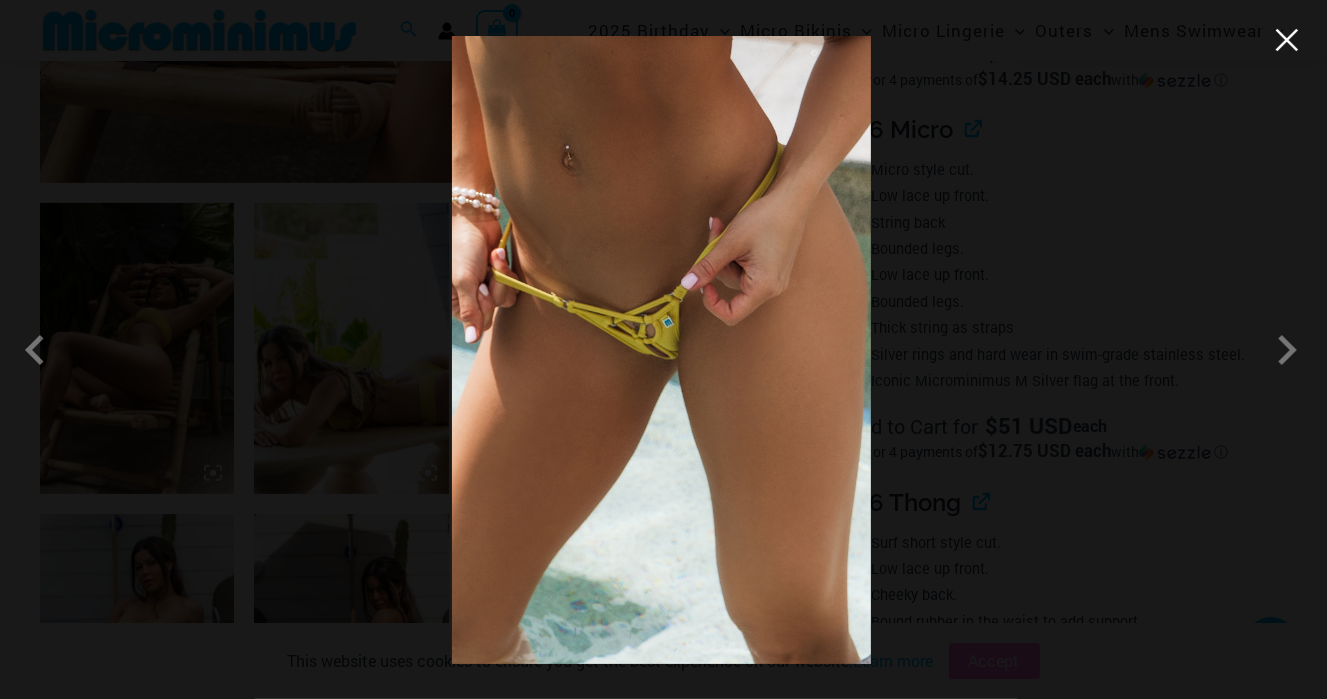 click at bounding box center [1287, 40] 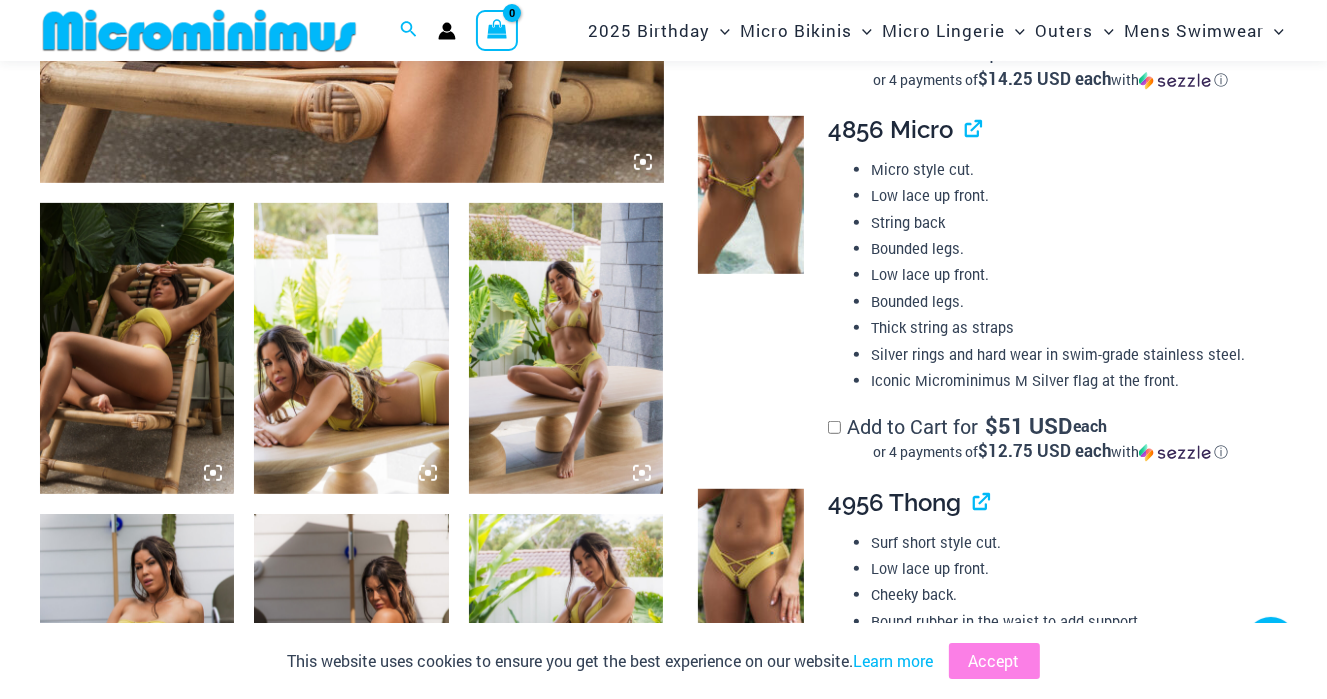 click at bounding box center (566, 349) 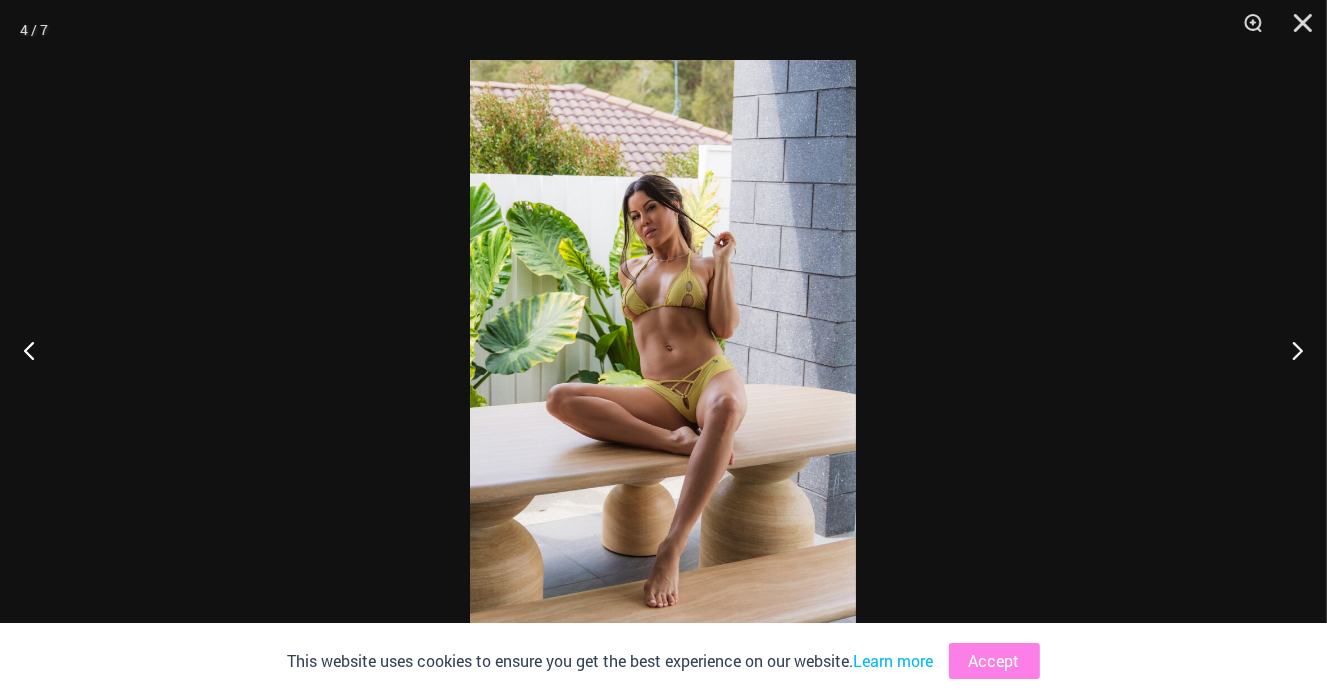 click at bounding box center [663, 349] 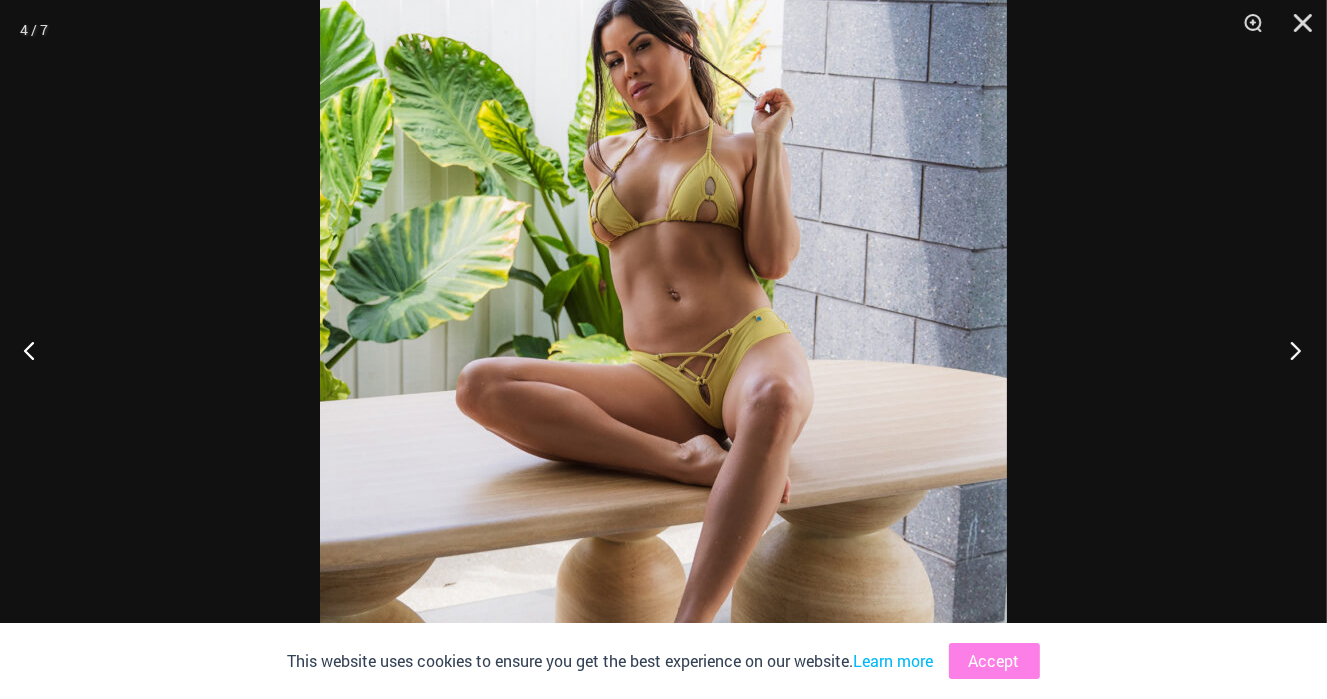 click at bounding box center [1289, 350] 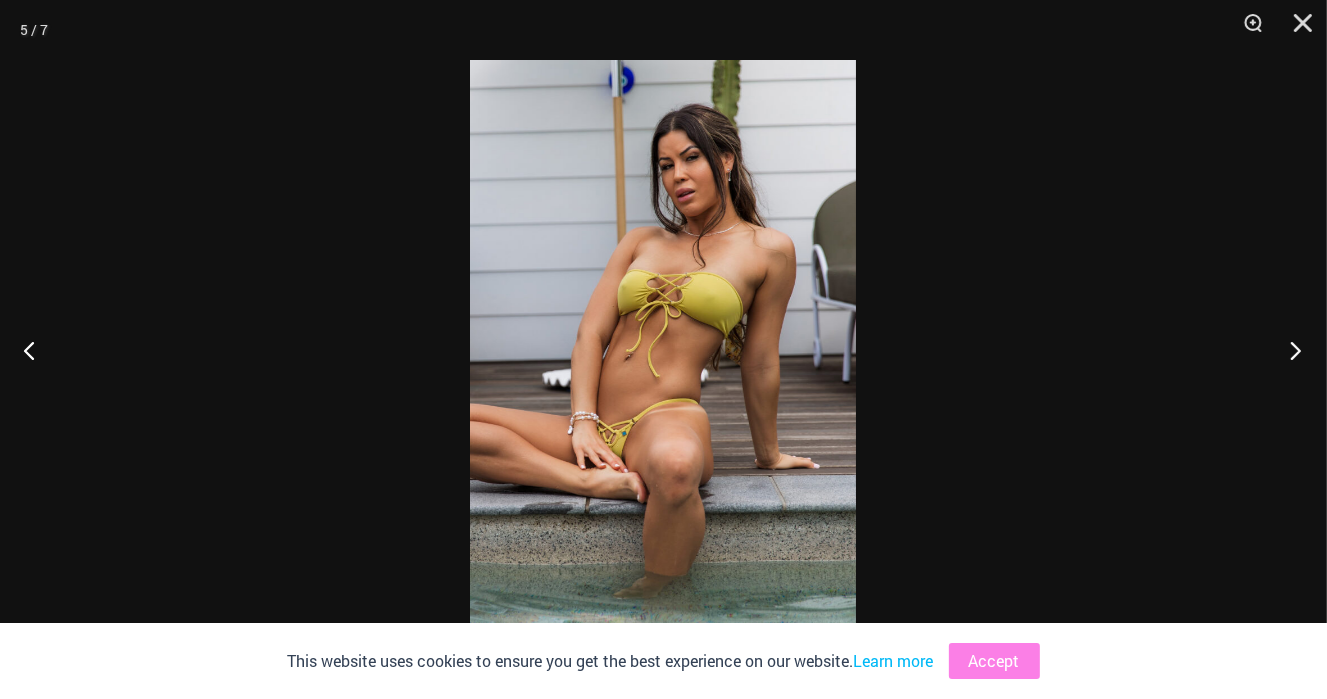 click at bounding box center [1289, 350] 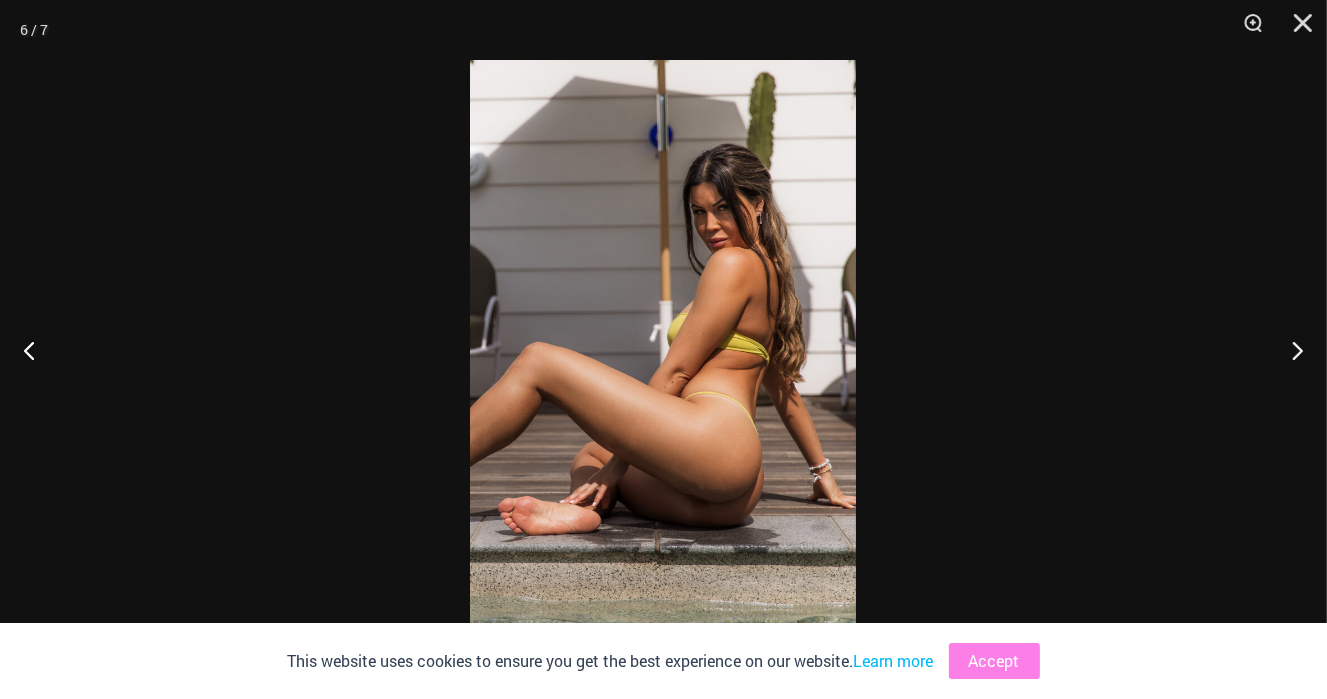 click at bounding box center (663, 349) 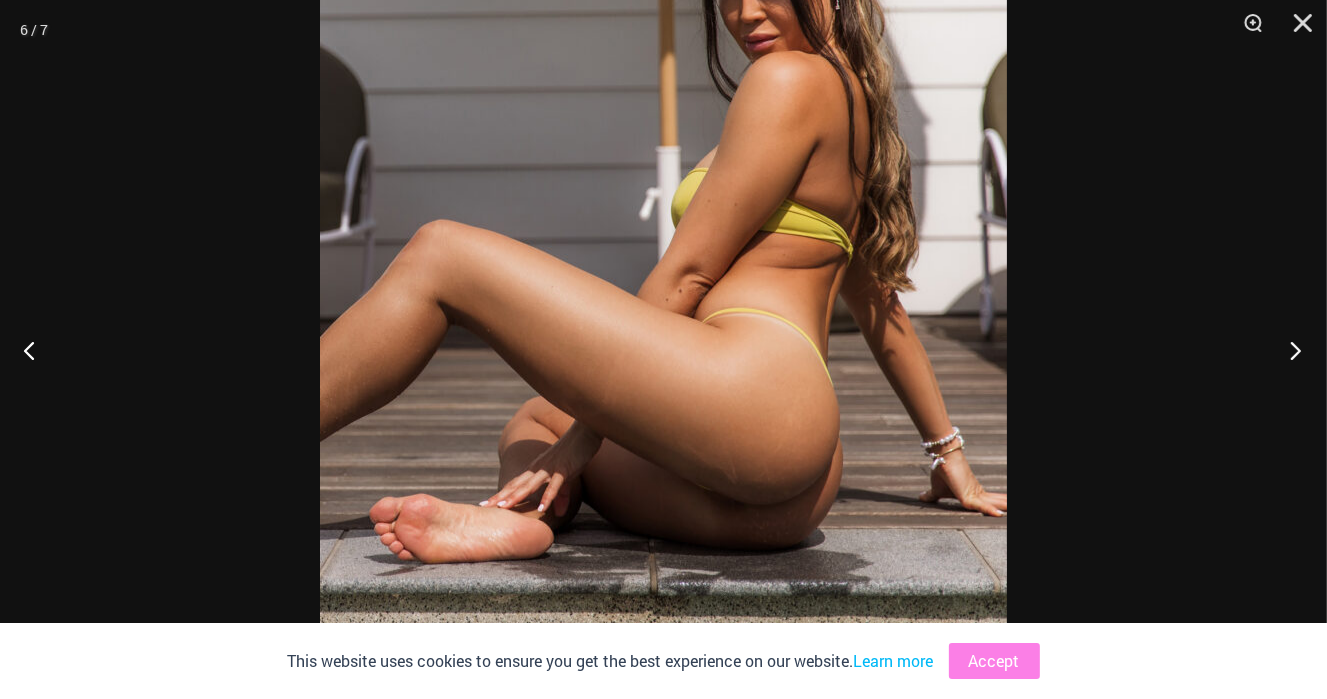 click at bounding box center [1289, 350] 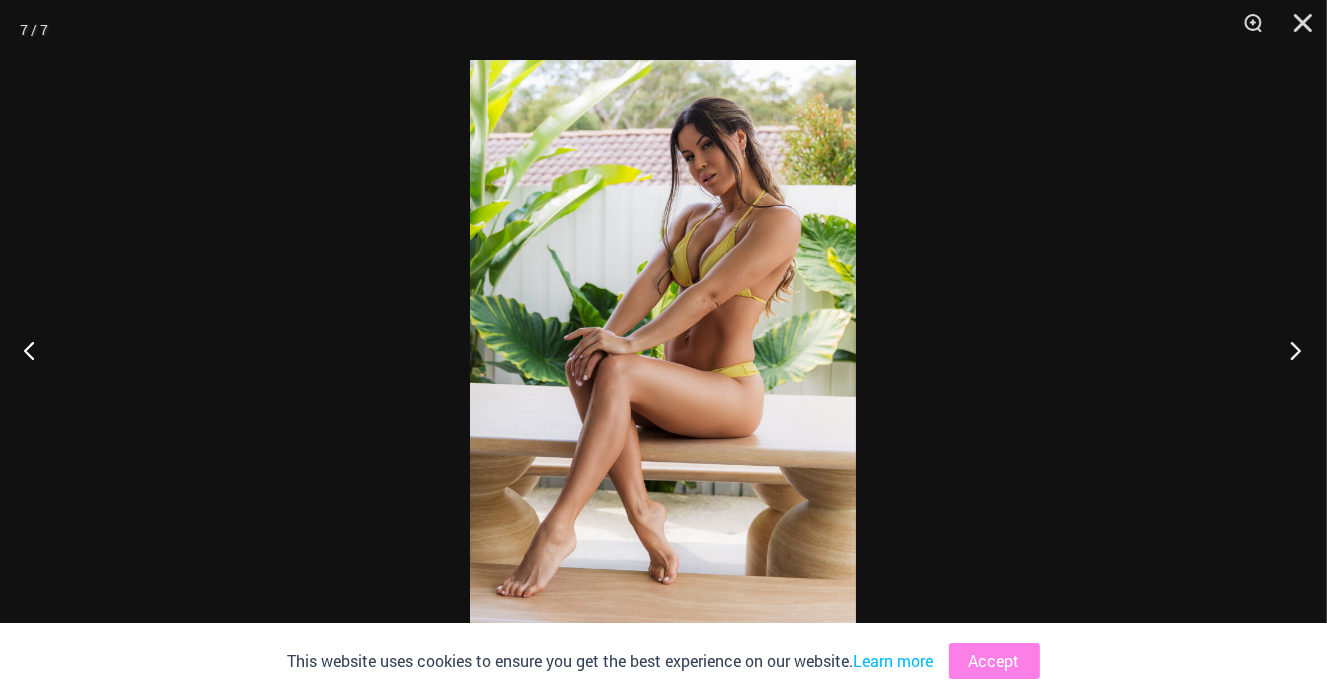 click at bounding box center [1289, 350] 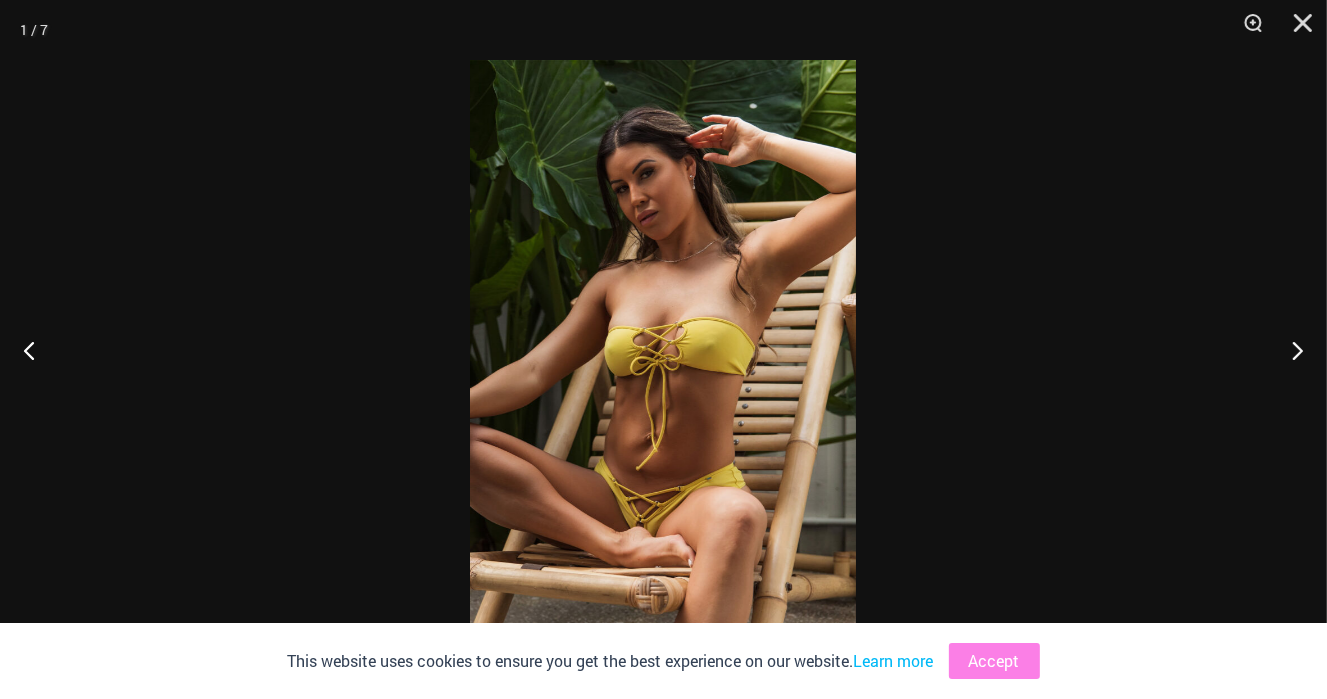 click at bounding box center (663, 349) 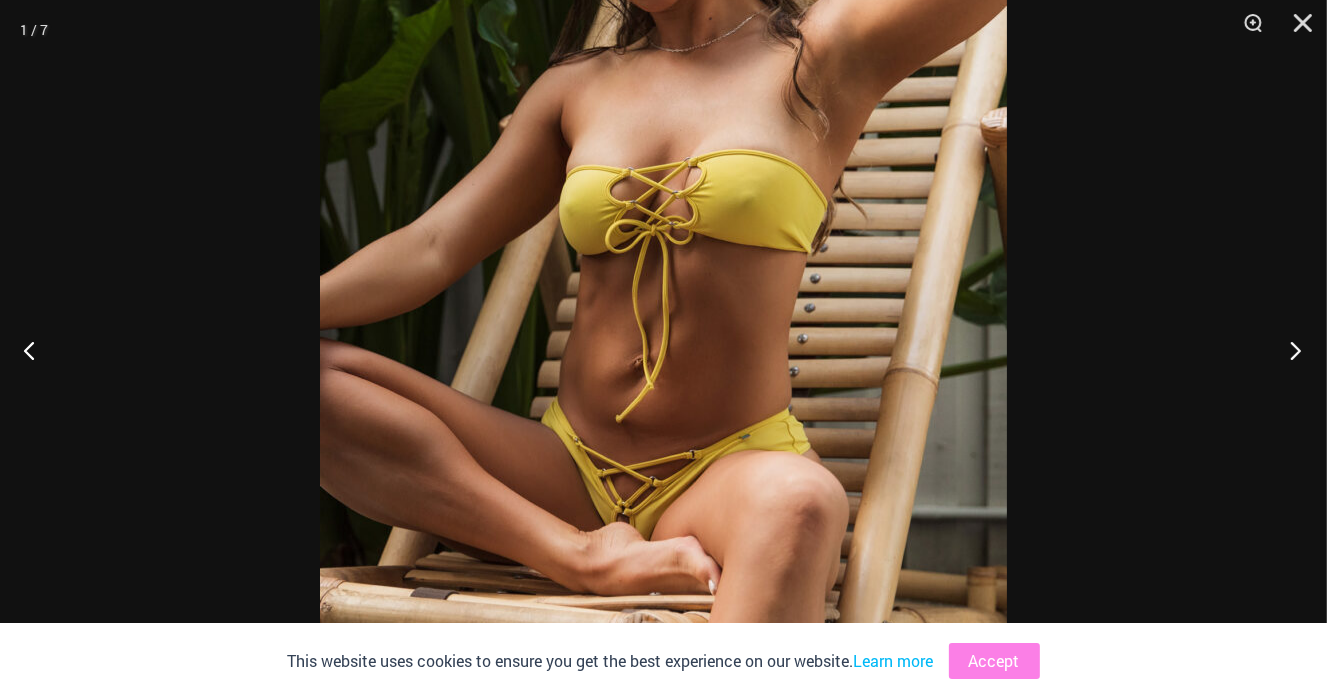 click at bounding box center (1289, 350) 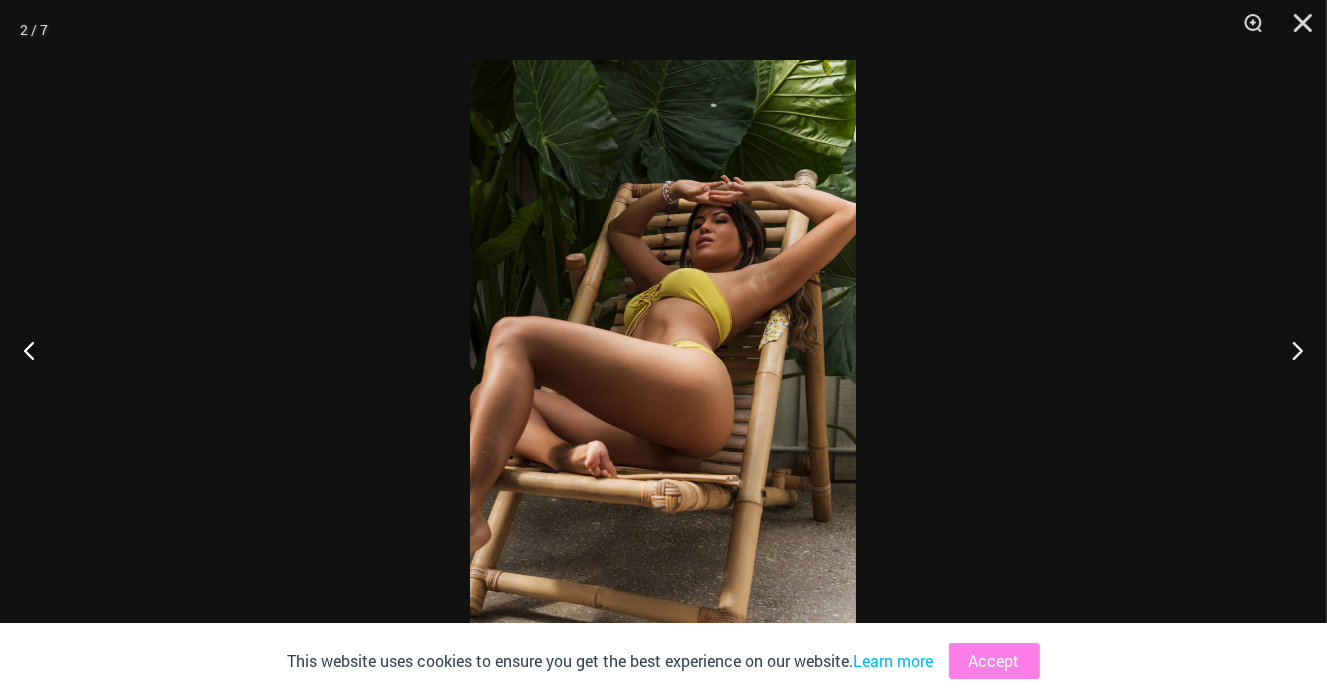 click at bounding box center (663, 349) 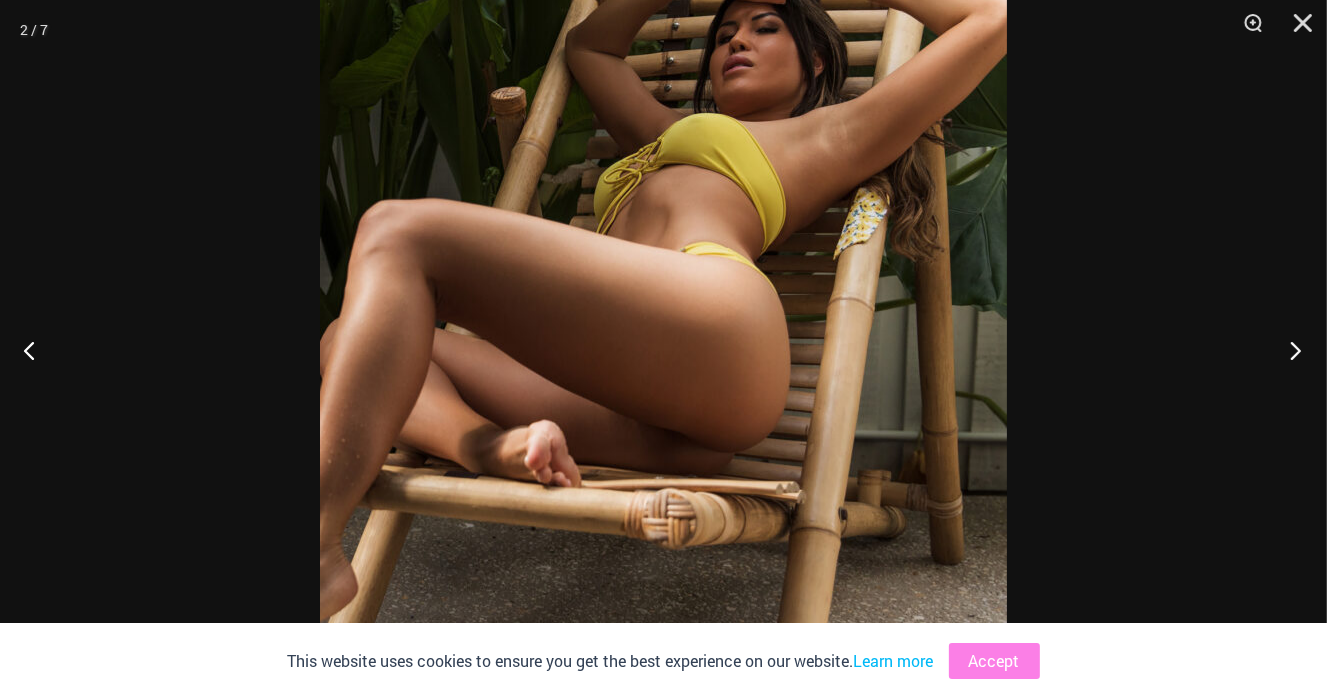 click at bounding box center [1289, 350] 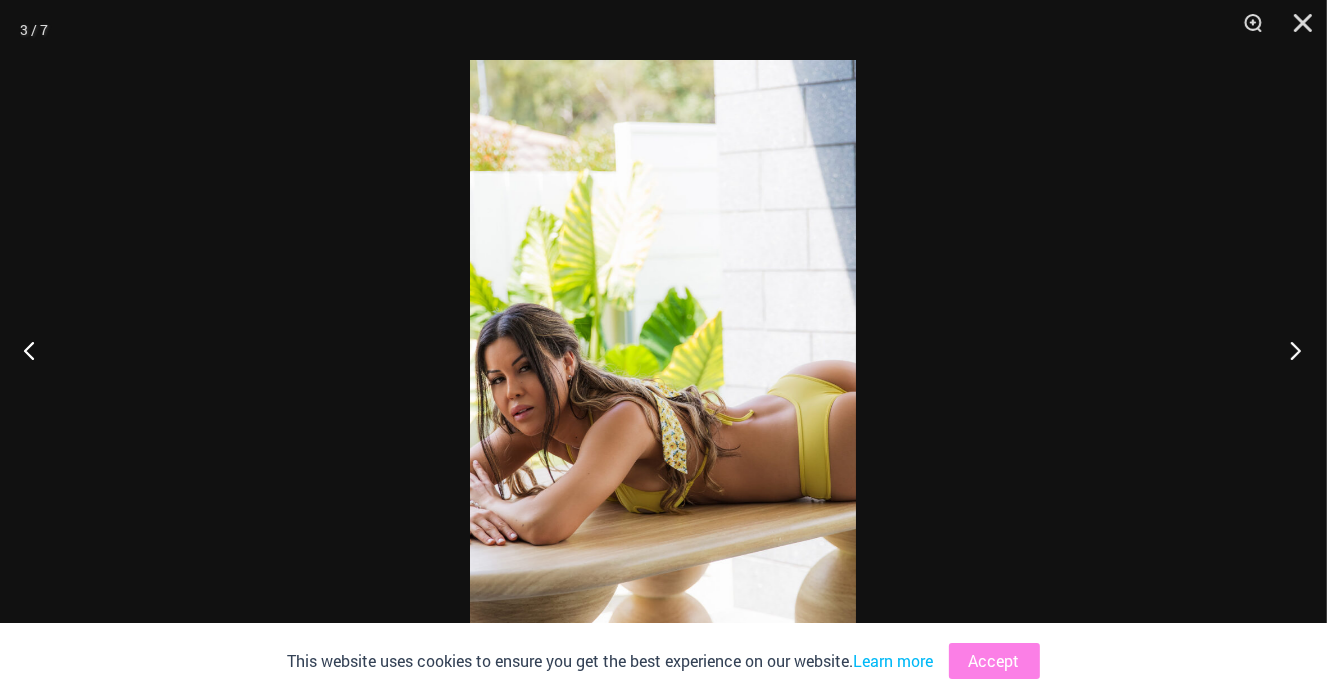 click at bounding box center (1289, 350) 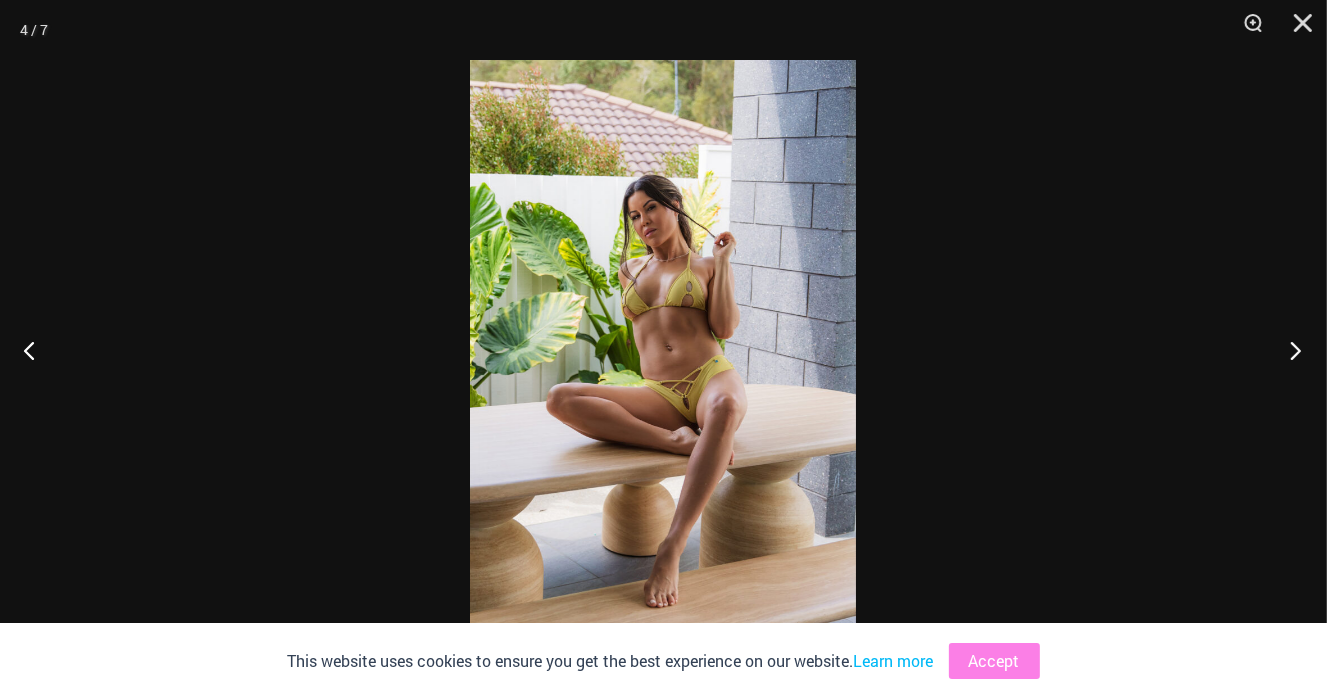 click at bounding box center [1289, 350] 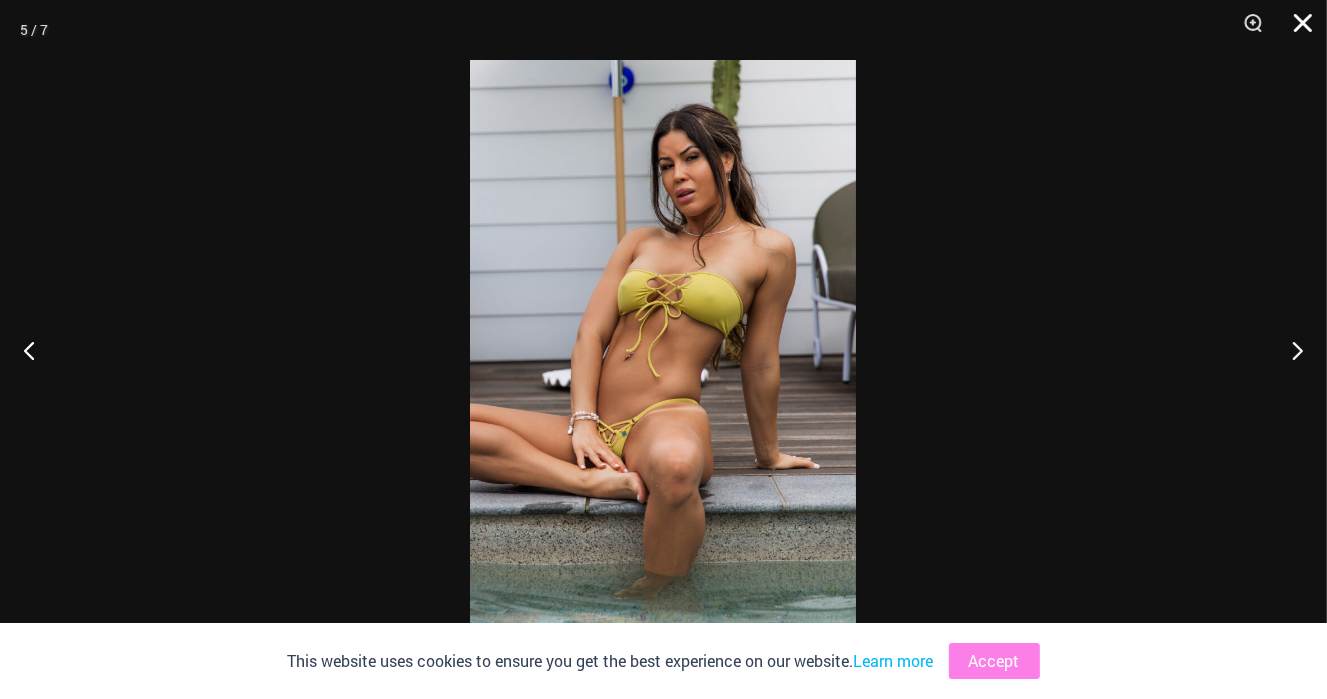 click at bounding box center (1296, 30) 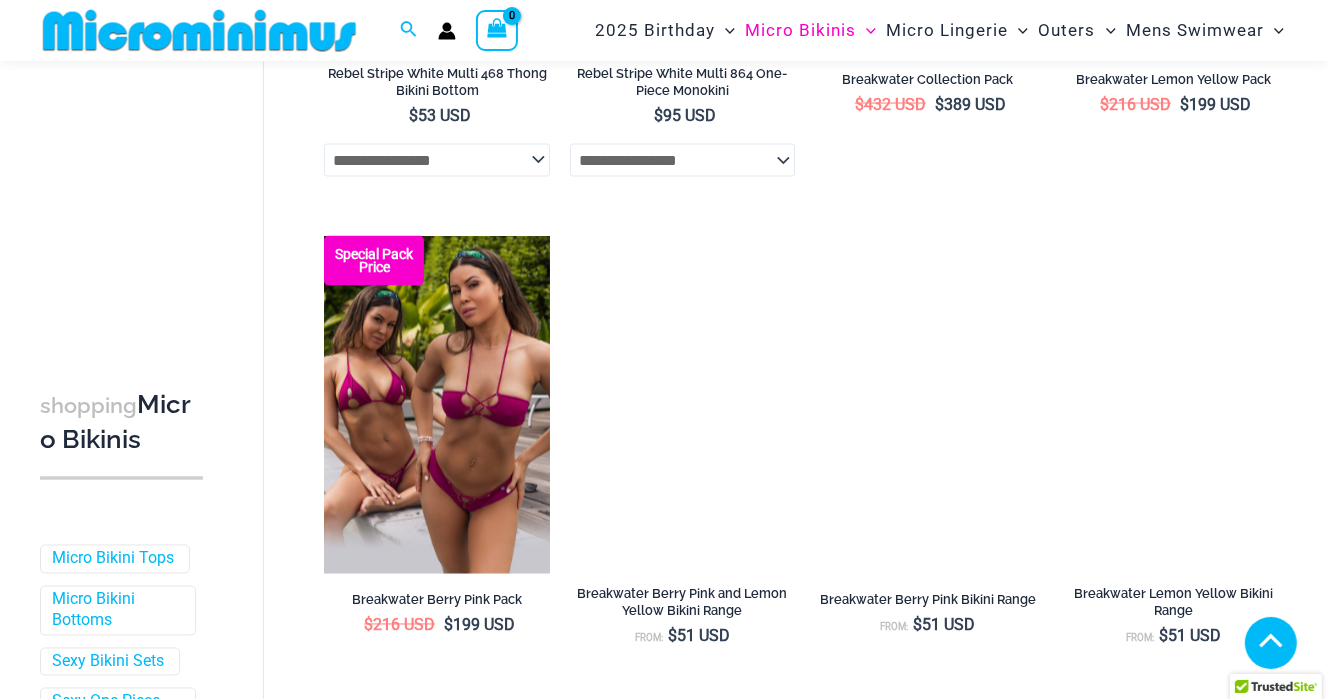 scroll, scrollTop: 3067, scrollLeft: 0, axis: vertical 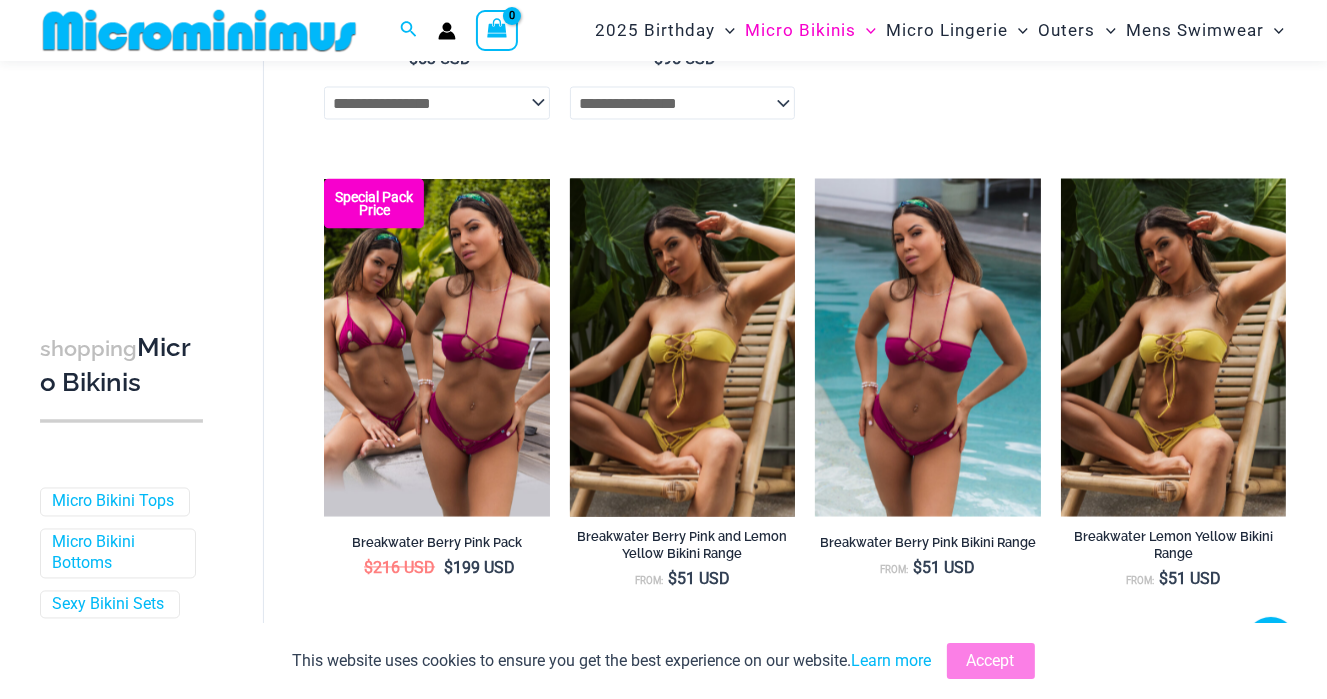 click at bounding box center [682, 348] 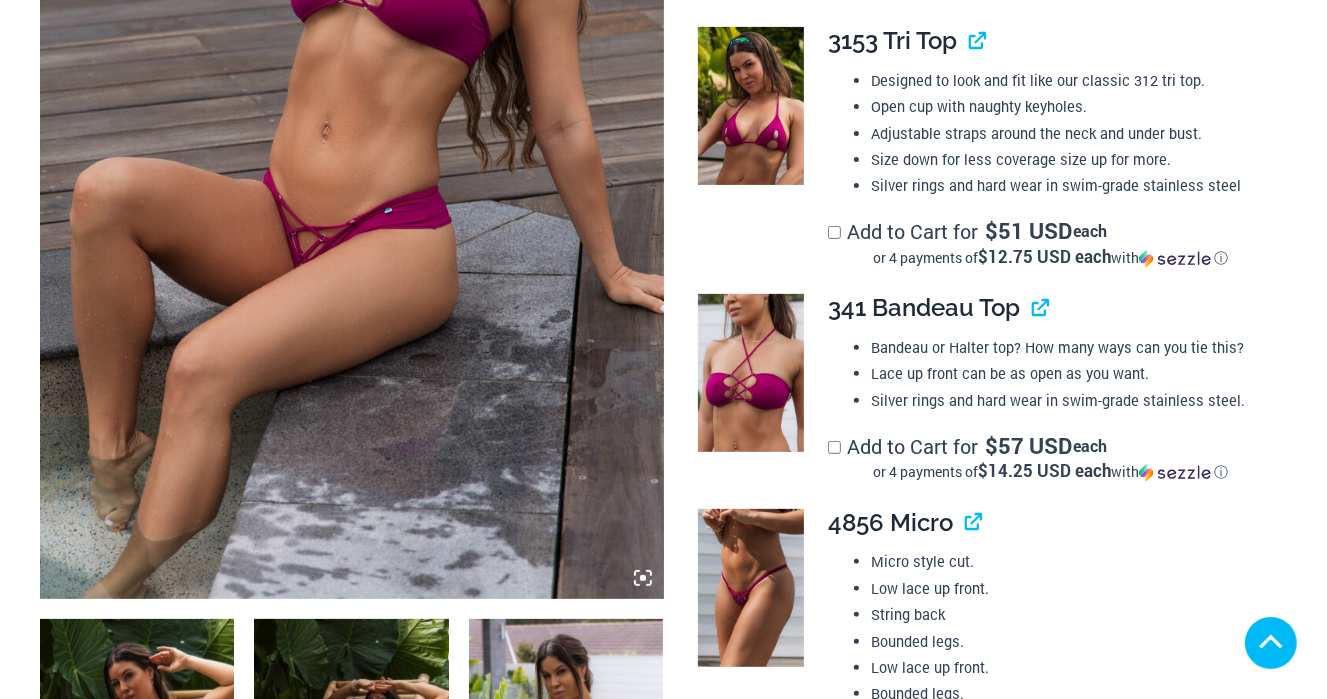 scroll, scrollTop: 500, scrollLeft: 0, axis: vertical 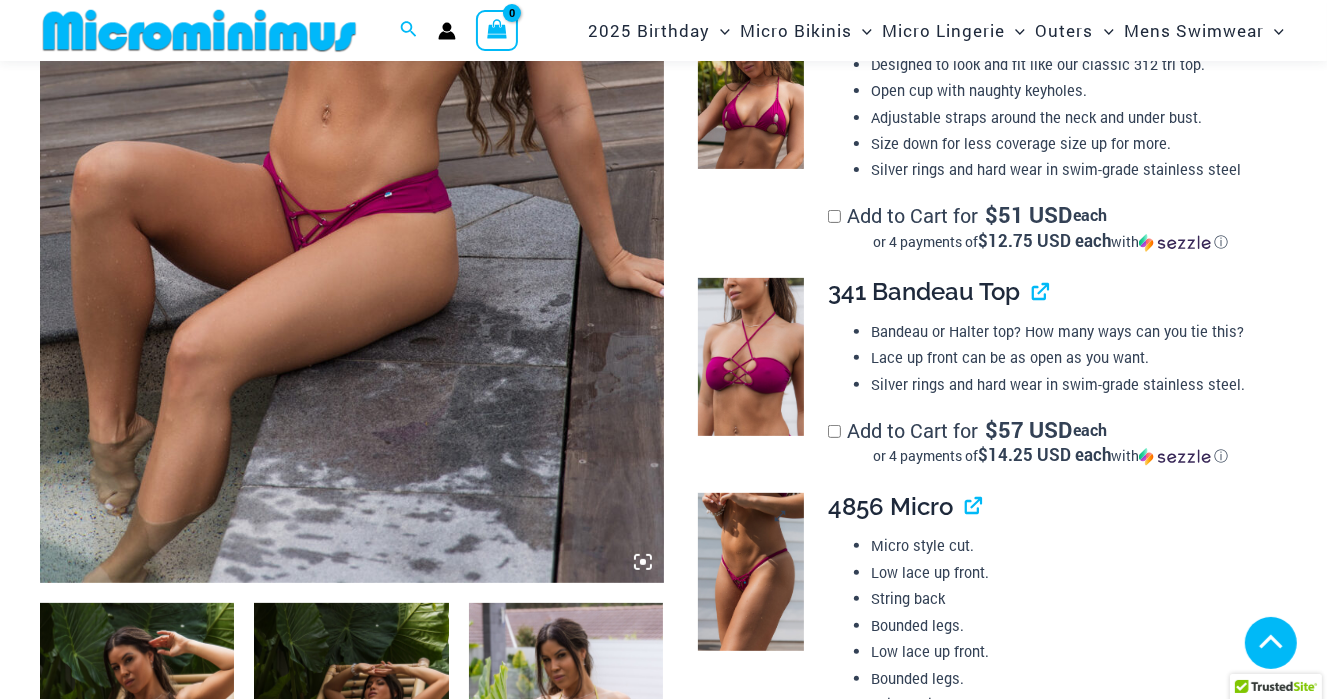 click at bounding box center [750, 572] 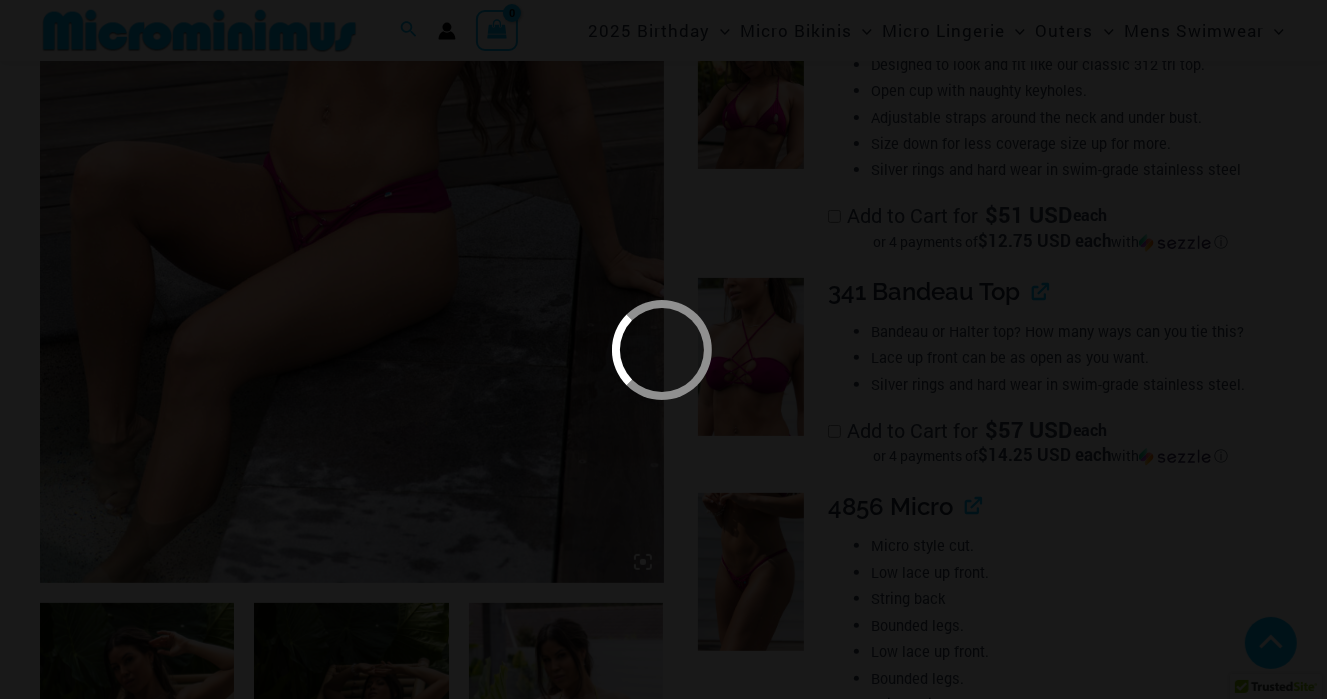scroll, scrollTop: 784, scrollLeft: 0, axis: vertical 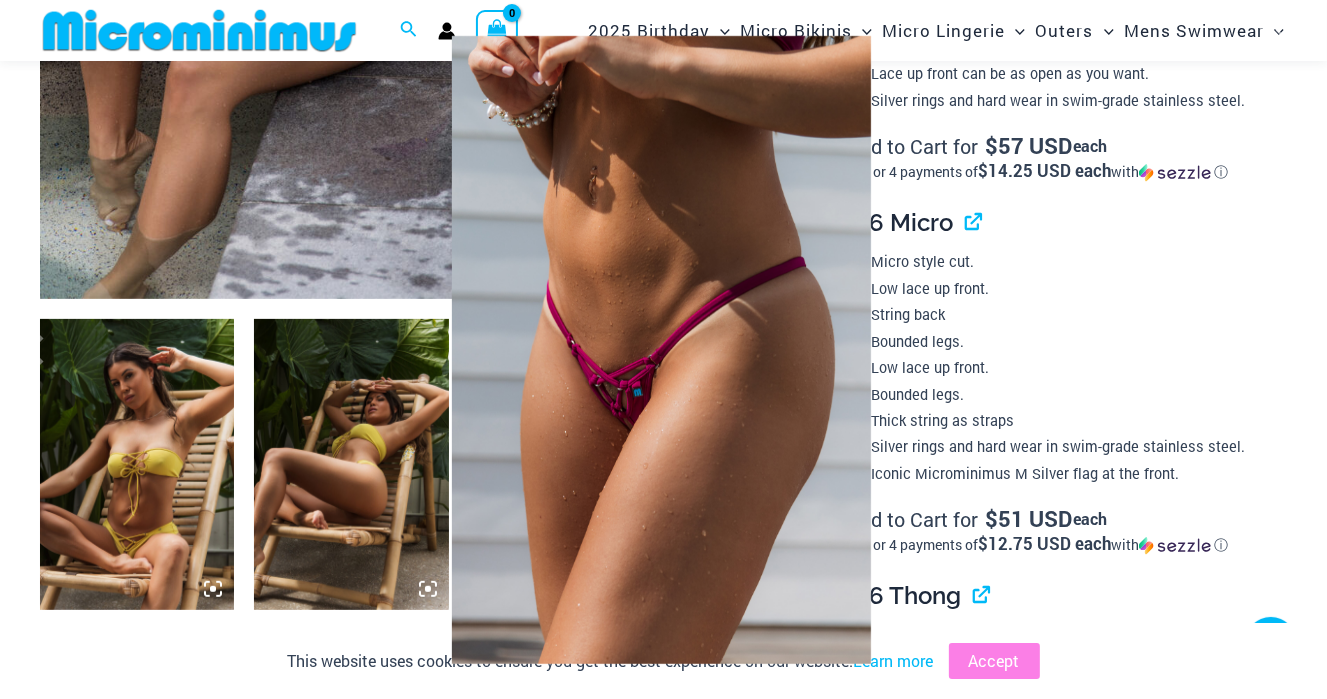 click at bounding box center (662, 349) 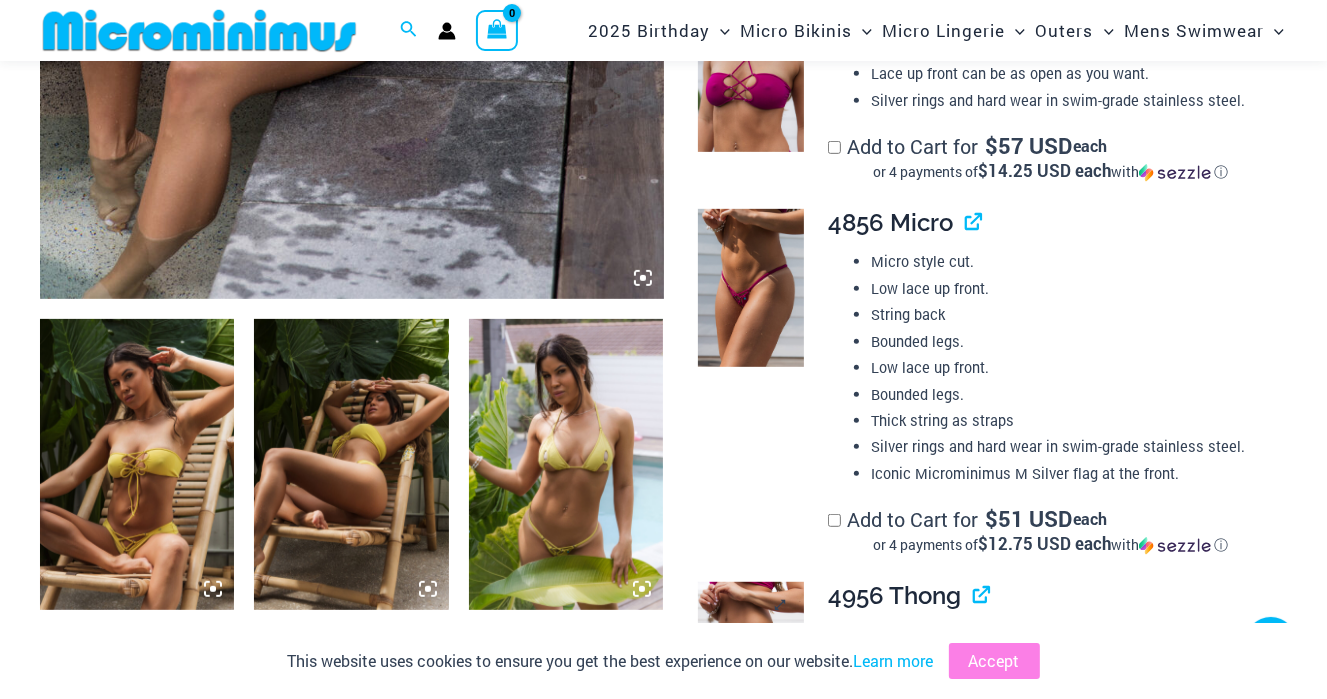click at bounding box center (750, 661) 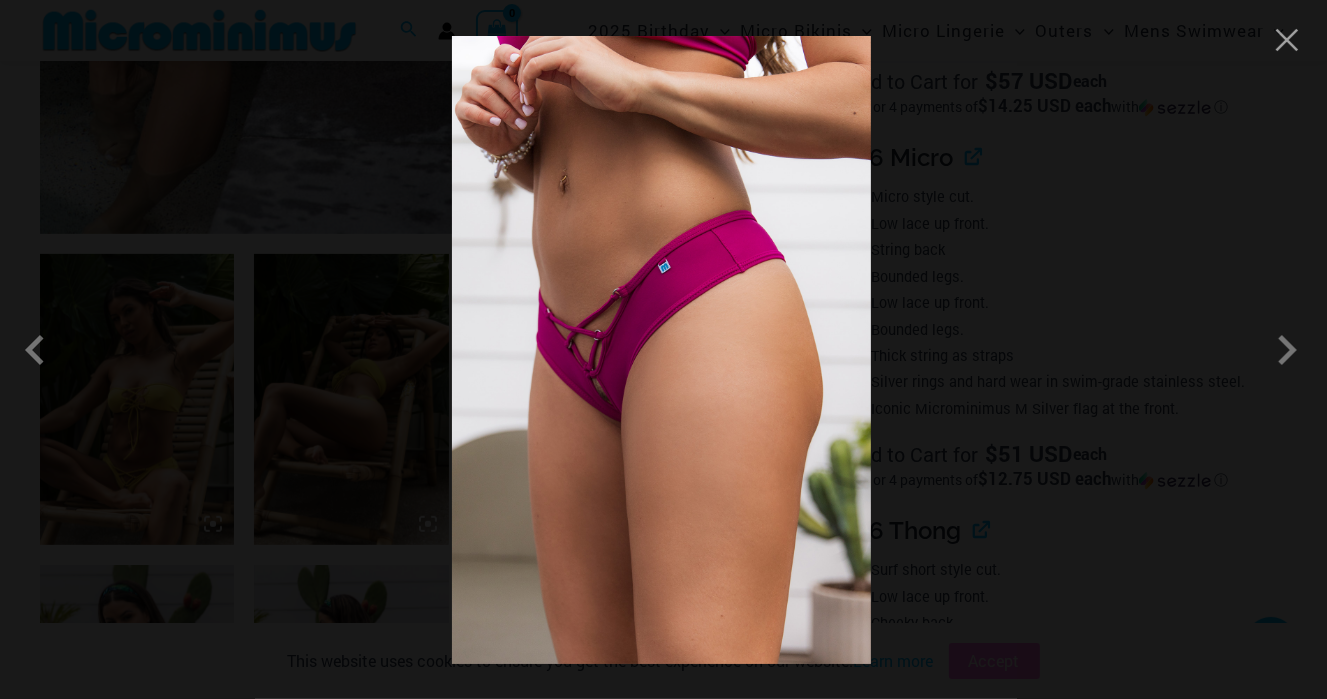 scroll, scrollTop: 884, scrollLeft: 0, axis: vertical 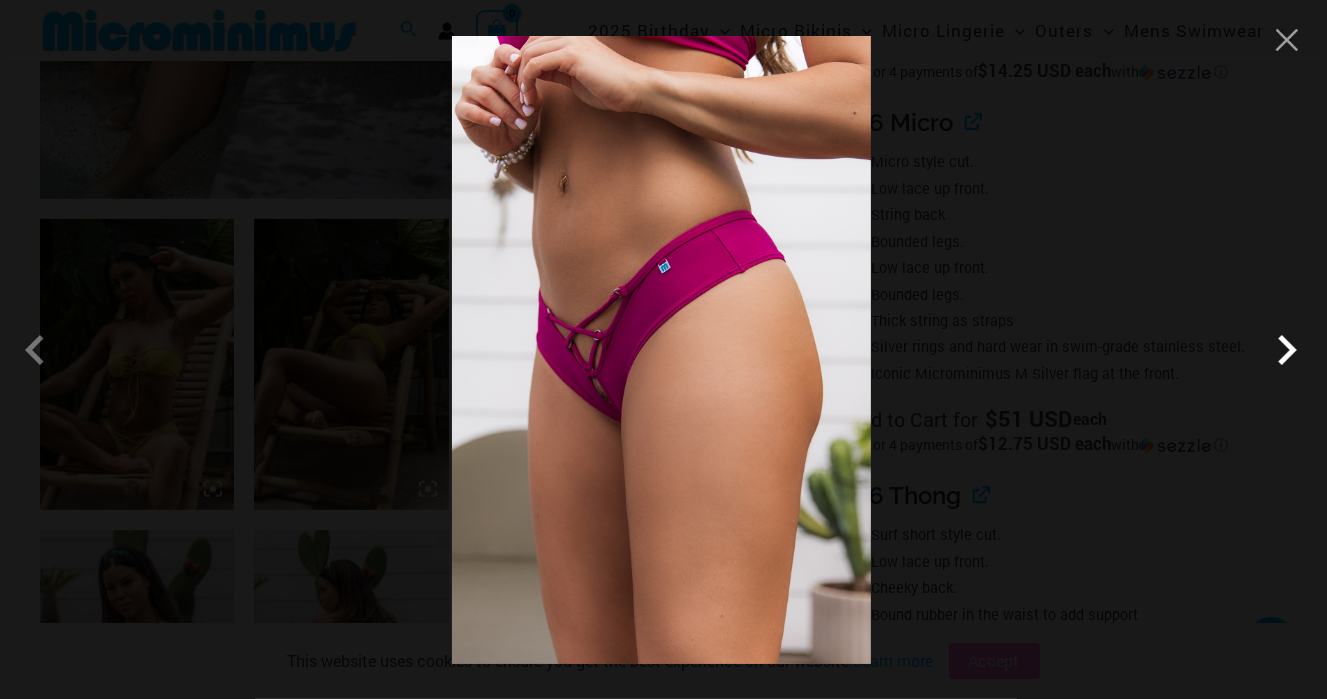 click at bounding box center (1287, 350) 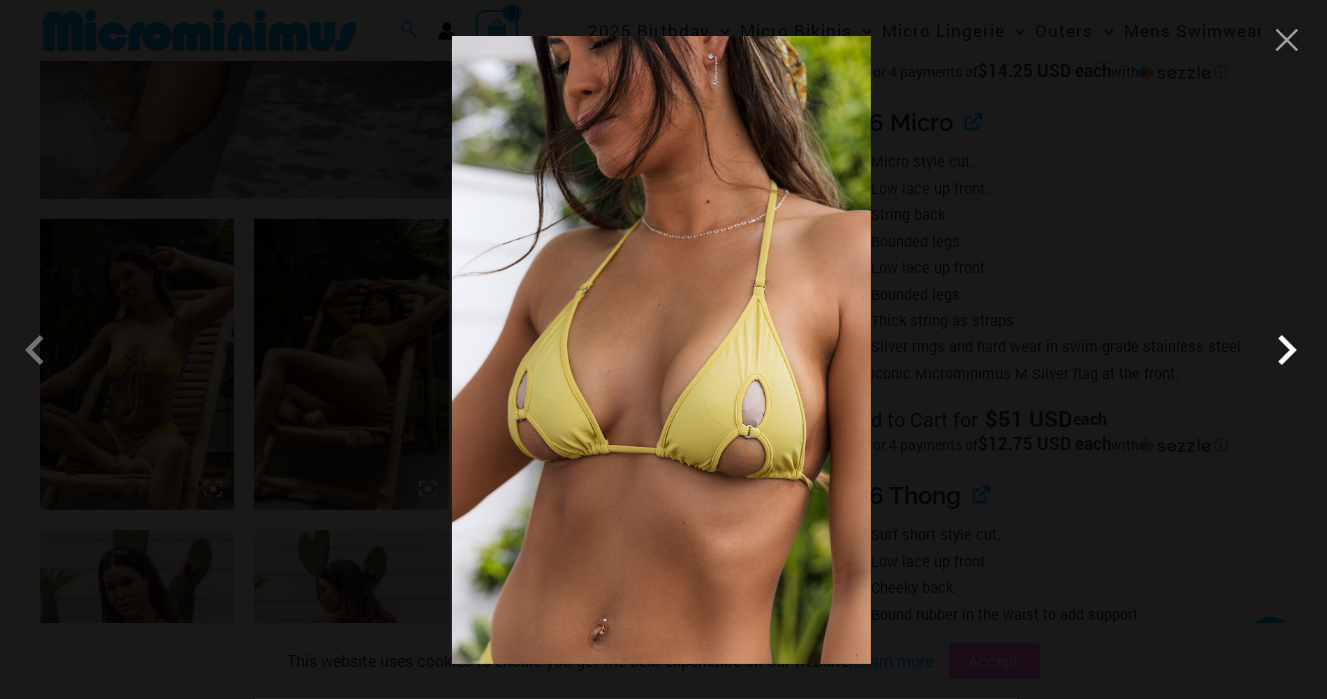 click at bounding box center [1287, 350] 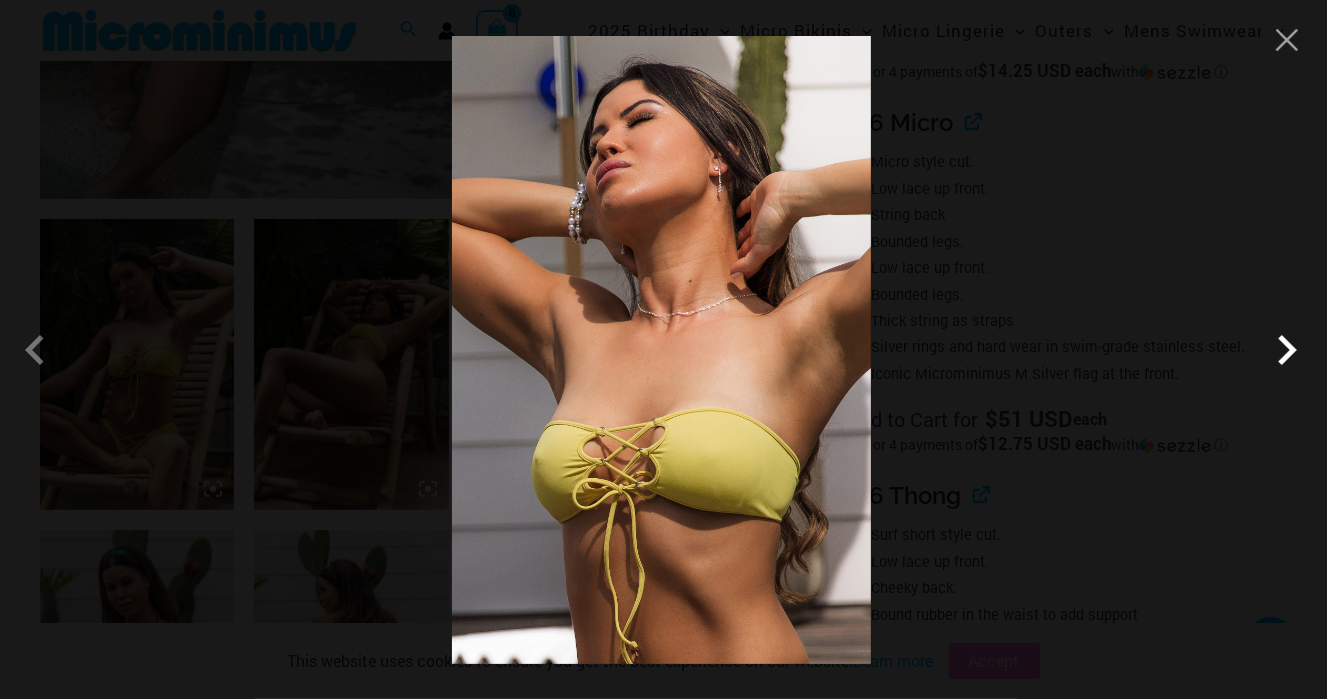 click at bounding box center (1287, 350) 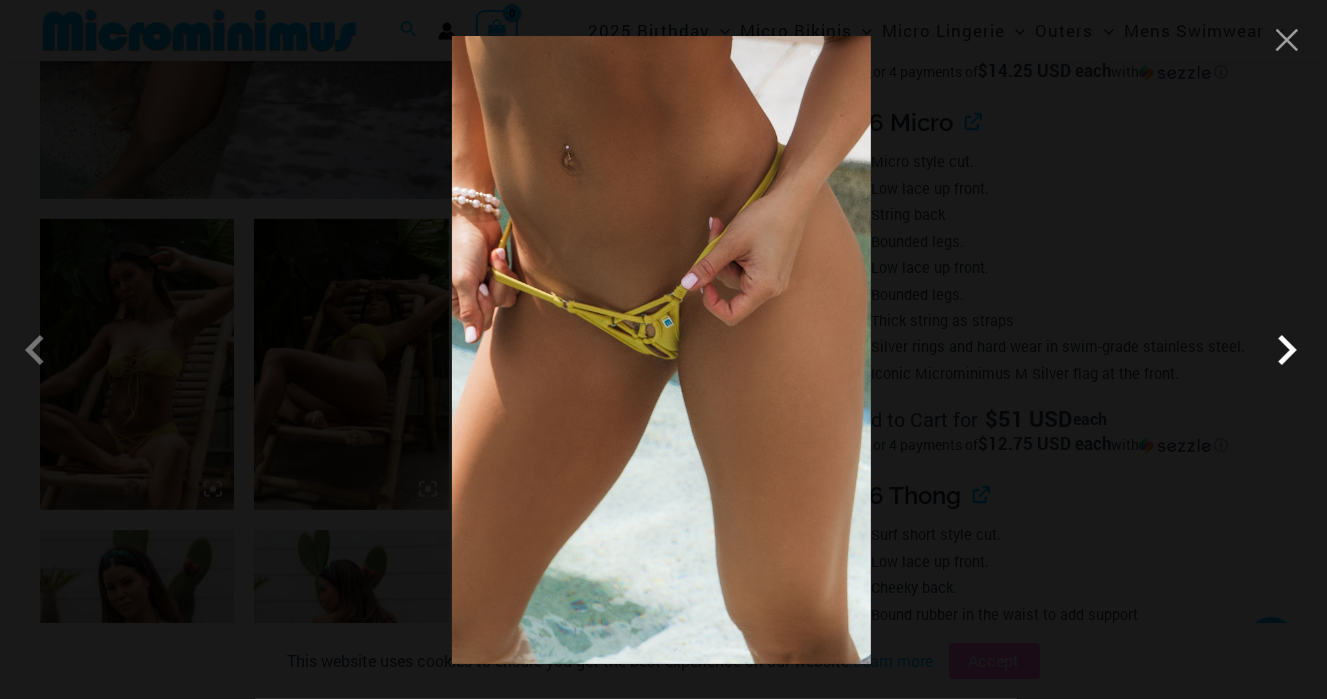 click at bounding box center [1287, 350] 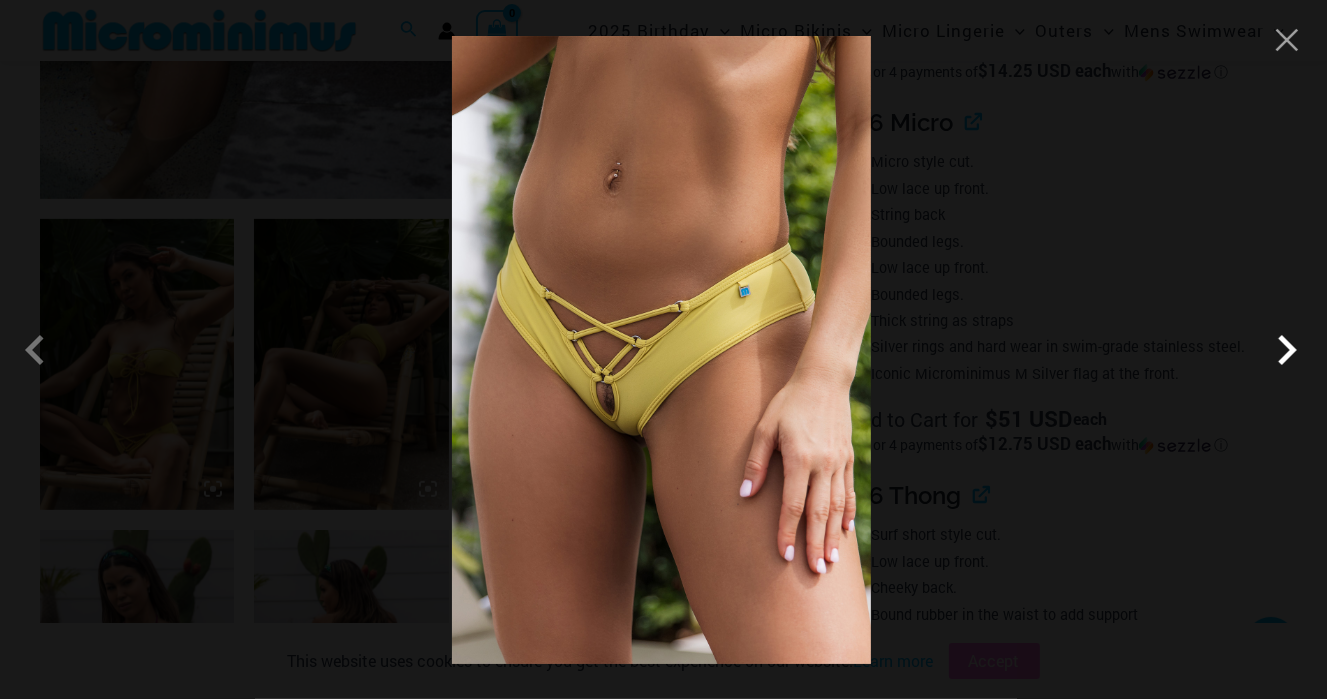 click at bounding box center [1287, 350] 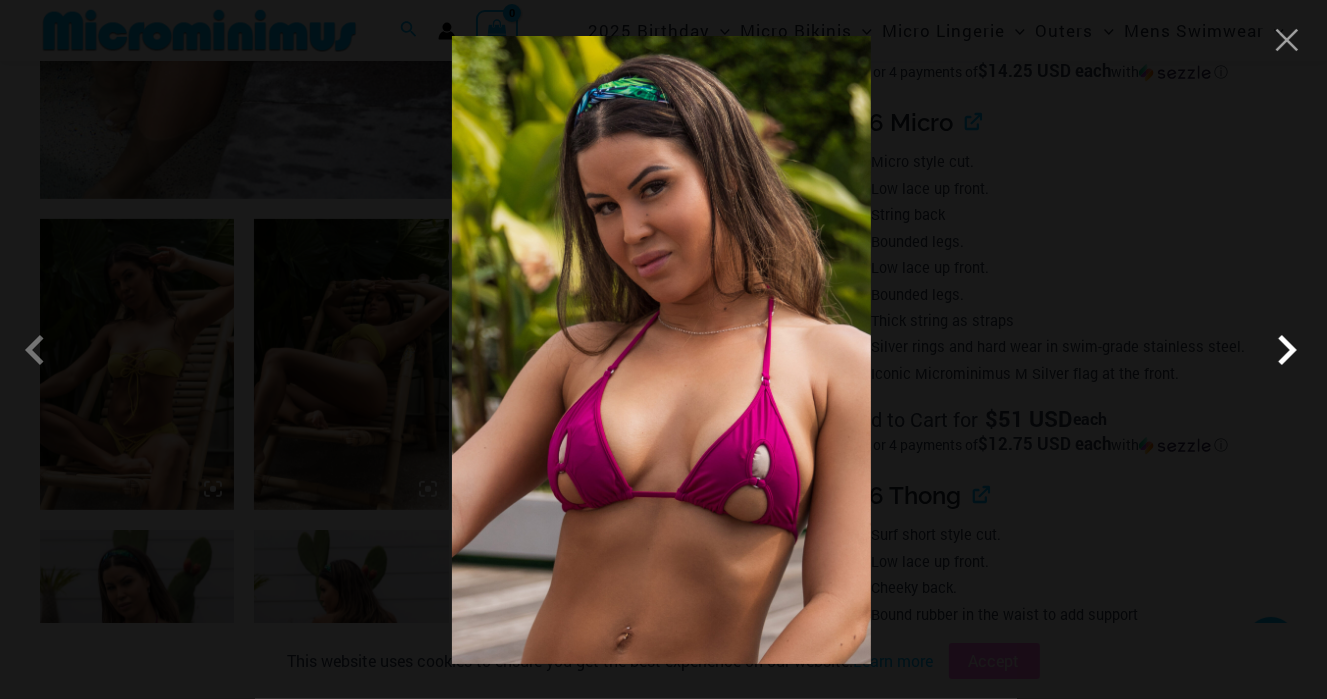 click at bounding box center (1287, 350) 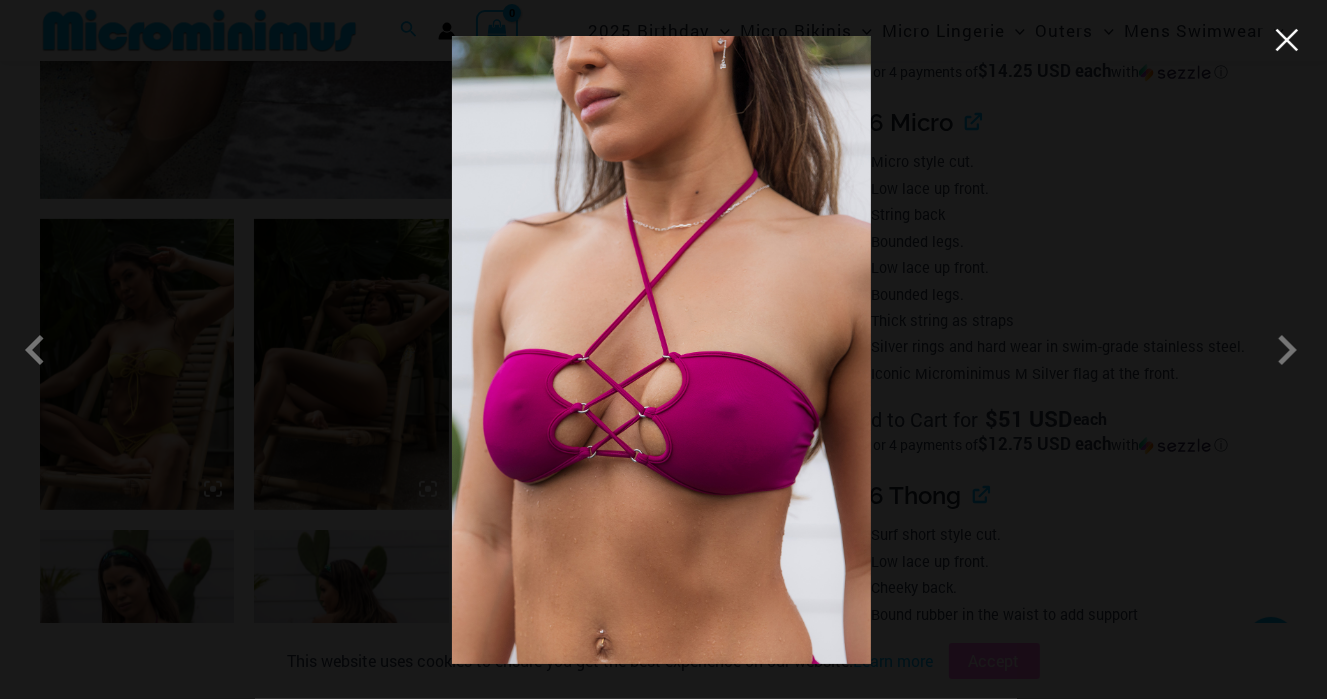 click at bounding box center (1287, 40) 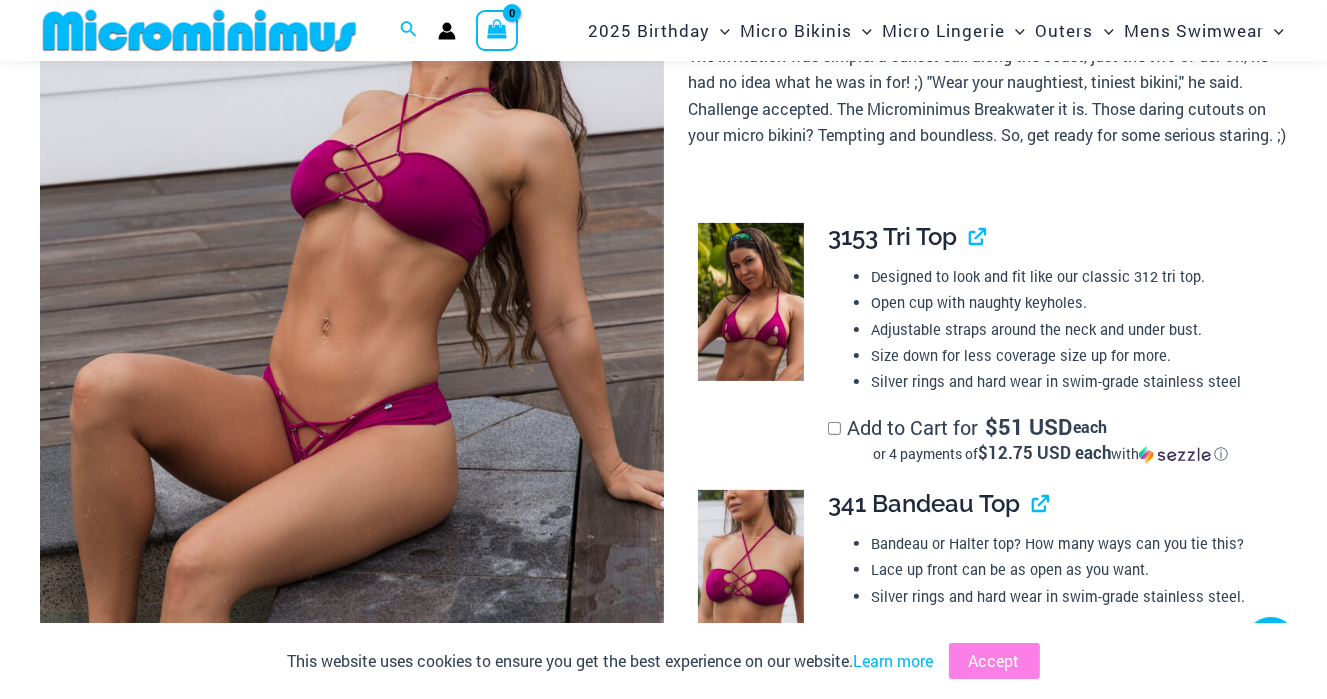 scroll, scrollTop: 284, scrollLeft: 0, axis: vertical 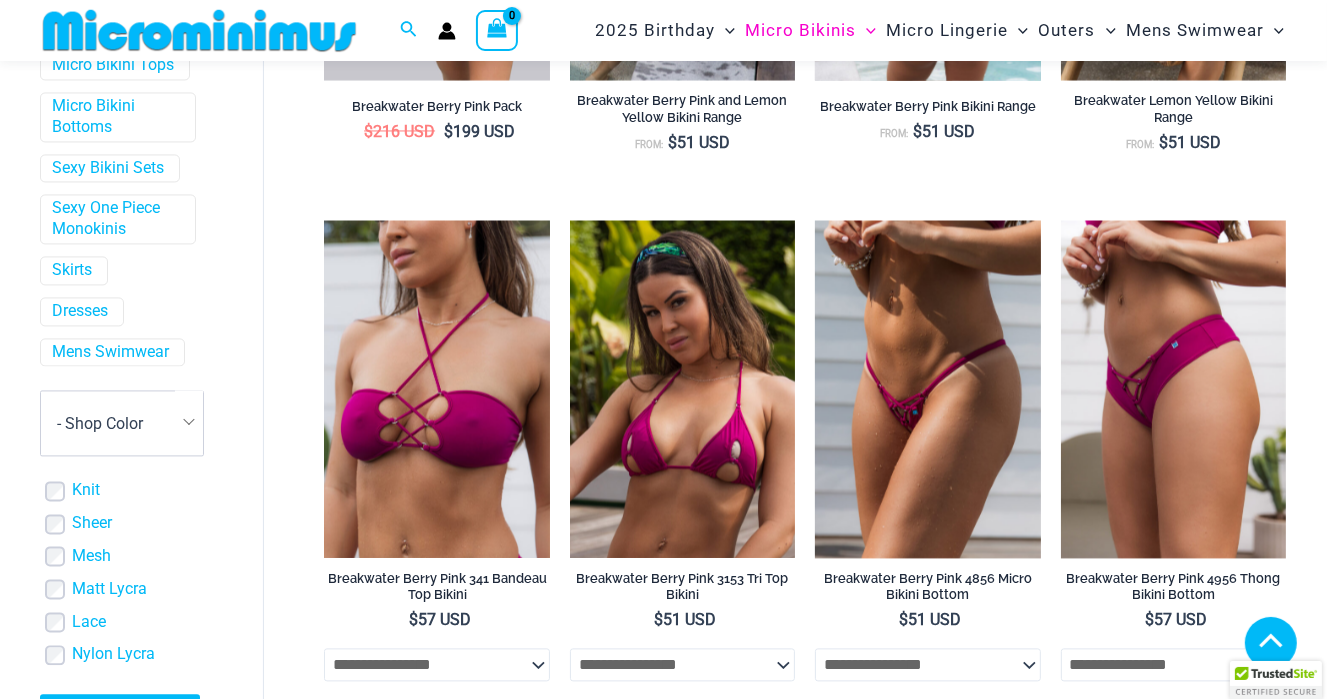 click at bounding box center [927, -89] 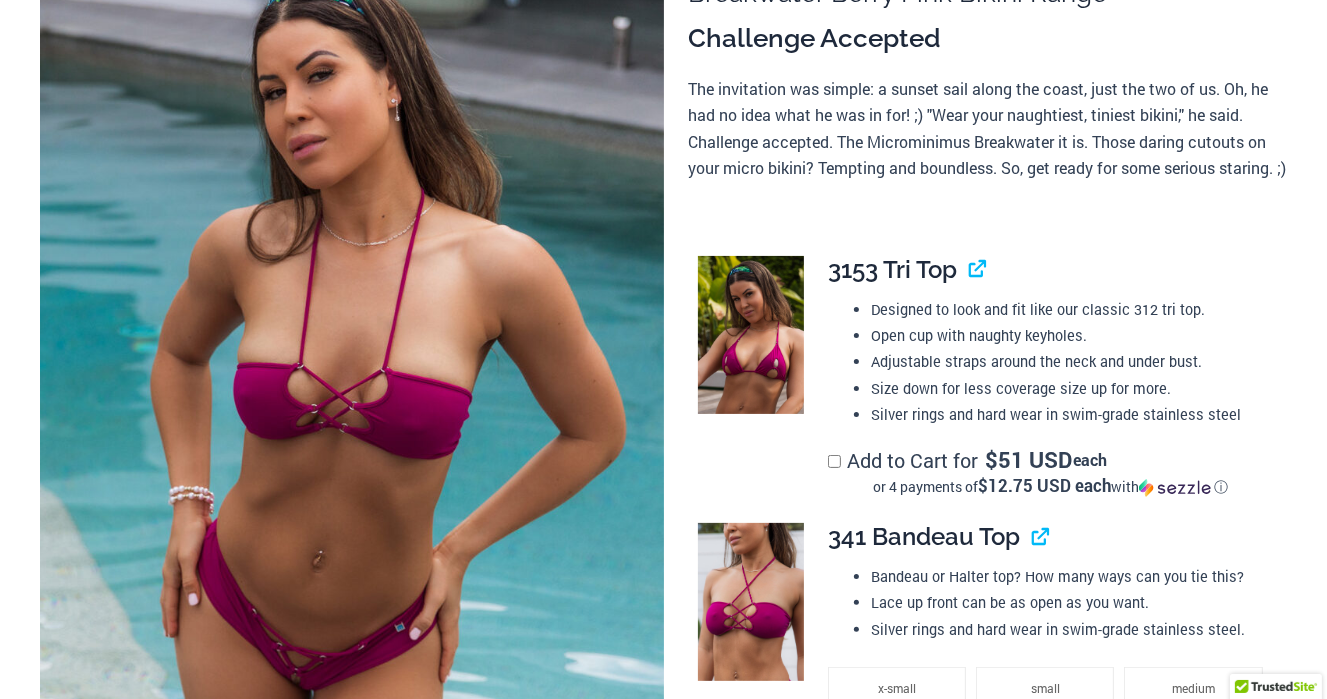 scroll, scrollTop: 300, scrollLeft: 0, axis: vertical 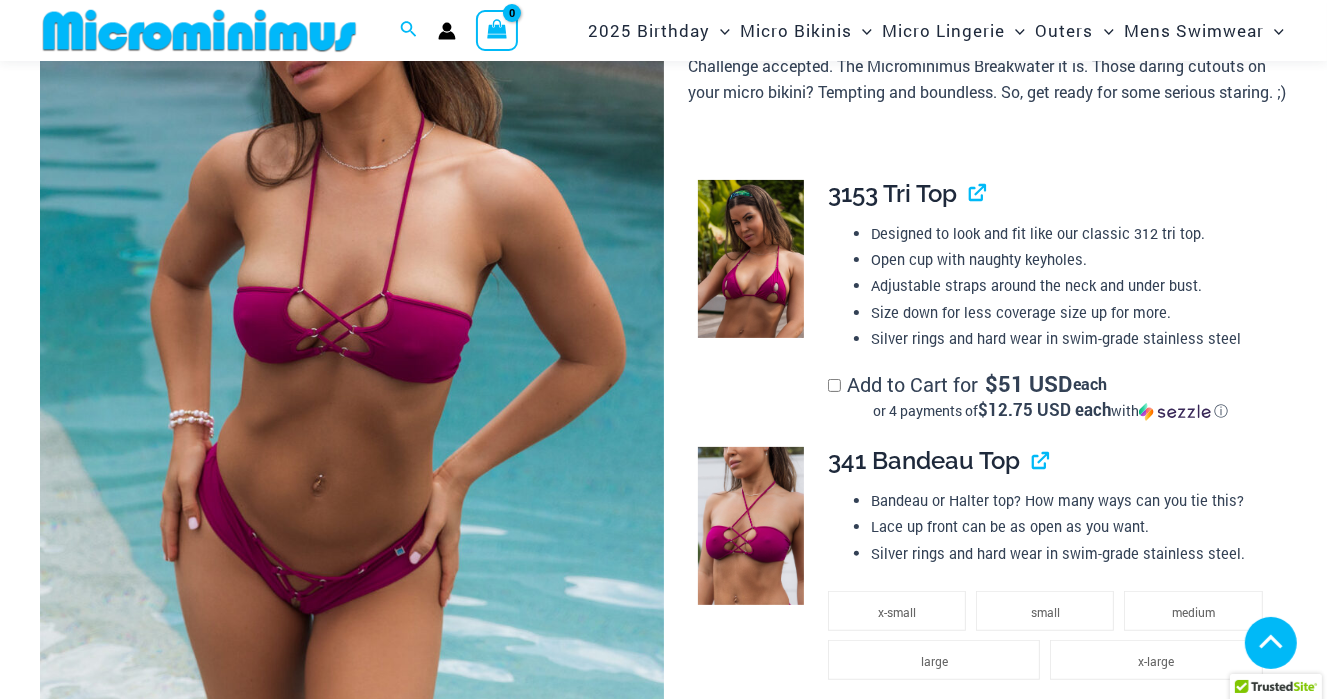 click at bounding box center (566, 1260) 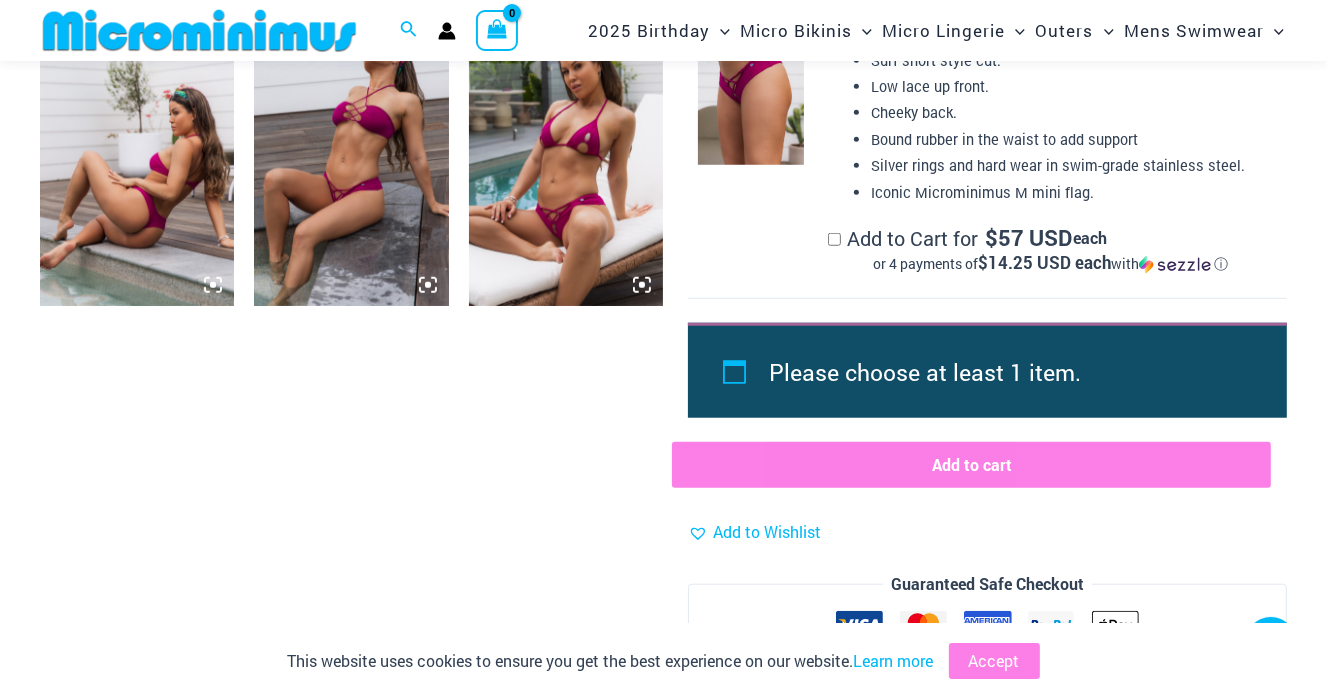 click 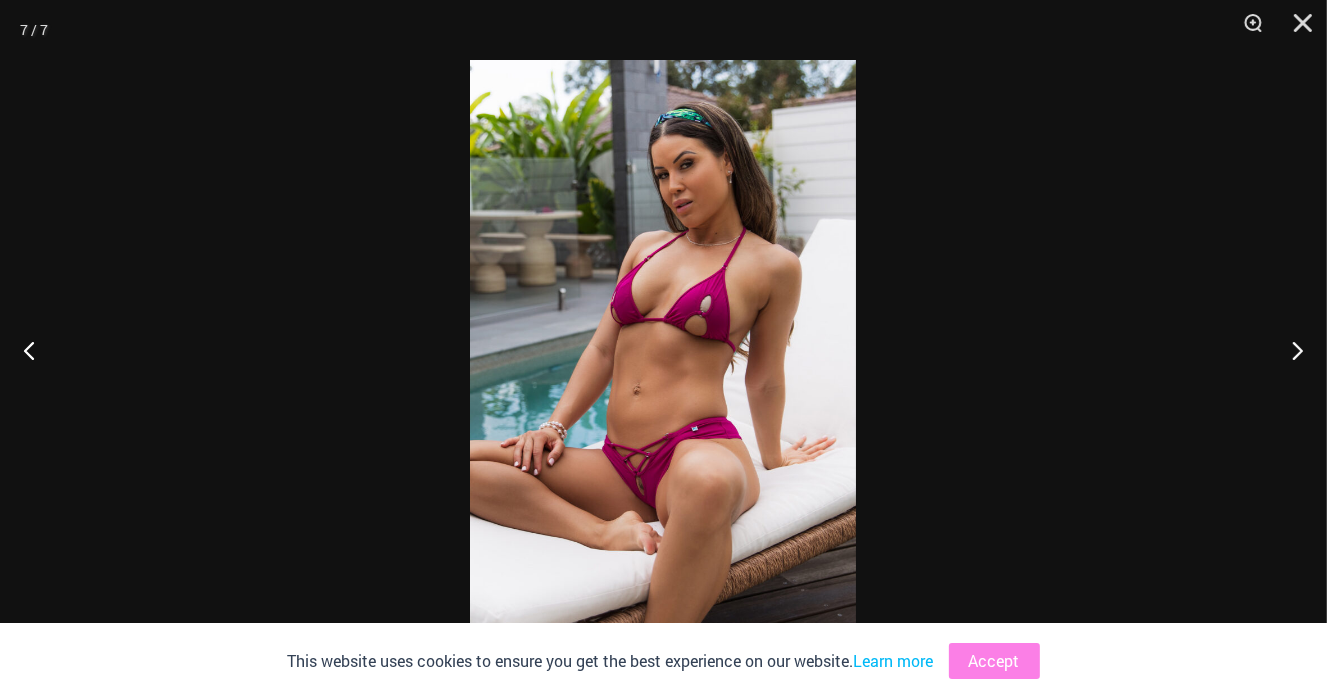click at bounding box center [663, 349] 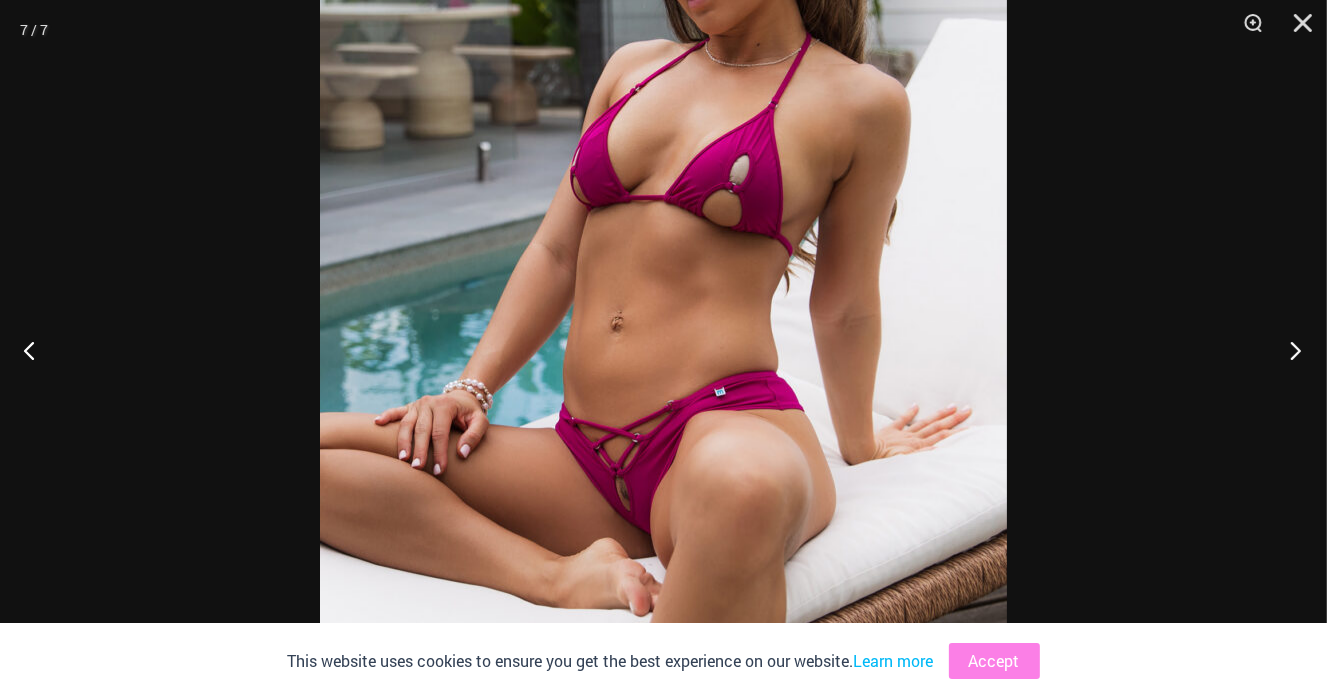 click at bounding box center [1289, 350] 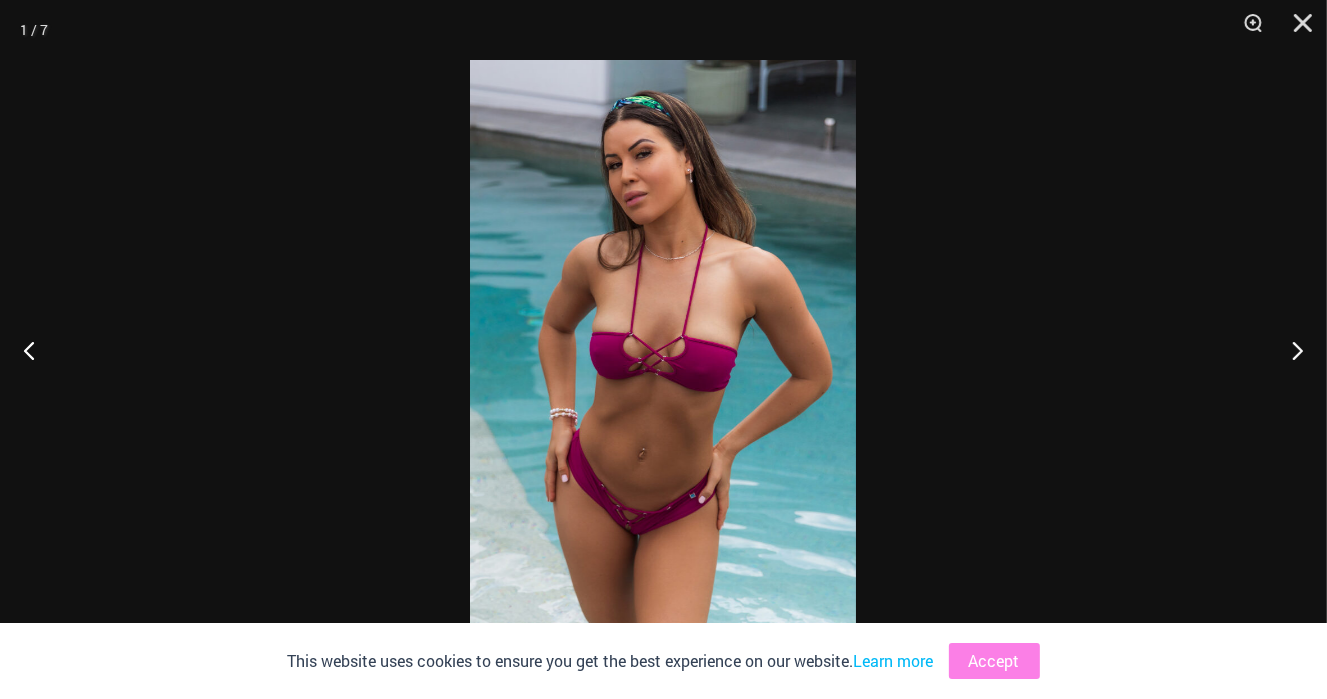 click at bounding box center (663, 349) 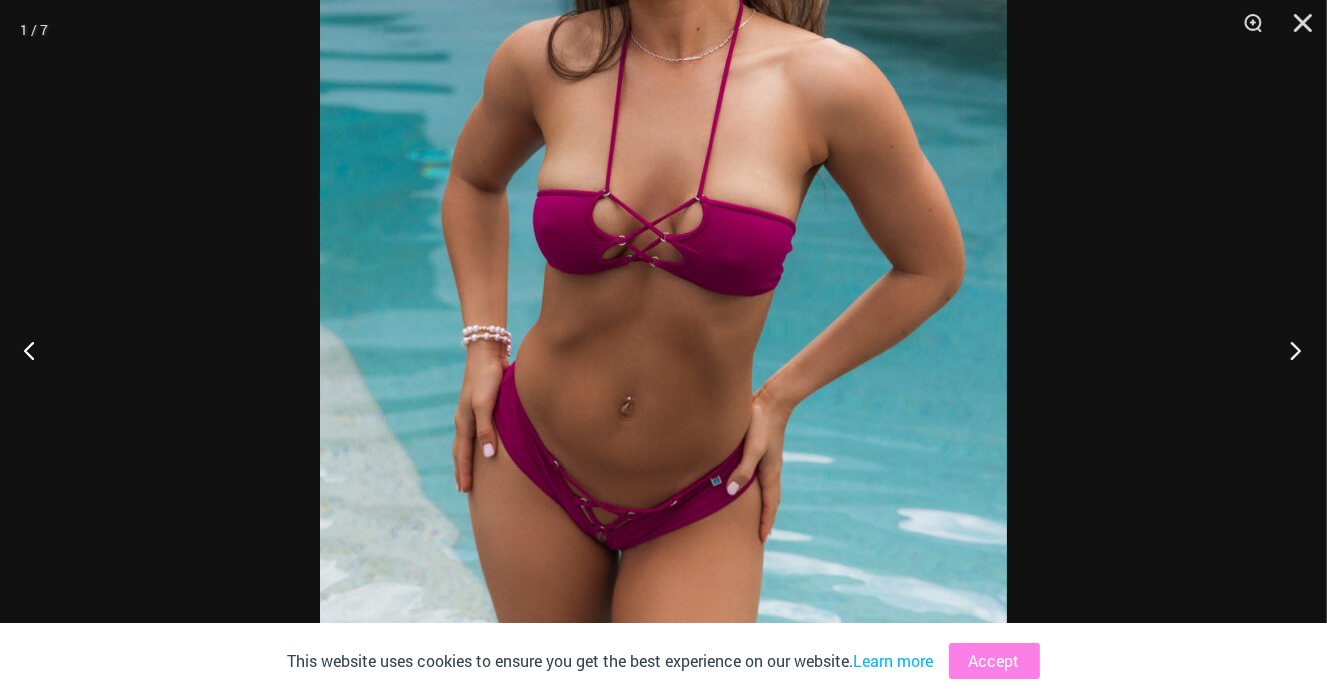 click at bounding box center (1289, 350) 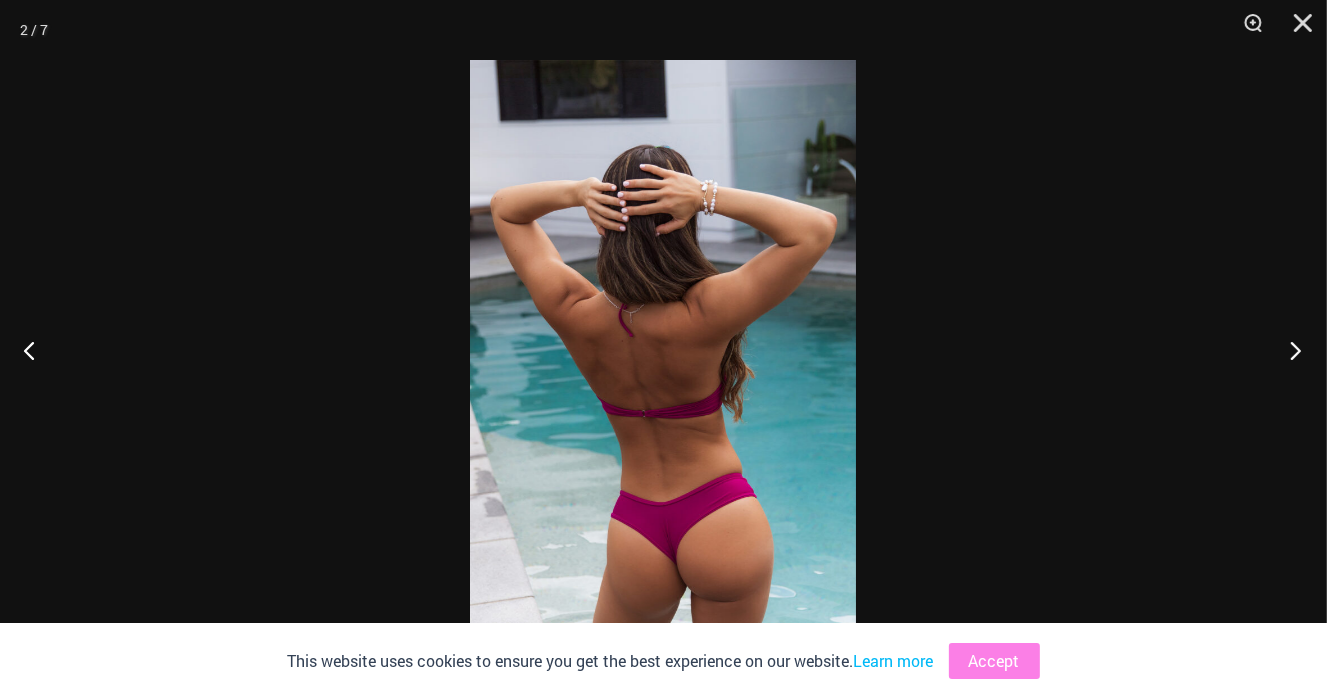 click at bounding box center (1289, 350) 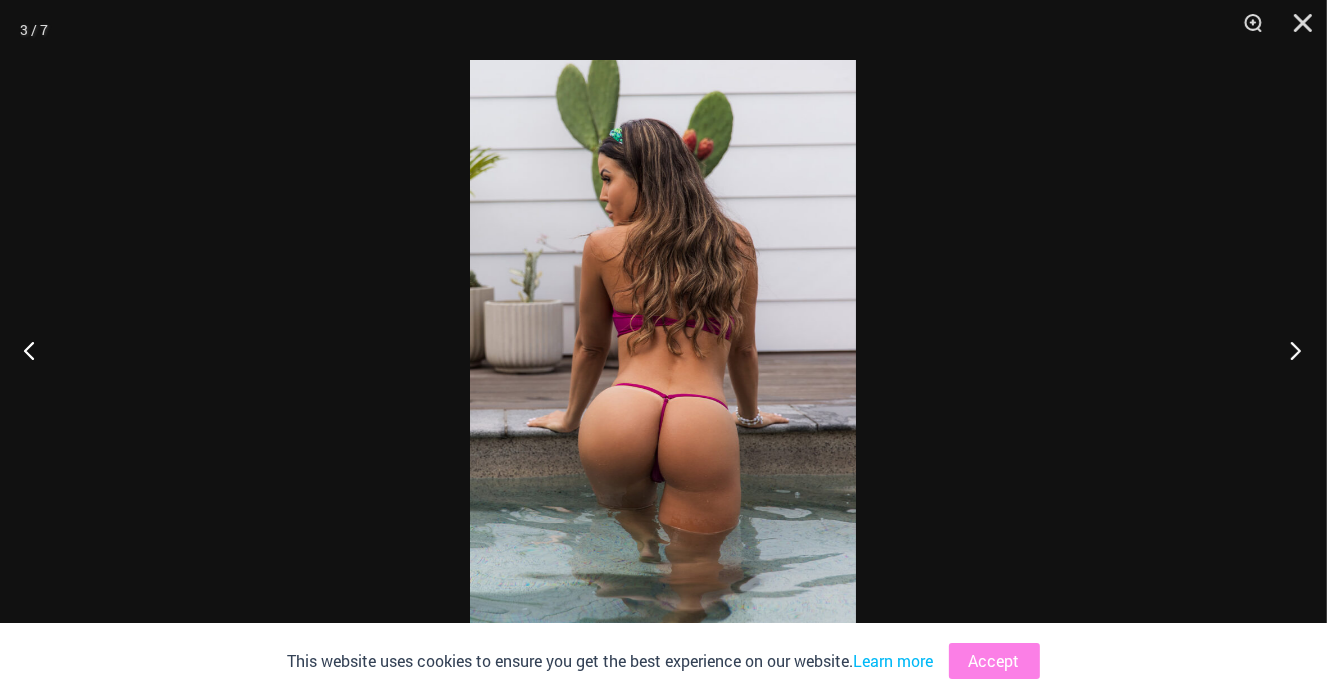 click at bounding box center (1289, 350) 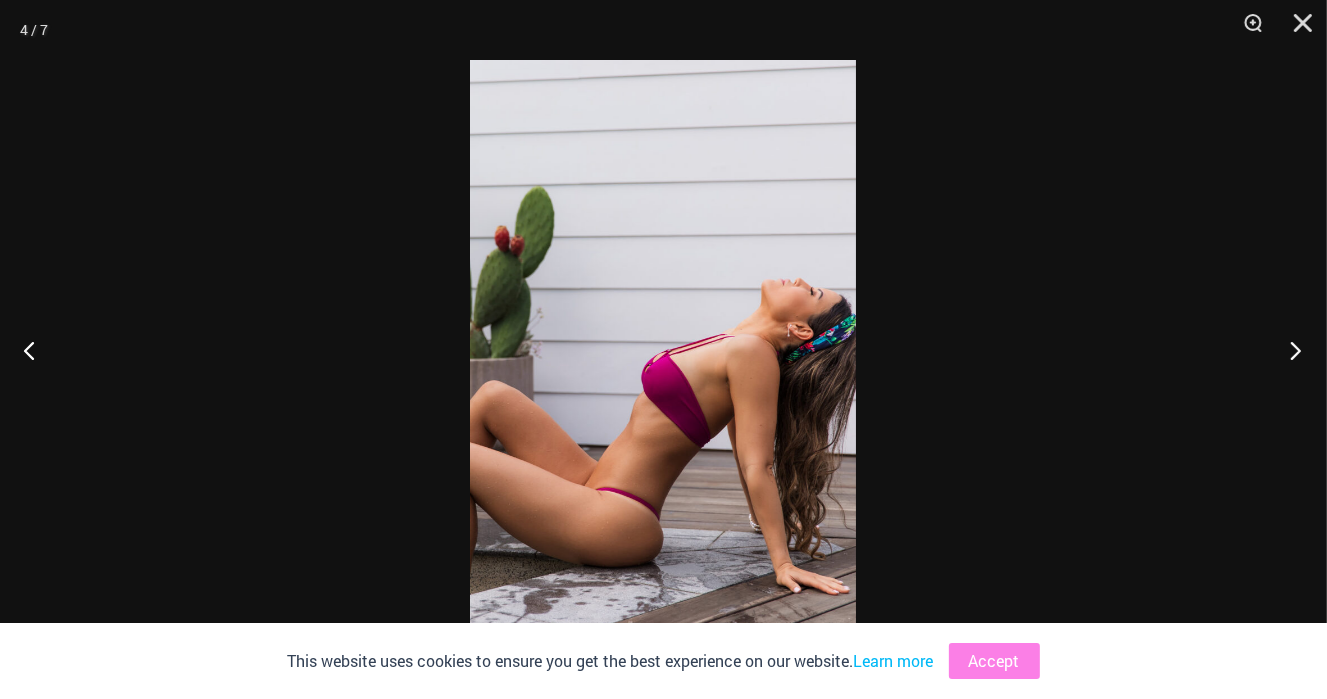 click at bounding box center [1289, 350] 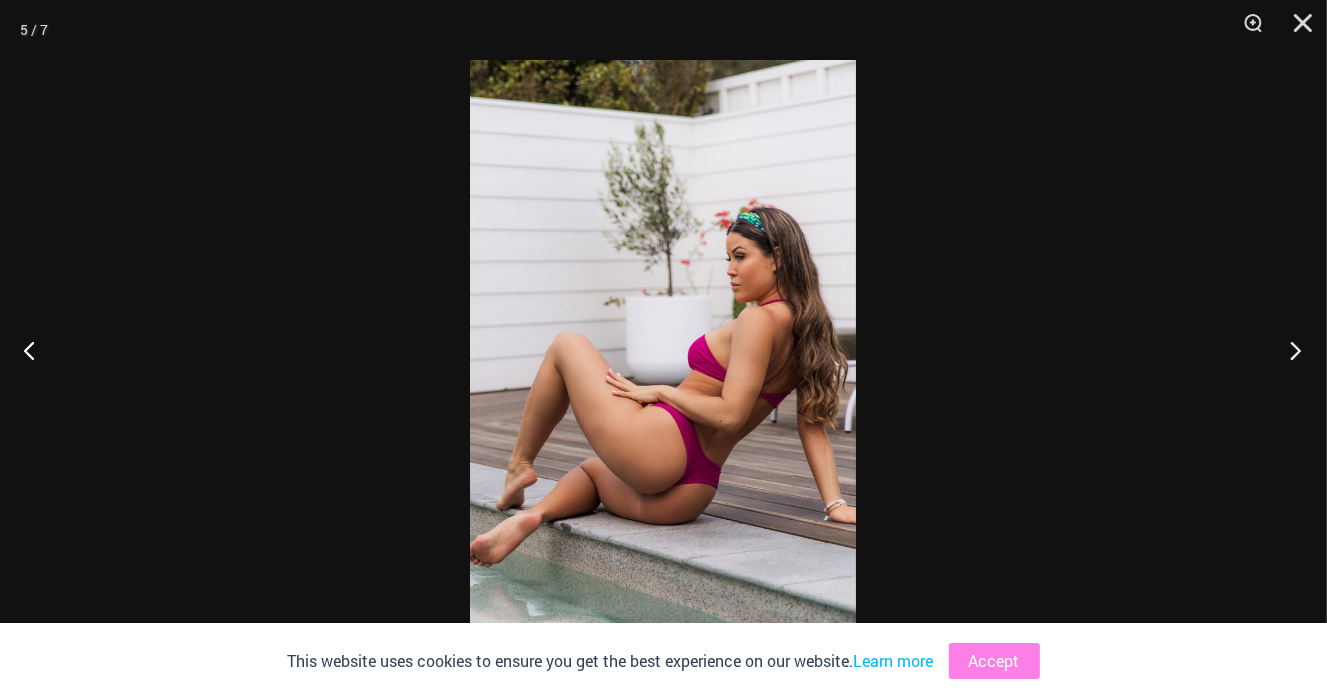 click at bounding box center (1289, 350) 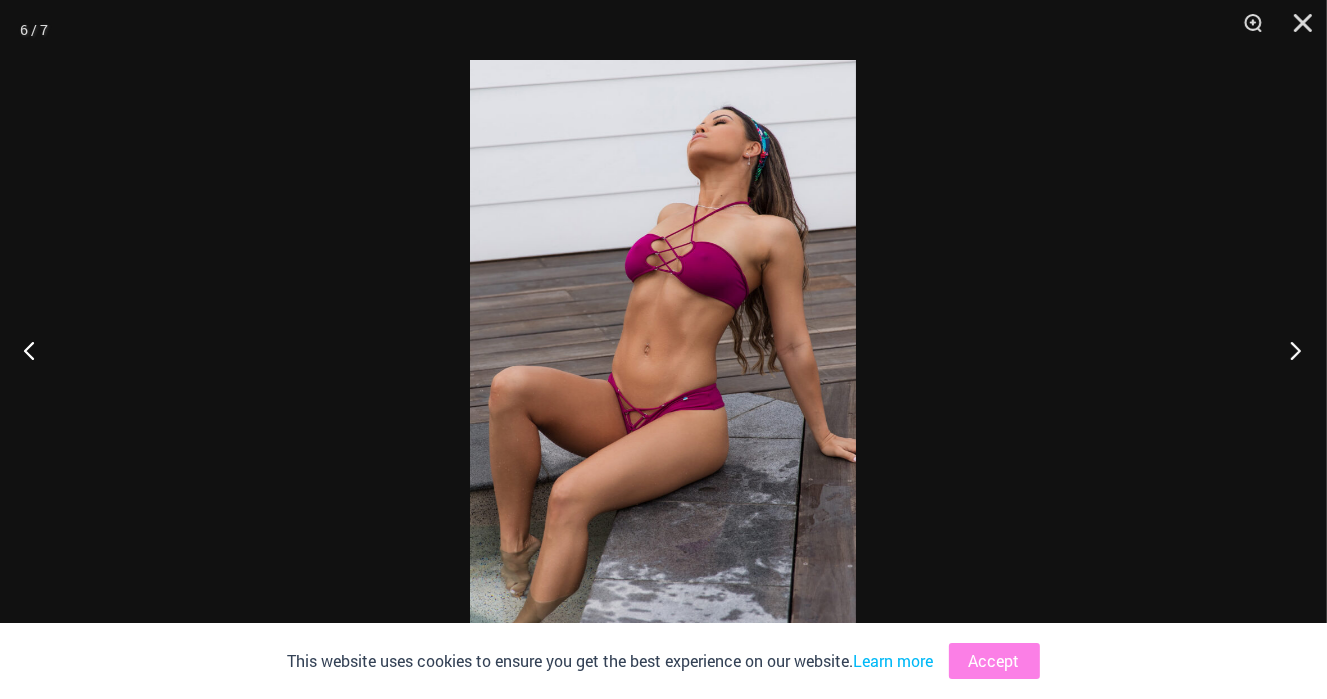 click at bounding box center (1289, 350) 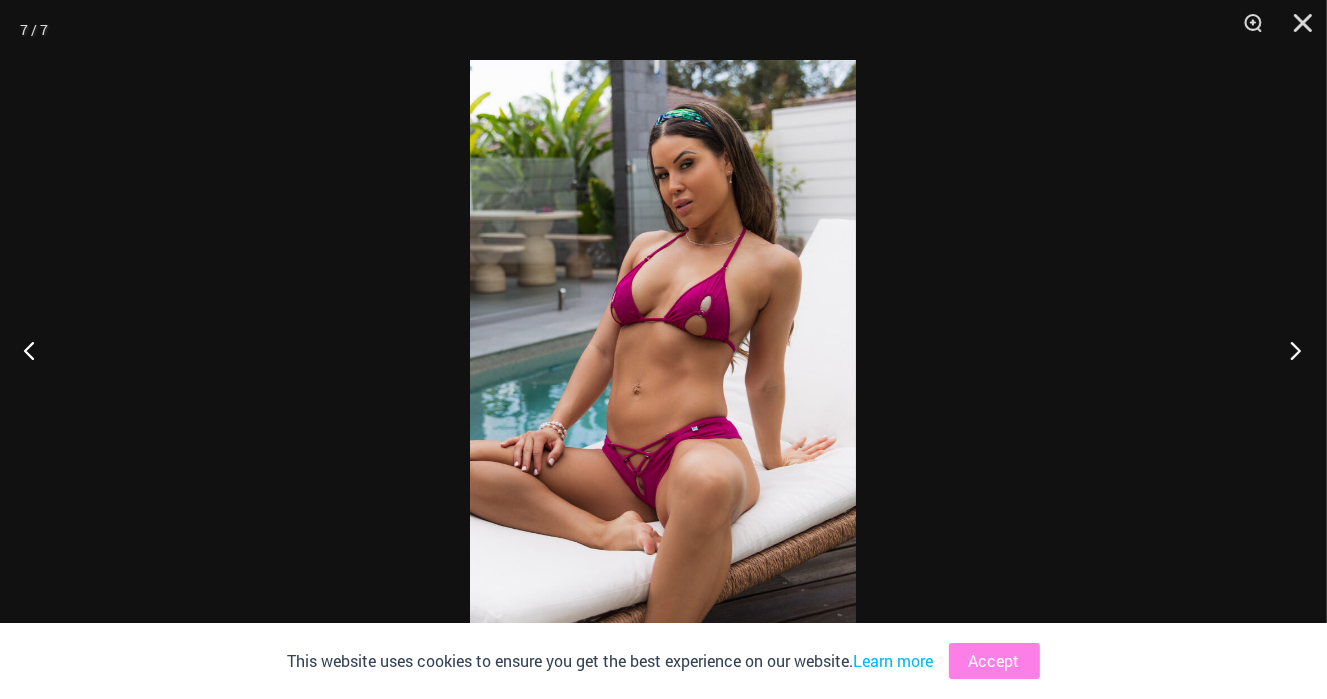 click at bounding box center [1289, 350] 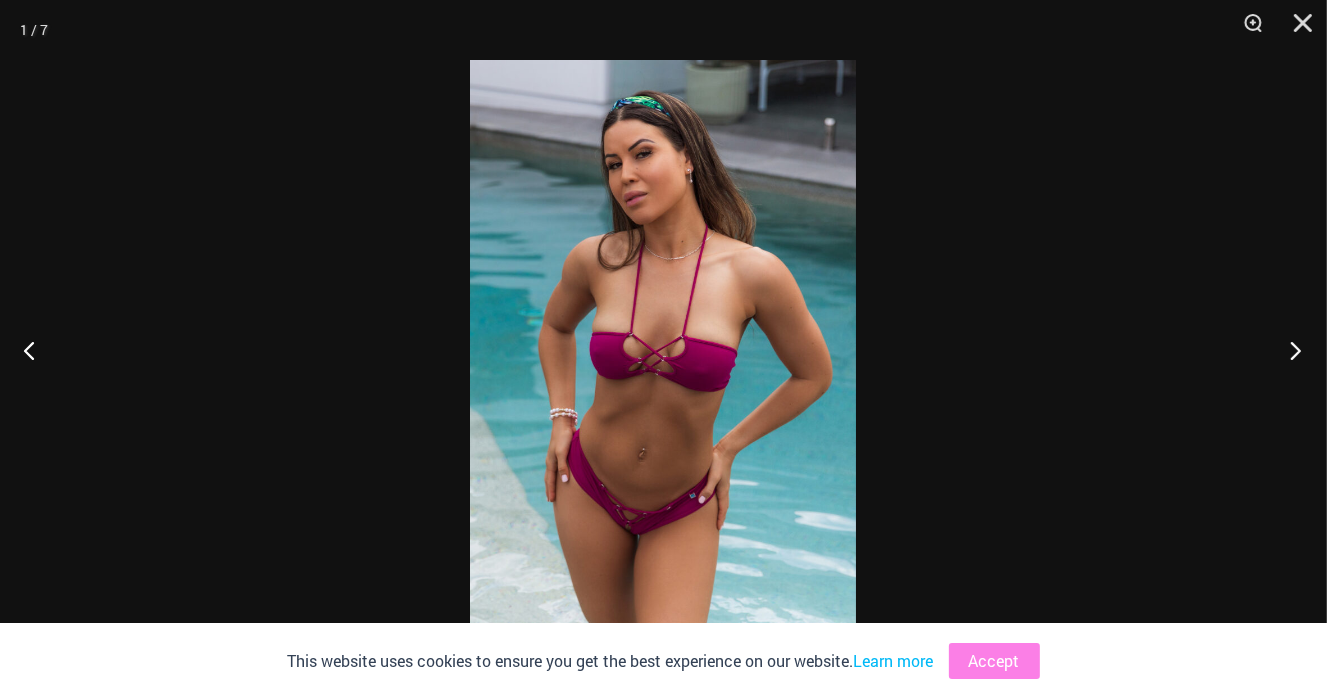 click at bounding box center (1289, 350) 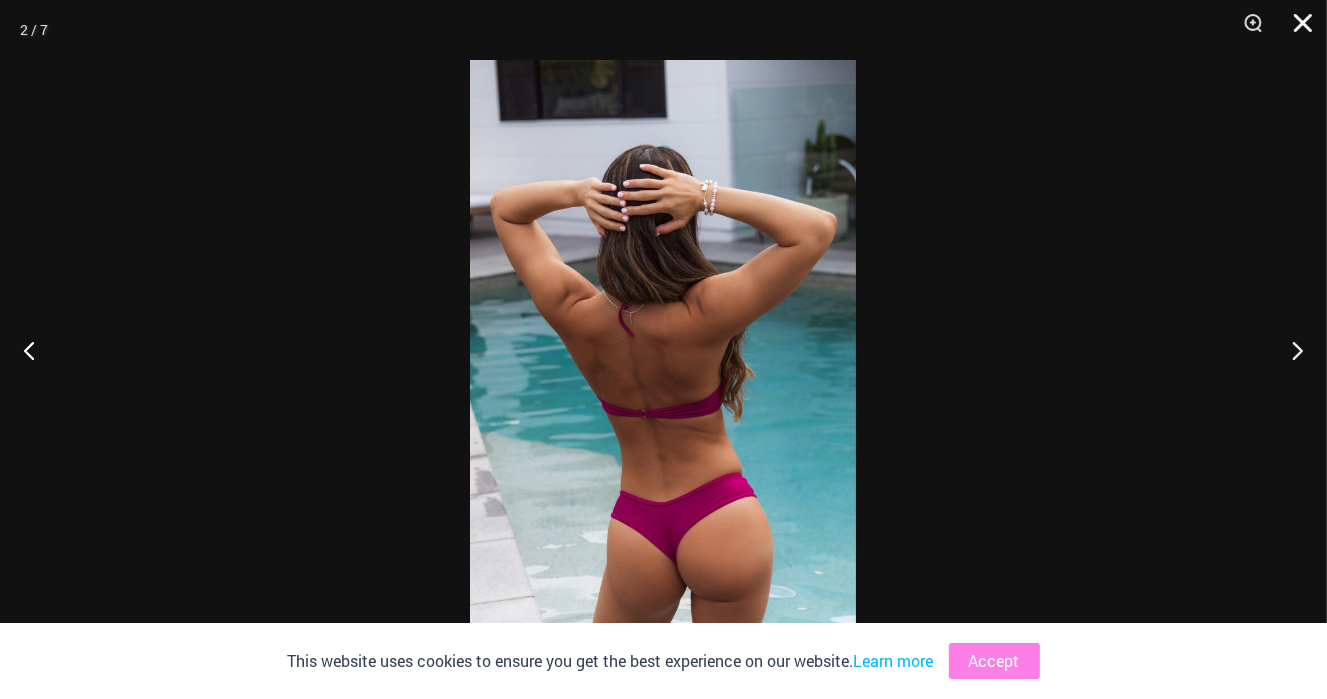 click at bounding box center [1296, 30] 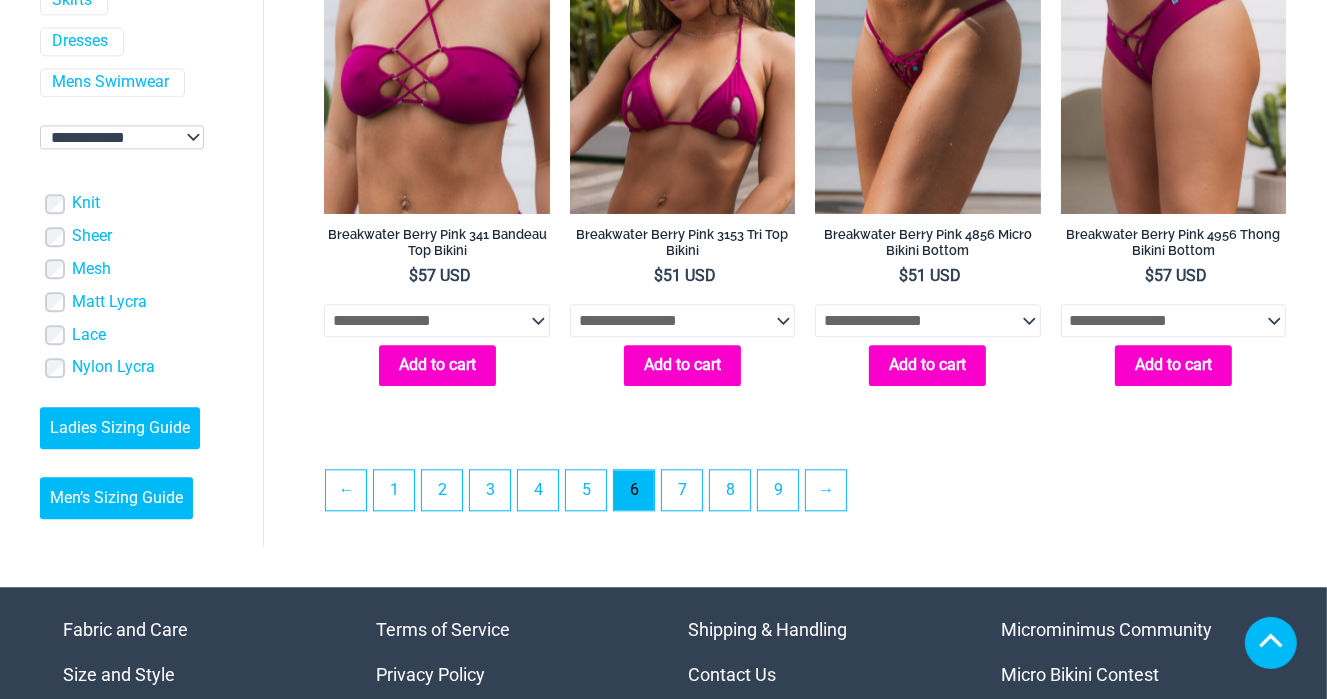 scroll, scrollTop: 4190, scrollLeft: 0, axis: vertical 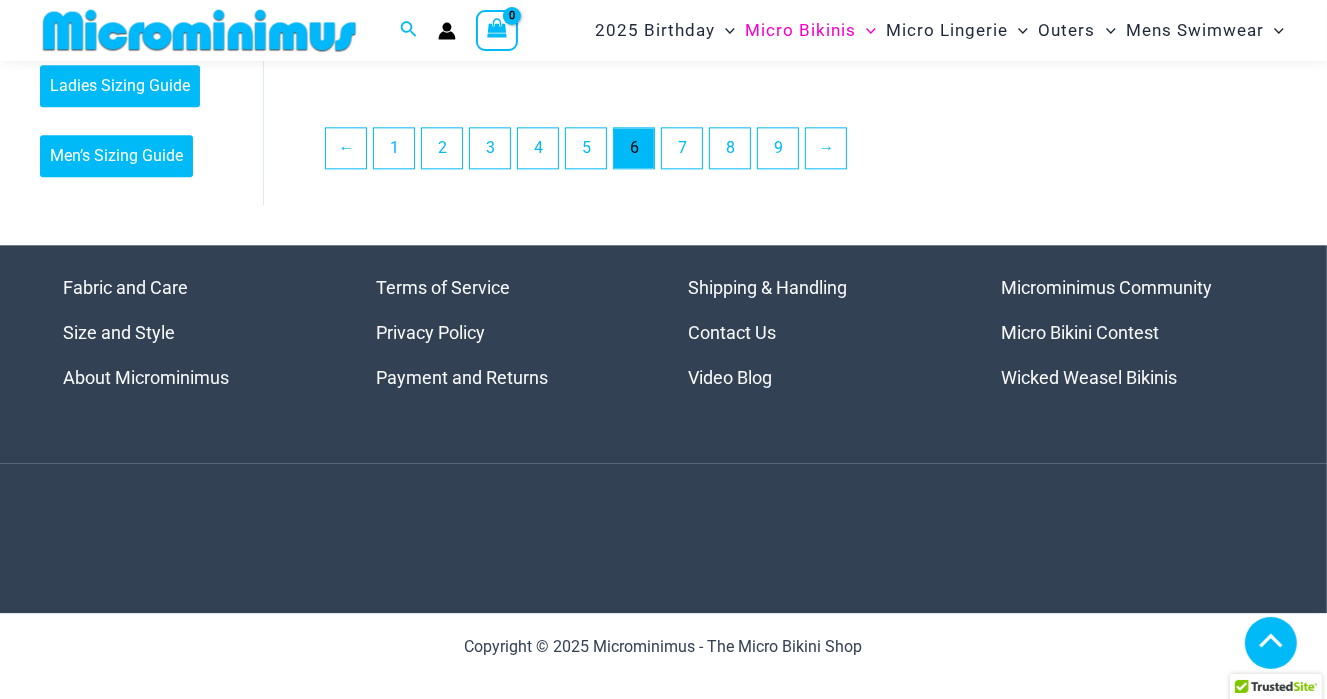 click on "shopping   Micro Bikinis
Filters
Filters
Micro Bikini Tops
Micro Bikini Bottoms" at bounding box center [663, -1930] 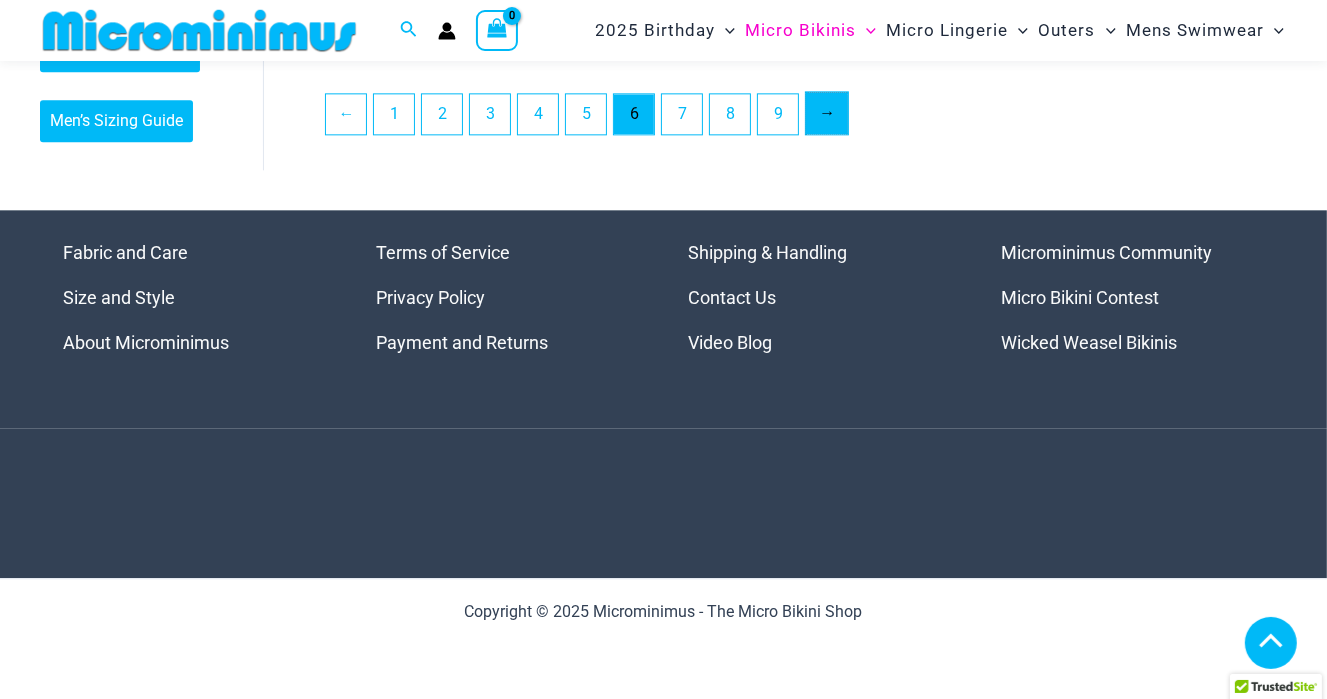 click on "→" at bounding box center [827, 113] 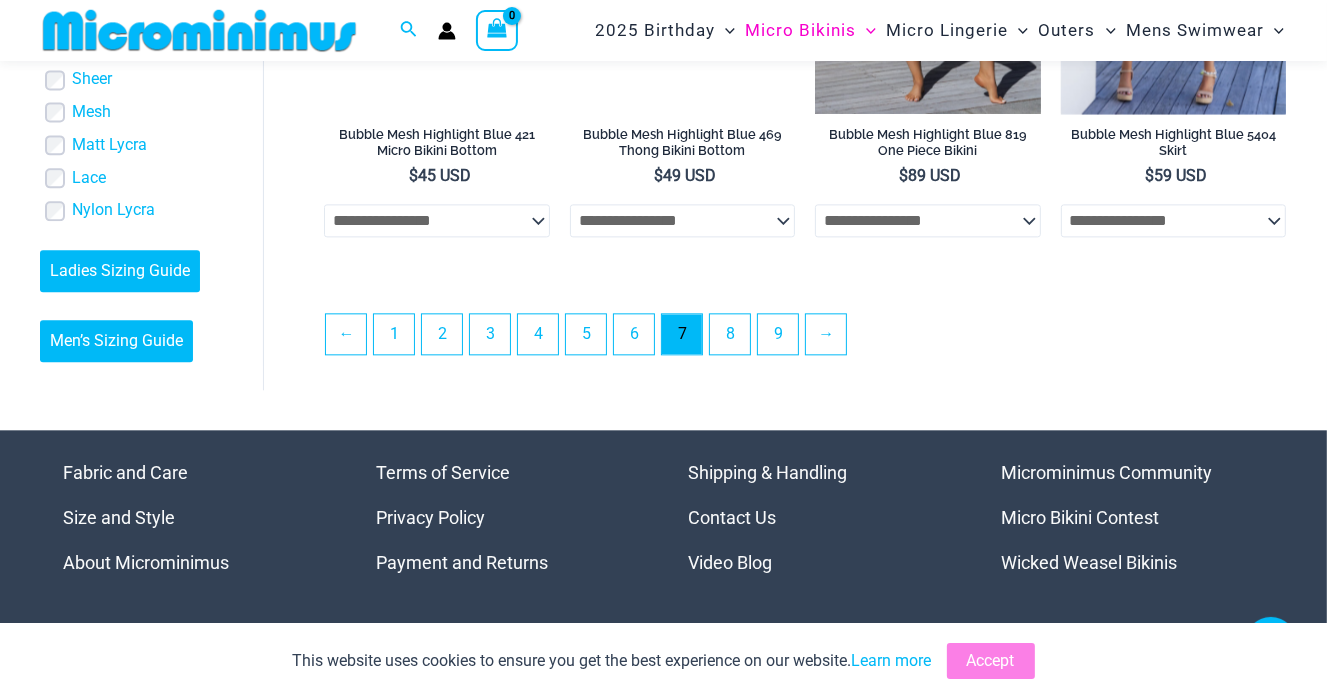scroll, scrollTop: 4184, scrollLeft: 0, axis: vertical 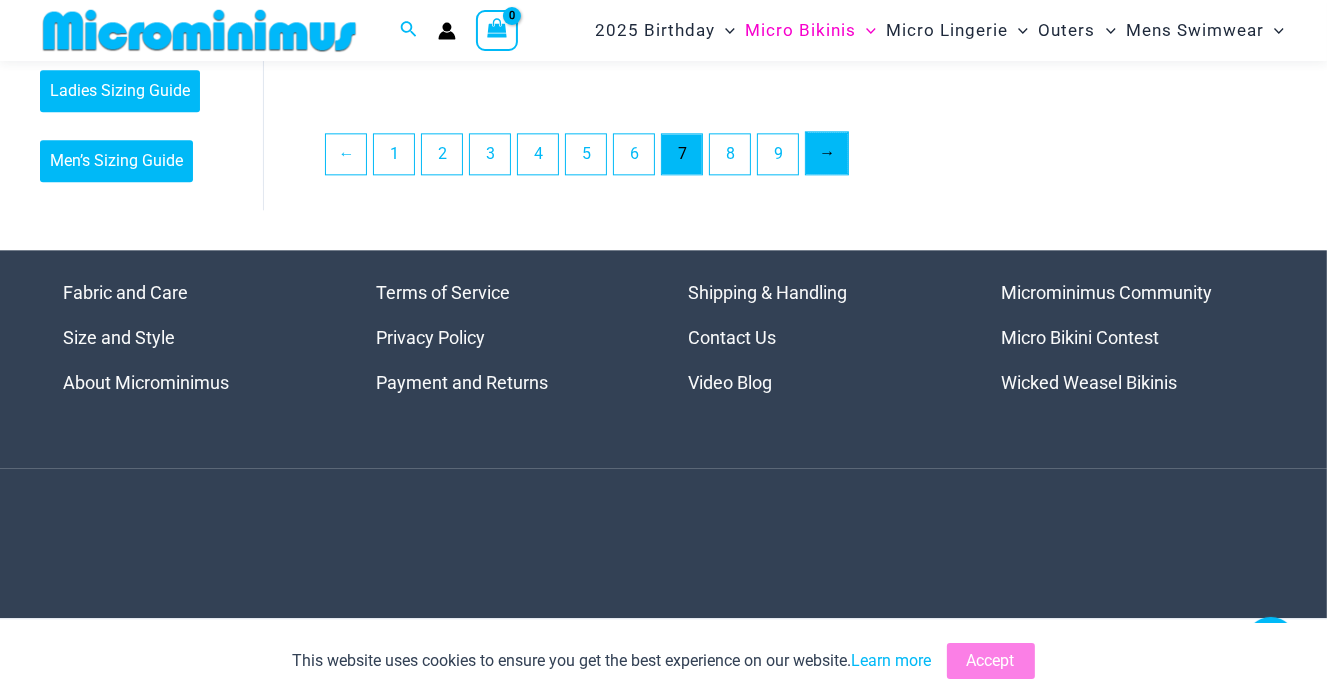 click on "→" at bounding box center [827, 153] 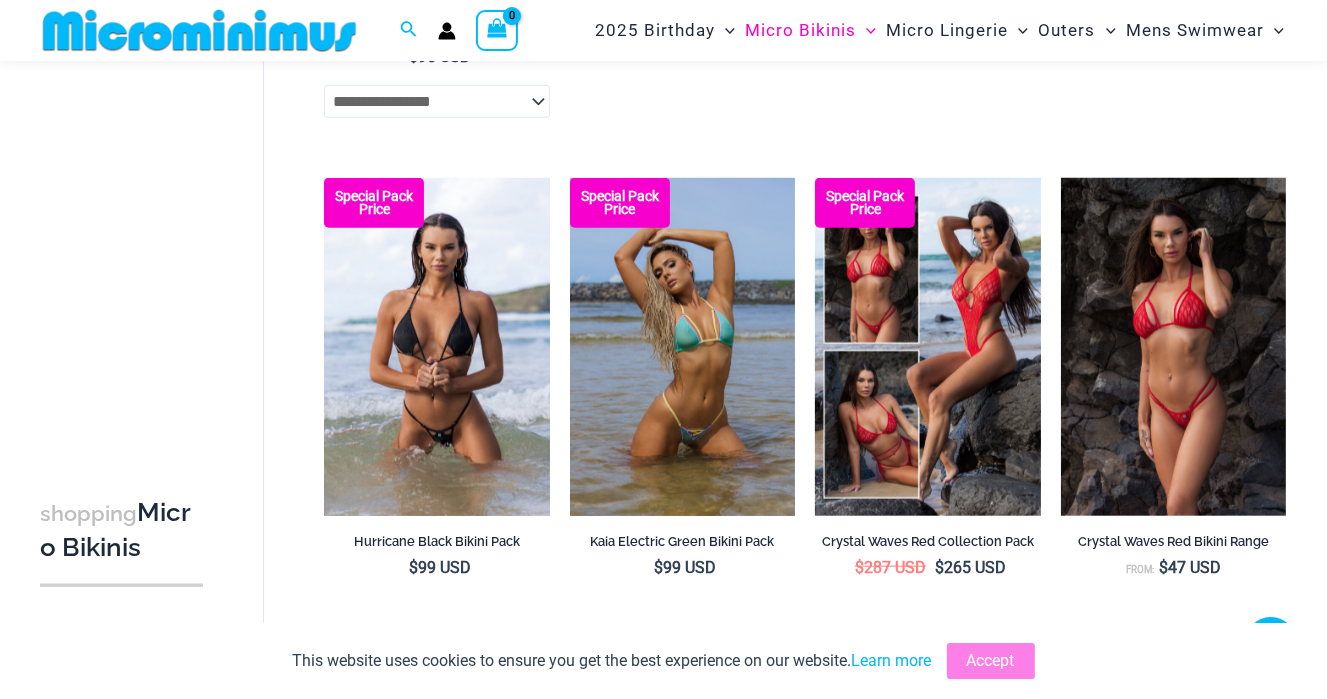 scroll, scrollTop: 1584, scrollLeft: 0, axis: vertical 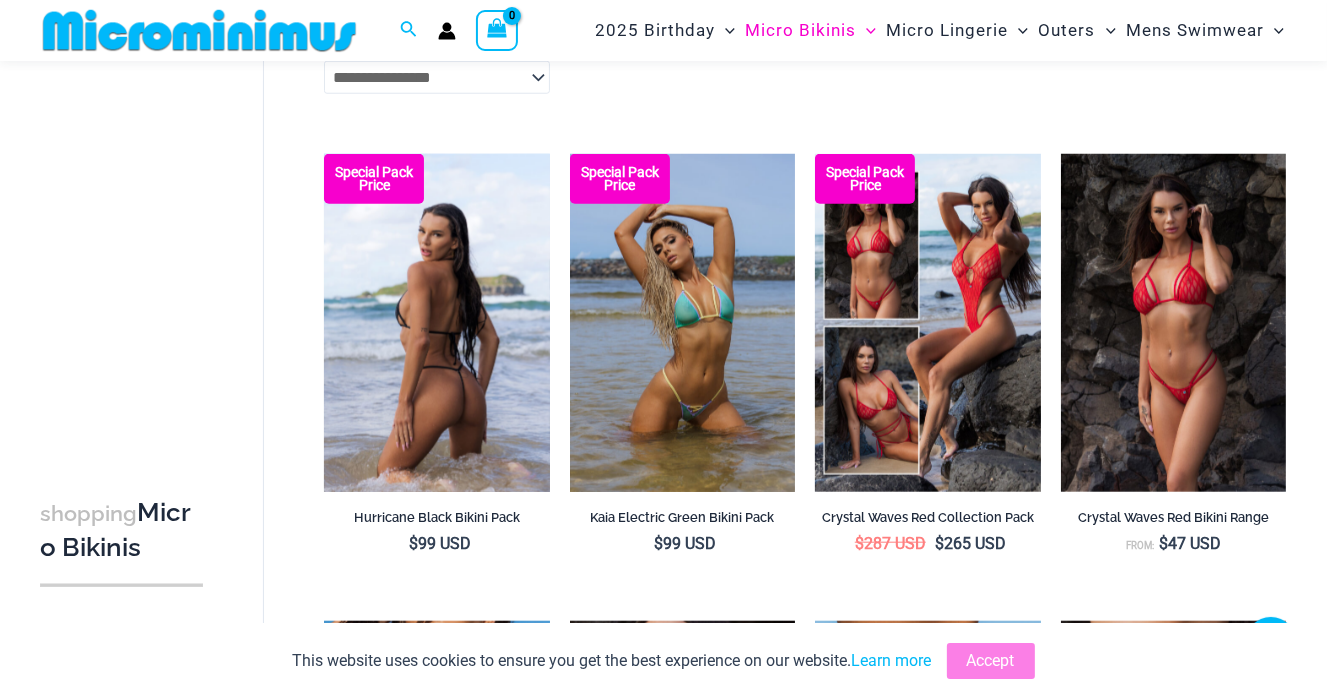 click at bounding box center (436, 323) 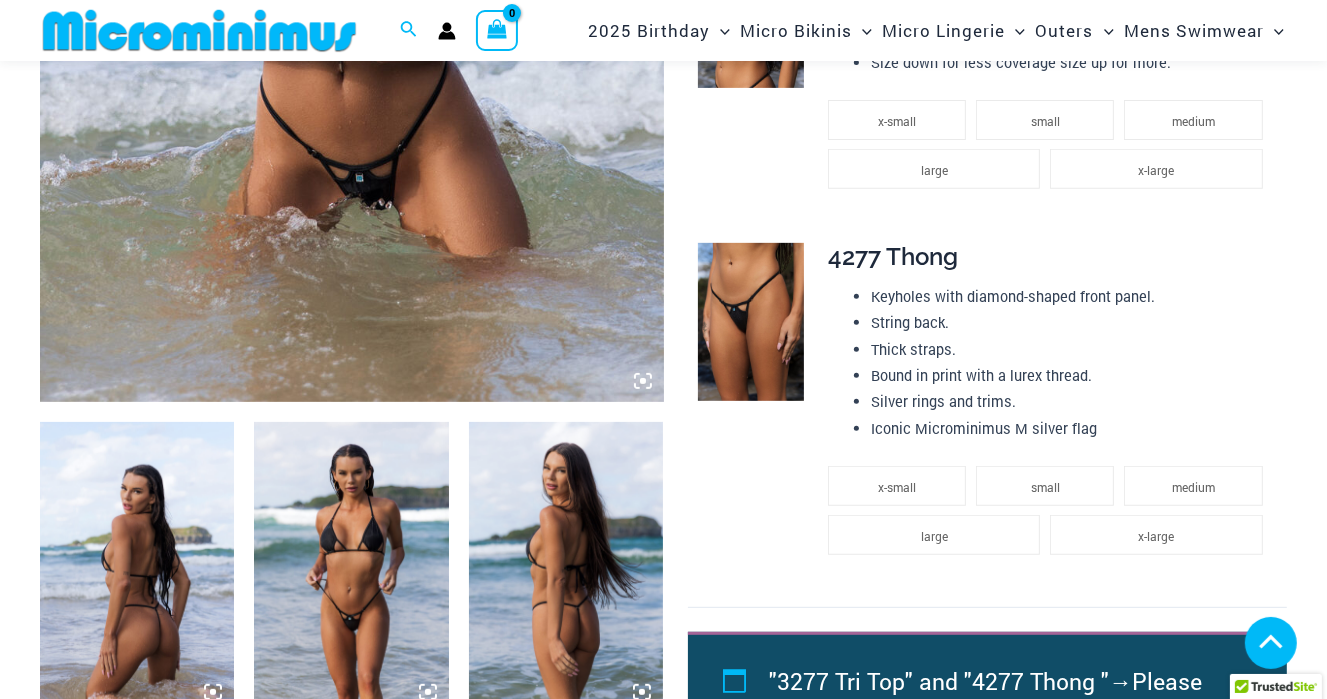 scroll, scrollTop: 600, scrollLeft: 0, axis: vertical 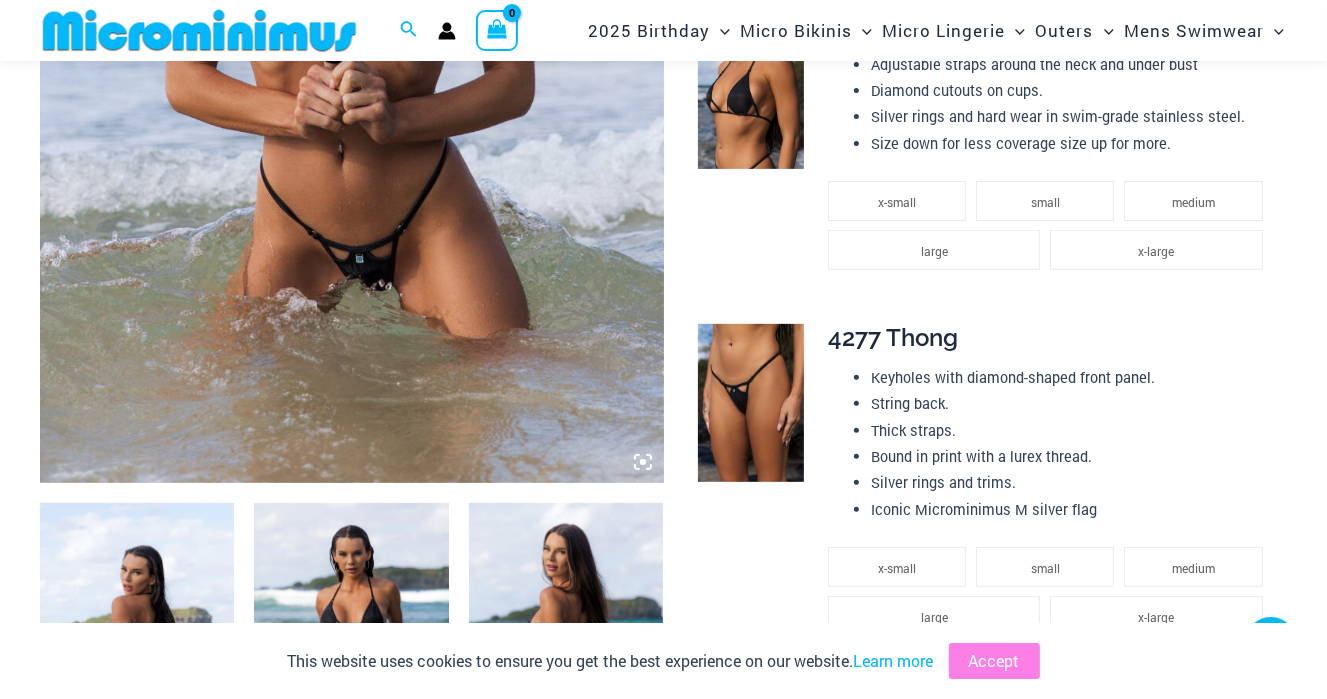 click 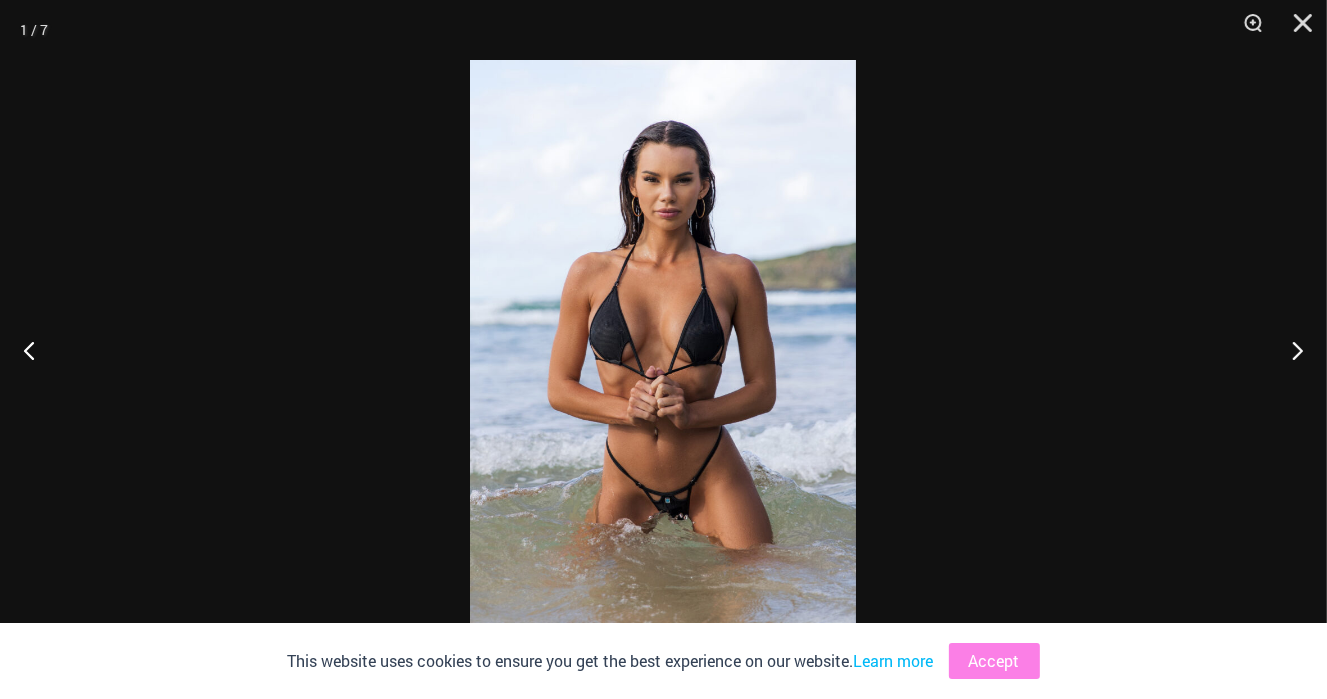 click at bounding box center [663, 349] 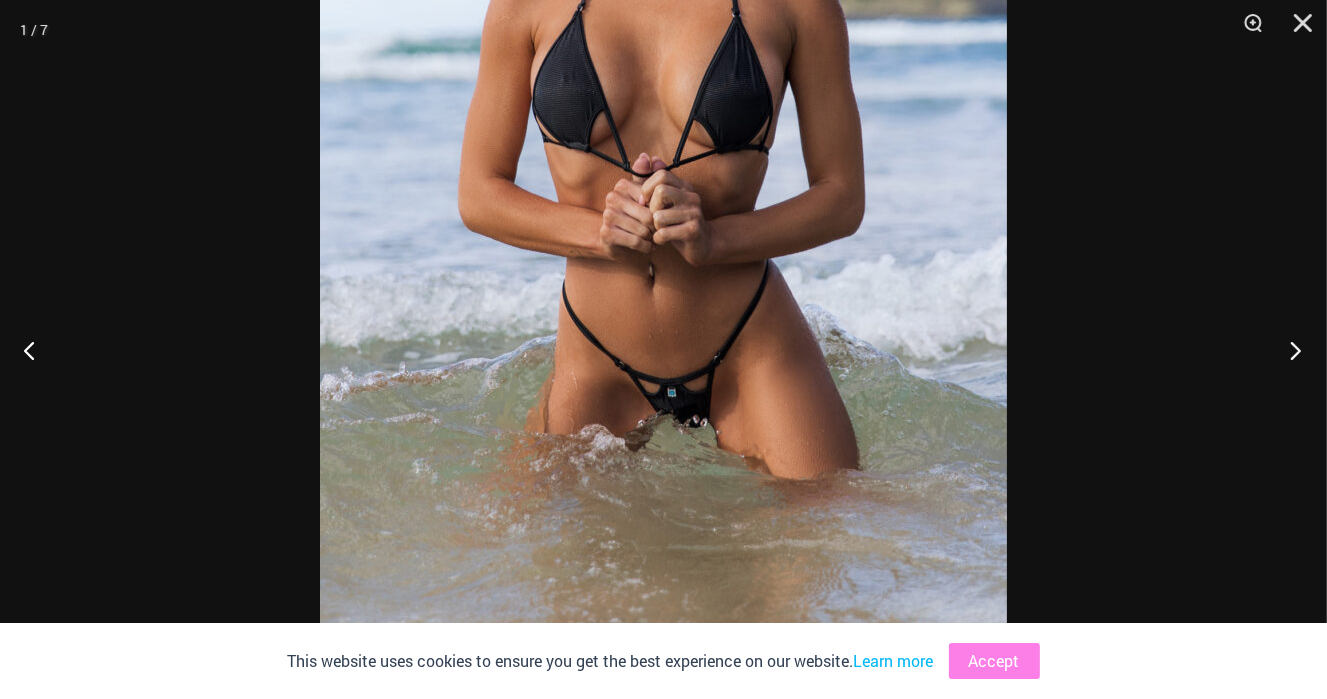 click at bounding box center [1289, 350] 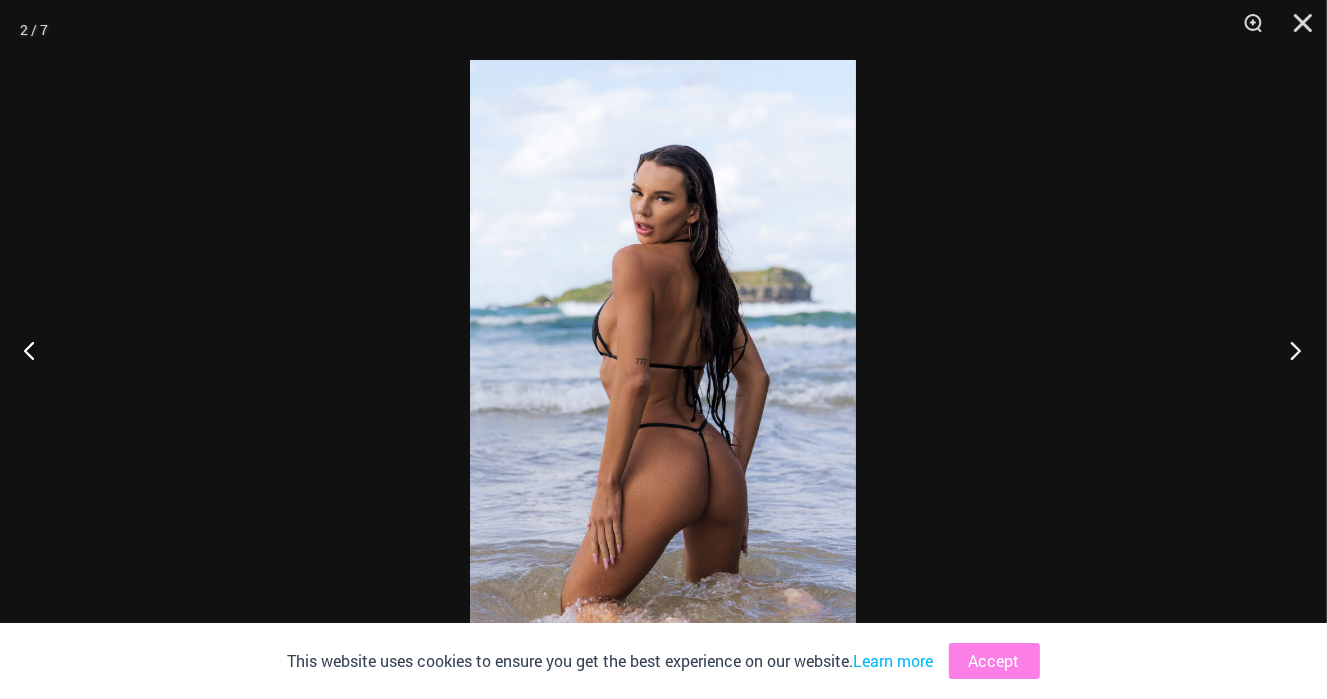 click at bounding box center [1289, 350] 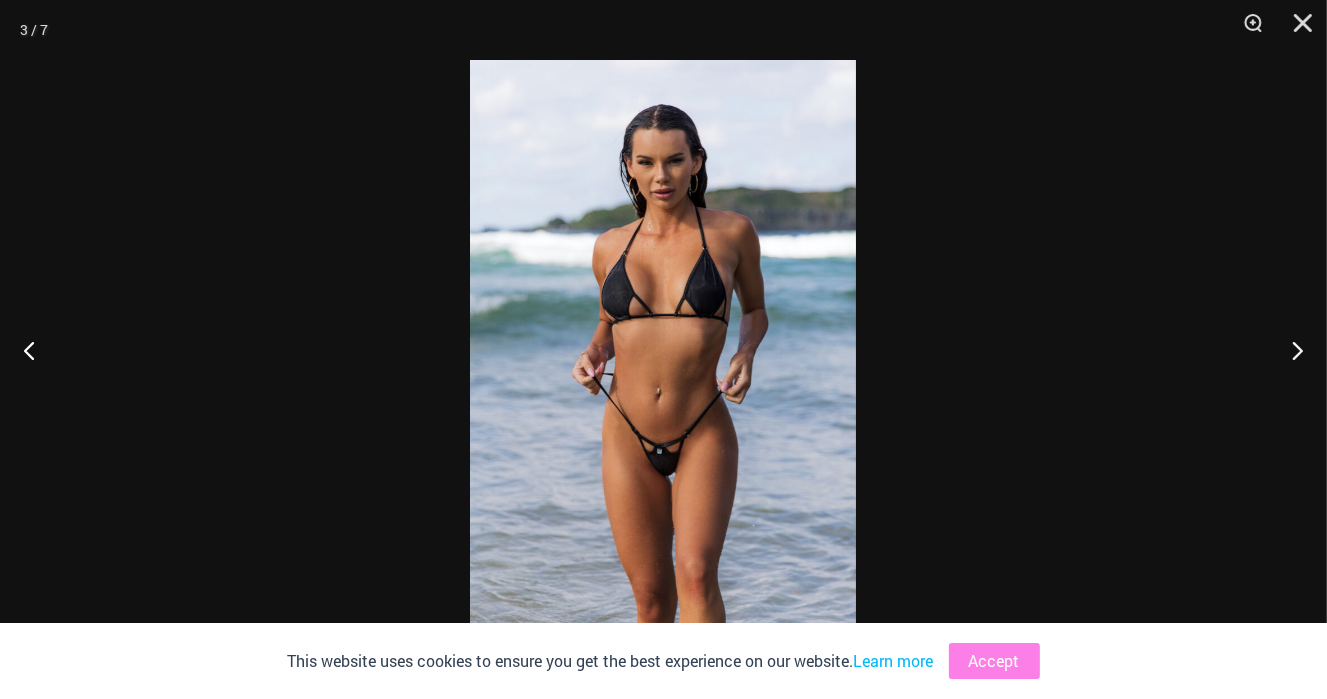 click at bounding box center [663, 349] 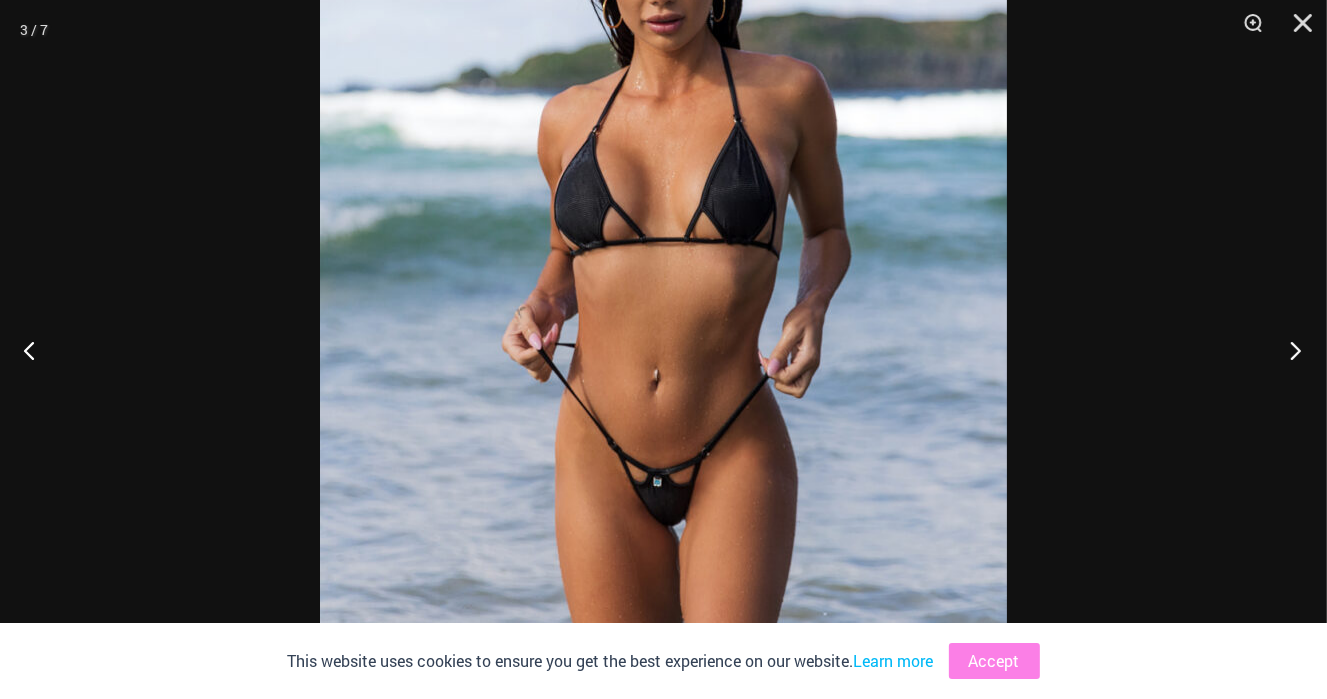 click at bounding box center [1289, 350] 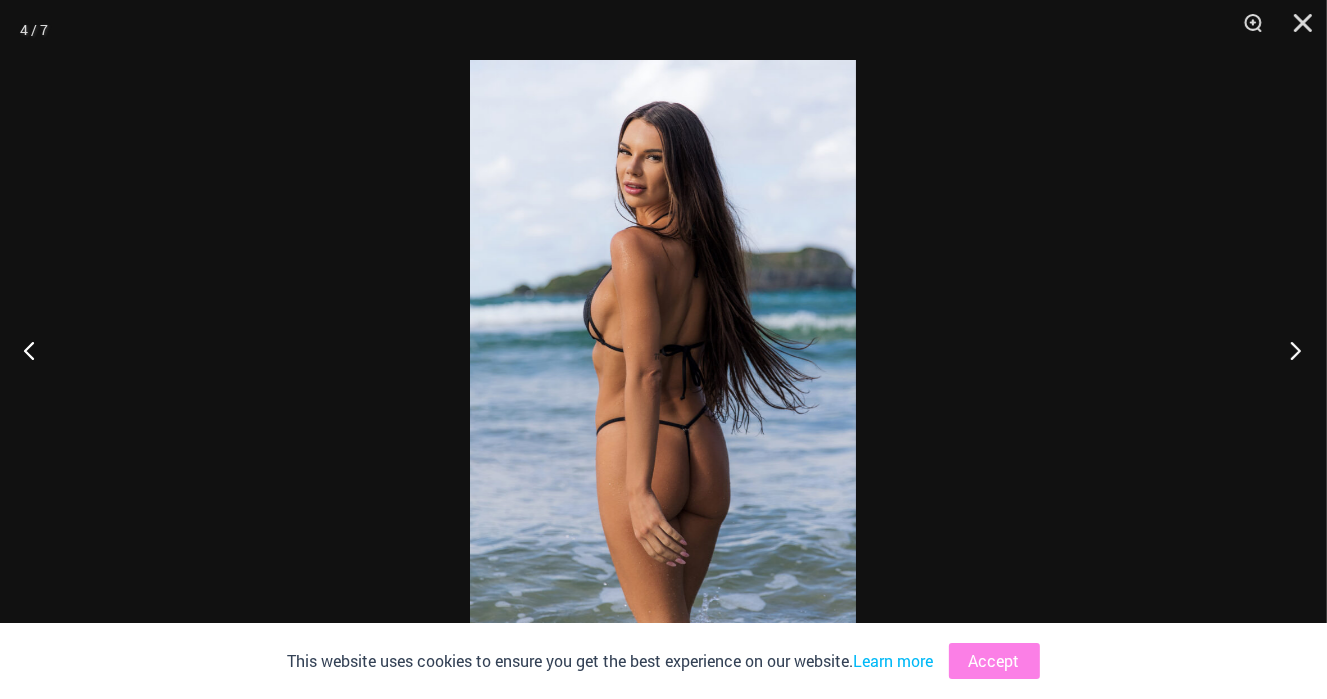 click at bounding box center (1289, 350) 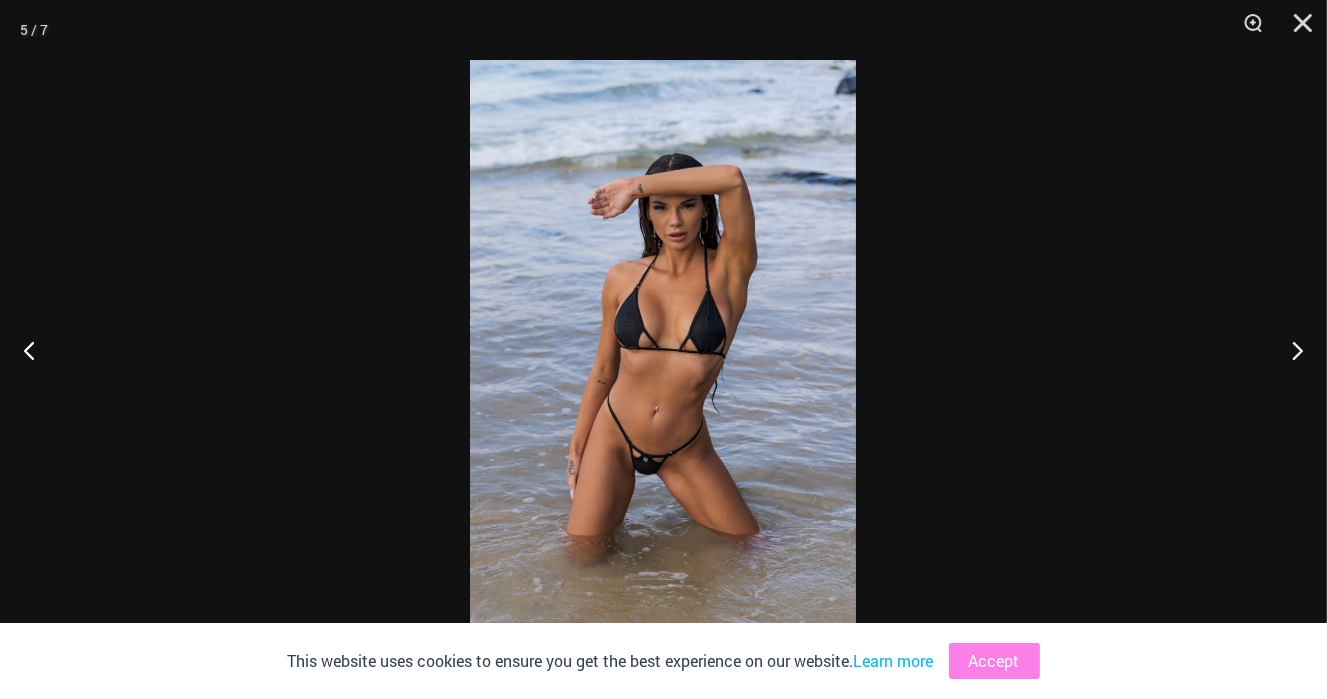 click at bounding box center (663, 349) 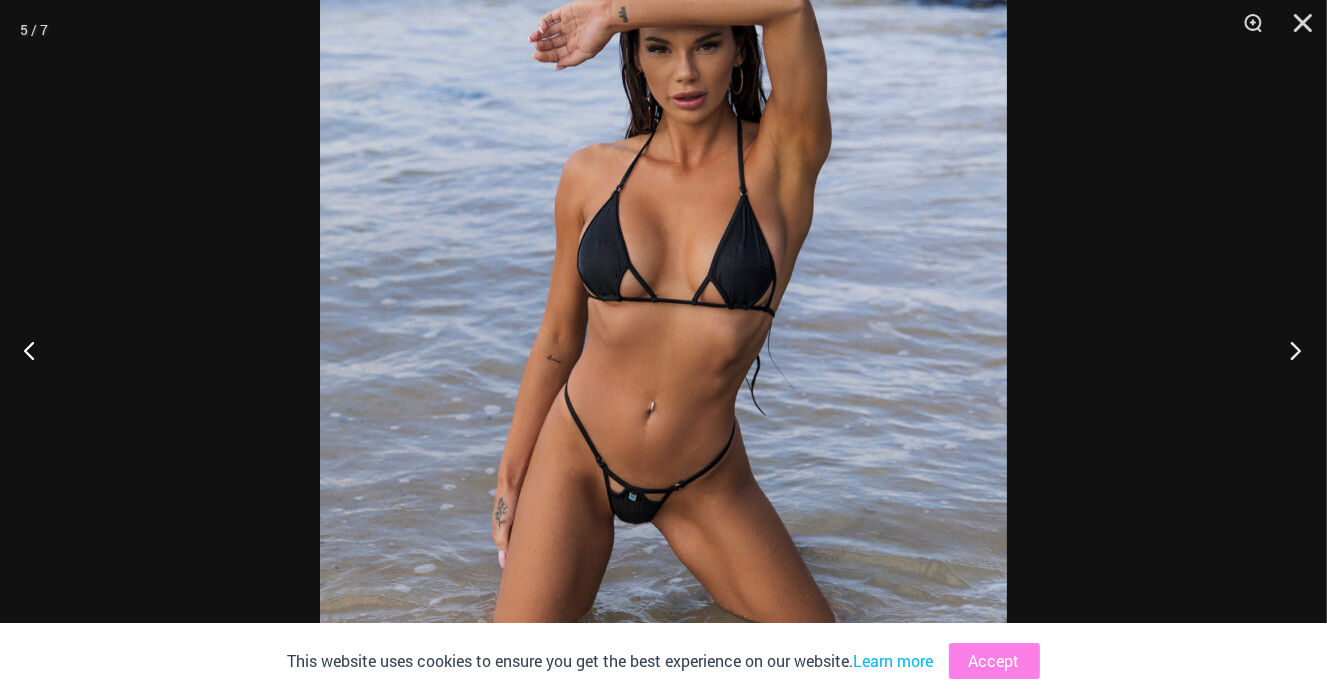 click at bounding box center [1289, 350] 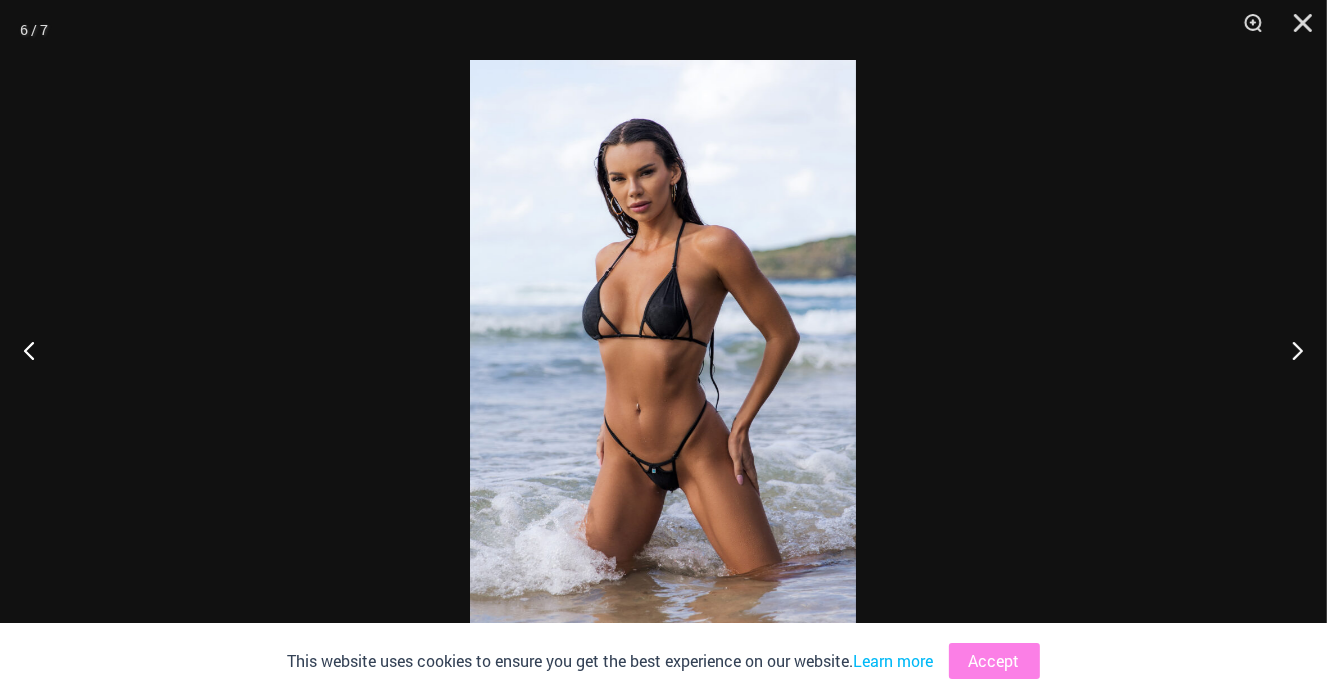 click at bounding box center [663, 349] 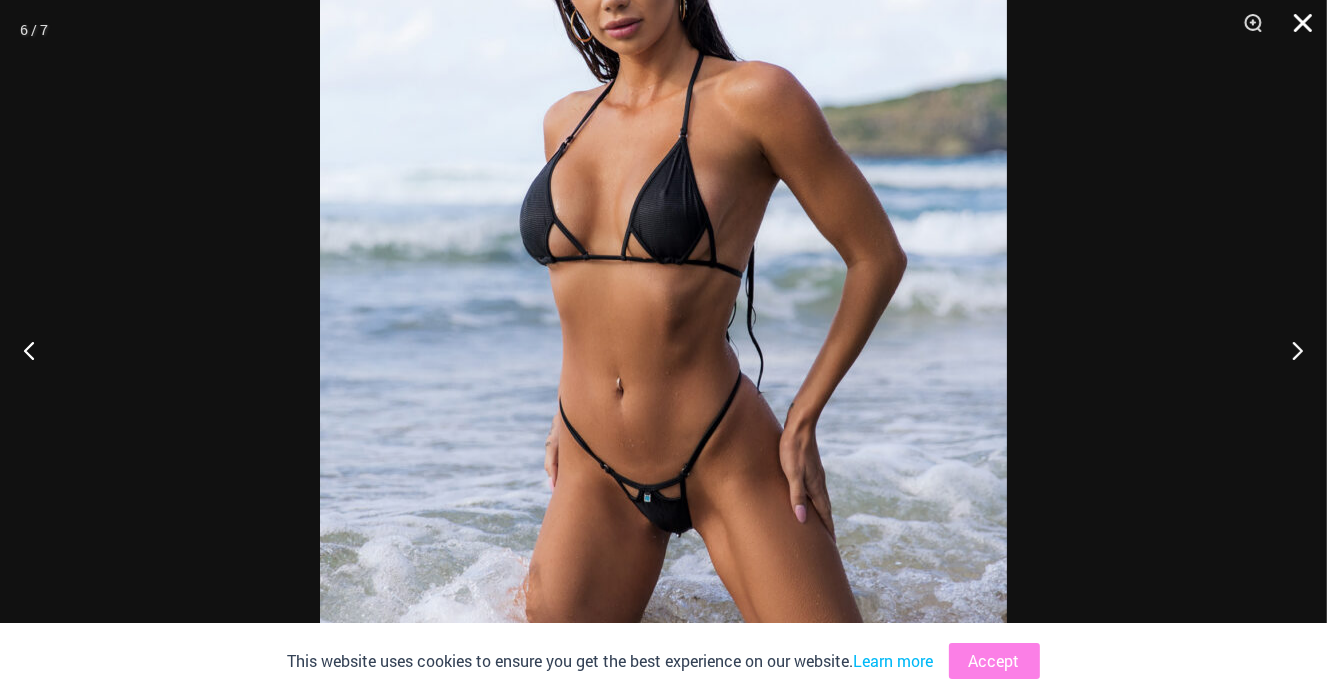 click at bounding box center (1296, 30) 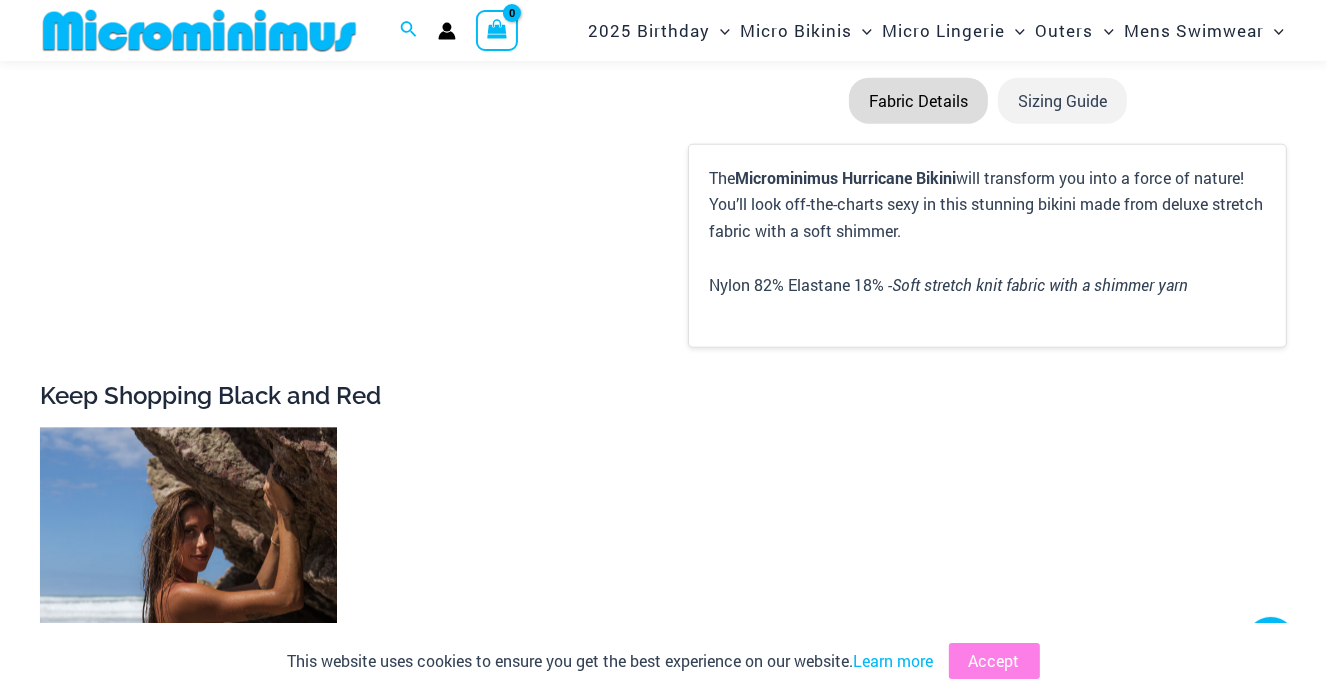 scroll, scrollTop: 2000, scrollLeft: 0, axis: vertical 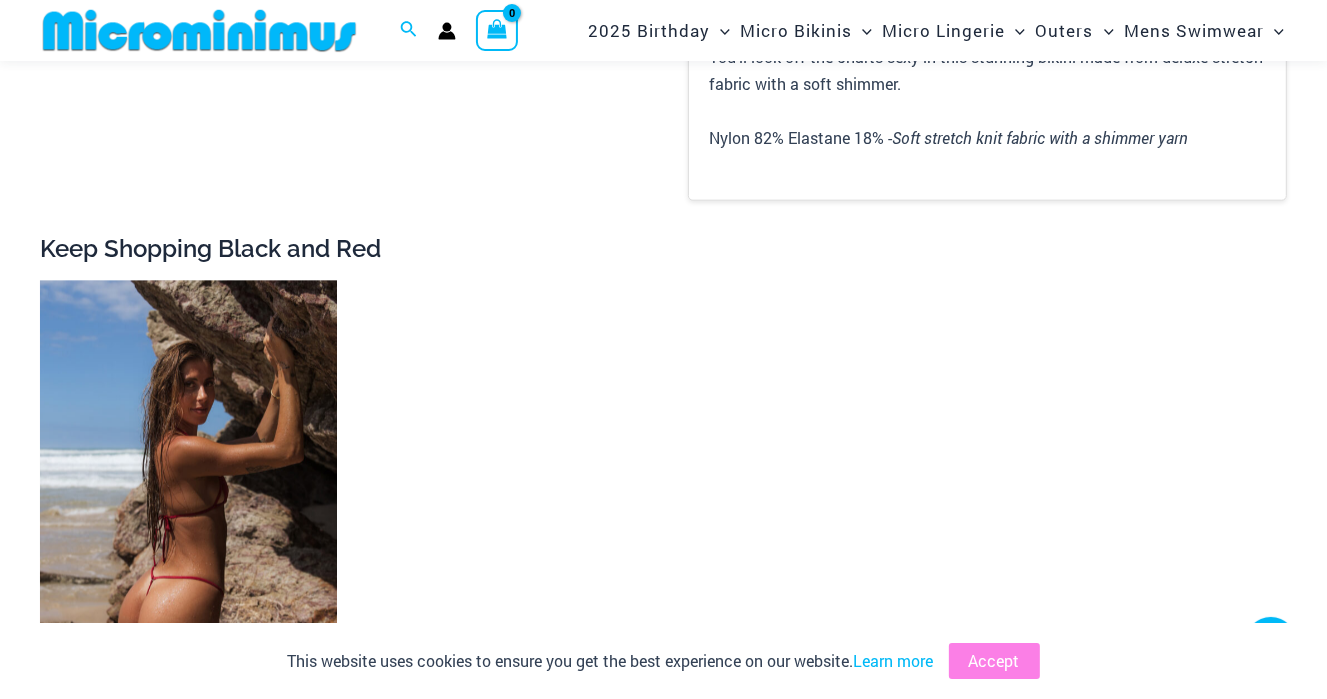 click at bounding box center [188, 503] 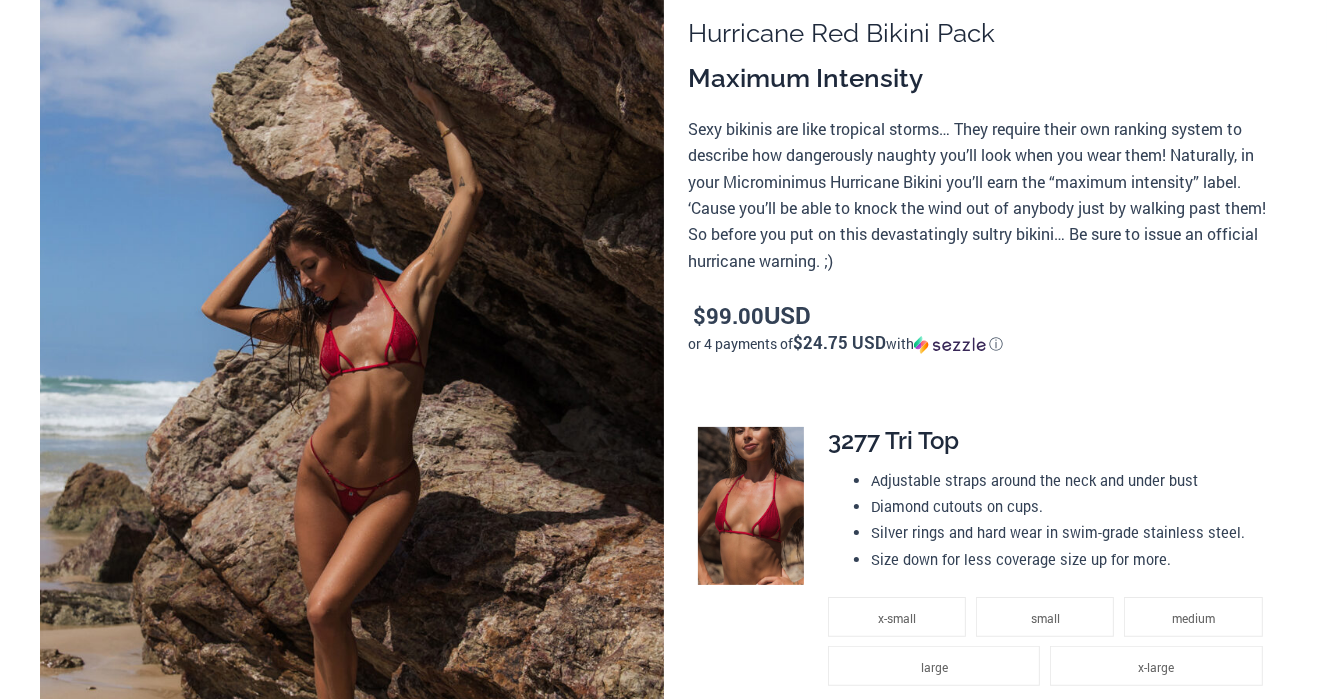 click at bounding box center [352, 430] 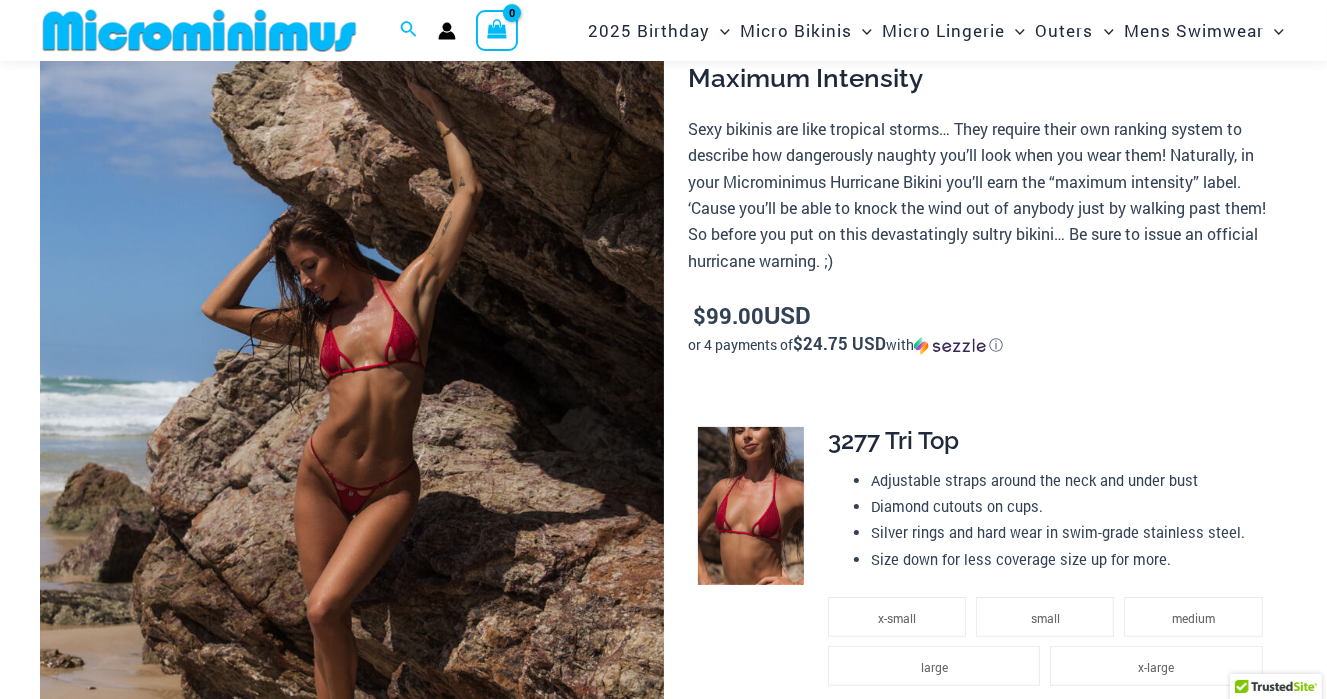 scroll, scrollTop: 200, scrollLeft: 0, axis: vertical 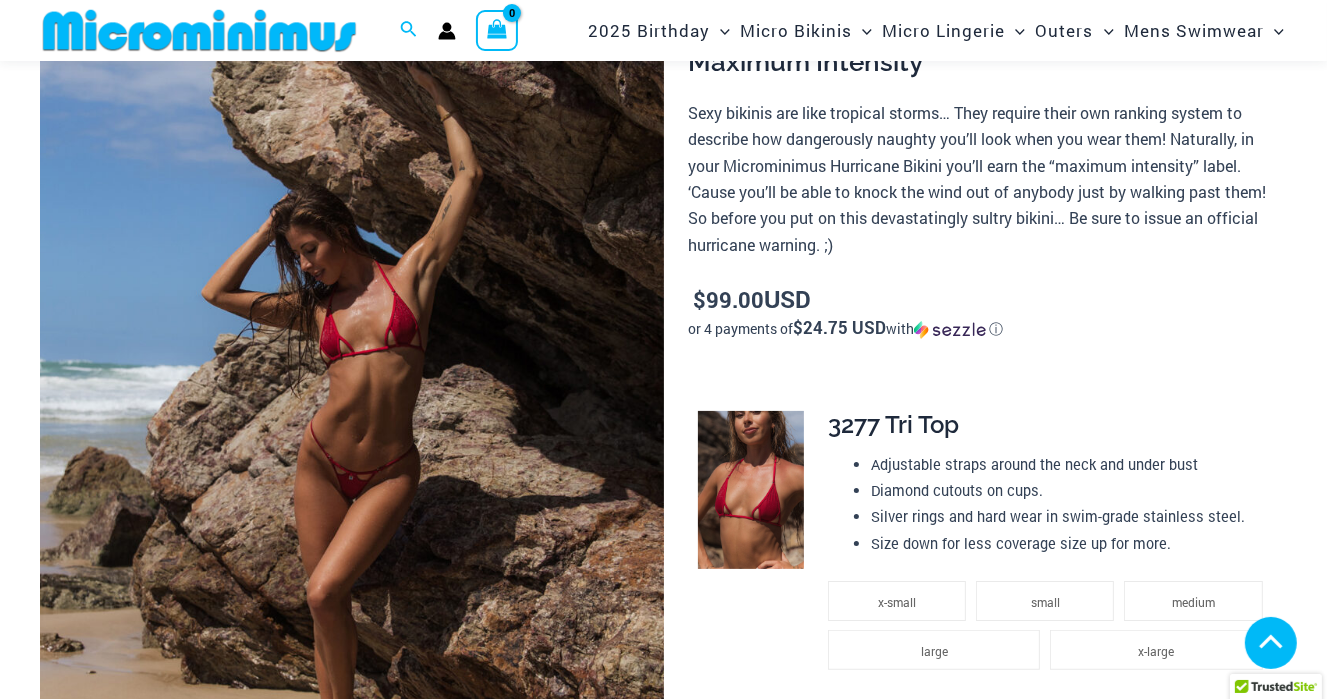 click at bounding box center (750, 803) 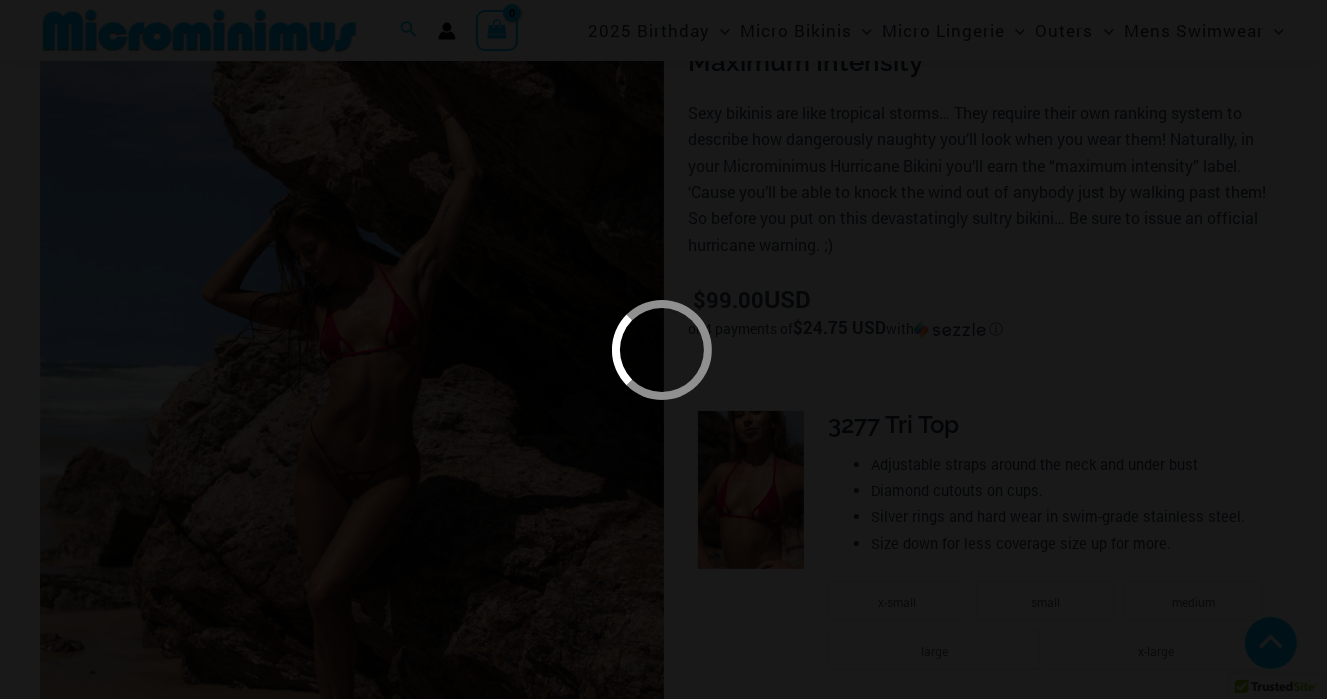 scroll, scrollTop: 600, scrollLeft: 0, axis: vertical 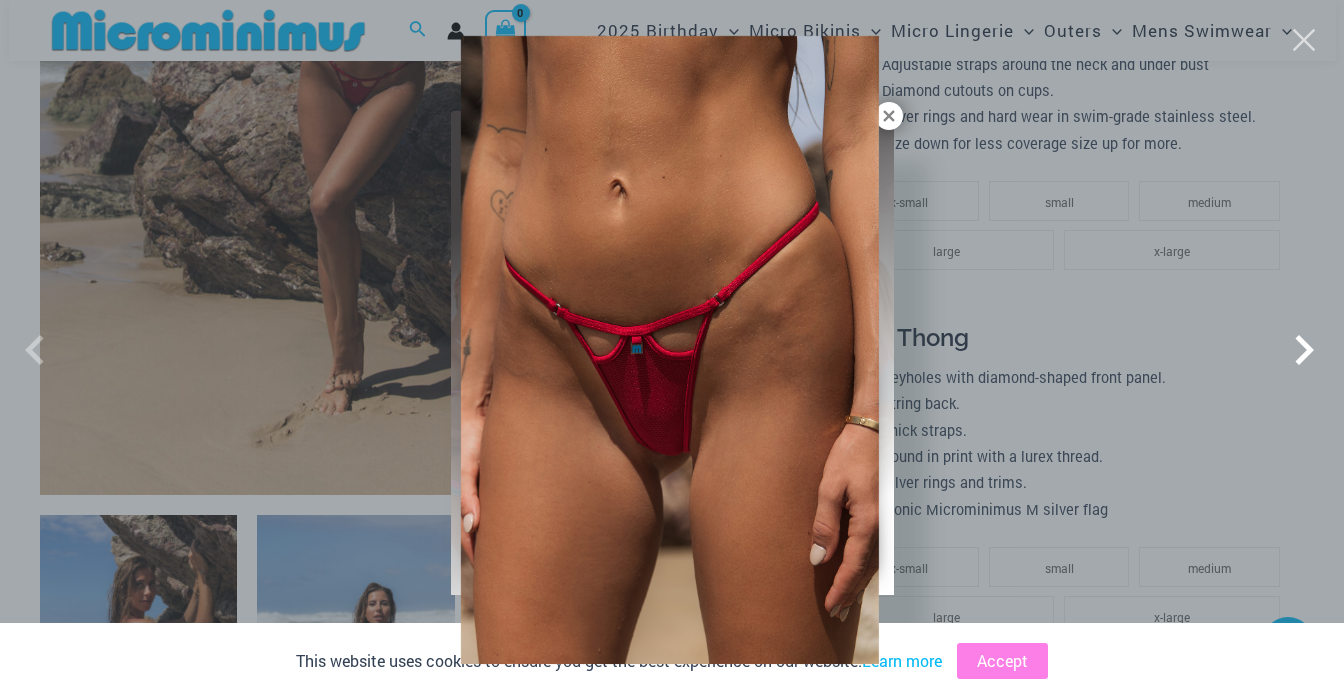 click at bounding box center [824, 418] 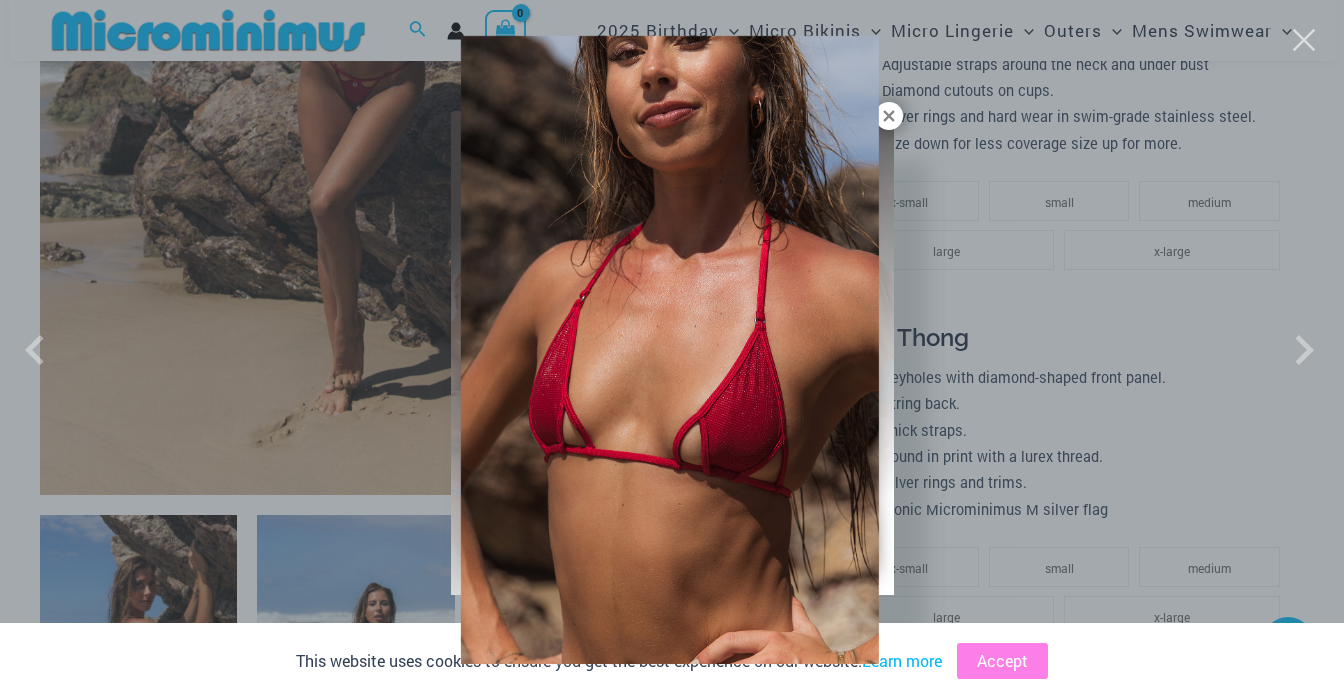 click at bounding box center (672, 349) 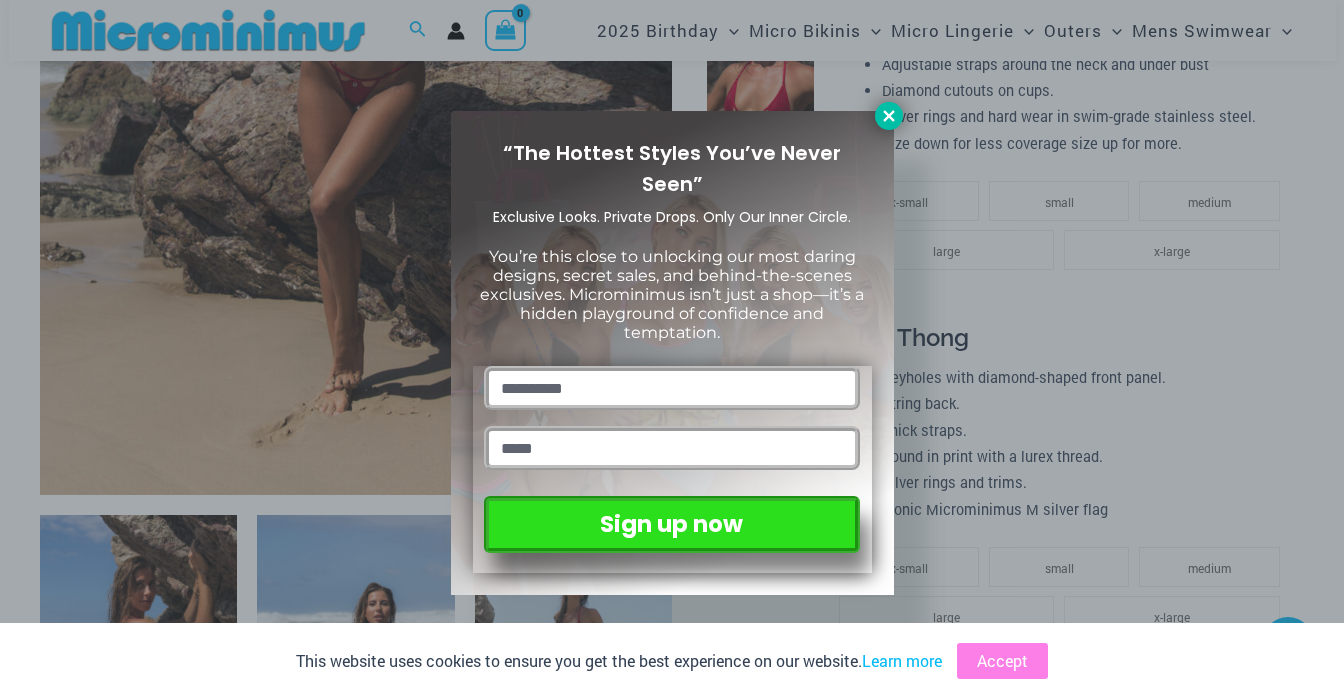 click 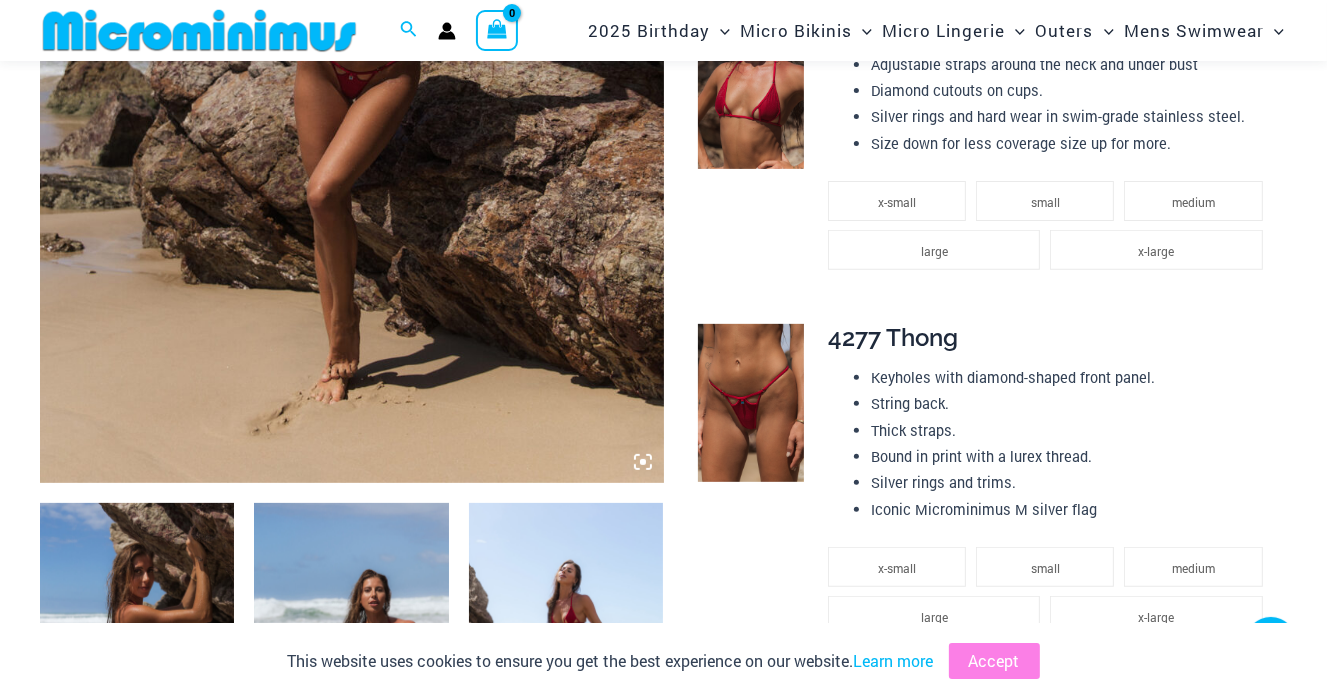 click 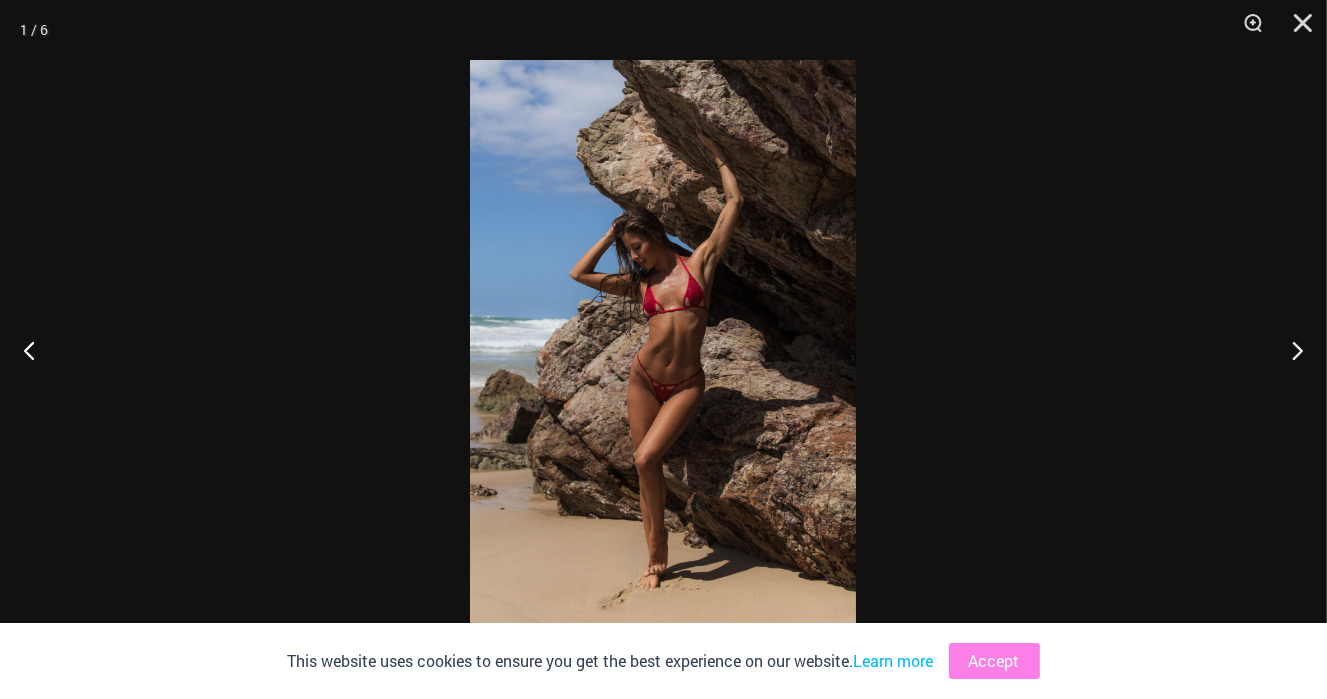 click at bounding box center [663, 349] 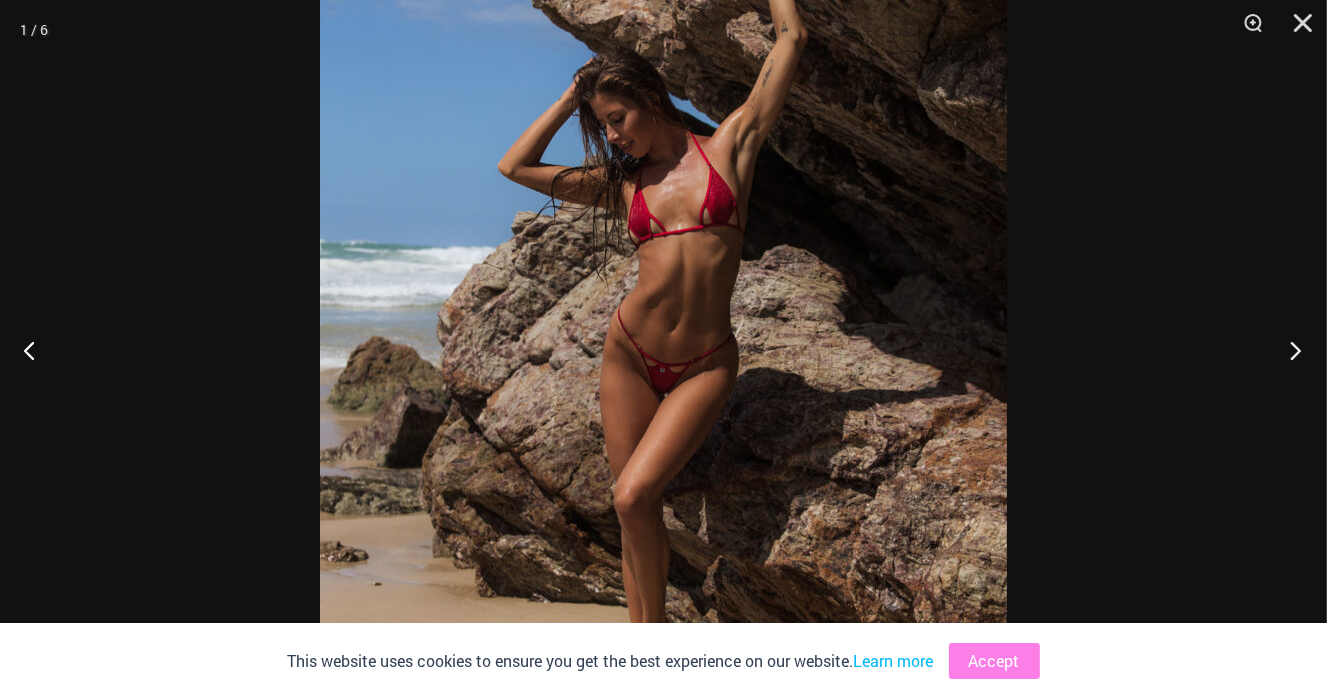 click at bounding box center [1289, 350] 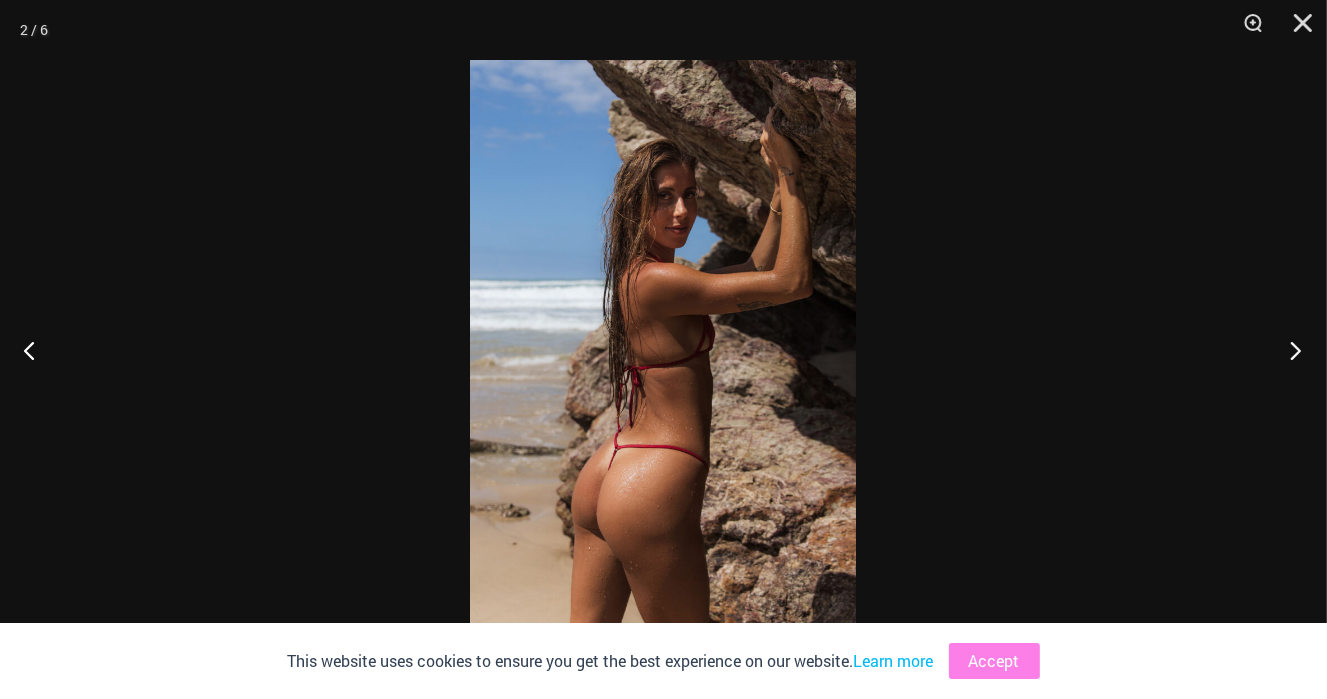 click at bounding box center [1289, 350] 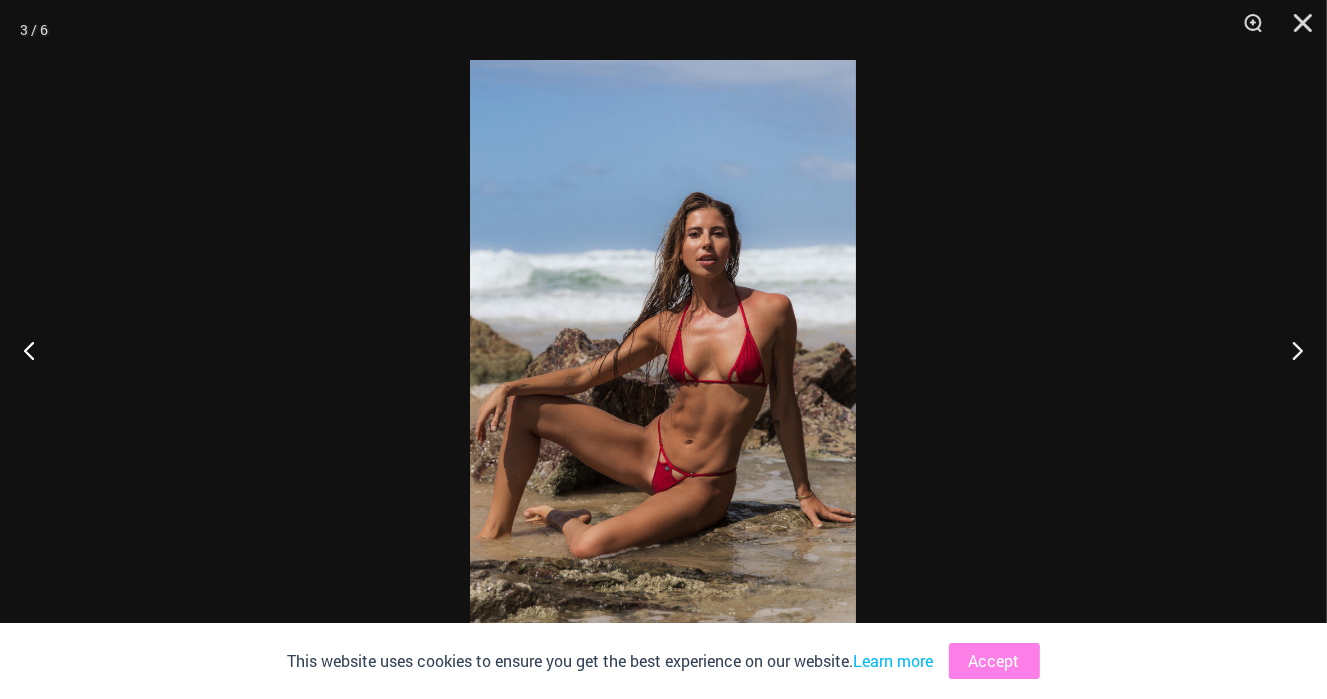 click at bounding box center (663, 349) 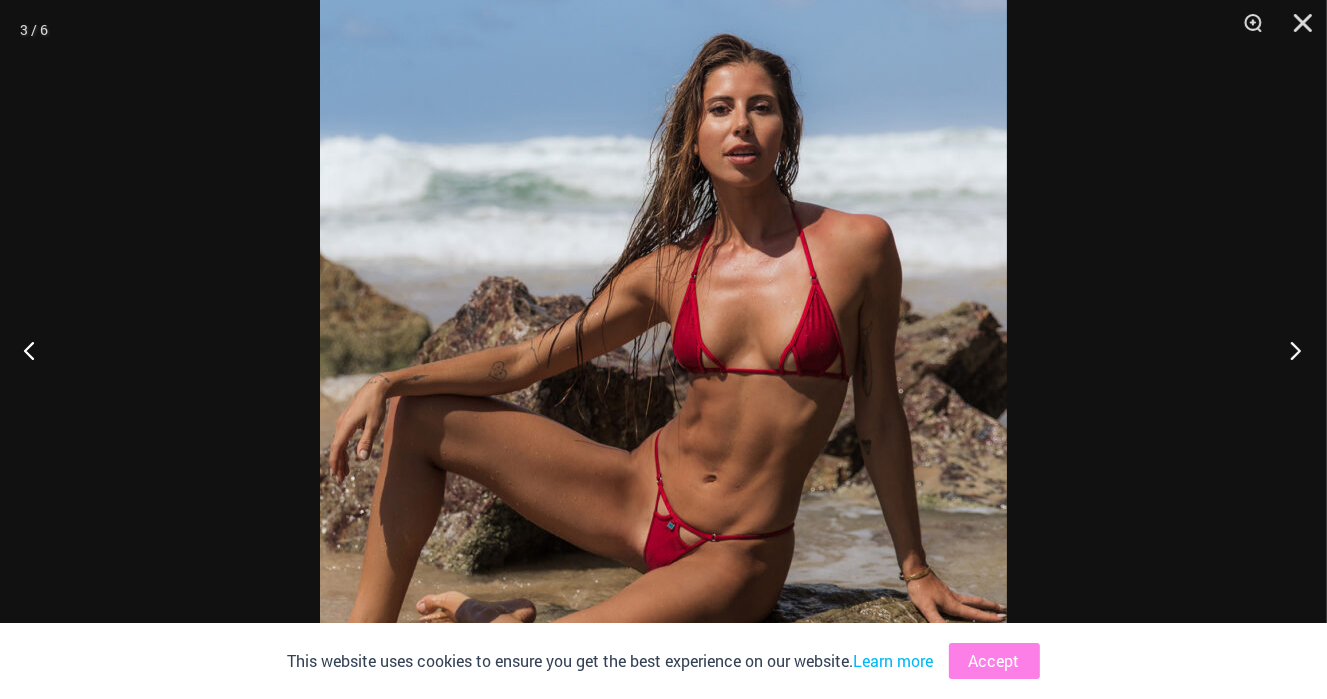 click at bounding box center (1289, 350) 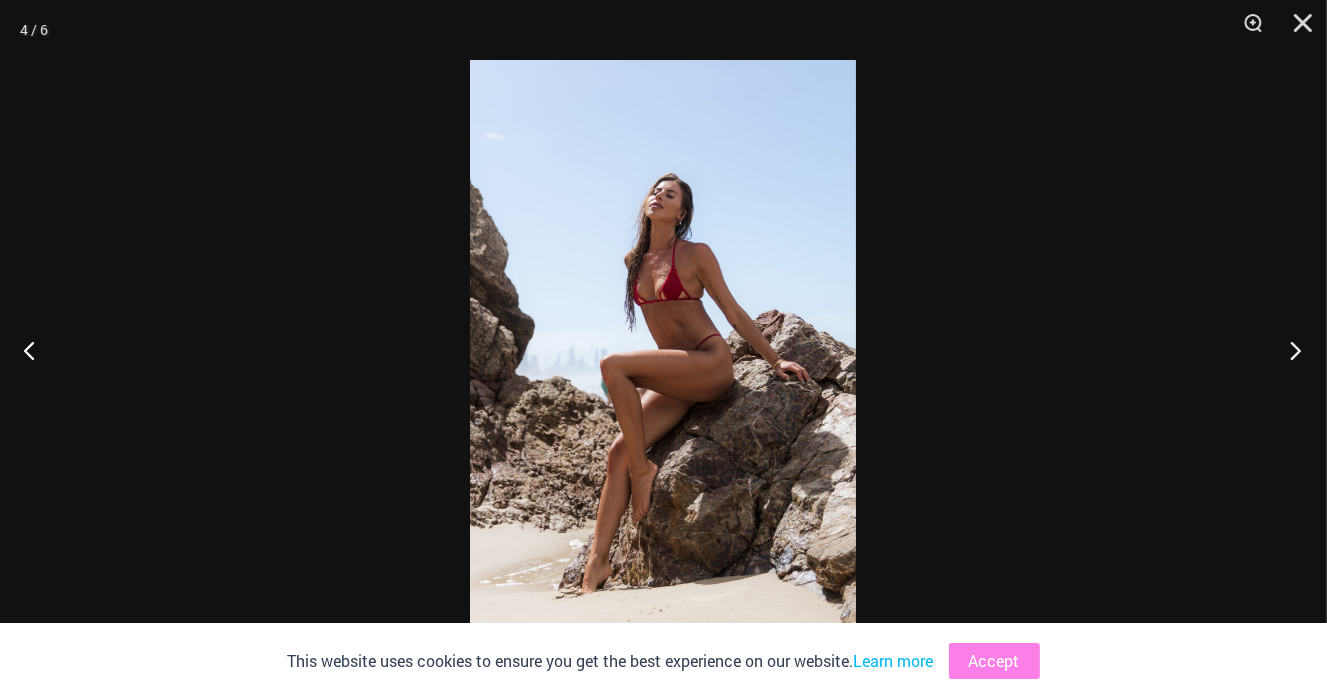 click at bounding box center [1289, 350] 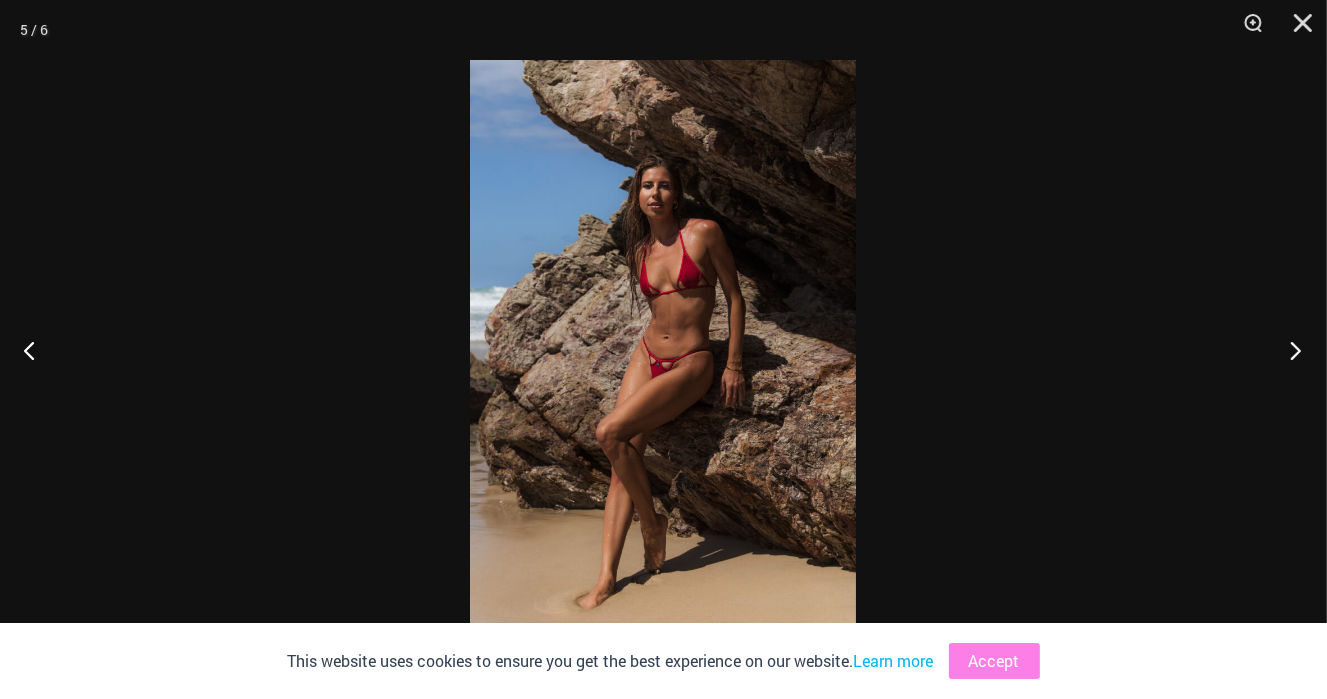 click at bounding box center [1289, 350] 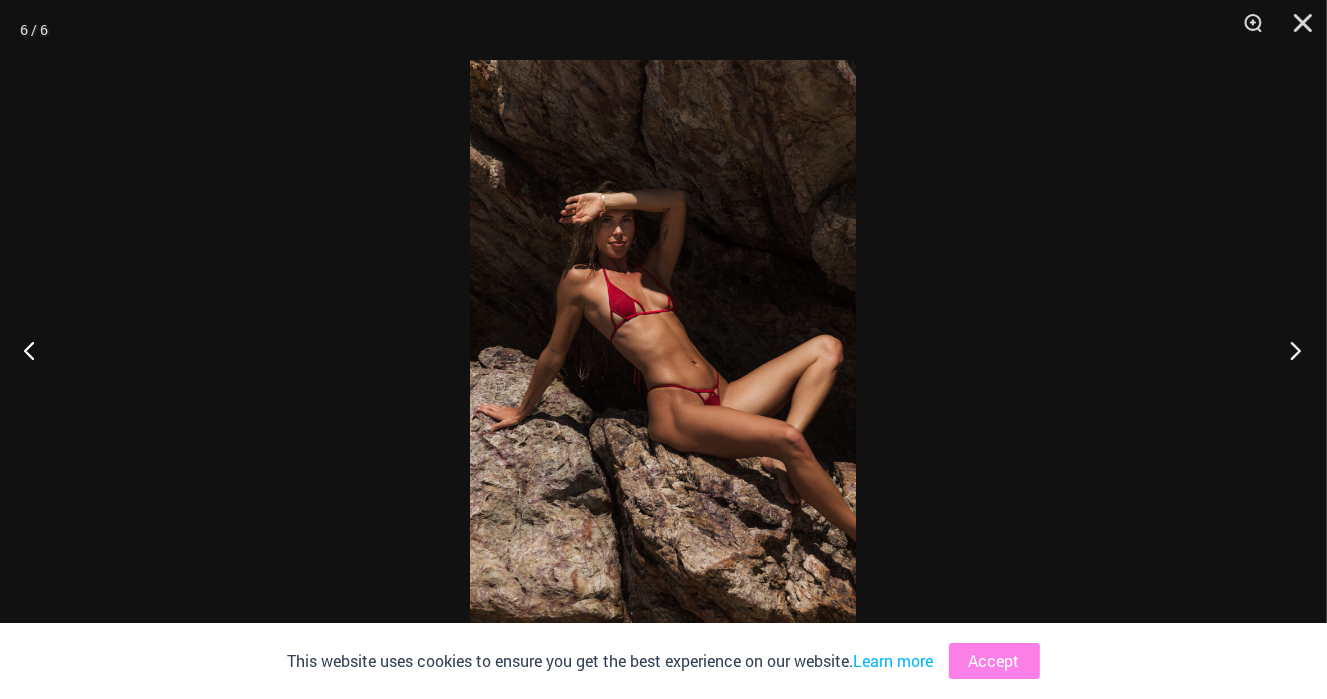 click at bounding box center (1289, 350) 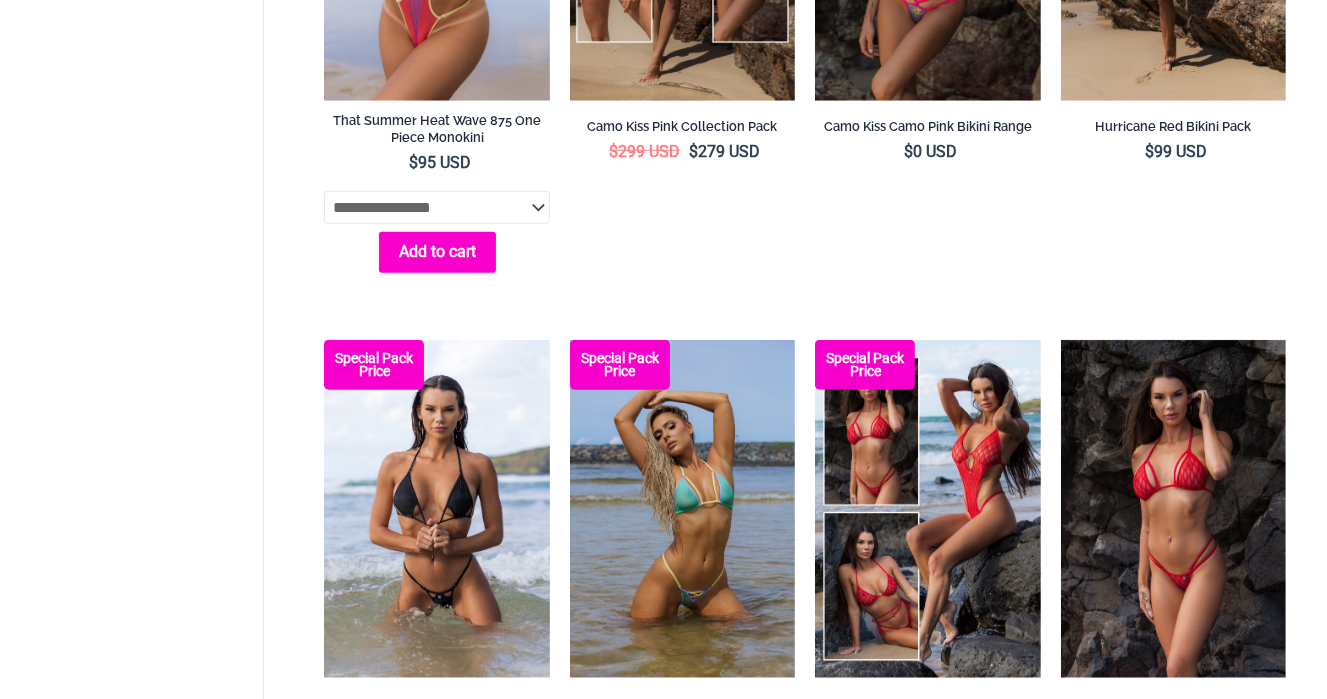 scroll, scrollTop: 1564, scrollLeft: 0, axis: vertical 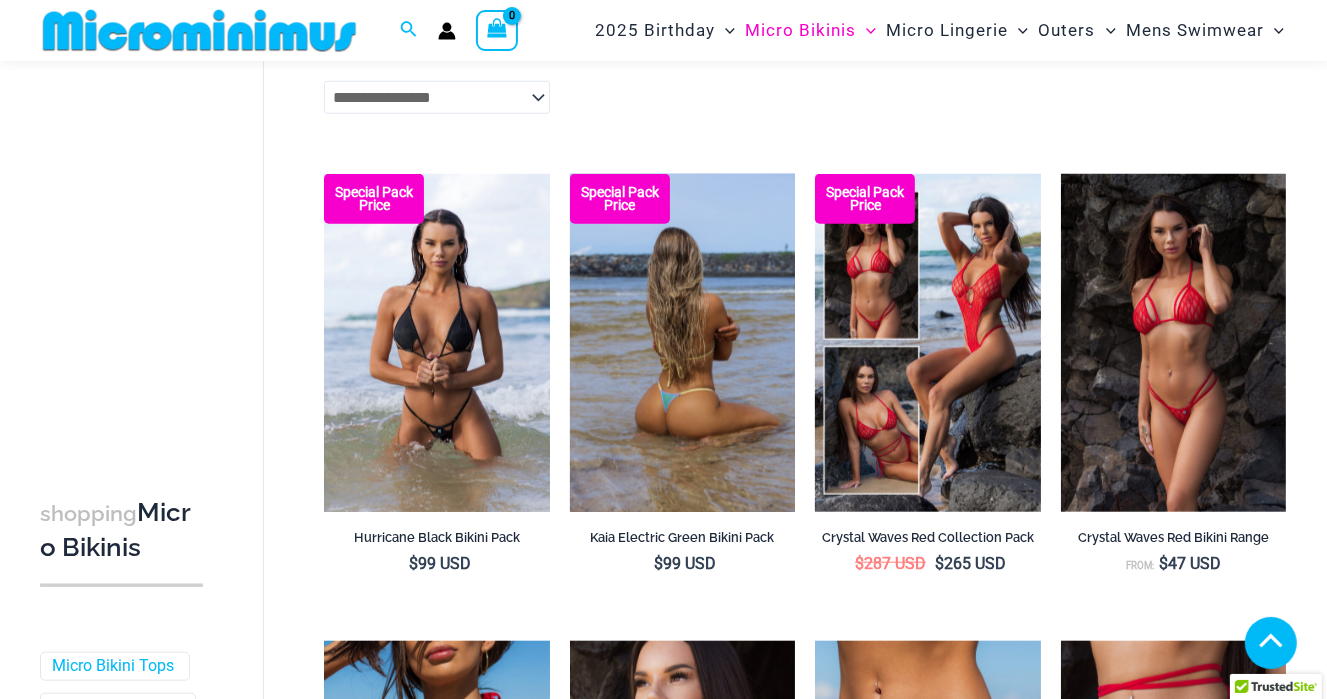 click at bounding box center (682, 343) 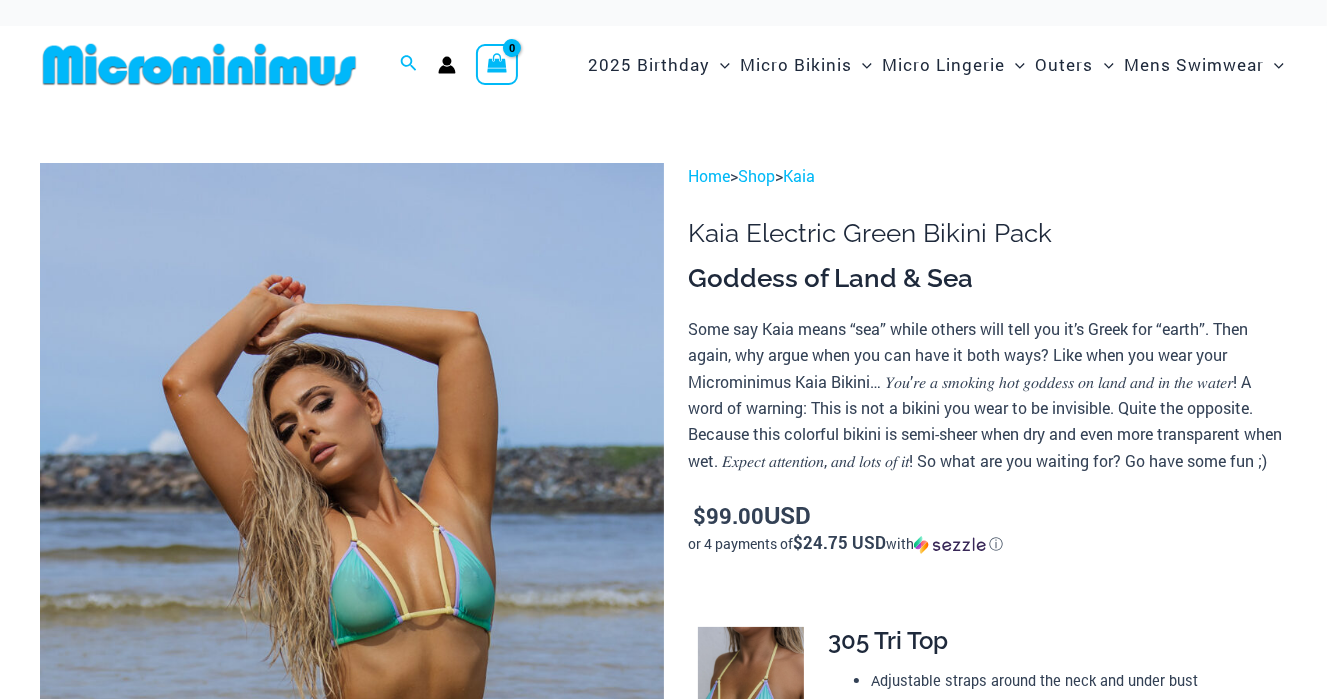 scroll, scrollTop: 36, scrollLeft: 0, axis: vertical 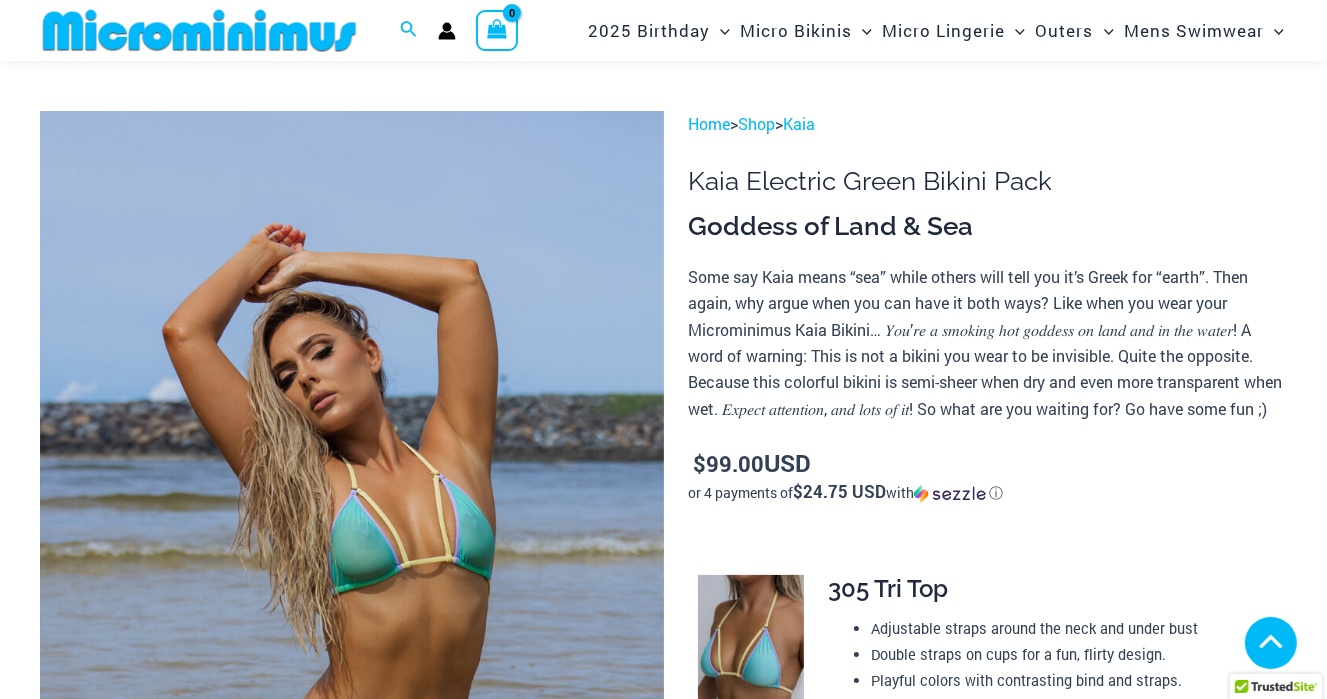 click at bounding box center (750, 993) 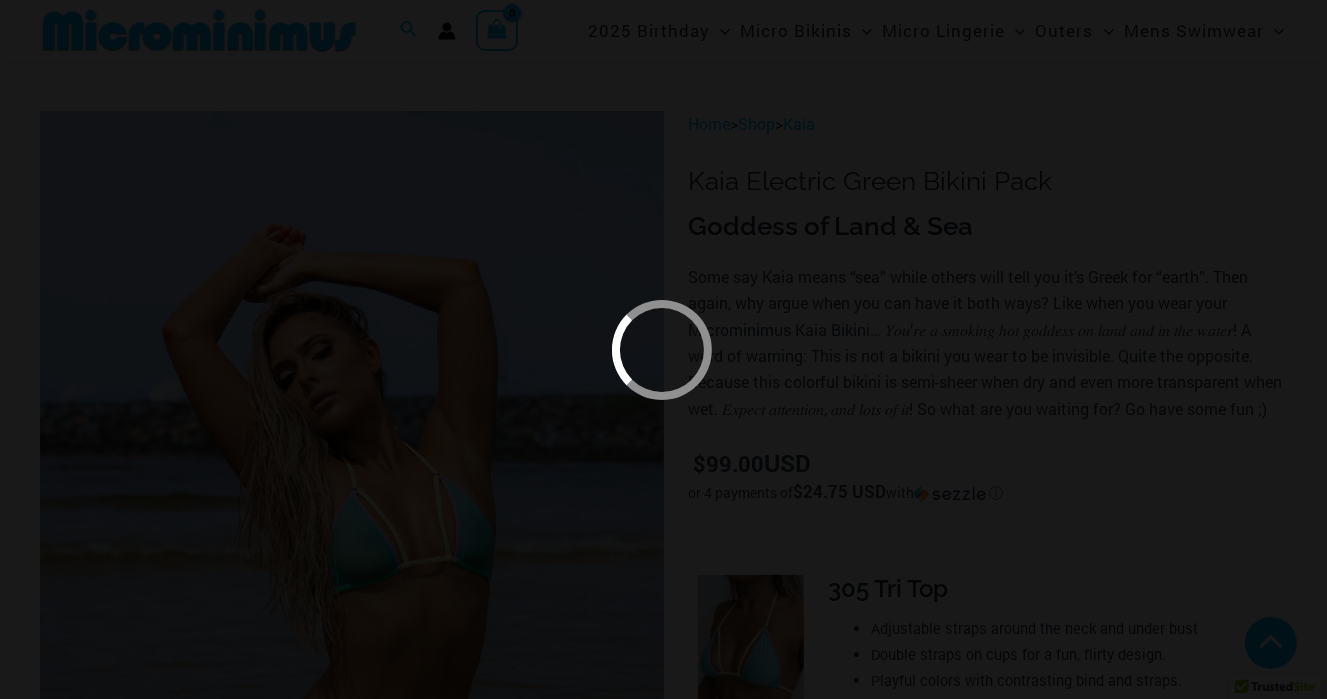 scroll, scrollTop: 584, scrollLeft: 0, axis: vertical 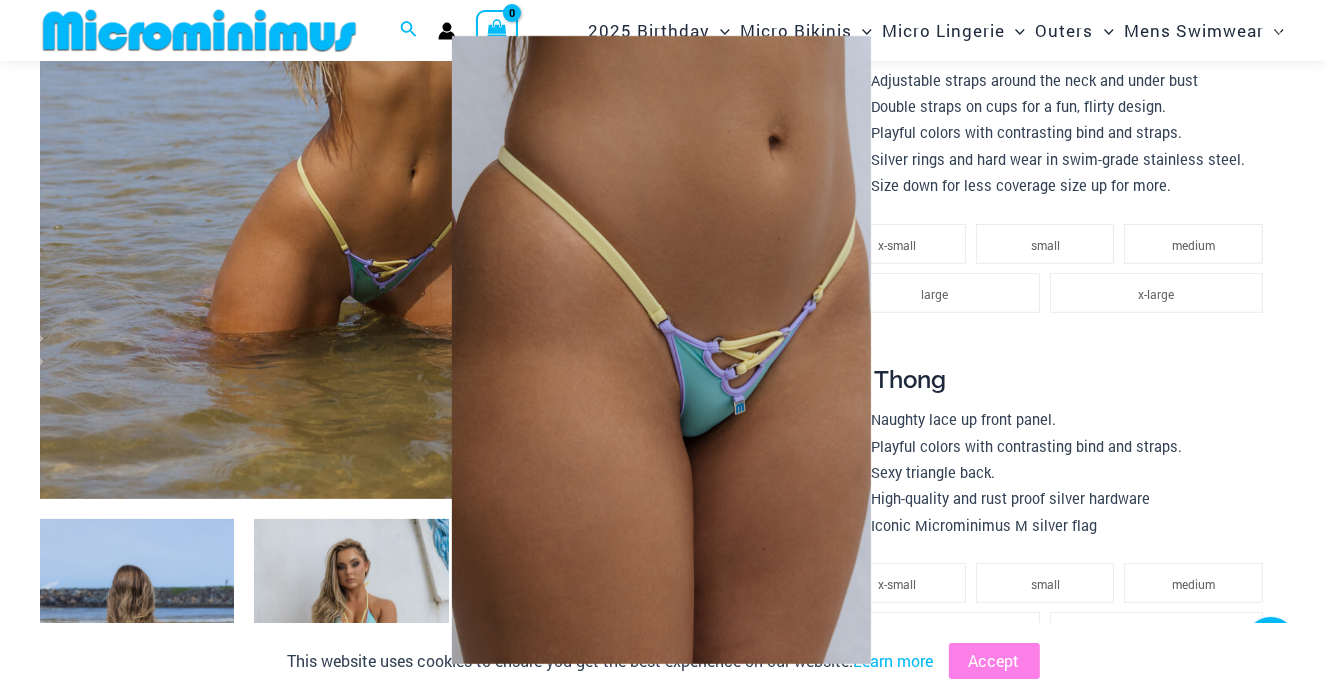 click at bounding box center (663, 349) 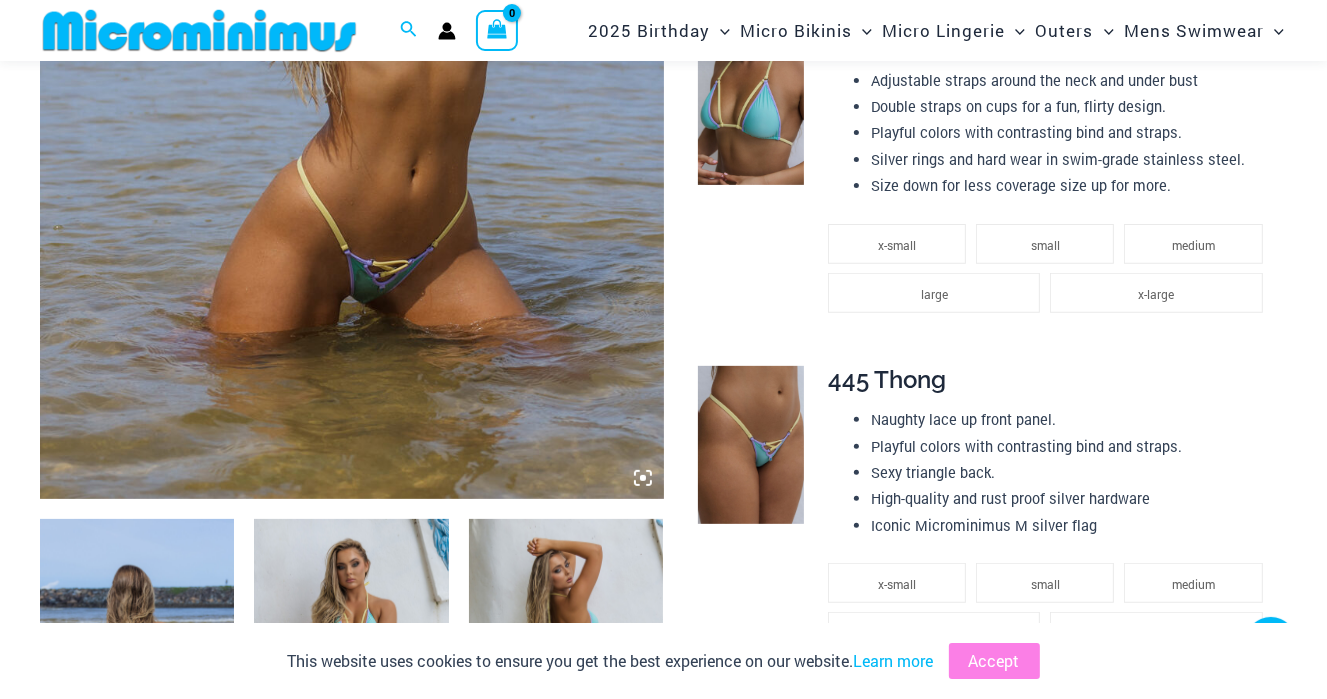 click 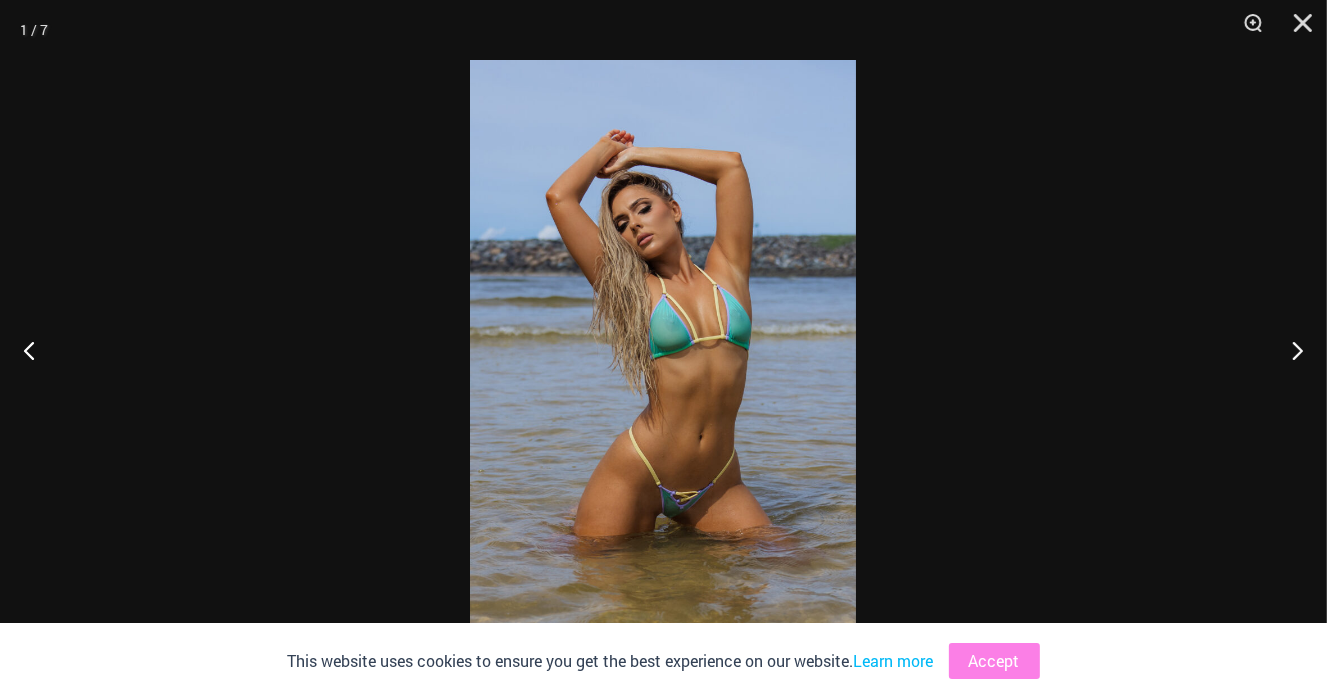 click at bounding box center [663, 349] 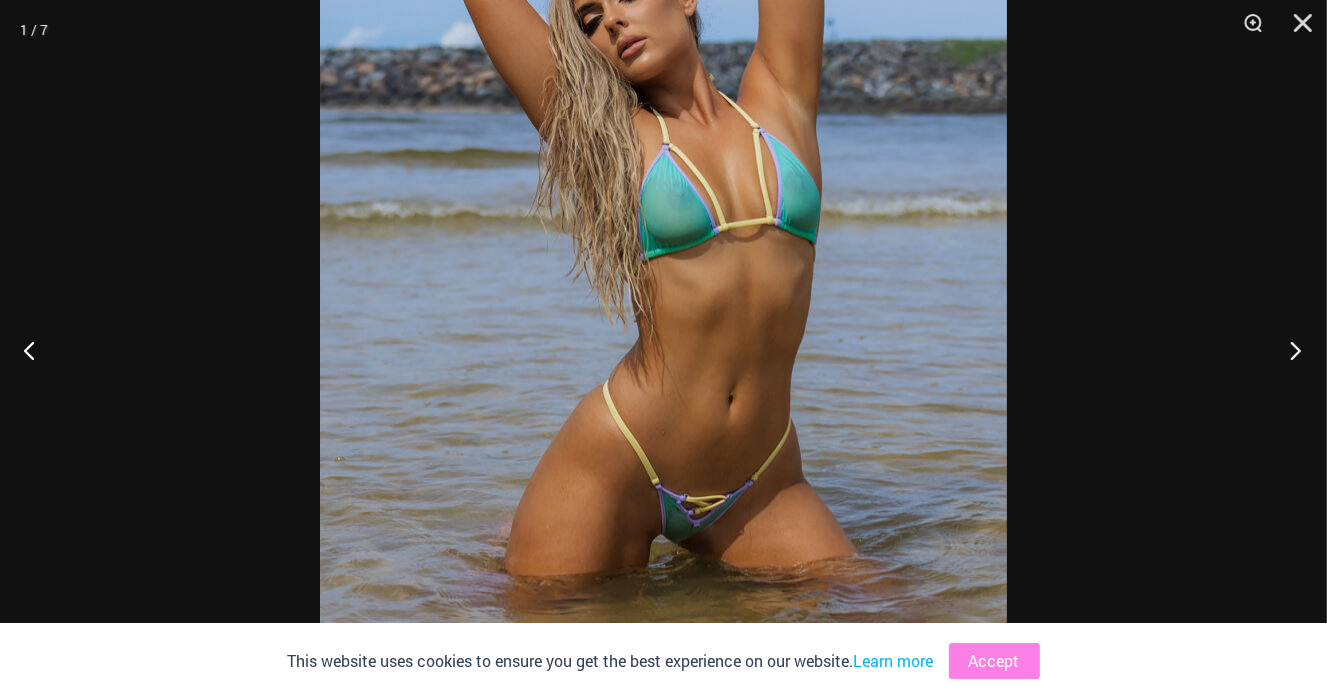 click at bounding box center [1289, 350] 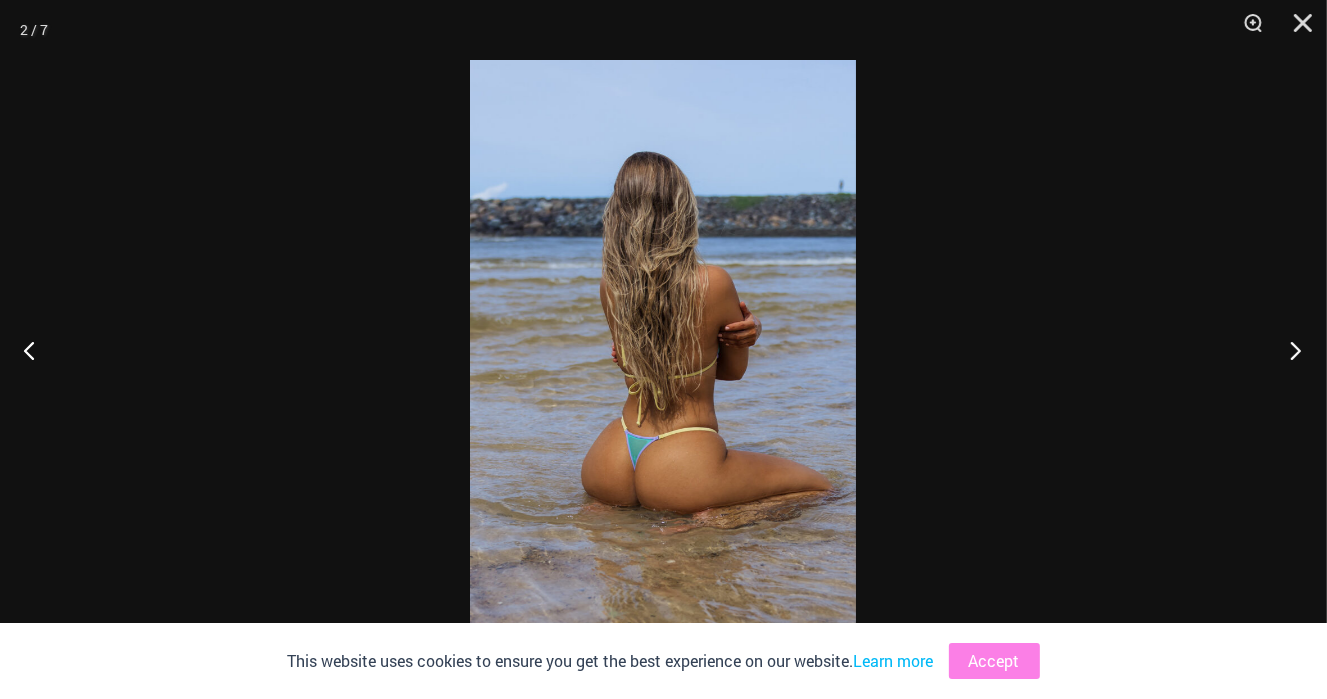 click at bounding box center (1289, 350) 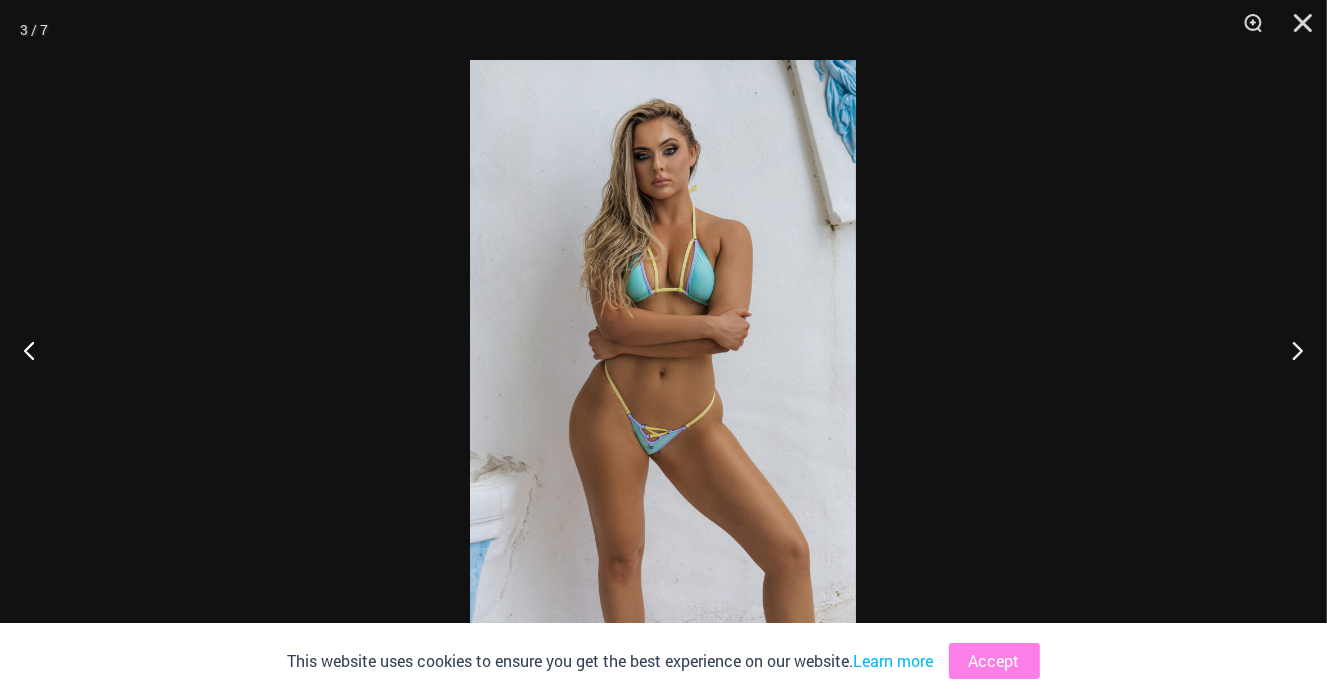 click at bounding box center (663, 349) 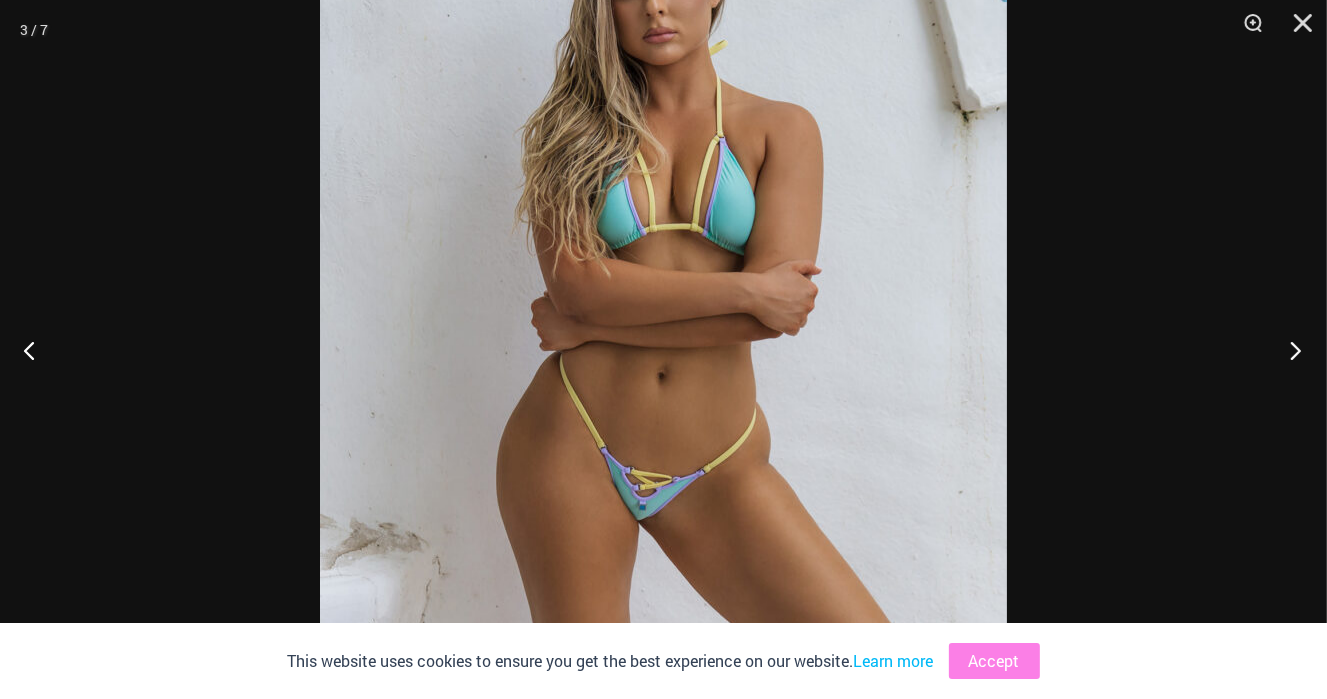click at bounding box center [1289, 350] 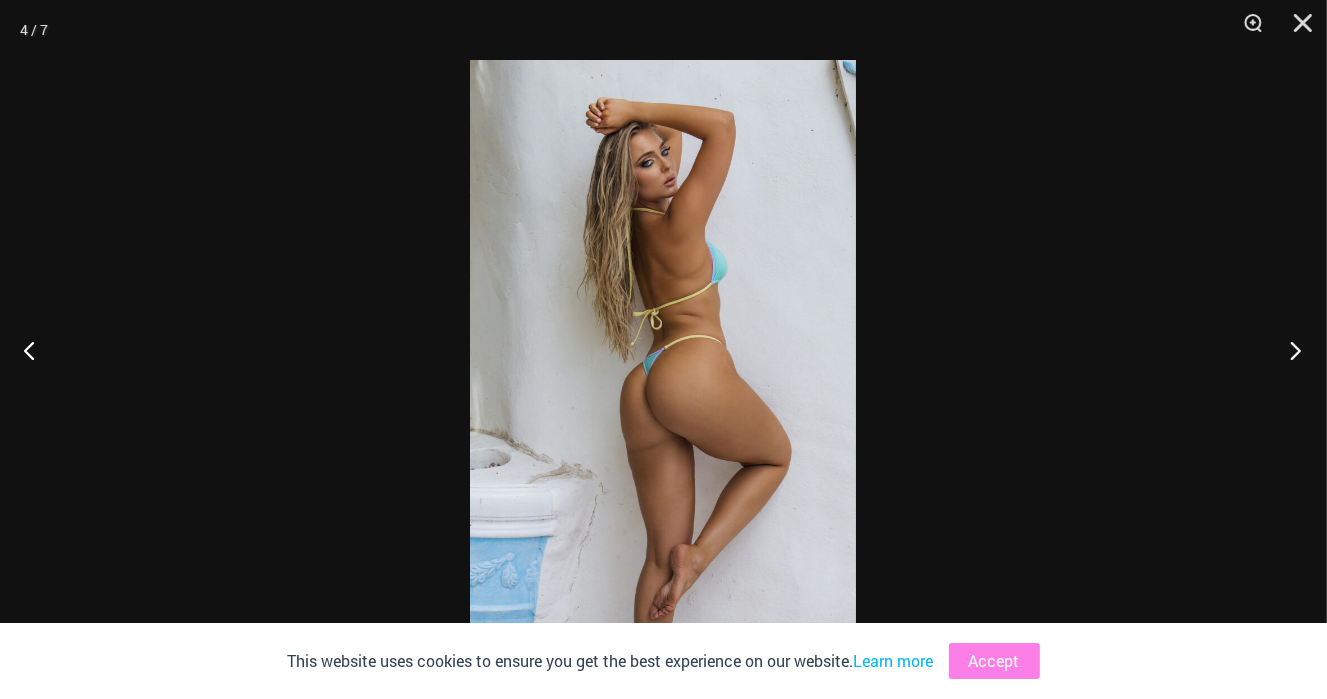 click at bounding box center (1289, 350) 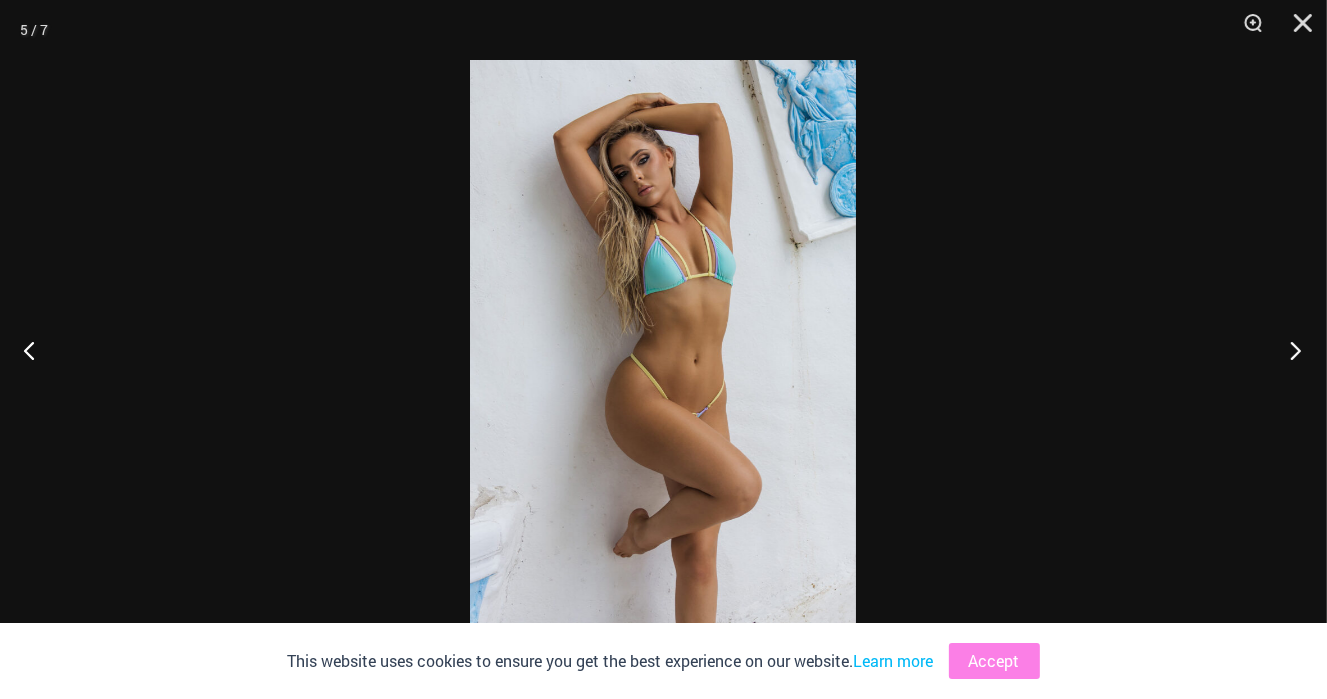 click at bounding box center [1289, 350] 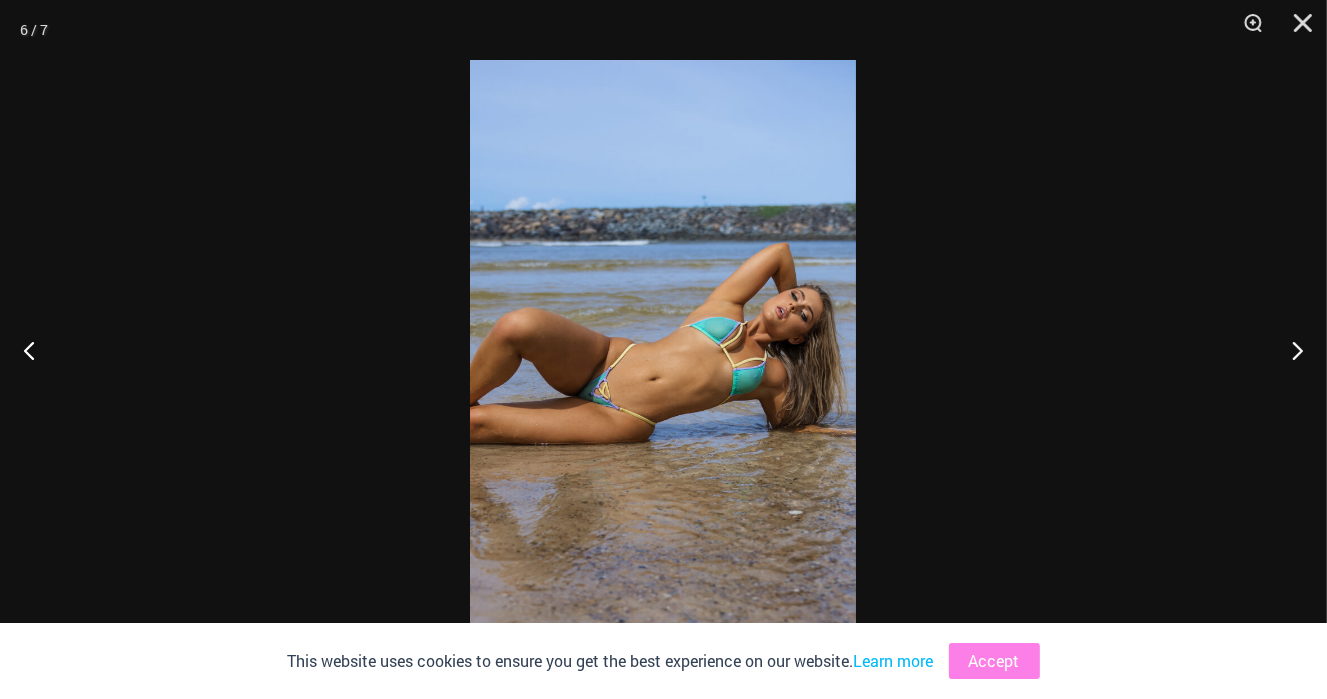 click at bounding box center [663, 349] 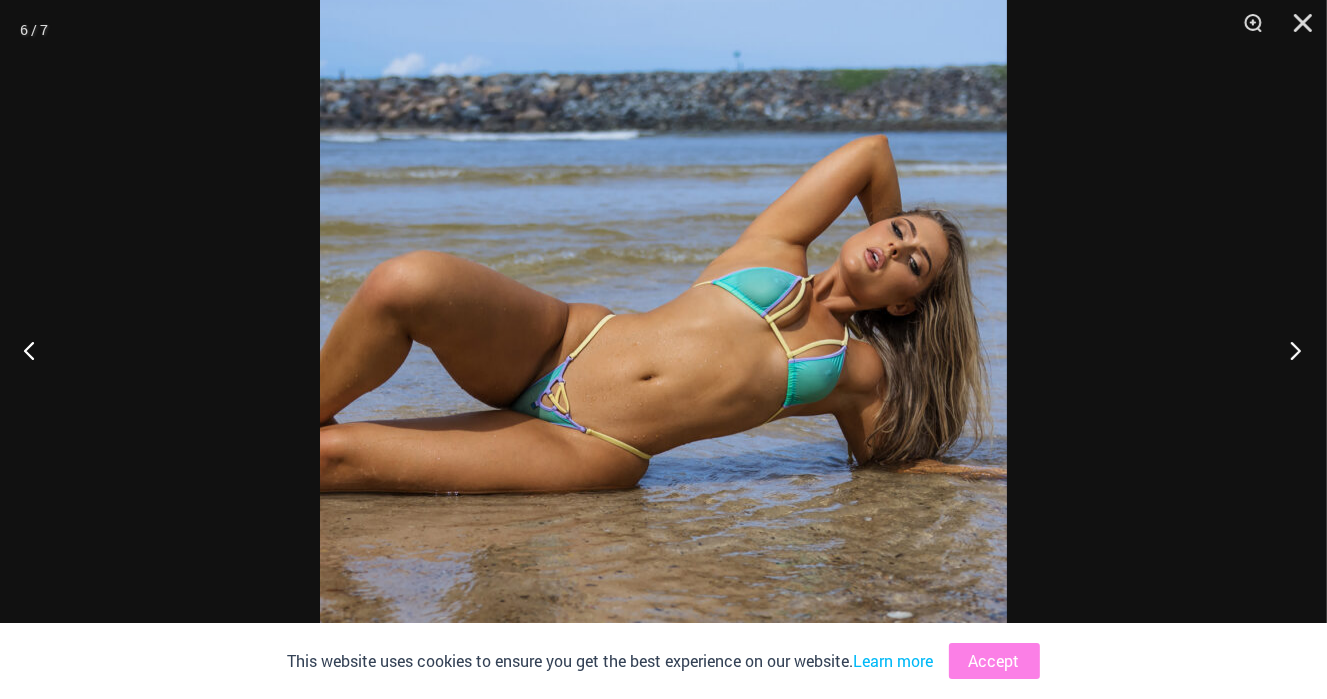 click at bounding box center (1289, 350) 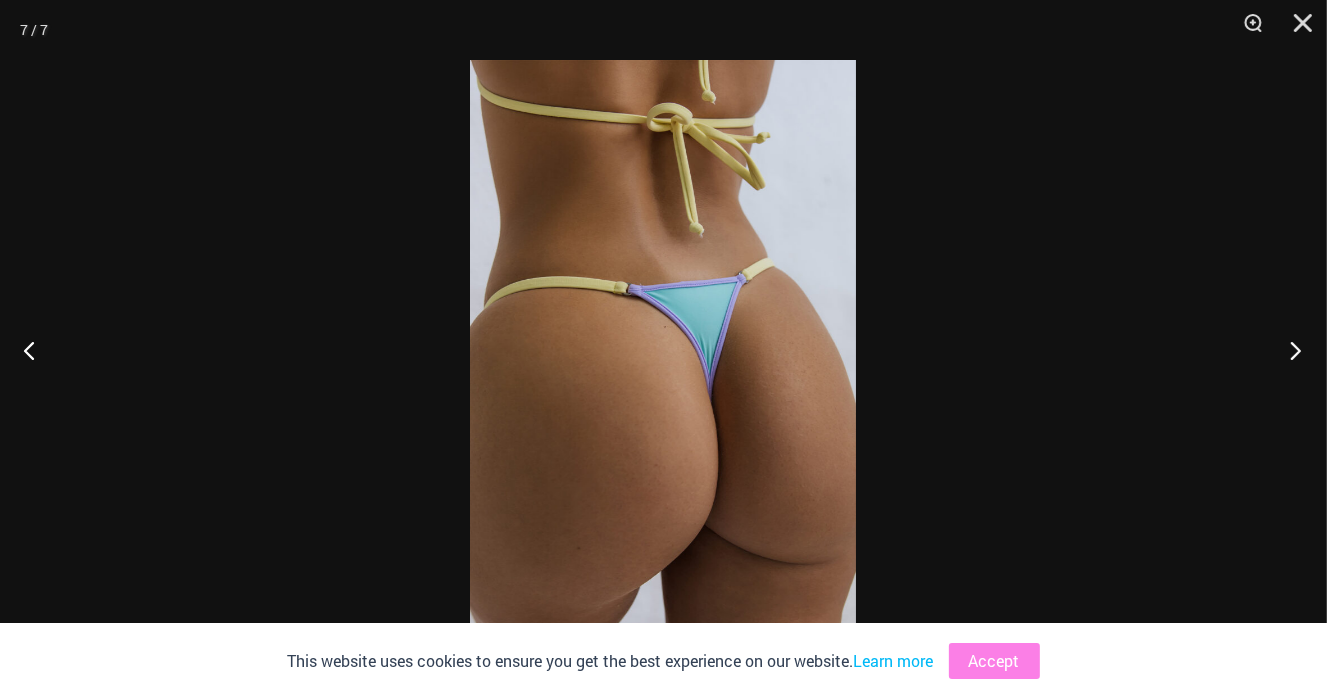 click at bounding box center (1289, 350) 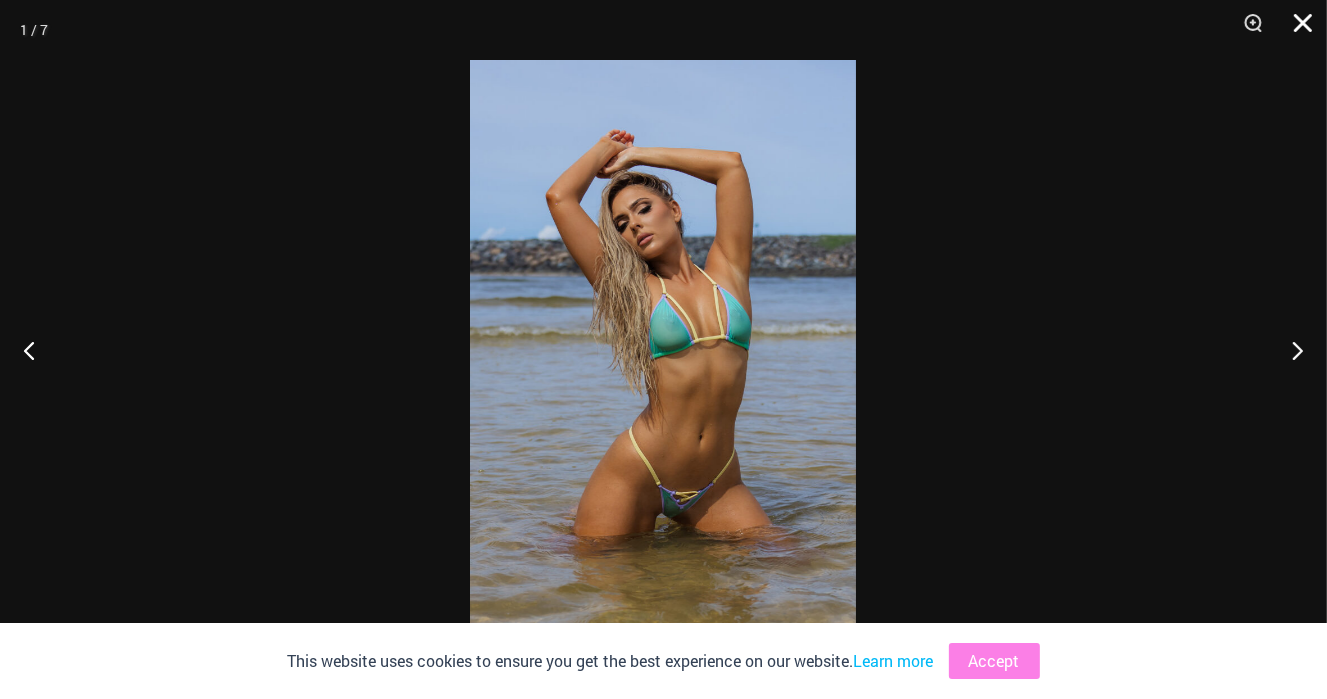 click at bounding box center [1296, 30] 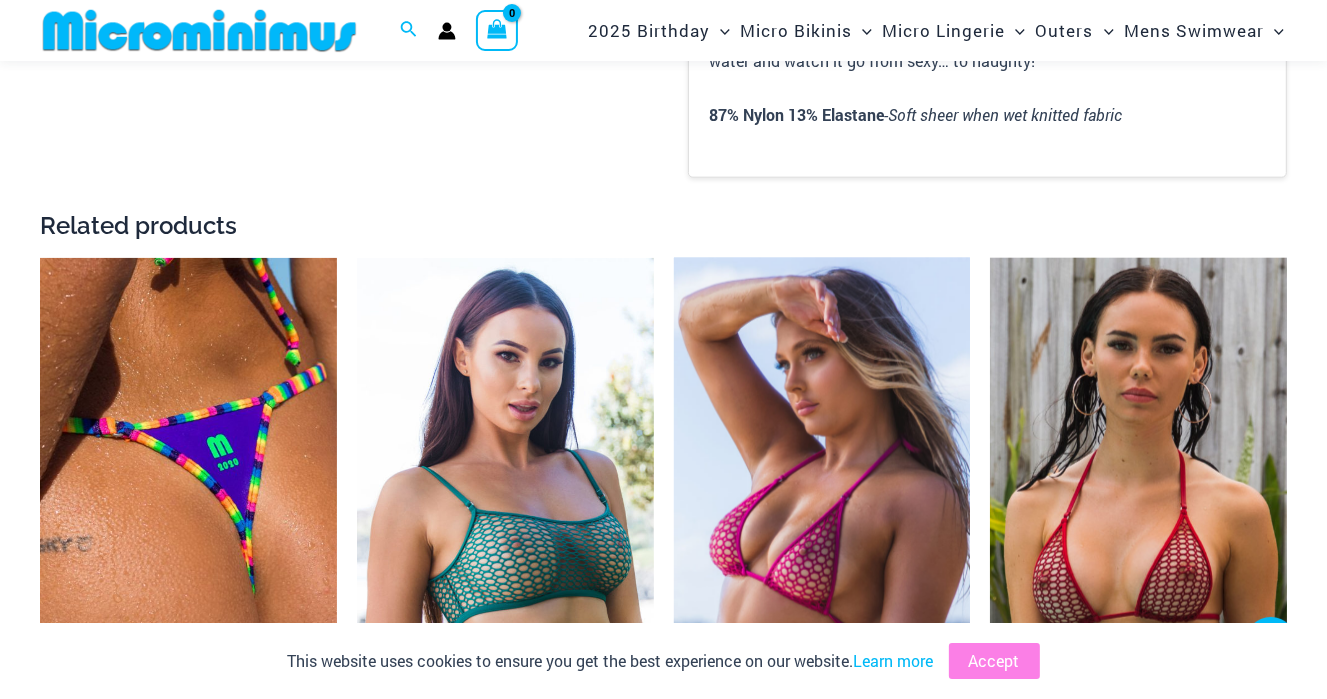 scroll, scrollTop: 2184, scrollLeft: 0, axis: vertical 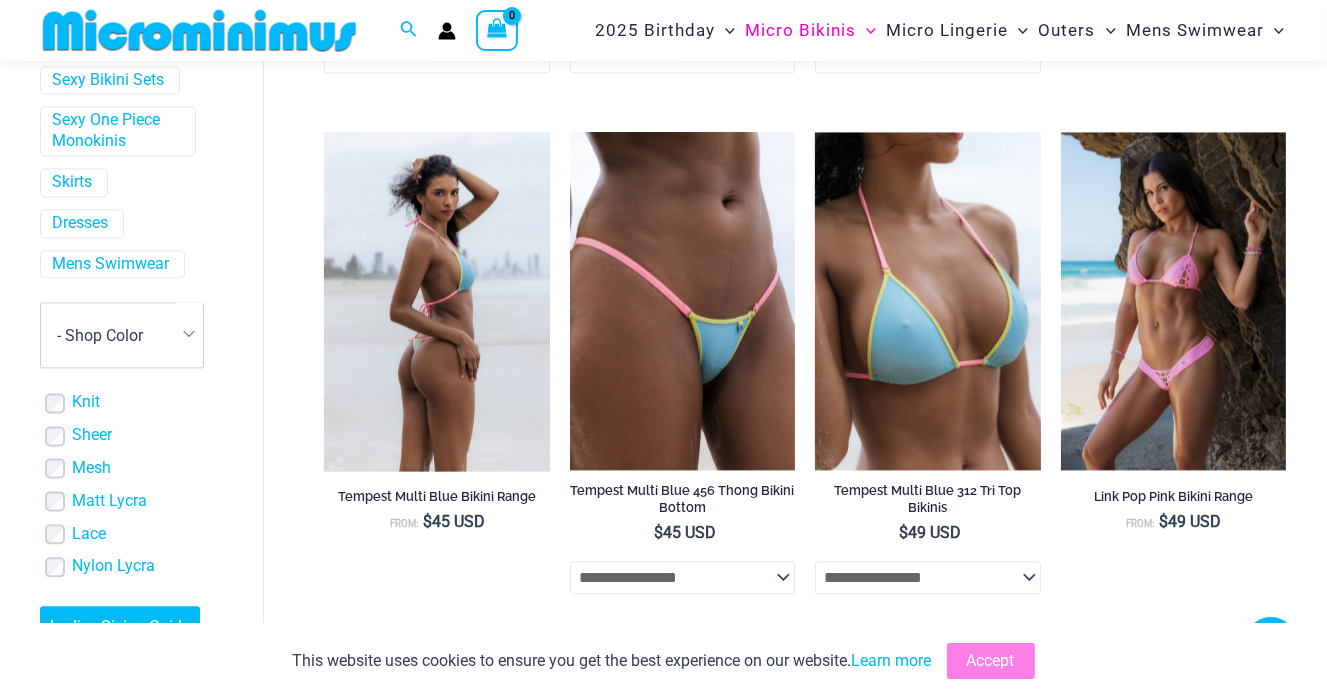 click at bounding box center (436, 301) 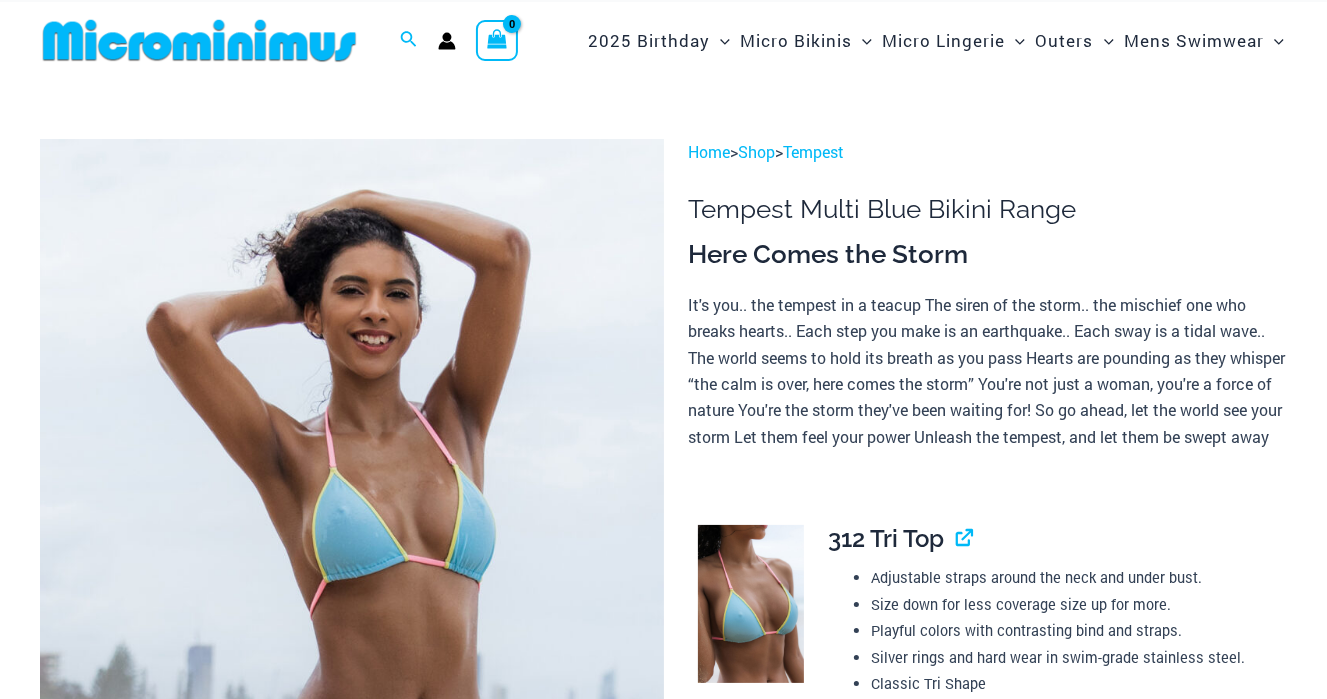 scroll, scrollTop: 183, scrollLeft: 0, axis: vertical 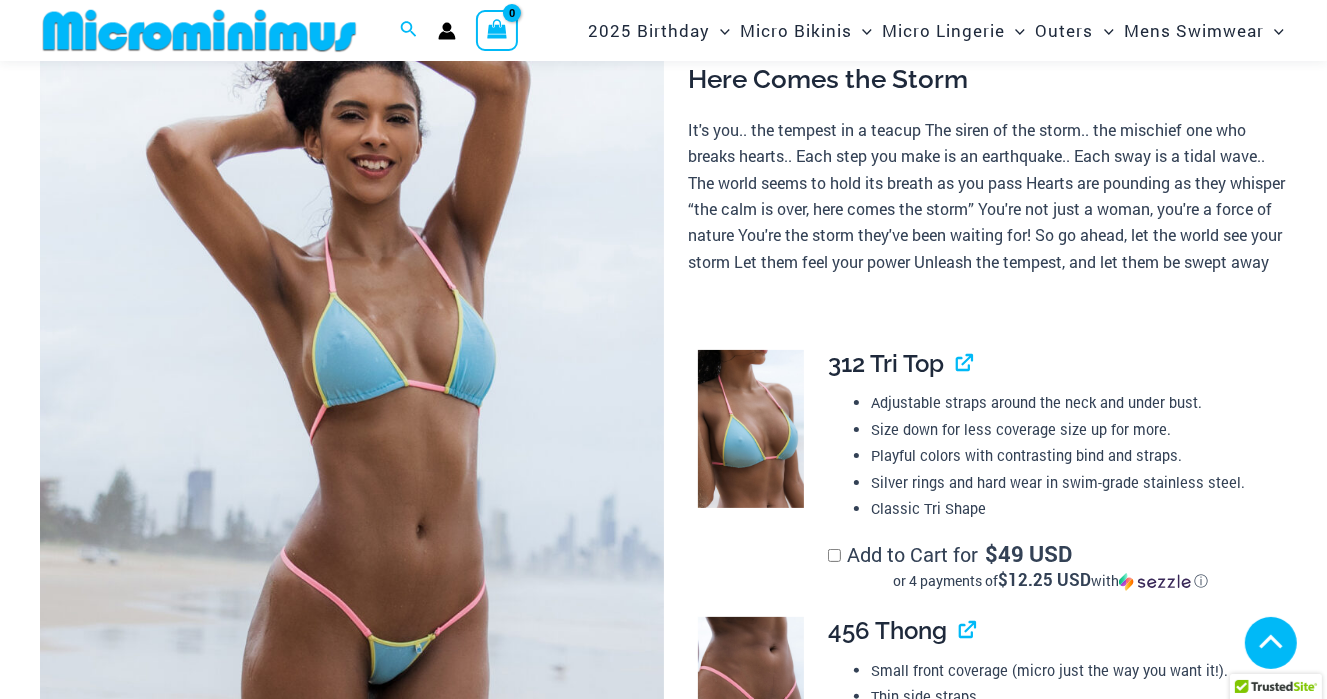 click at bounding box center [750, 963] 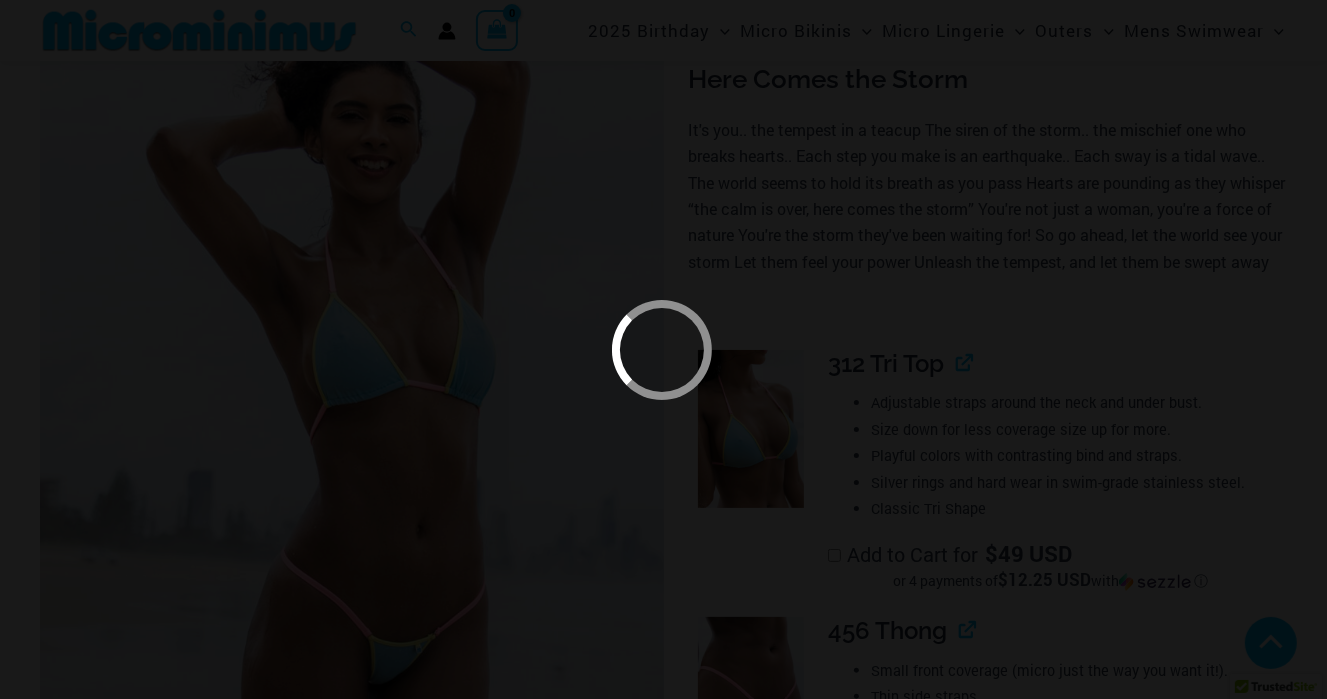 scroll, scrollTop: 884, scrollLeft: 0, axis: vertical 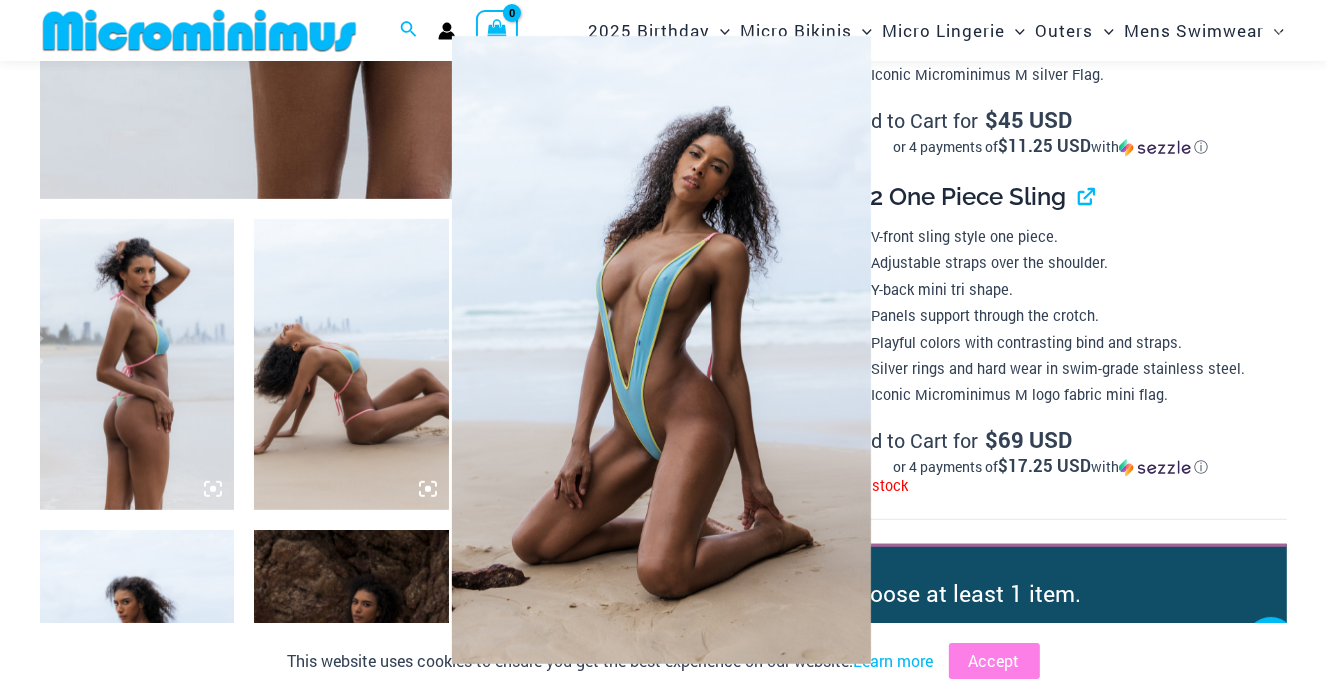 click at bounding box center (662, 349) 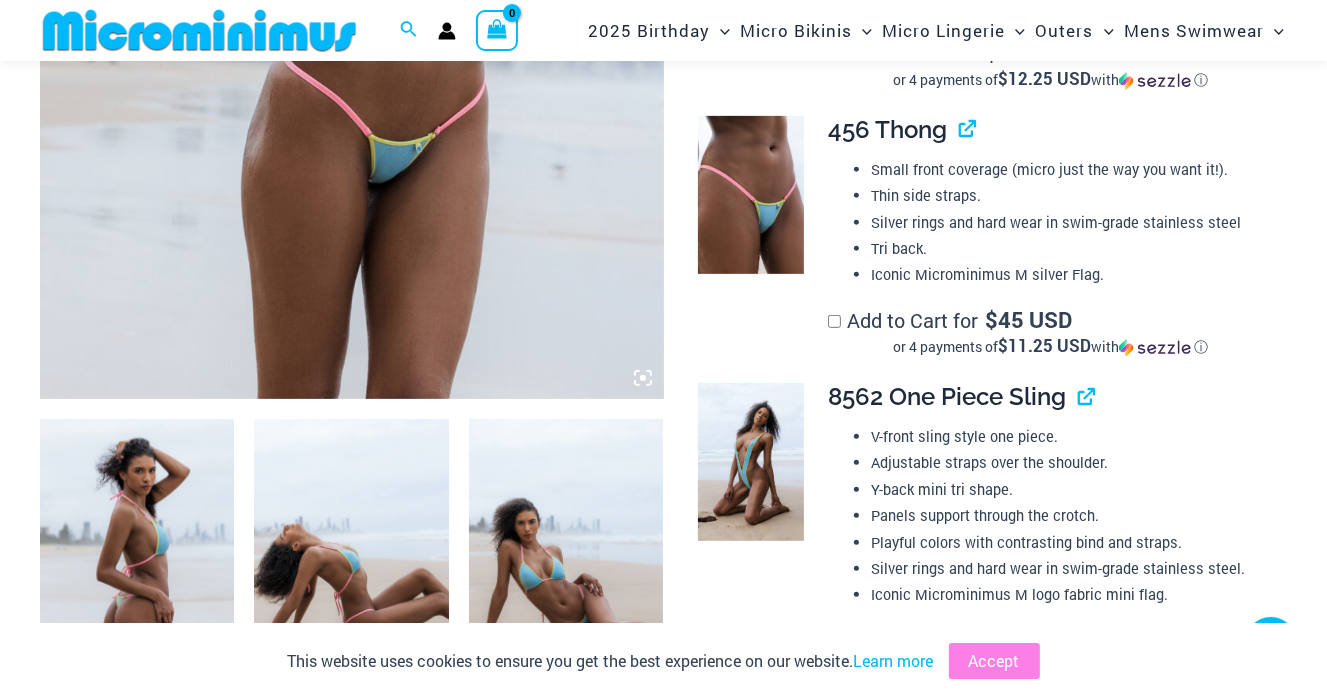 scroll, scrollTop: 684, scrollLeft: 0, axis: vertical 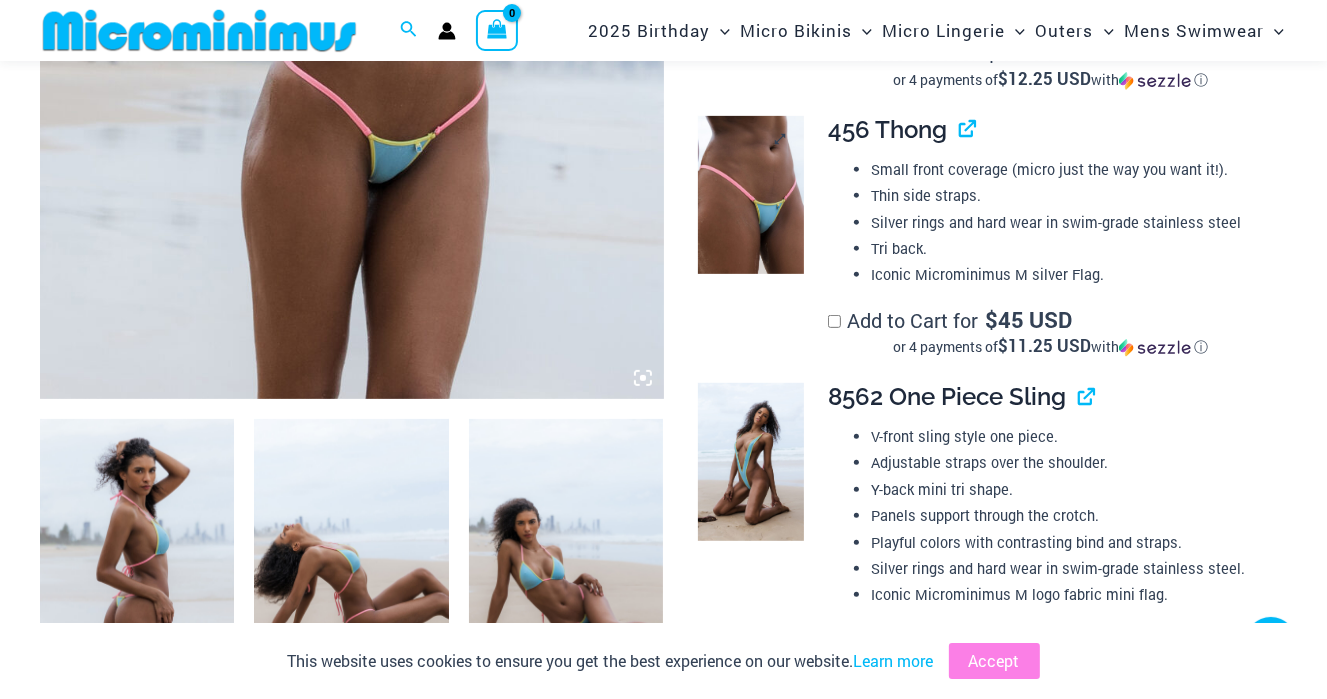 click at bounding box center (750, 195) 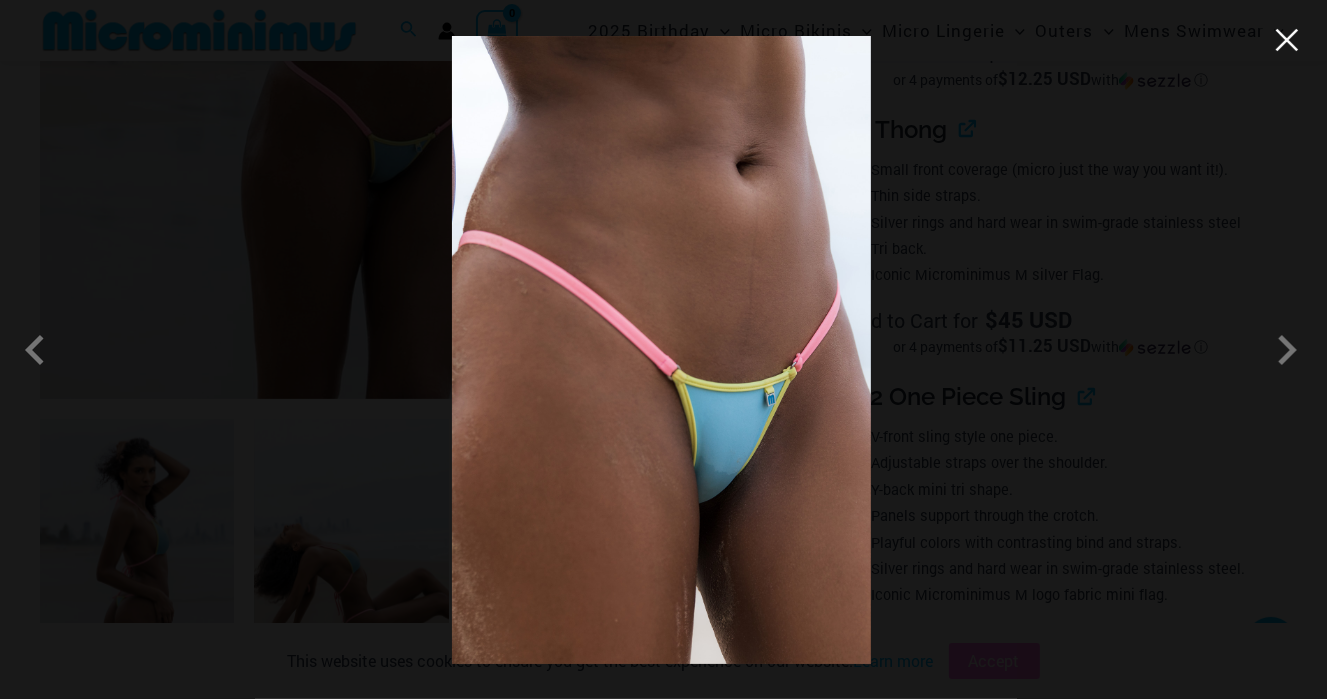click at bounding box center (1287, 40) 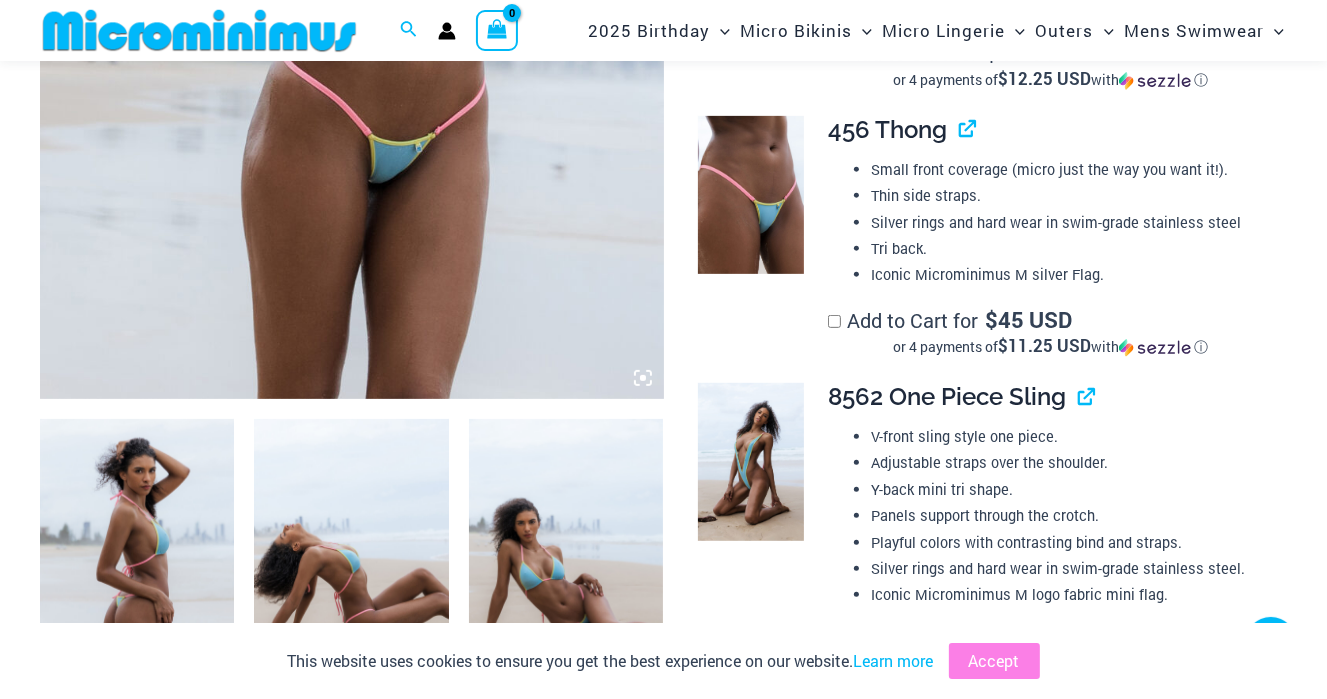 click 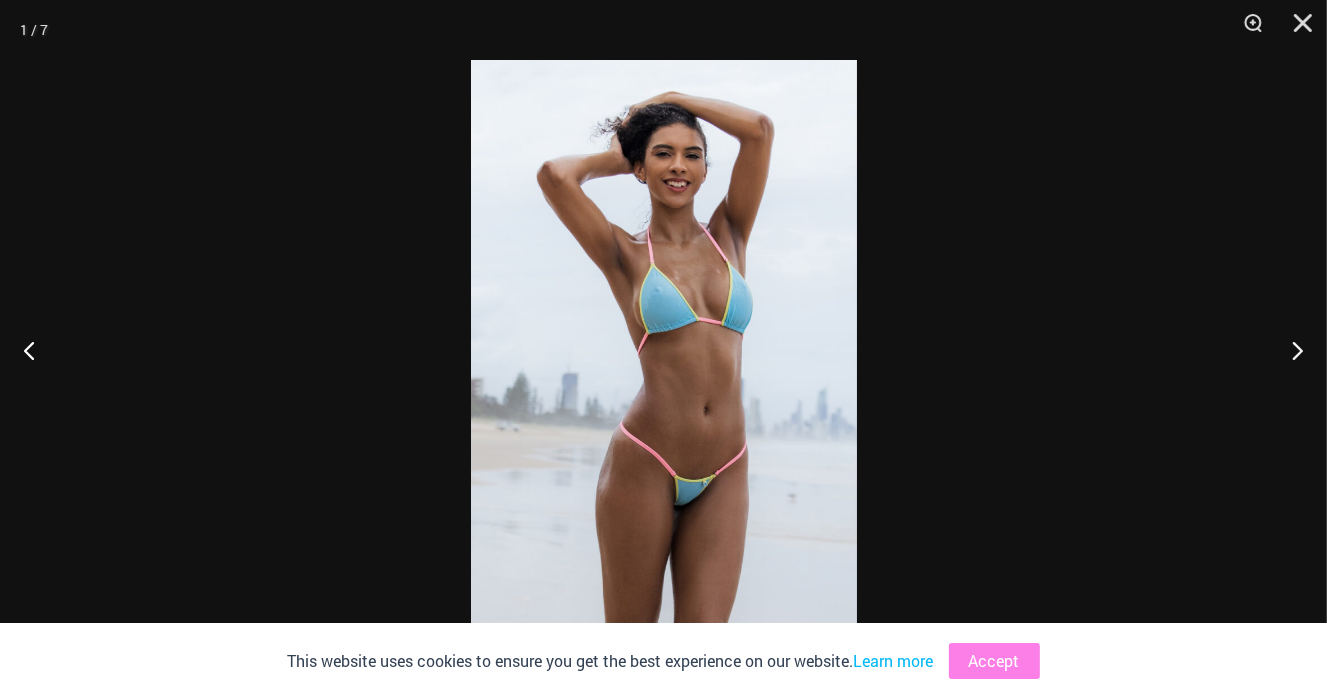 click at bounding box center [664, 349] 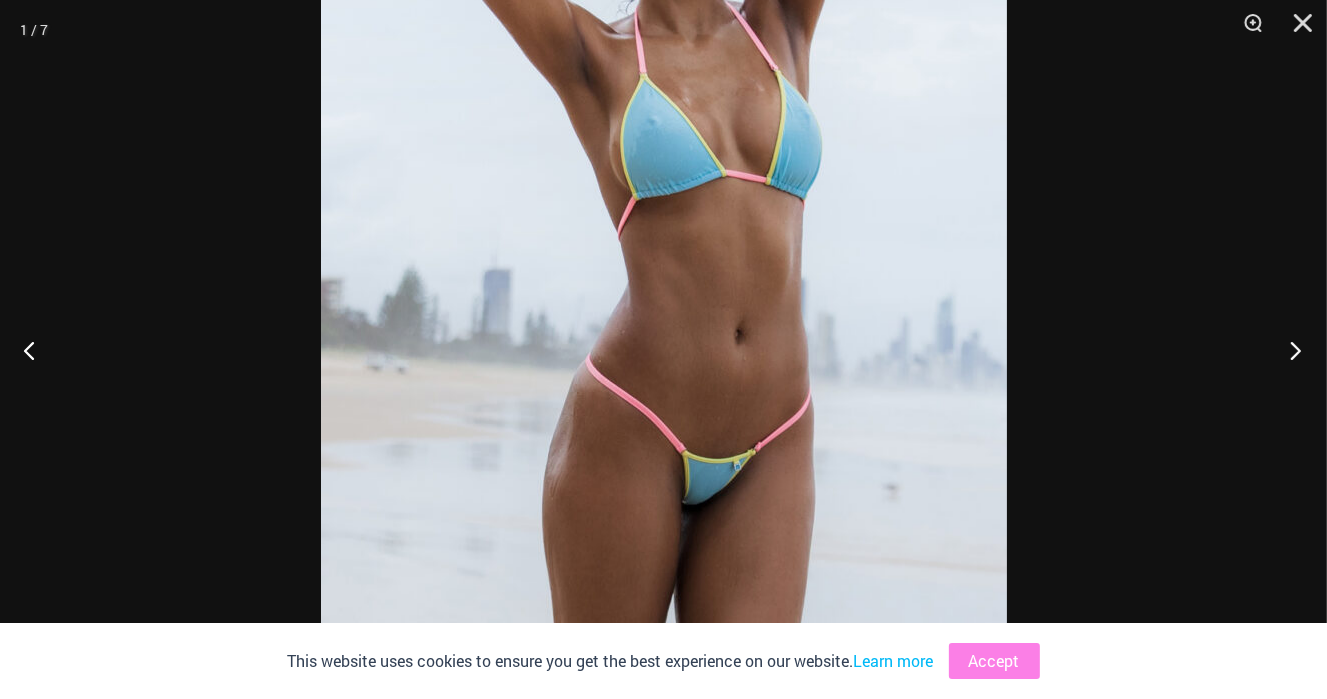 click at bounding box center (1289, 350) 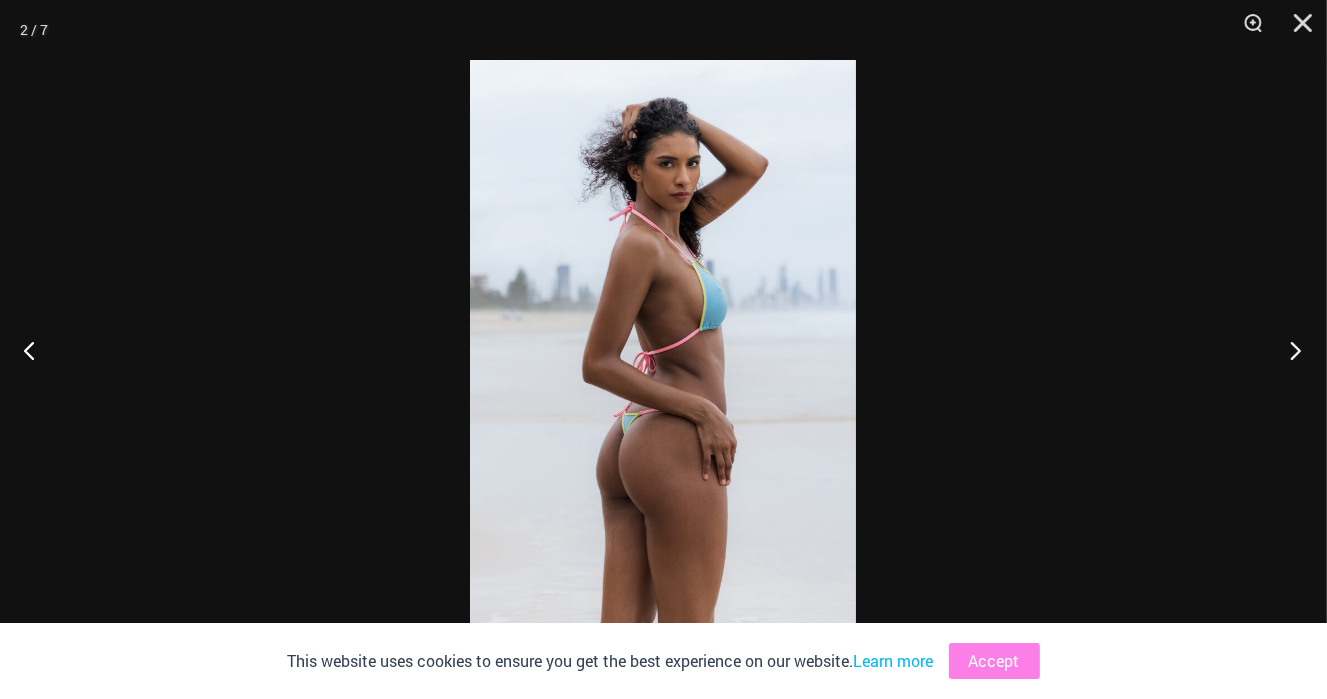click at bounding box center [1289, 350] 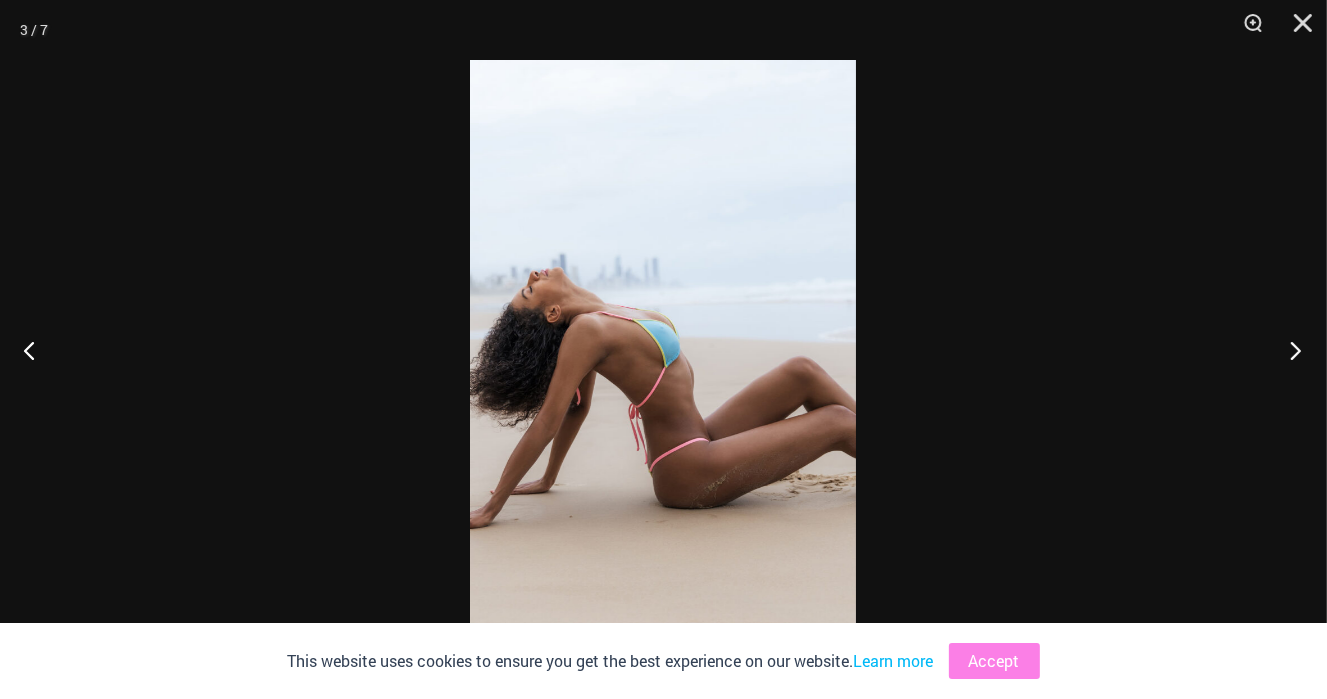 click at bounding box center [1289, 350] 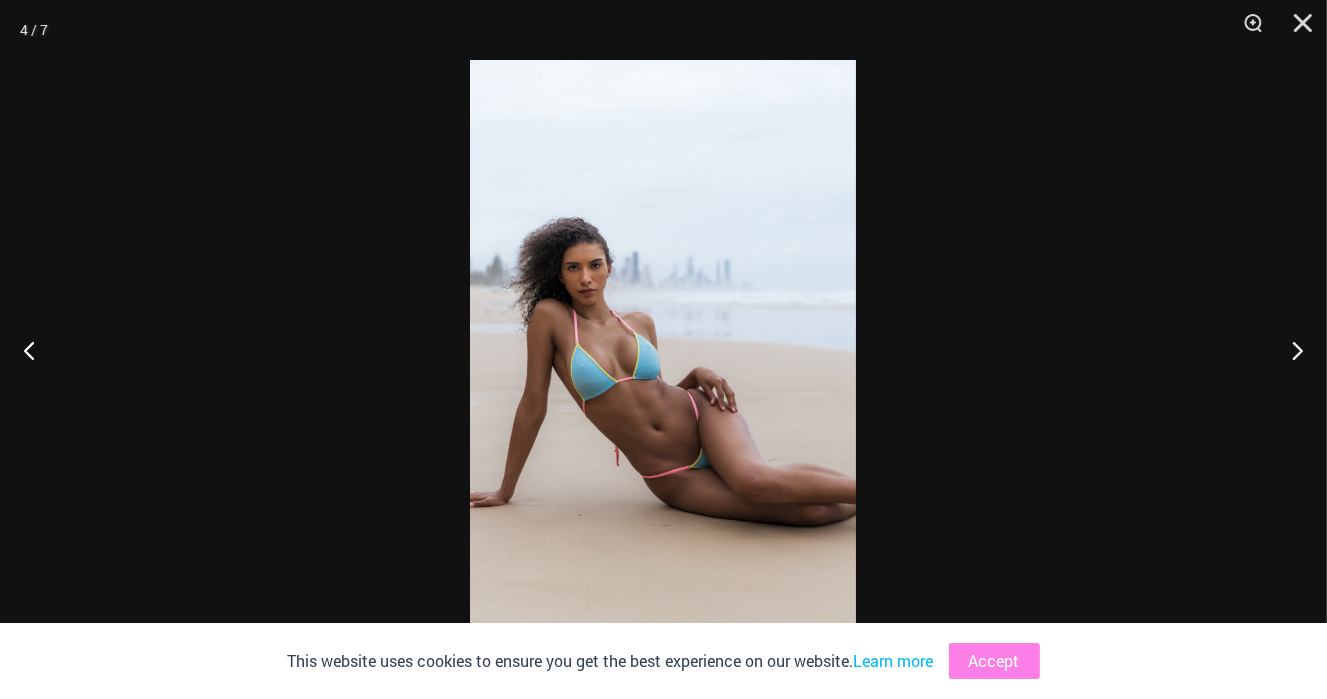 click at bounding box center (663, 349) 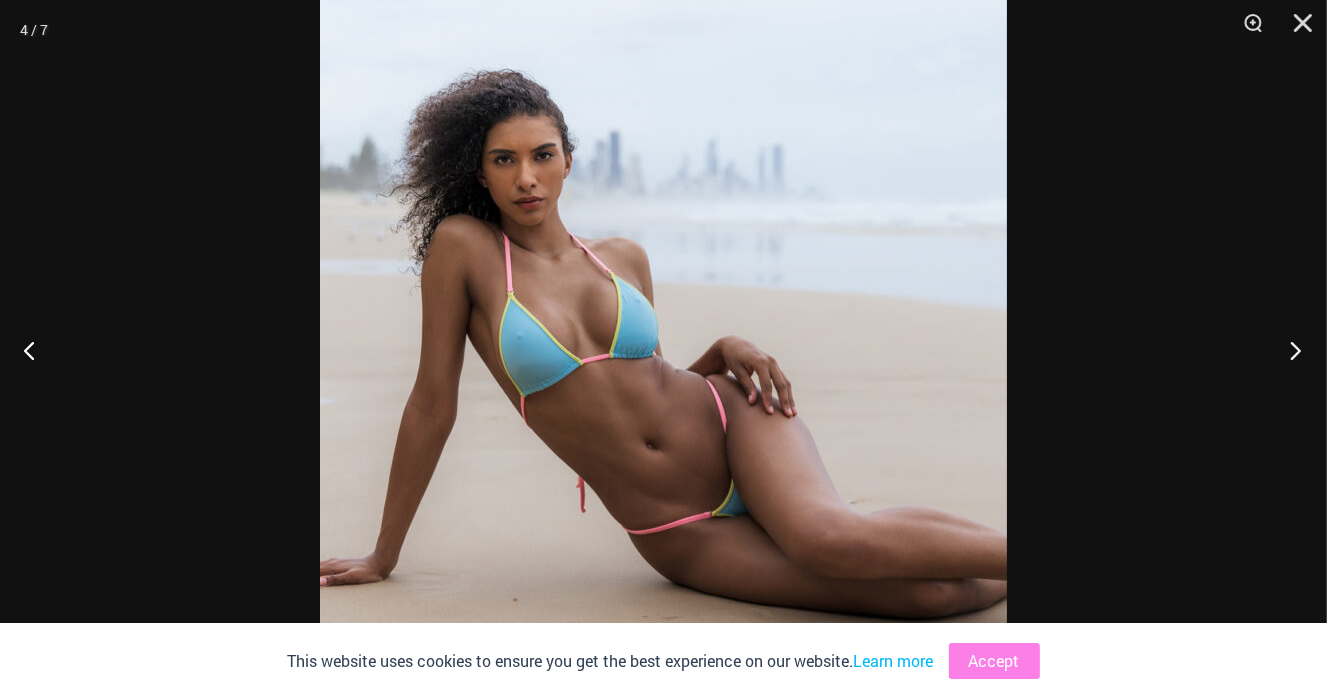 click at bounding box center [1289, 350] 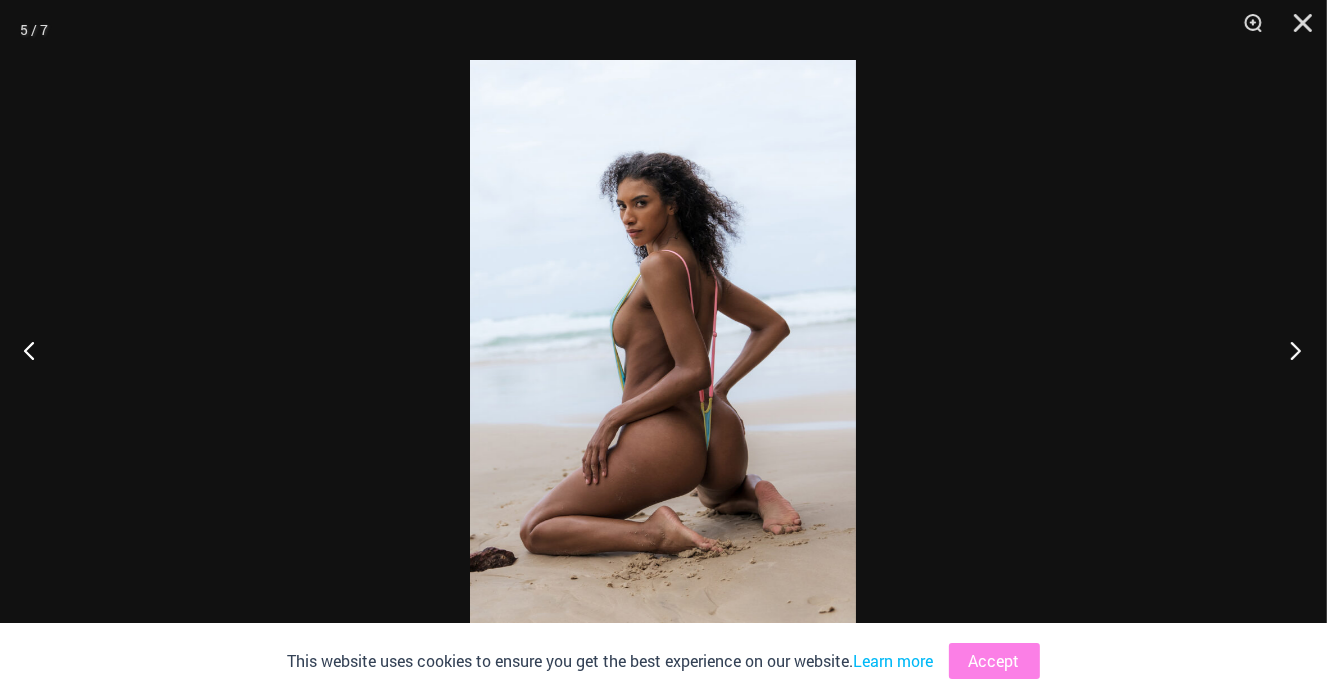 click at bounding box center (1289, 350) 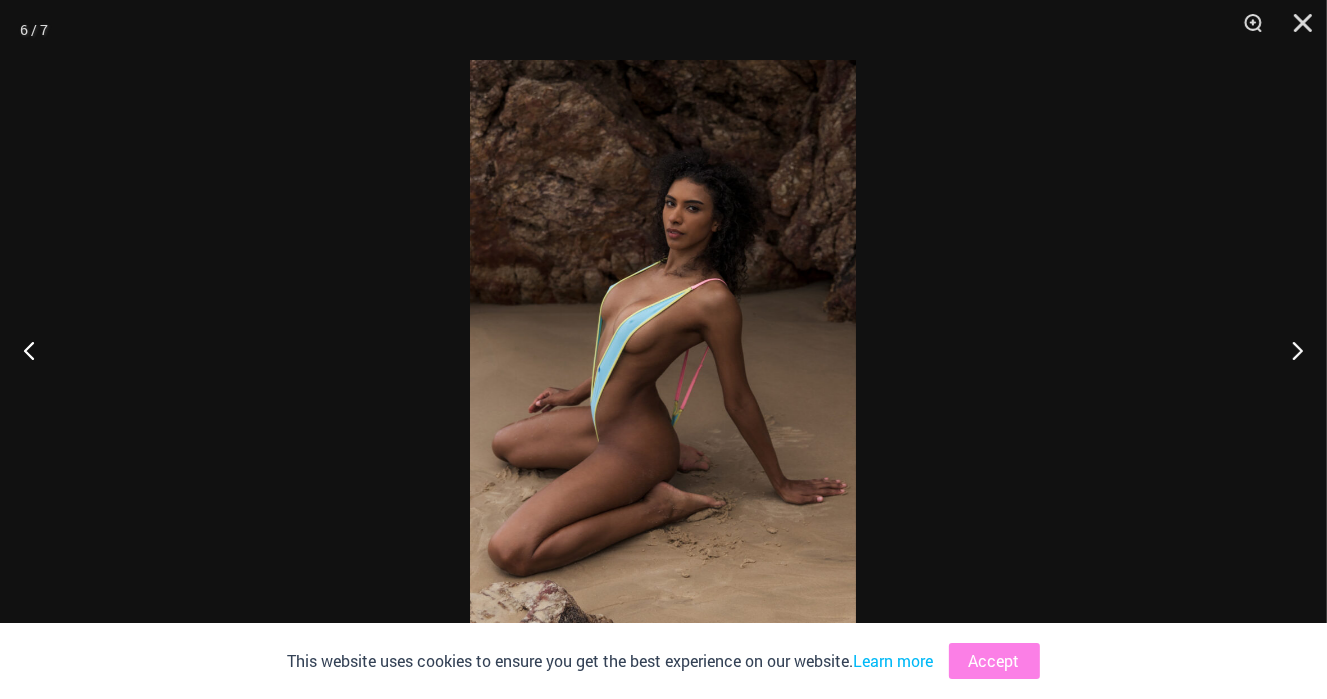 click at bounding box center (663, 349) 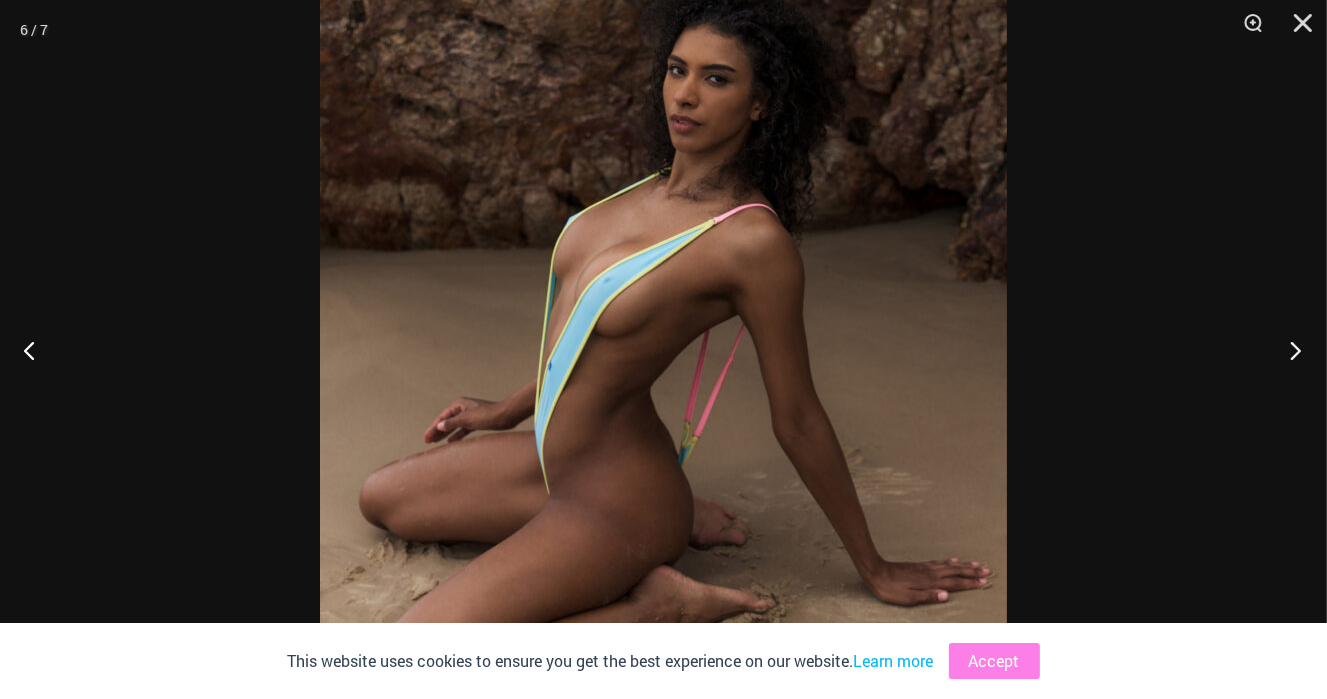click at bounding box center [1289, 350] 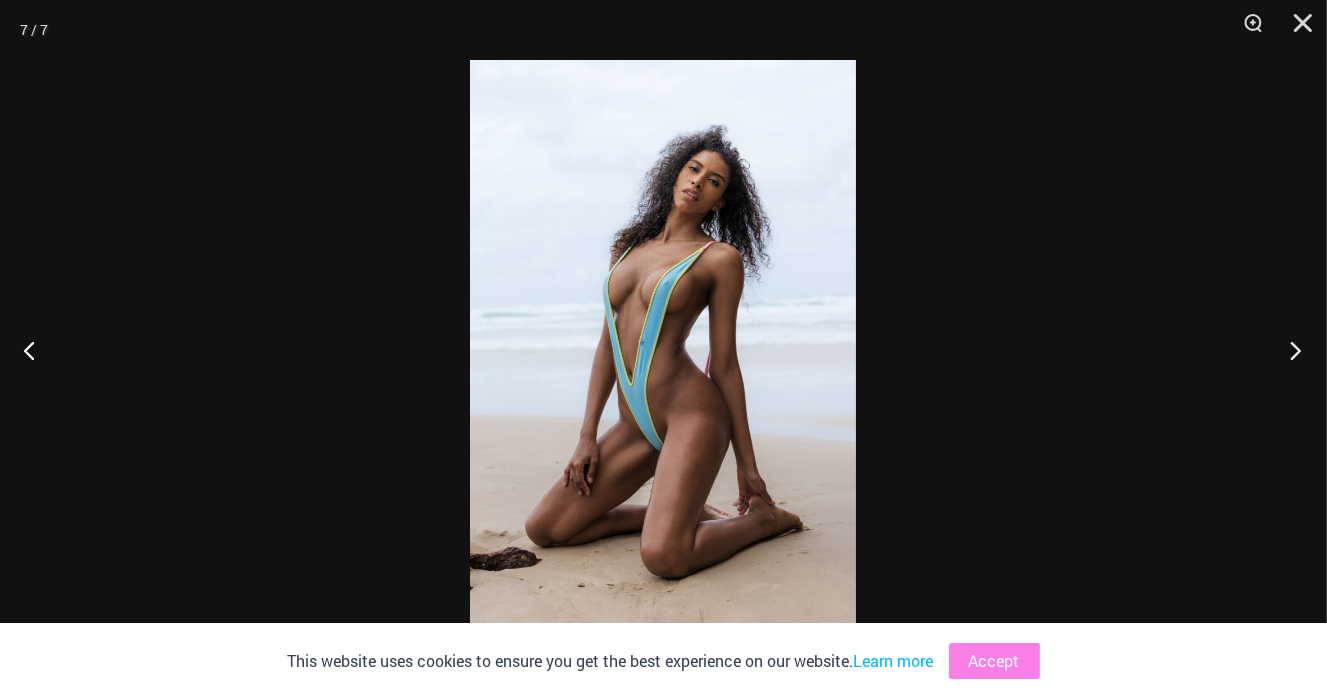 click at bounding box center (1289, 350) 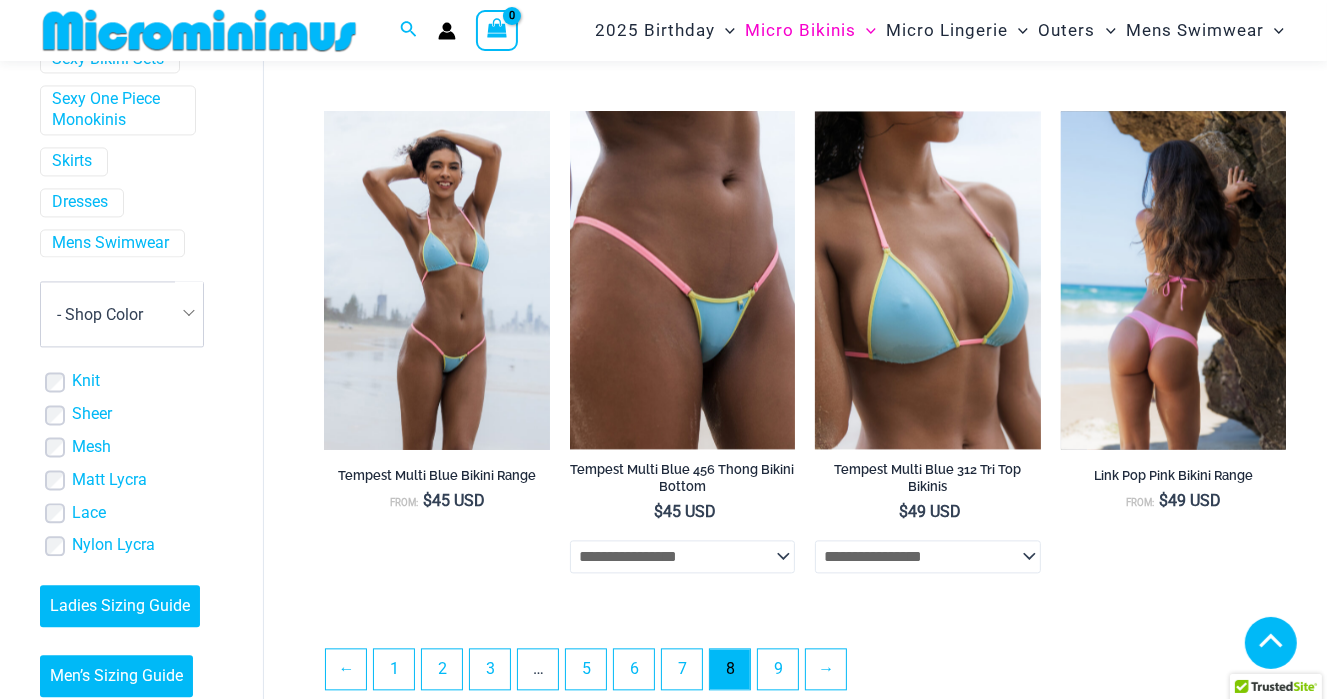 scroll, scrollTop: 3745, scrollLeft: 0, axis: vertical 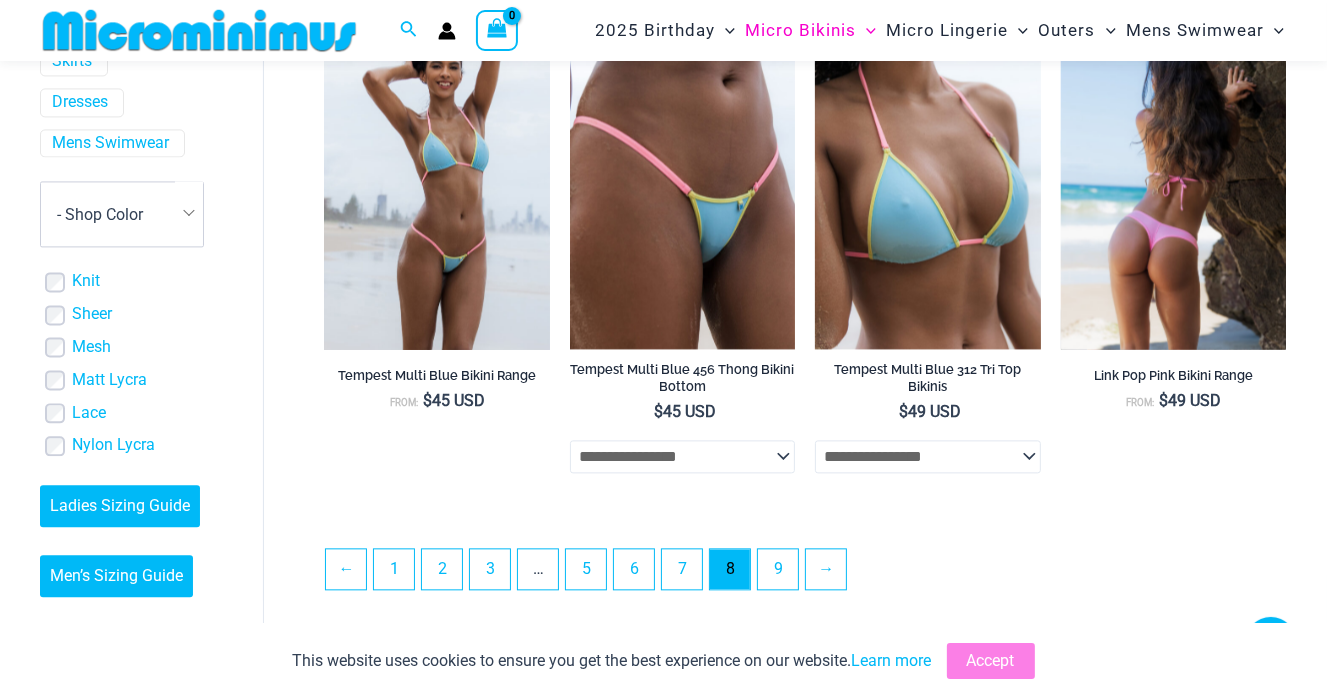 click at bounding box center [1173, 180] 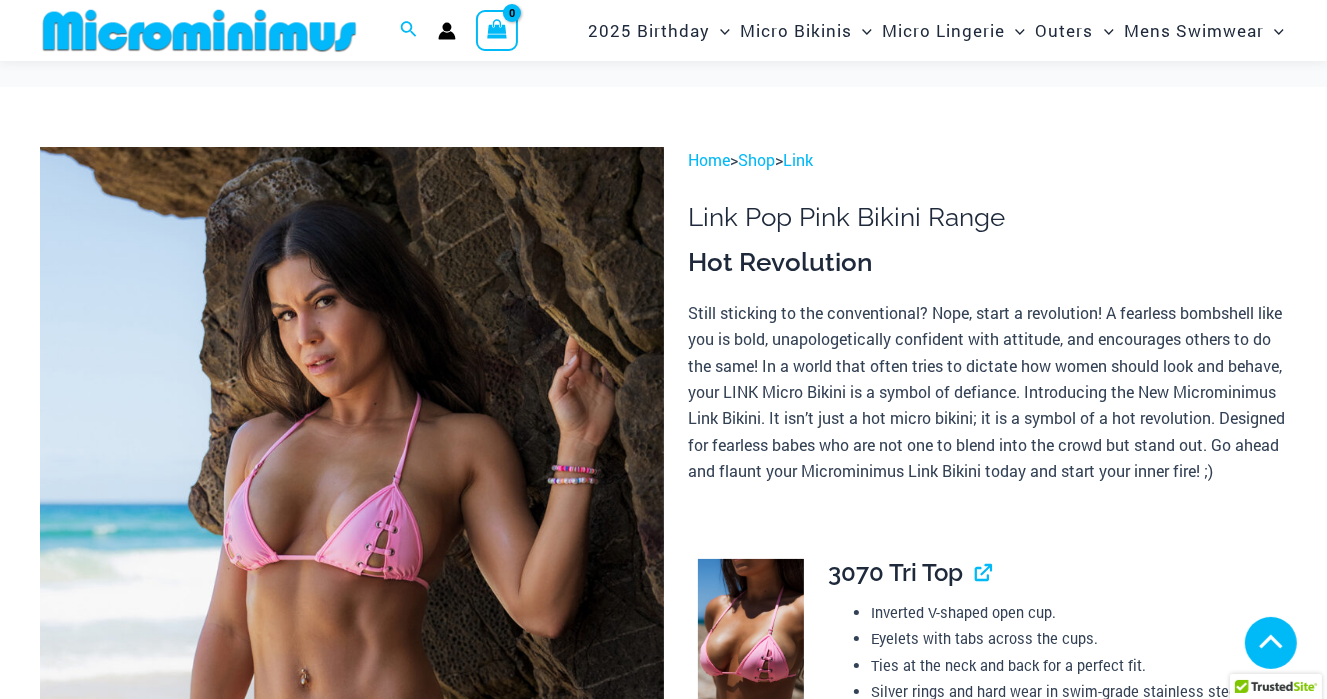 scroll, scrollTop: 540, scrollLeft: 0, axis: vertical 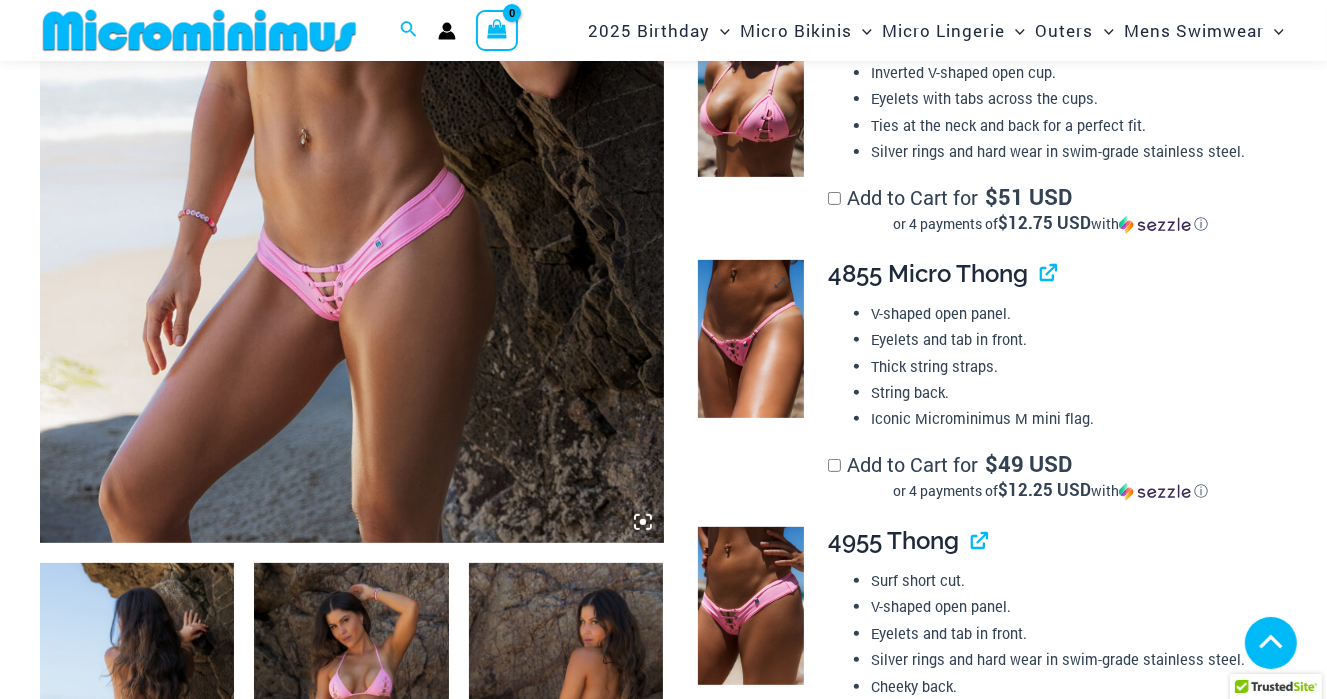 click at bounding box center [750, 339] 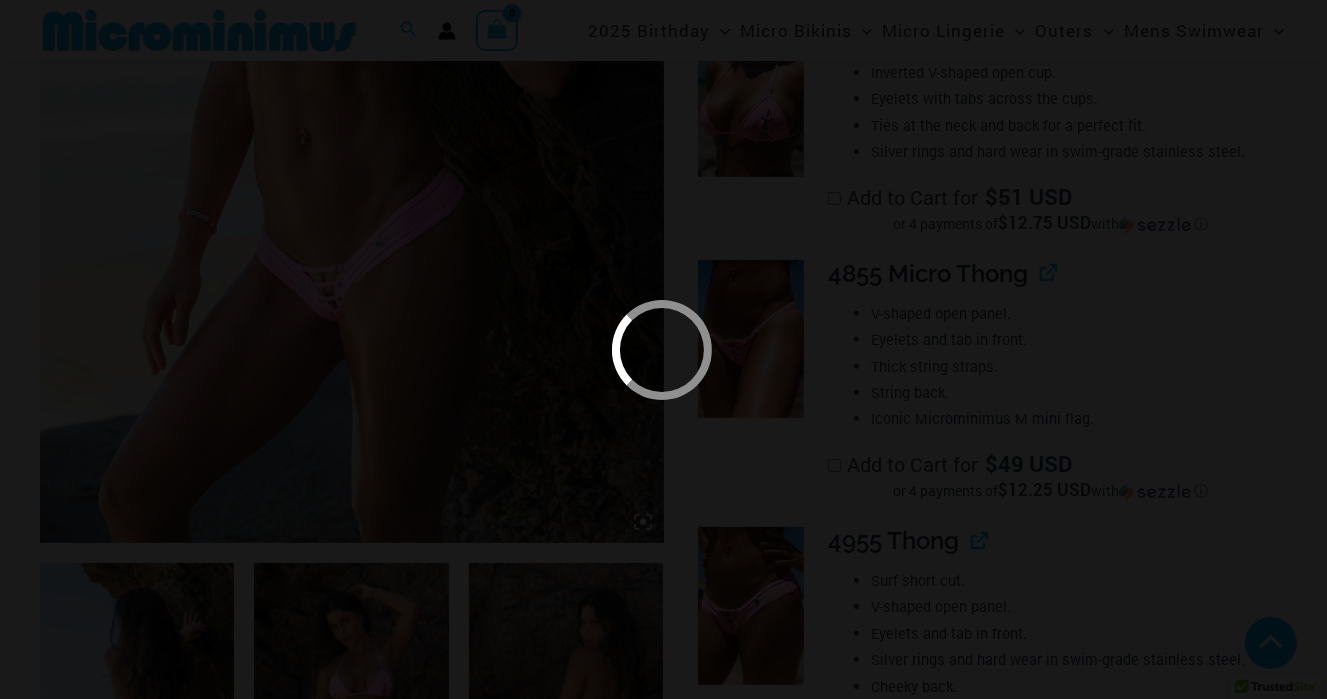 scroll, scrollTop: 684, scrollLeft: 0, axis: vertical 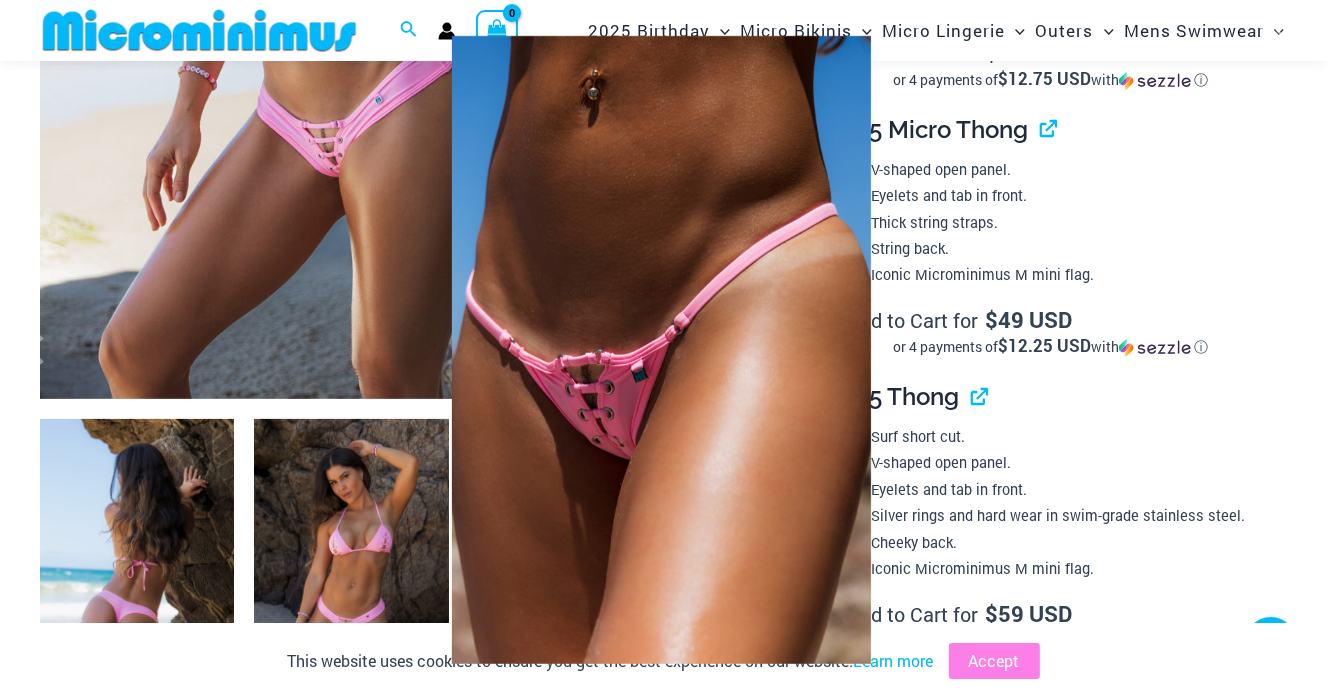 click at bounding box center [662, 349] 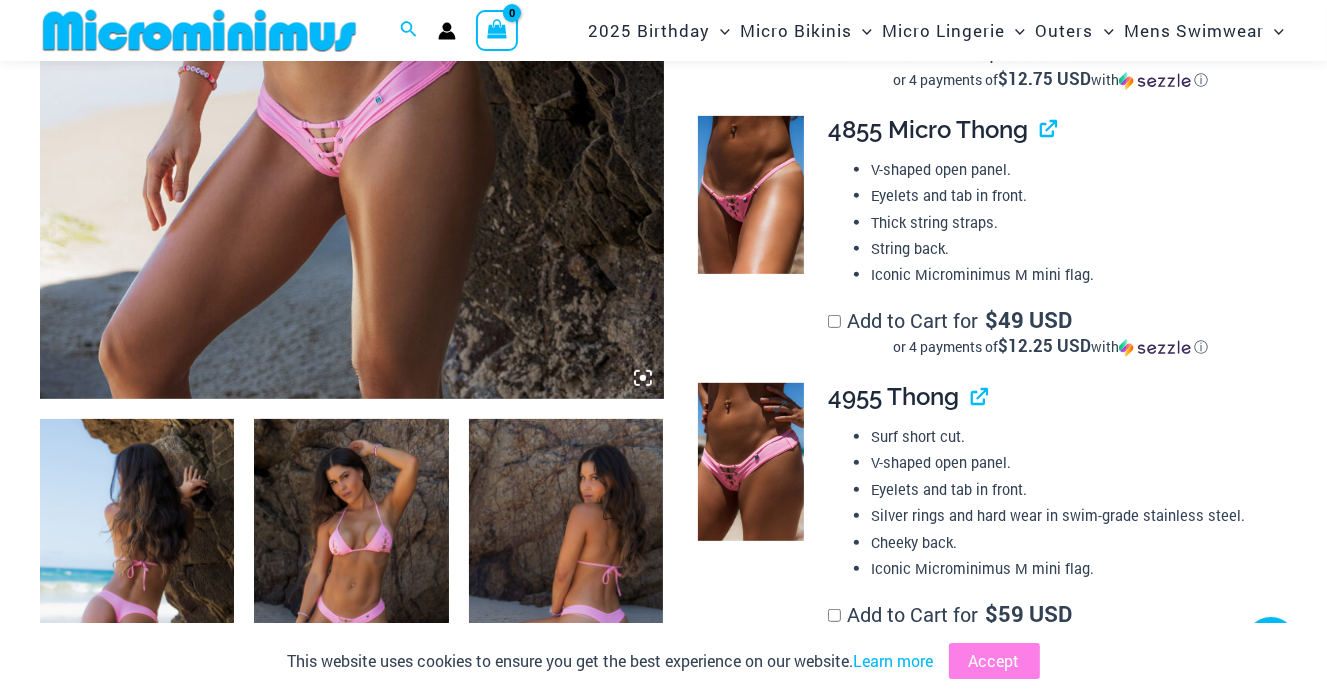 click at bounding box center [750, 462] 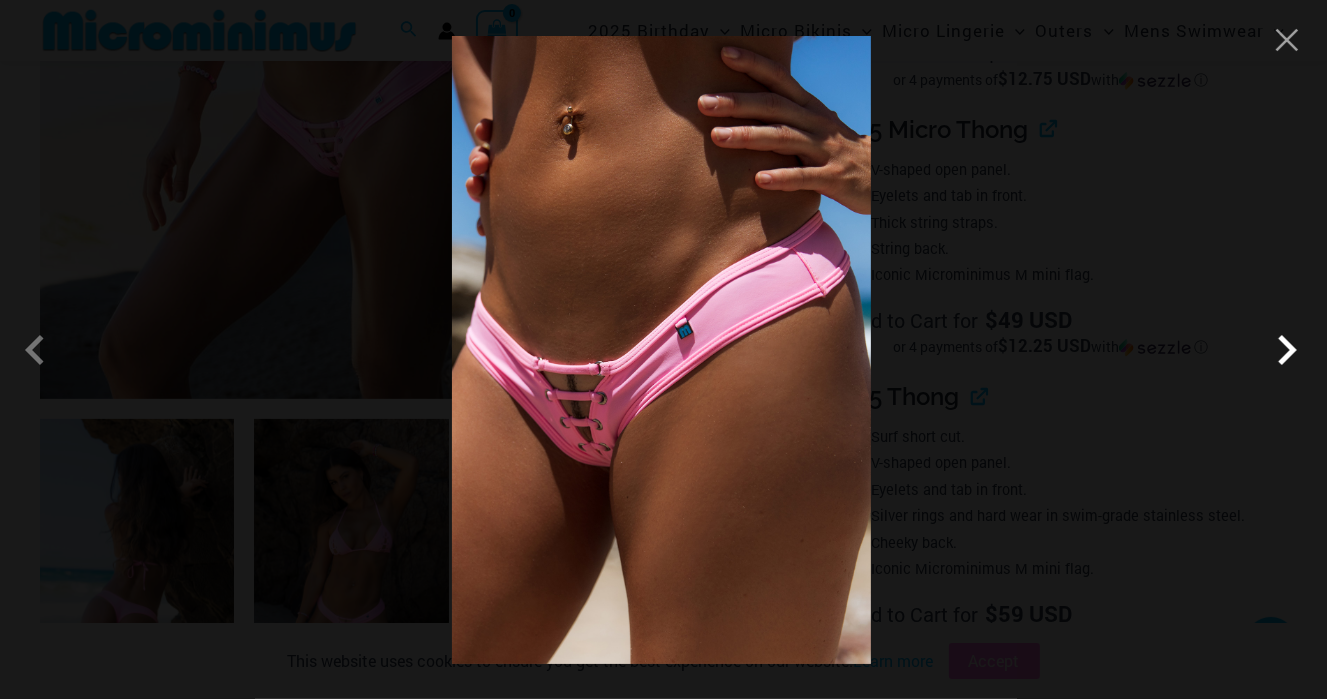 click at bounding box center [1287, 350] 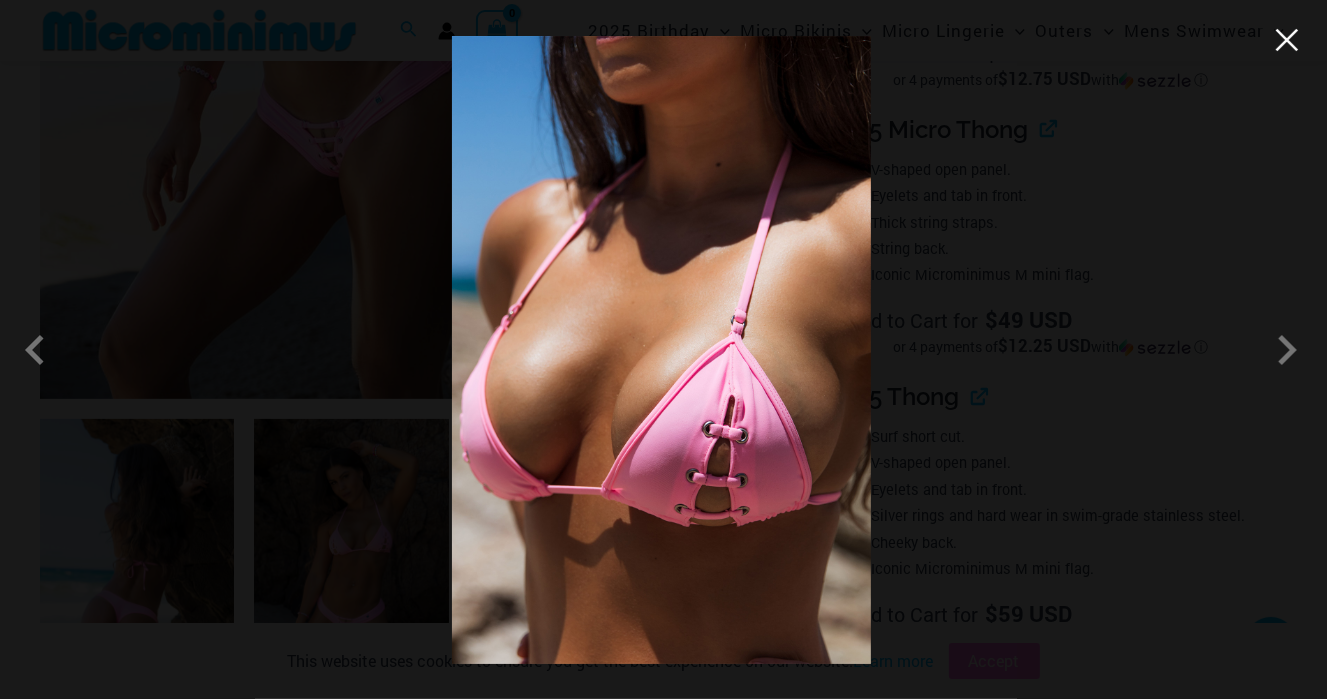 click at bounding box center [1287, 40] 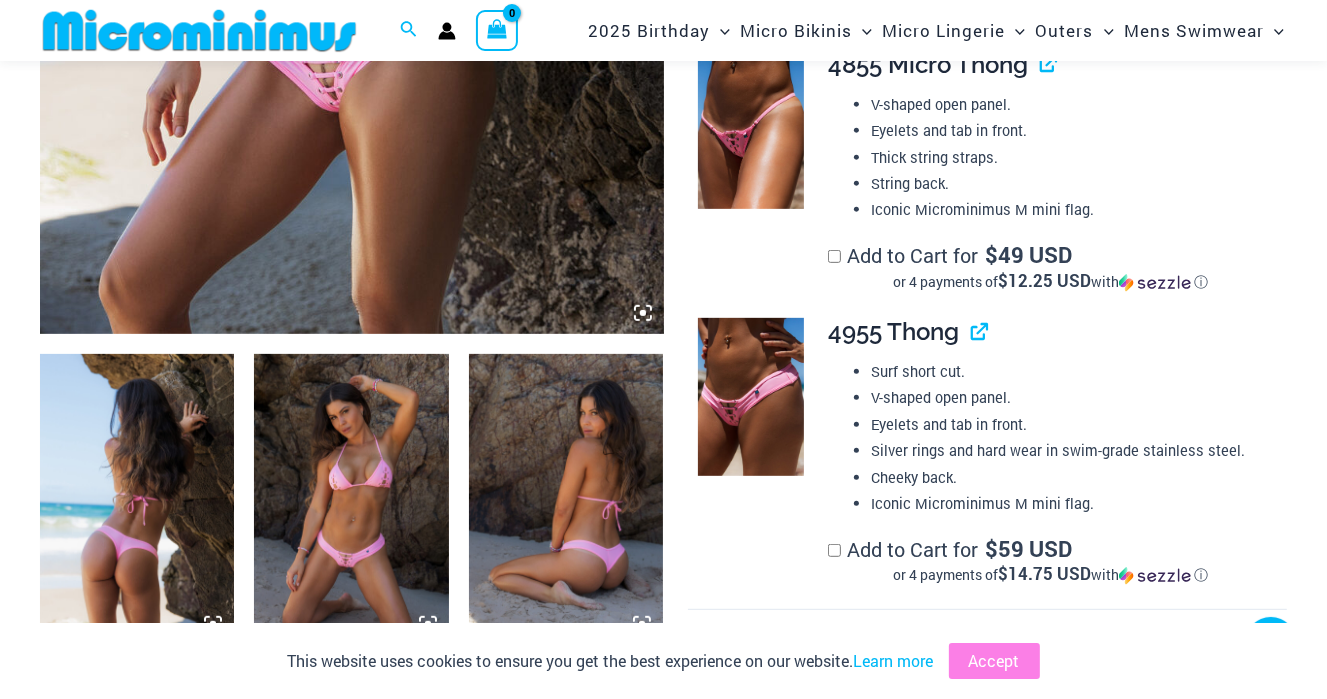 scroll, scrollTop: 884, scrollLeft: 0, axis: vertical 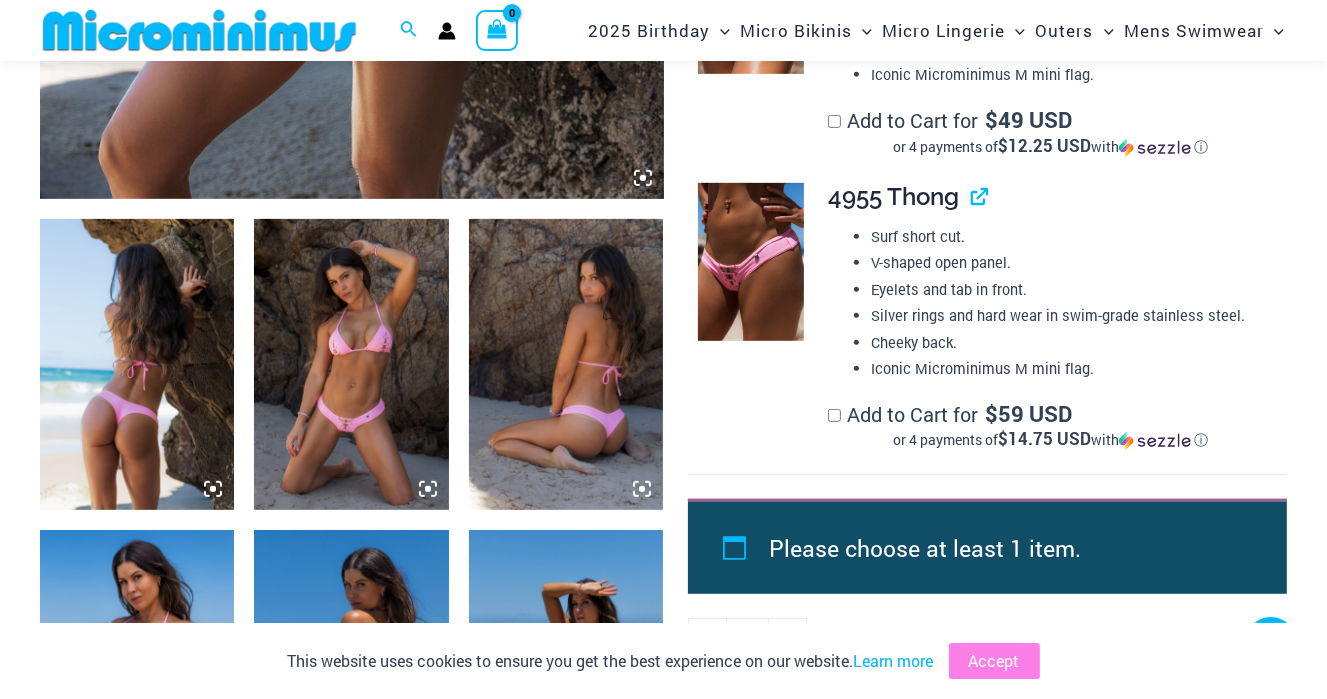 click 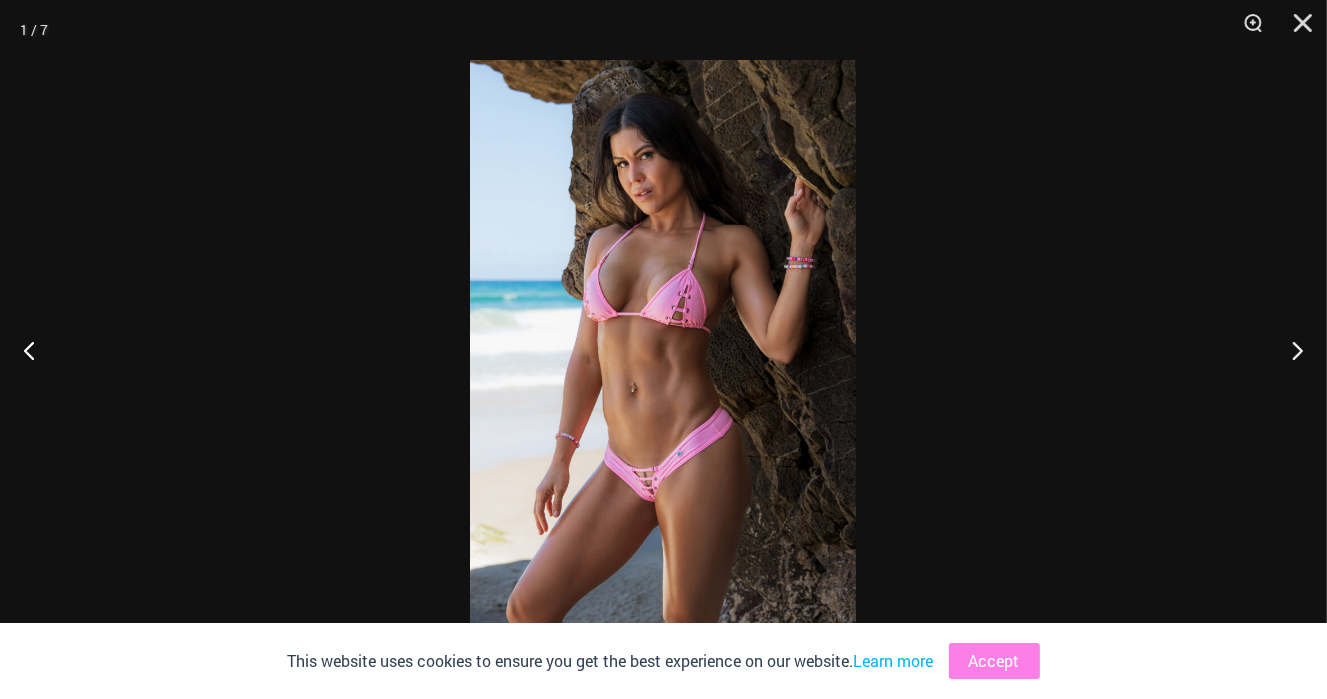 click at bounding box center [663, 349] 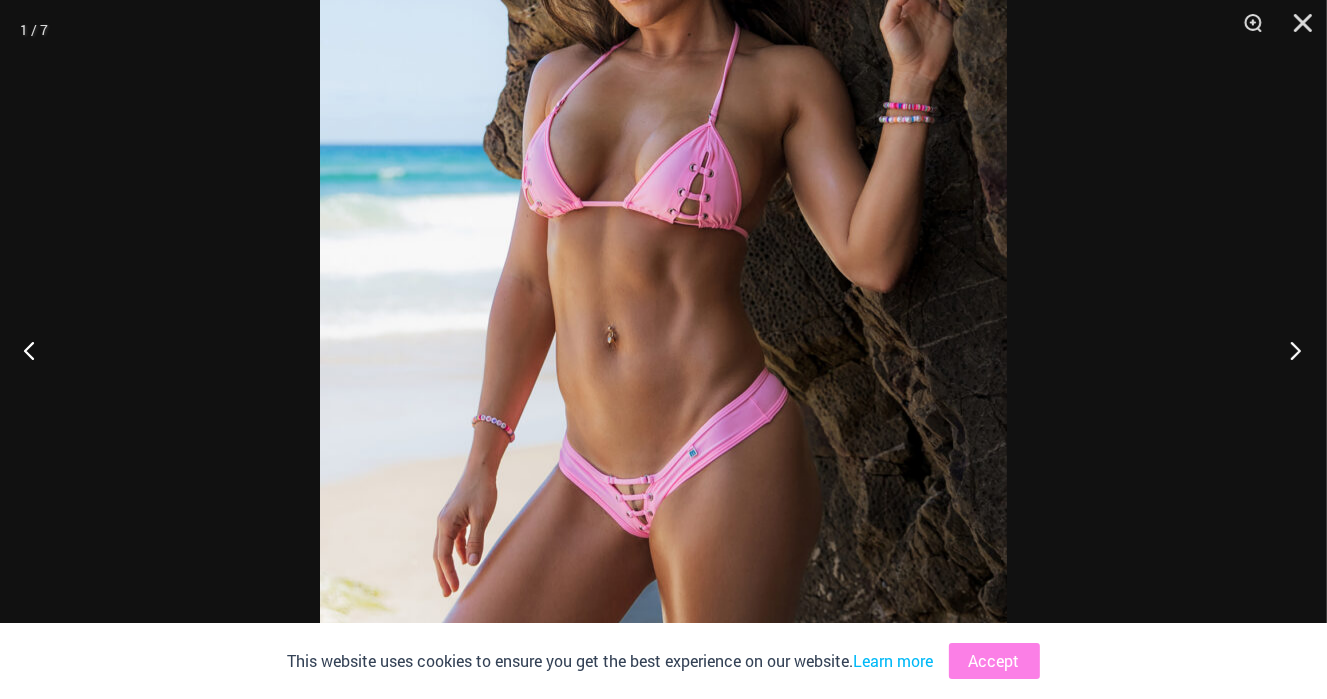 click at bounding box center [1289, 350] 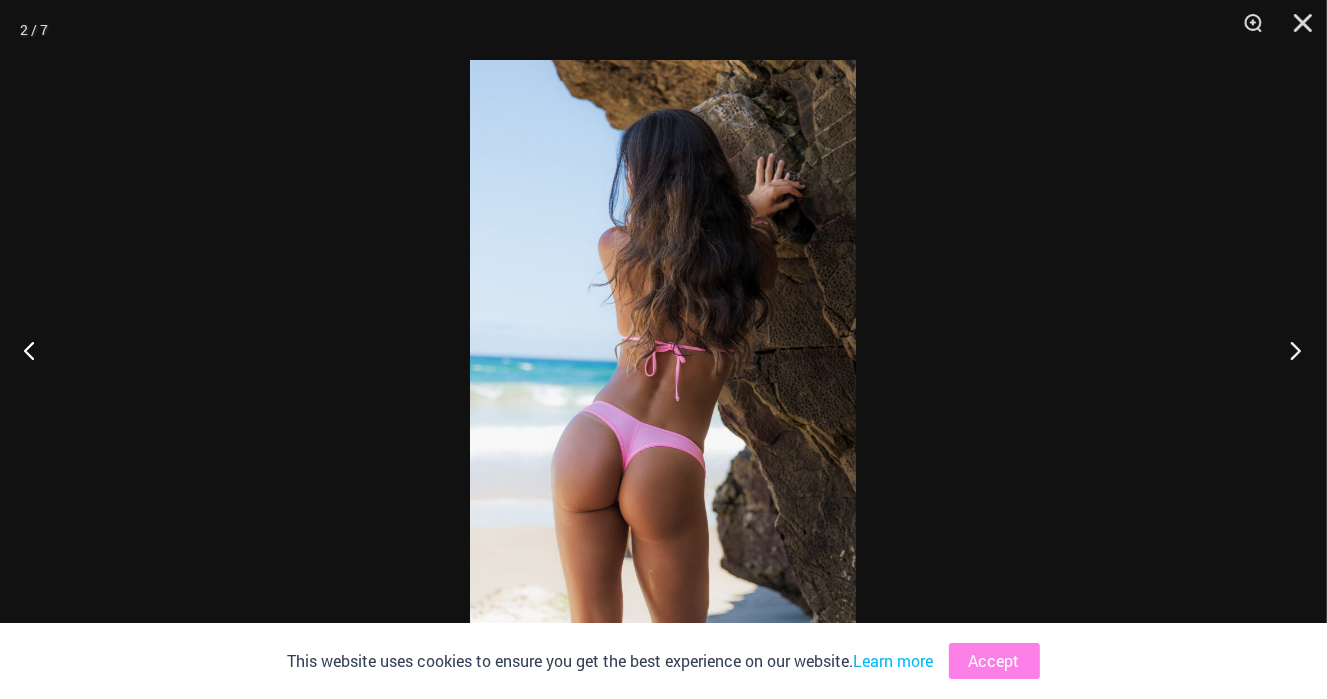 click at bounding box center (1289, 350) 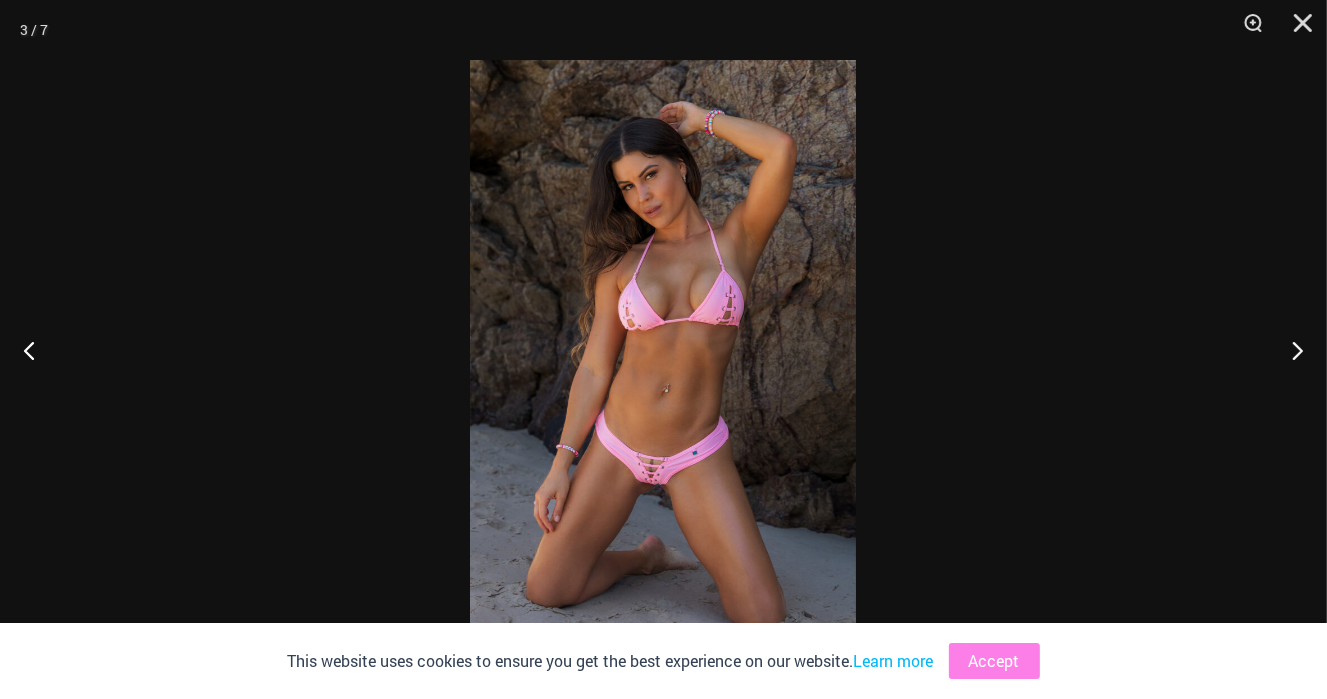 click at bounding box center (663, 349) 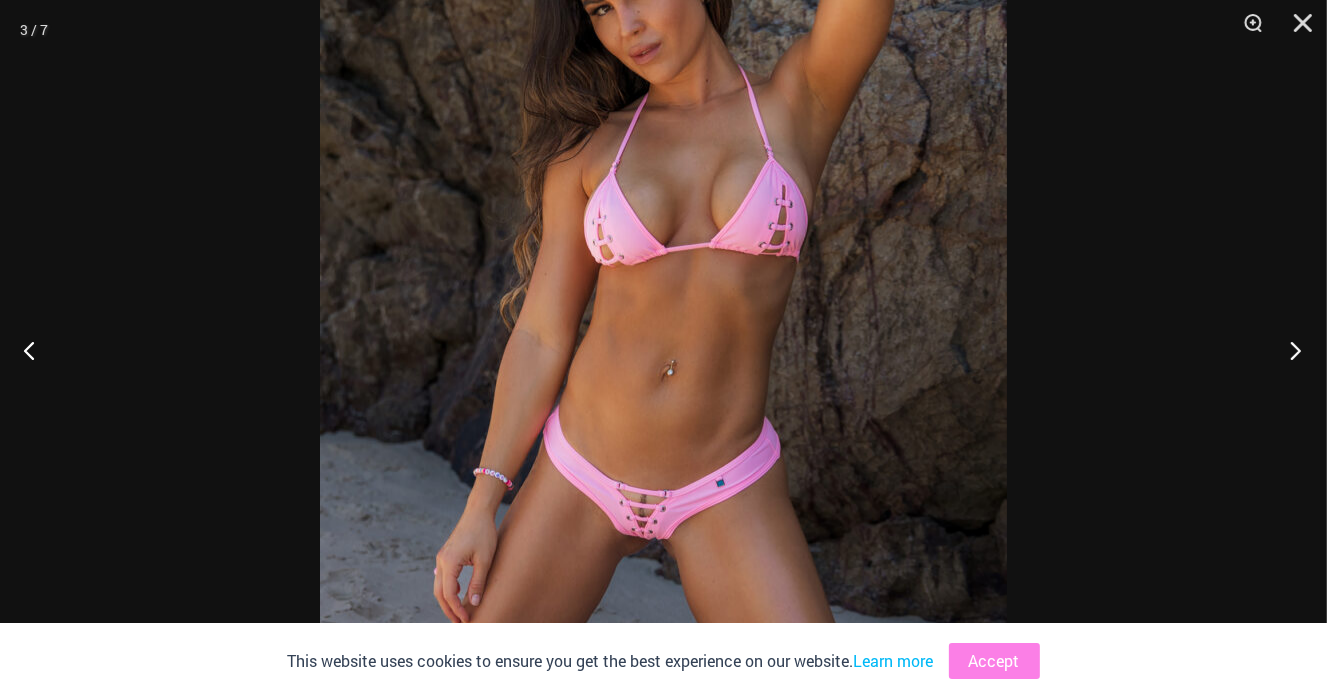 click at bounding box center [1289, 350] 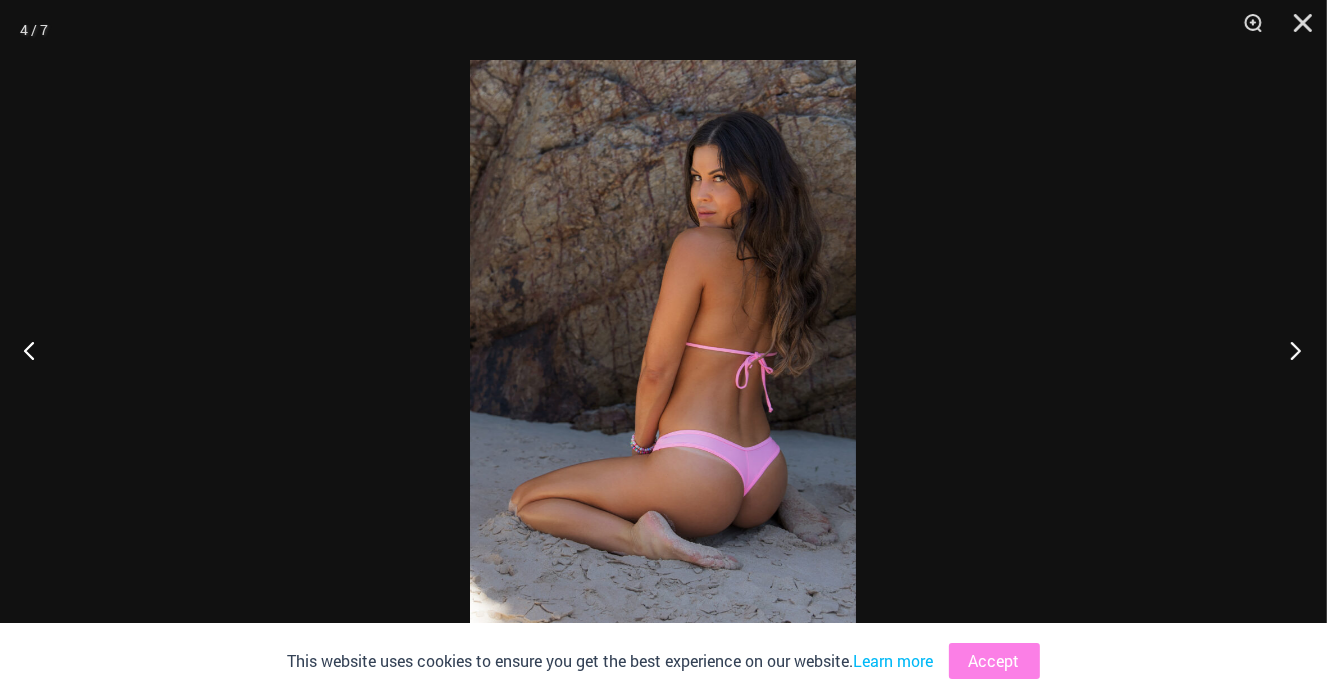 click at bounding box center [1289, 350] 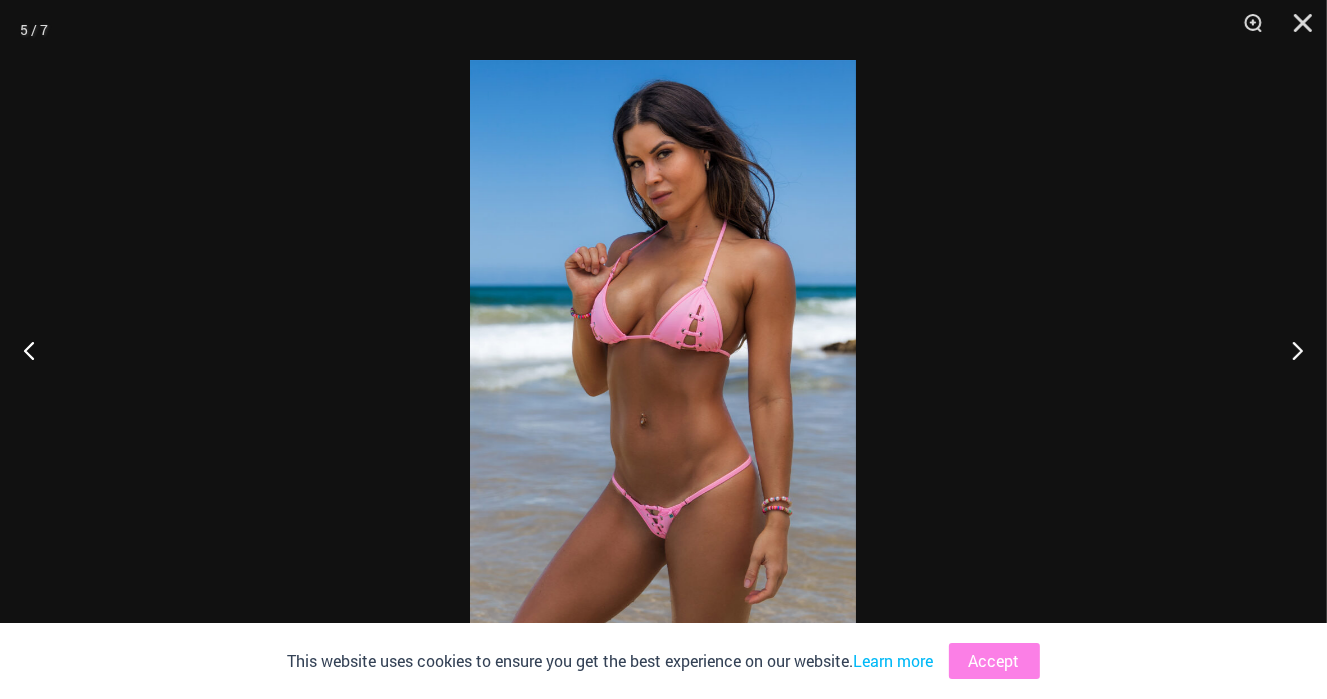 click at bounding box center (663, 349) 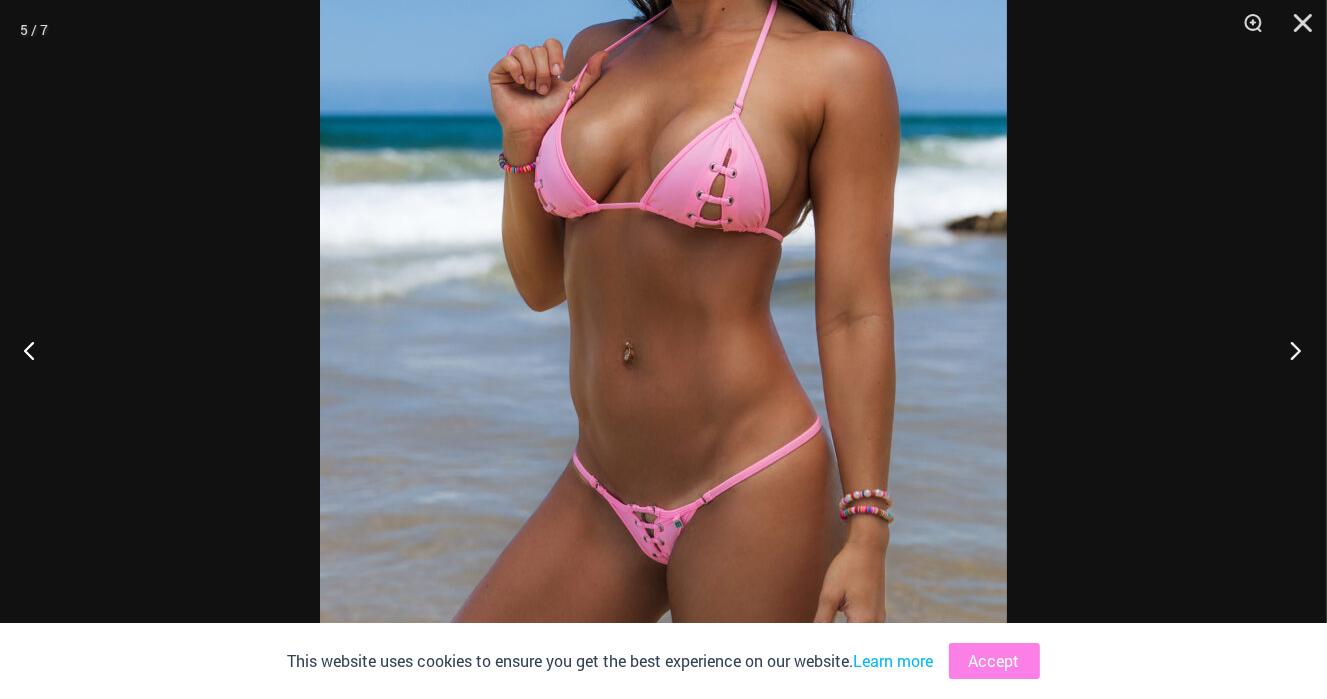 click at bounding box center (1289, 350) 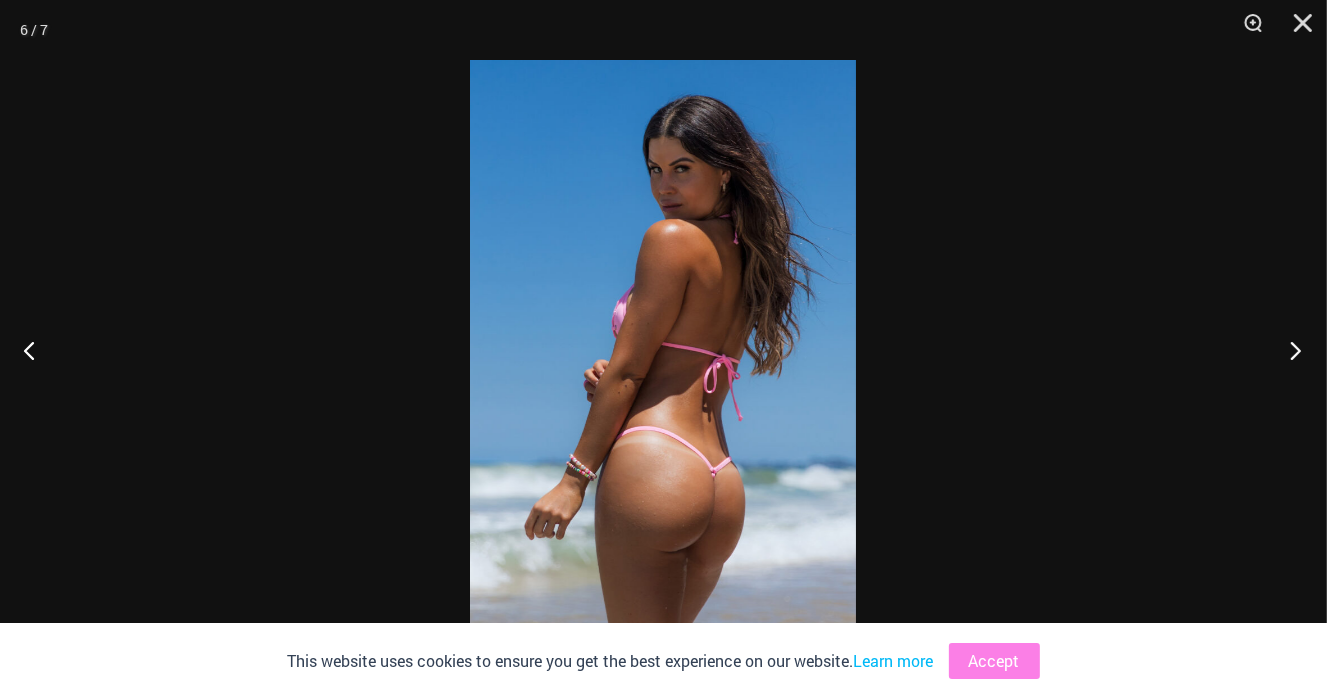 click at bounding box center [1289, 350] 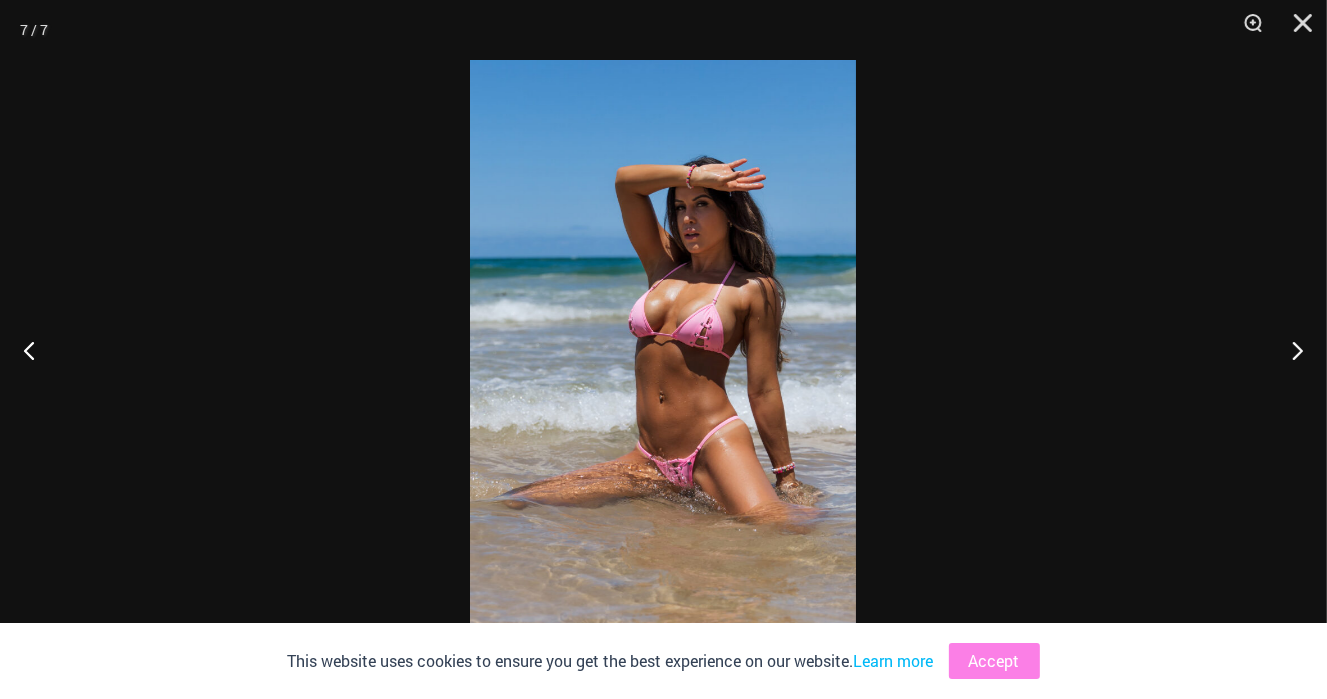 click at bounding box center (663, 349) 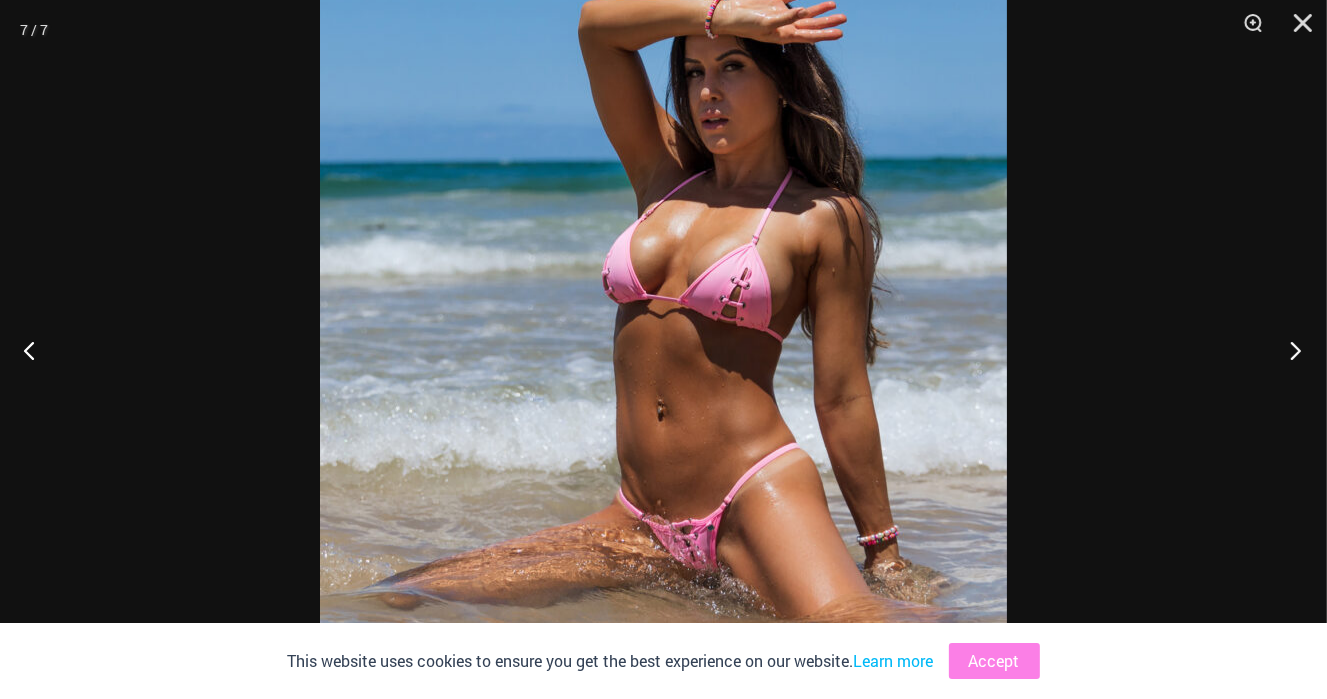 click at bounding box center (1289, 350) 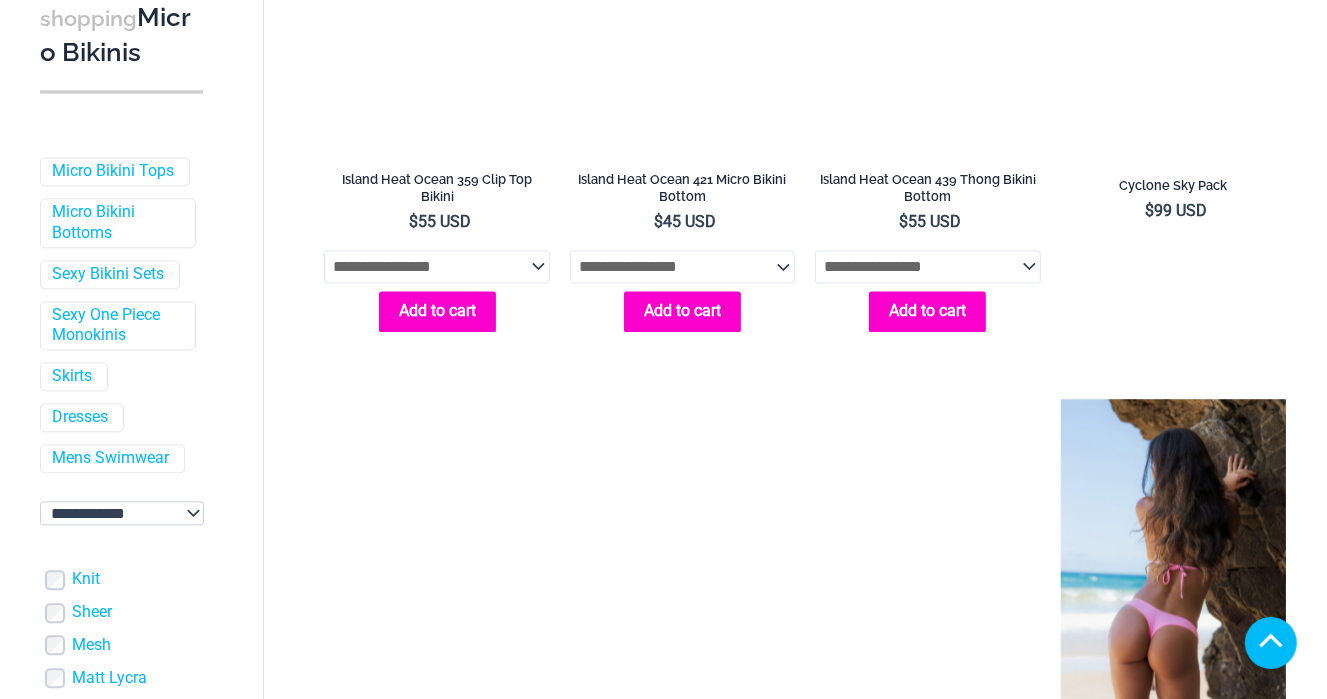 scroll, scrollTop: 3736, scrollLeft: 0, axis: vertical 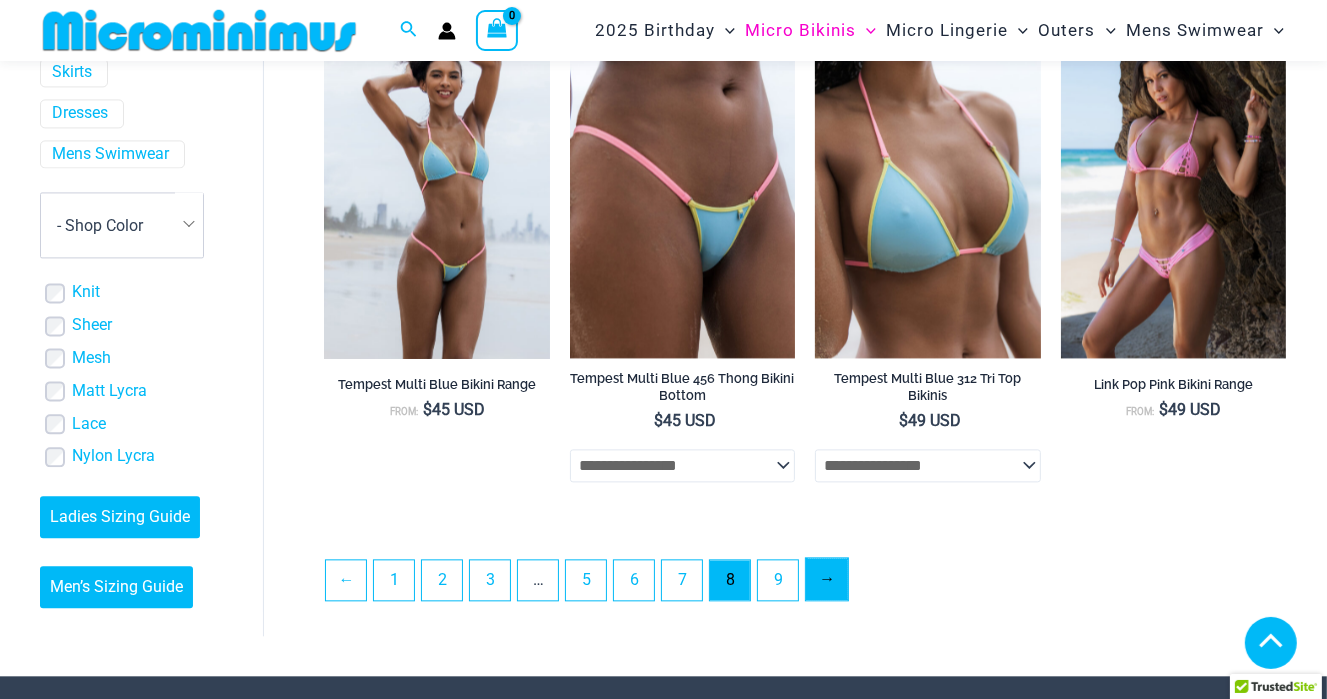 click on "→" at bounding box center (827, 579) 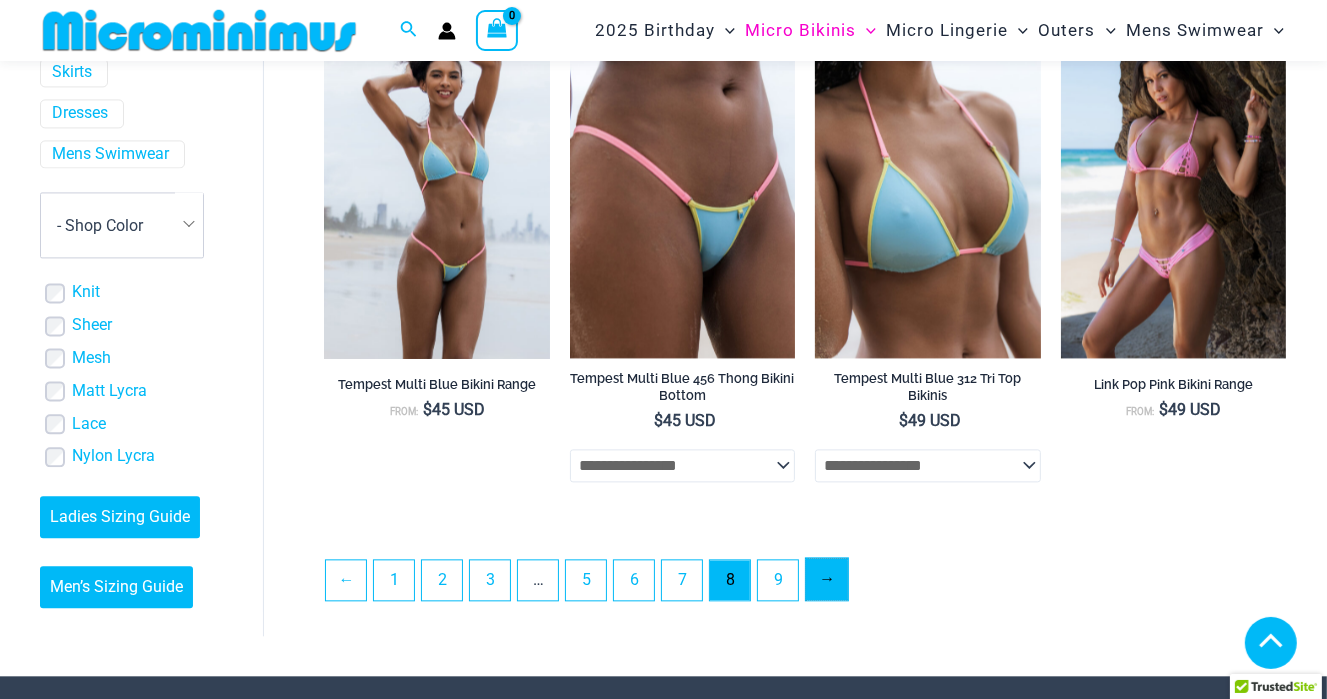 scroll, scrollTop: 3909, scrollLeft: 0, axis: vertical 